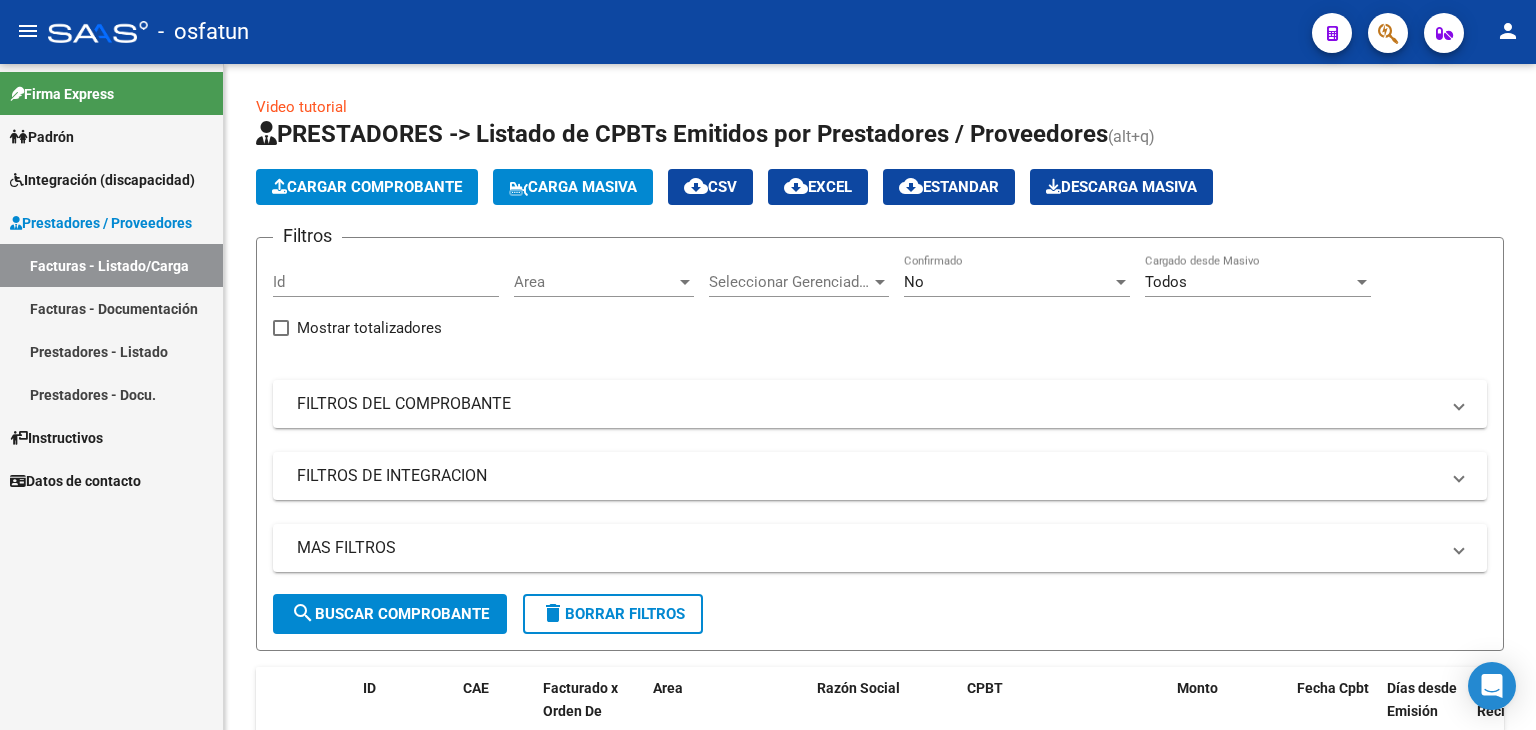 scroll, scrollTop: 0, scrollLeft: 0, axis: both 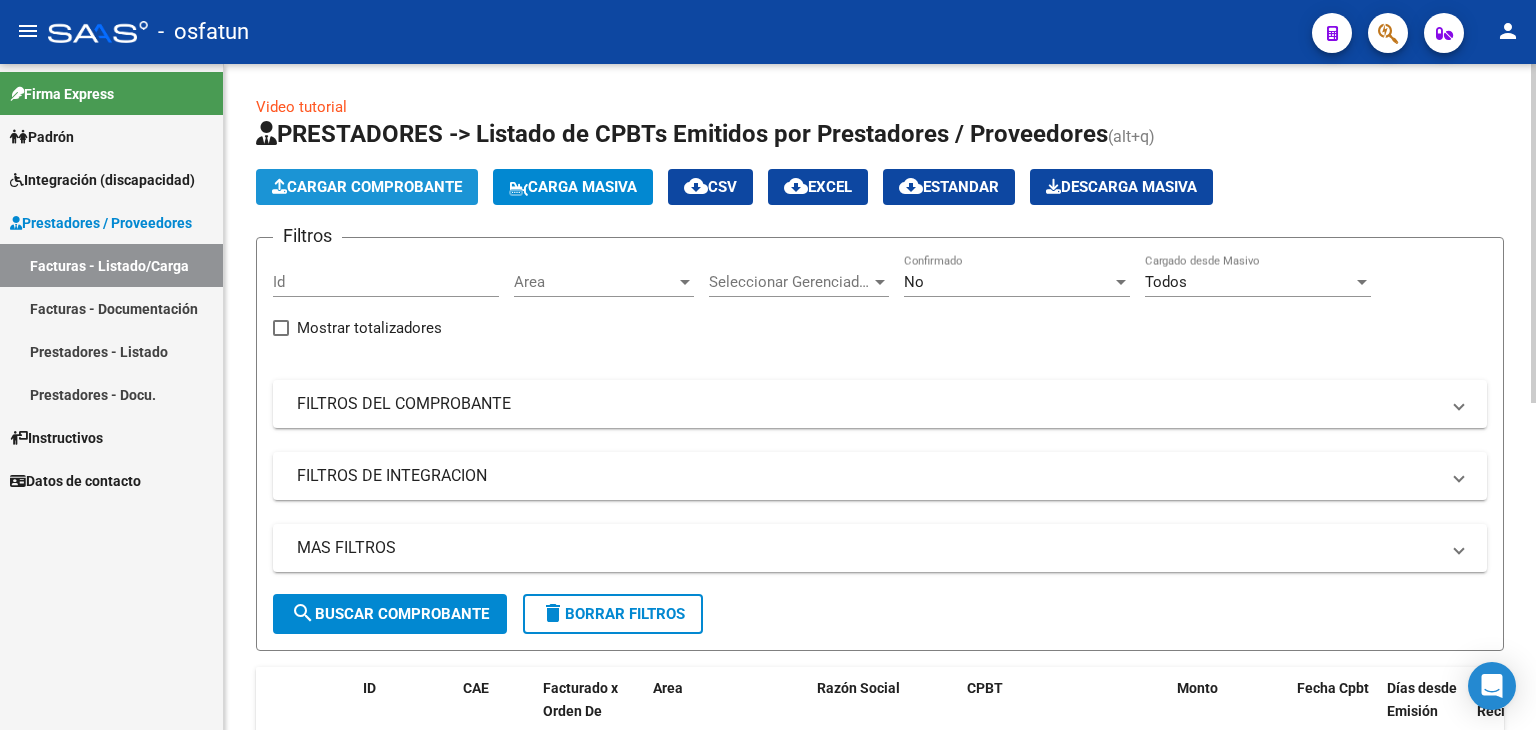 click on "Cargar Comprobante" 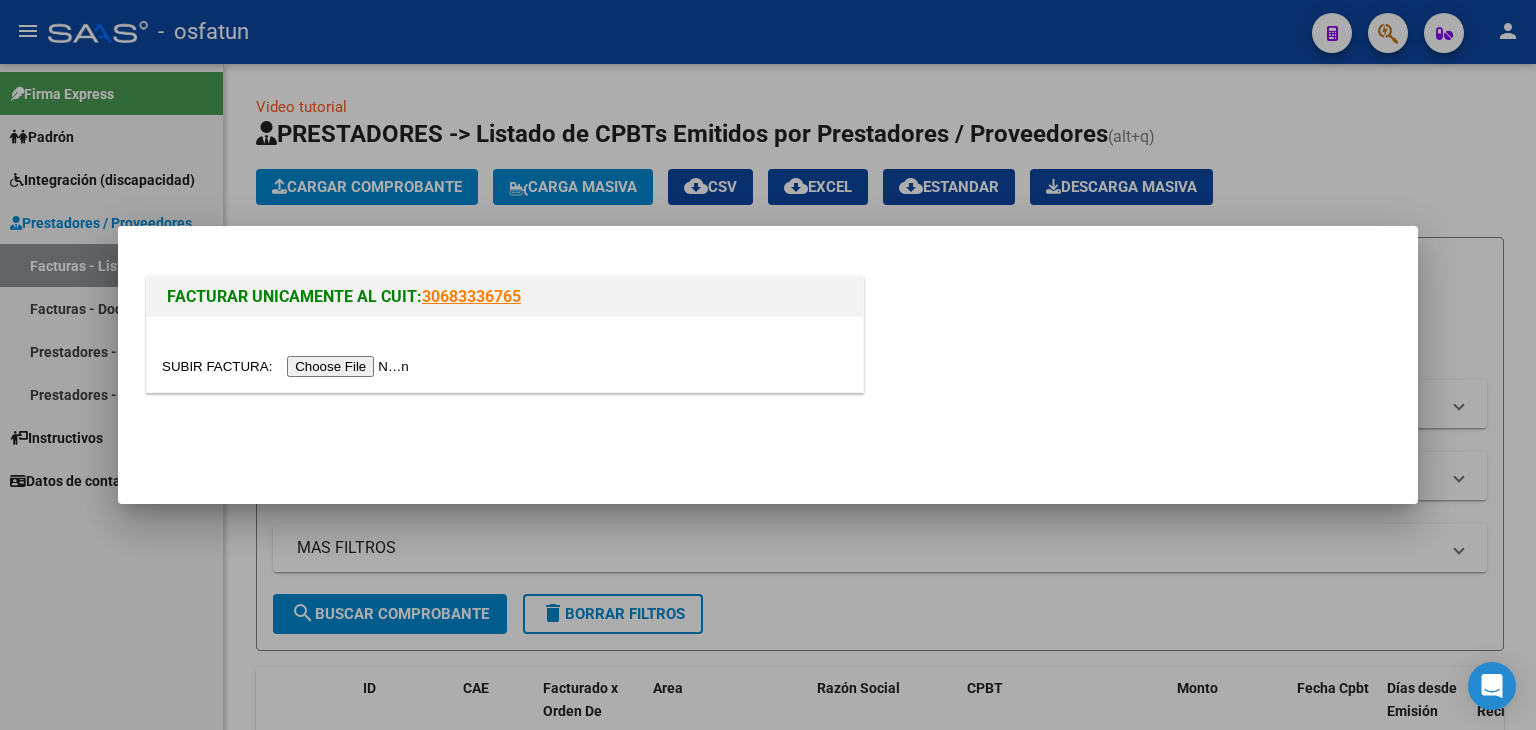 click at bounding box center [288, 366] 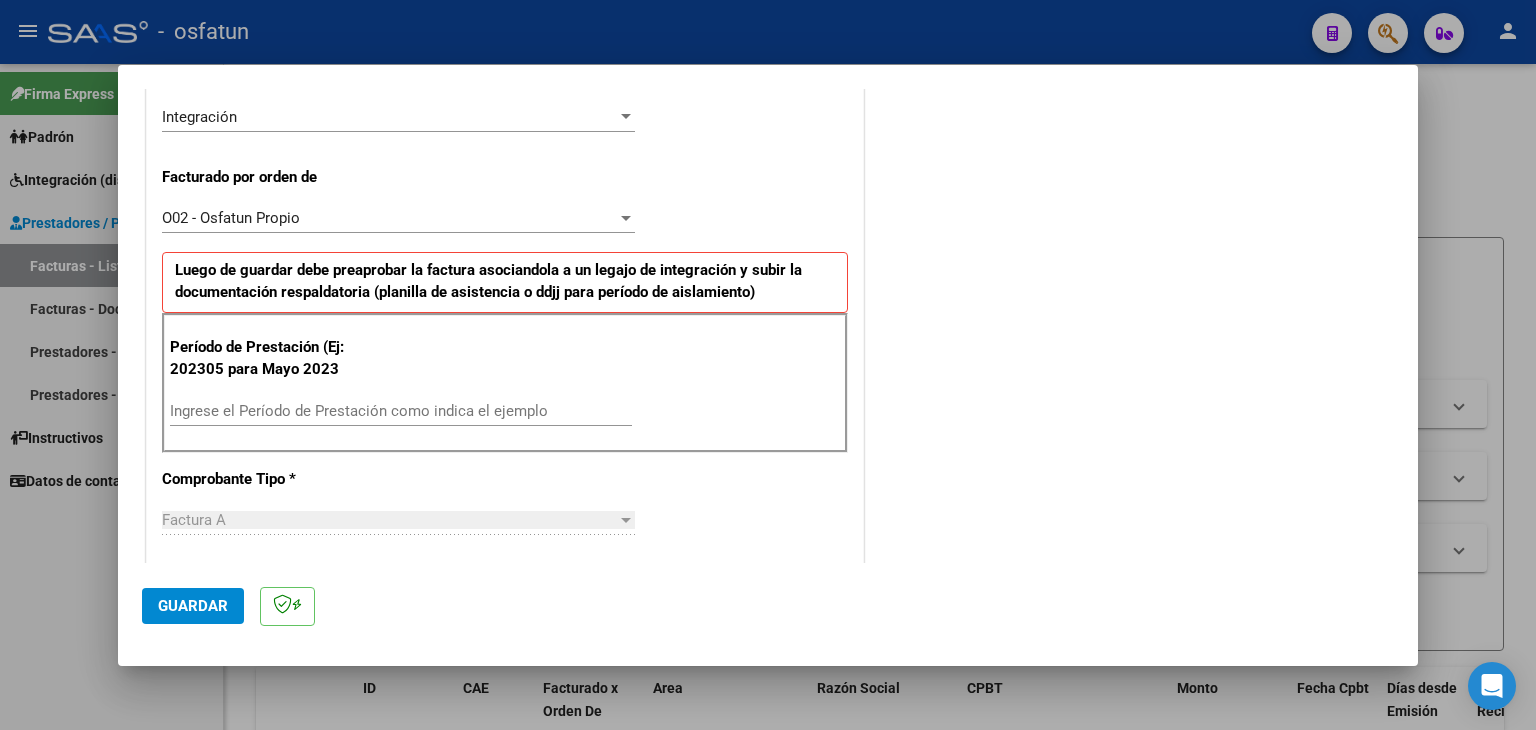 scroll, scrollTop: 500, scrollLeft: 0, axis: vertical 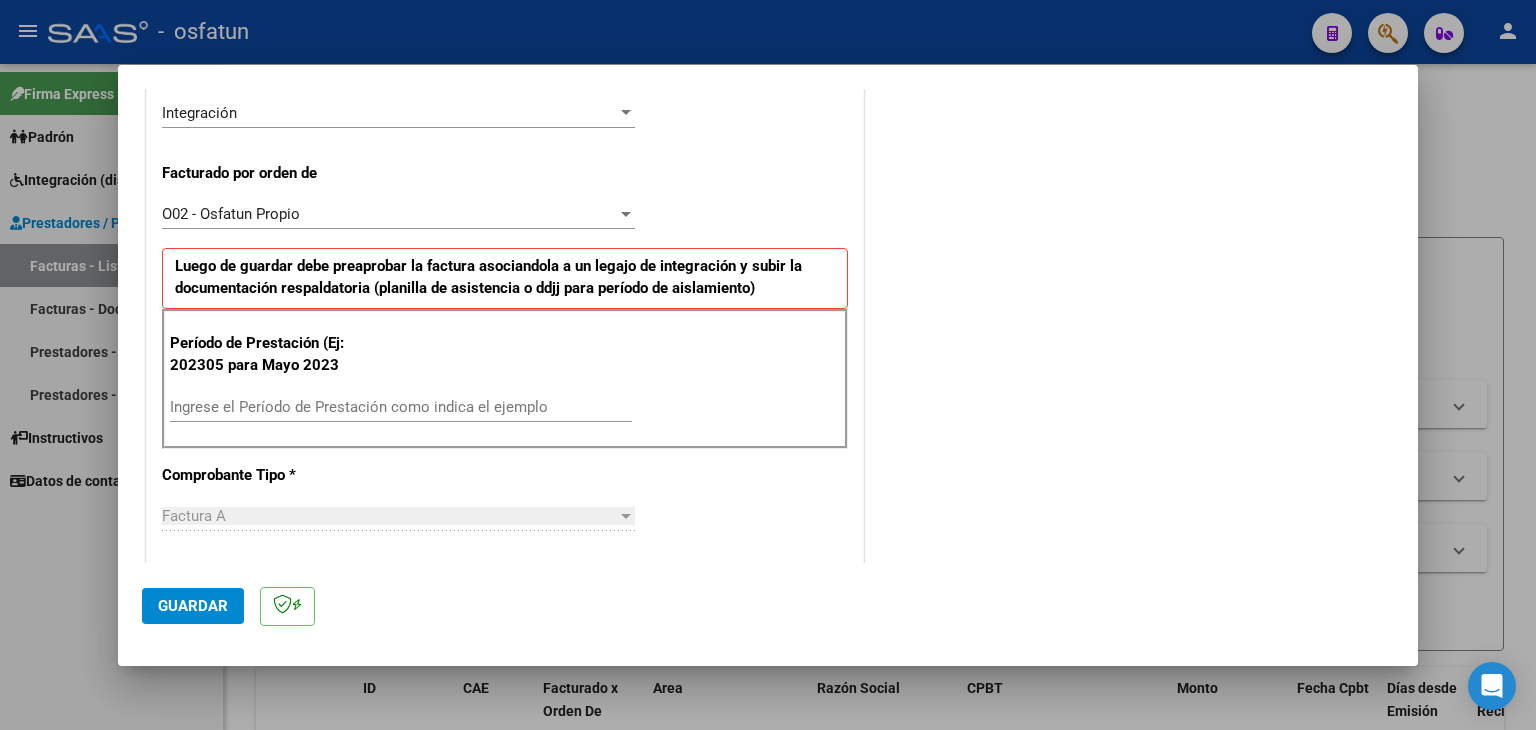 click on "Ingrese el Período de Prestación como indica el ejemplo" at bounding box center (401, 407) 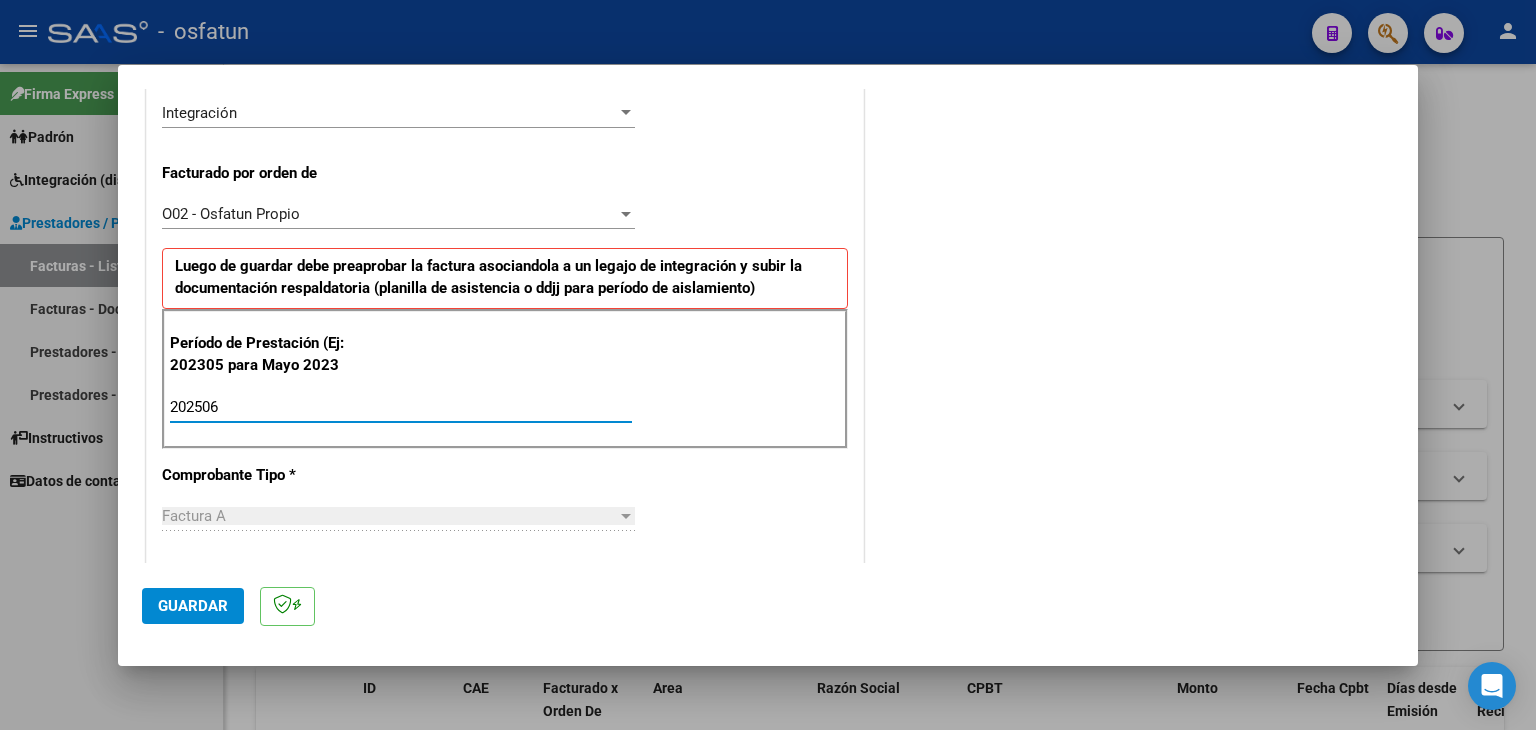 type on "202506" 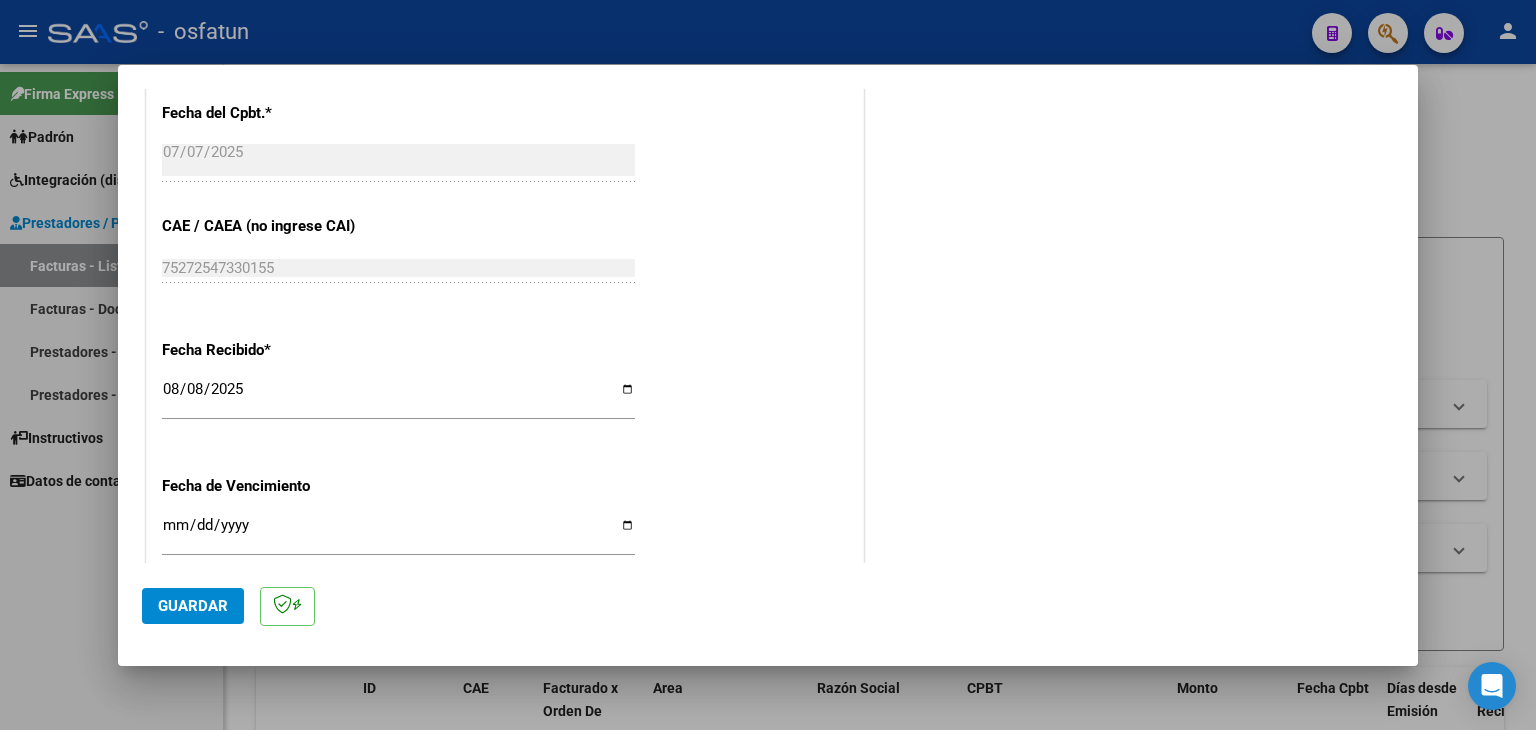 scroll, scrollTop: 1300, scrollLeft: 0, axis: vertical 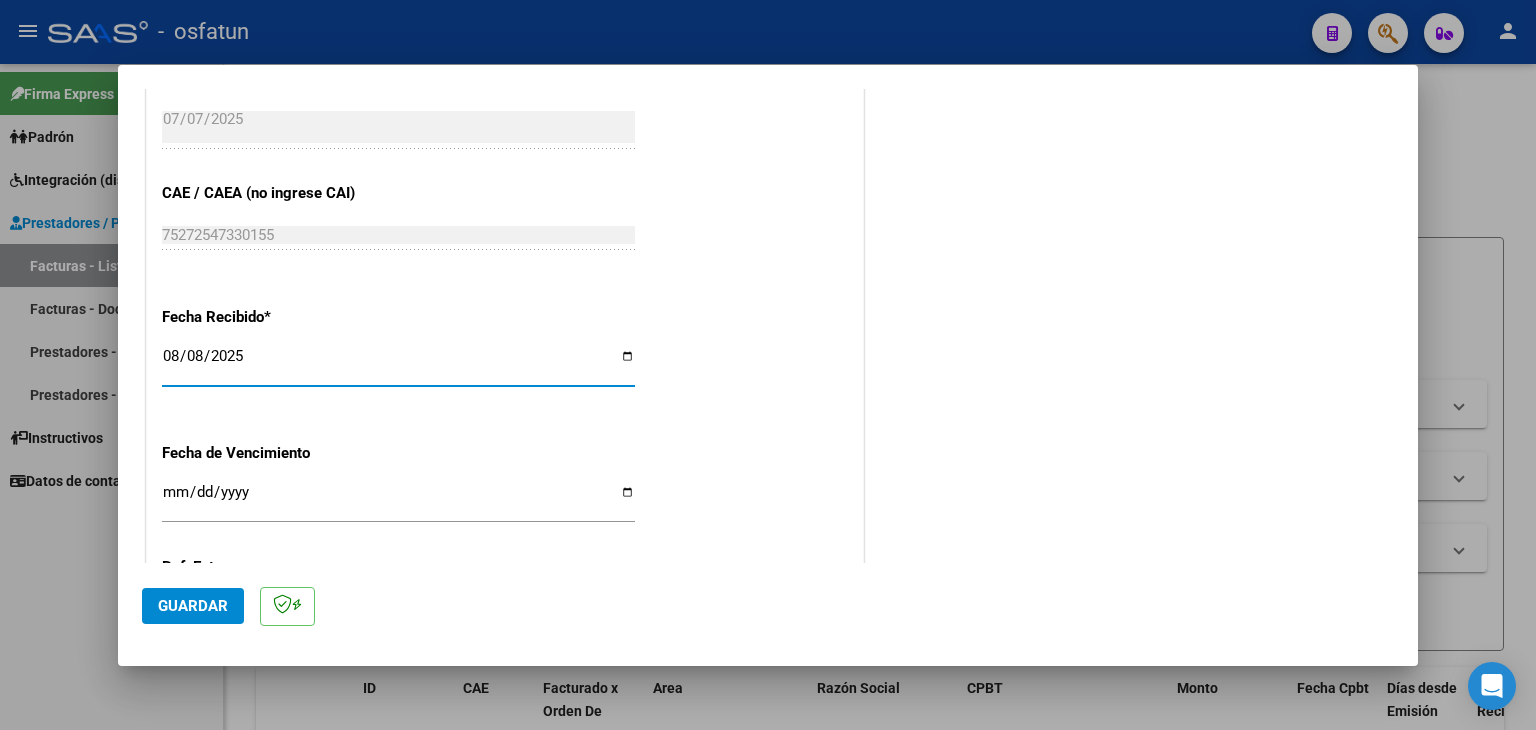 click on "2025-08-08" at bounding box center (398, 364) 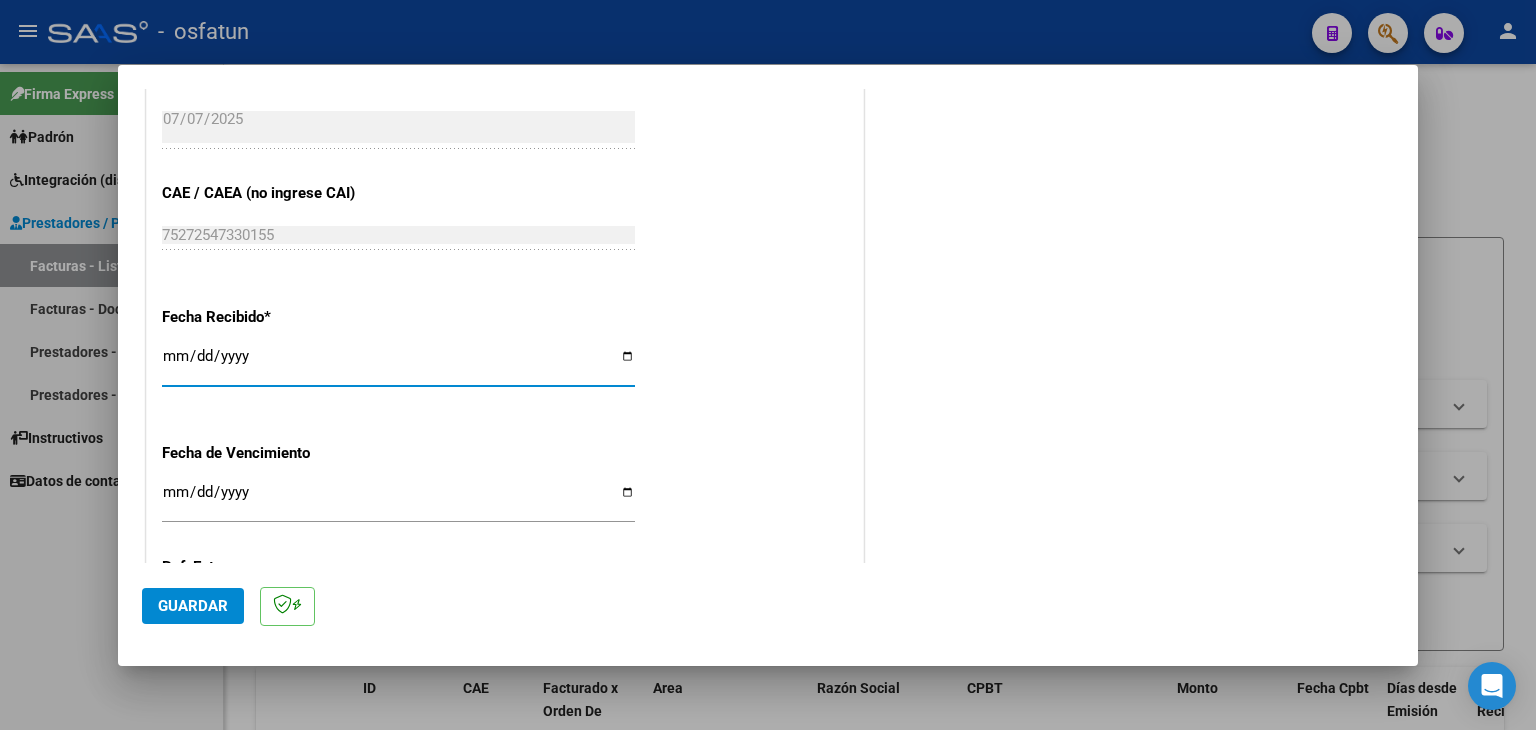 type on "2025-08-07" 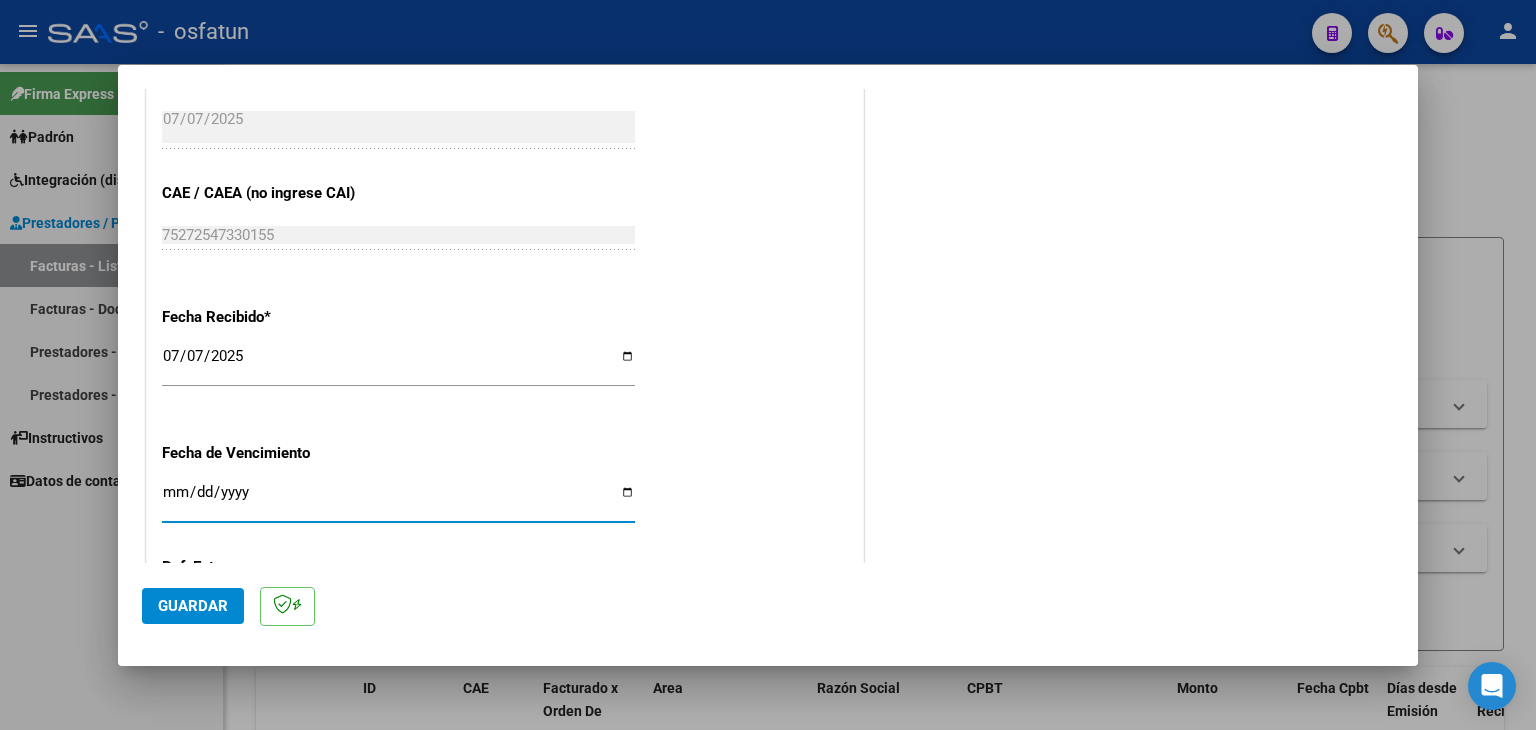 click on "Ingresar la fecha" 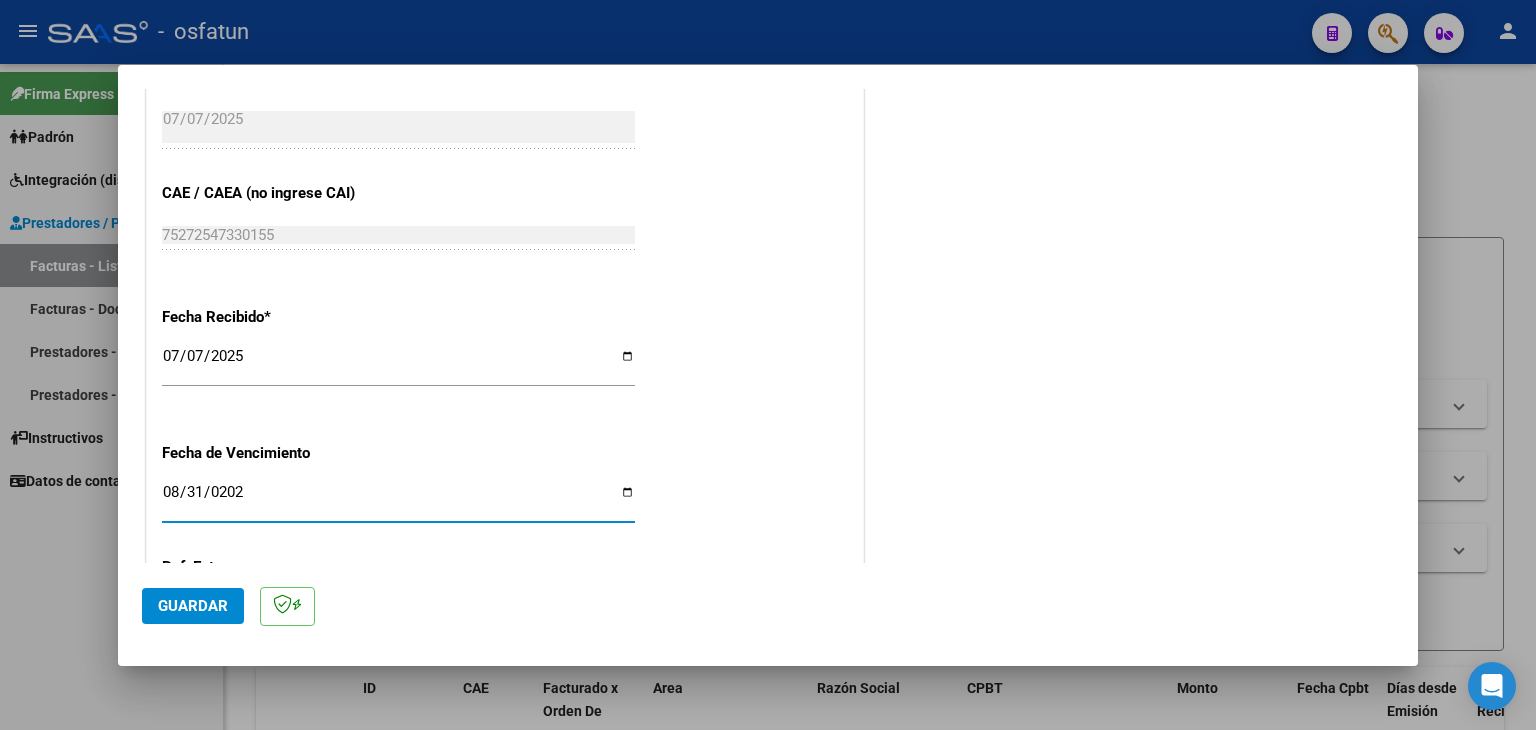 type on "2025-08-31" 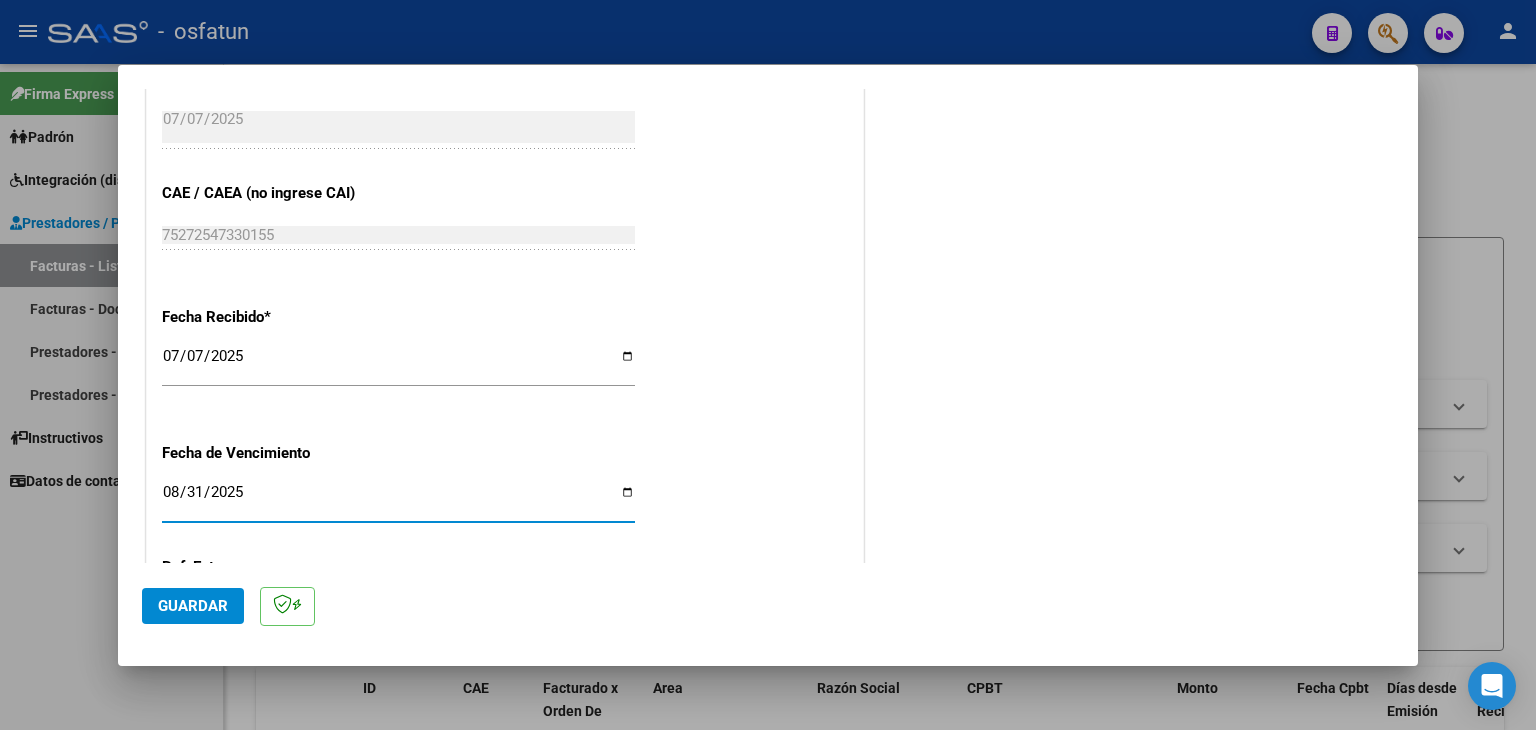 click on "Guardar" 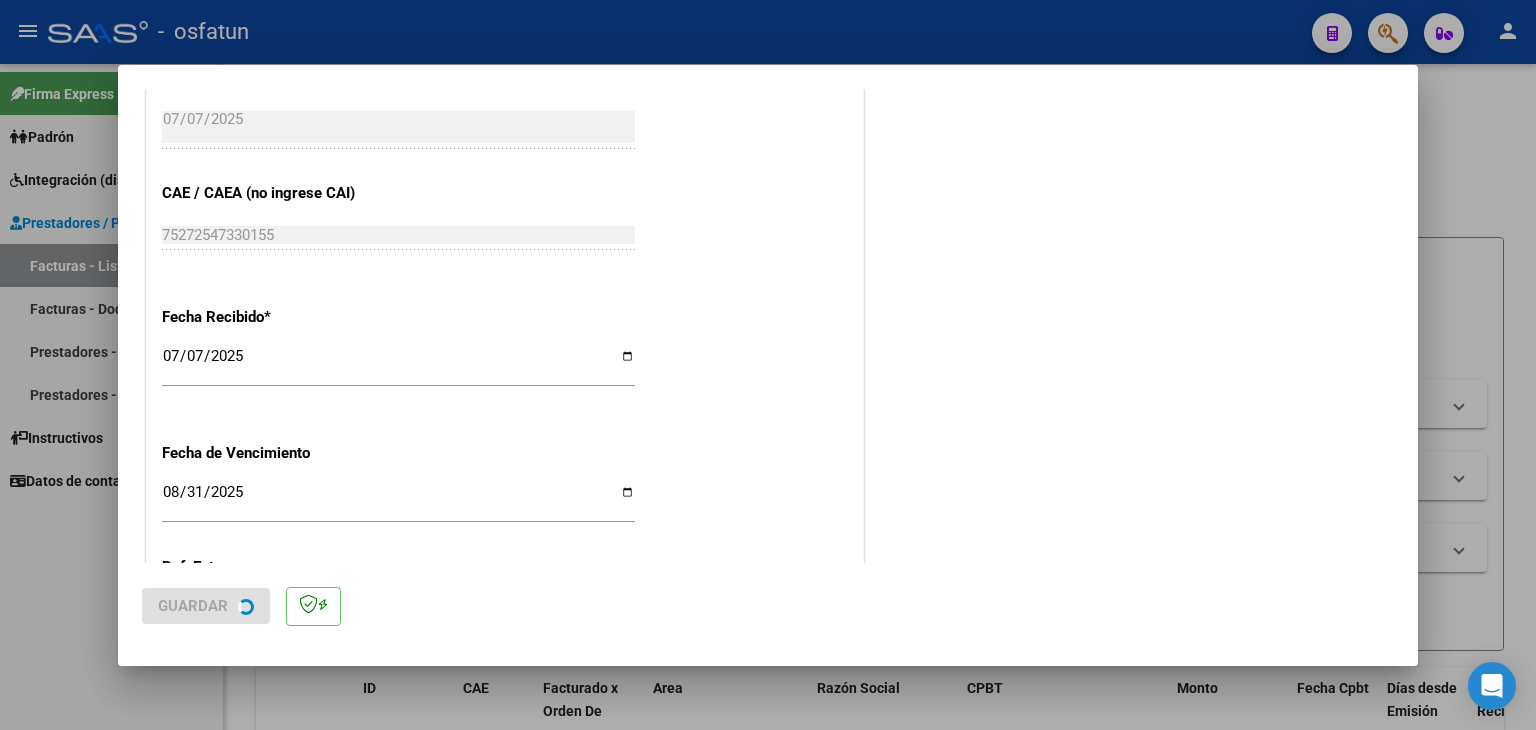 scroll, scrollTop: 0, scrollLeft: 0, axis: both 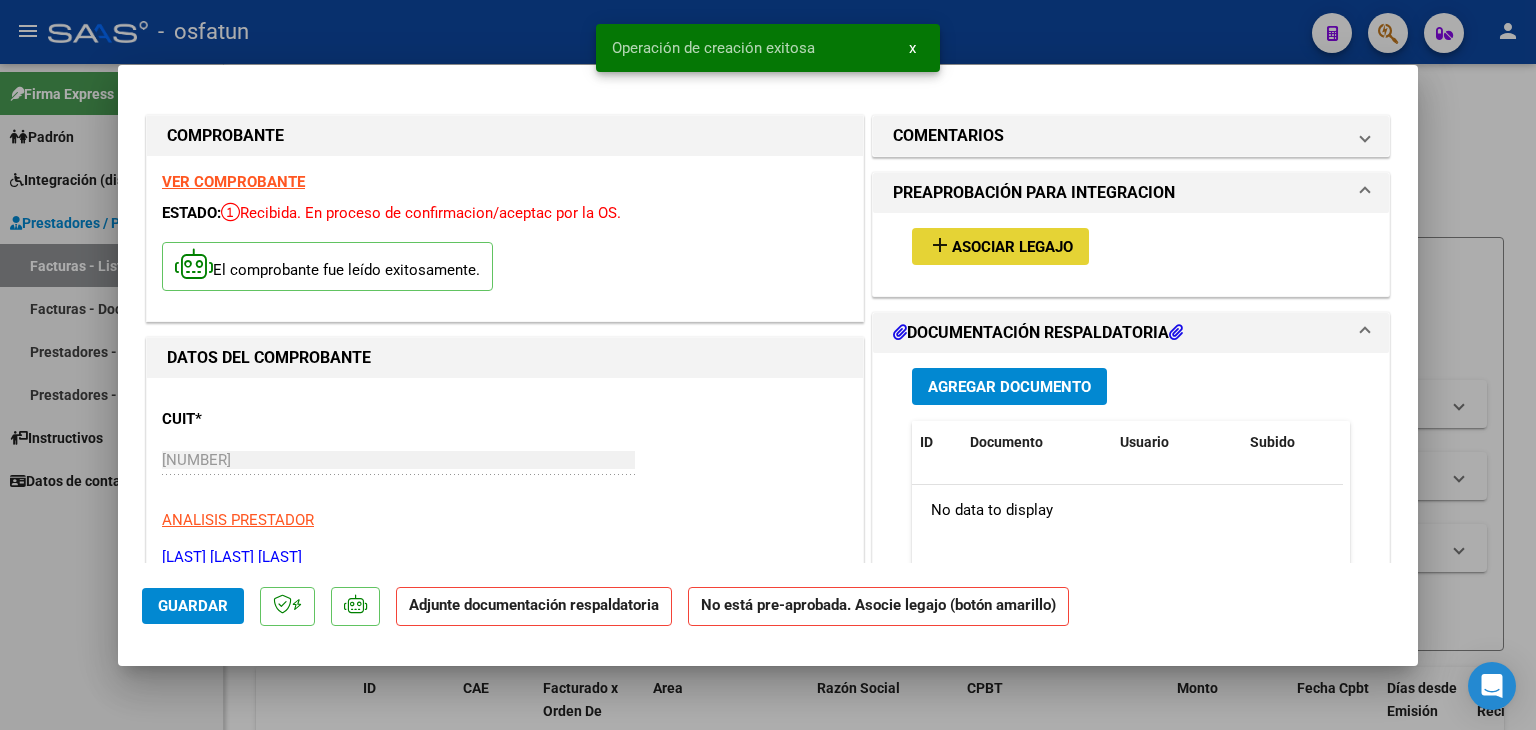 click on "add Asociar Legajo" at bounding box center [1000, 246] 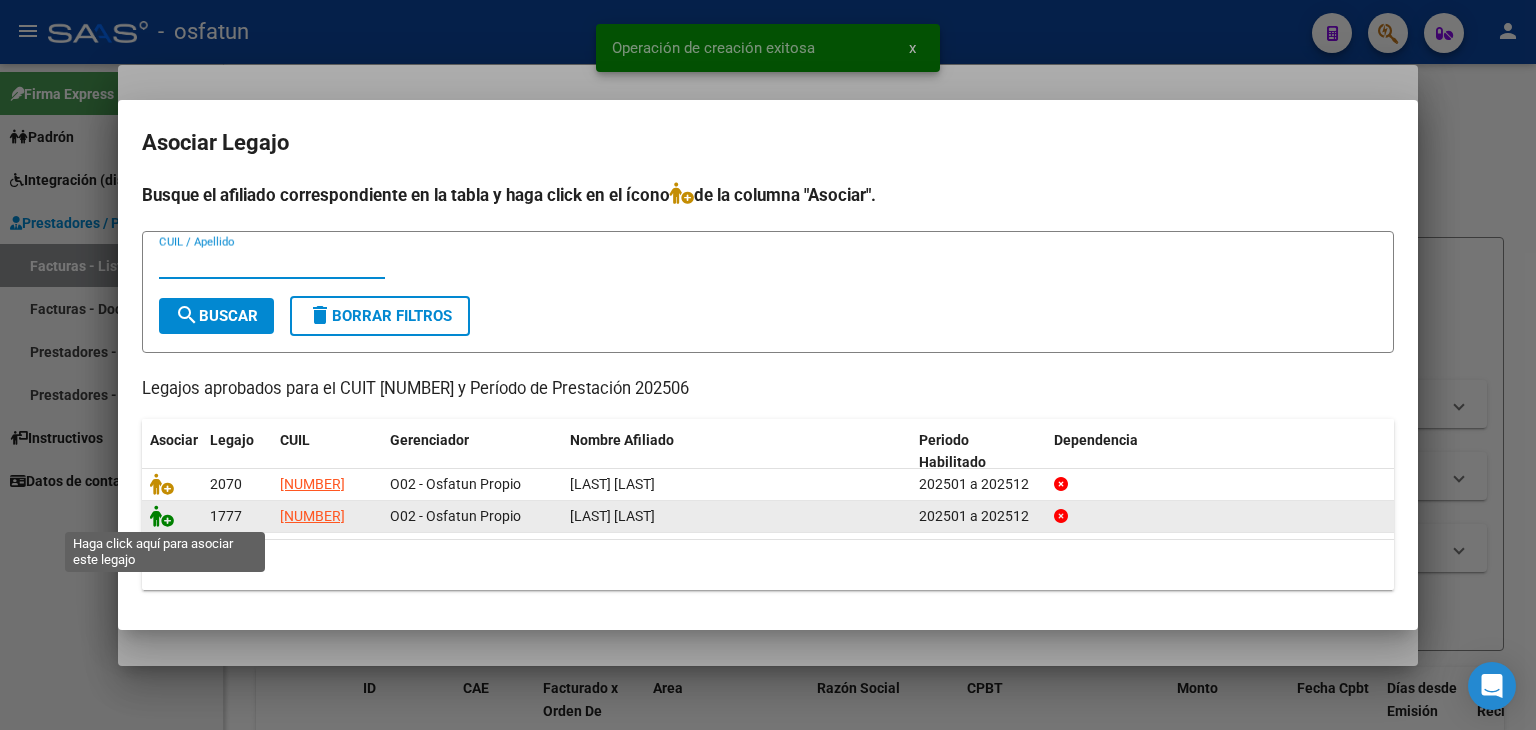 click 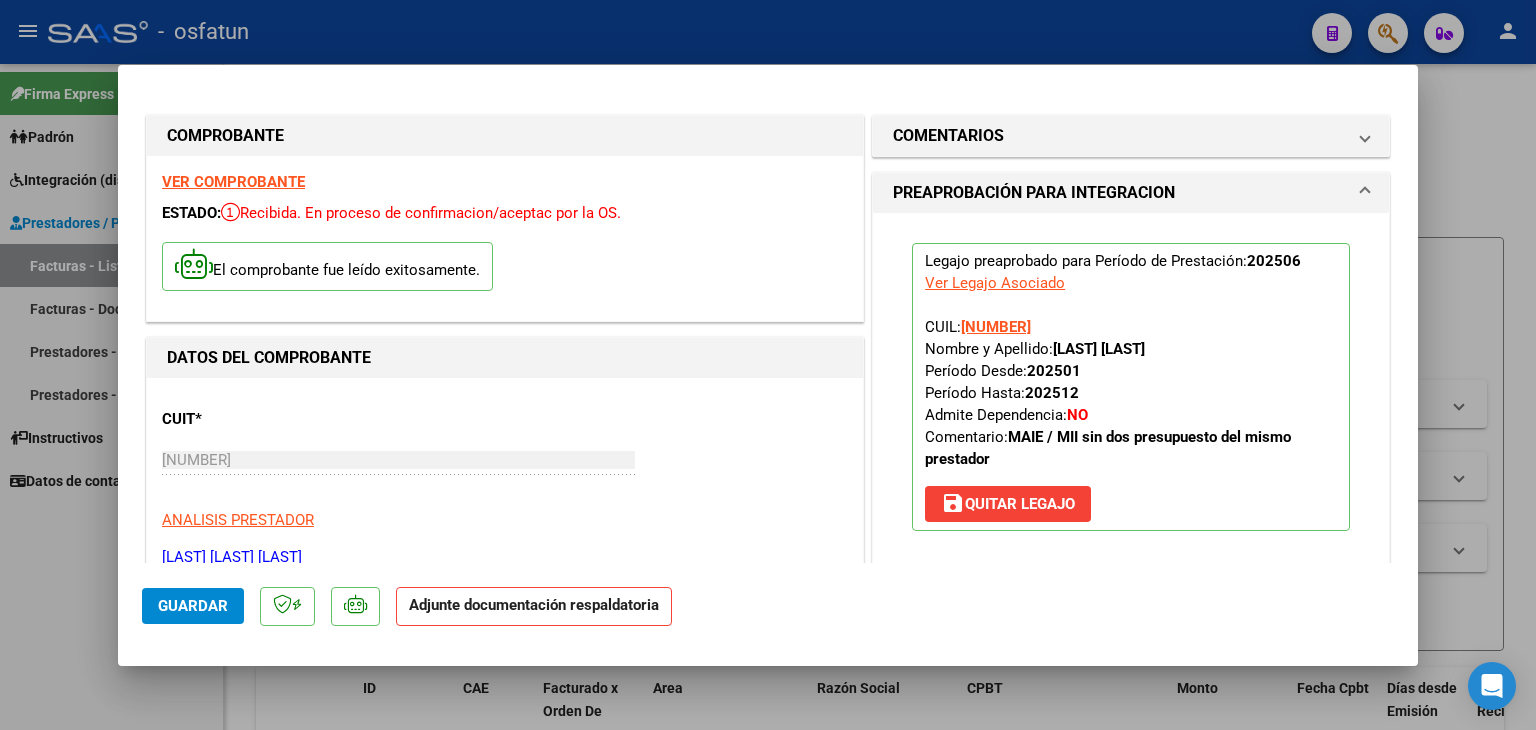 scroll, scrollTop: 300, scrollLeft: 0, axis: vertical 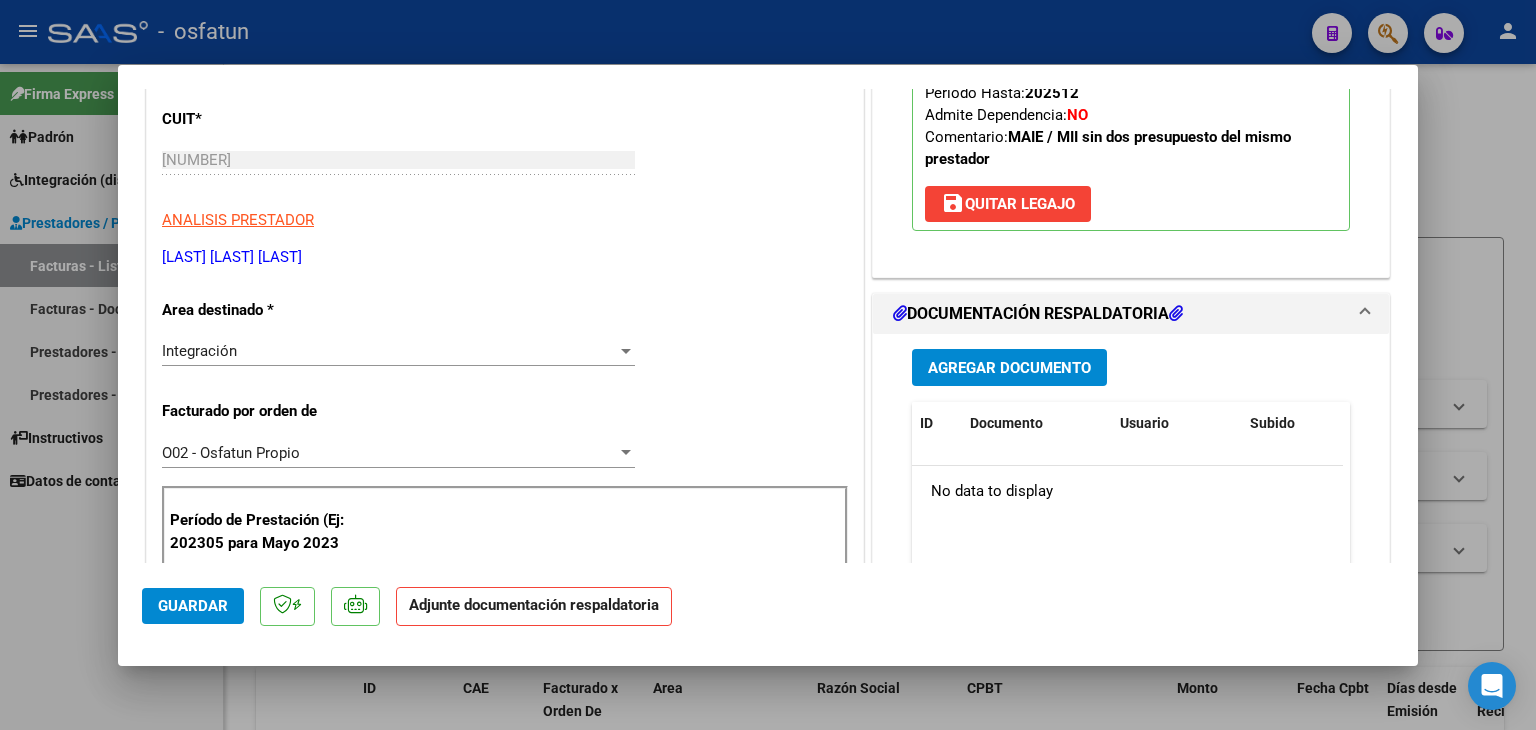 click on "Agregar Documento ID Documento Usuario Subido Acción No data to display  0 total   1" at bounding box center [1131, 533] 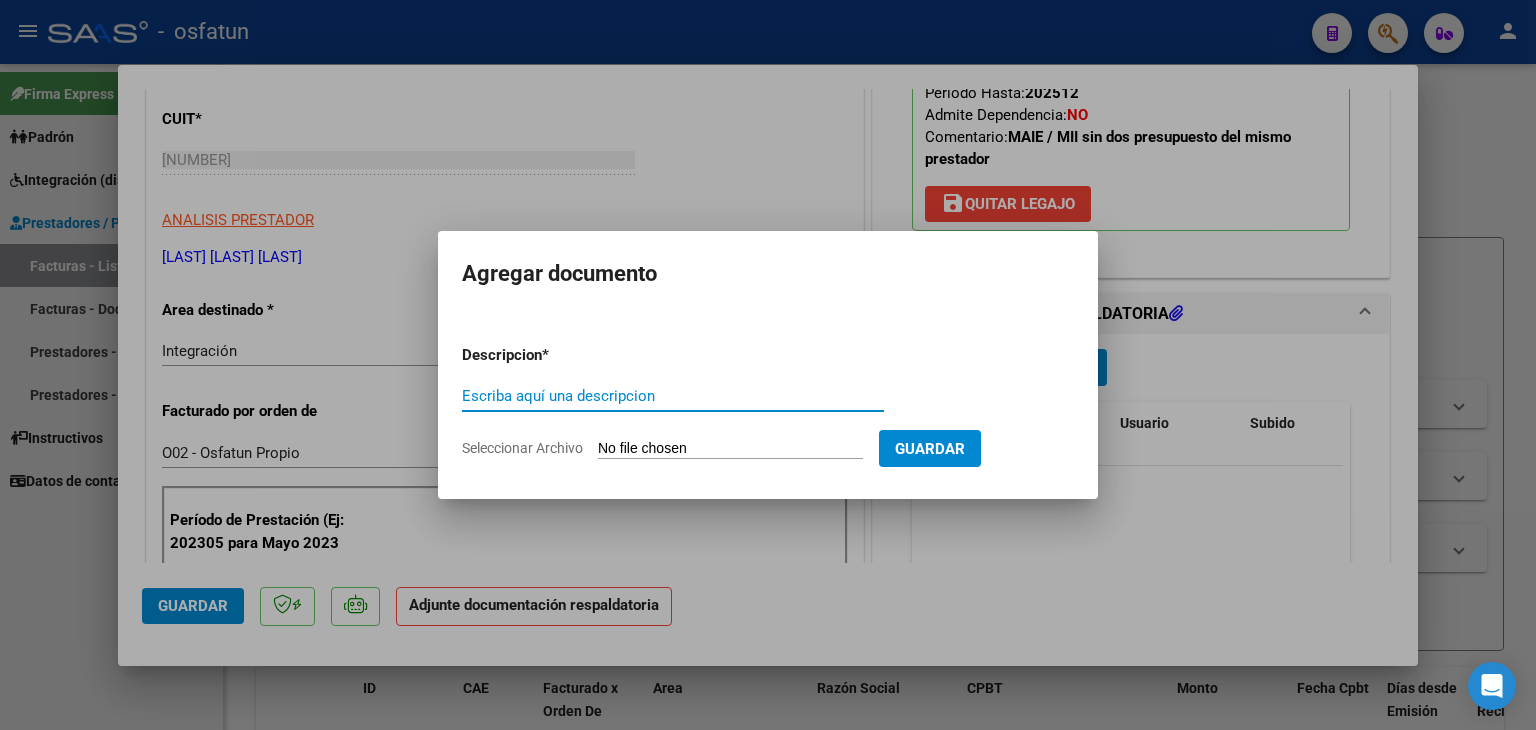click on "Escriba aquí una descripcion" at bounding box center [673, 396] 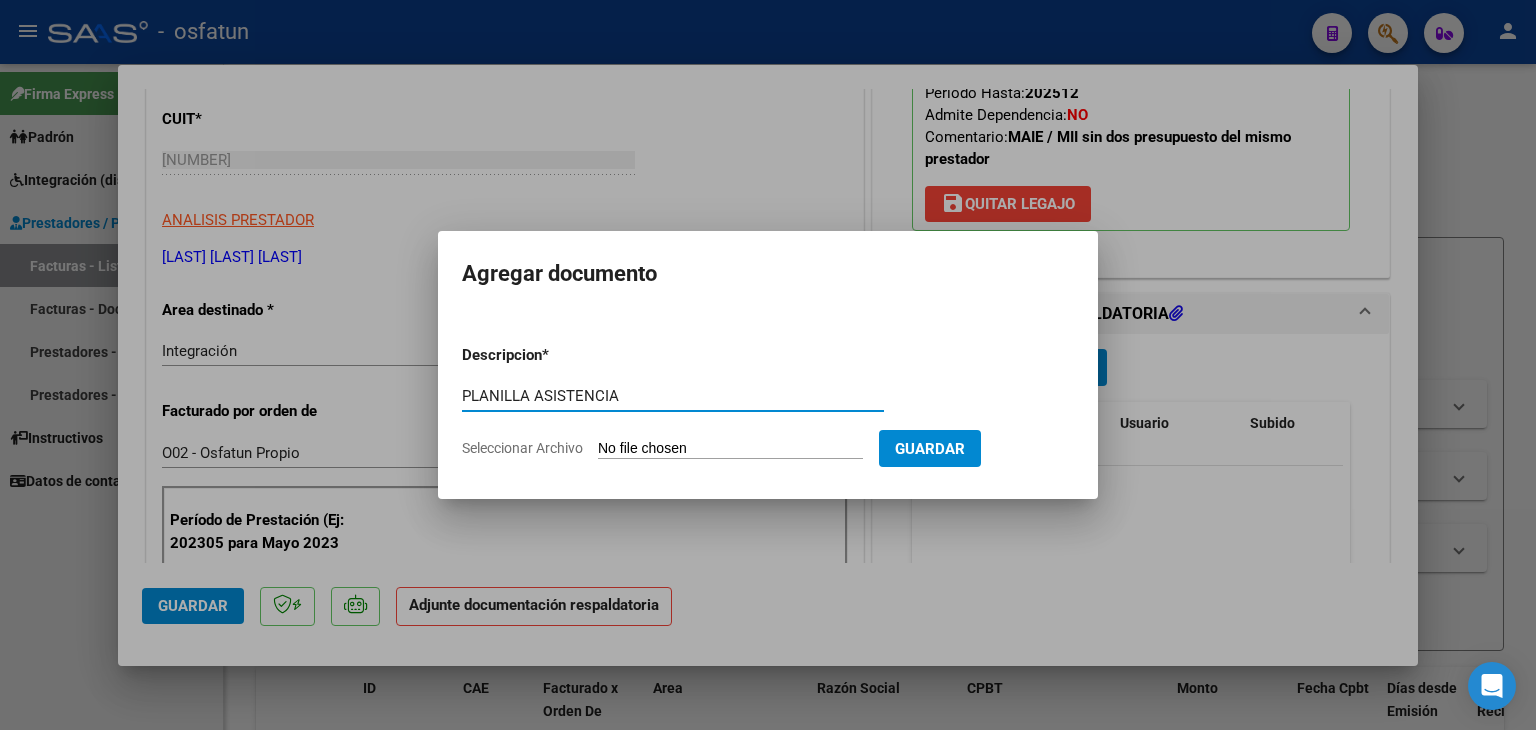 type on "PLANILLA ASISTENCIA" 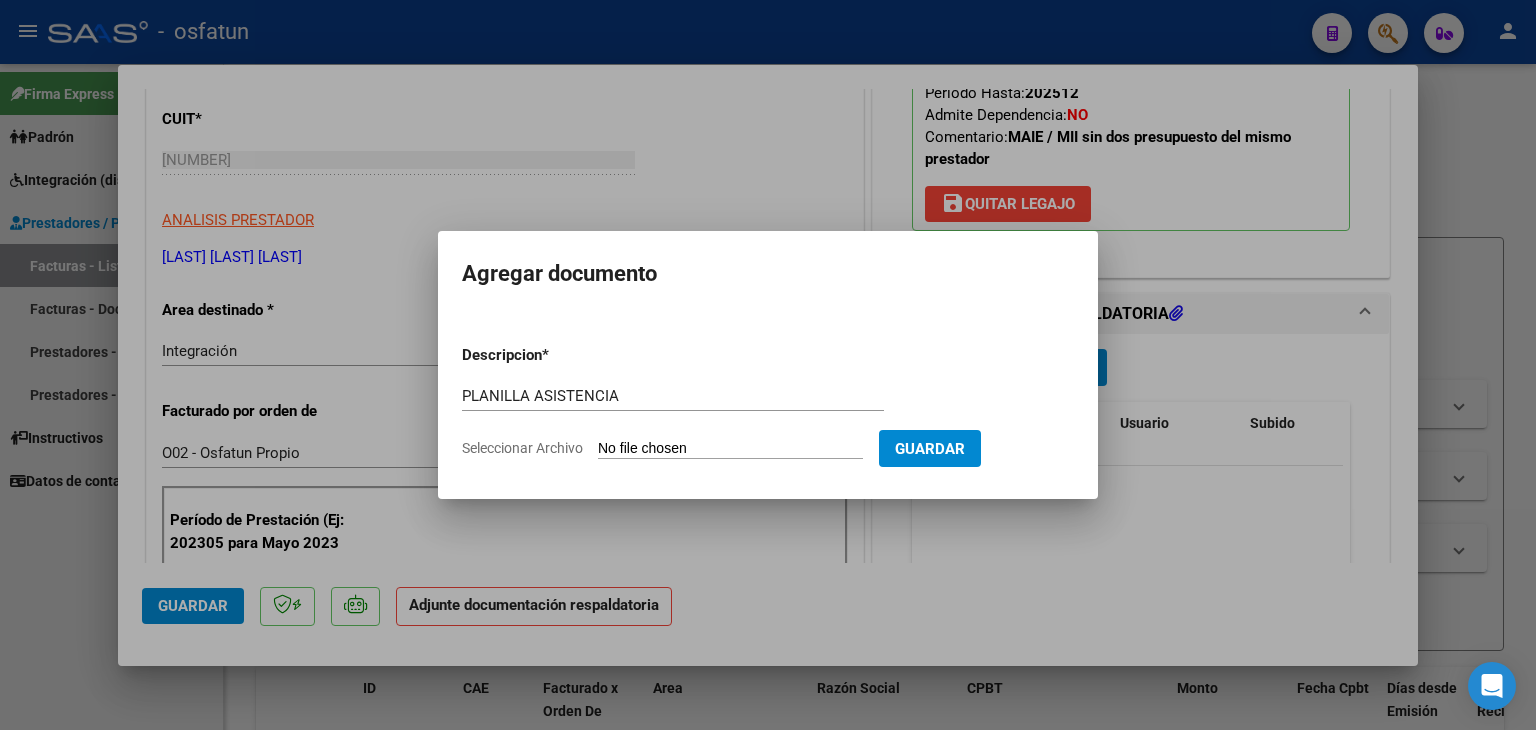 type on "C:\fakepath\PLANILLA ASISTENCIA - MOD INT ESC - JUN 2025.pdf" 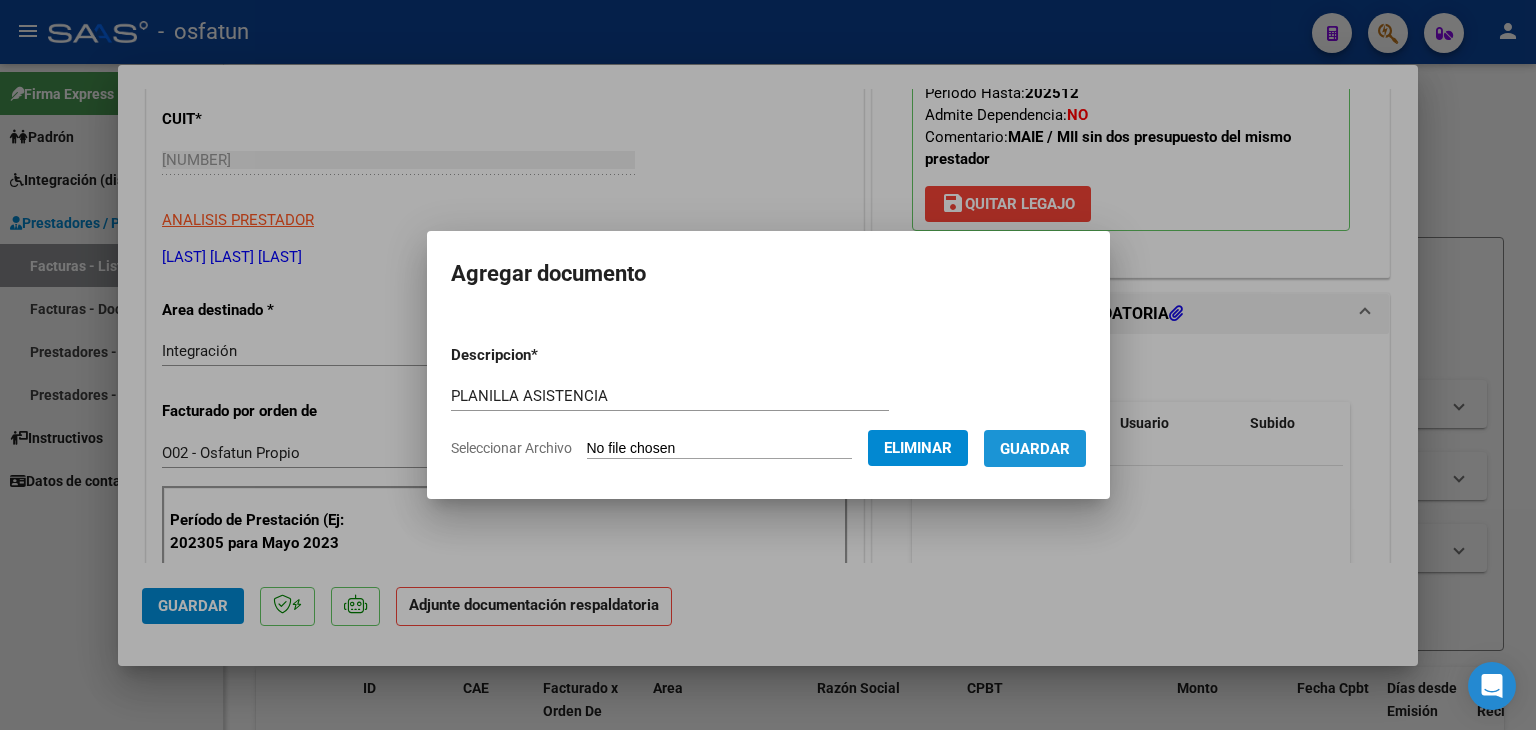 click on "Guardar" at bounding box center (1035, 448) 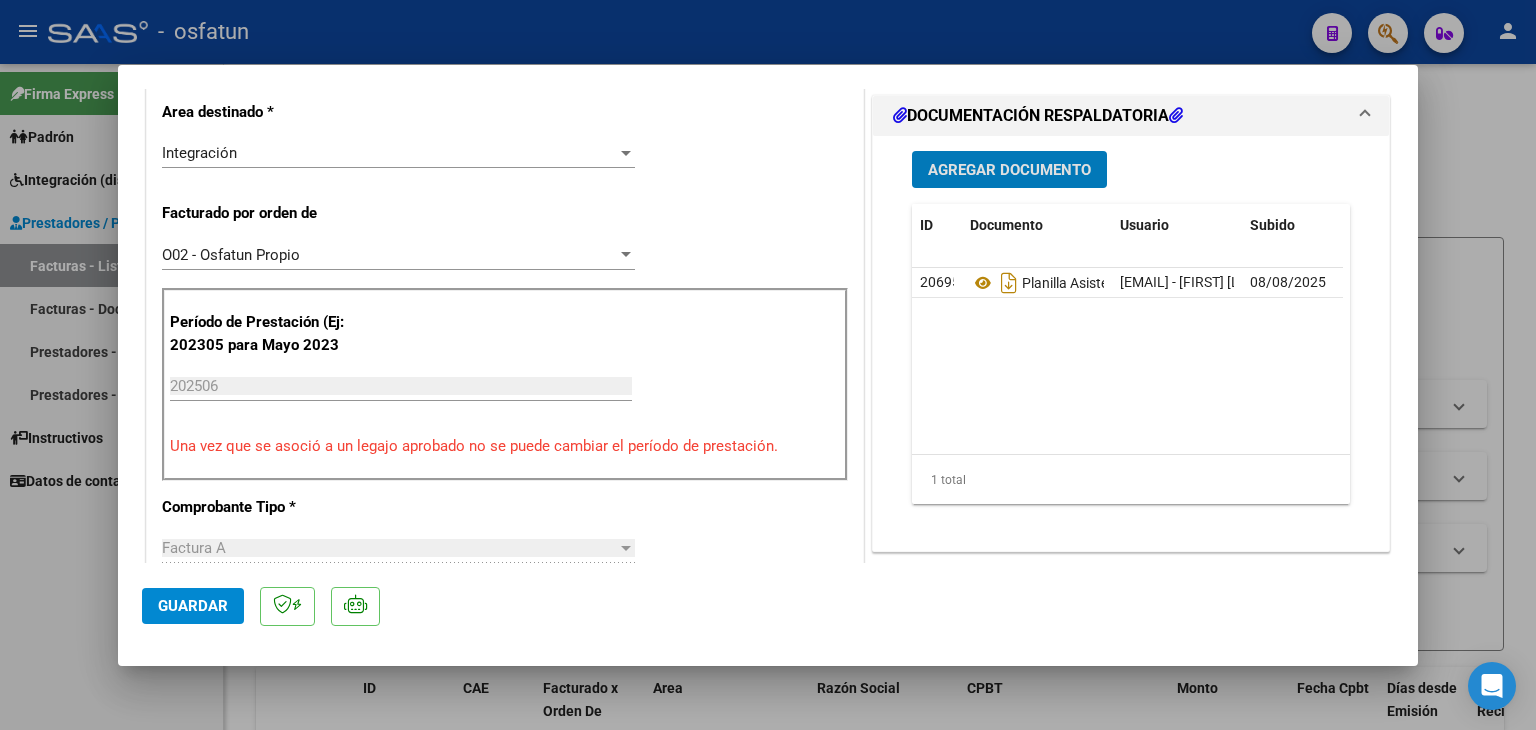 scroll, scrollTop: 500, scrollLeft: 0, axis: vertical 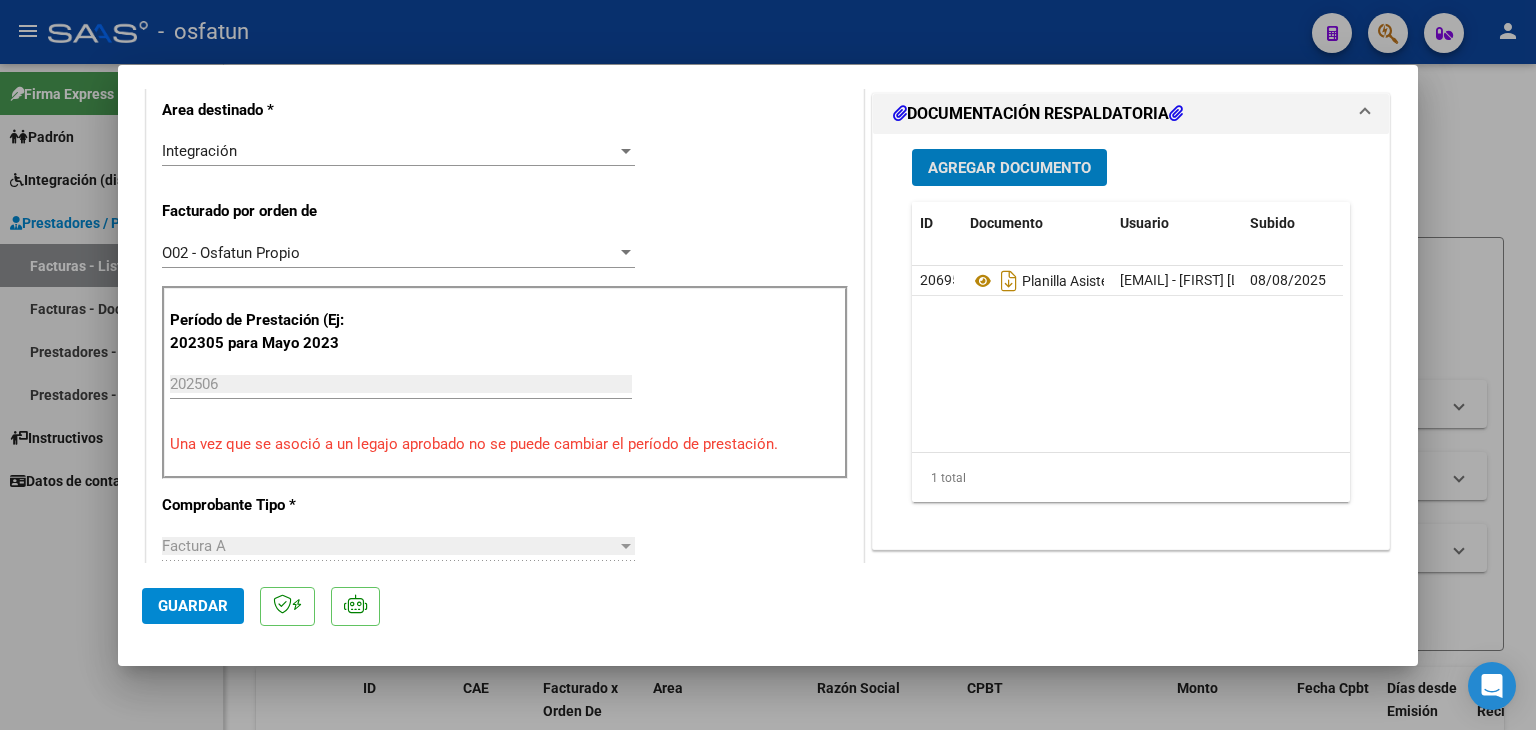 click on "Agregar Documento" at bounding box center [1009, 168] 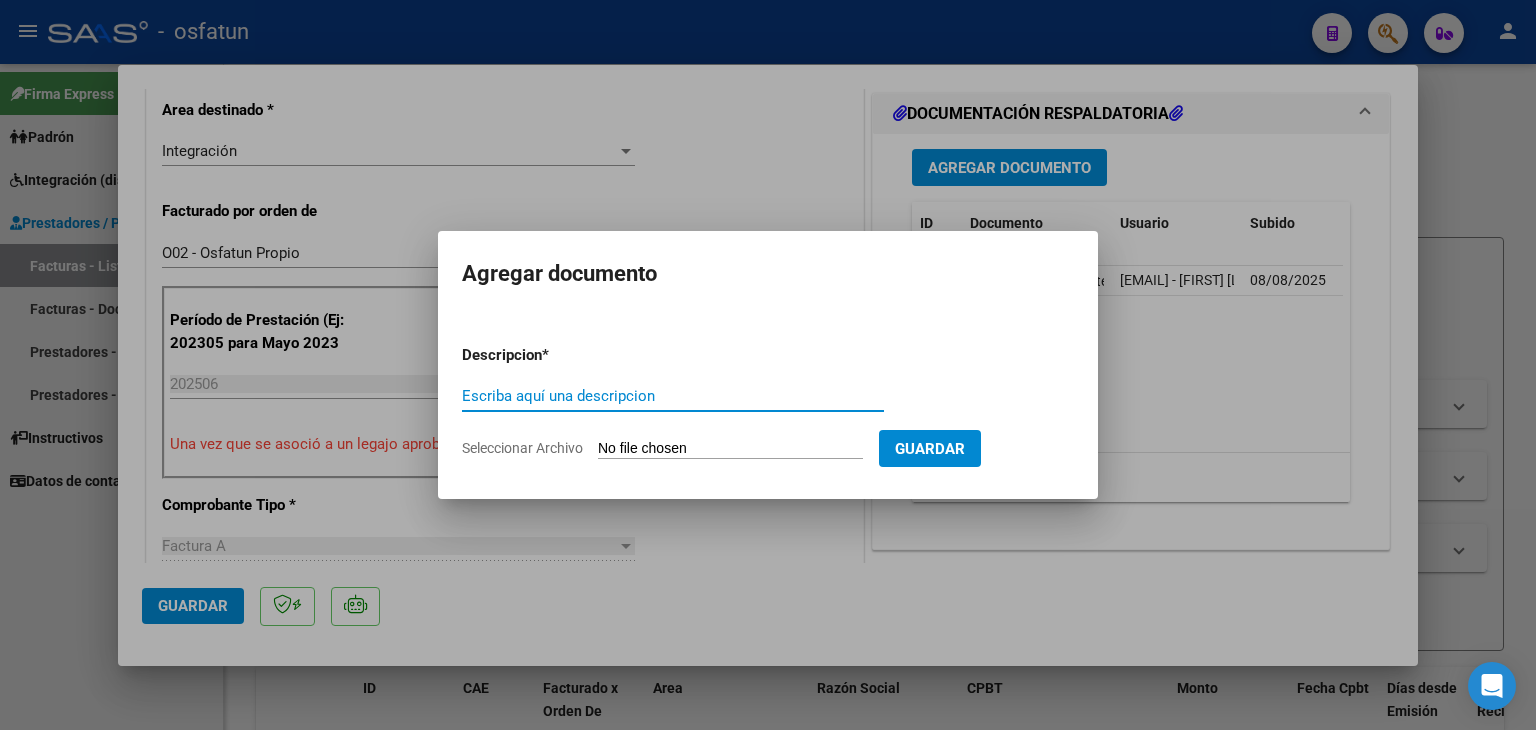 click on "Escriba aquí una descripcion" at bounding box center [673, 396] 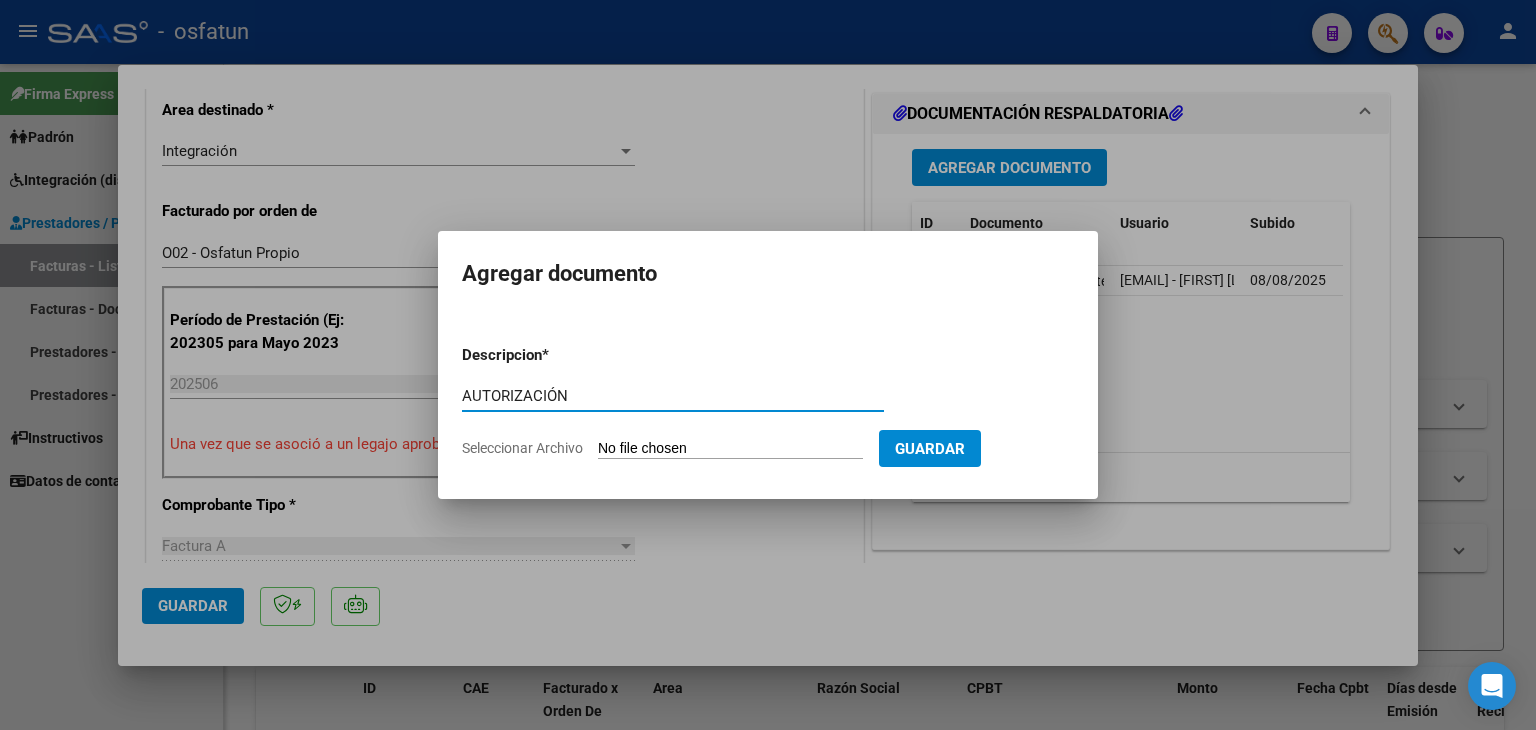 type on "AUTORIZACIÓN" 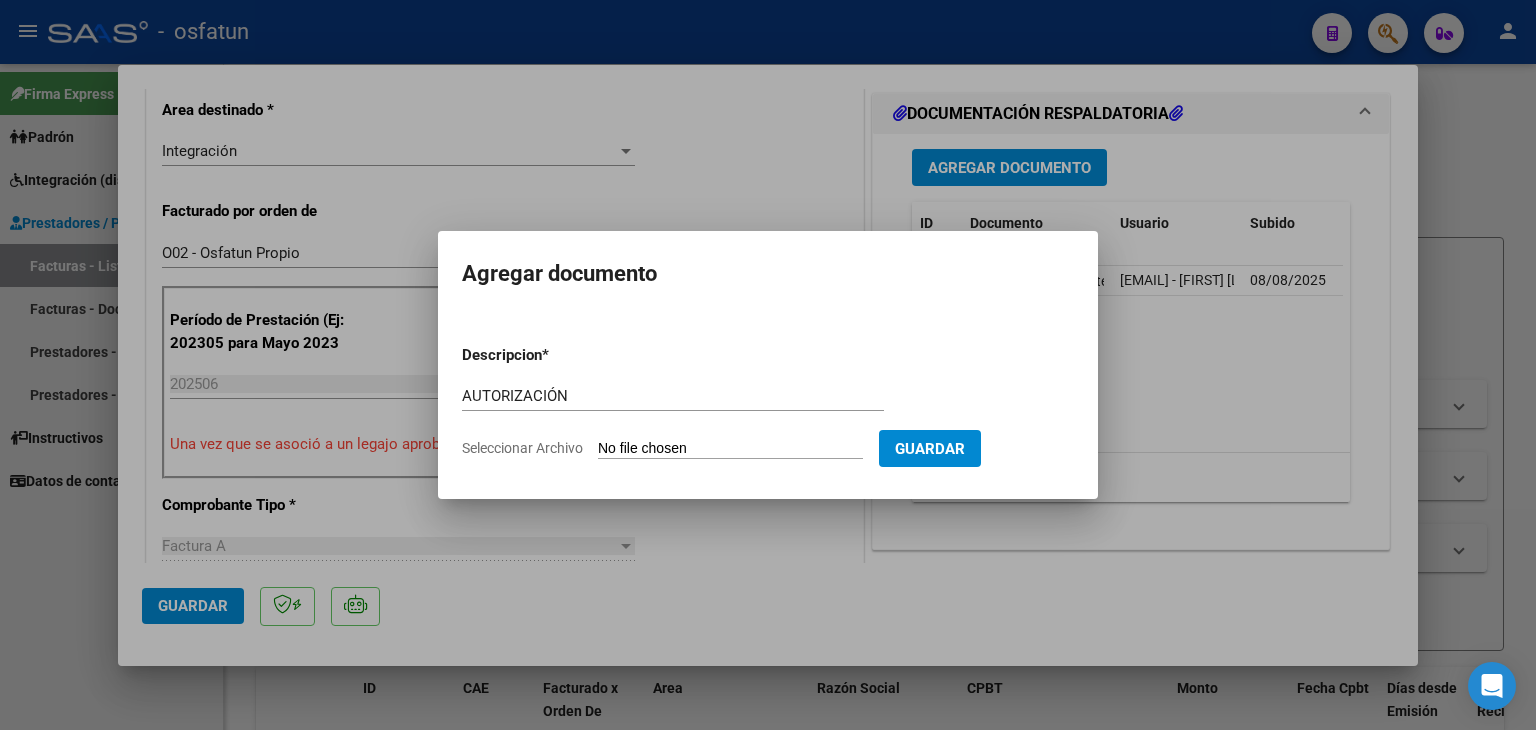 type on "C:\fakepath\PRESUSPUESTO AUTORIZADO - TERAPIA OC - [YEAR].pdf" 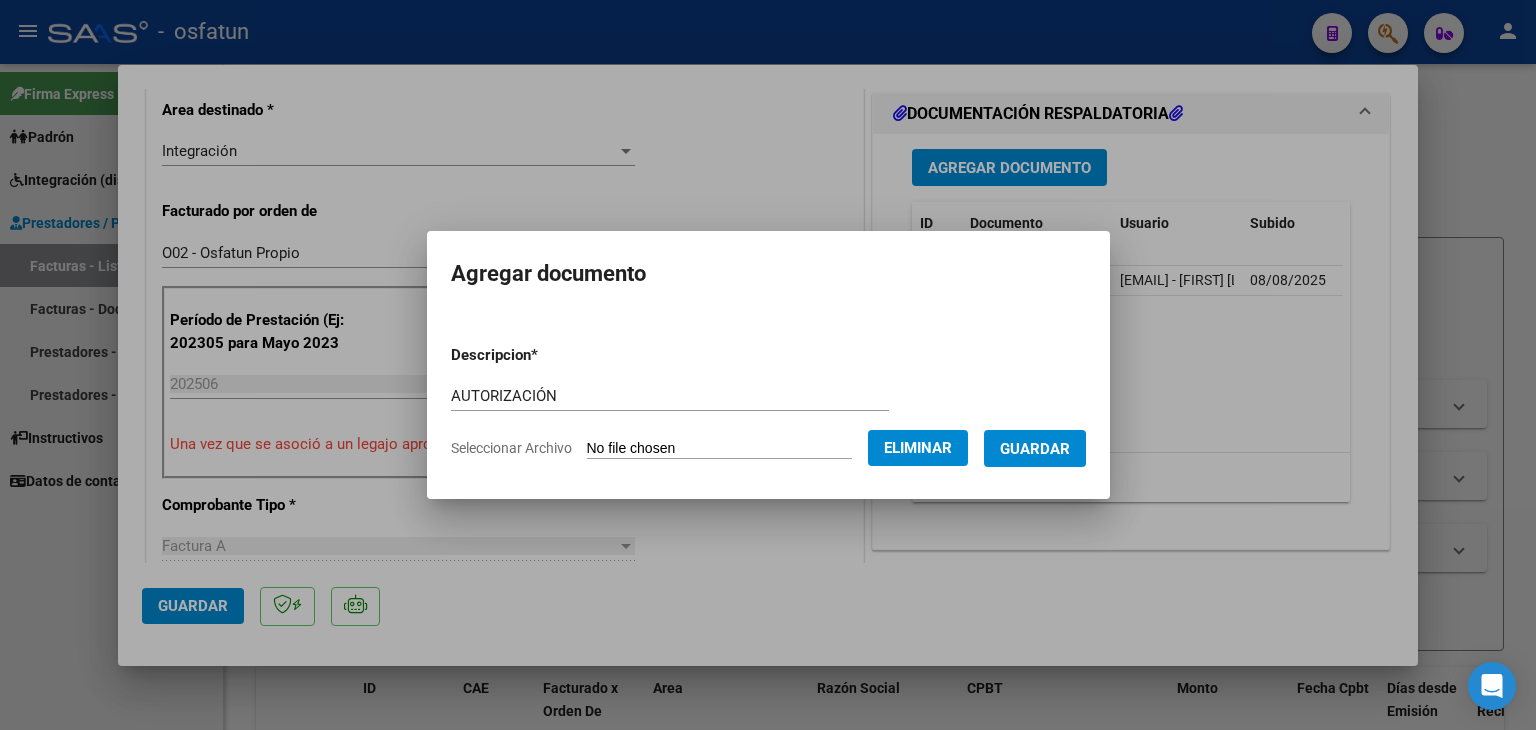 click on "Guardar" at bounding box center [1035, 448] 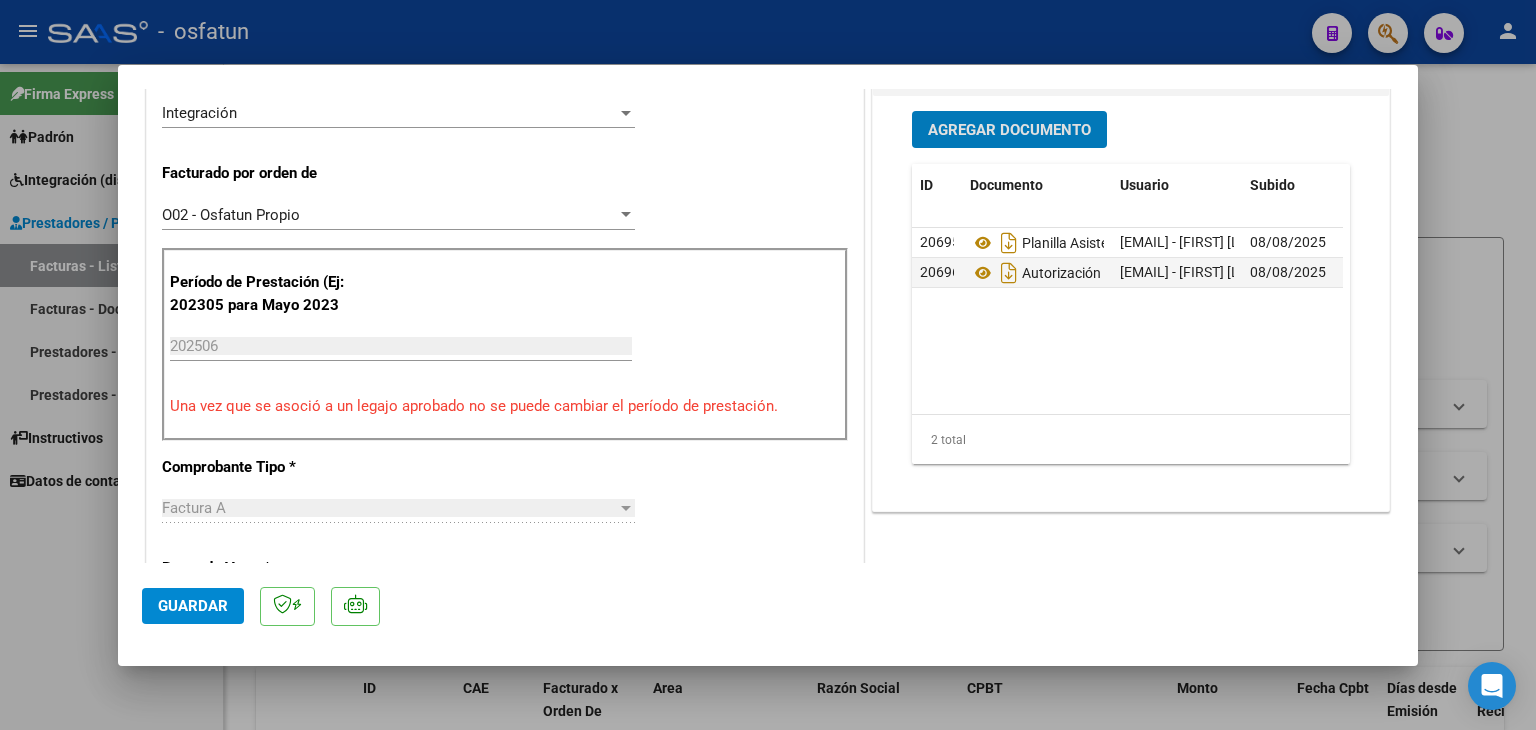 scroll, scrollTop: 600, scrollLeft: 0, axis: vertical 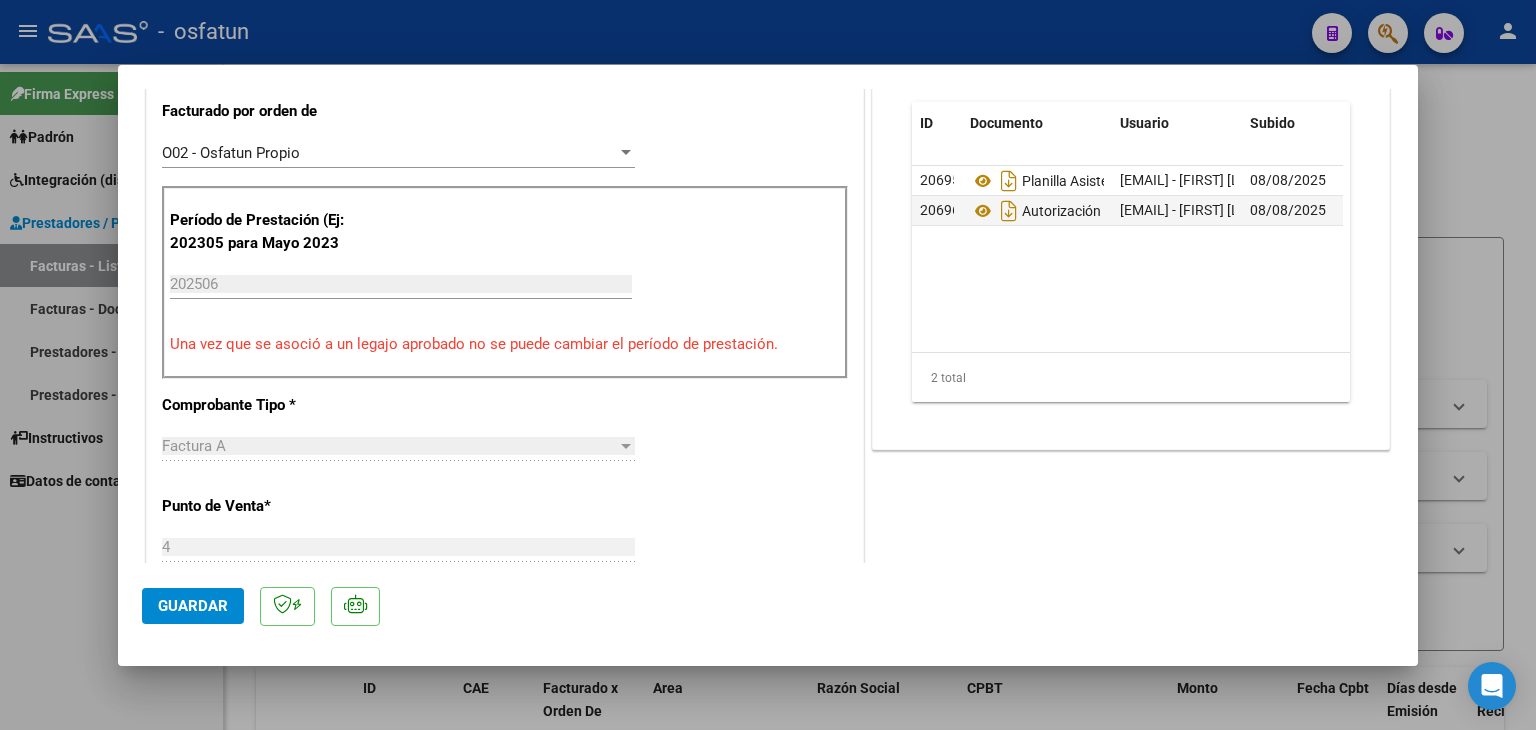 click on "Guardar" 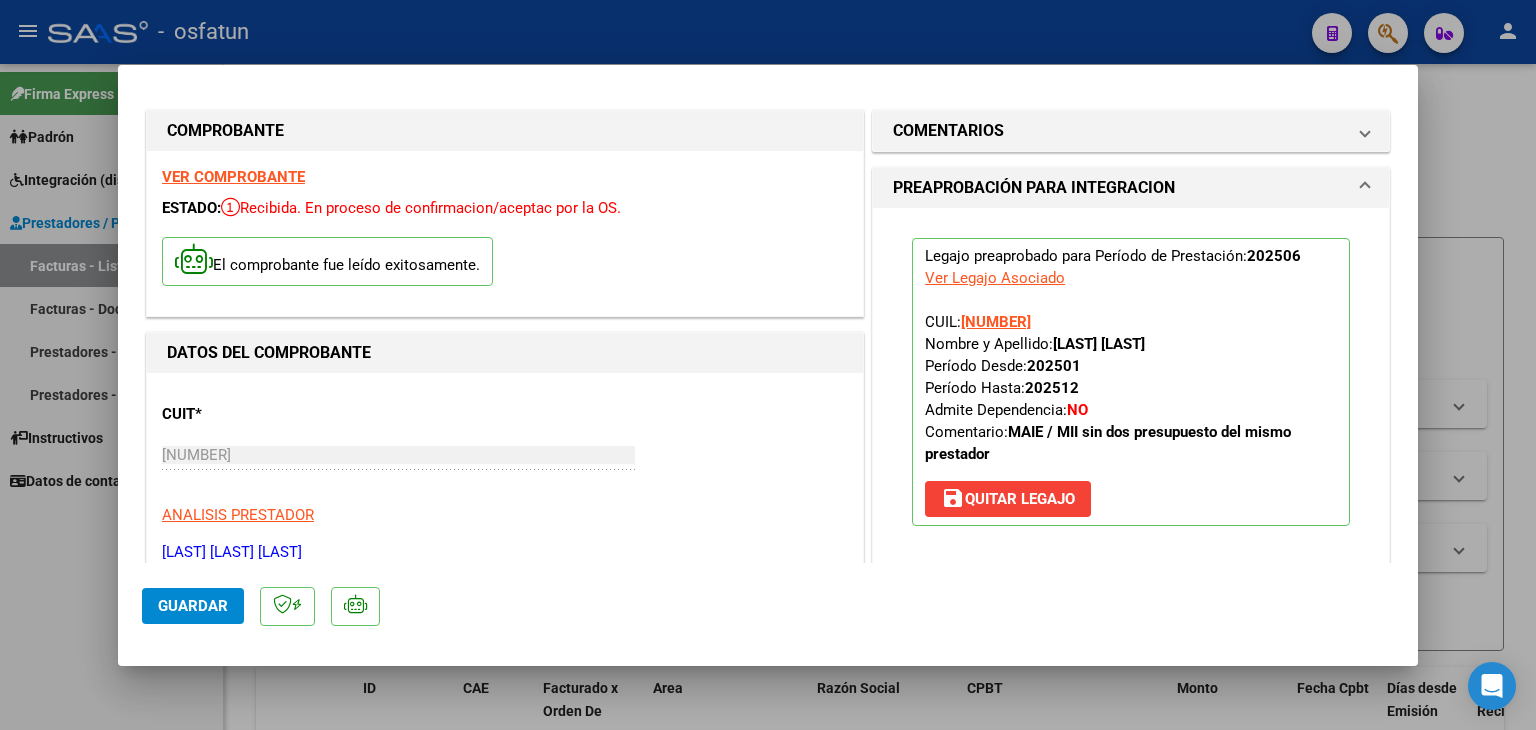 scroll, scrollTop: 0, scrollLeft: 0, axis: both 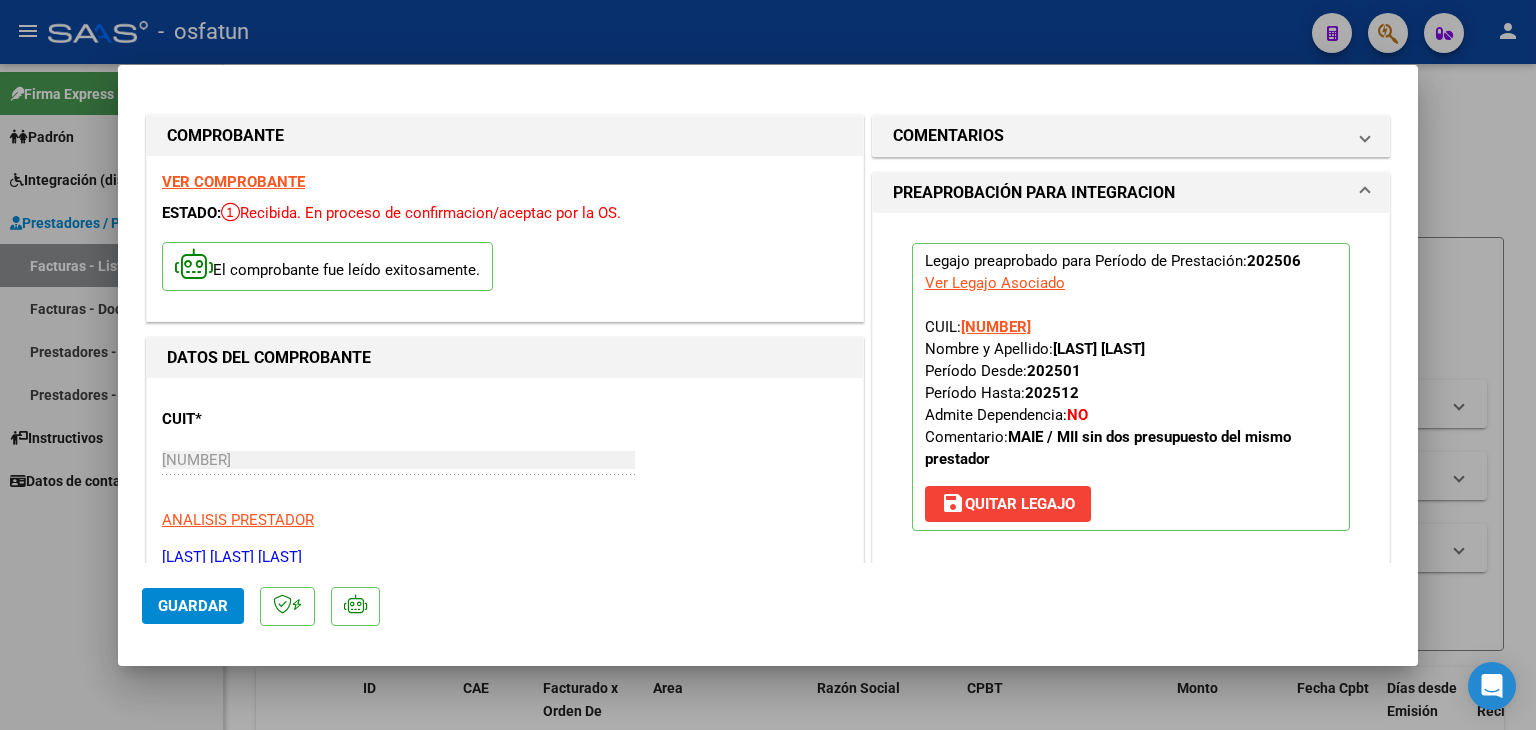 click at bounding box center [768, 365] 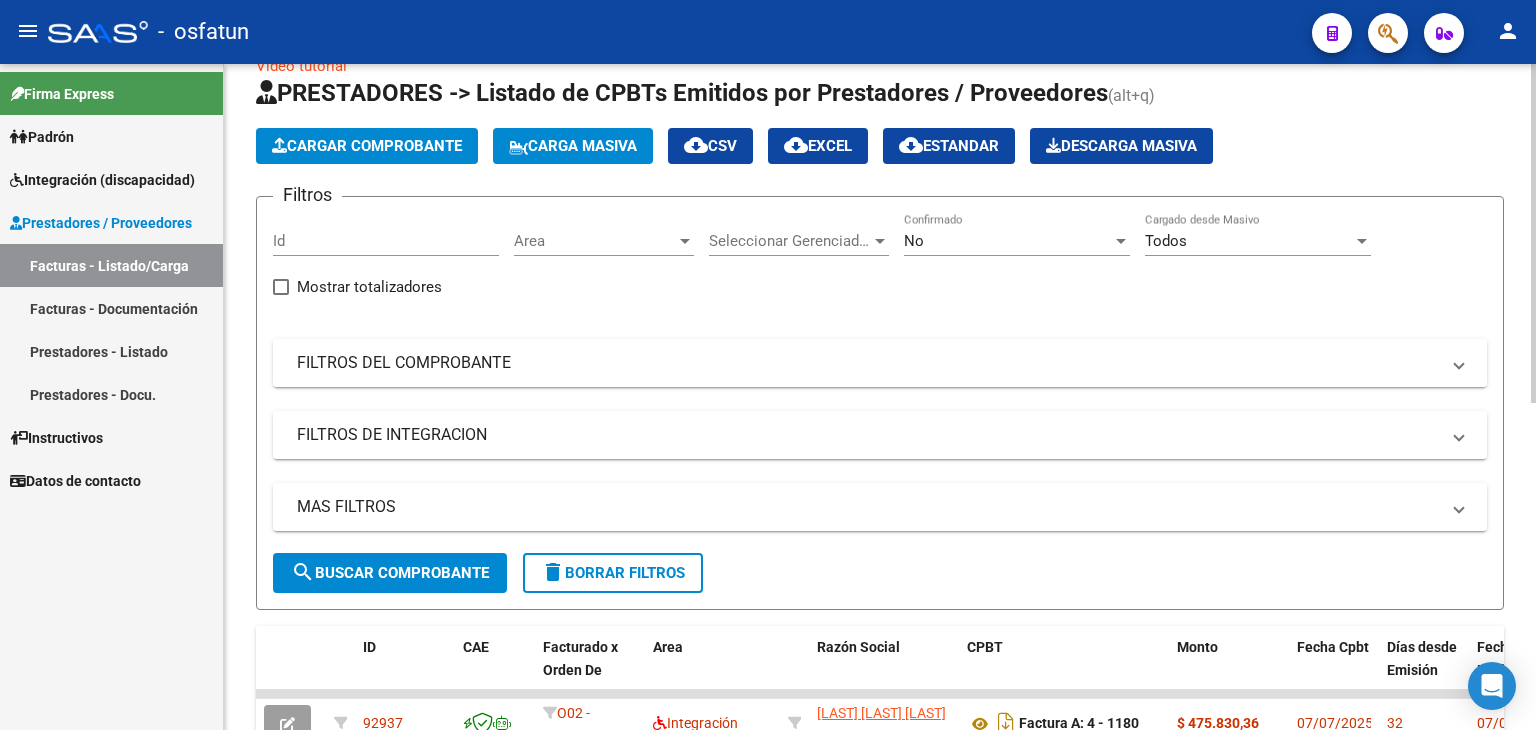 scroll, scrollTop: 0, scrollLeft: 0, axis: both 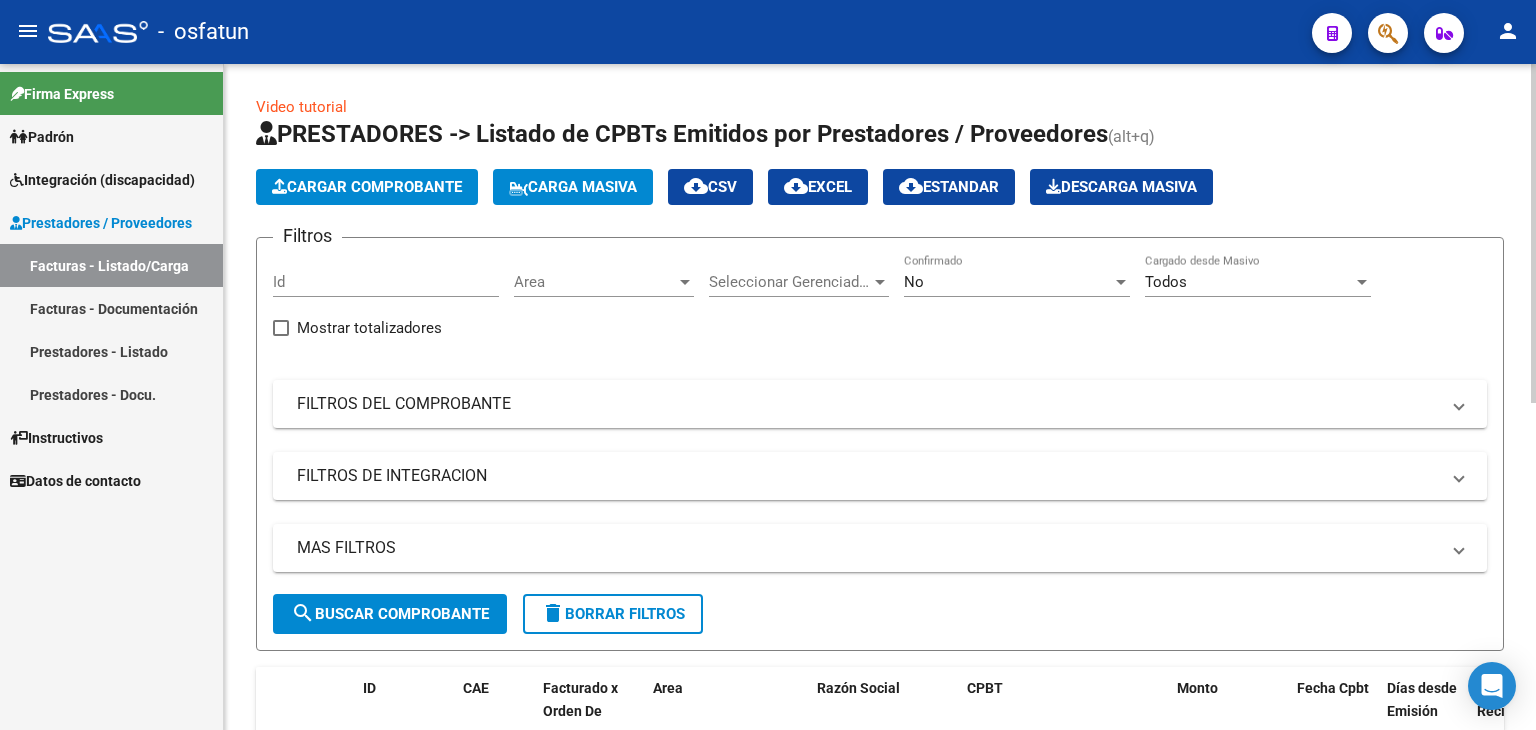 click on "Cargar Comprobante" 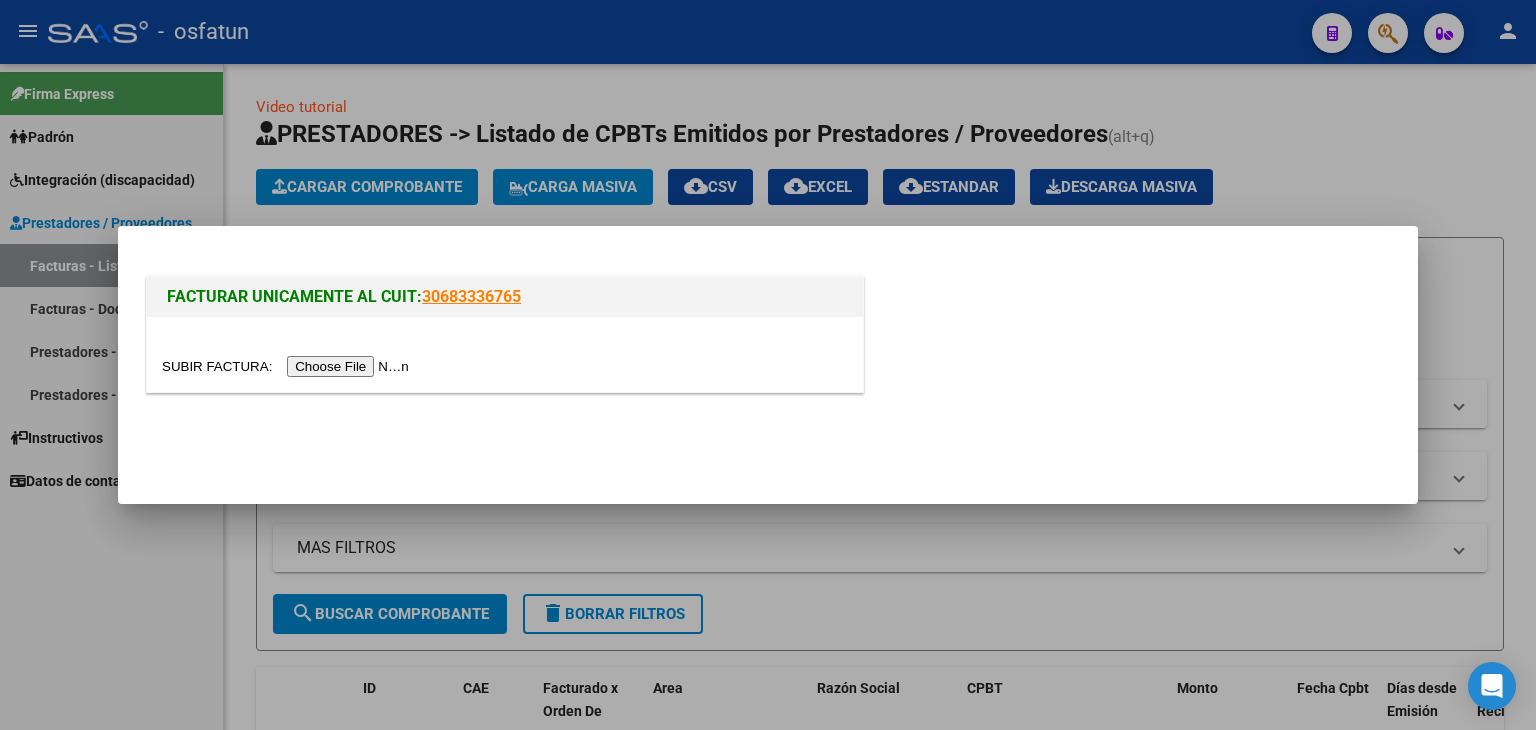 click at bounding box center (288, 366) 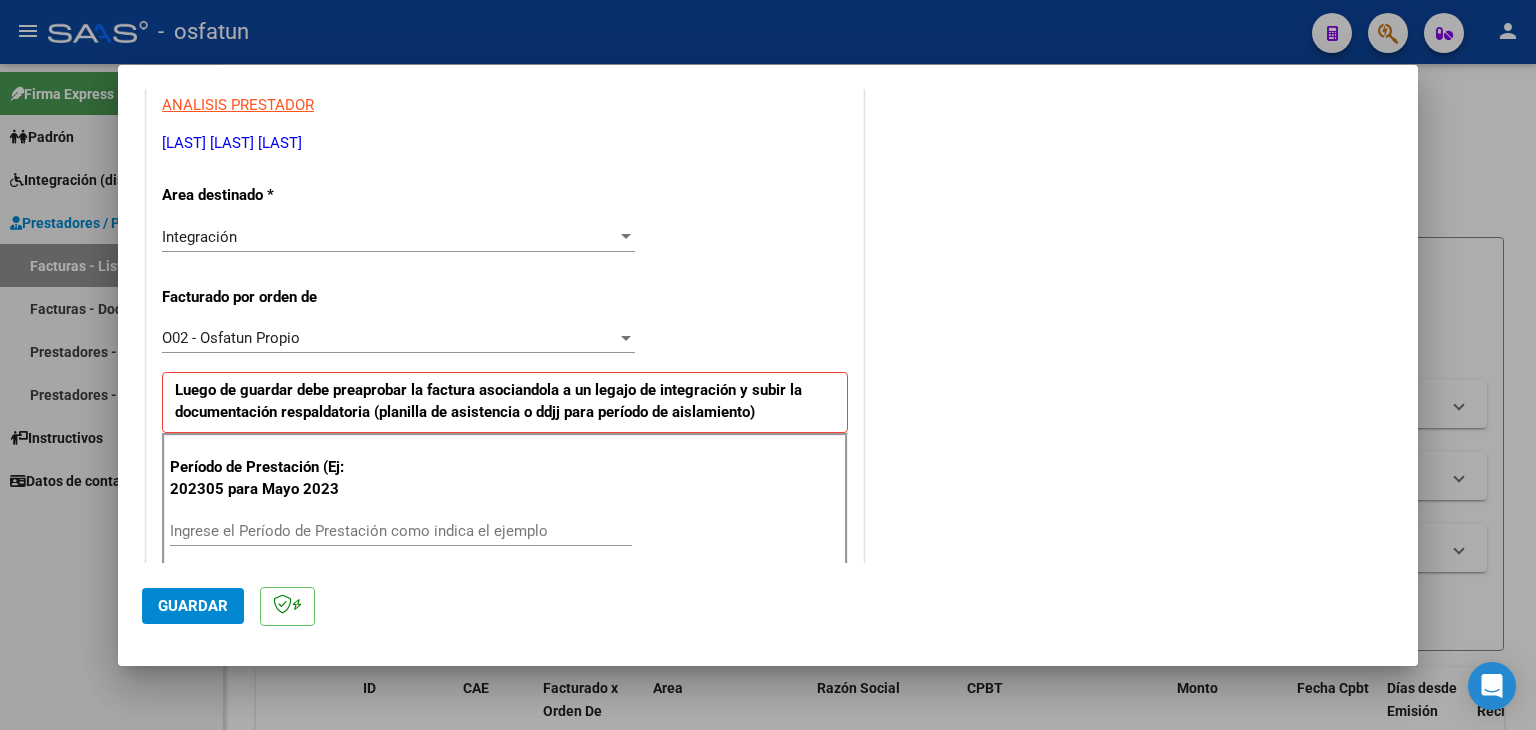 scroll, scrollTop: 400, scrollLeft: 0, axis: vertical 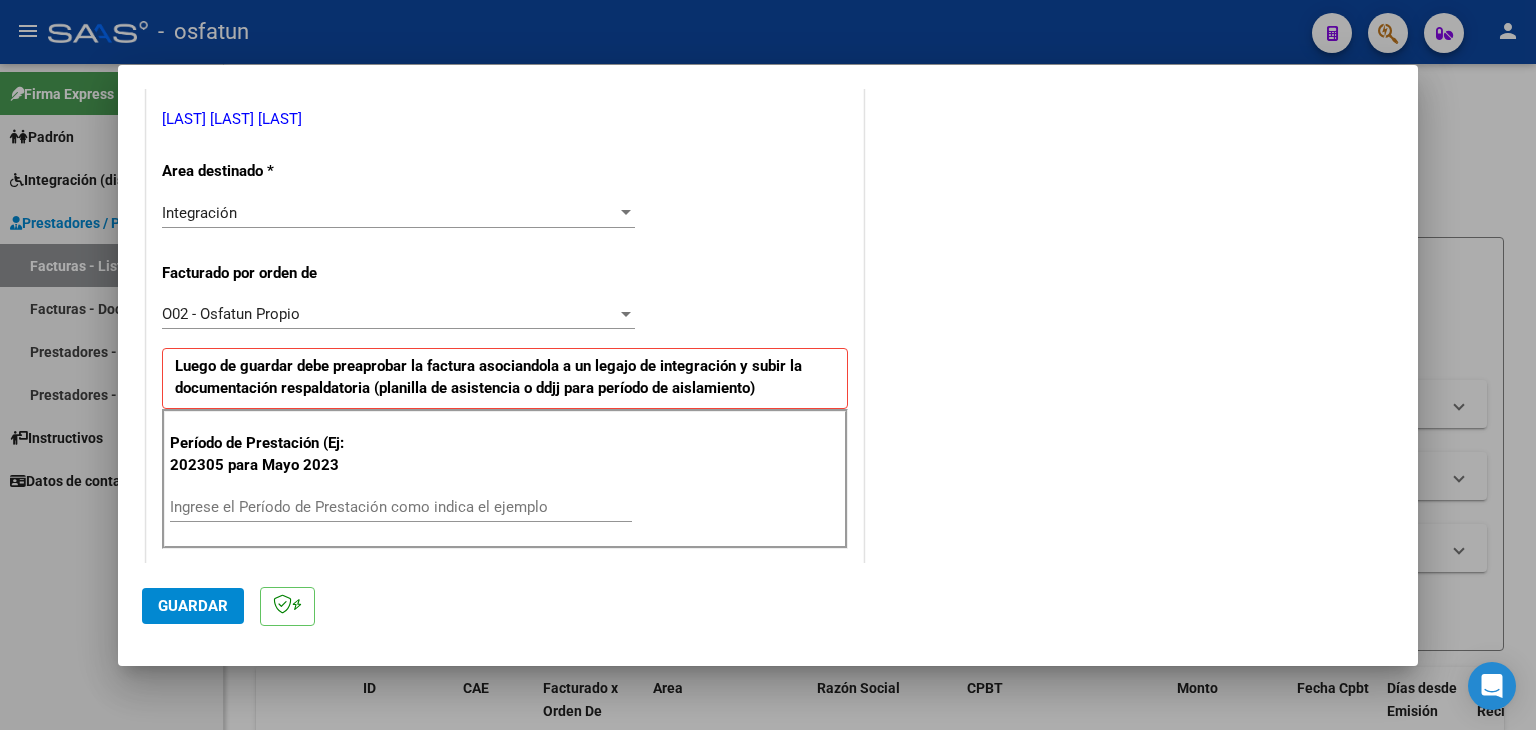click on "Ingrese el Período de Prestación como indica el ejemplo" at bounding box center (401, 507) 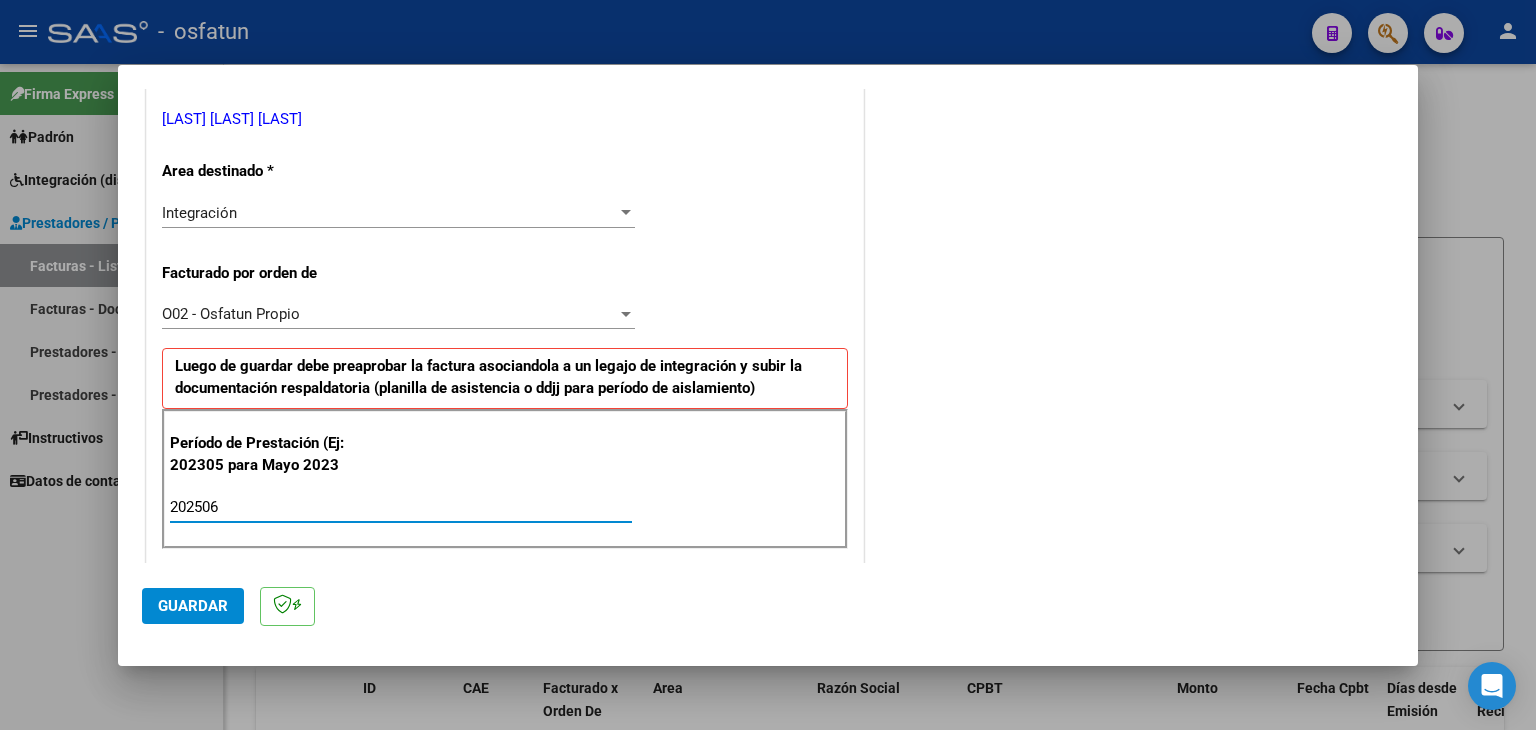 type on "202506" 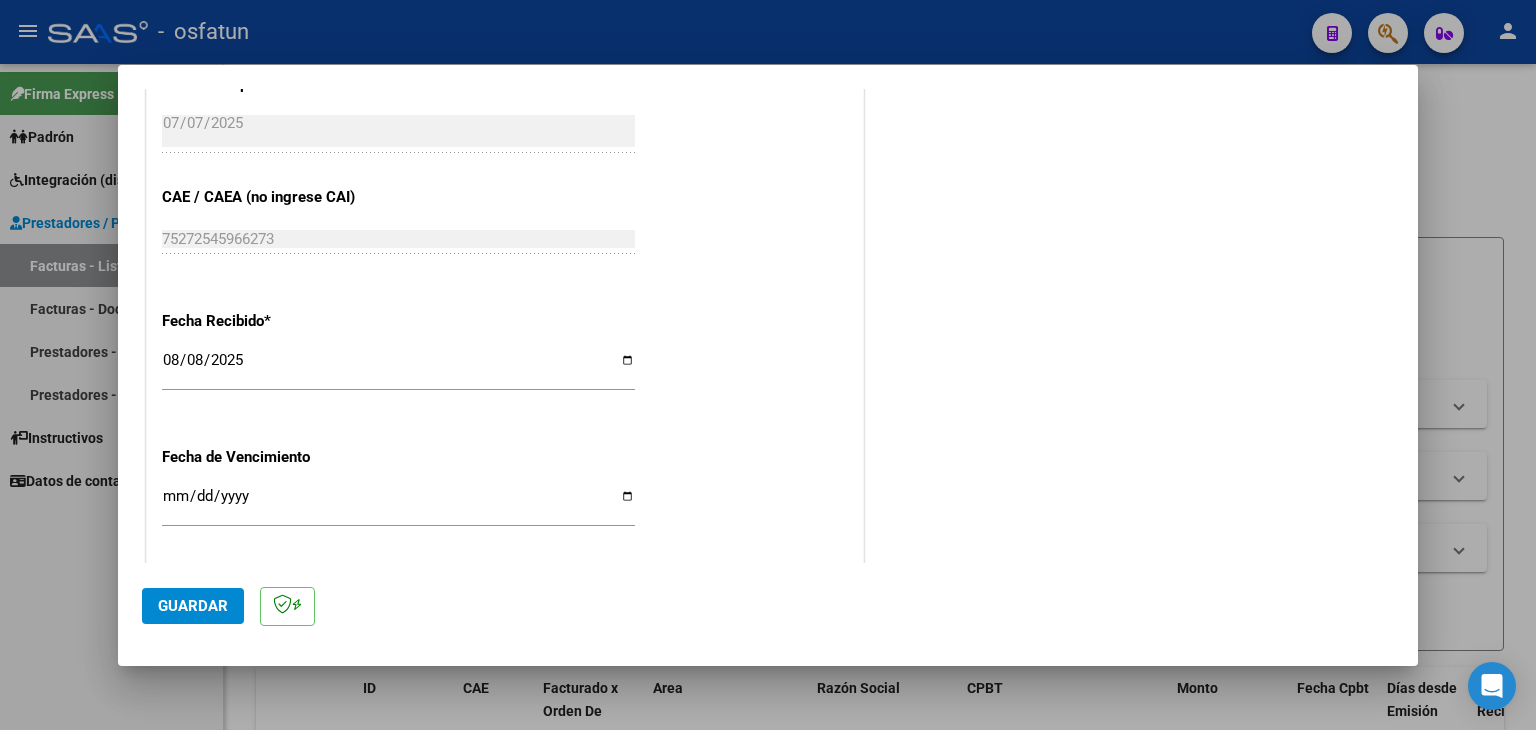 scroll, scrollTop: 1300, scrollLeft: 0, axis: vertical 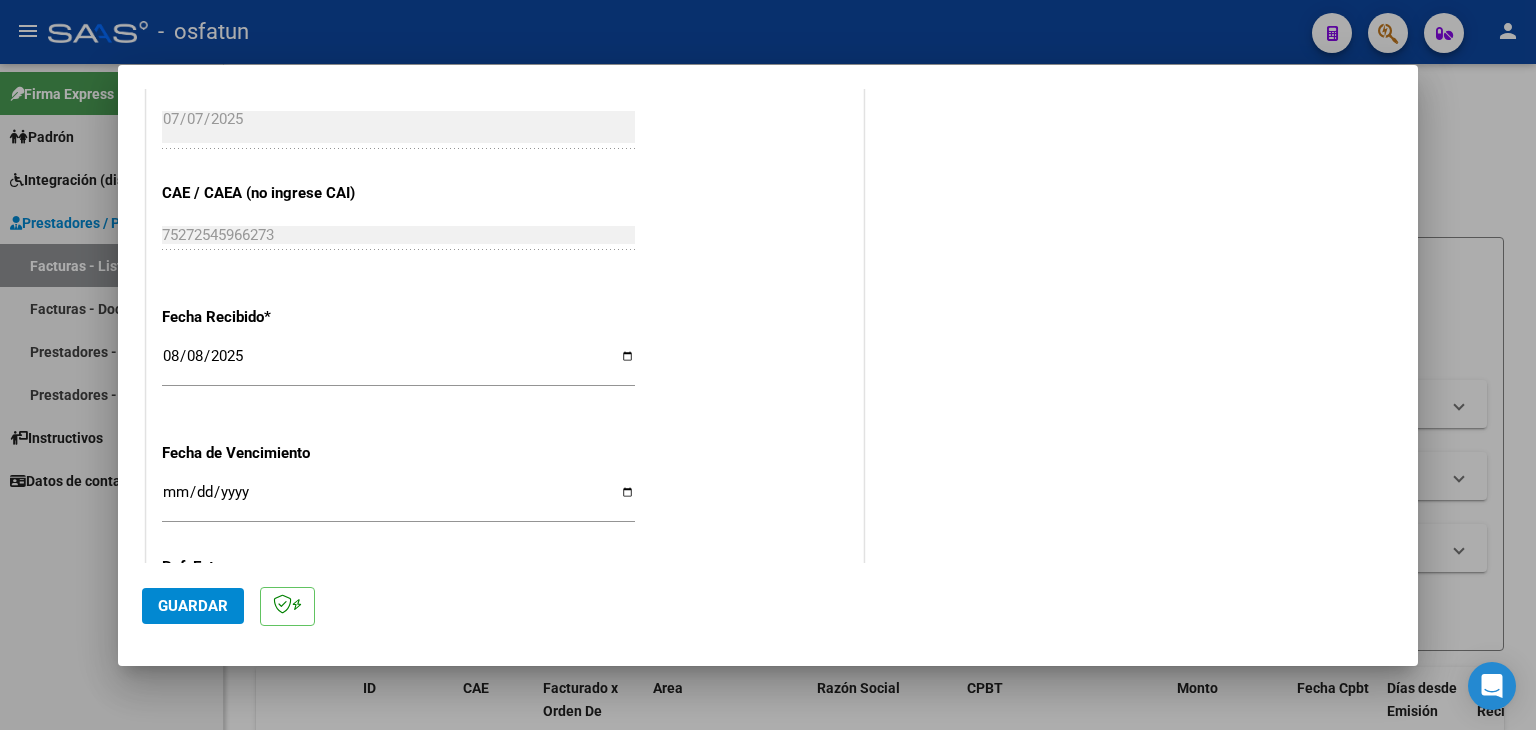 click on "2025-08-08" at bounding box center [398, 364] 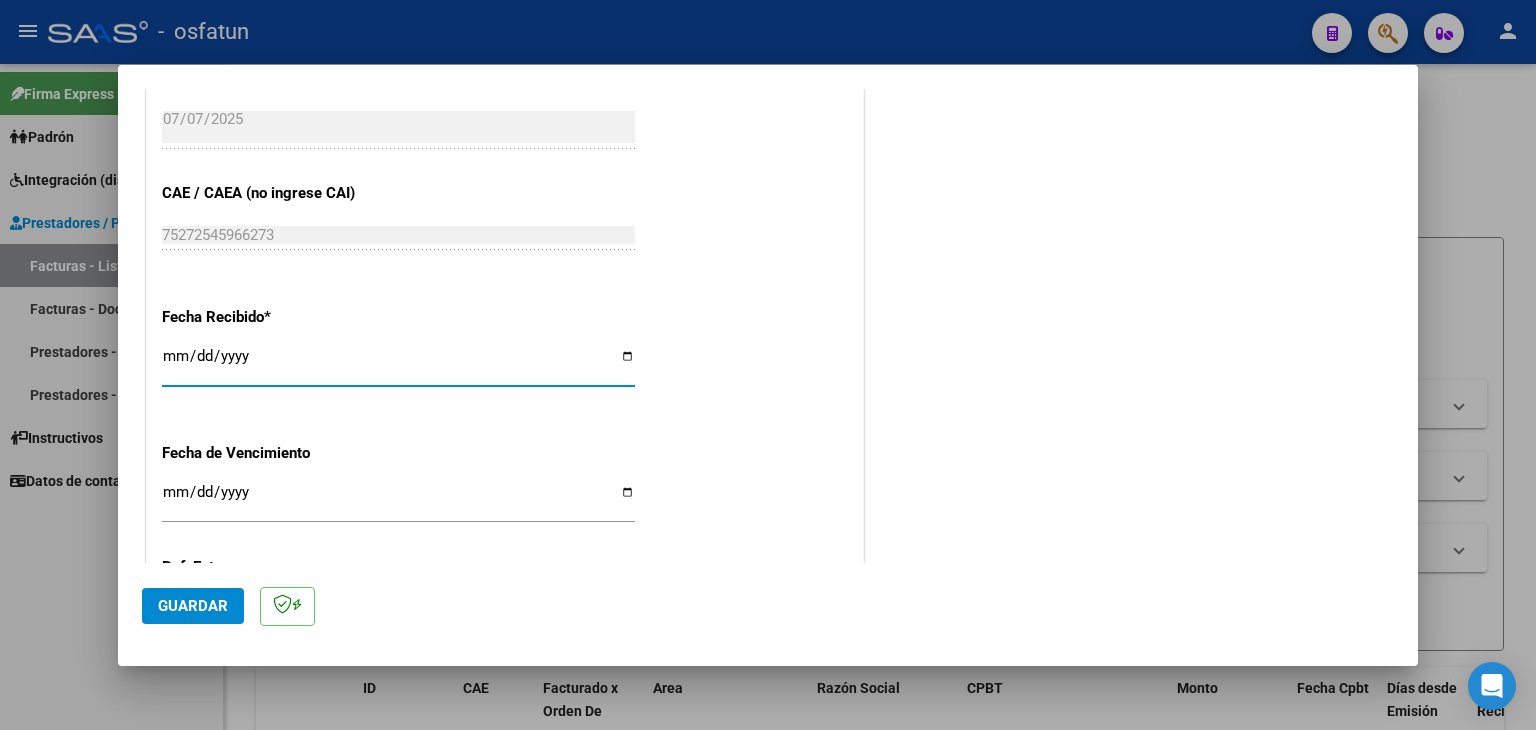 type on "2025-08-07" 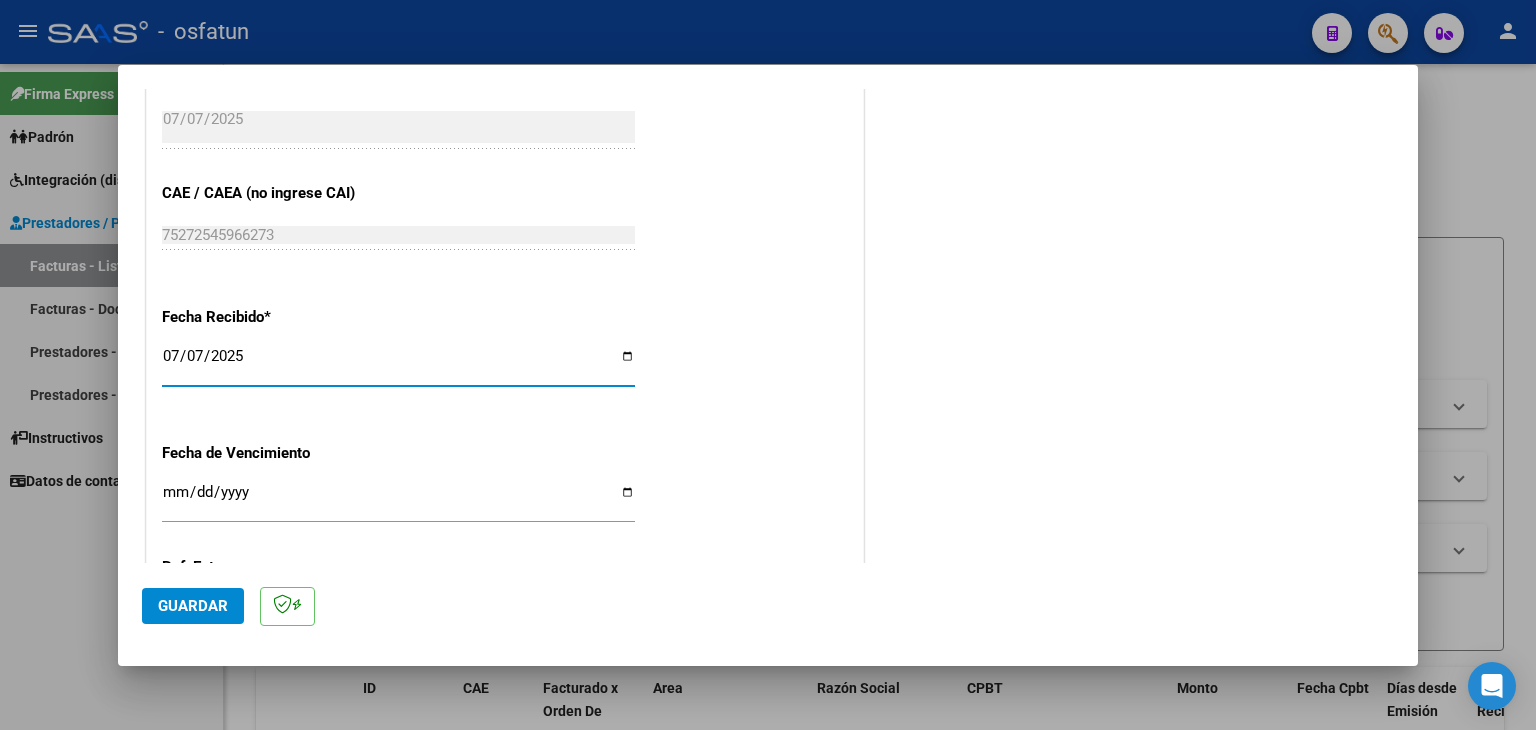 click on "Ingresar la fecha" at bounding box center [398, 500] 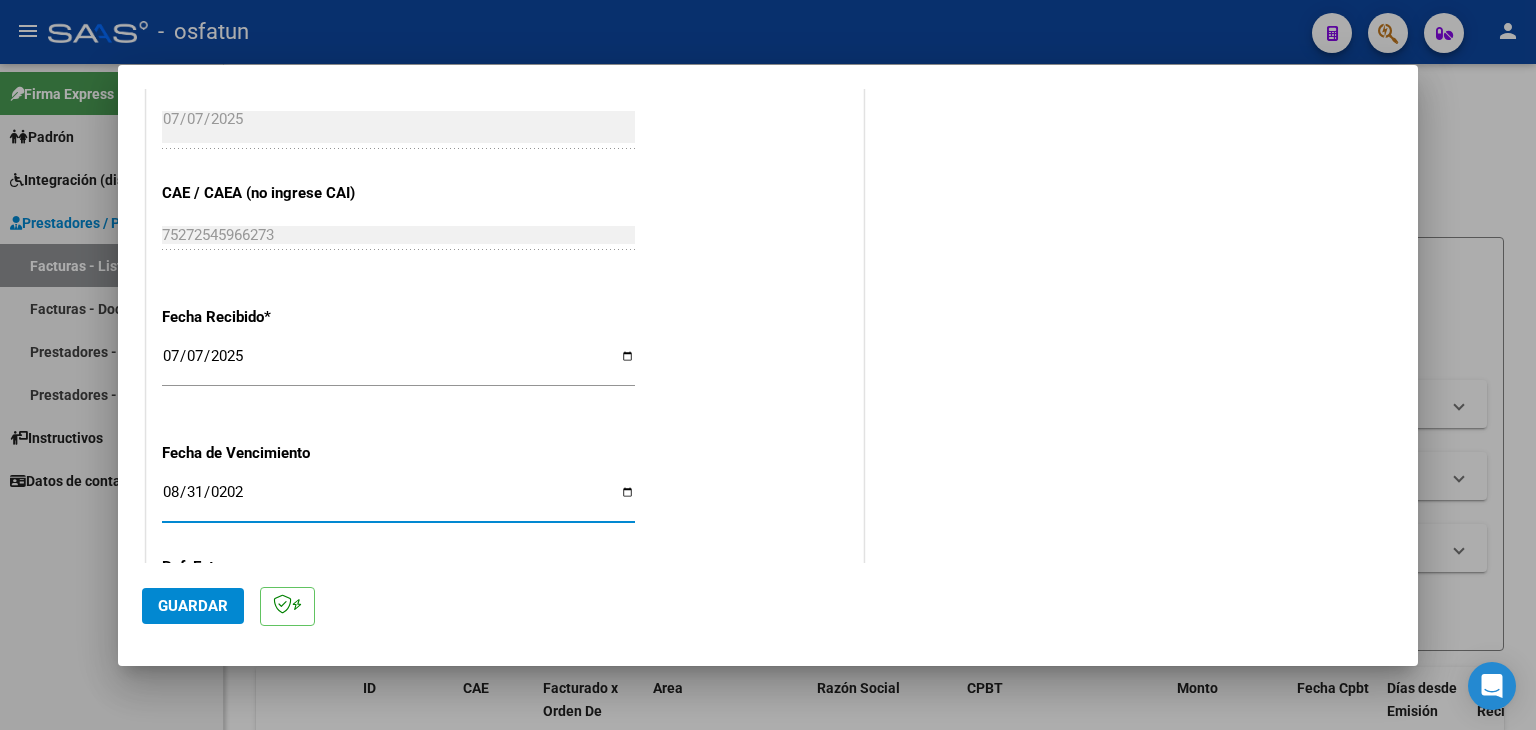 type on "2025-08-31" 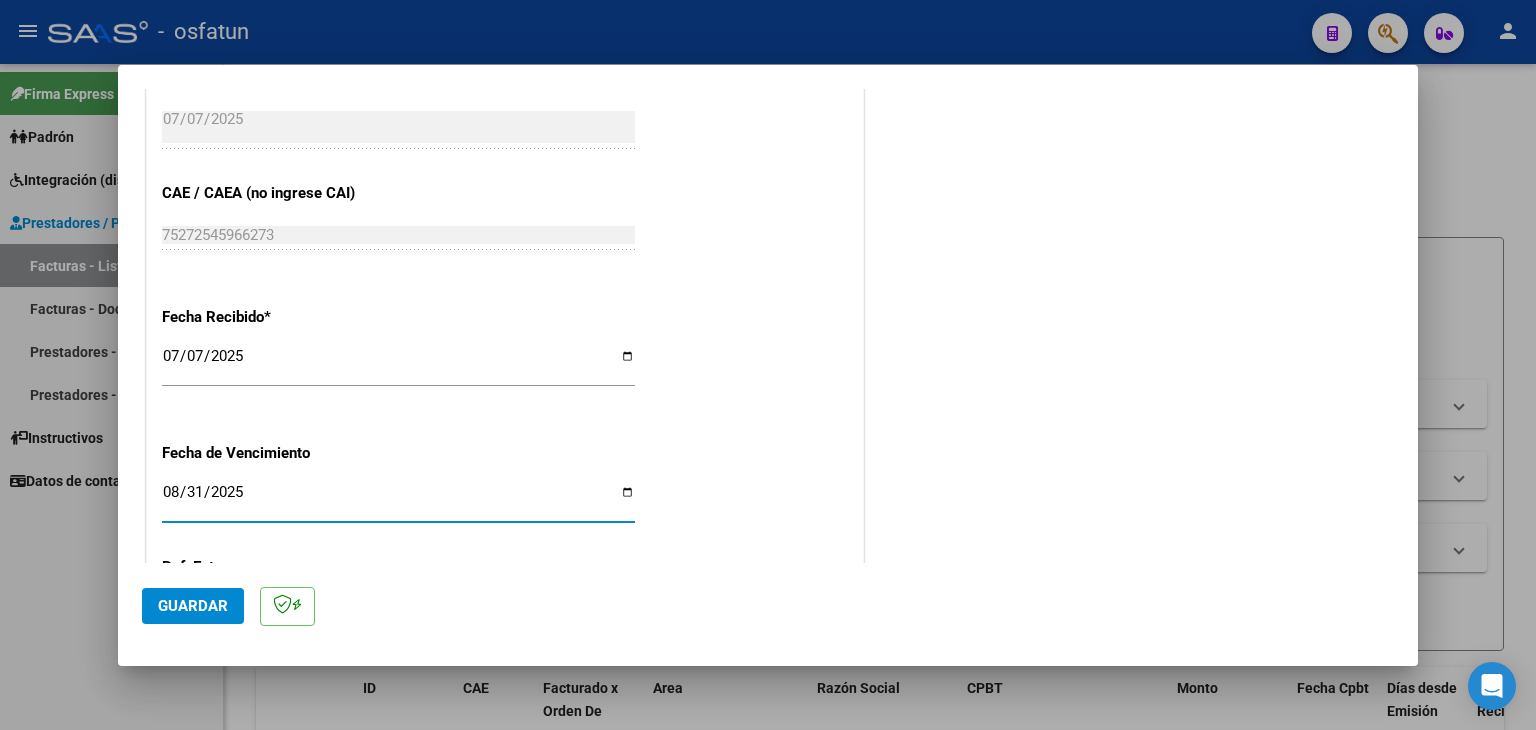 scroll, scrollTop: 1498, scrollLeft: 0, axis: vertical 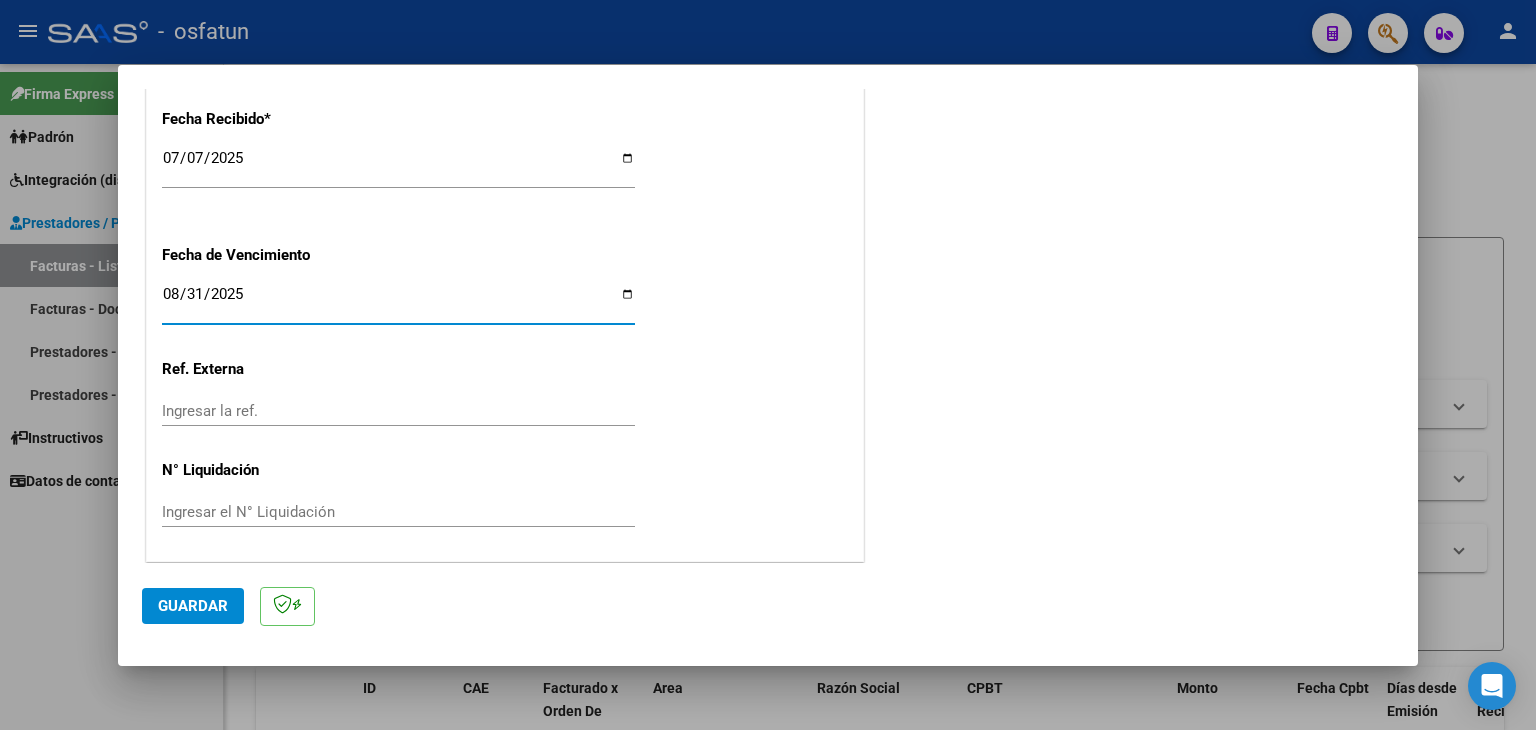 click on "Guardar" 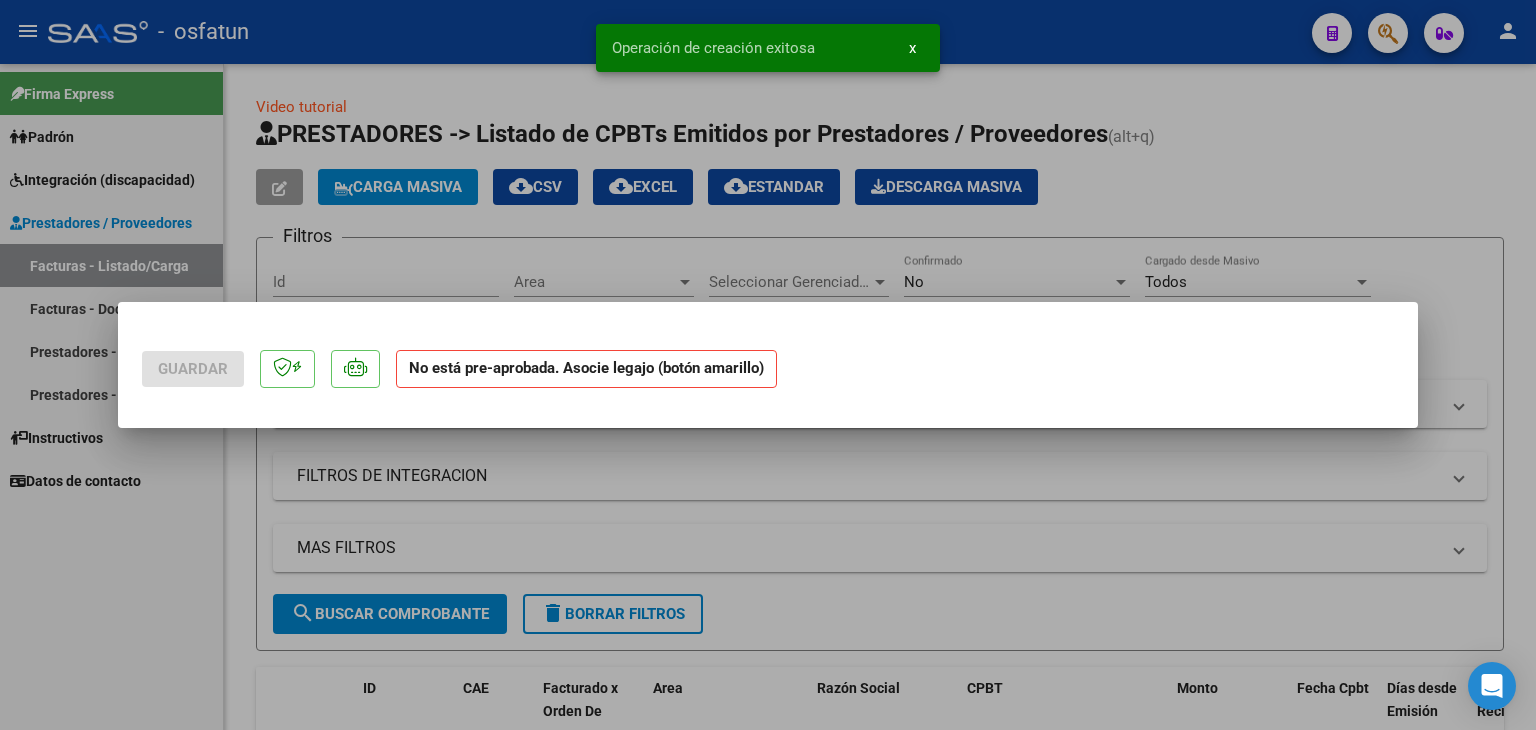 scroll, scrollTop: 0, scrollLeft: 0, axis: both 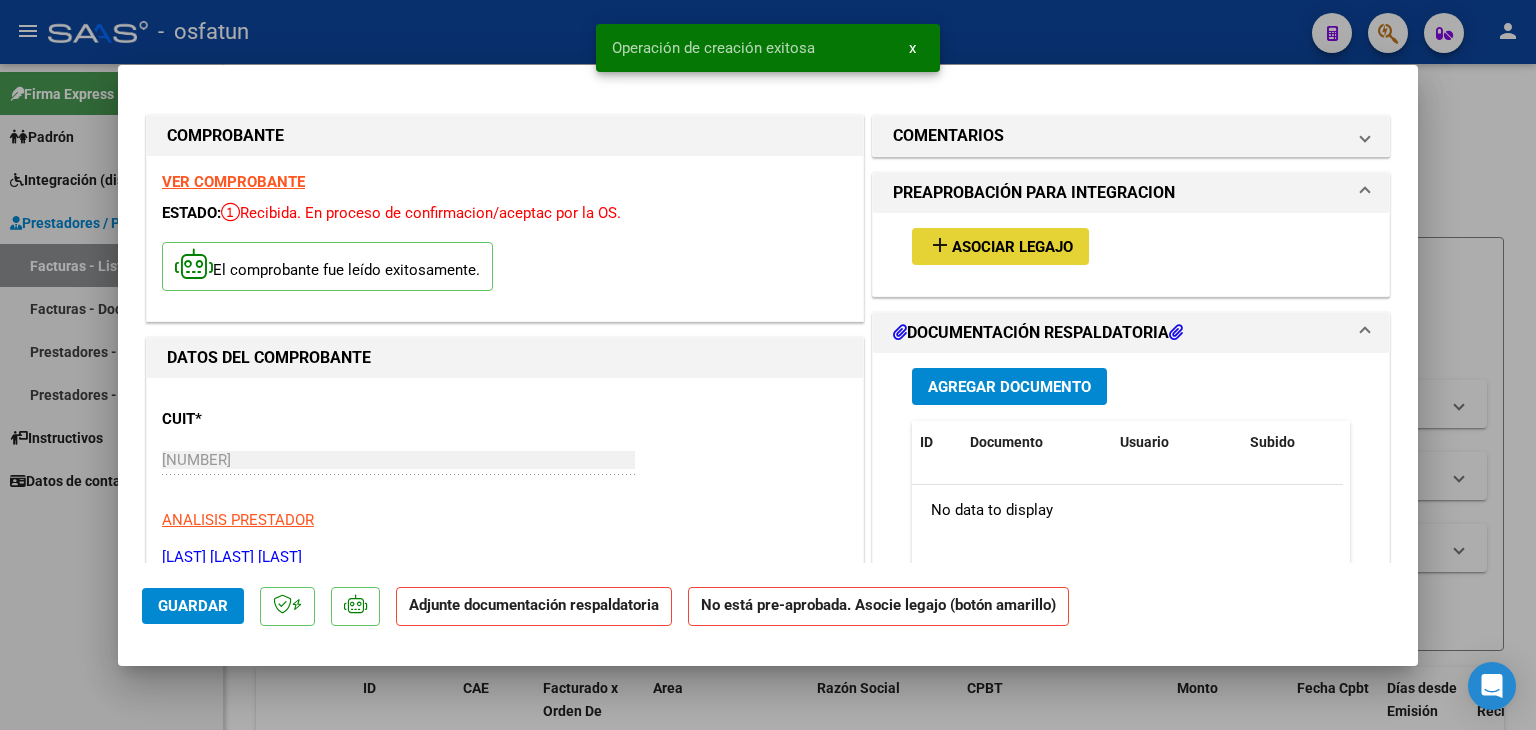 click on "Asociar Legajo" at bounding box center [1012, 247] 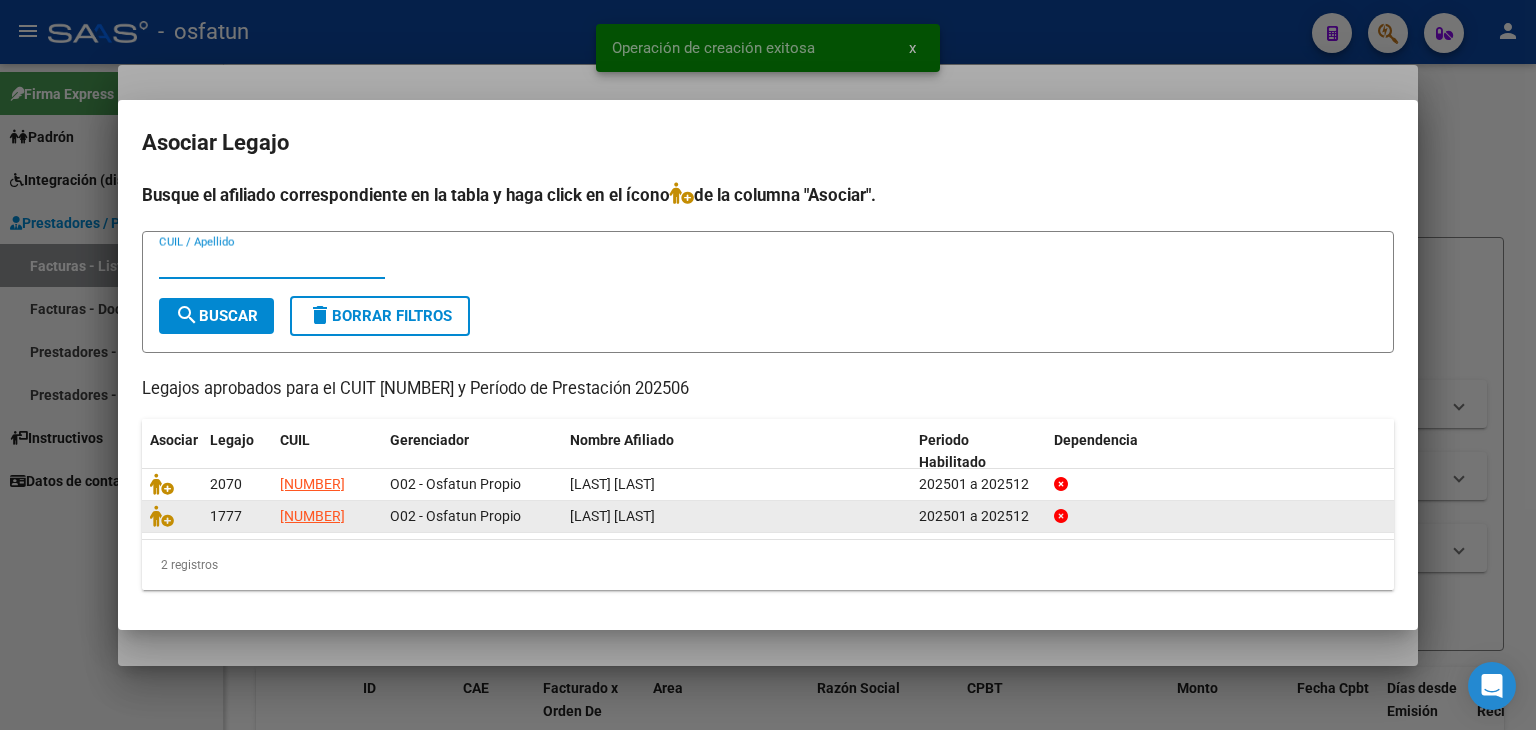 click 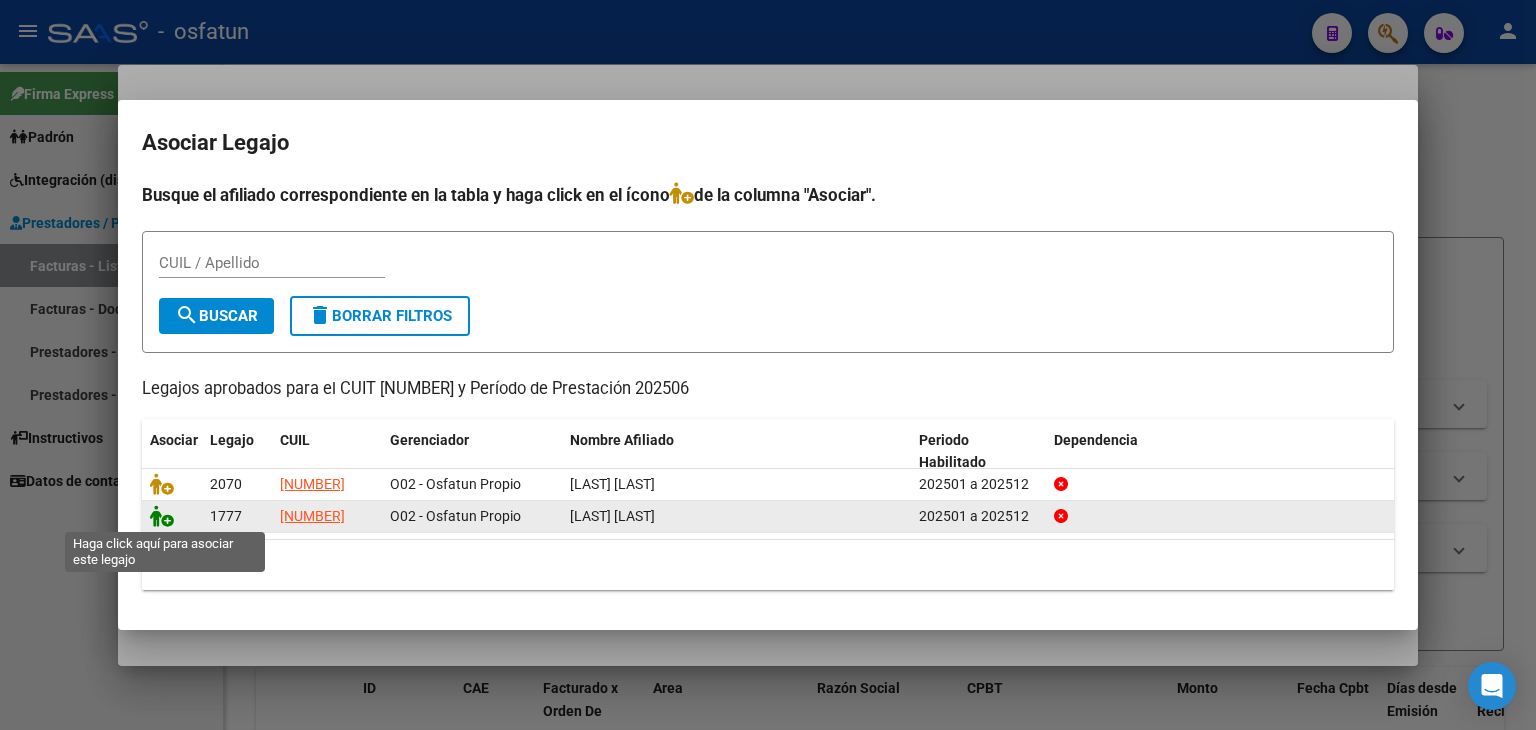 click 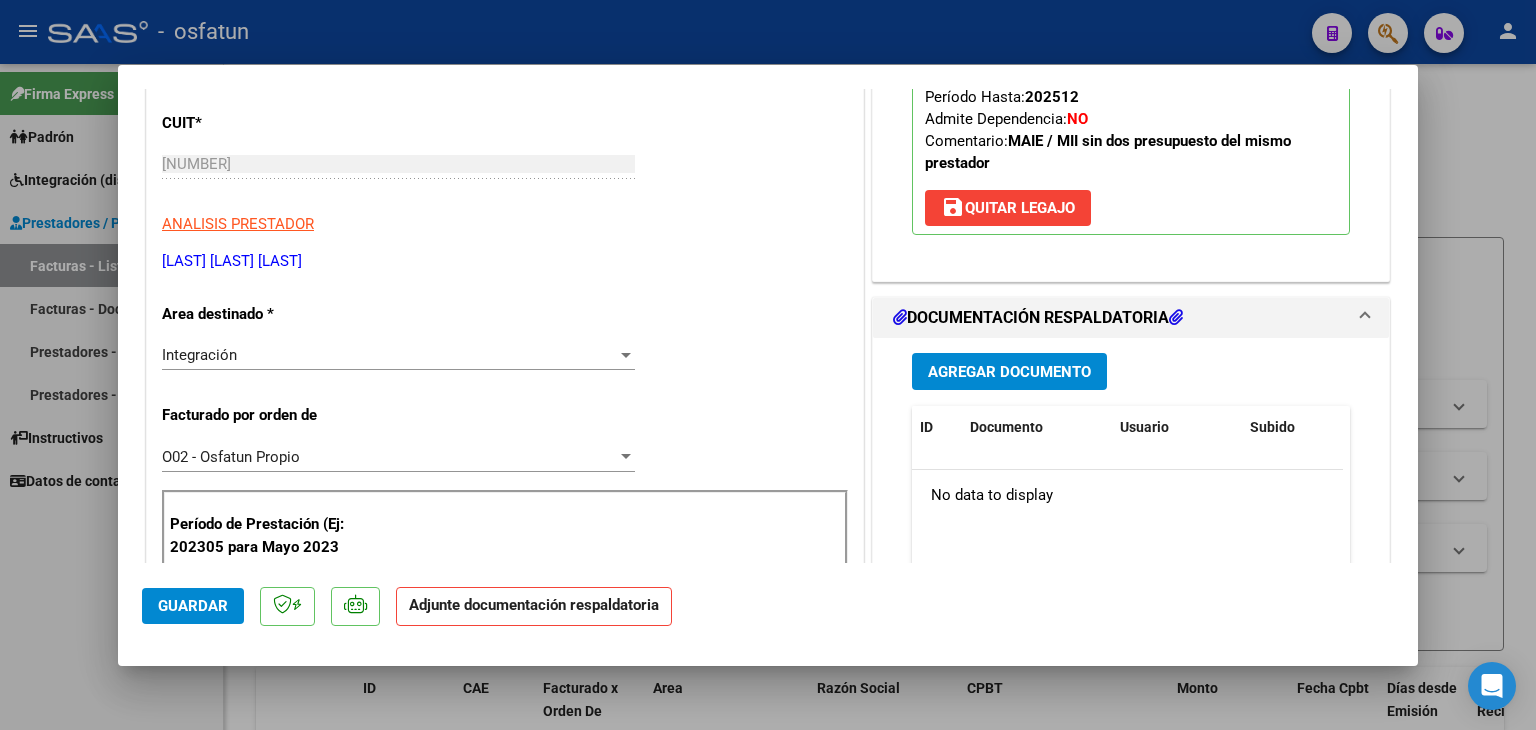 scroll, scrollTop: 300, scrollLeft: 0, axis: vertical 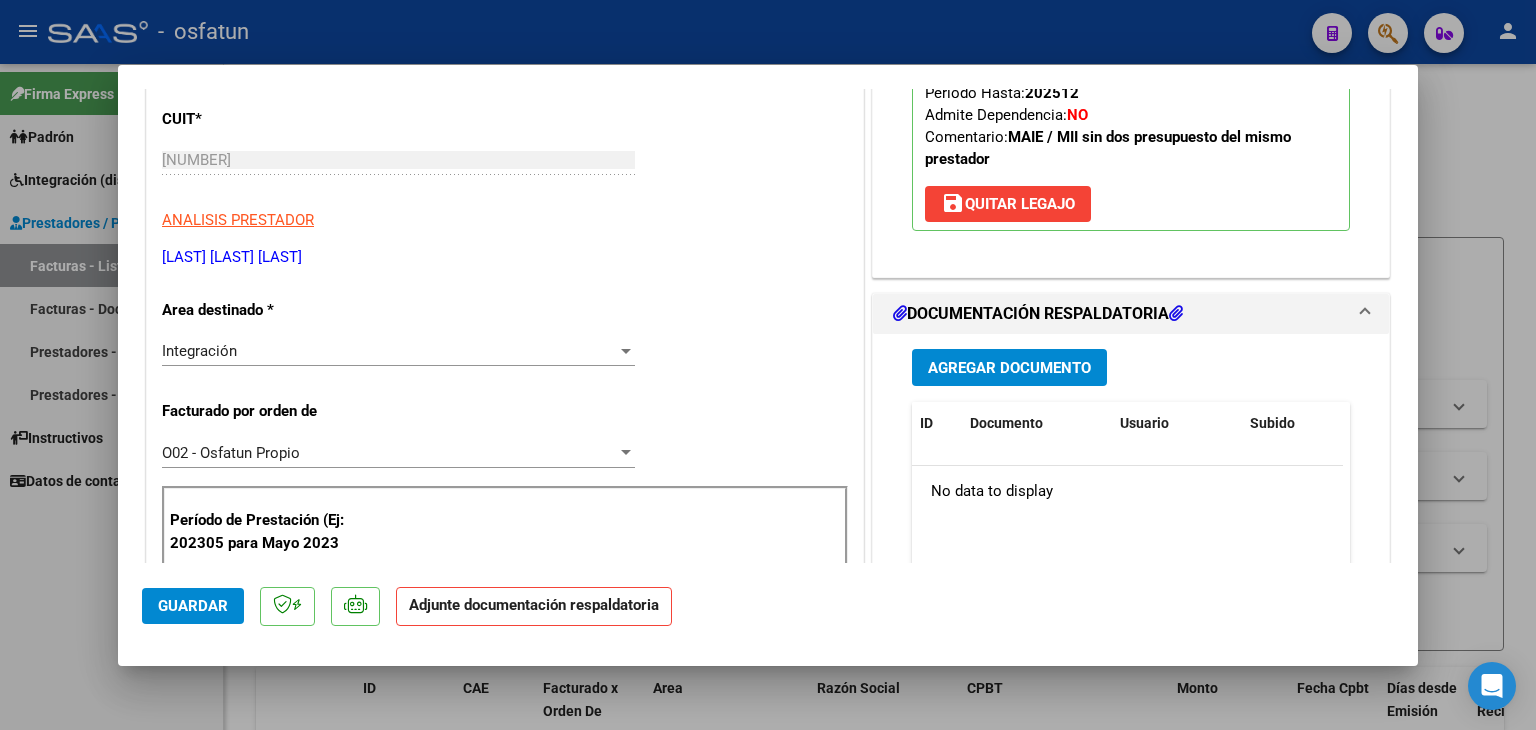 click on "Agregar Documento" at bounding box center [1009, 368] 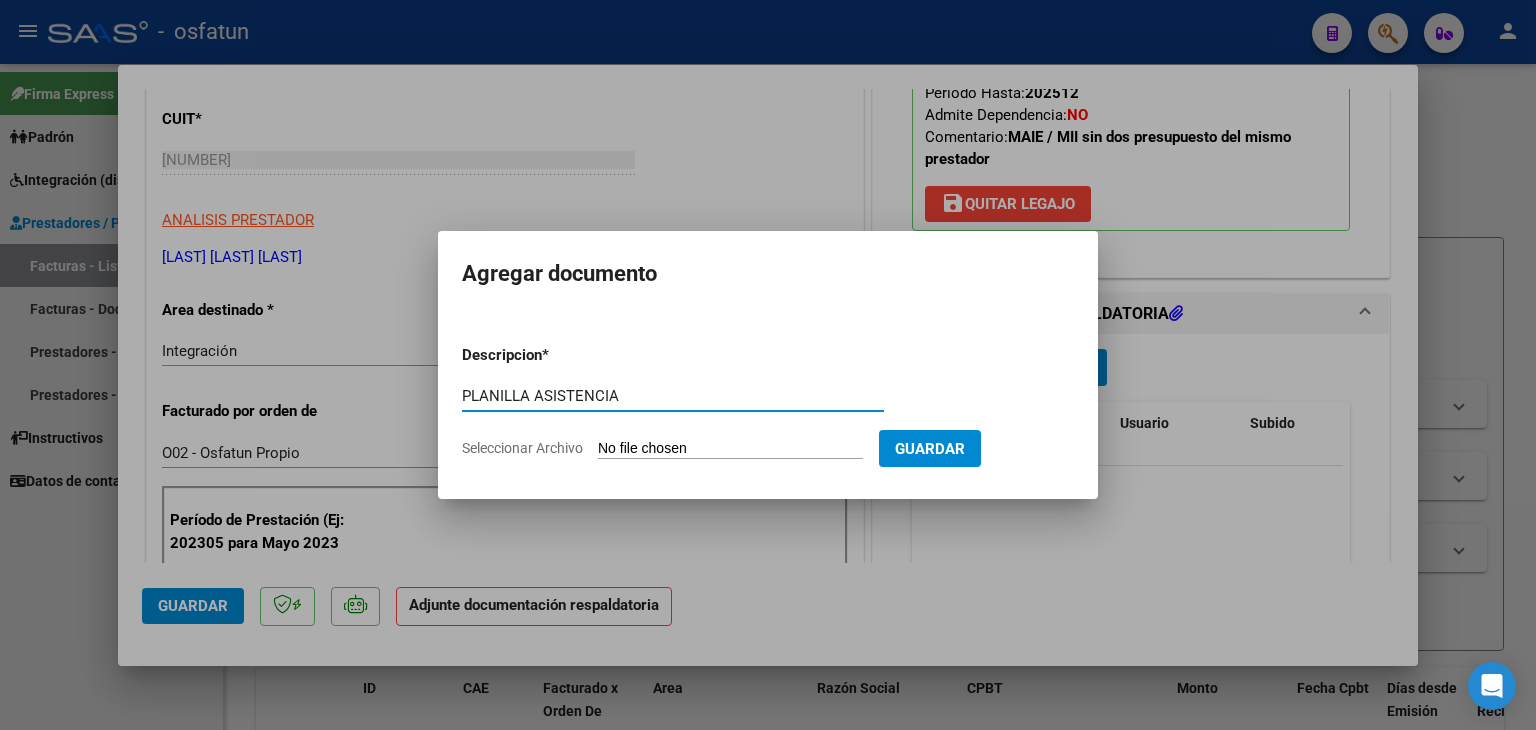 type on "PLANILLA ASISTENCIA" 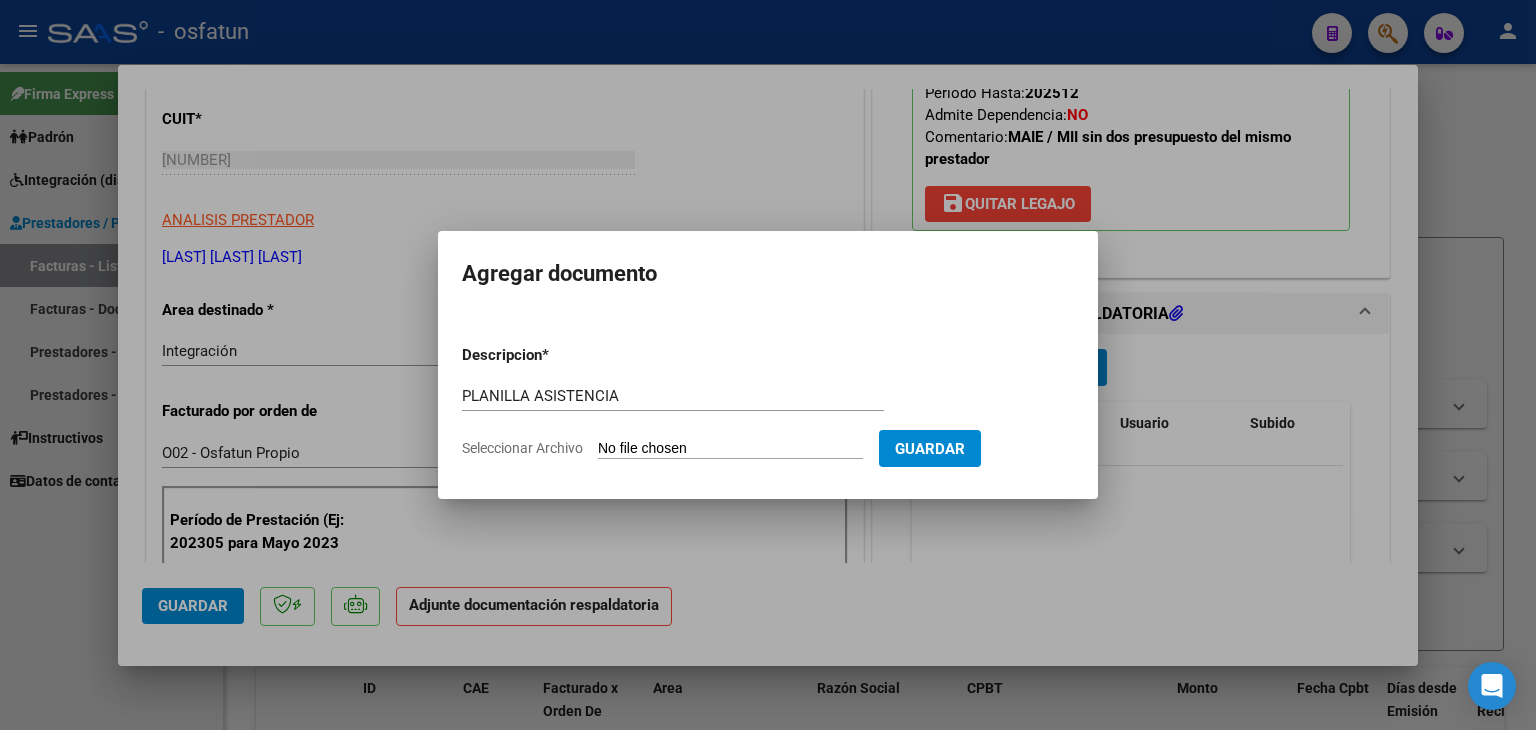 type on "C:\fakepath\PLANILLA ASISTENCIA - MOD INT INT - JUN 2025.pdf" 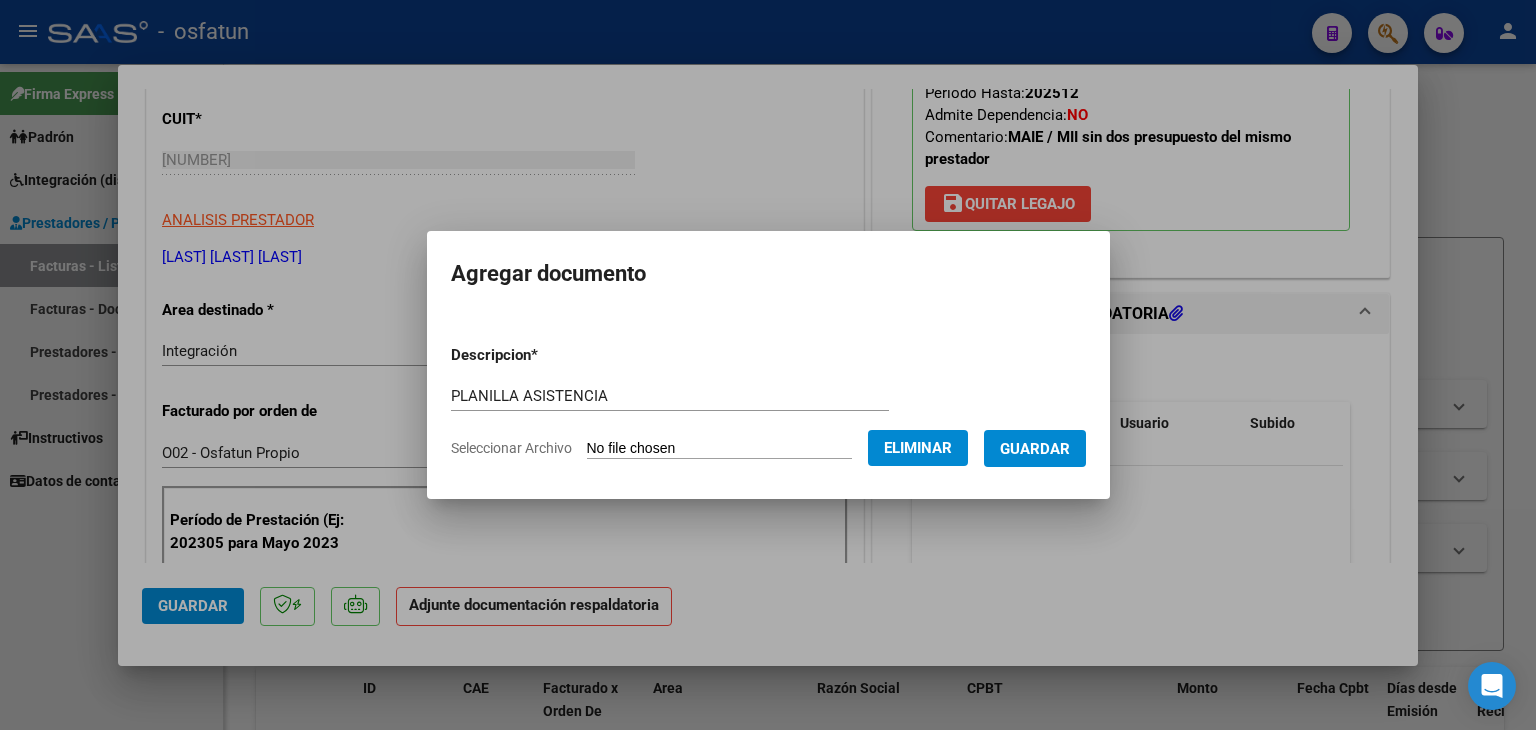 click on "Guardar" at bounding box center (1035, 448) 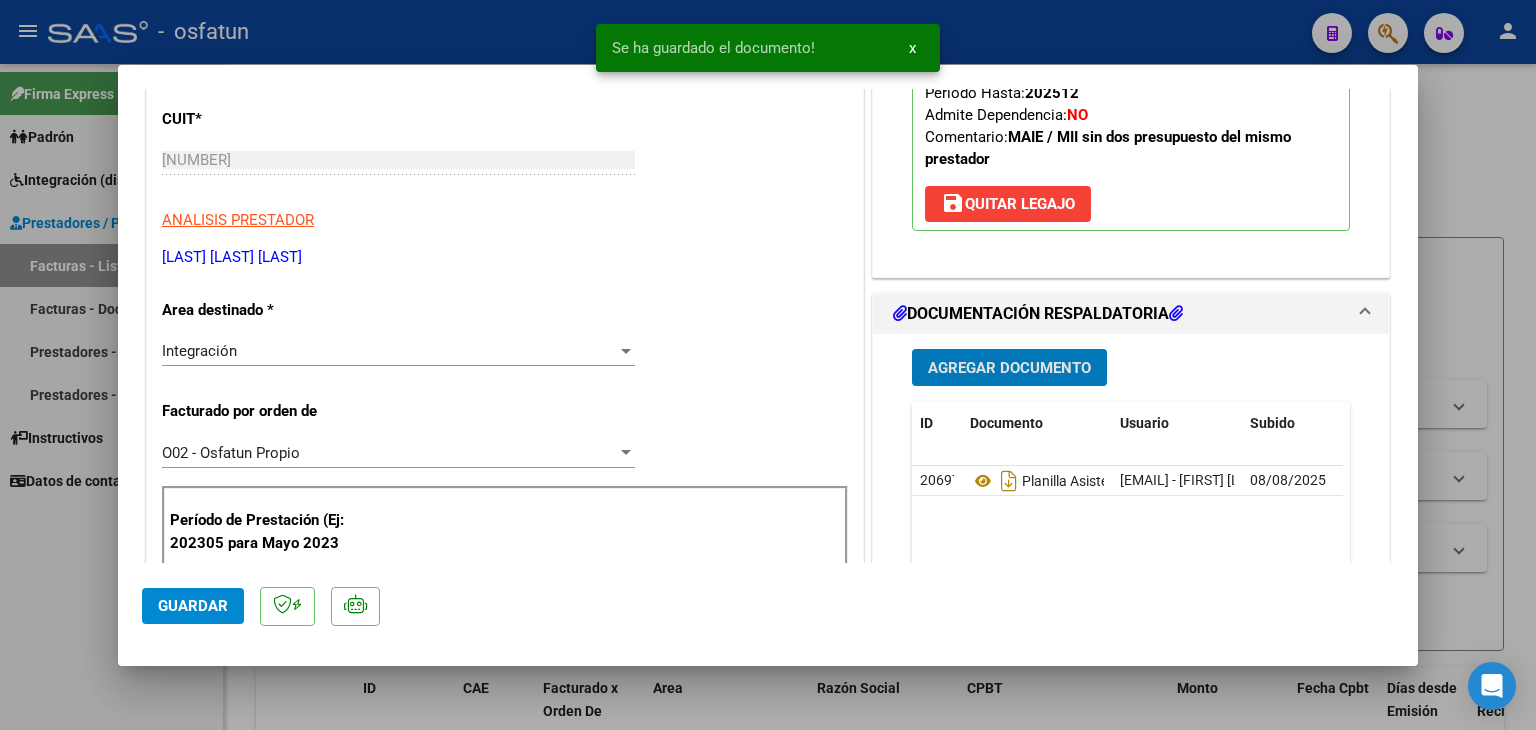 click on "Agregar Documento" at bounding box center (1009, 367) 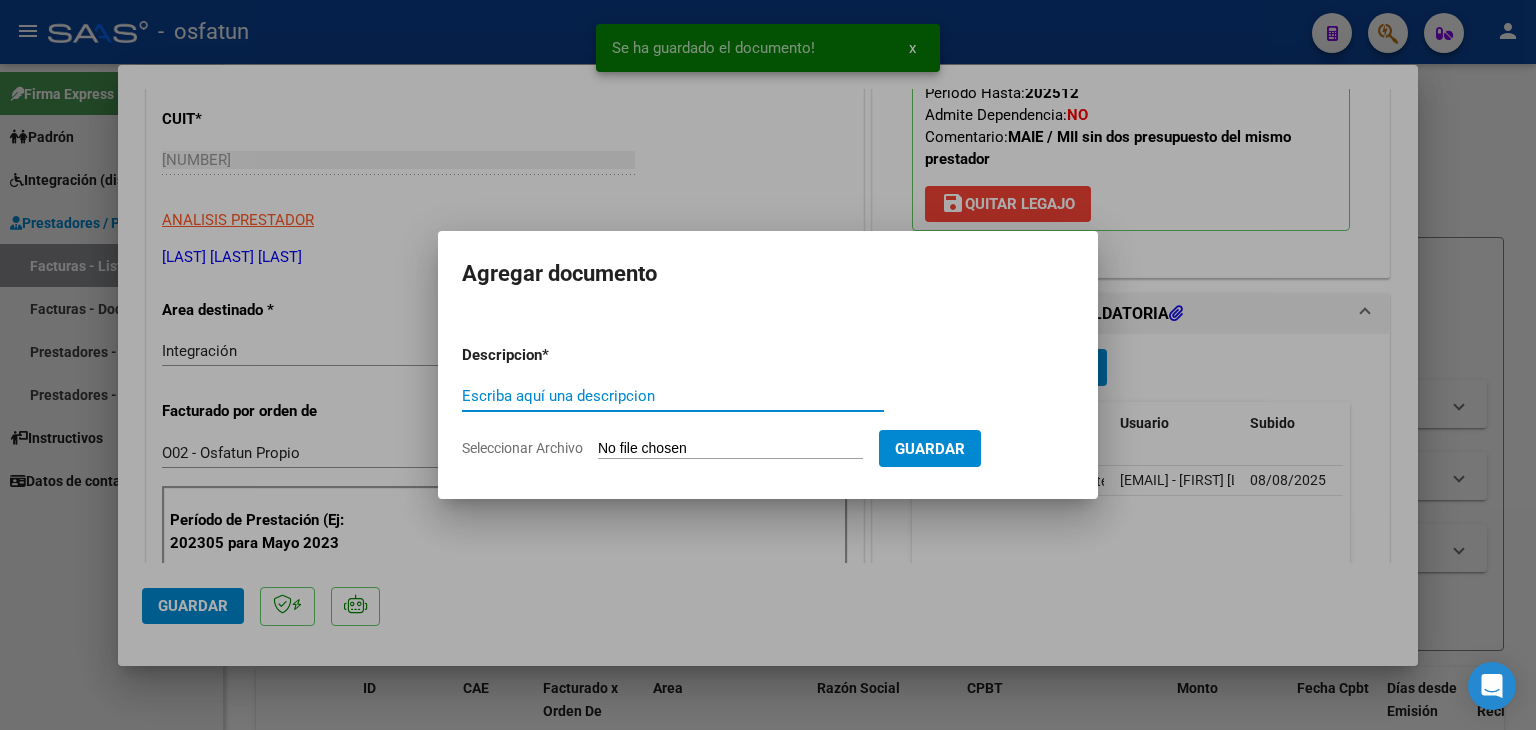 click on "Escriba aquí una descripcion" at bounding box center [673, 396] 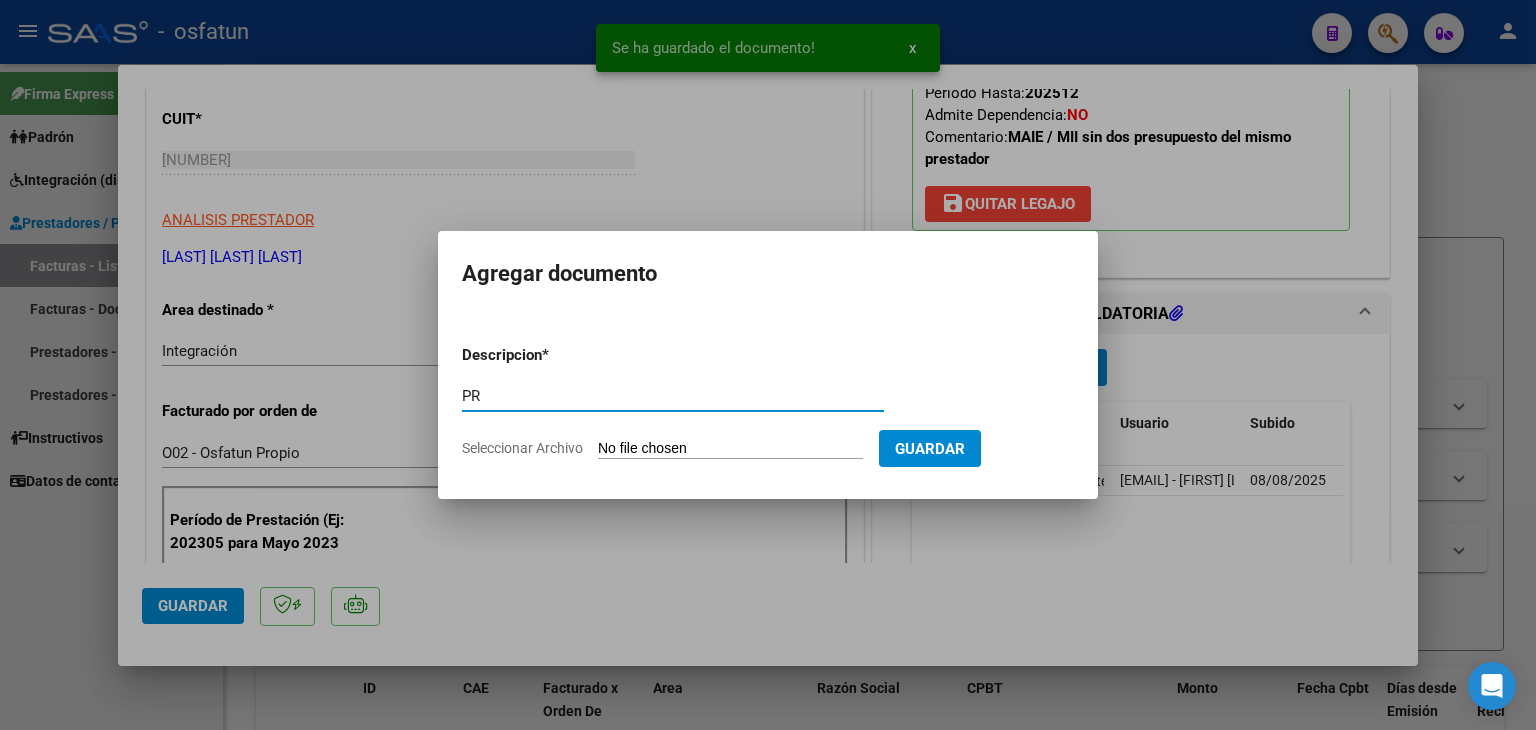 type on "P" 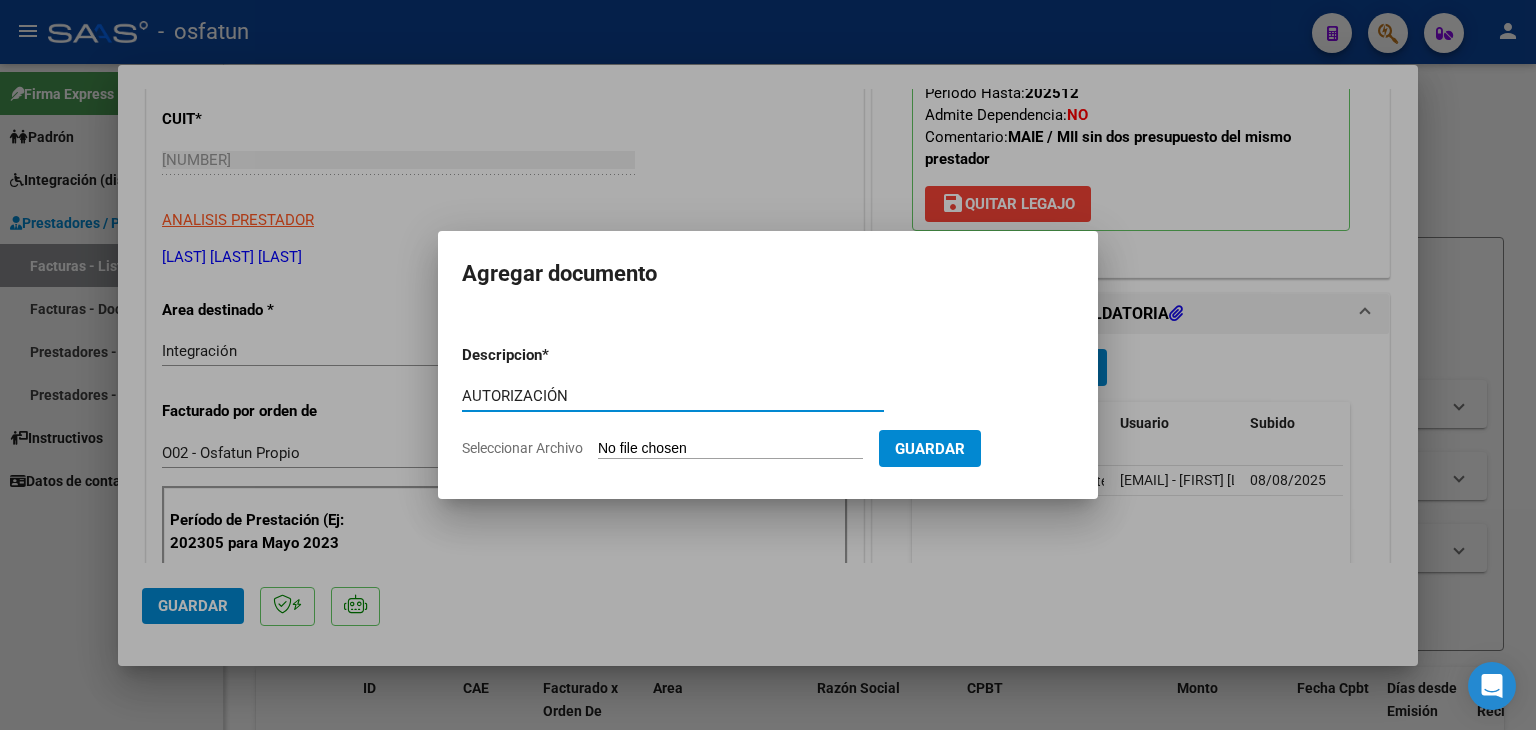 type on "AUTORIZACIÓN" 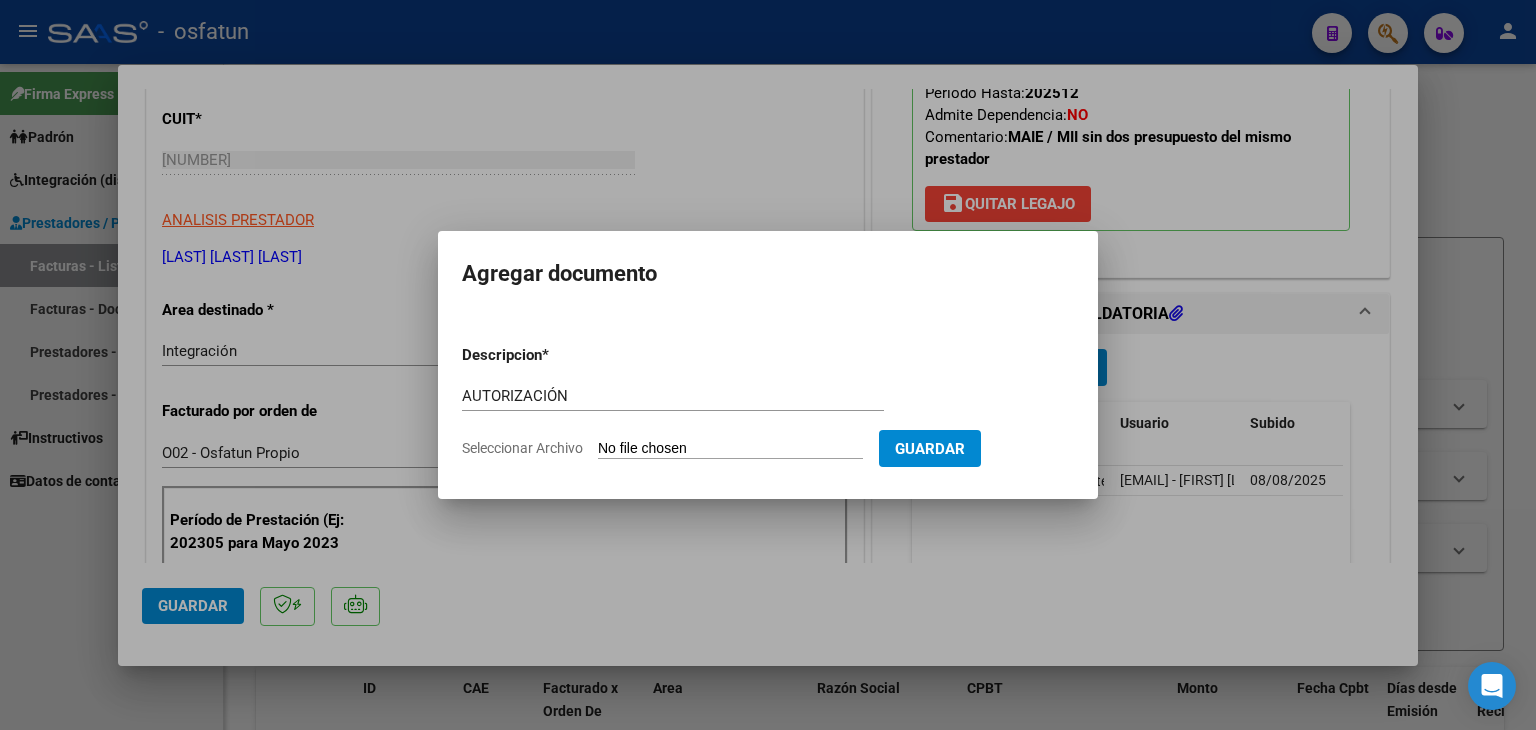 click on "Descripcion  *   AUTORIZACIÓN Escriba aquí una descripcion  Seleccionar Archivo Guardar" at bounding box center [768, 402] 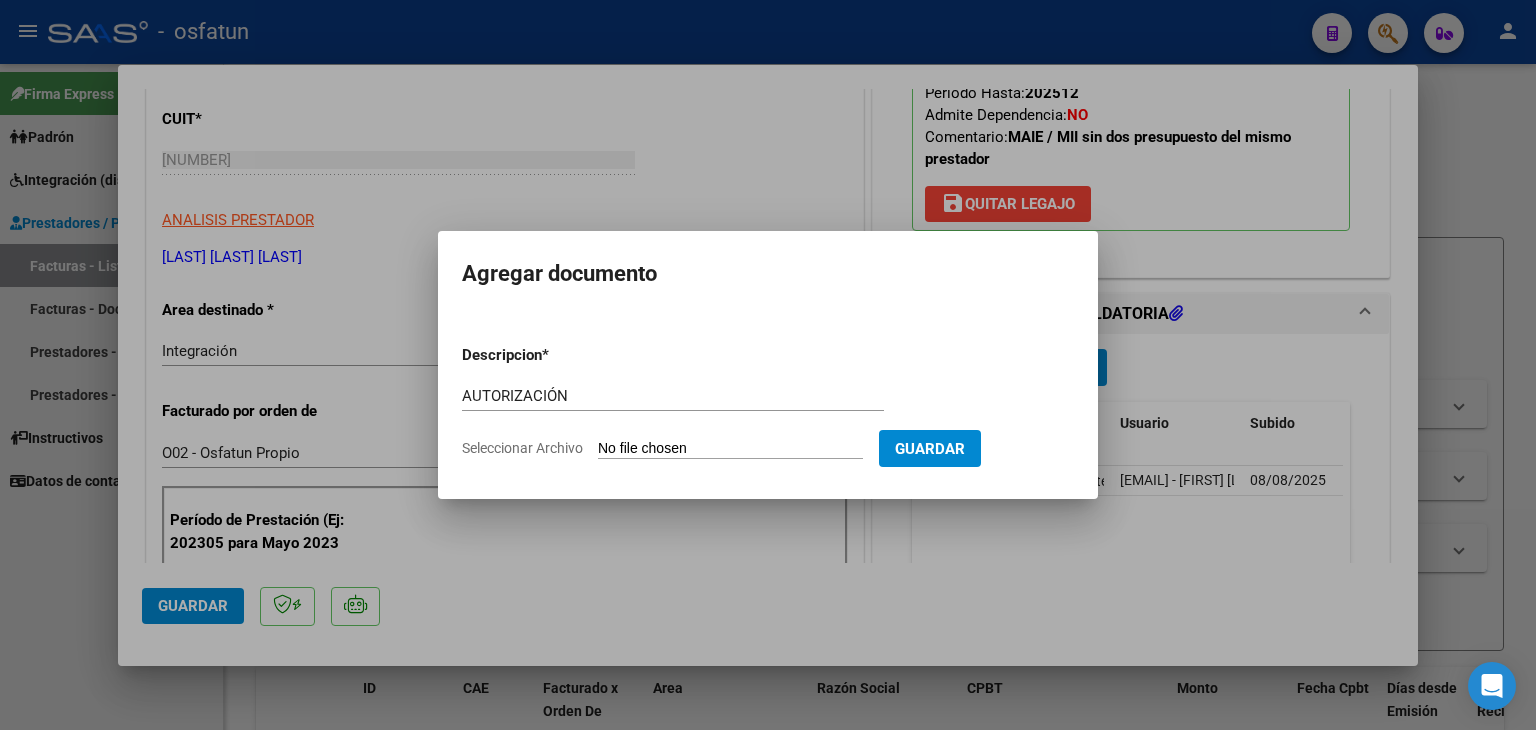 type on "C:\fakepath\PRESUPUESTO AUTORIZADO - MOD INT INT - JUN 2025.pdf" 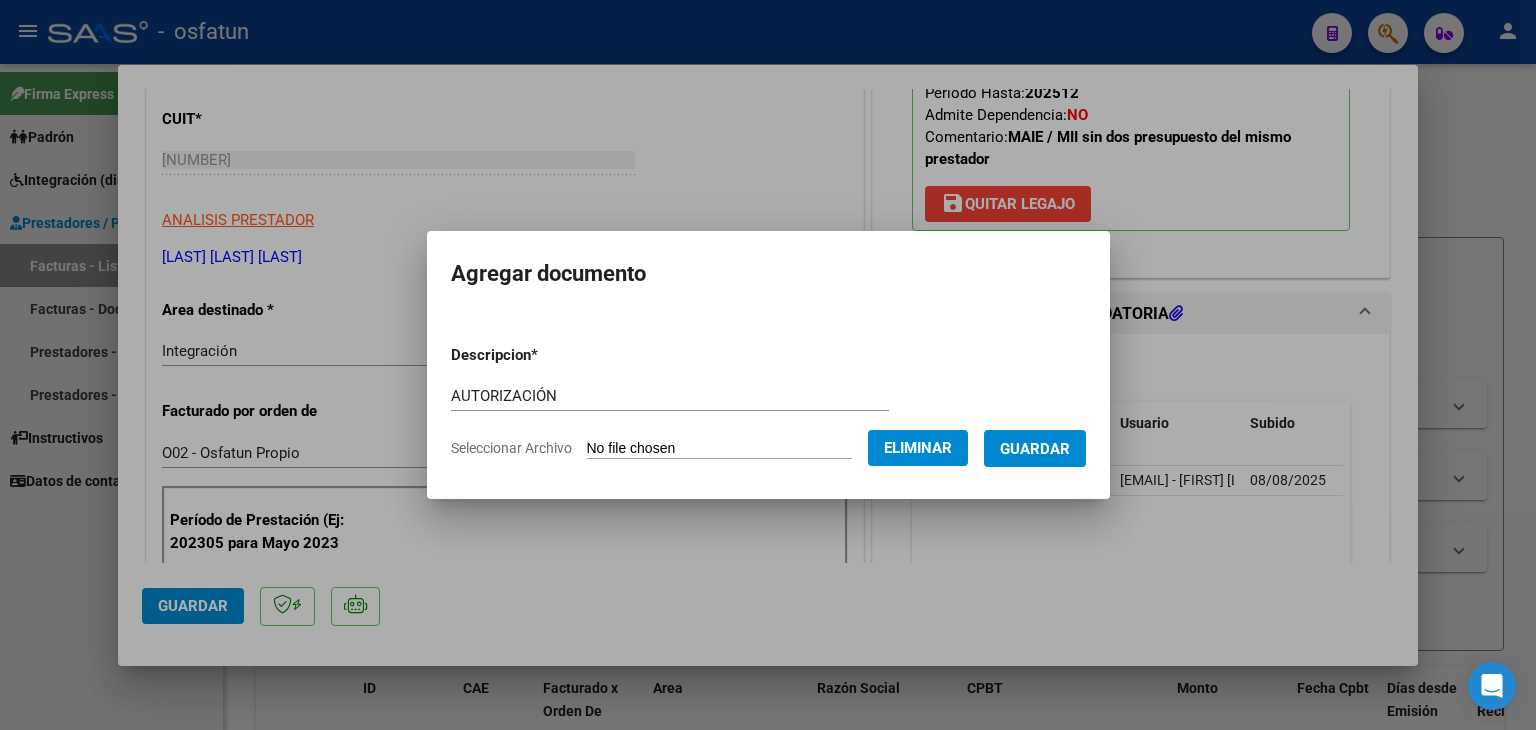 click on "Guardar" at bounding box center (1035, 449) 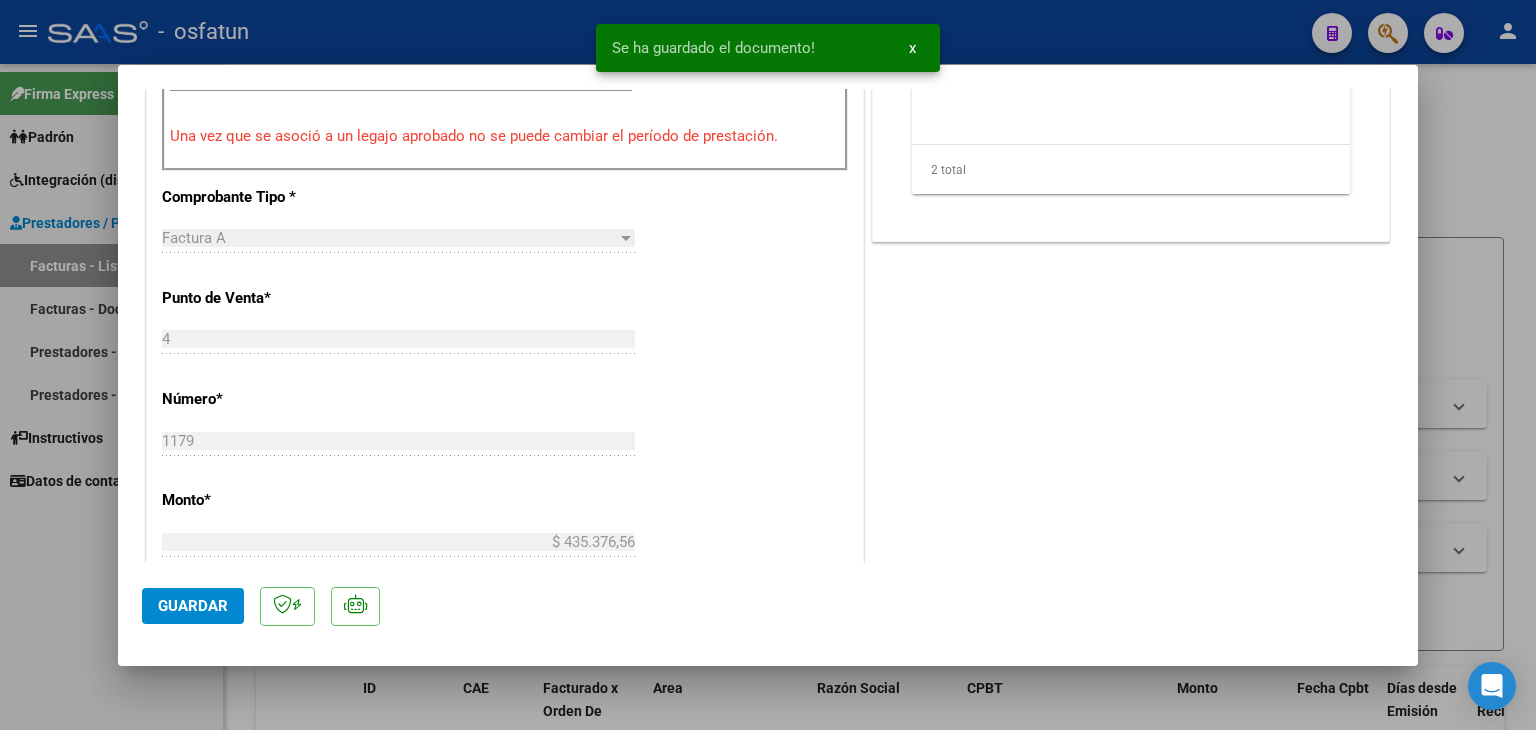 scroll, scrollTop: 900, scrollLeft: 0, axis: vertical 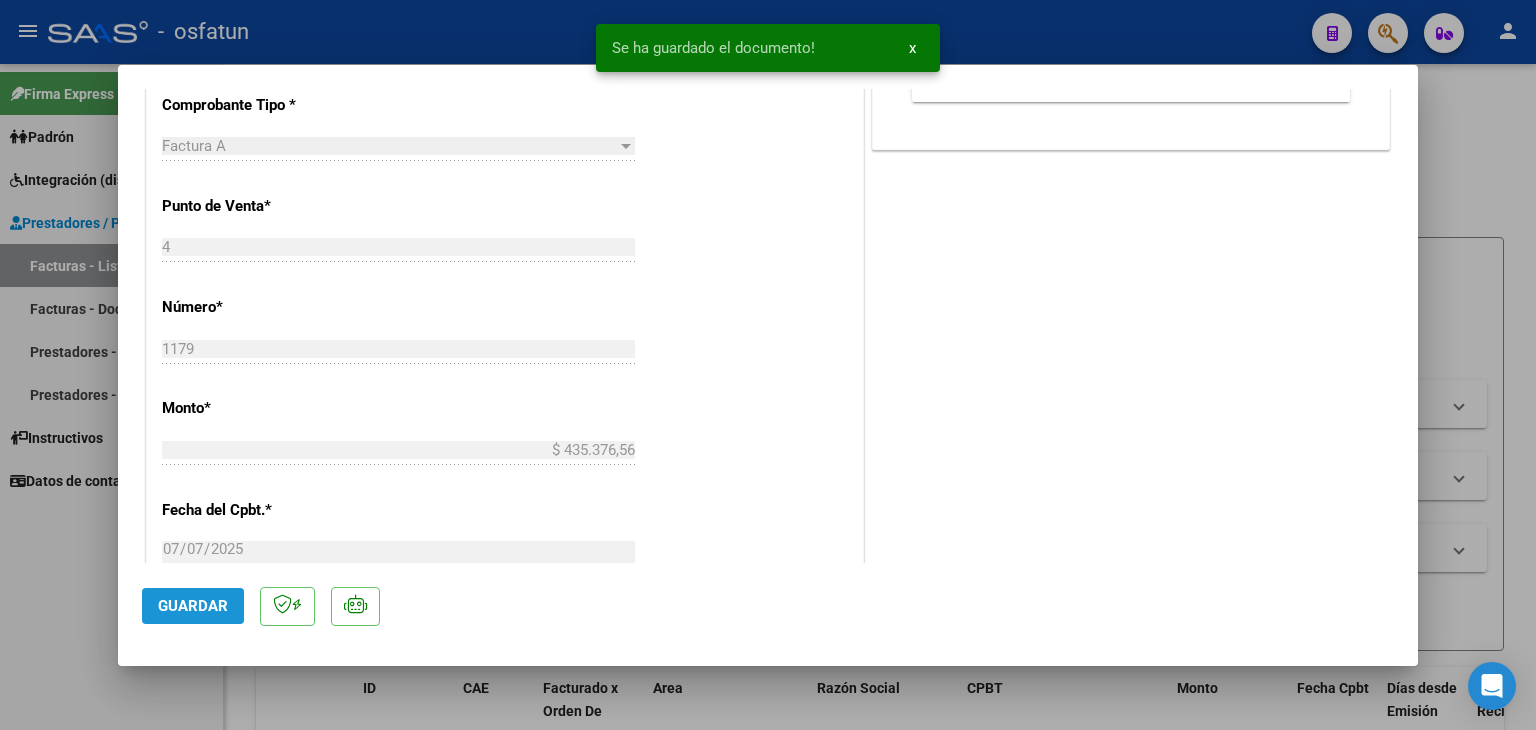 click on "Guardar" 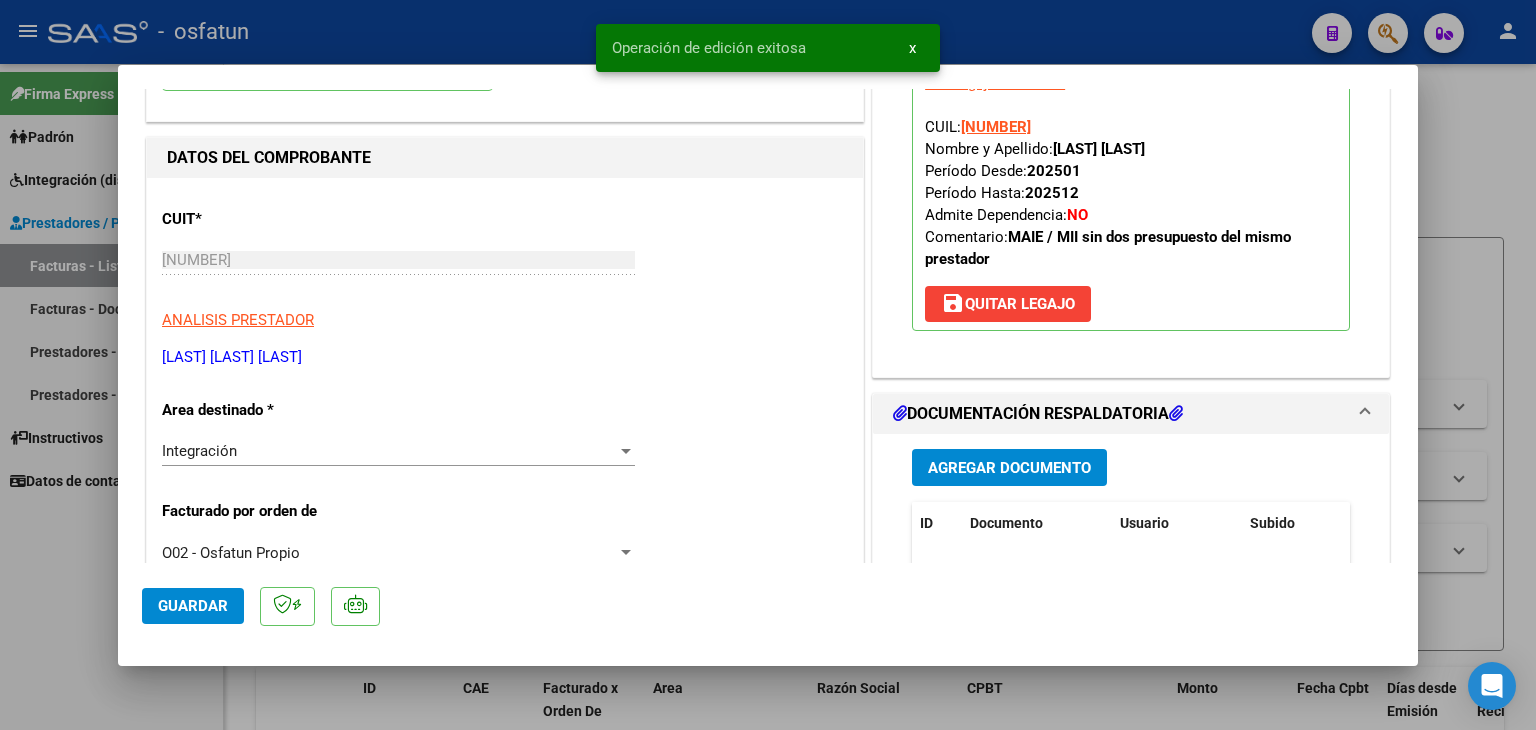 click at bounding box center [768, 365] 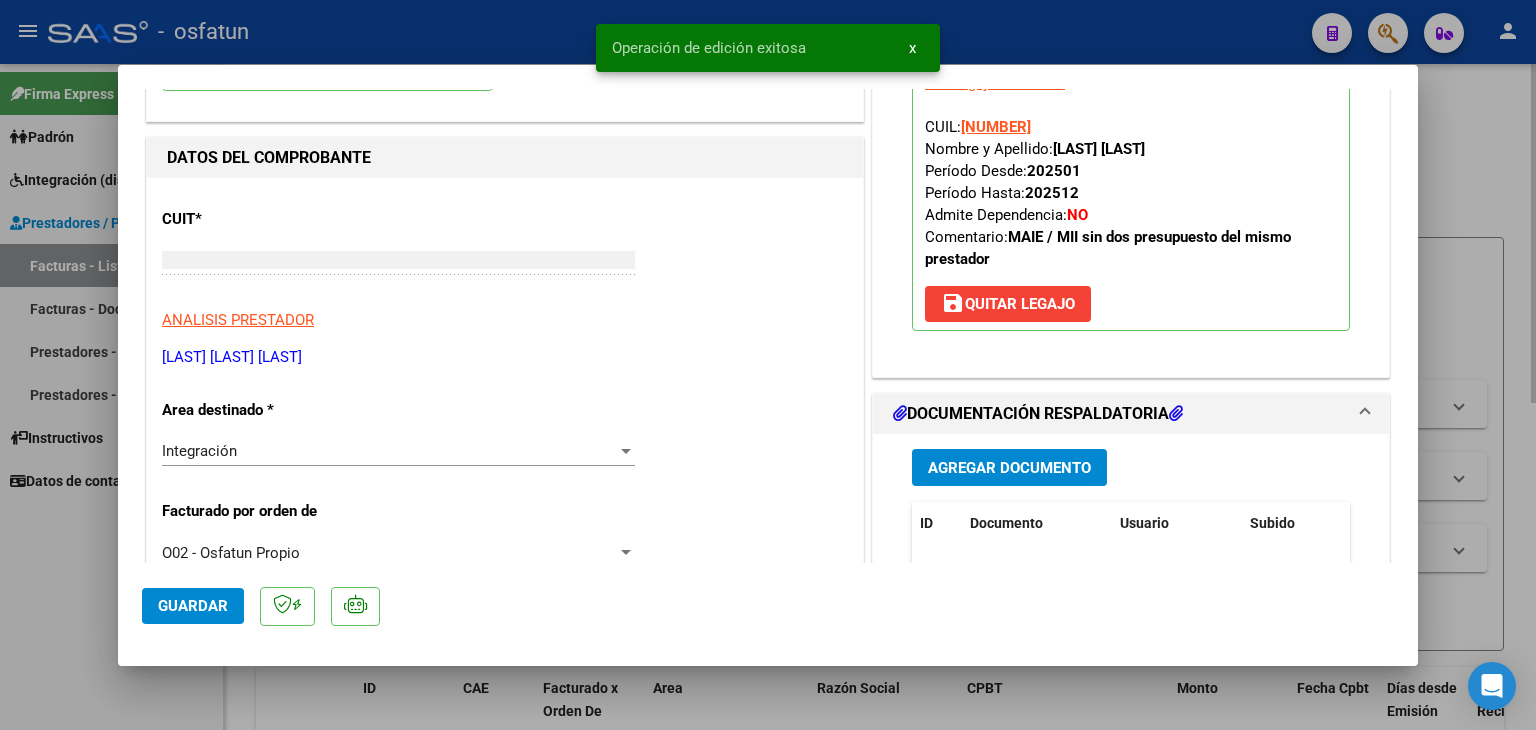 scroll, scrollTop: 212, scrollLeft: 0, axis: vertical 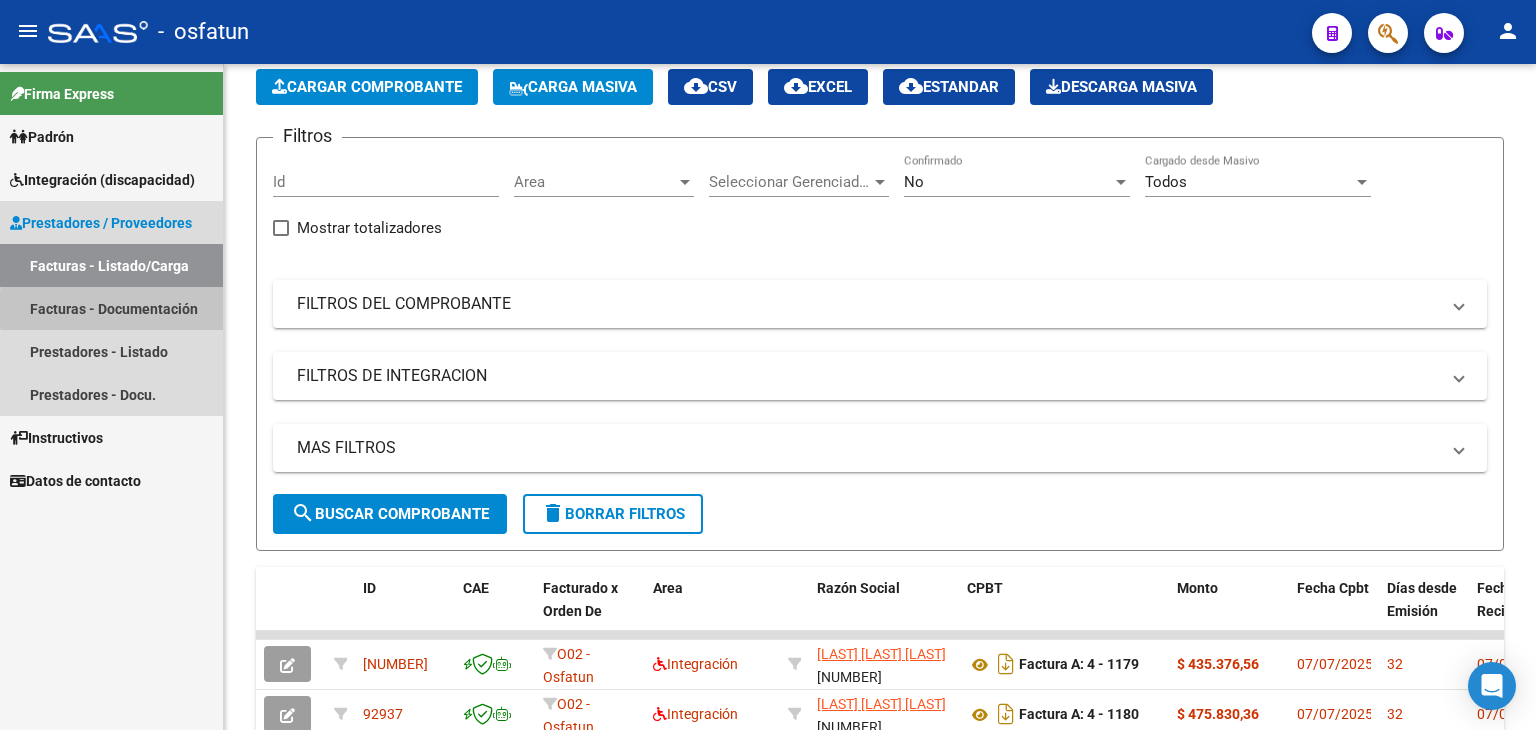 click on "Facturas - Documentación" at bounding box center (111, 308) 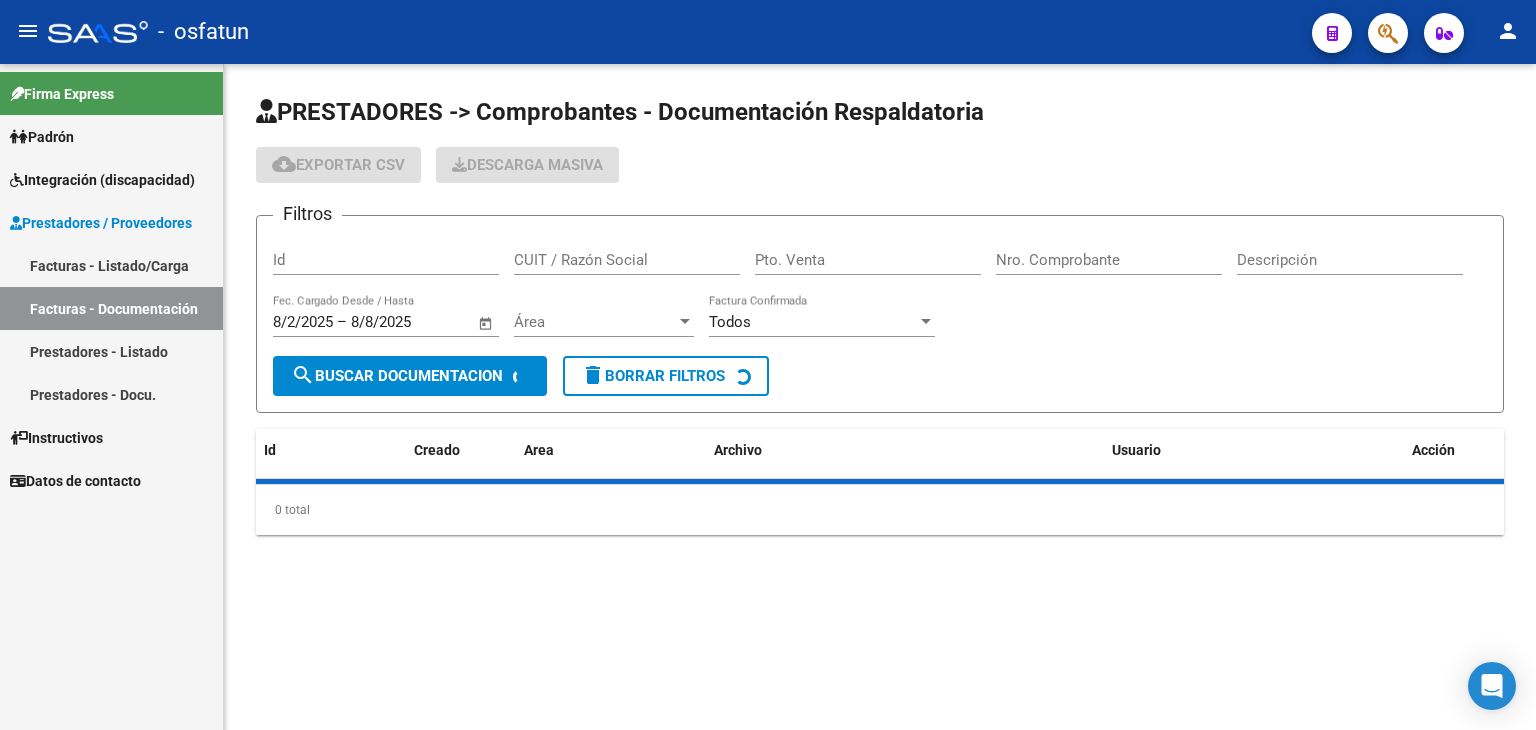 scroll, scrollTop: 0, scrollLeft: 0, axis: both 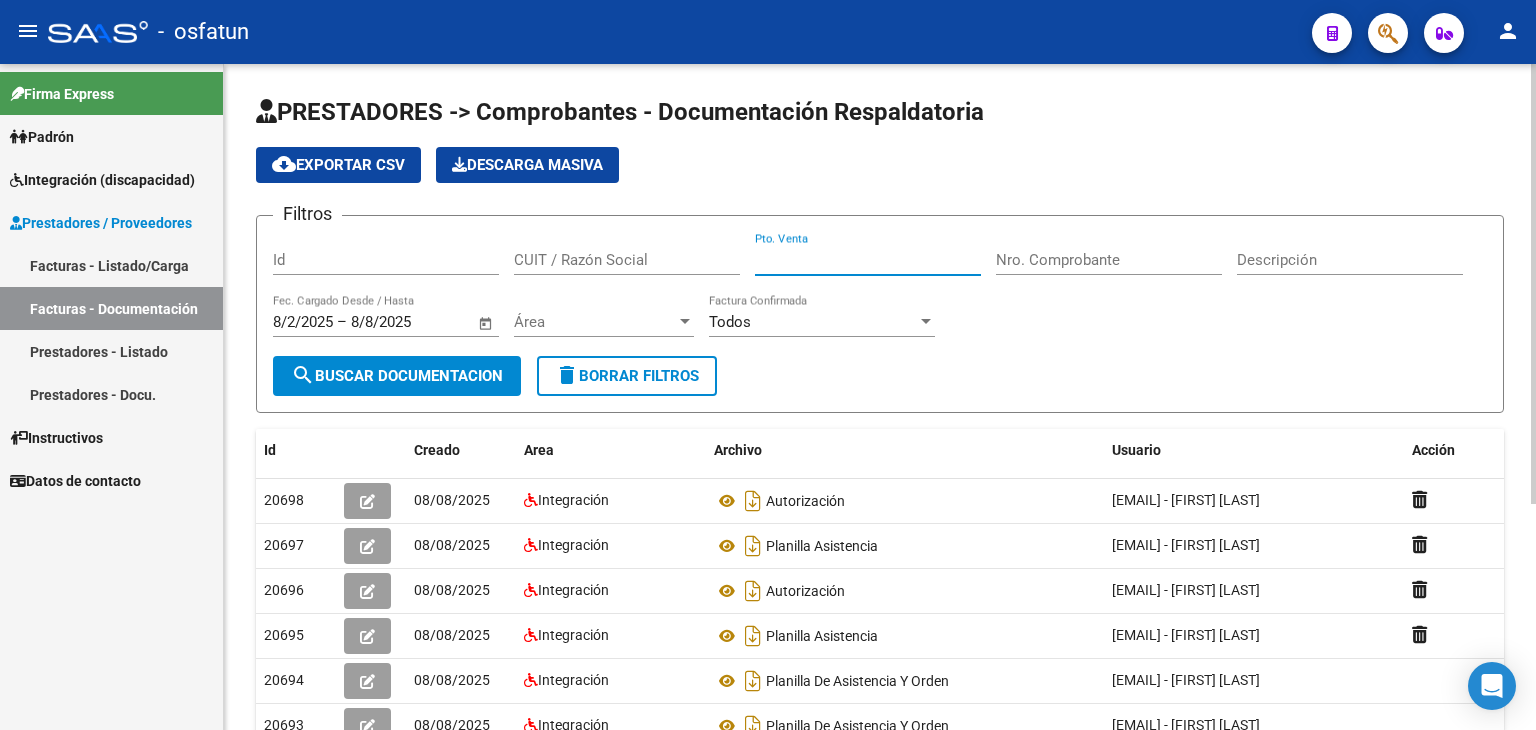 click on "Pto. Venta" at bounding box center [868, 260] 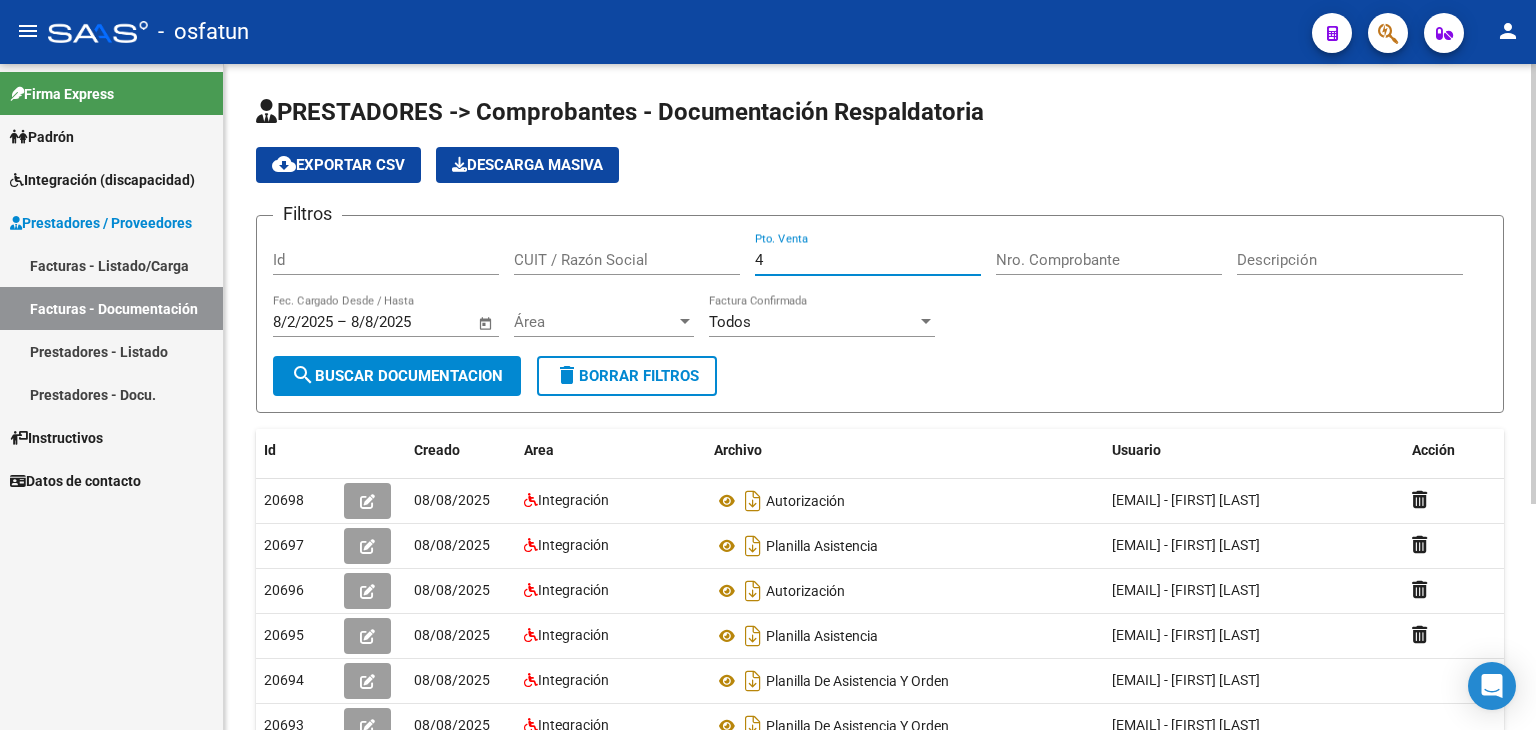 type on "4" 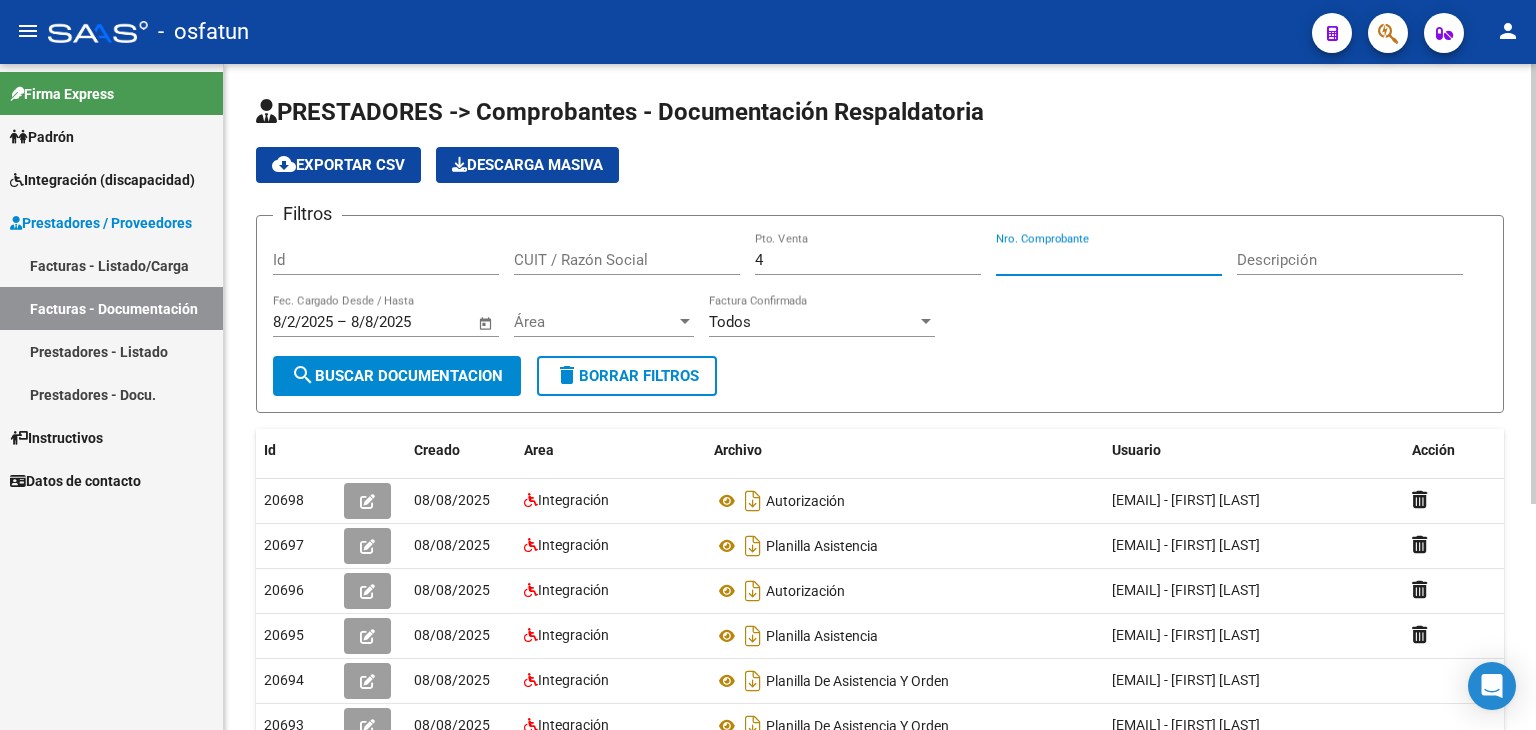 click on "Nro. Comprobante" at bounding box center (1109, 260) 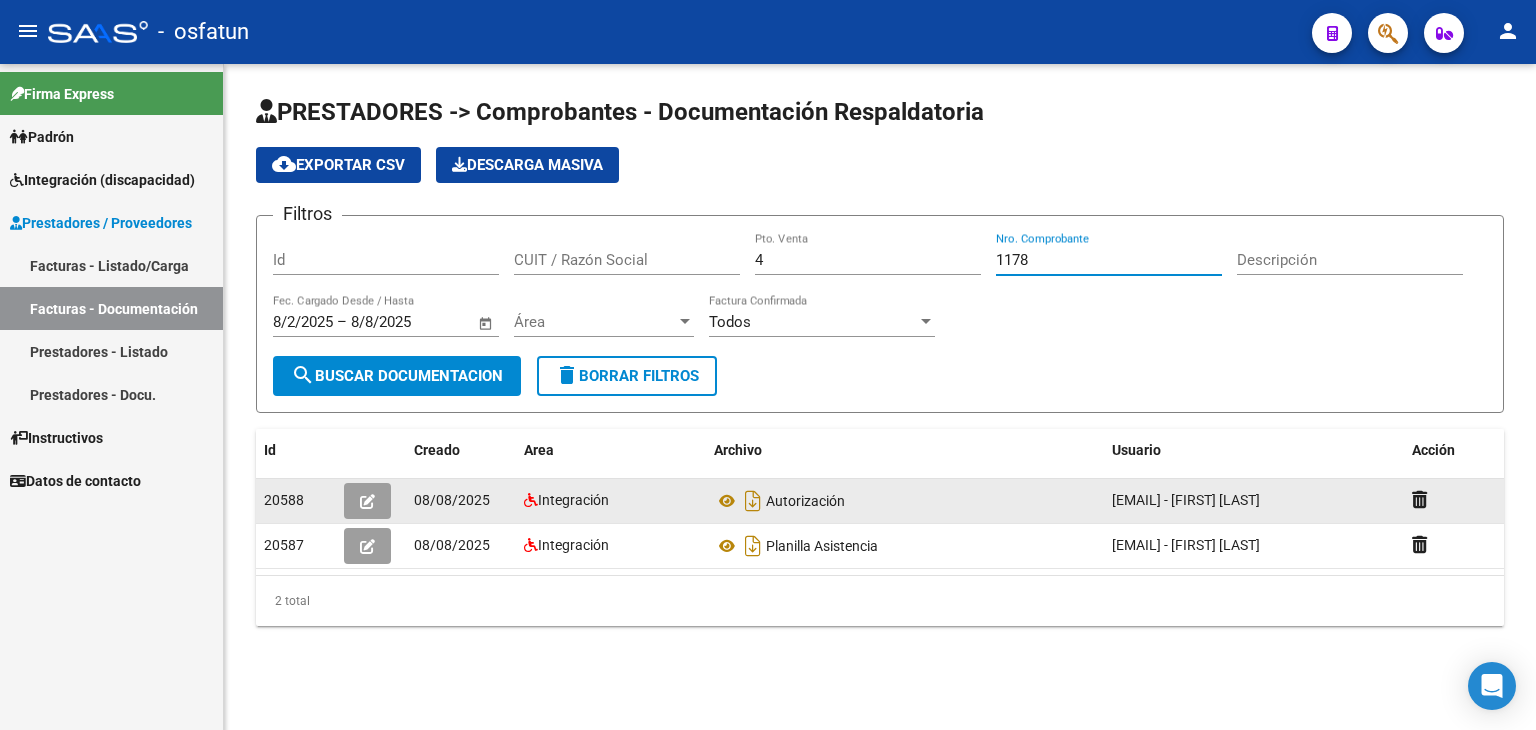type on "1178" 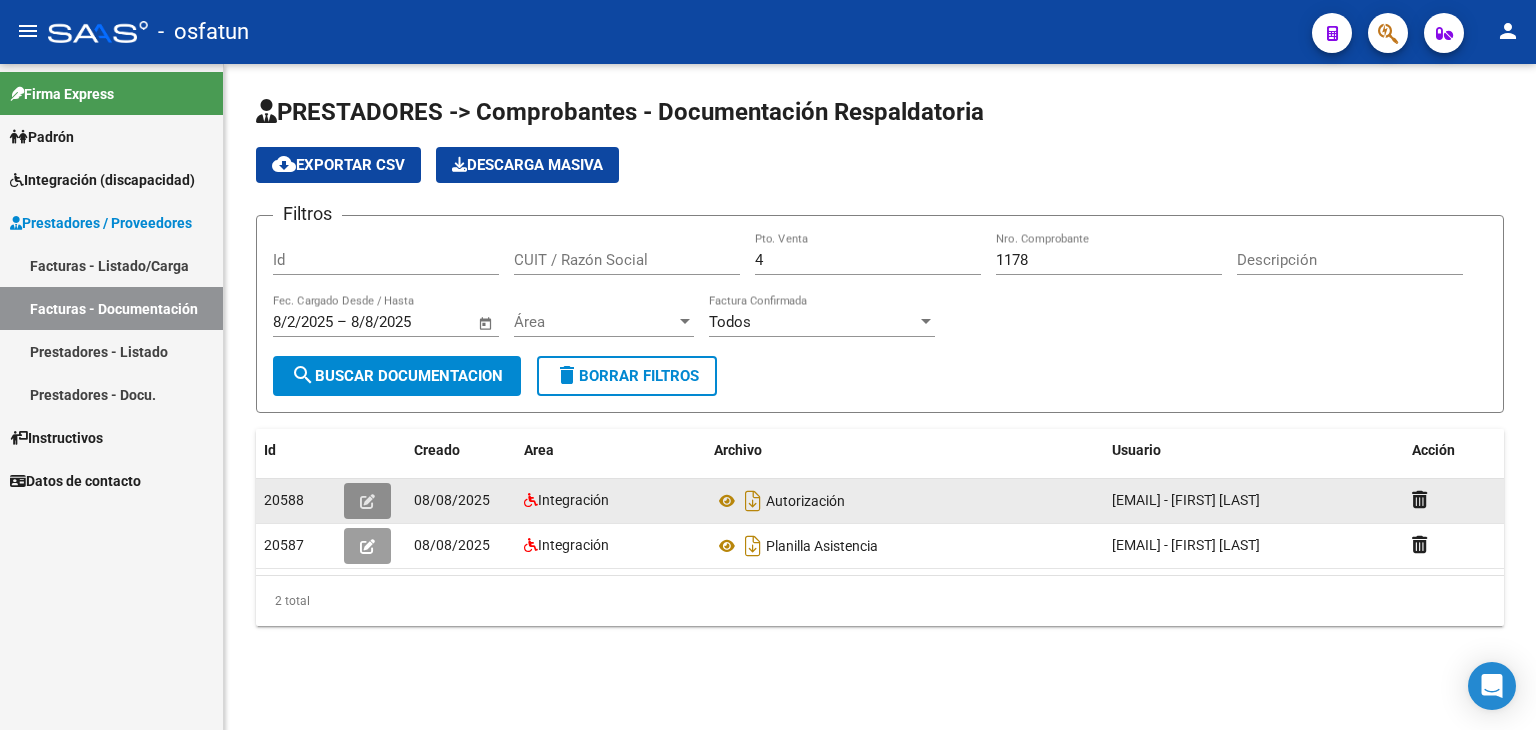 click 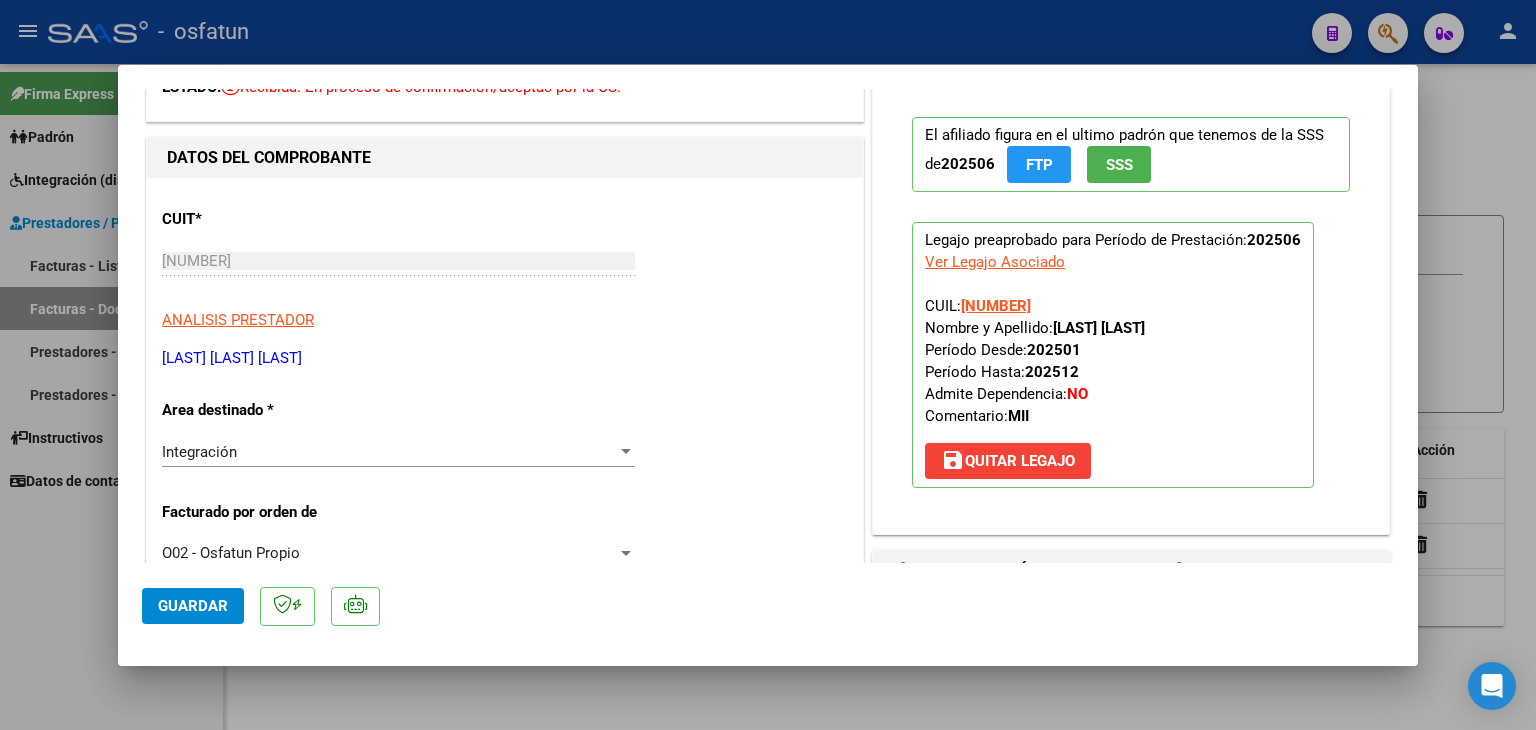 scroll, scrollTop: 0, scrollLeft: 0, axis: both 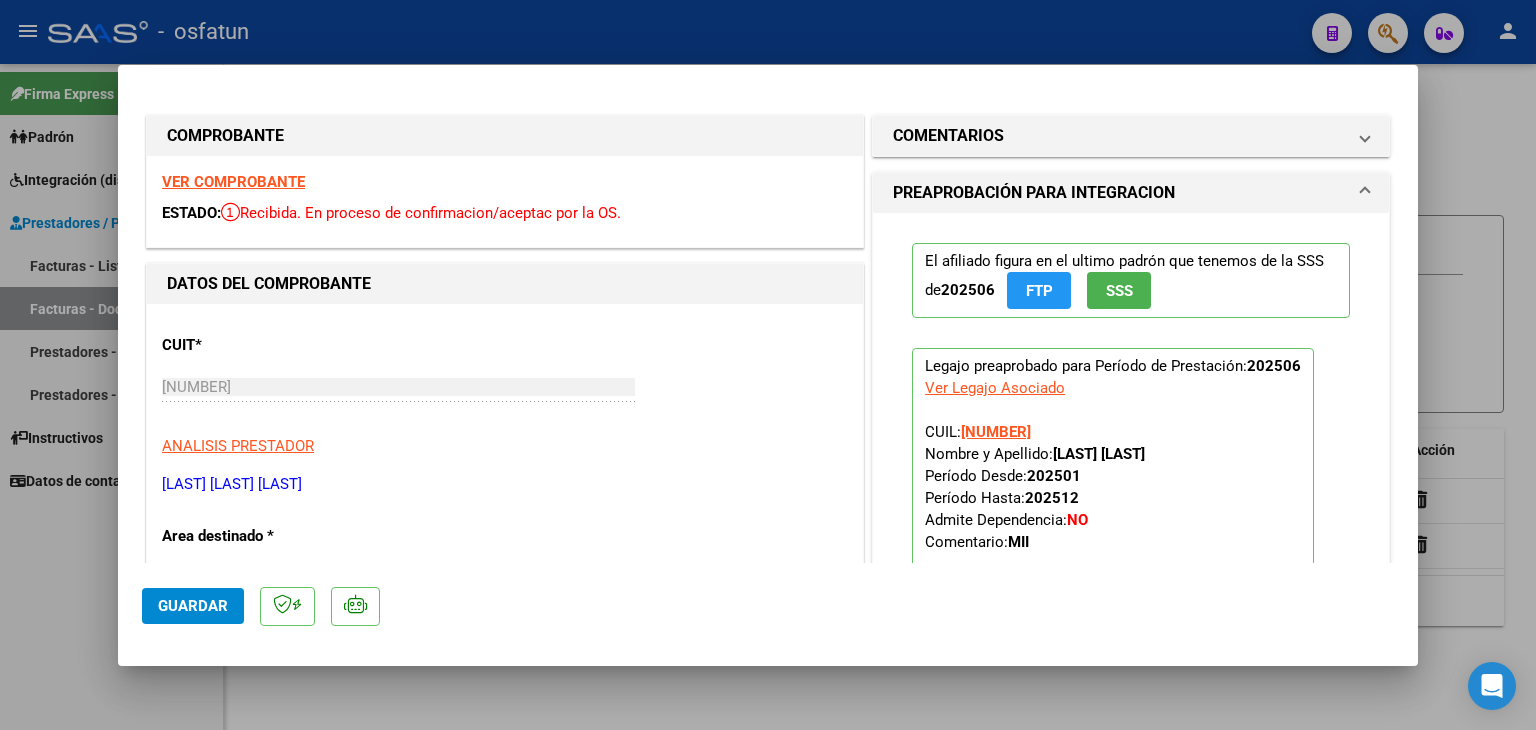 click at bounding box center (768, 365) 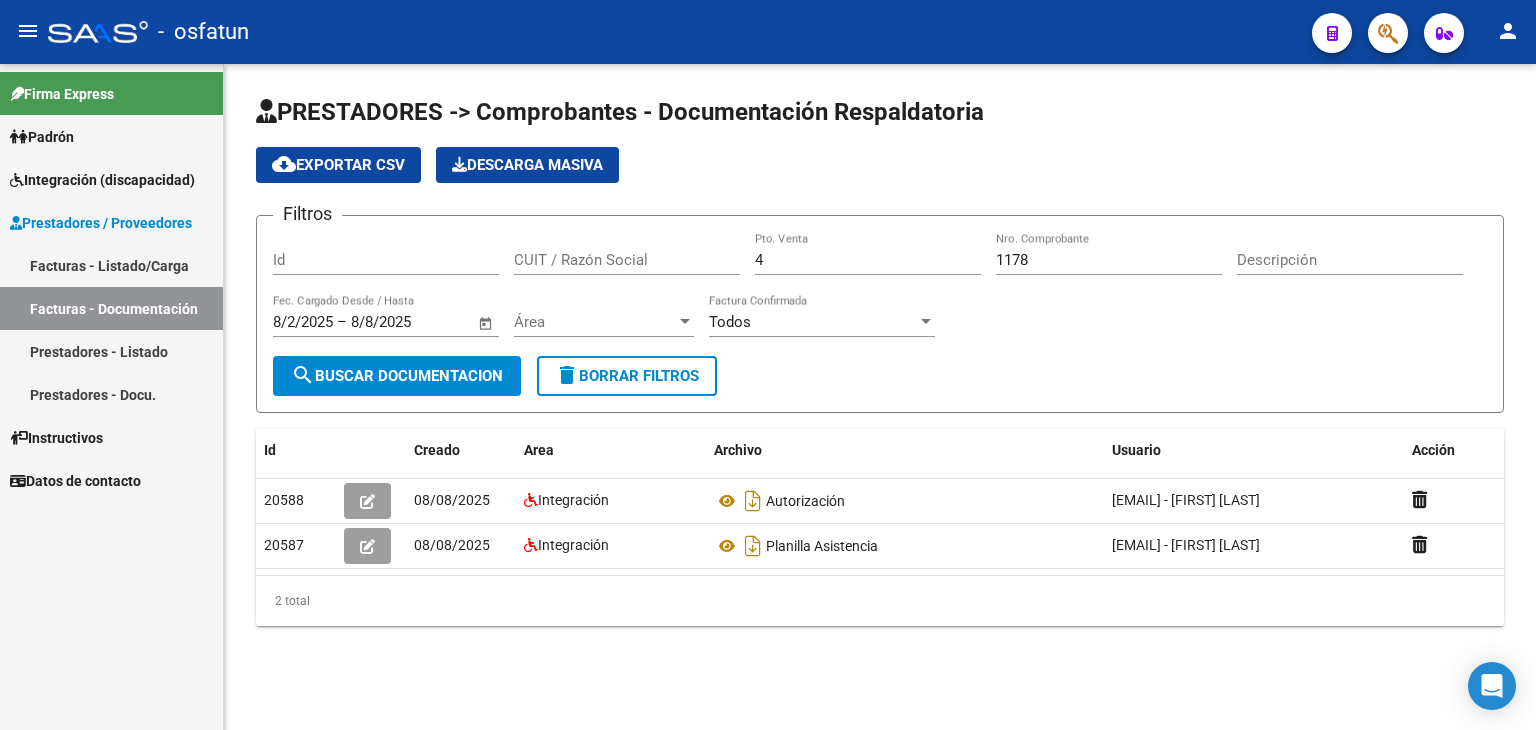 click on "Facturas - Listado/Carga" at bounding box center (111, 265) 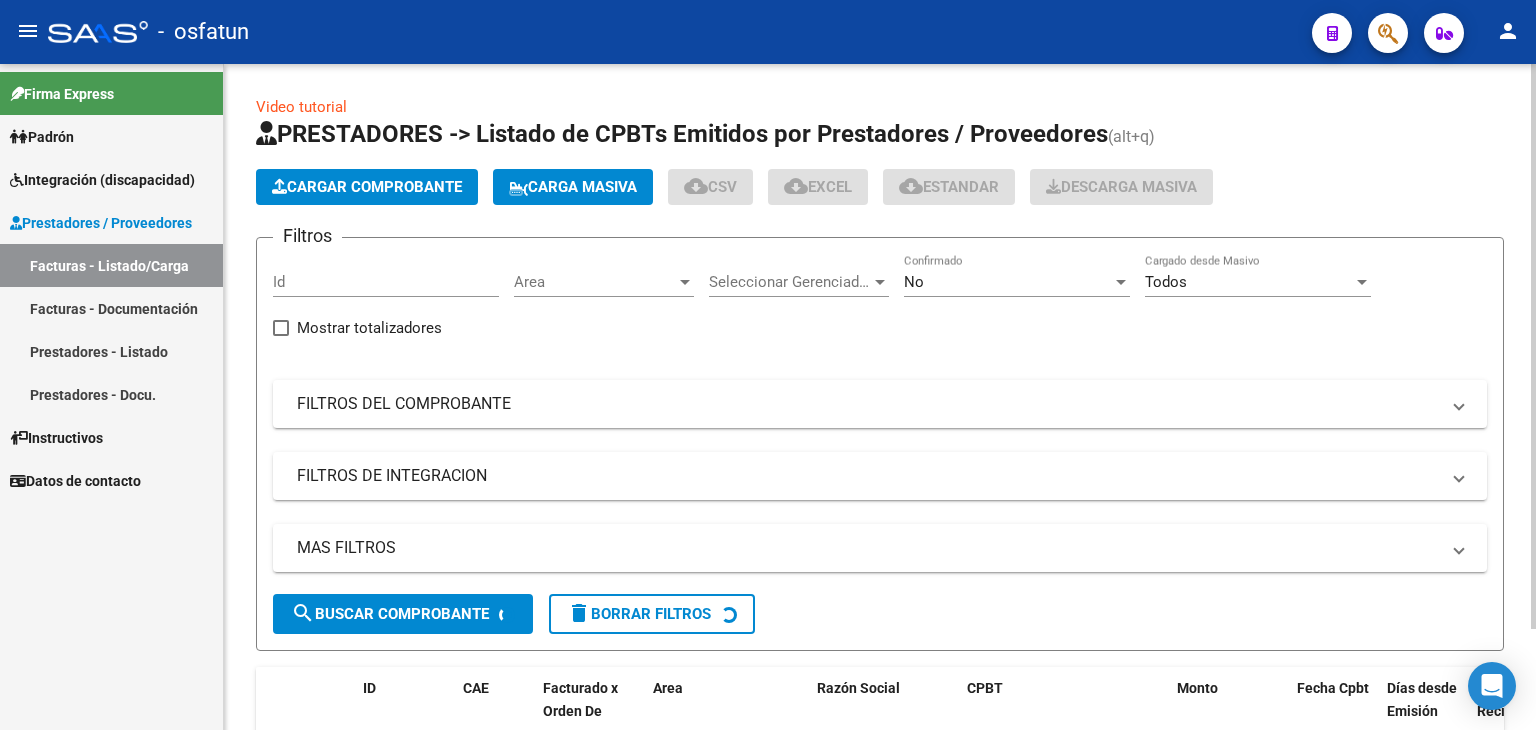 click on "Cargar Comprobante" 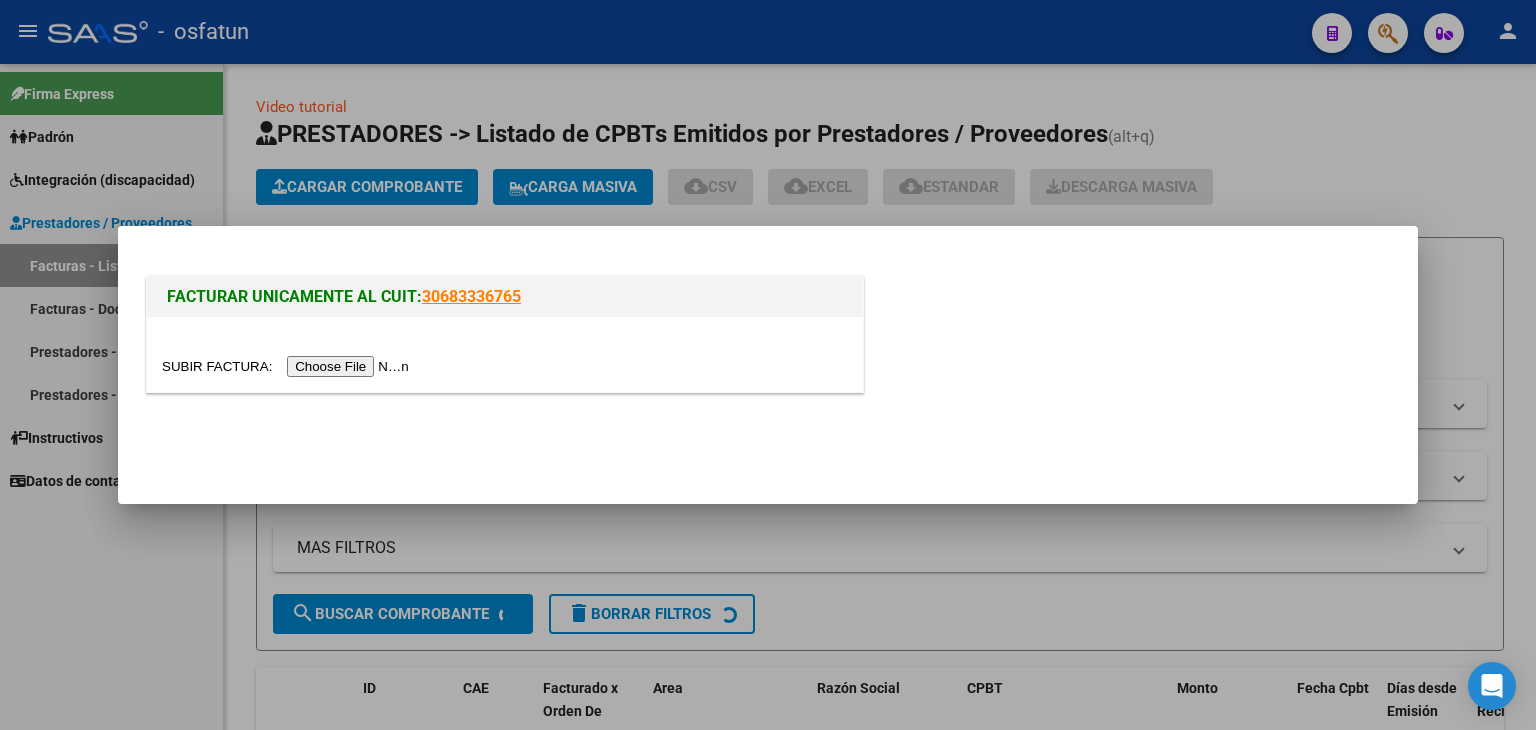 click at bounding box center (288, 366) 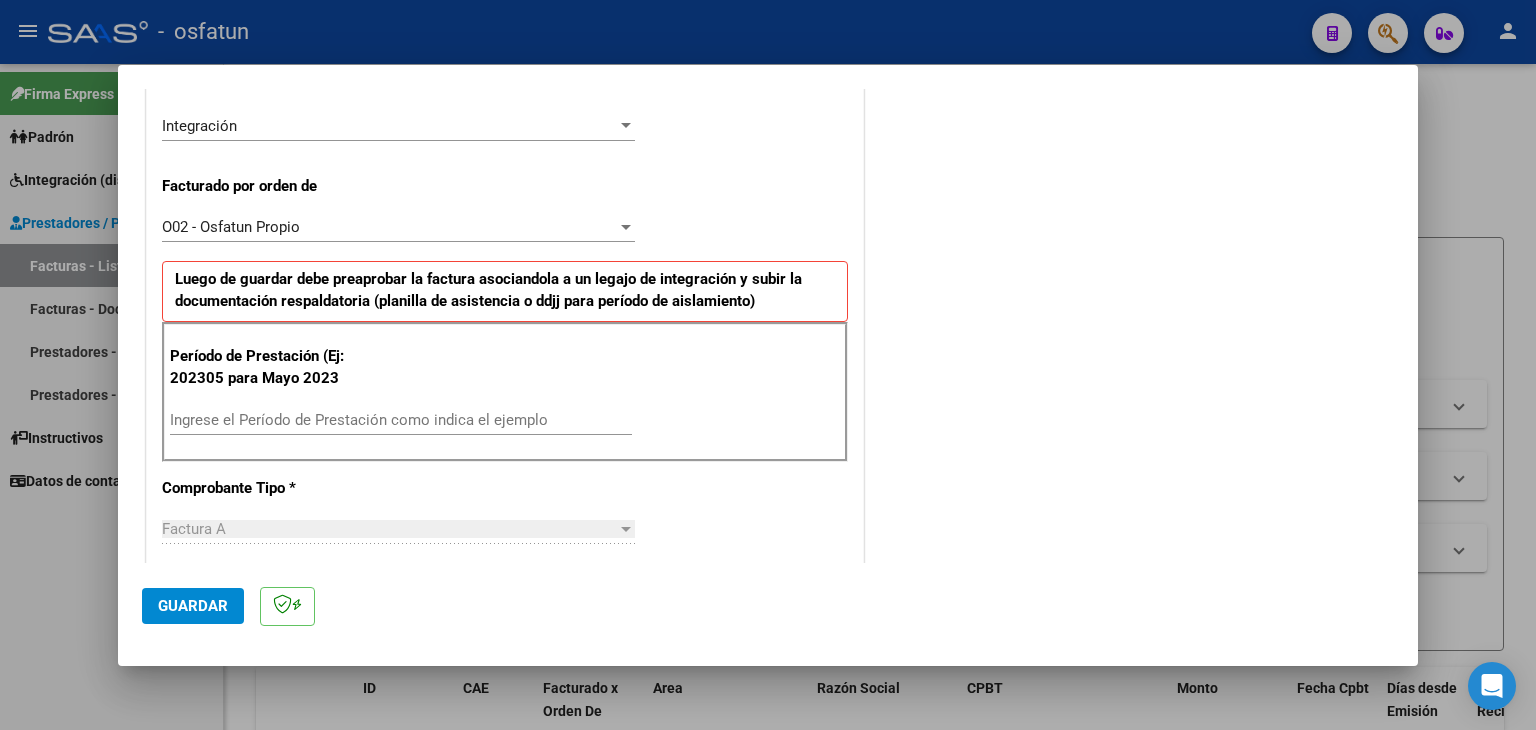 scroll, scrollTop: 500, scrollLeft: 0, axis: vertical 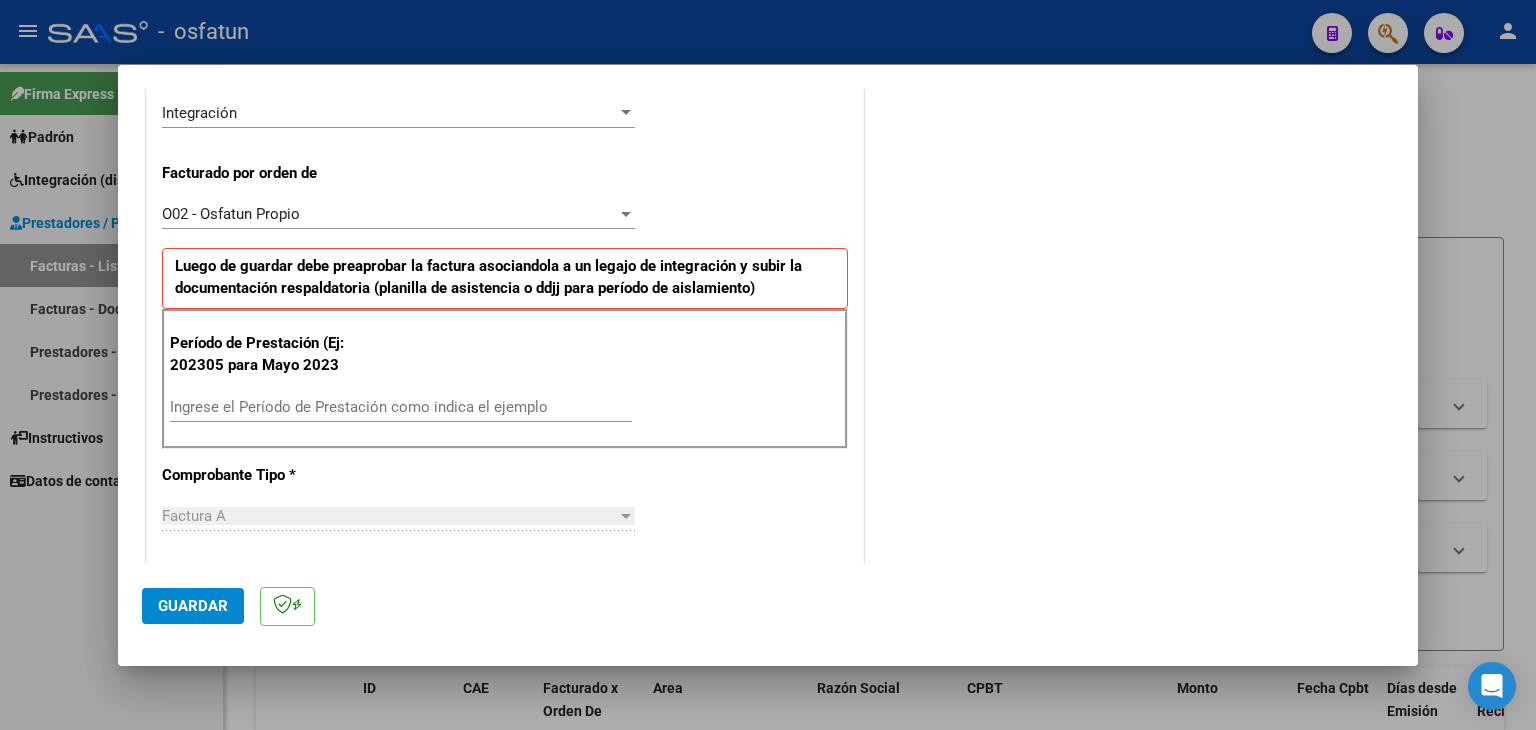 click on "Ingrese el Período de Prestación como indica el ejemplo" at bounding box center (401, 407) 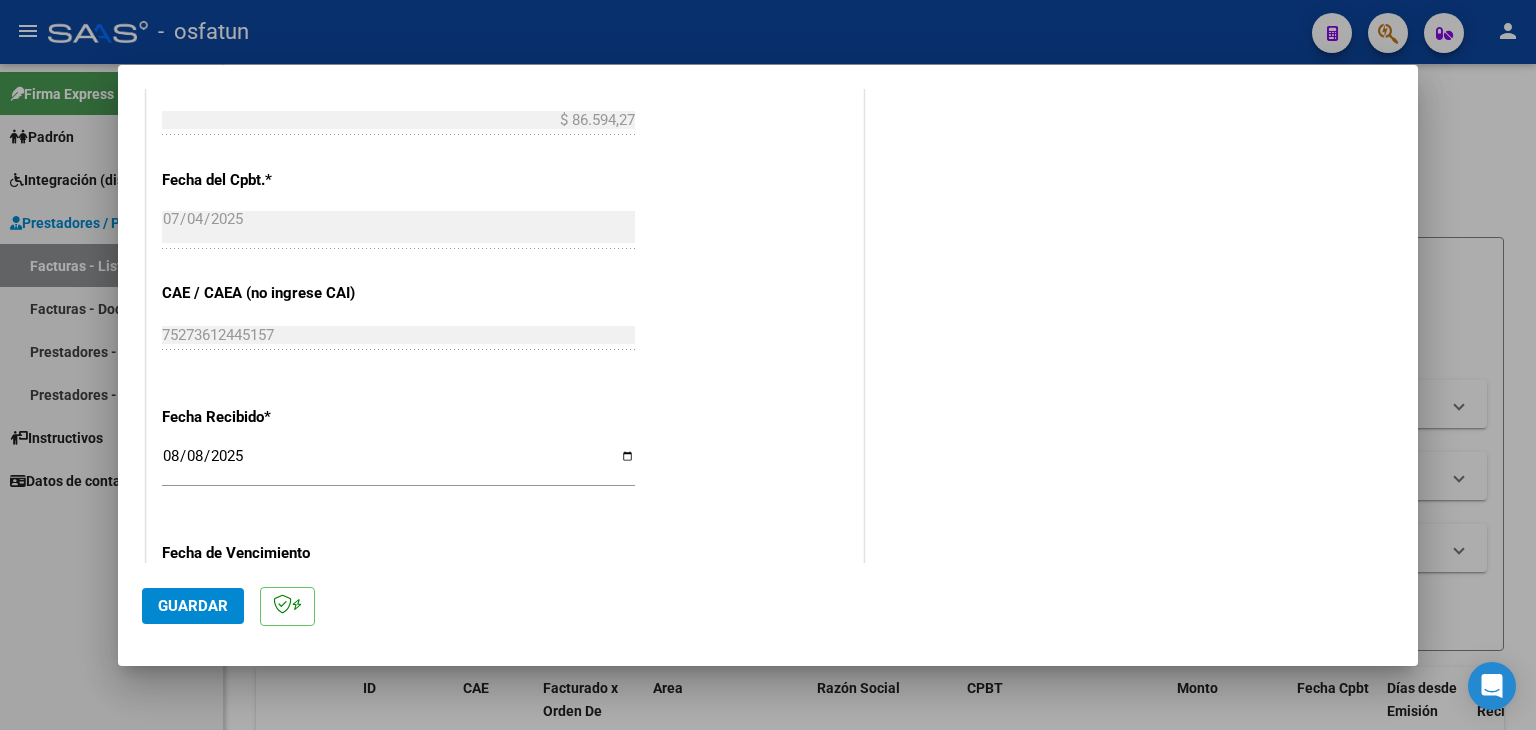 scroll, scrollTop: 1300, scrollLeft: 0, axis: vertical 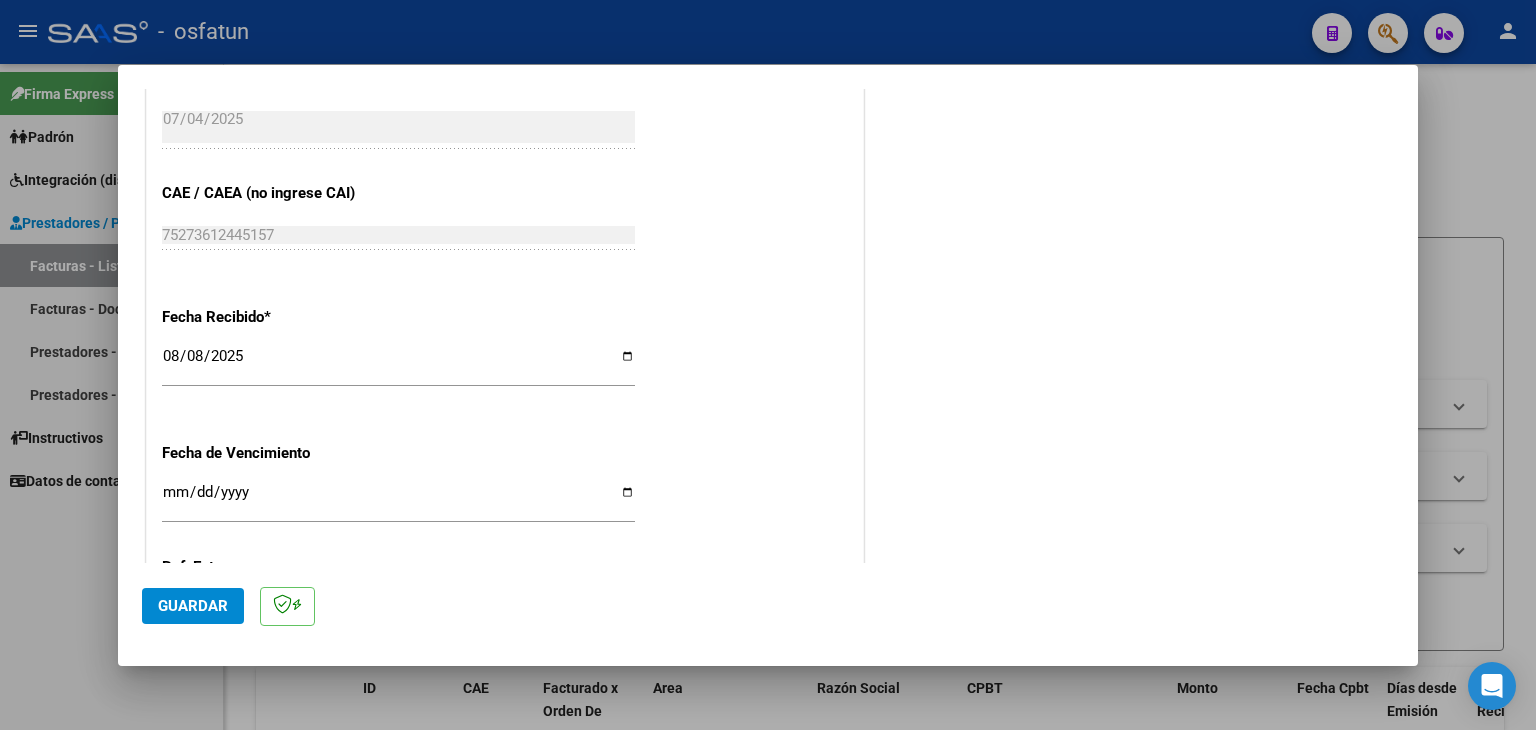 type on "202506" 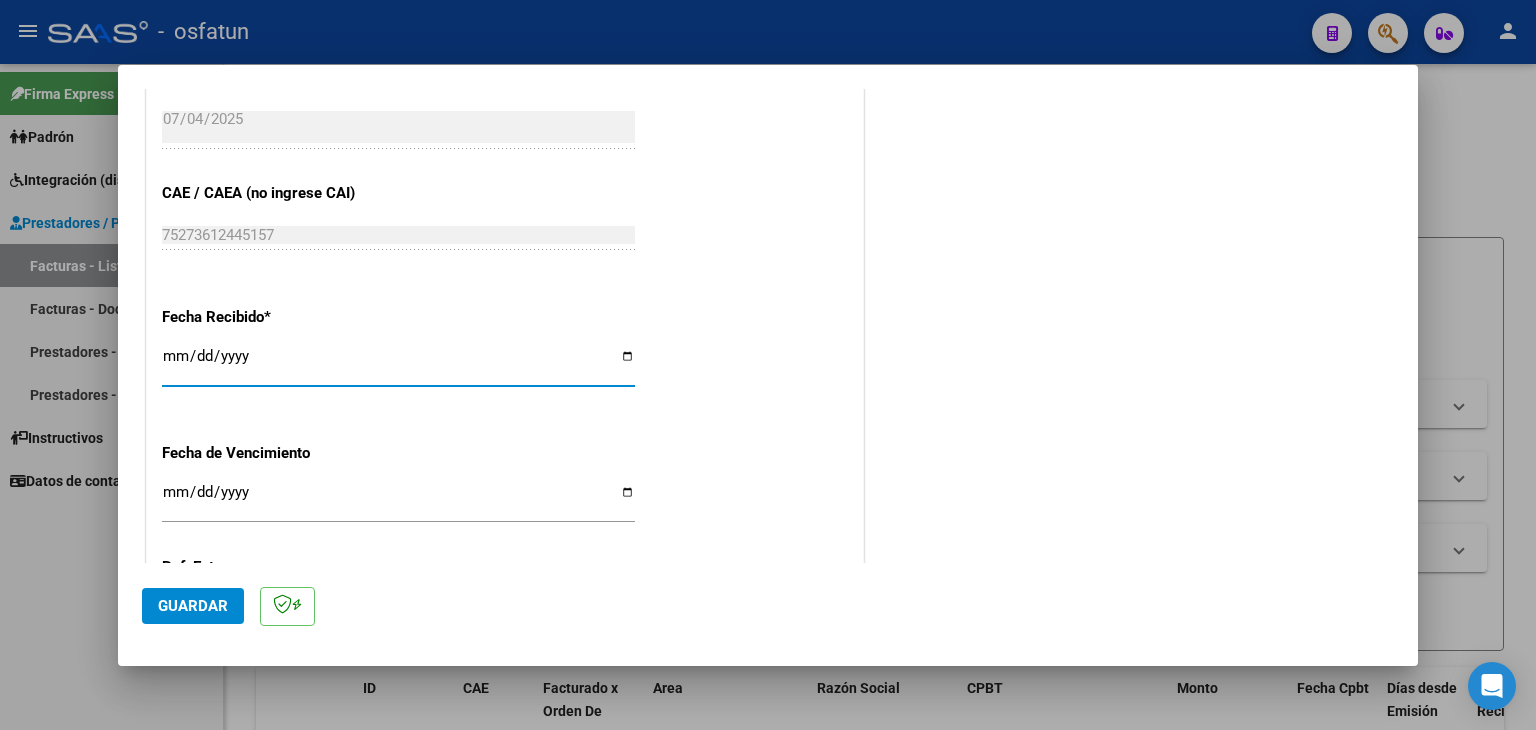 type on "2025-08-04" 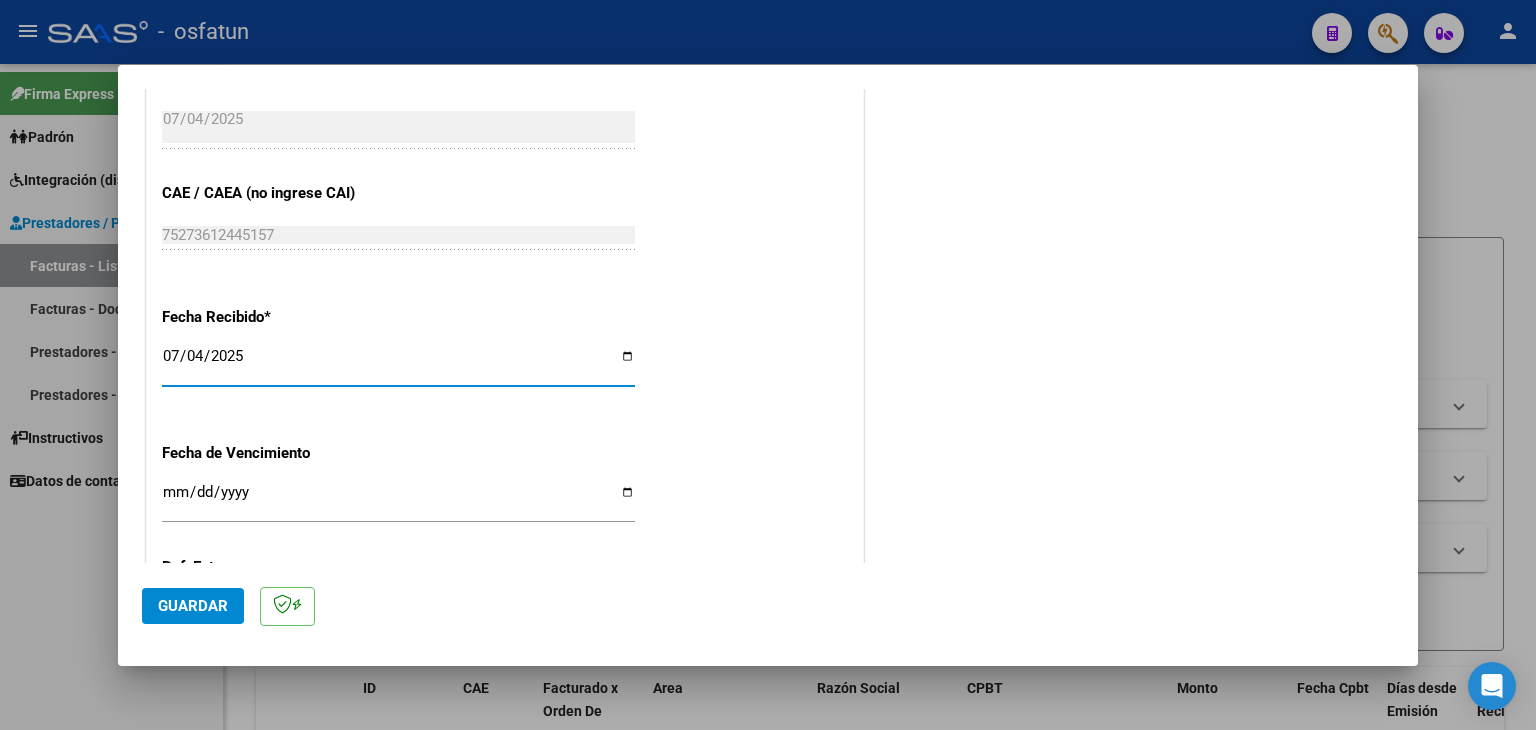 click on "Ingresar la fecha" at bounding box center (398, 500) 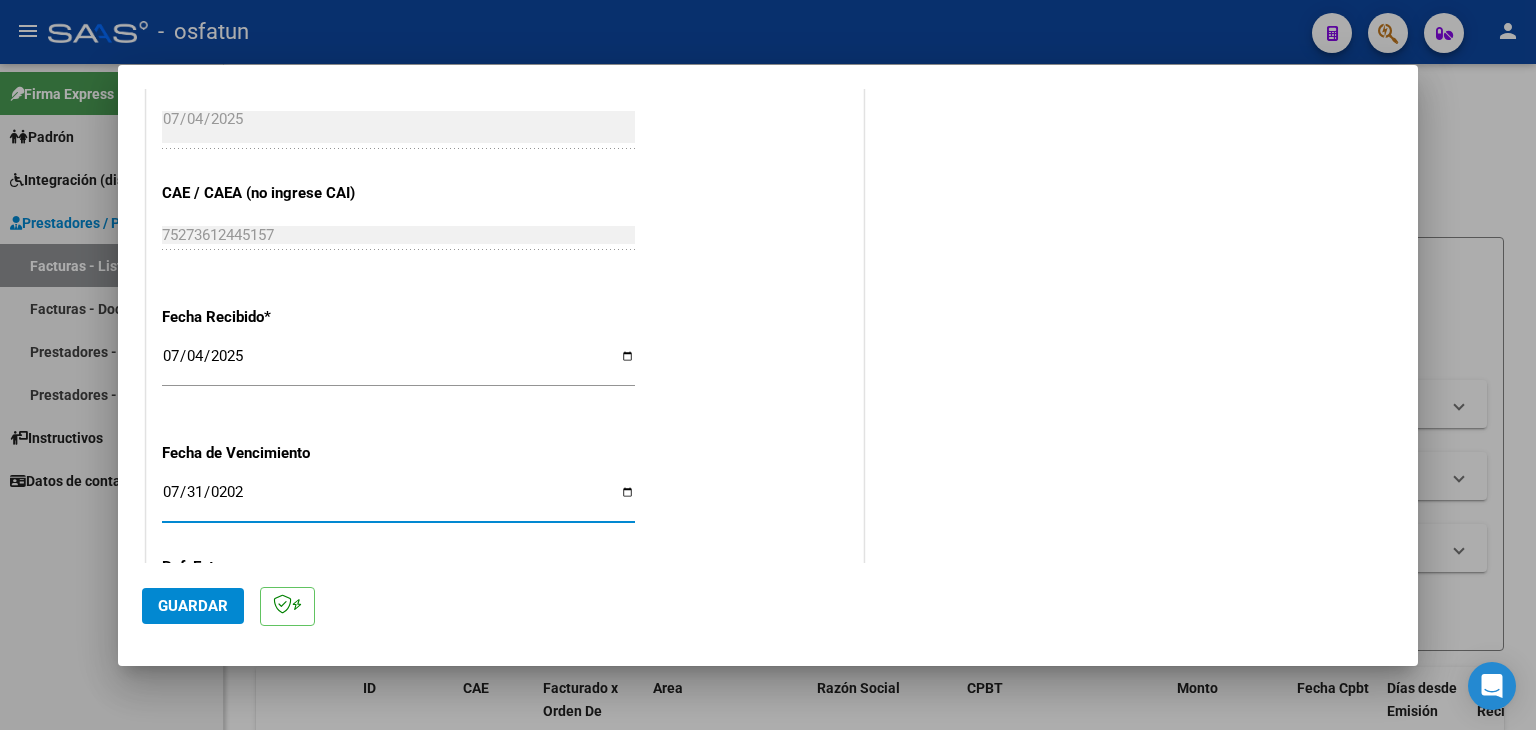 type on "2025-07-31" 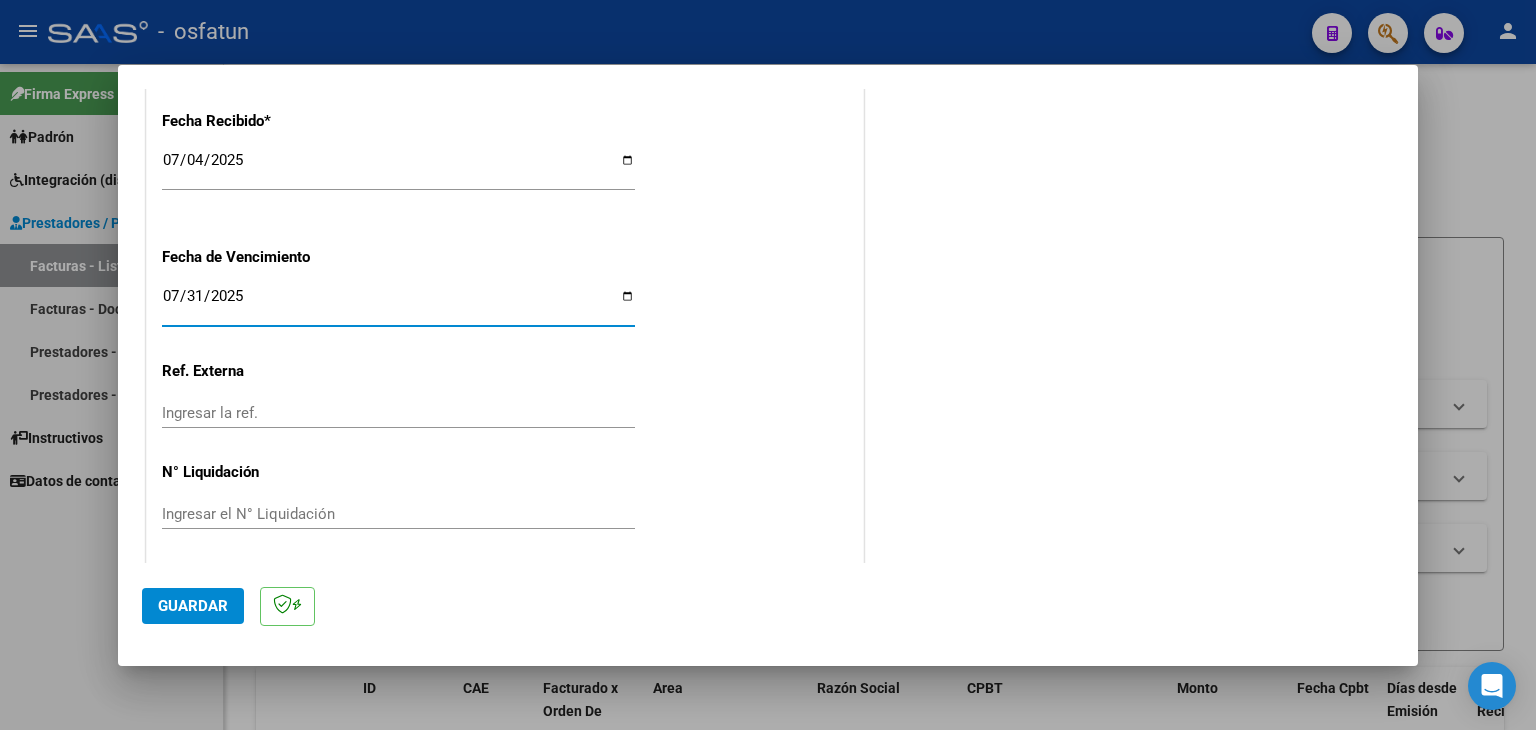scroll, scrollTop: 1498, scrollLeft: 0, axis: vertical 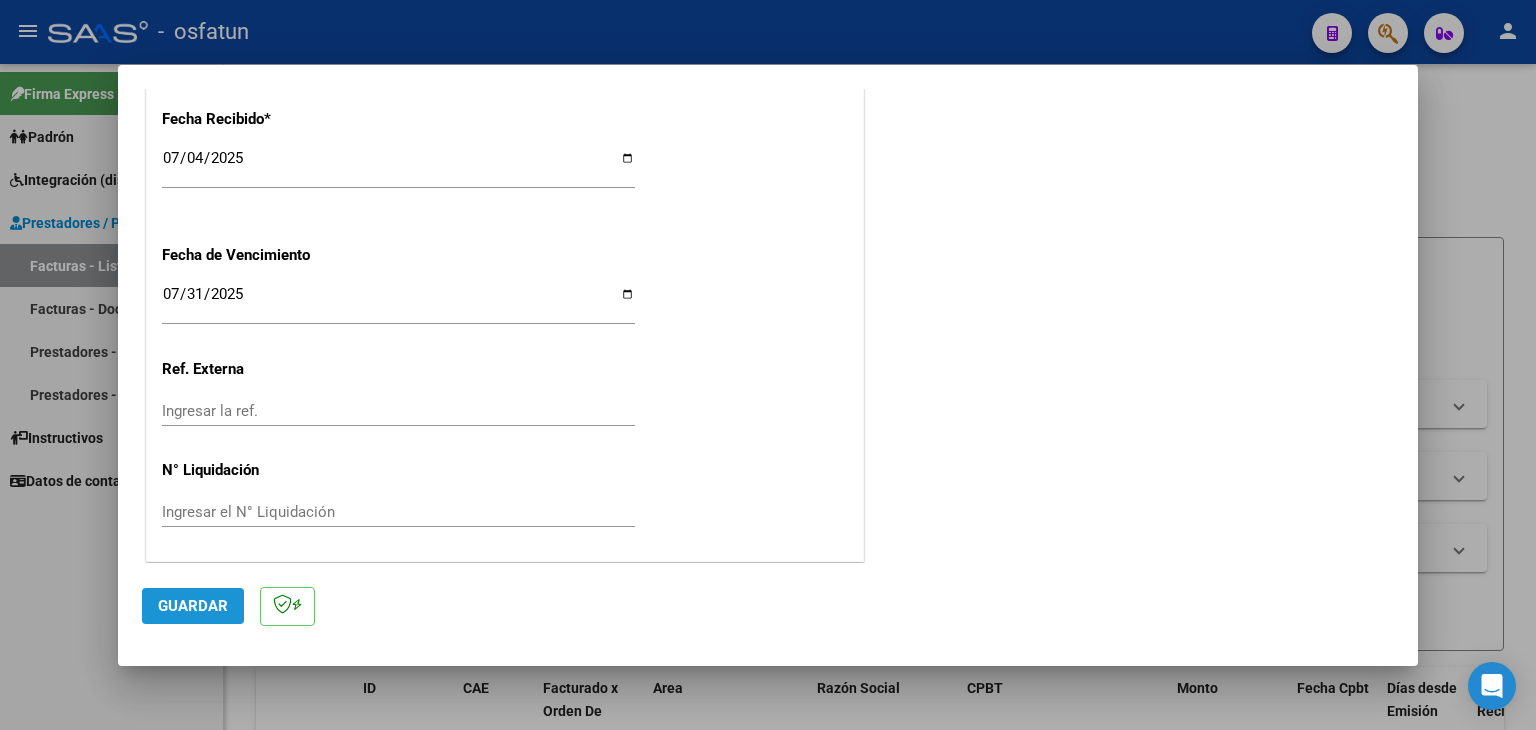 click on "Guardar" 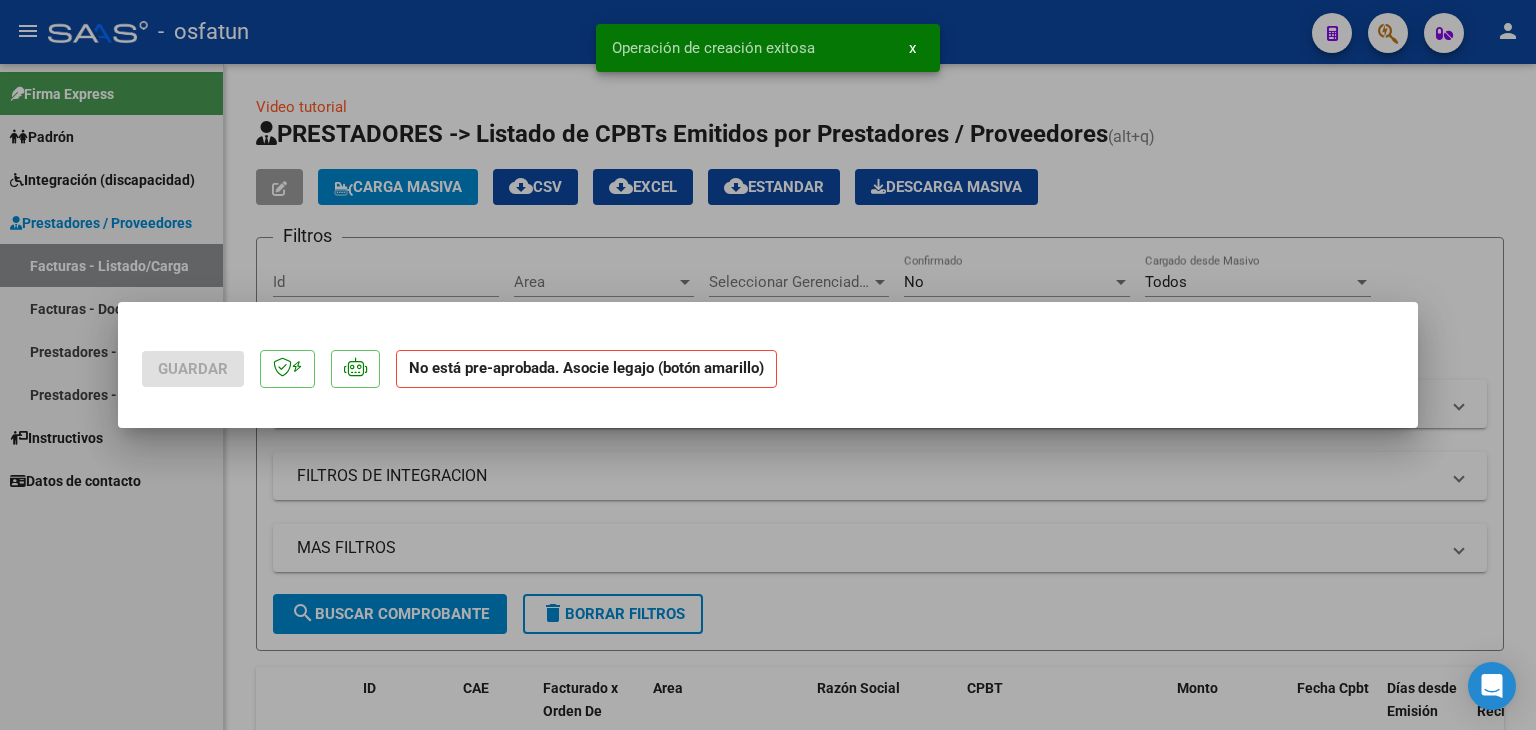 scroll, scrollTop: 0, scrollLeft: 0, axis: both 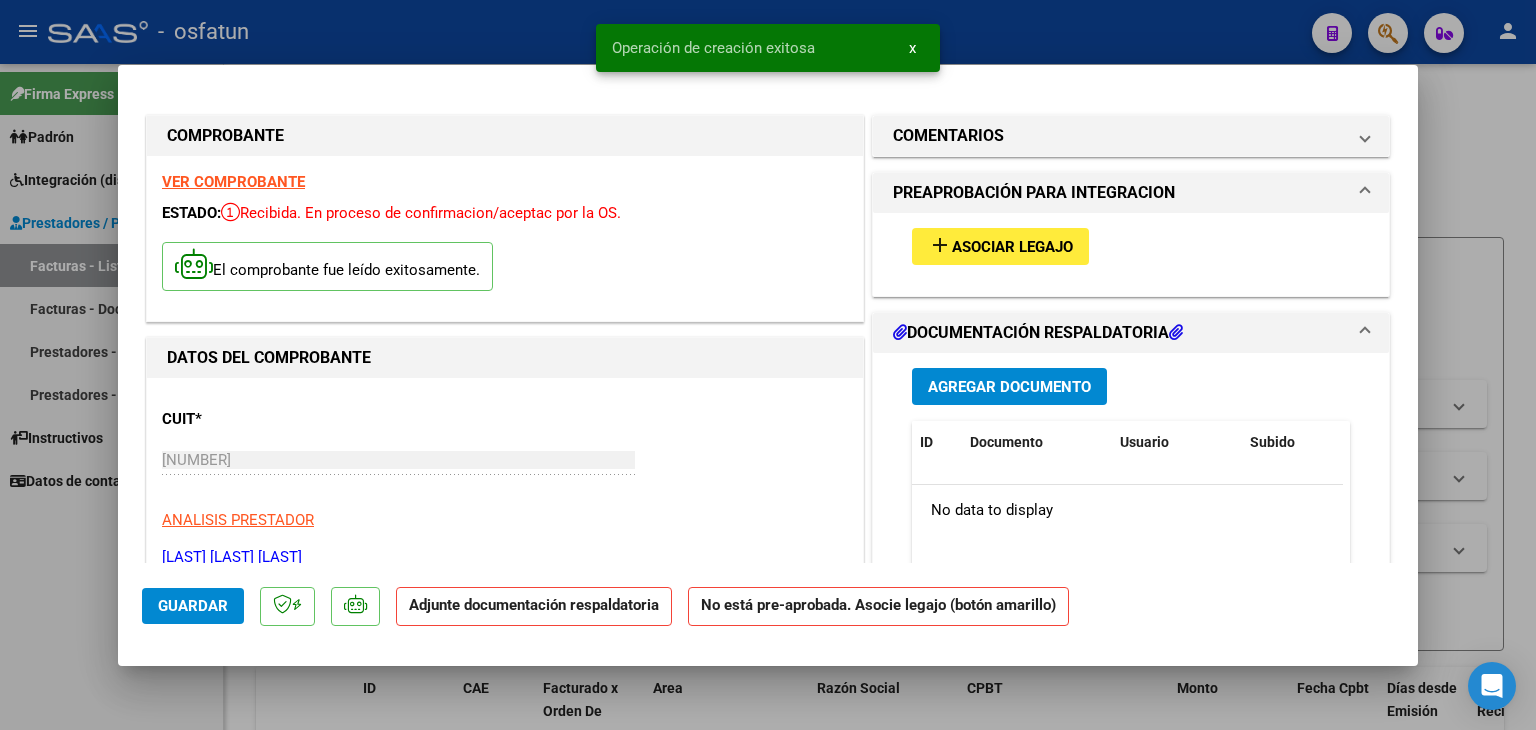 click on "Asociar Legajo" at bounding box center (1012, 247) 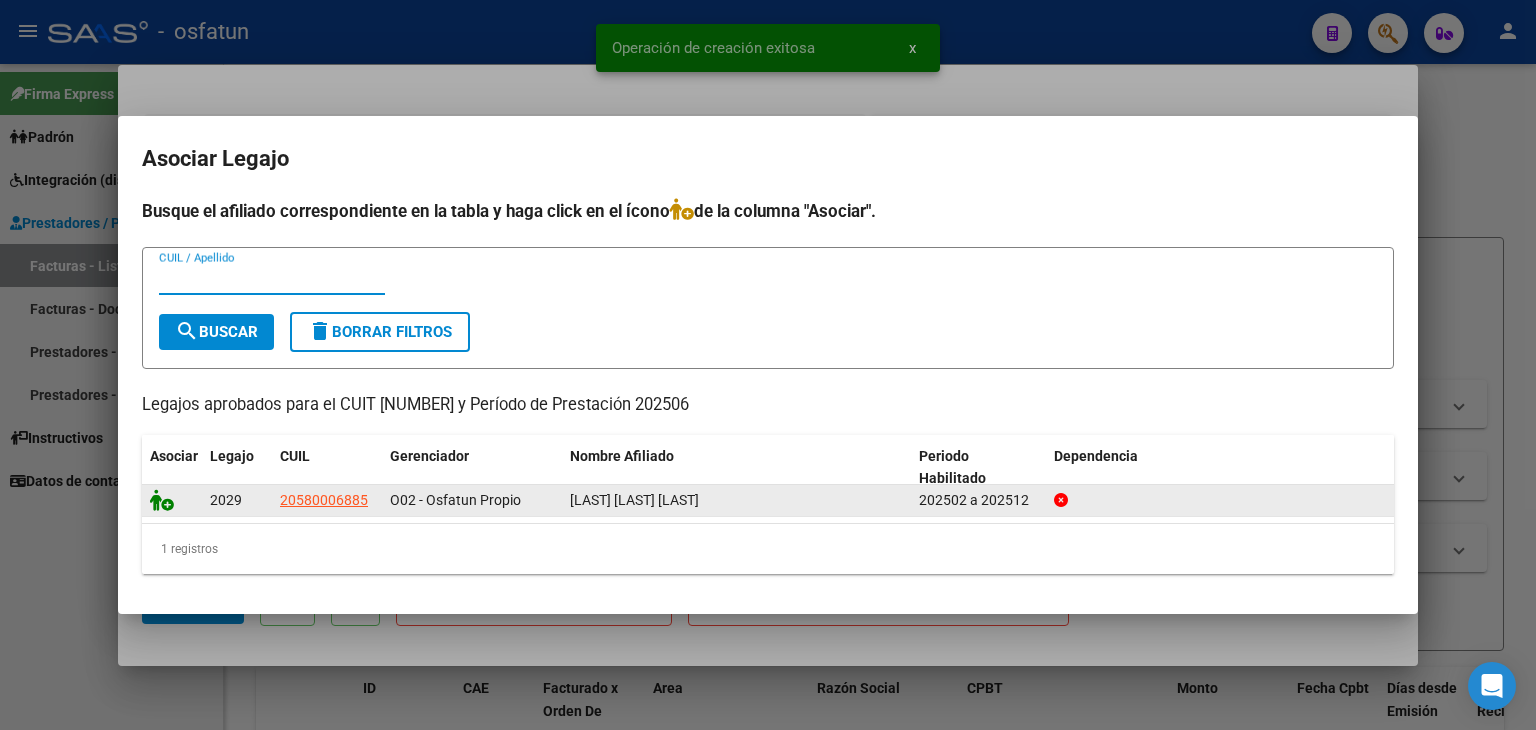 click 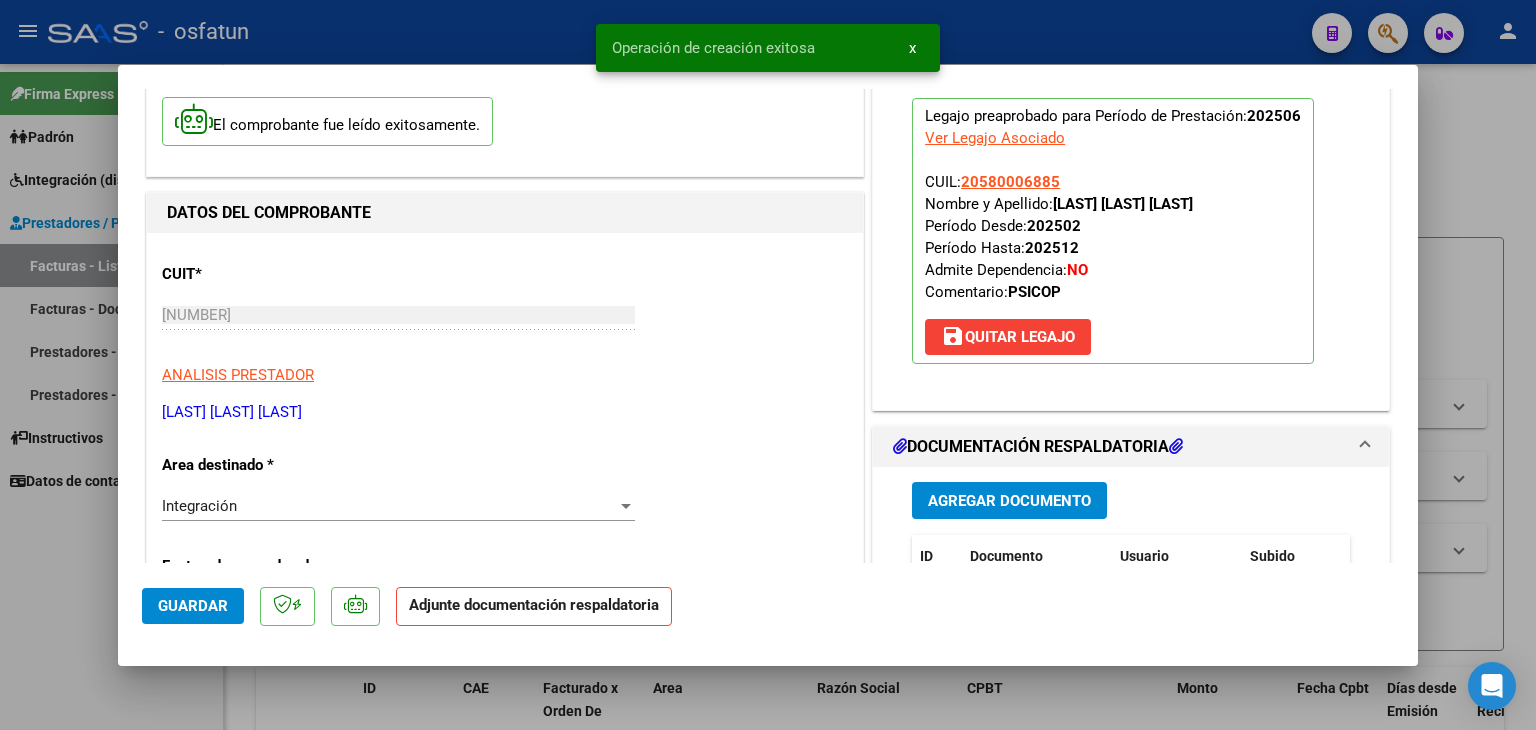 scroll, scrollTop: 300, scrollLeft: 0, axis: vertical 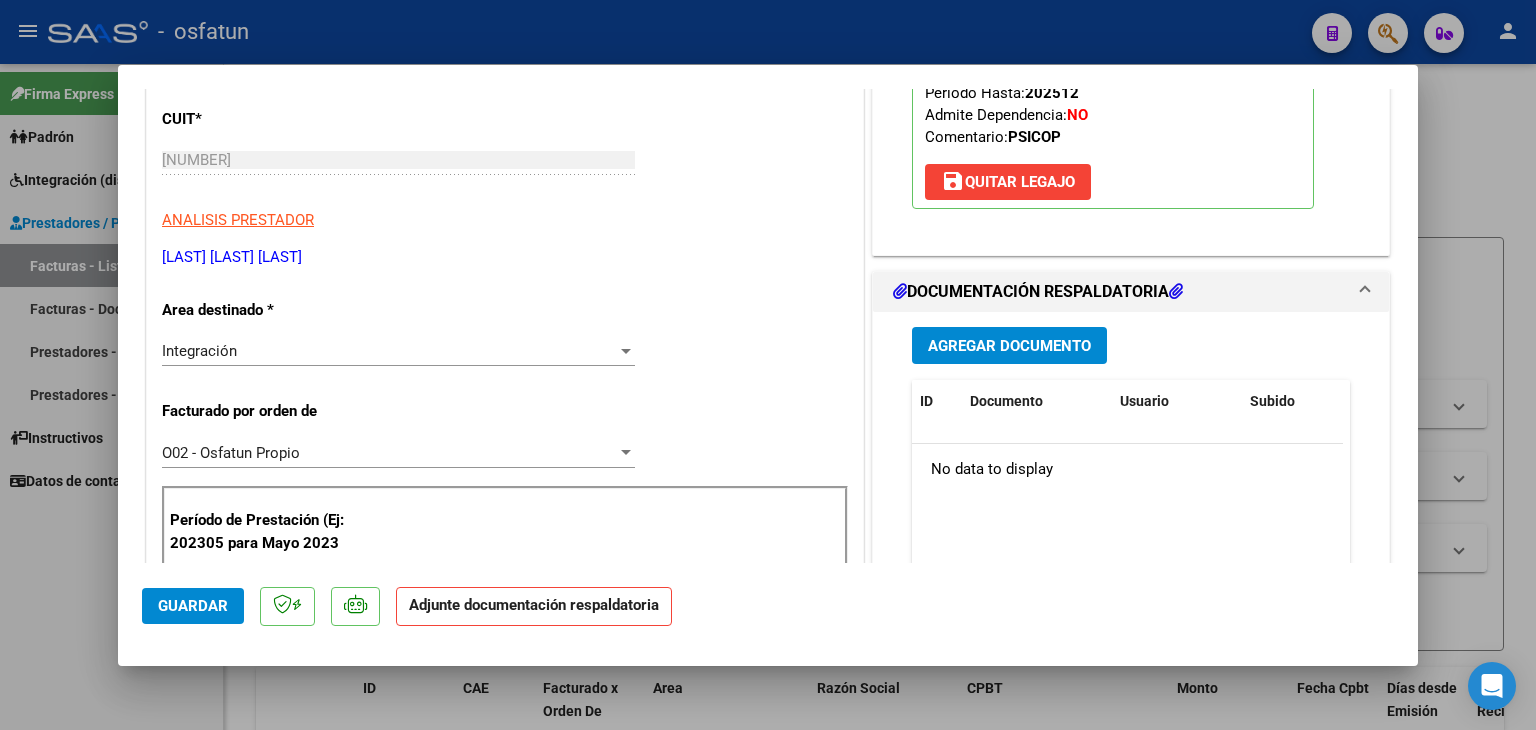click on "Agregar Documento ID Documento Usuario Subido Acción No data to display  0 total   1" at bounding box center [1131, 511] 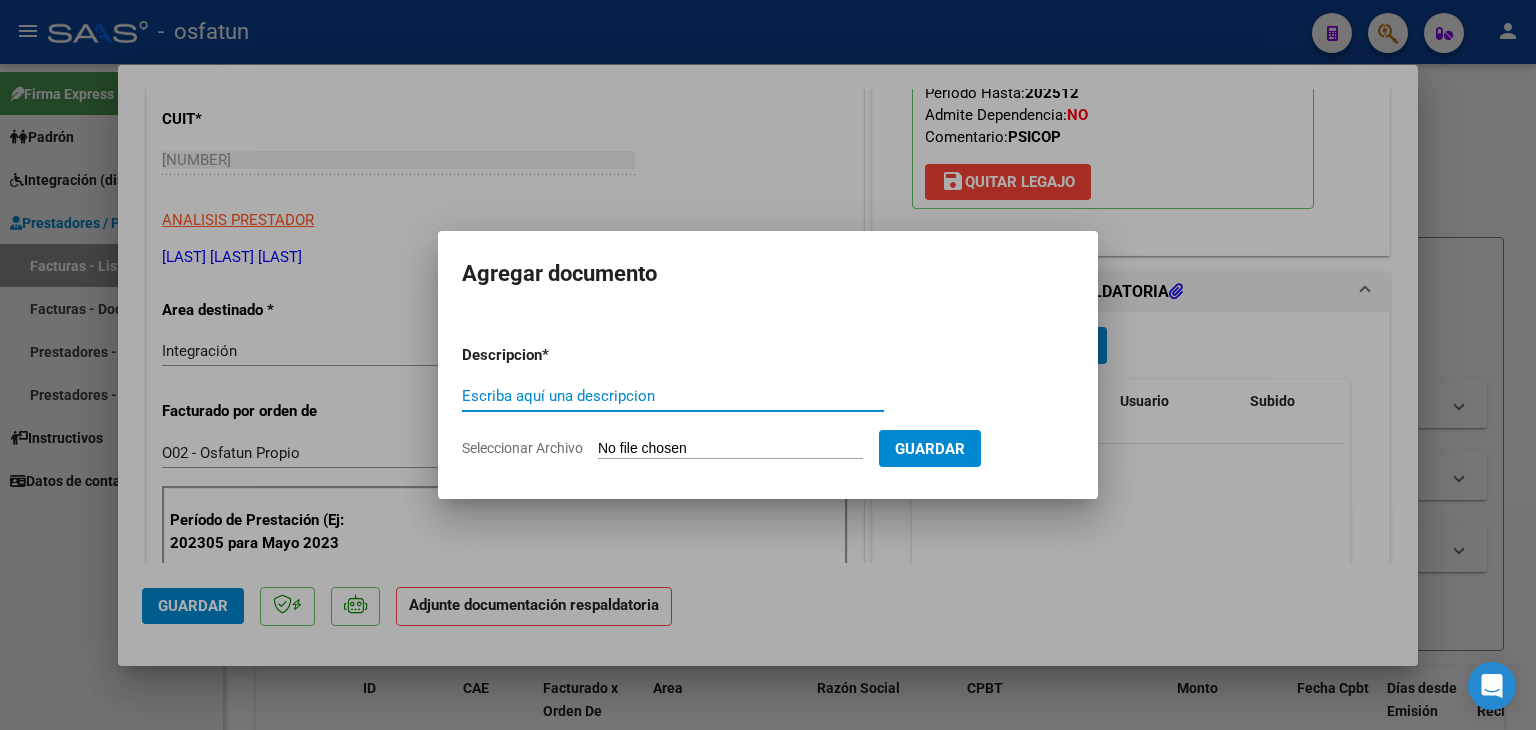 click on "Escriba aquí una descripcion" at bounding box center (673, 396) 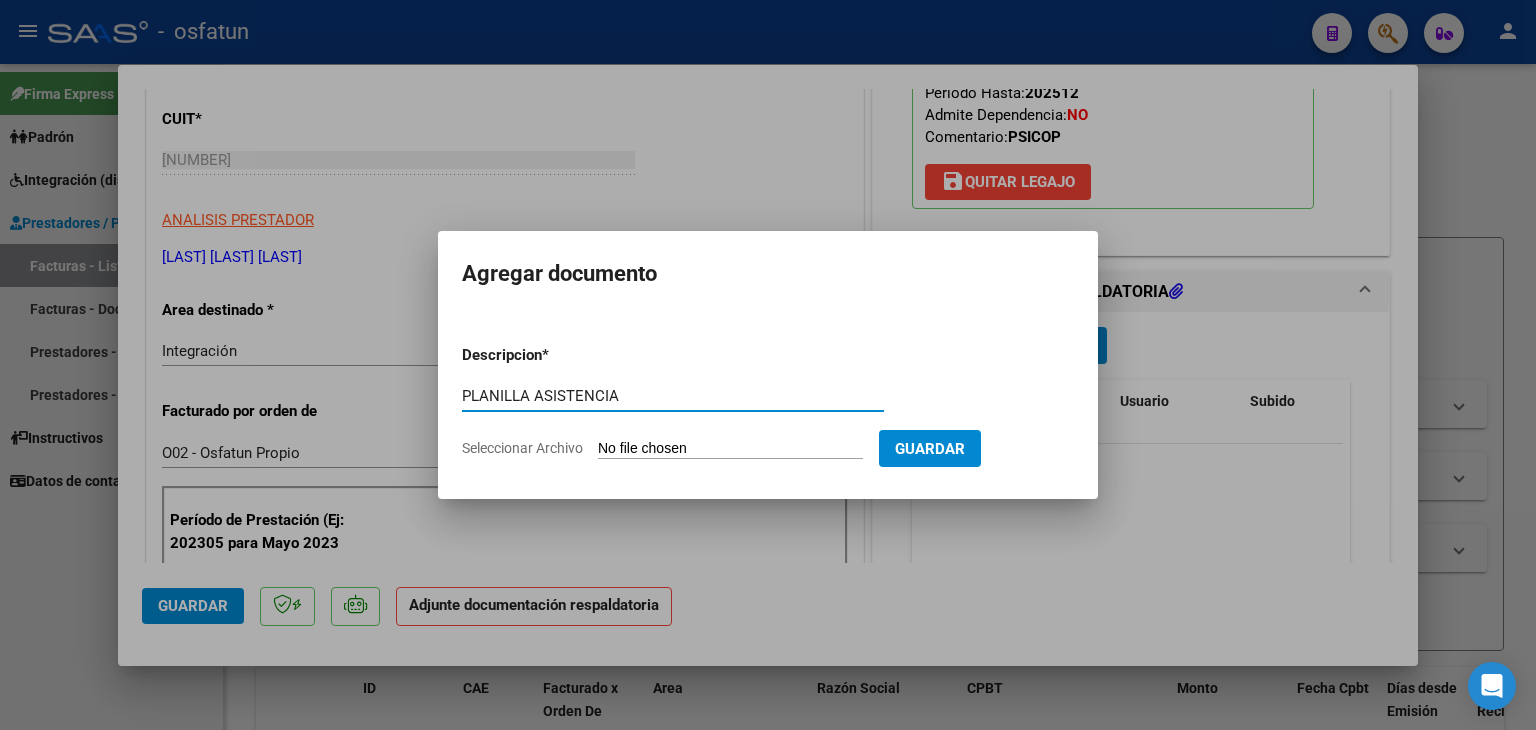 type on "PLANILLA ASISTENCIA" 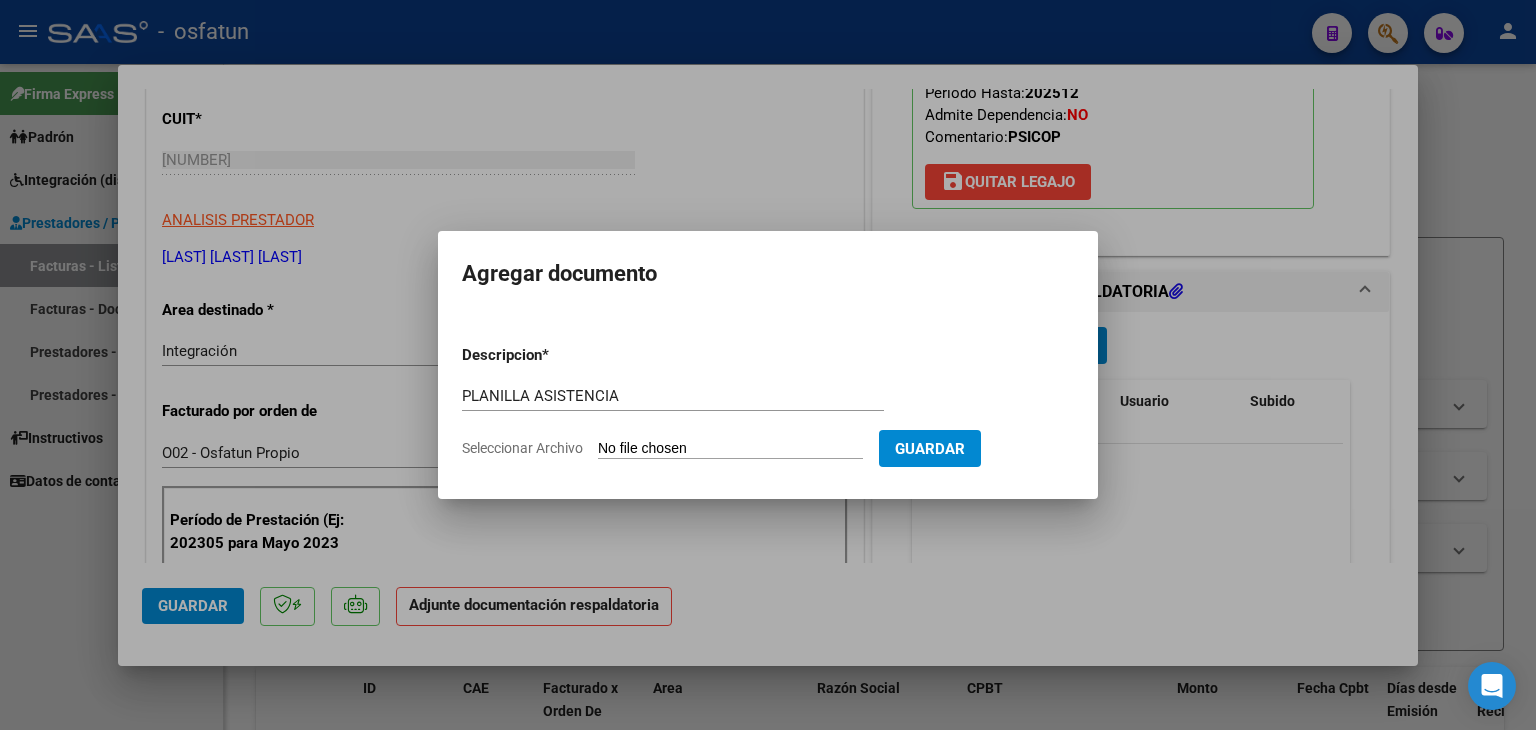 click on "Seleccionar Archivo" at bounding box center [730, 449] 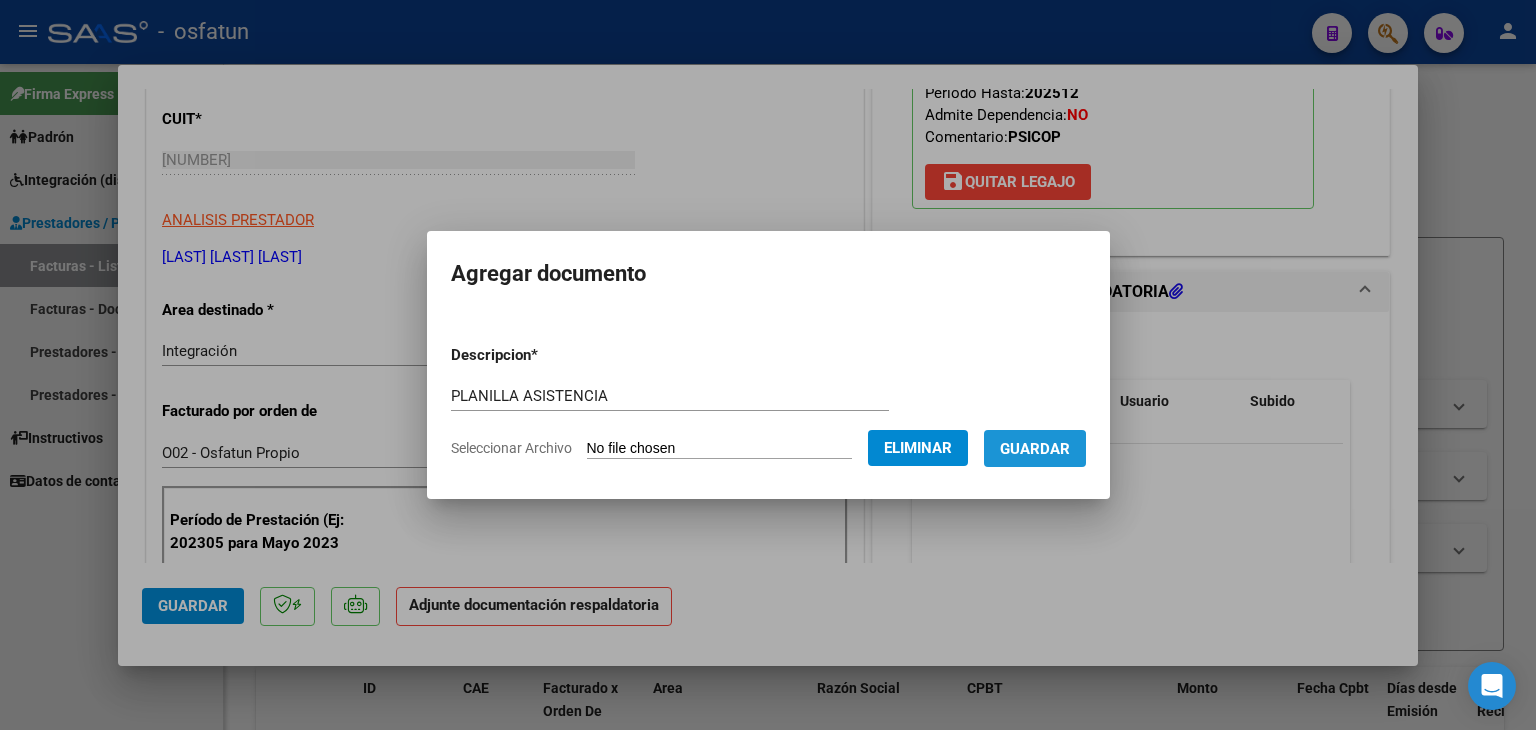 click on "Guardar" at bounding box center (1035, 448) 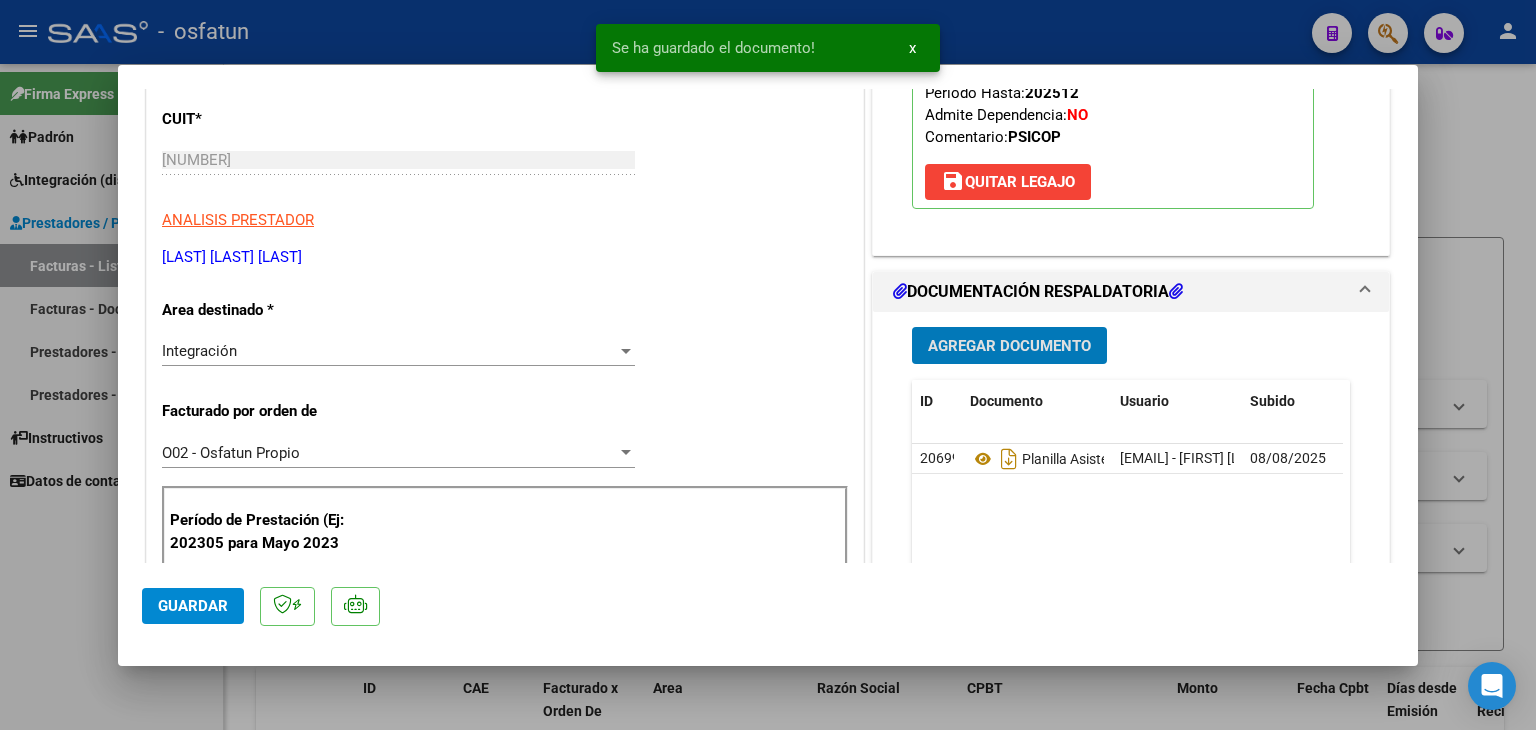click on "Agregar Documento" at bounding box center [1009, 346] 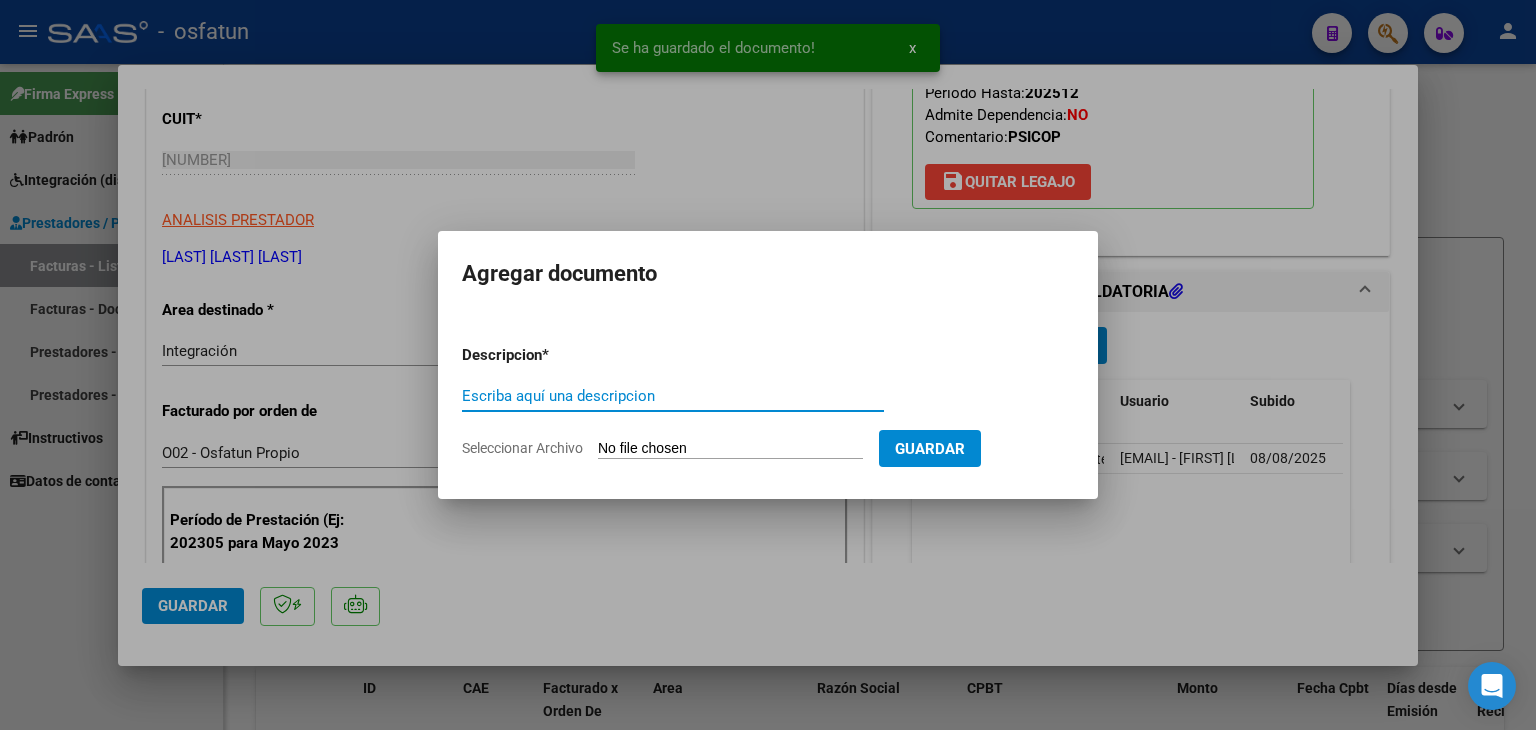click on "Escriba aquí una descripcion" at bounding box center [673, 396] 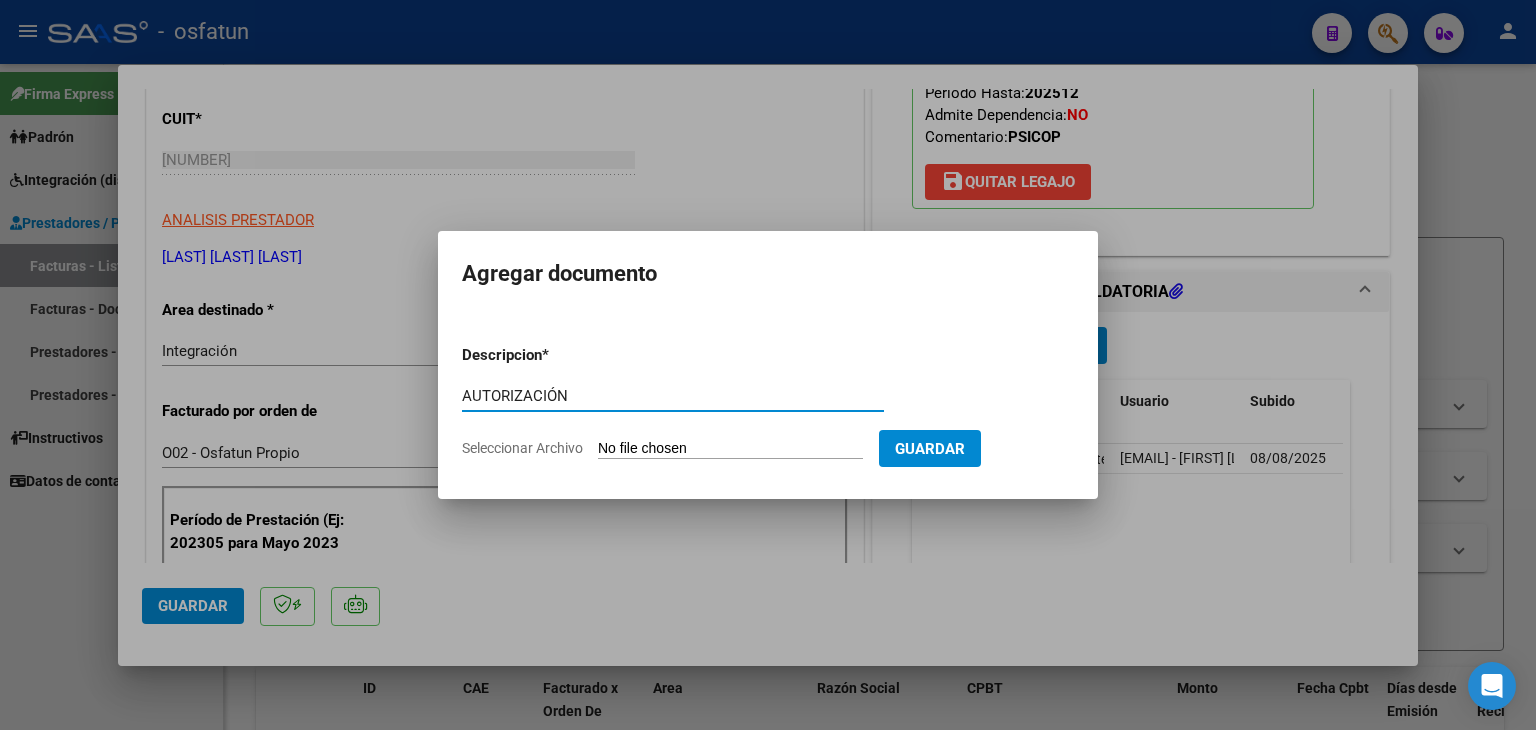 type on "AUTORIZACIÓN" 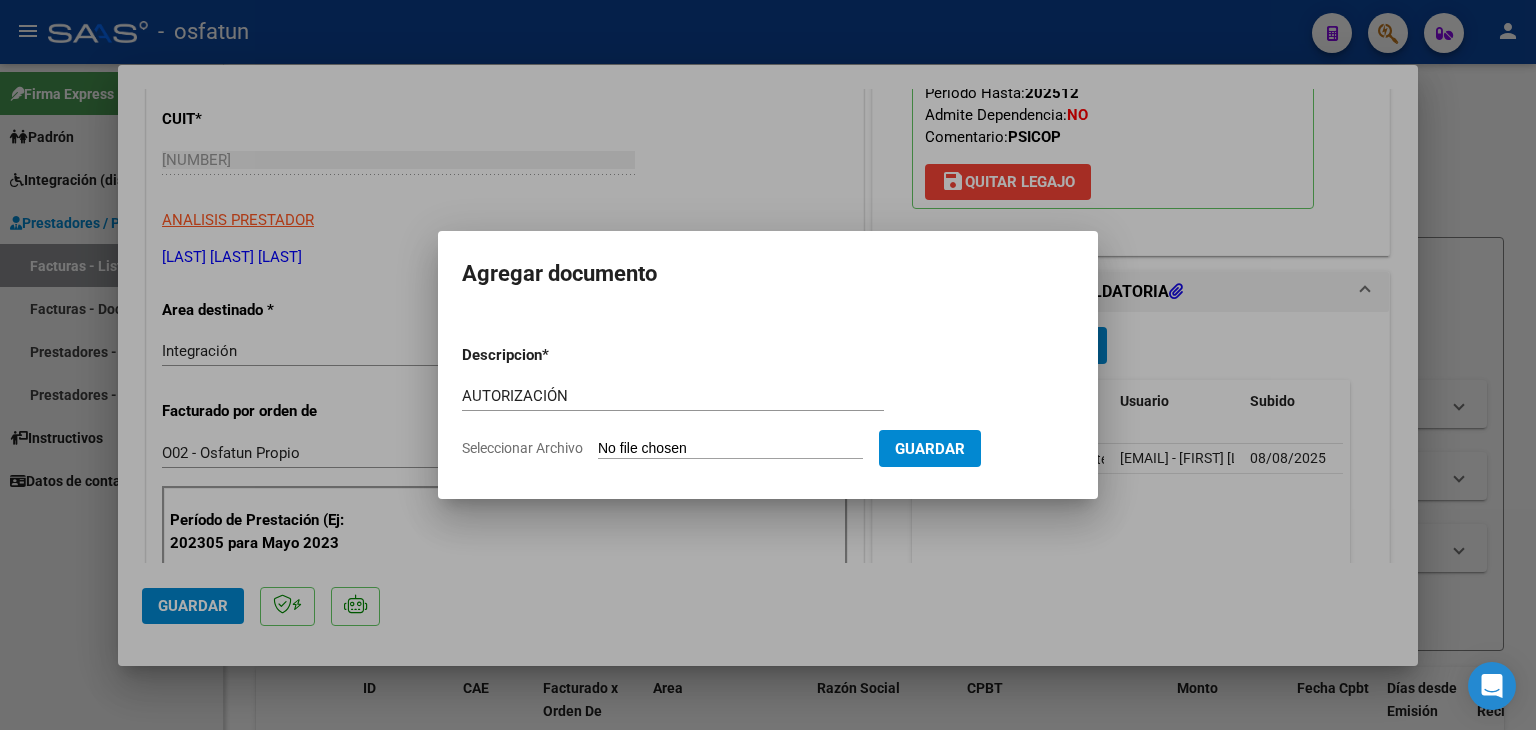 click on "Seleccionar Archivo" at bounding box center (730, 449) 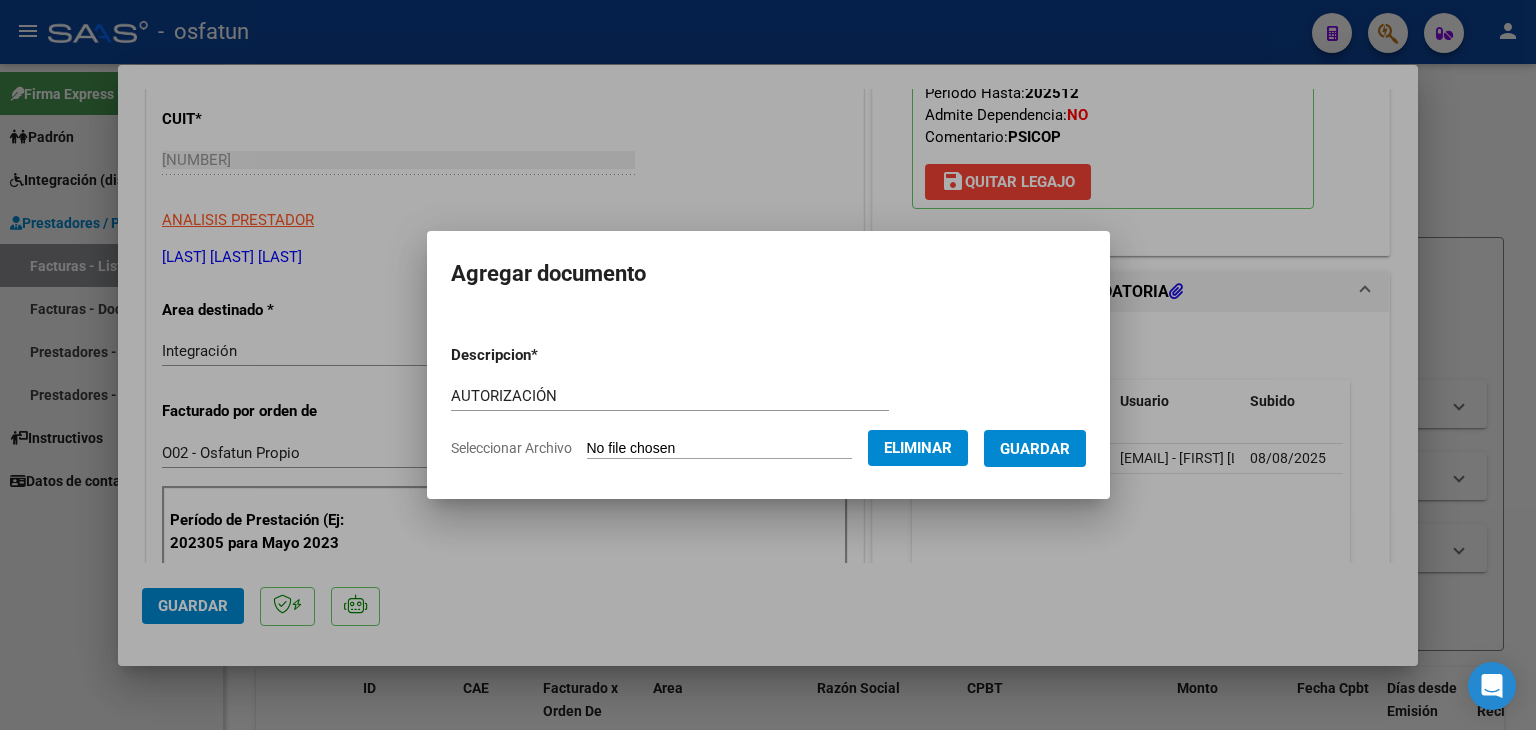click on "Guardar" at bounding box center [1035, 449] 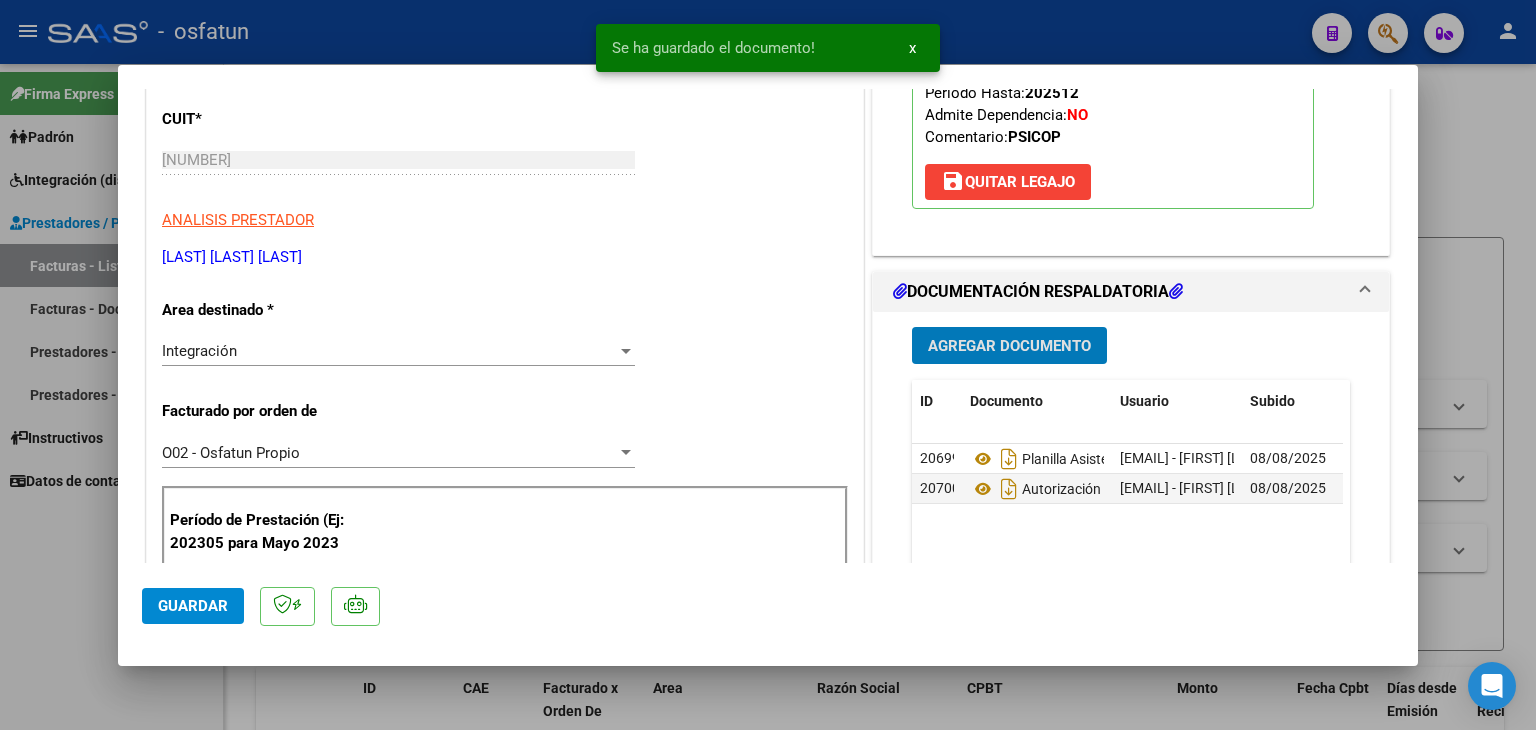 click on "Agregar Documento" at bounding box center (1009, 346) 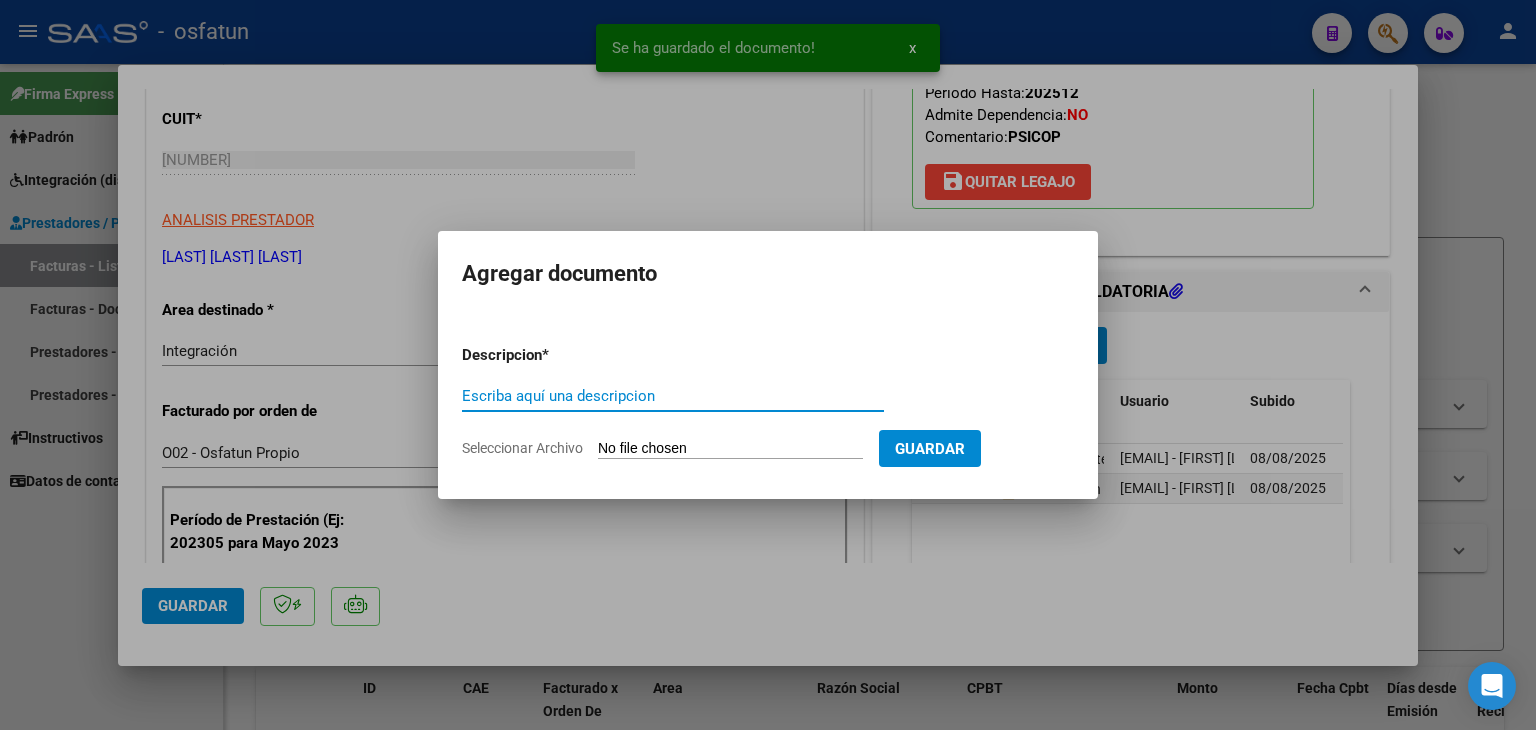 click on "Escriba aquí una descripcion" at bounding box center (673, 396) 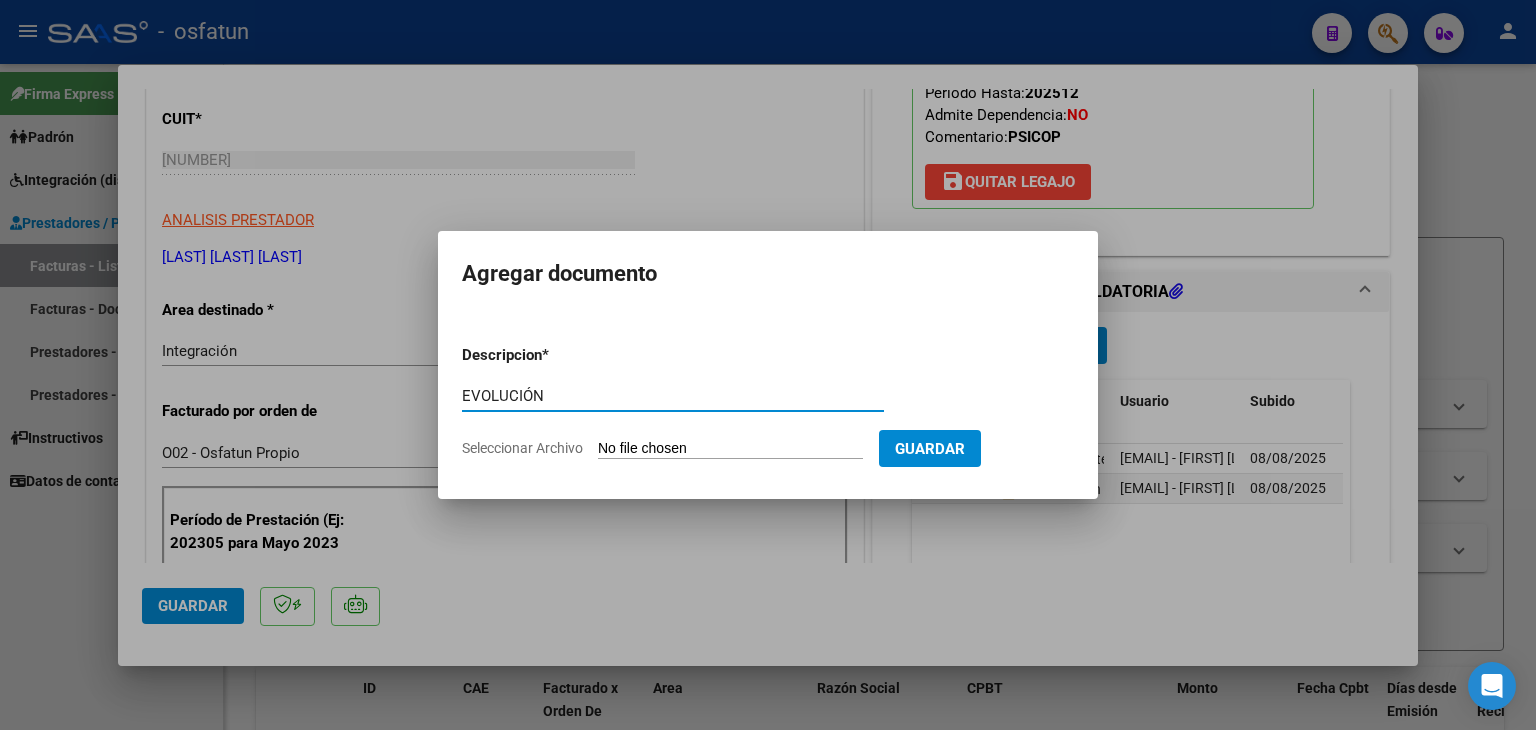 type on "EVOLUCIÓN" 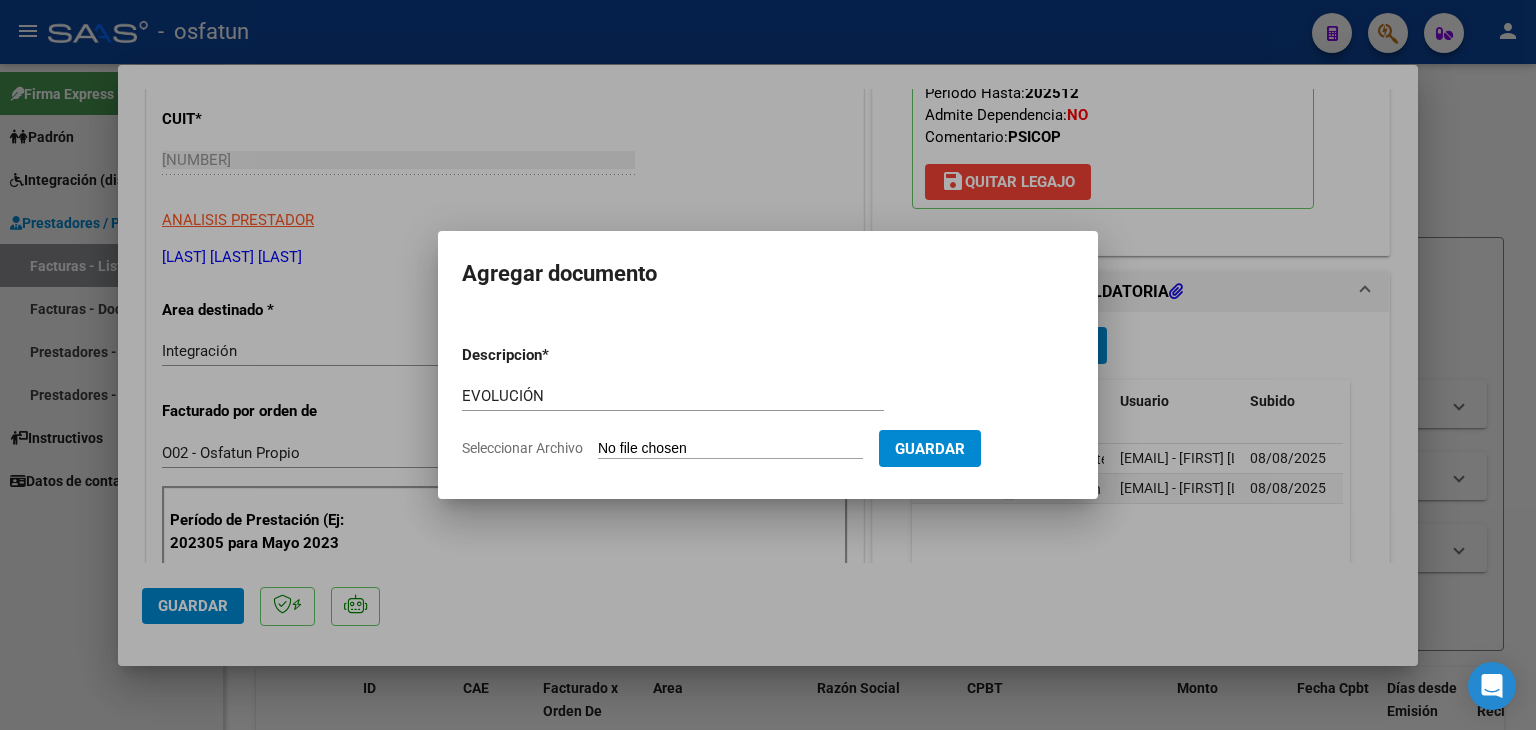 type on "C:\fakepath\EVOLUCIÓN - PSICO - JUN 2025.pdf" 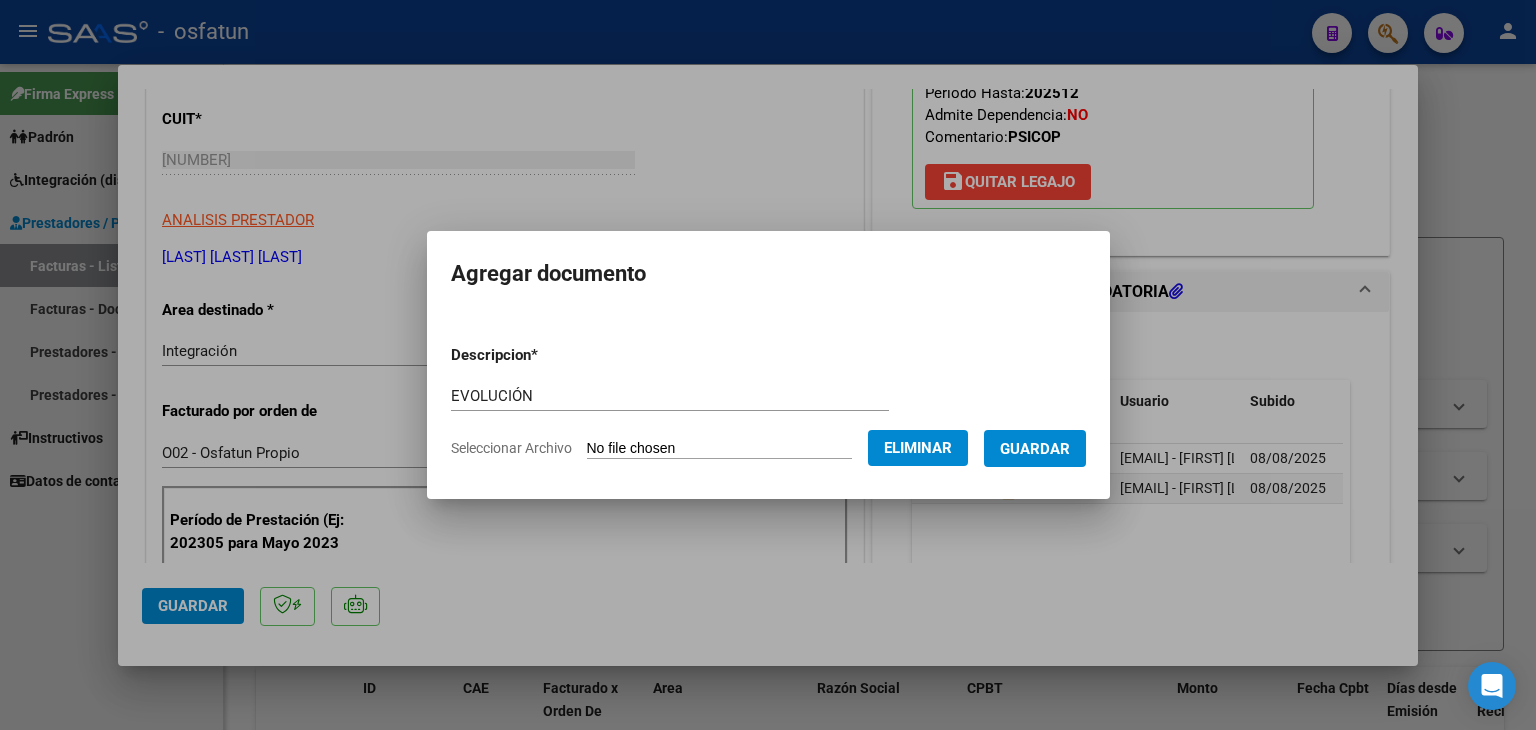 click on "Guardar" at bounding box center (1035, 448) 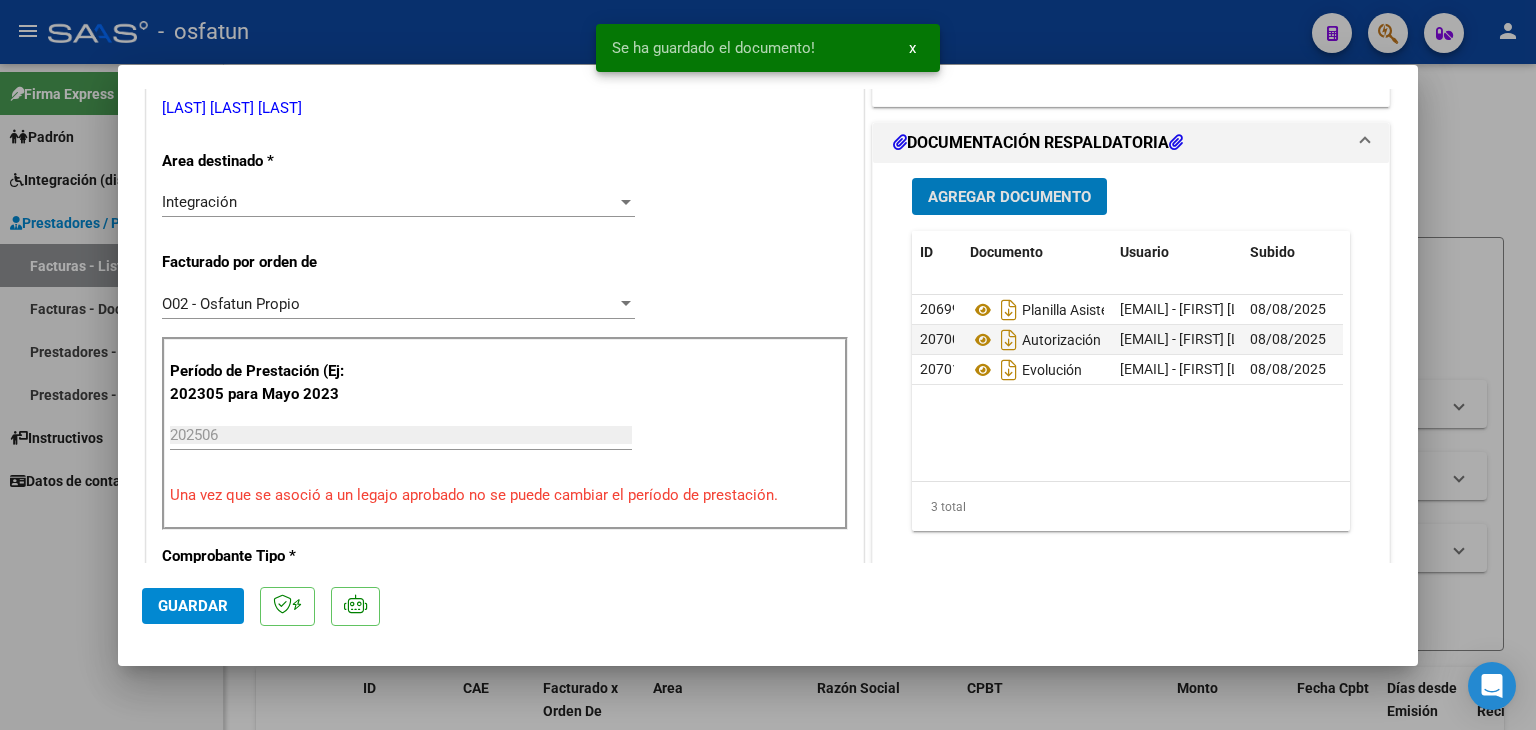 scroll, scrollTop: 500, scrollLeft: 0, axis: vertical 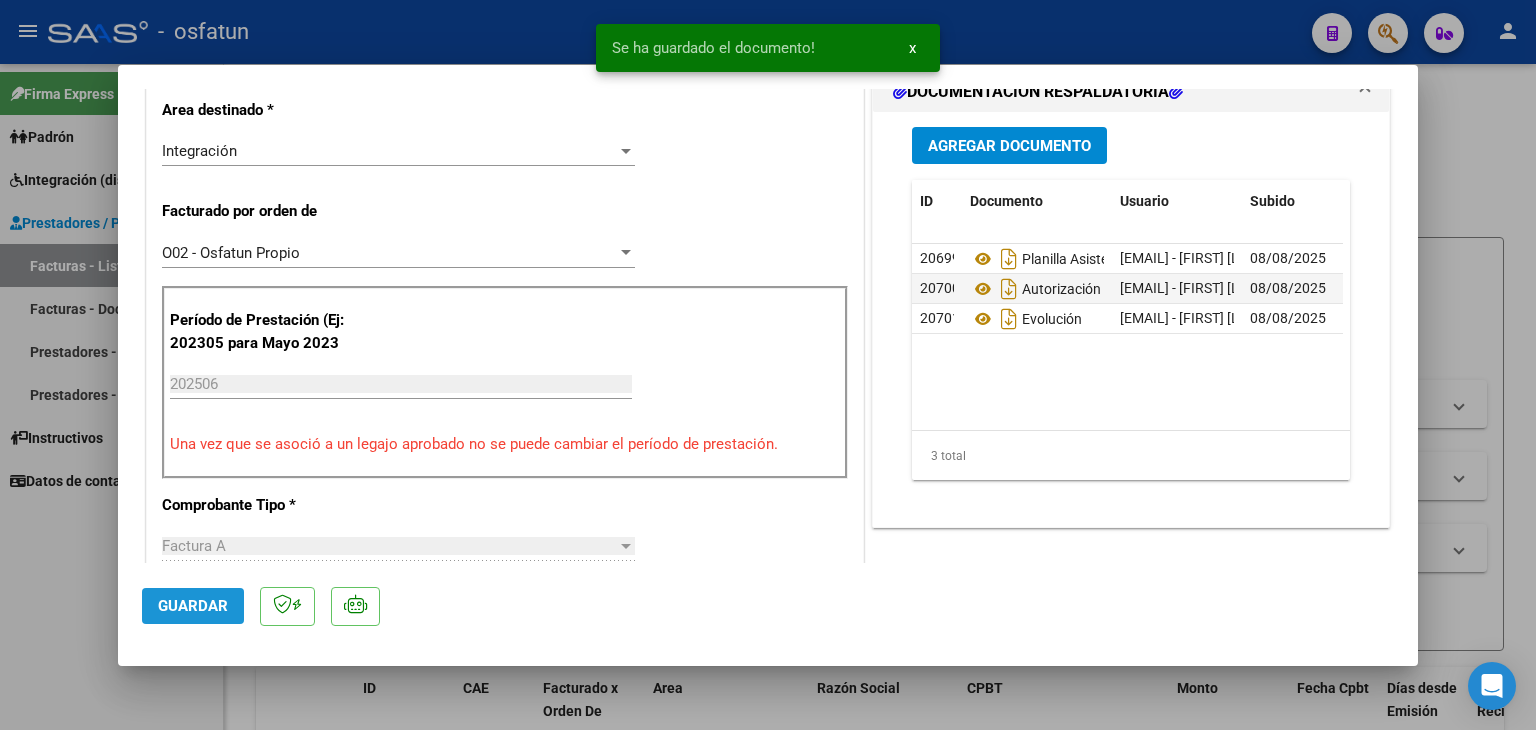 click on "Guardar" 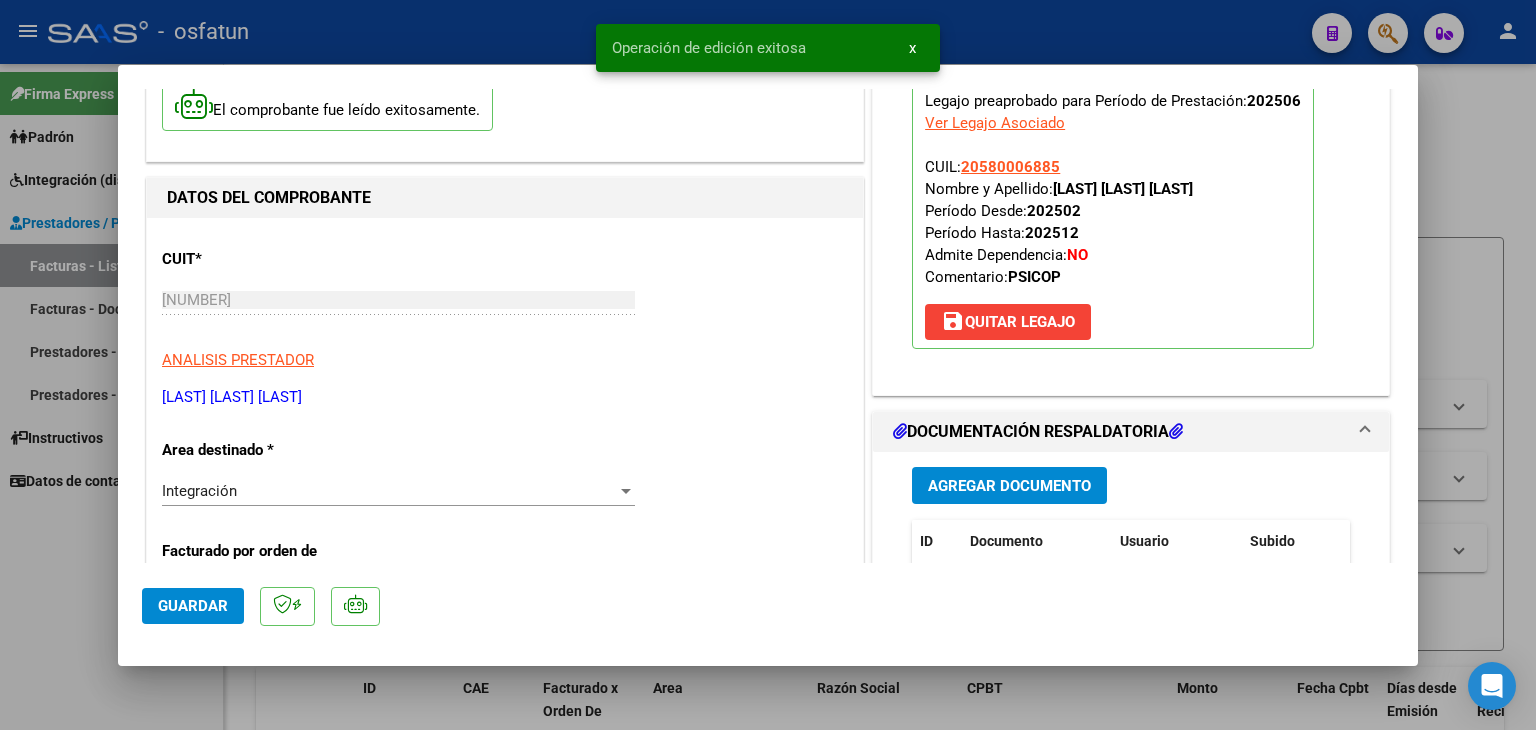 scroll, scrollTop: 0, scrollLeft: 0, axis: both 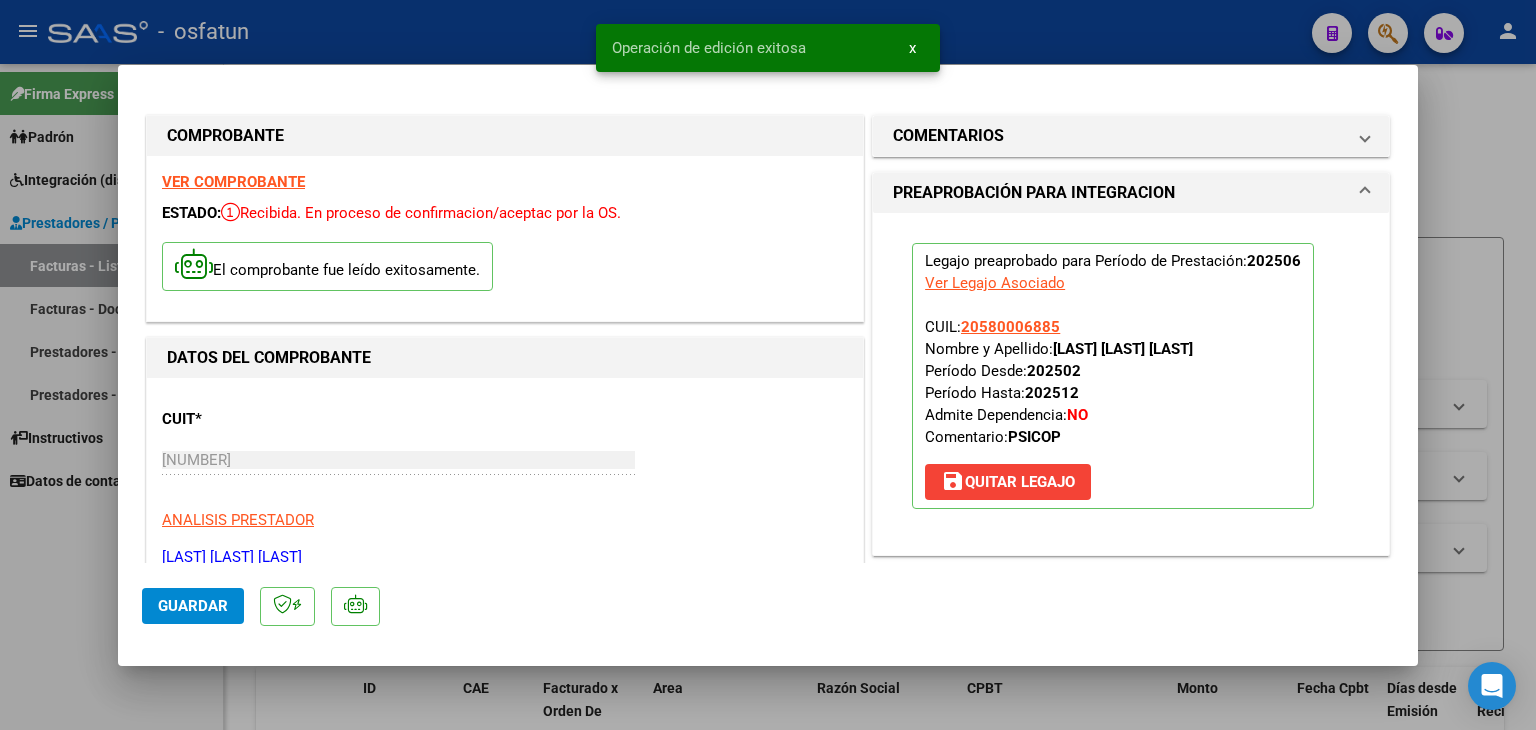 click at bounding box center [768, 365] 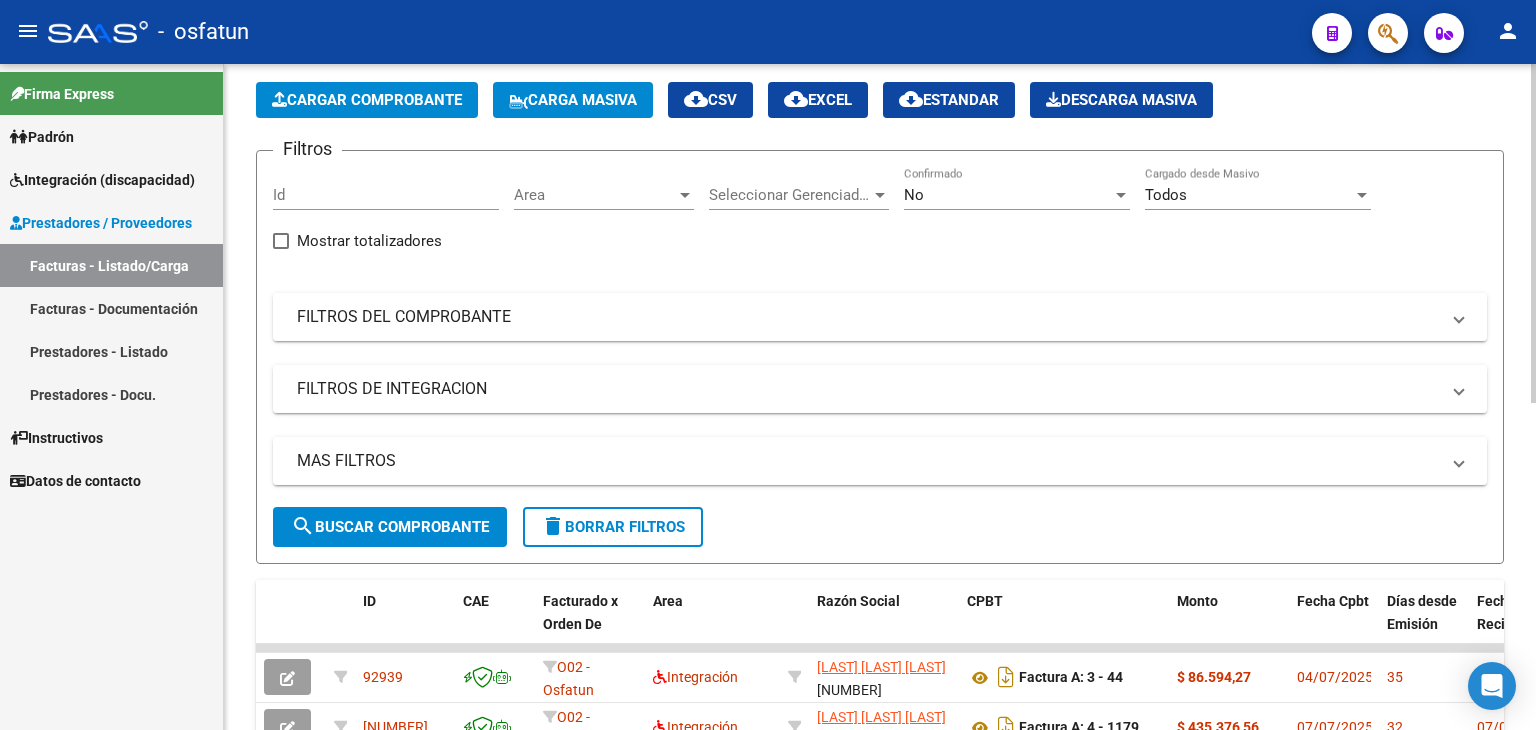 scroll, scrollTop: 0, scrollLeft: 0, axis: both 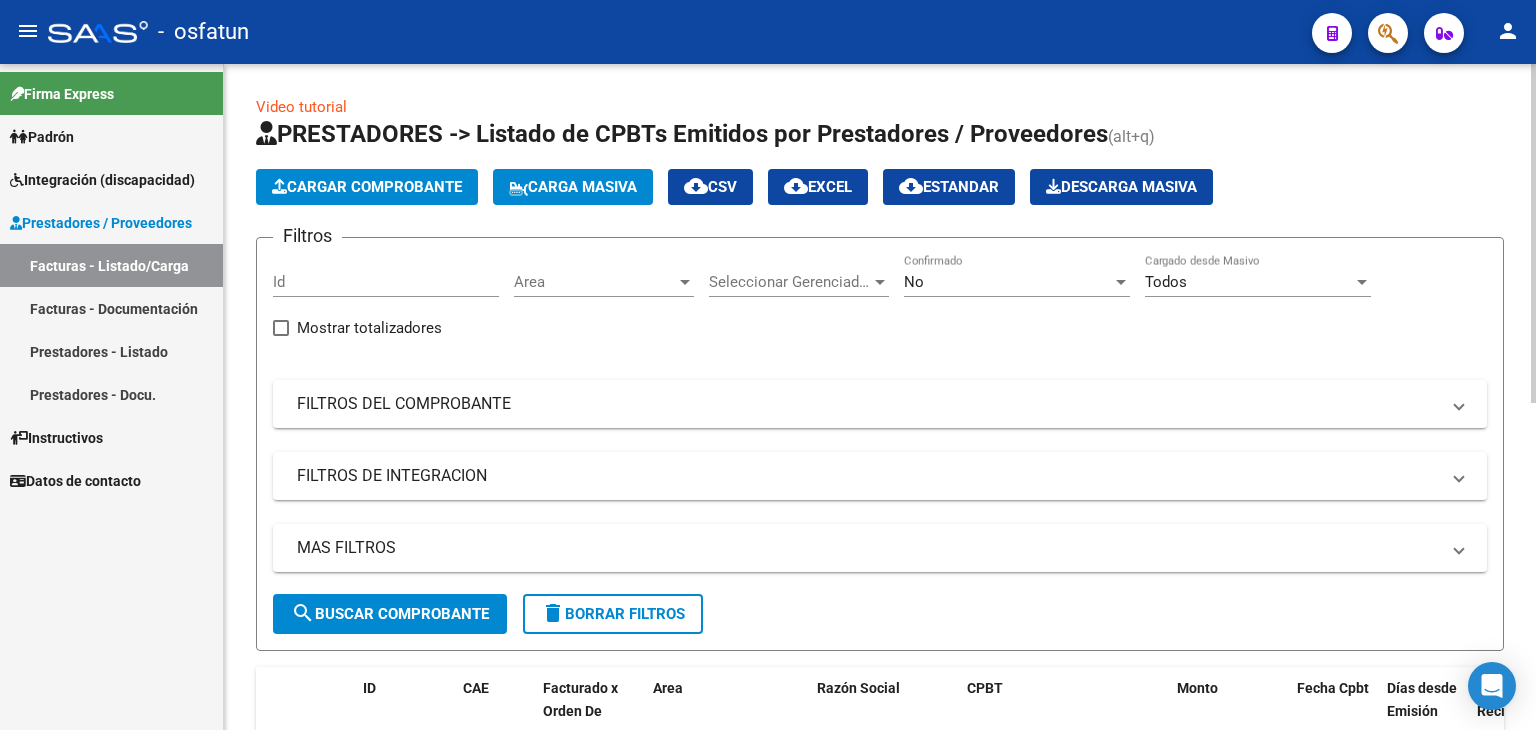 click on "Cargar Comprobante" 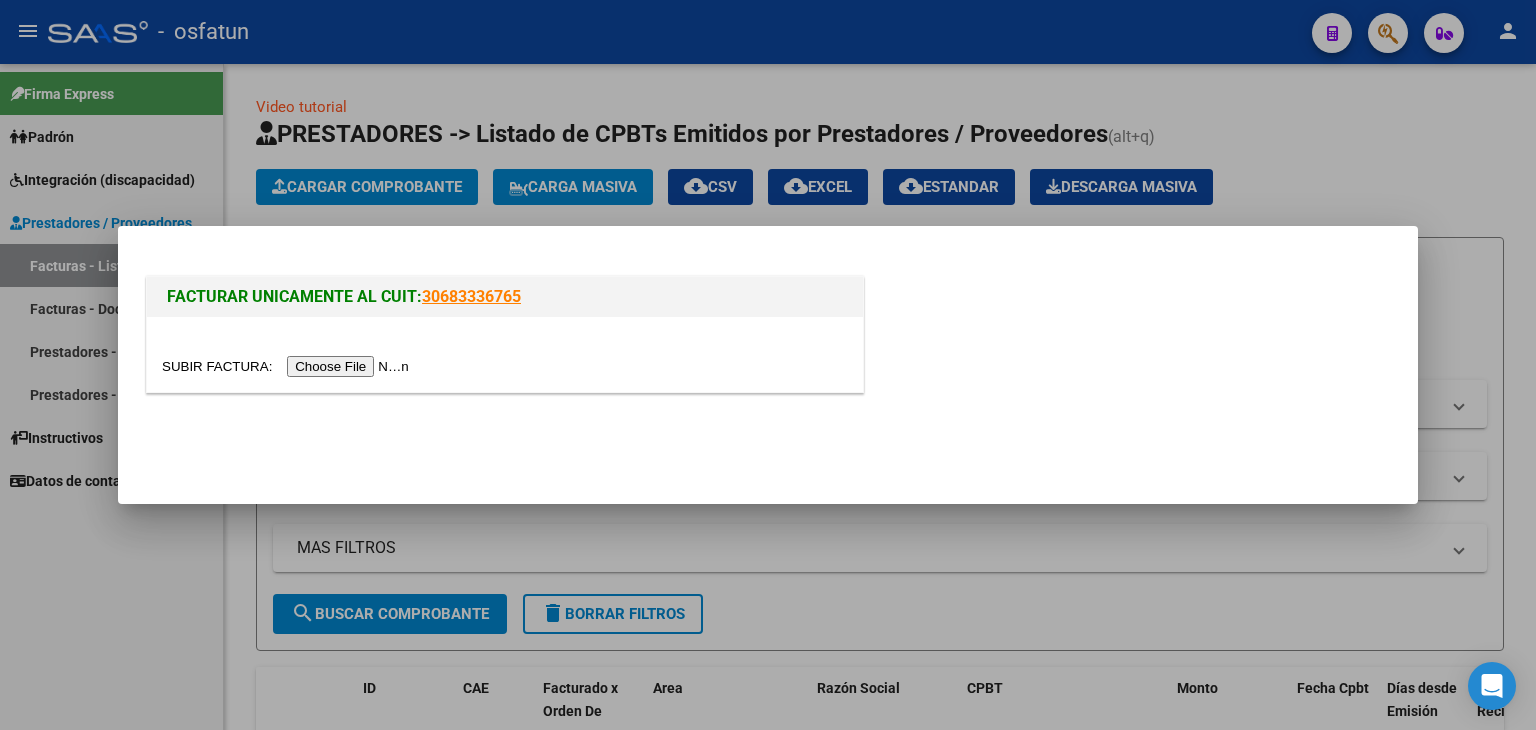 drag, startPoint x: 334, startPoint y: 345, endPoint x: 363, endPoint y: 371, distance: 38.948685 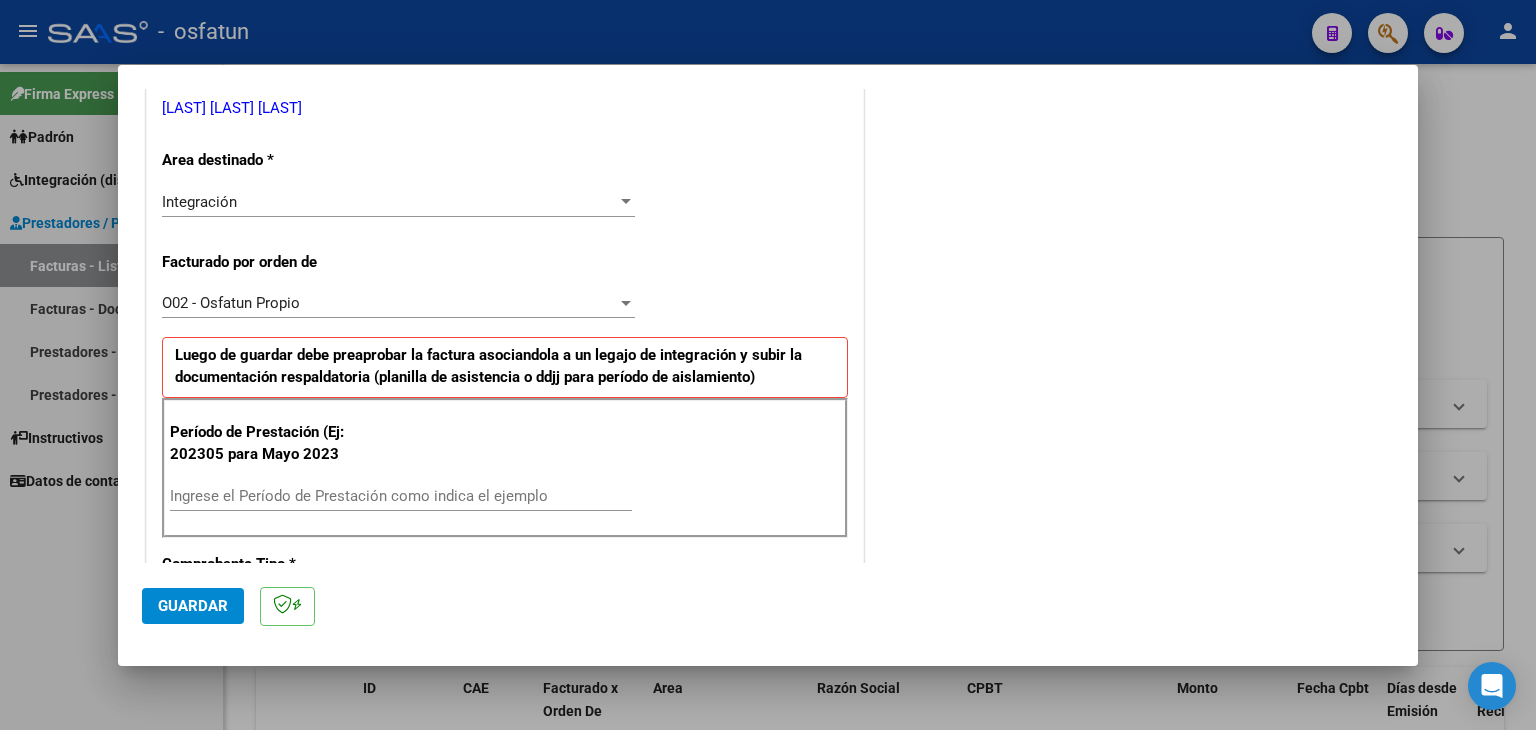 scroll, scrollTop: 500, scrollLeft: 0, axis: vertical 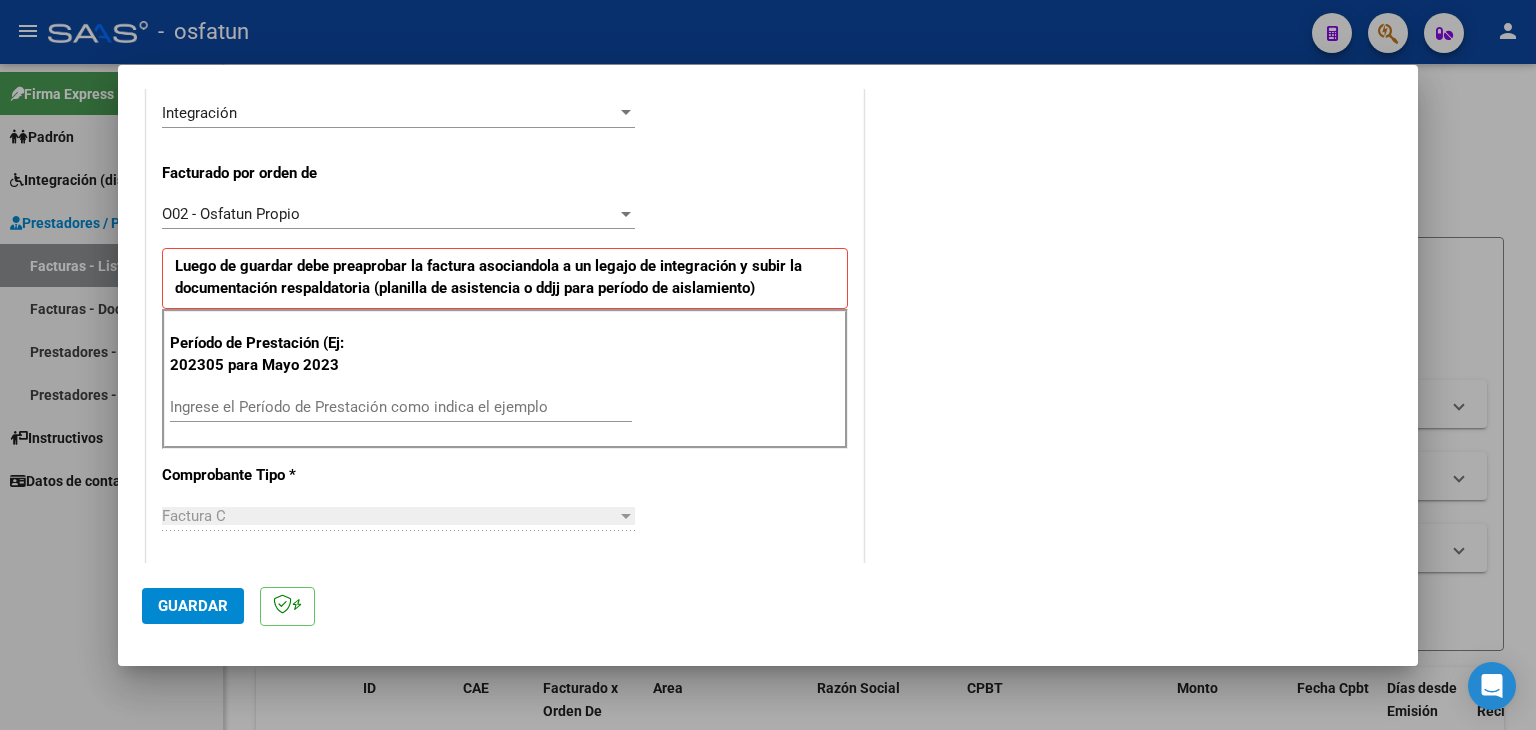 click on "Ingrese el Período de Prestación como indica el ejemplo" at bounding box center (401, 407) 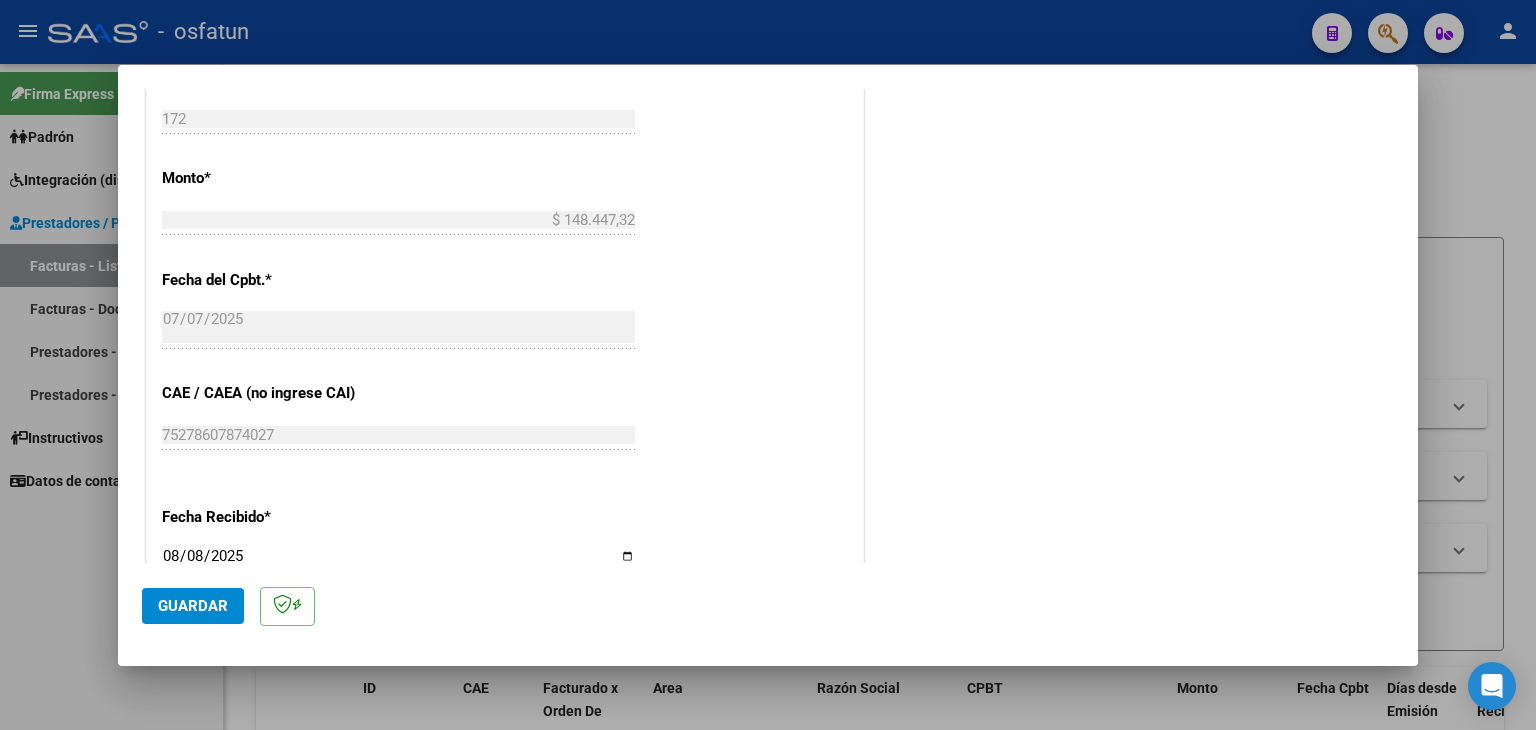 scroll, scrollTop: 1200, scrollLeft: 0, axis: vertical 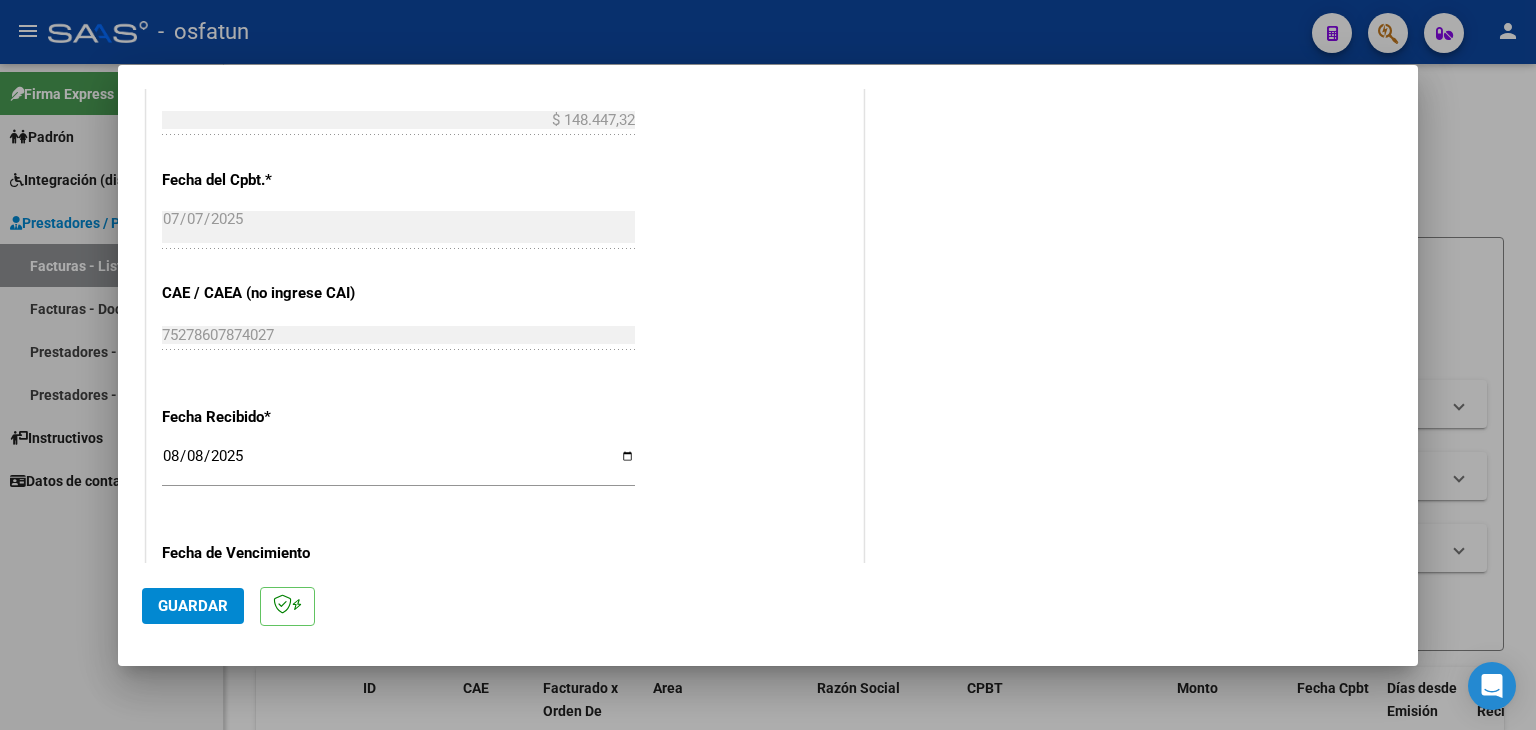 type on "202506" 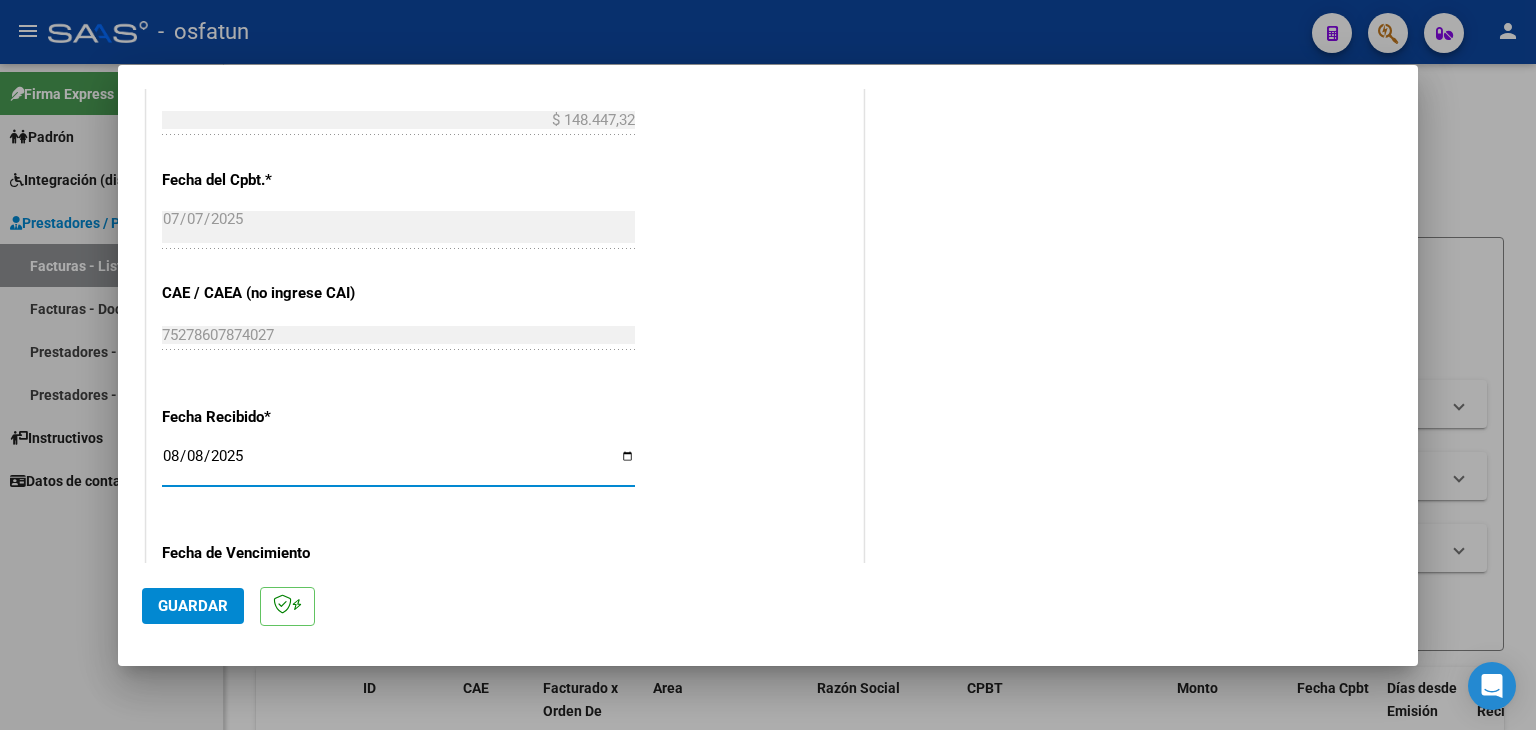 click on "2025-08-08" at bounding box center (398, 464) 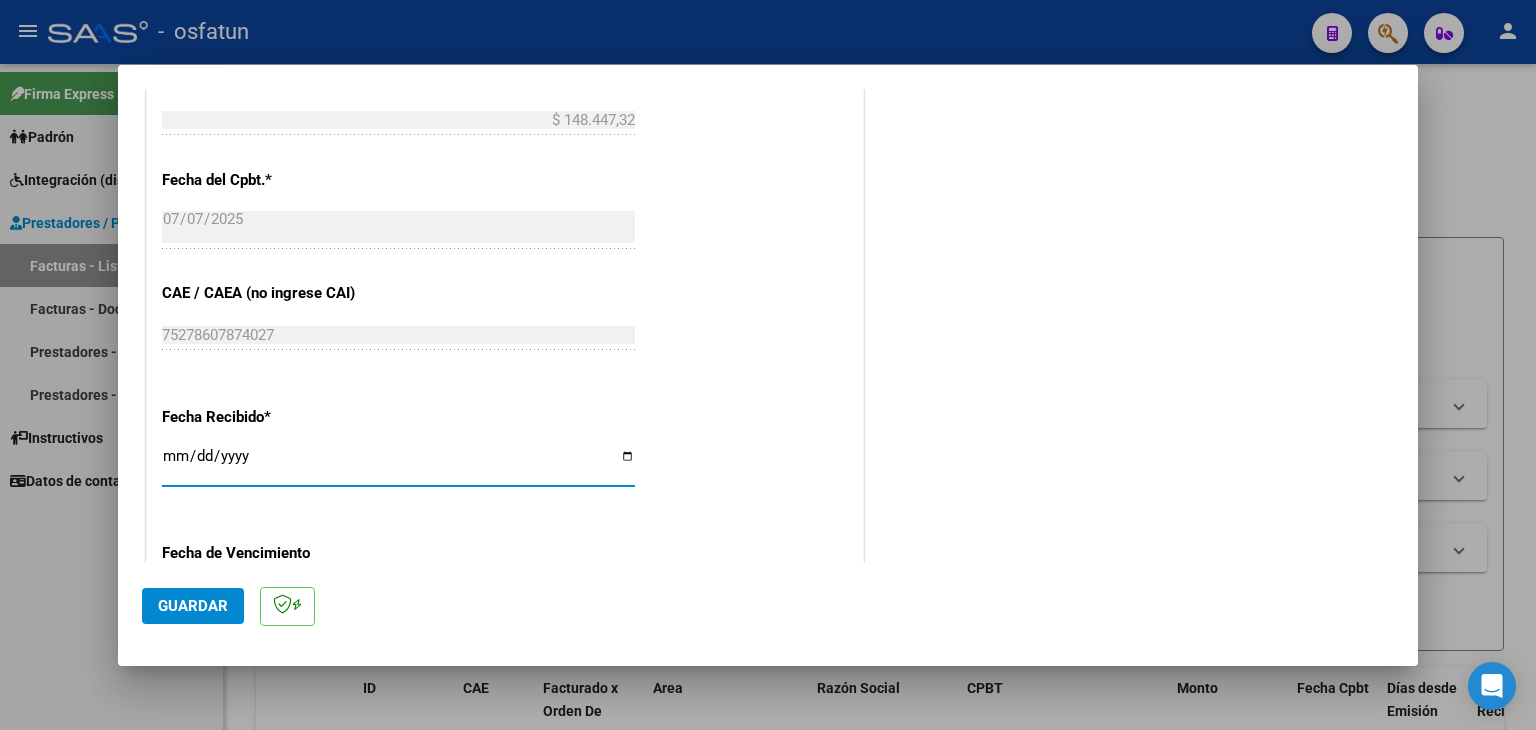 type on "2025-08-07" 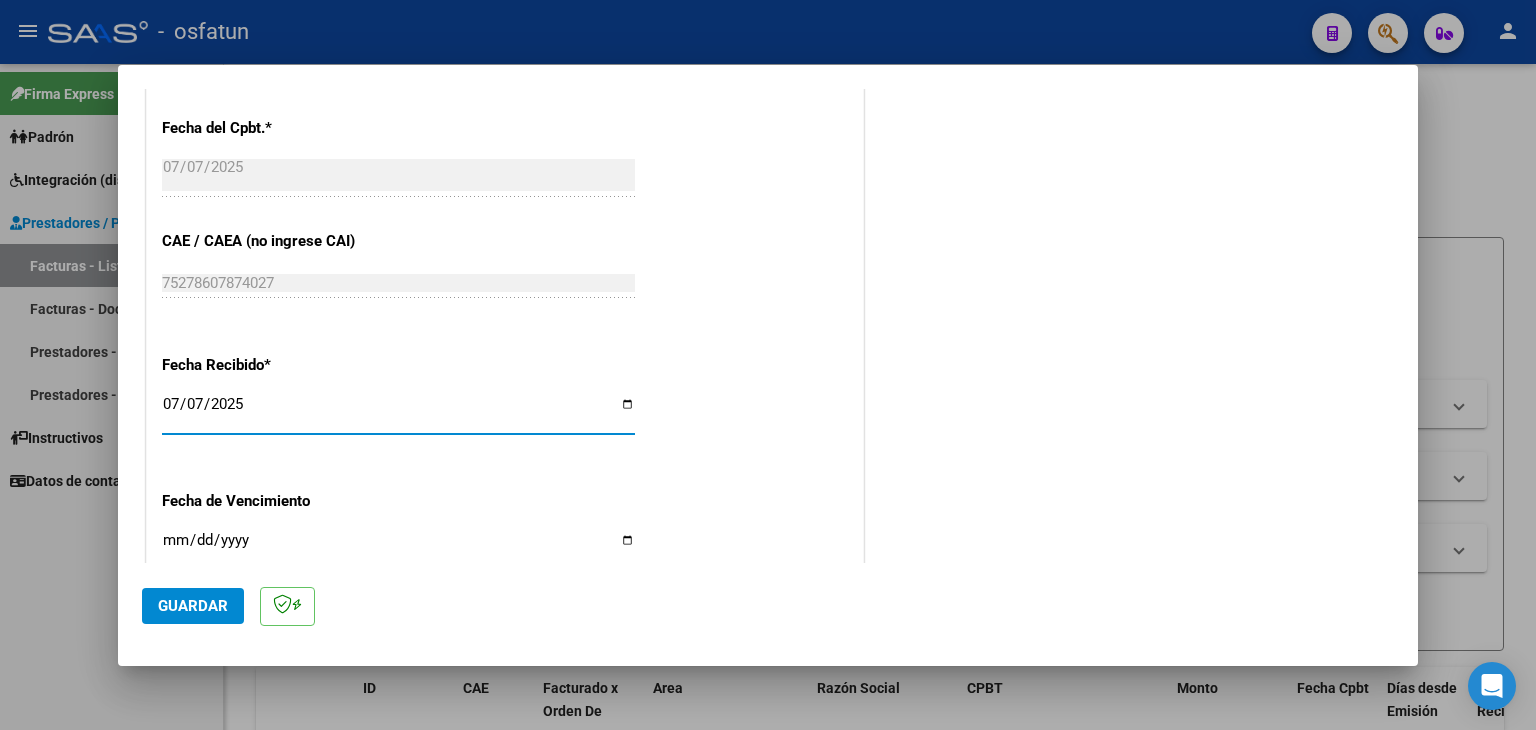 scroll, scrollTop: 1400, scrollLeft: 0, axis: vertical 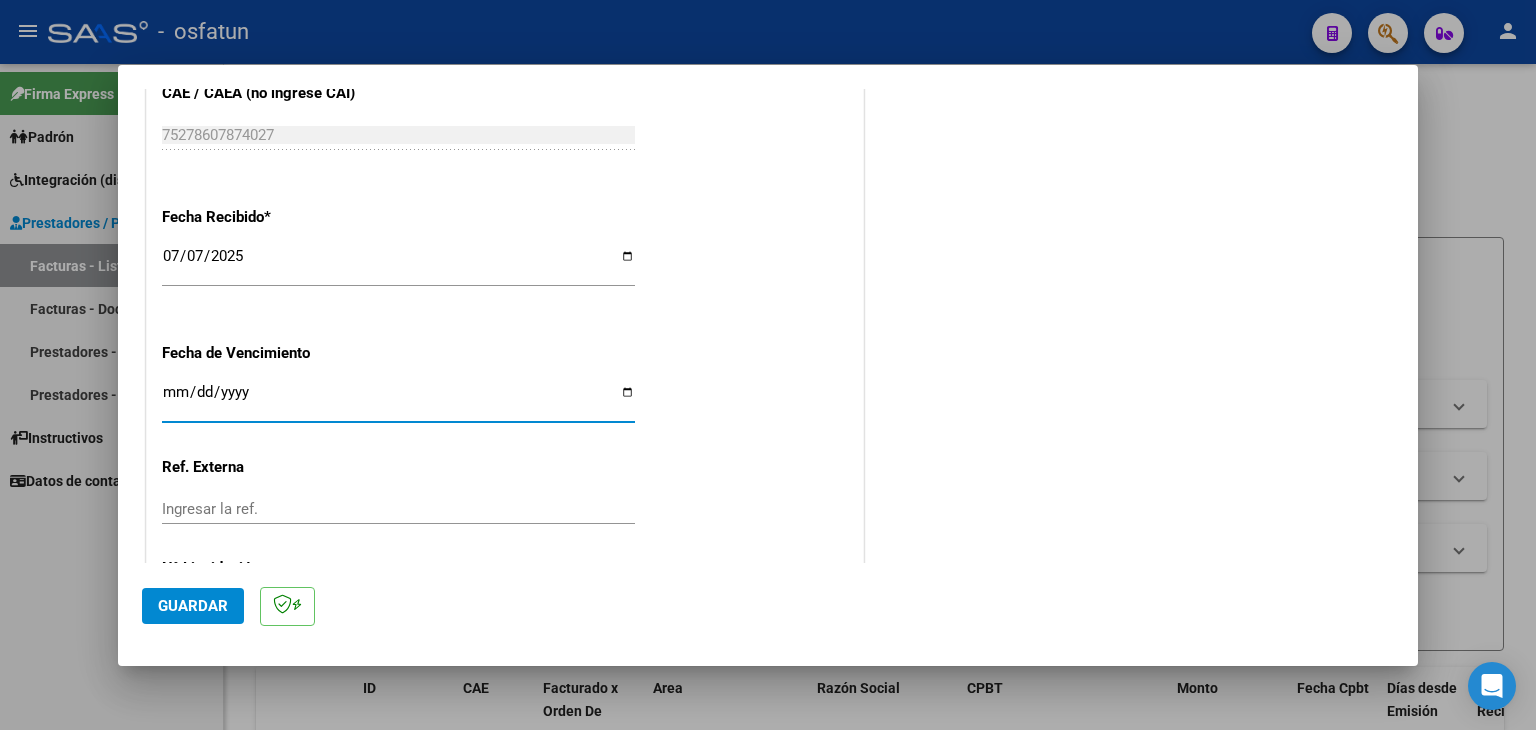 click on "Ingresar la fecha" at bounding box center (398, 400) 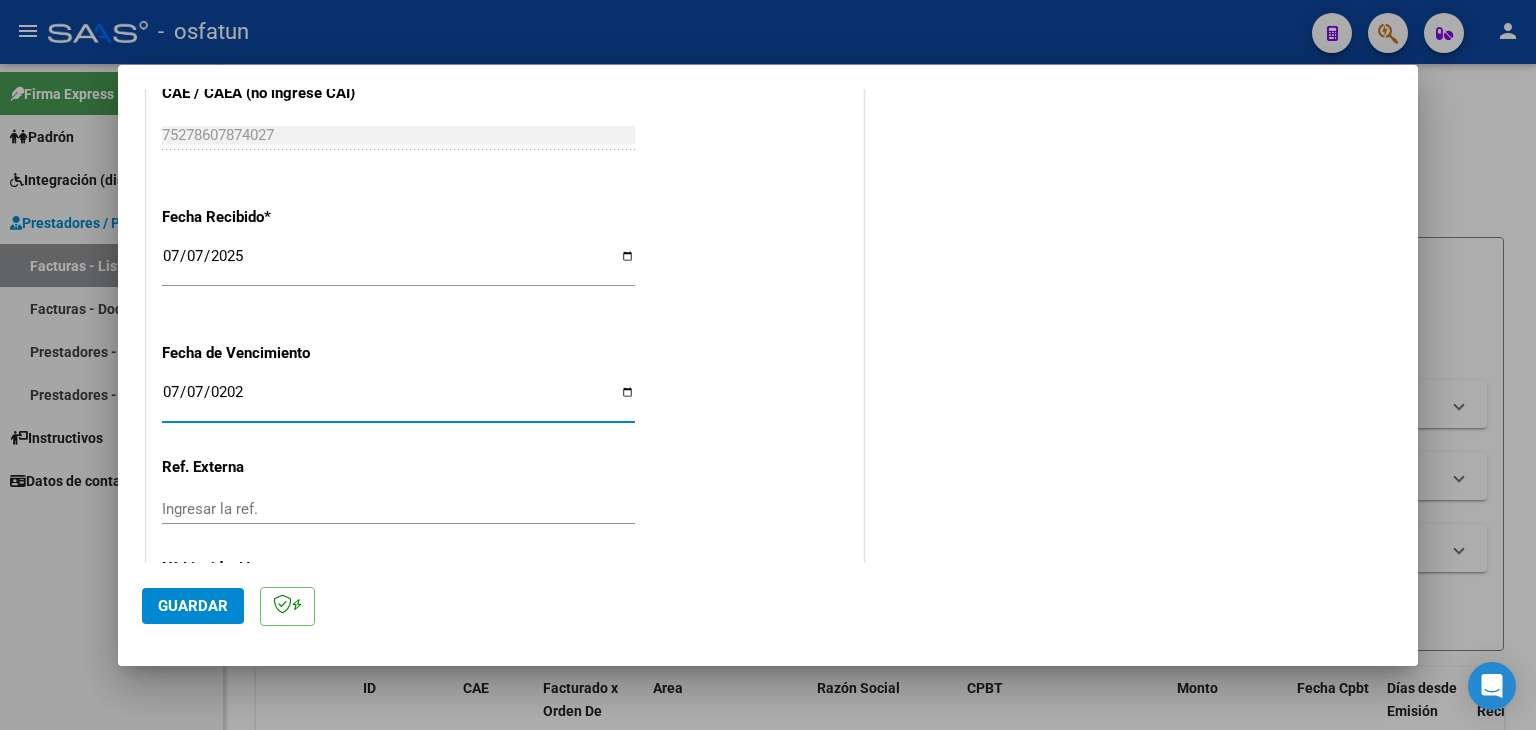 type on "2025-07-07" 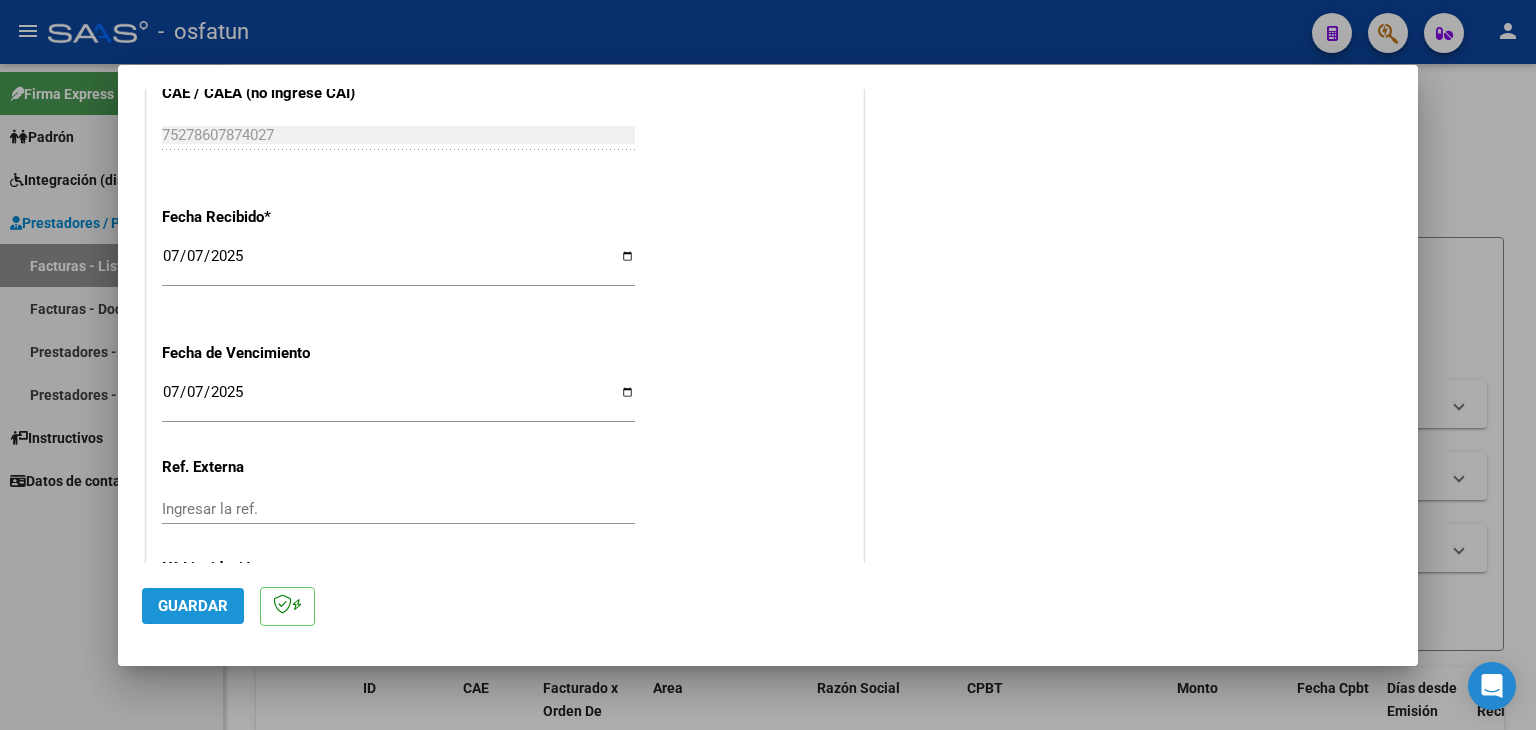 click on "Guardar" 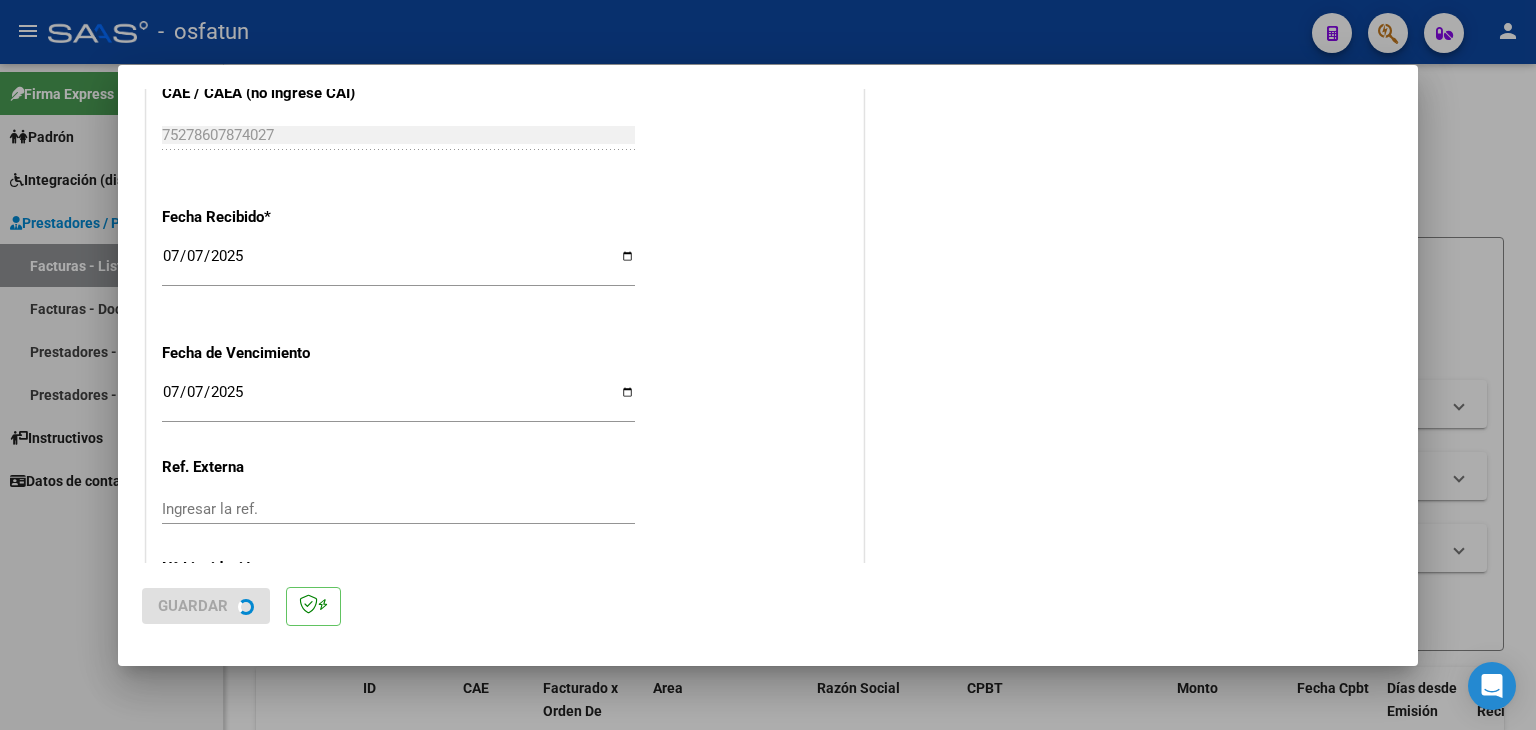 scroll, scrollTop: 0, scrollLeft: 0, axis: both 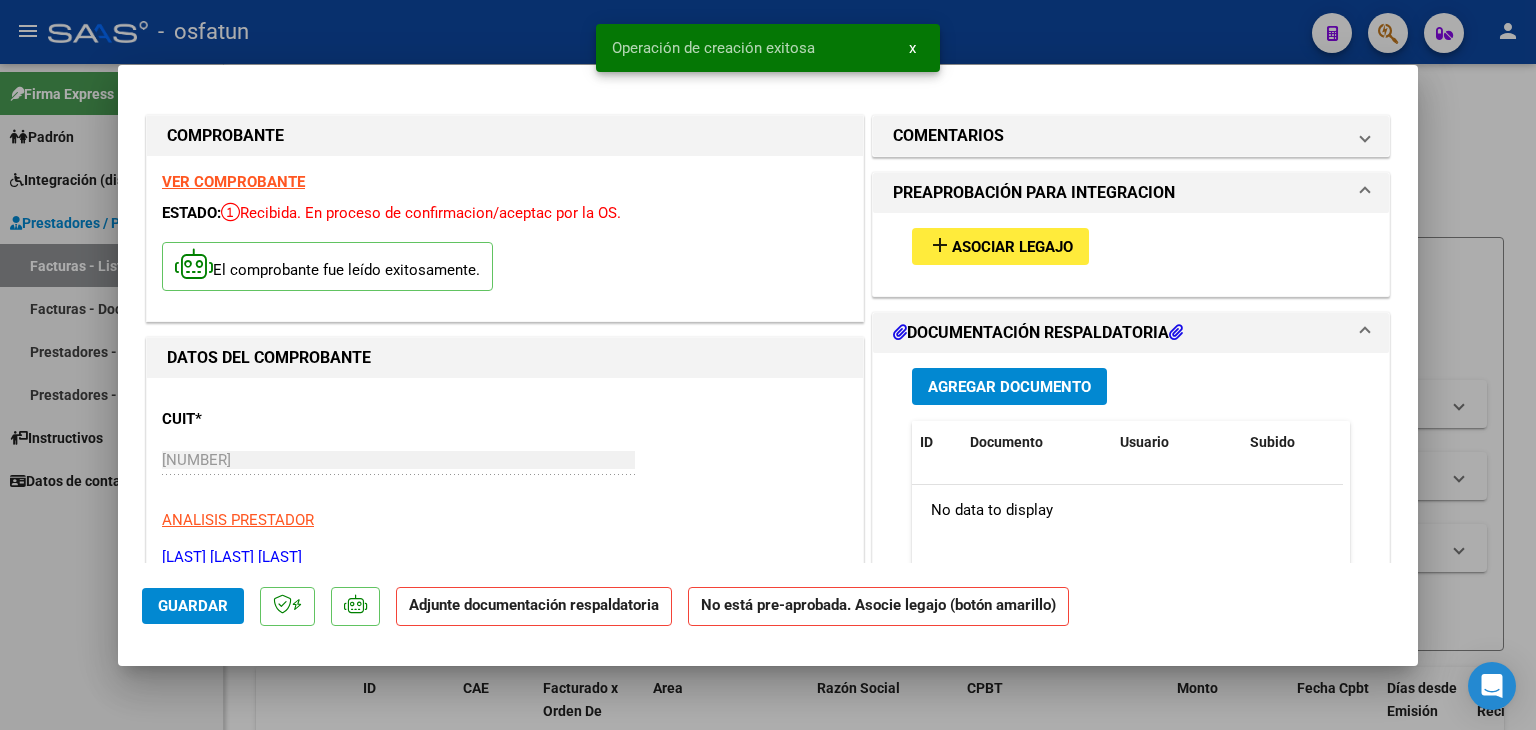 click on "Asociar Legajo" at bounding box center [1012, 247] 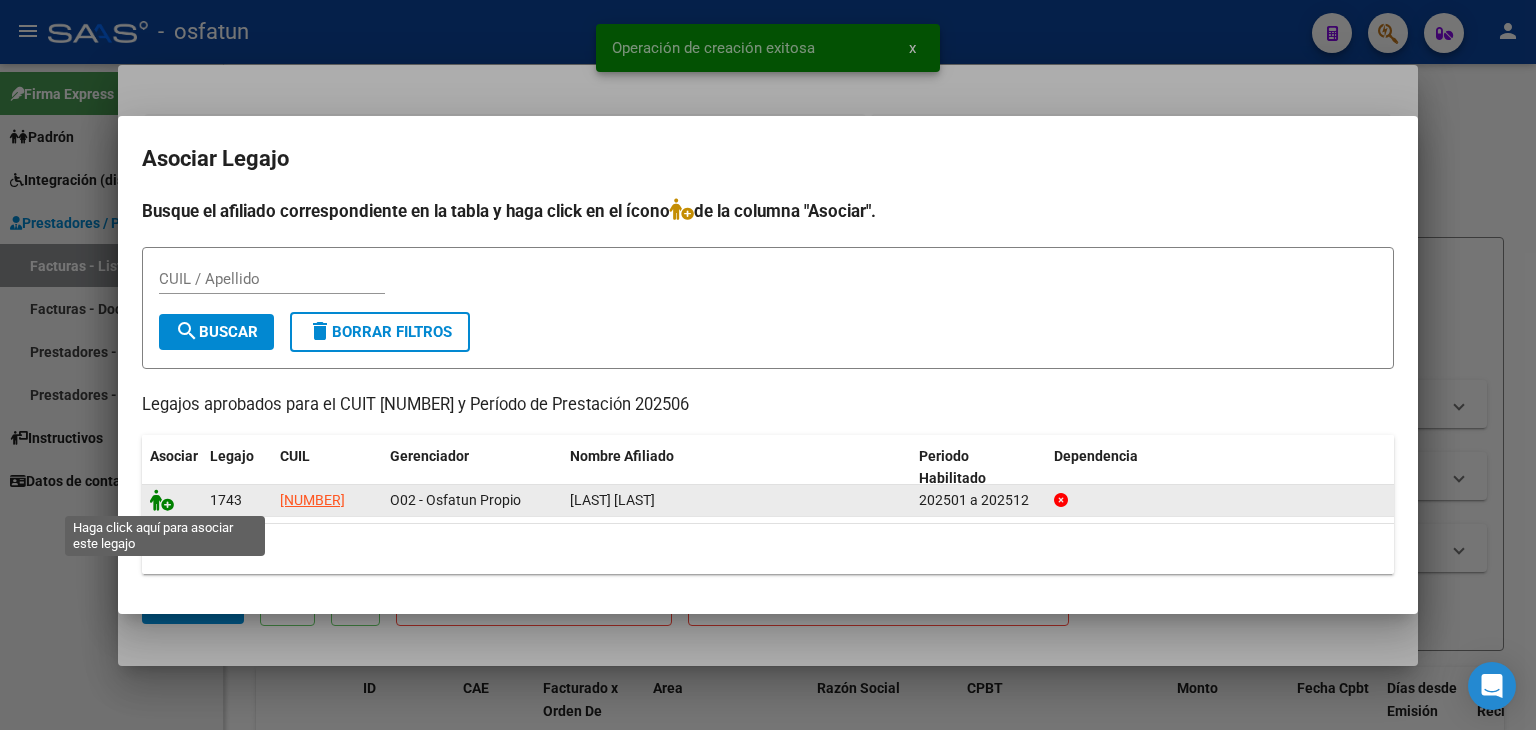 click 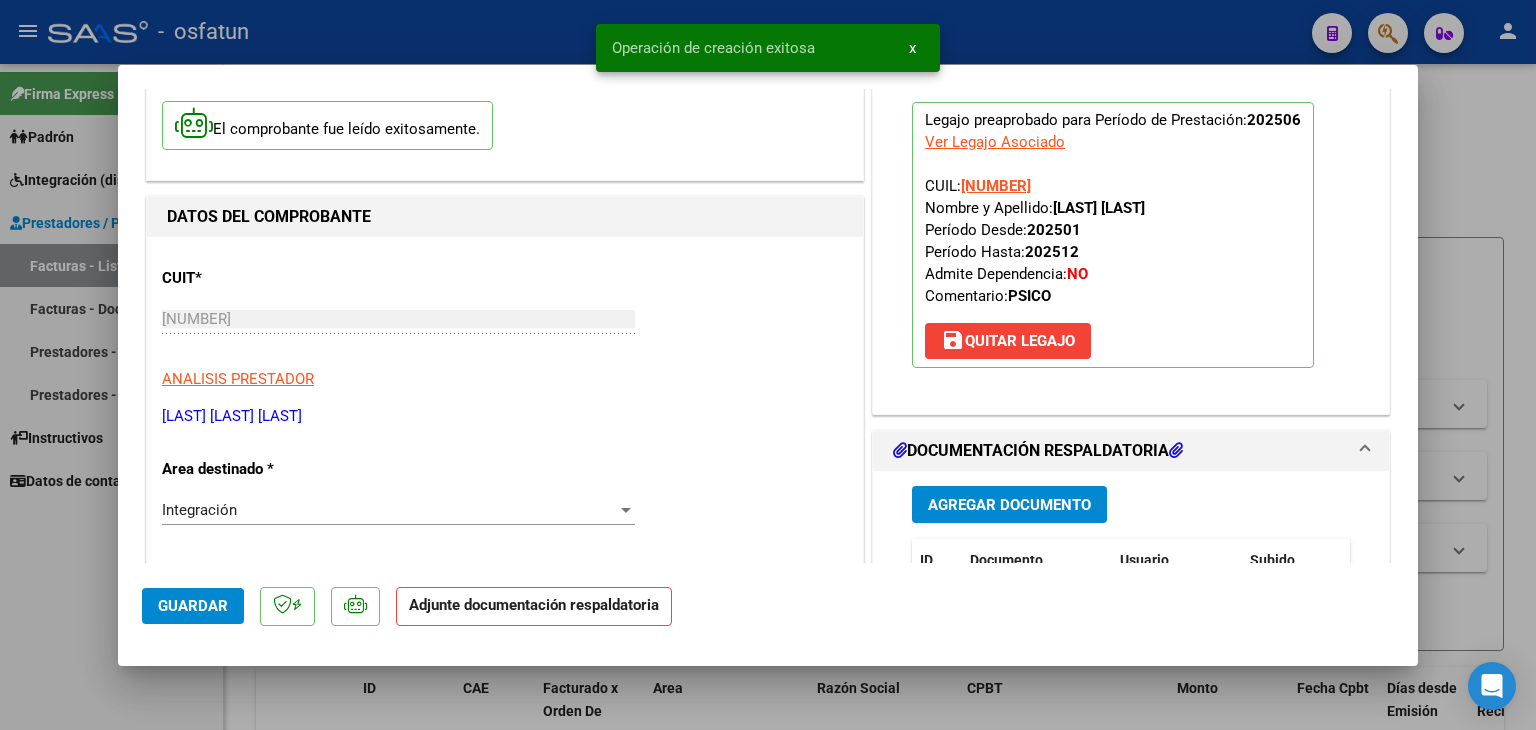 scroll, scrollTop: 400, scrollLeft: 0, axis: vertical 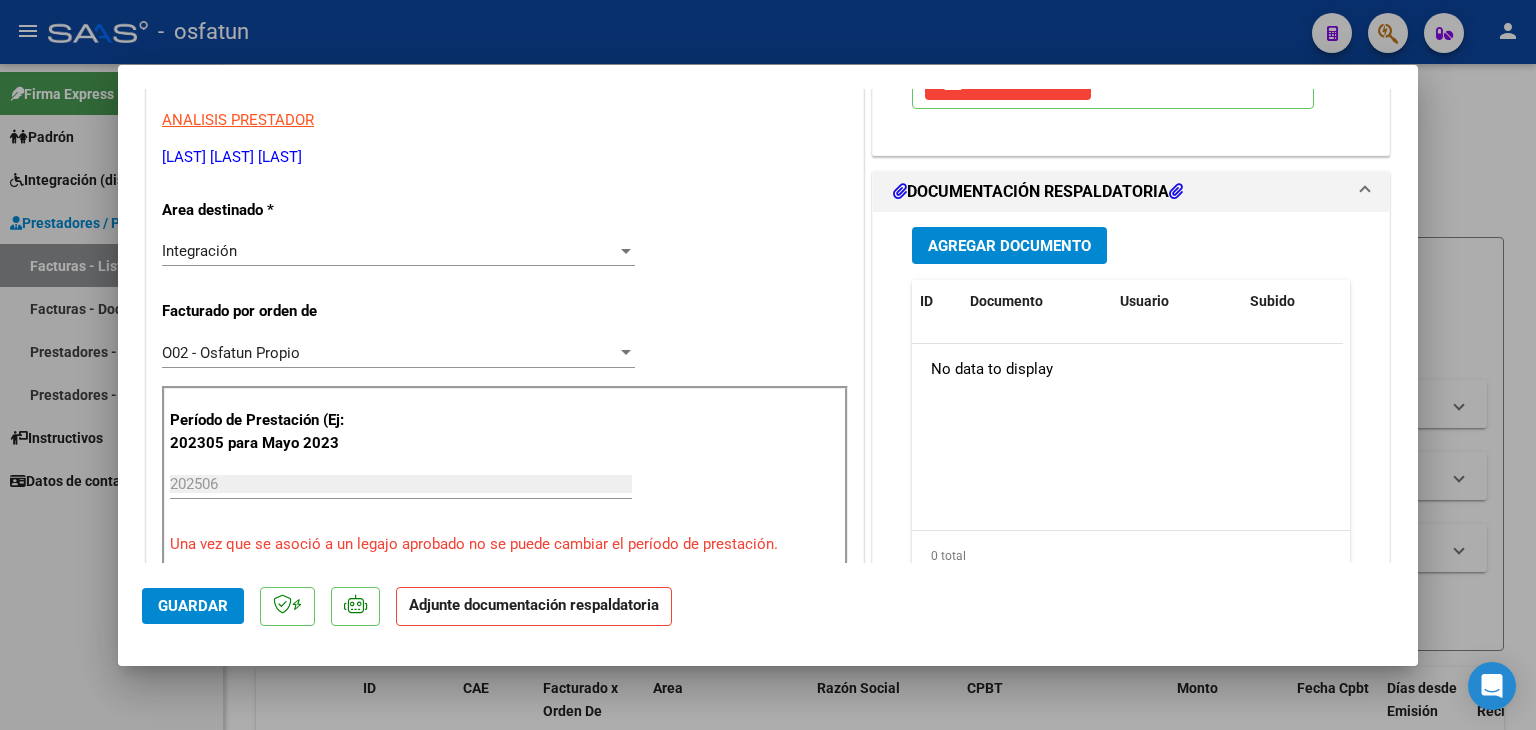 click on "Agregar Documento" at bounding box center (1009, 246) 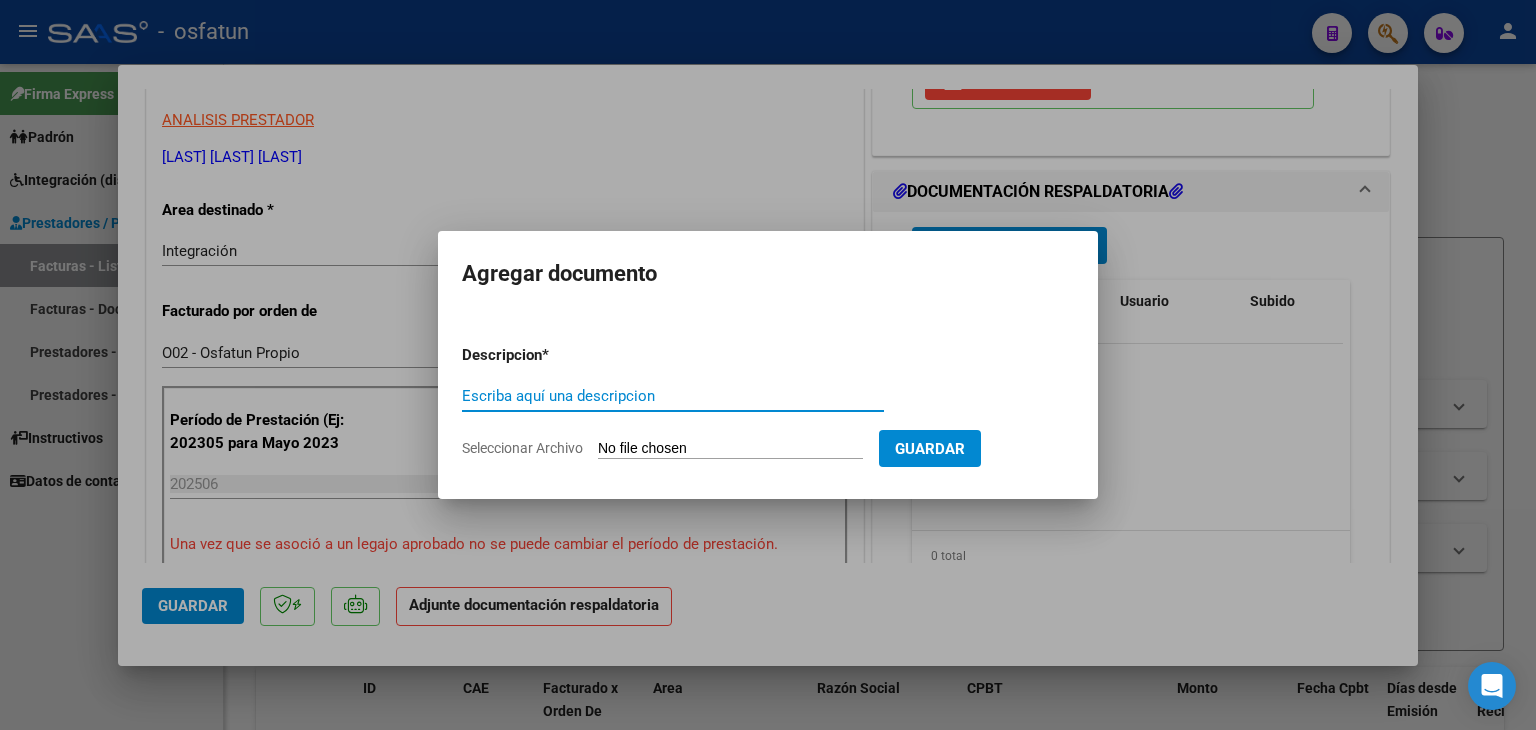 click on "Escriba aquí una descripcion" at bounding box center (673, 396) 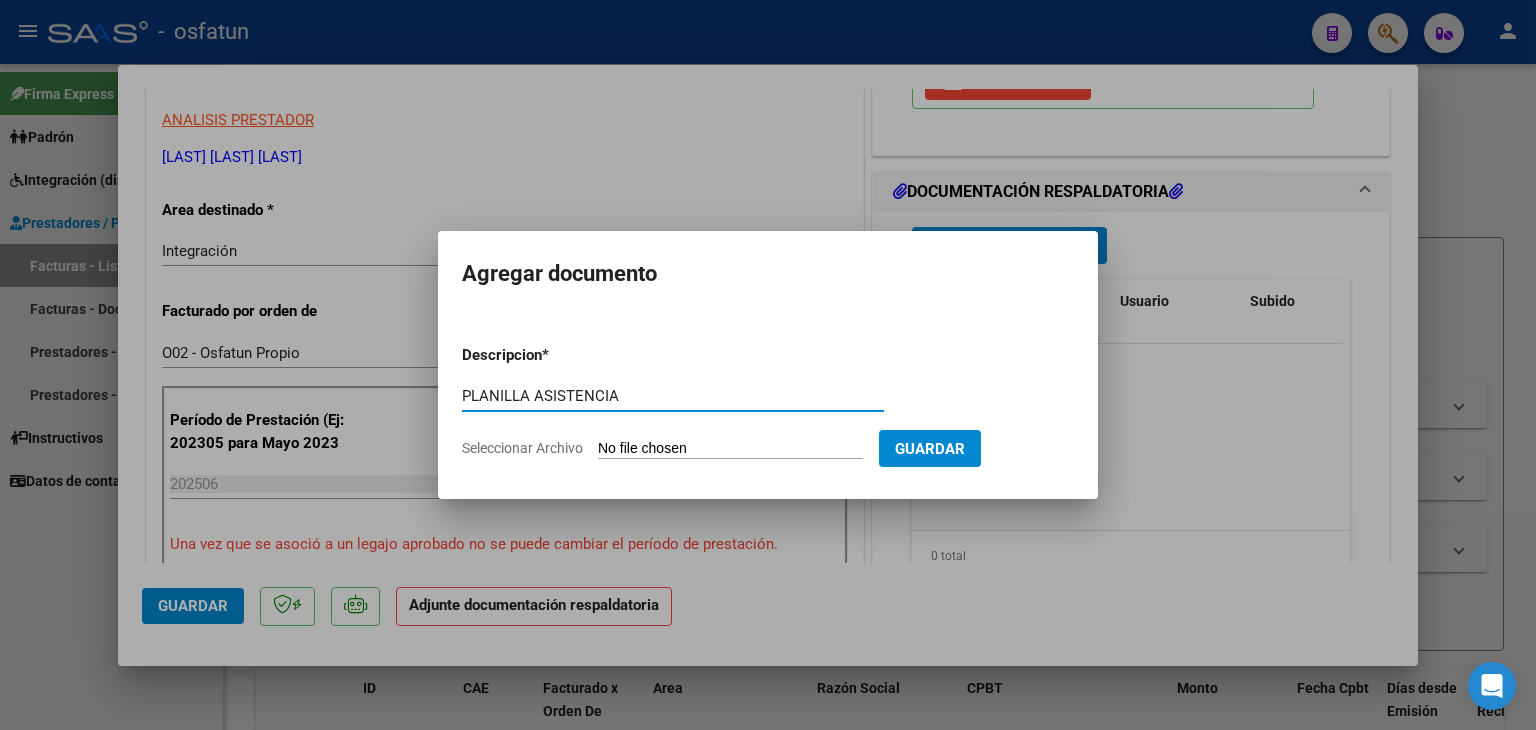 type on "PLANILLA ASISTENCIA" 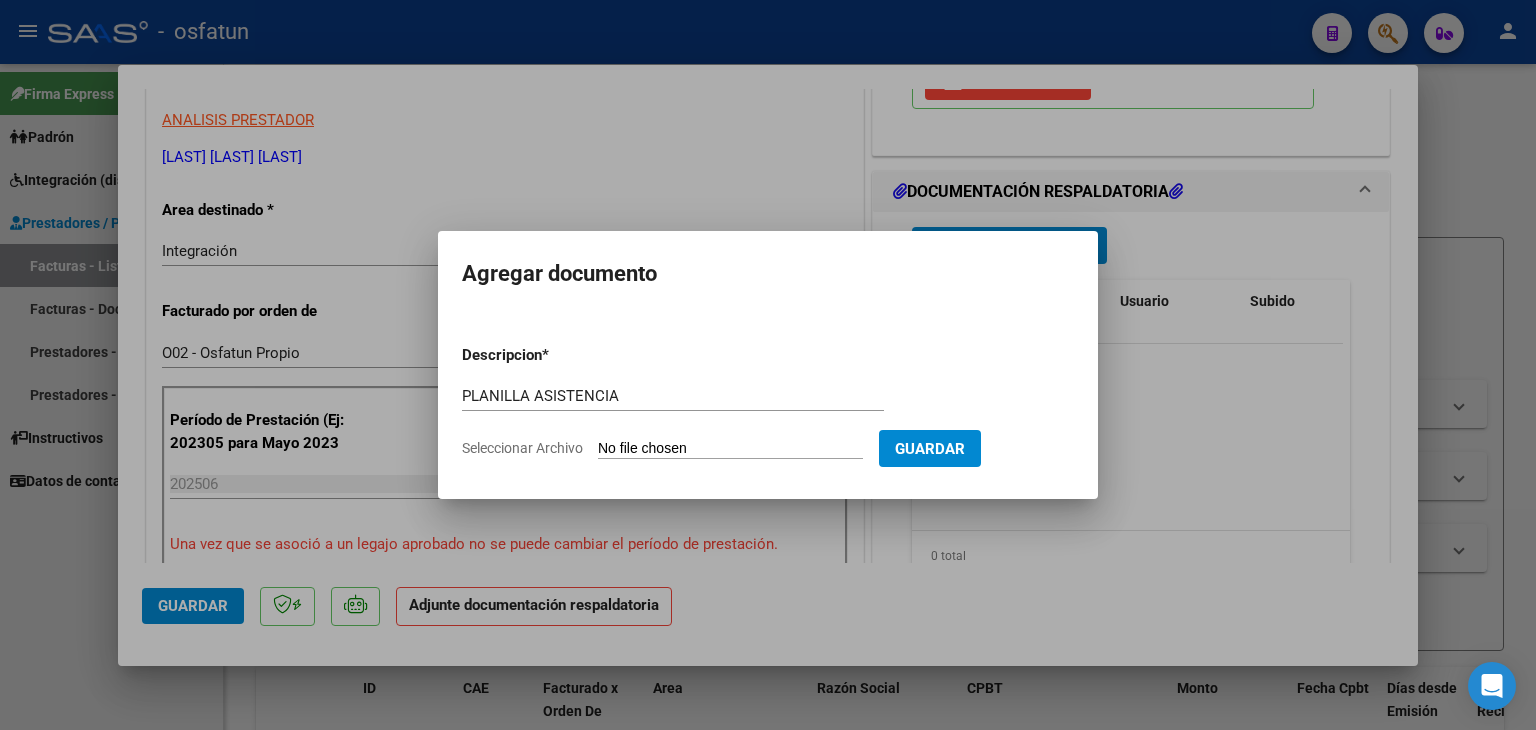 click on "Seleccionar Archivo" at bounding box center (730, 449) 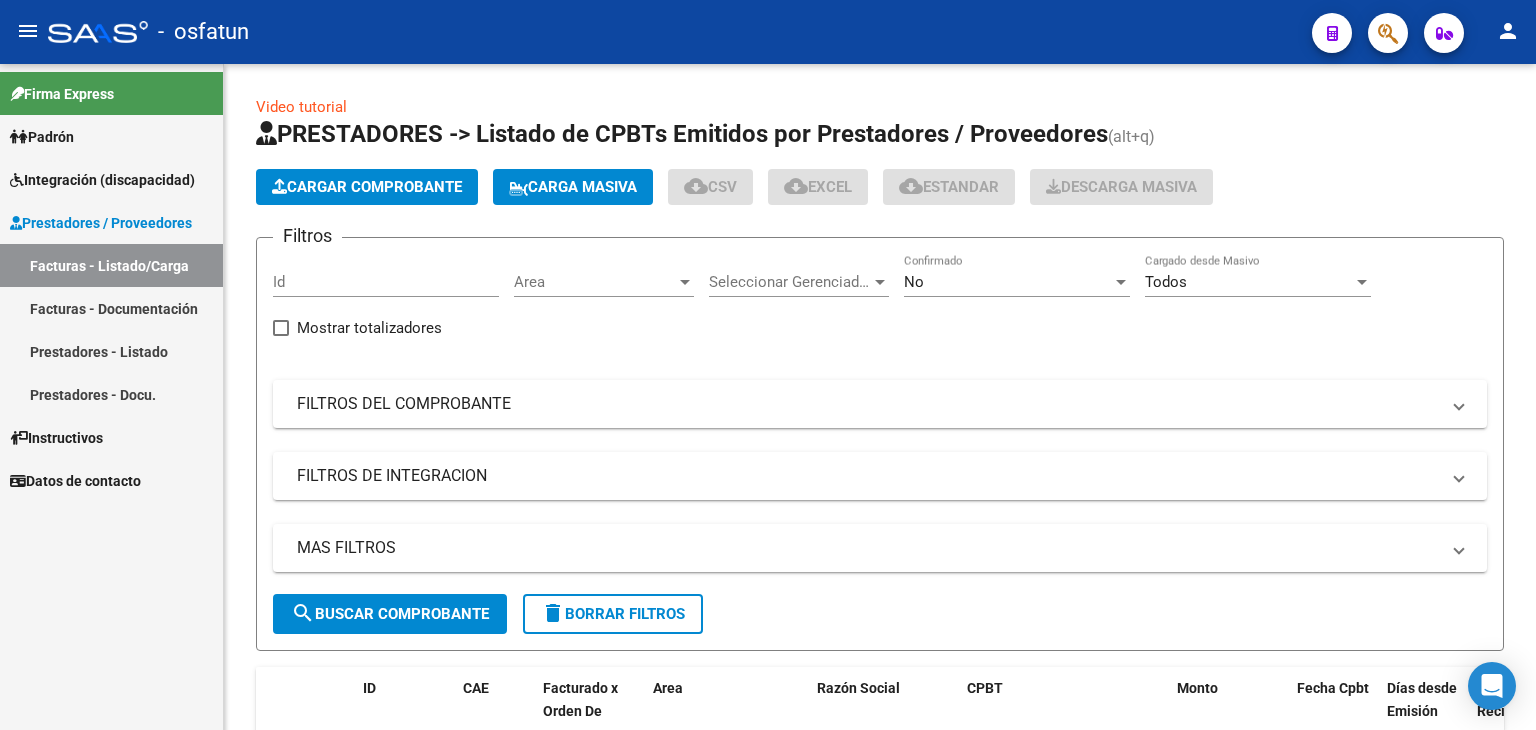 scroll, scrollTop: 0, scrollLeft: 0, axis: both 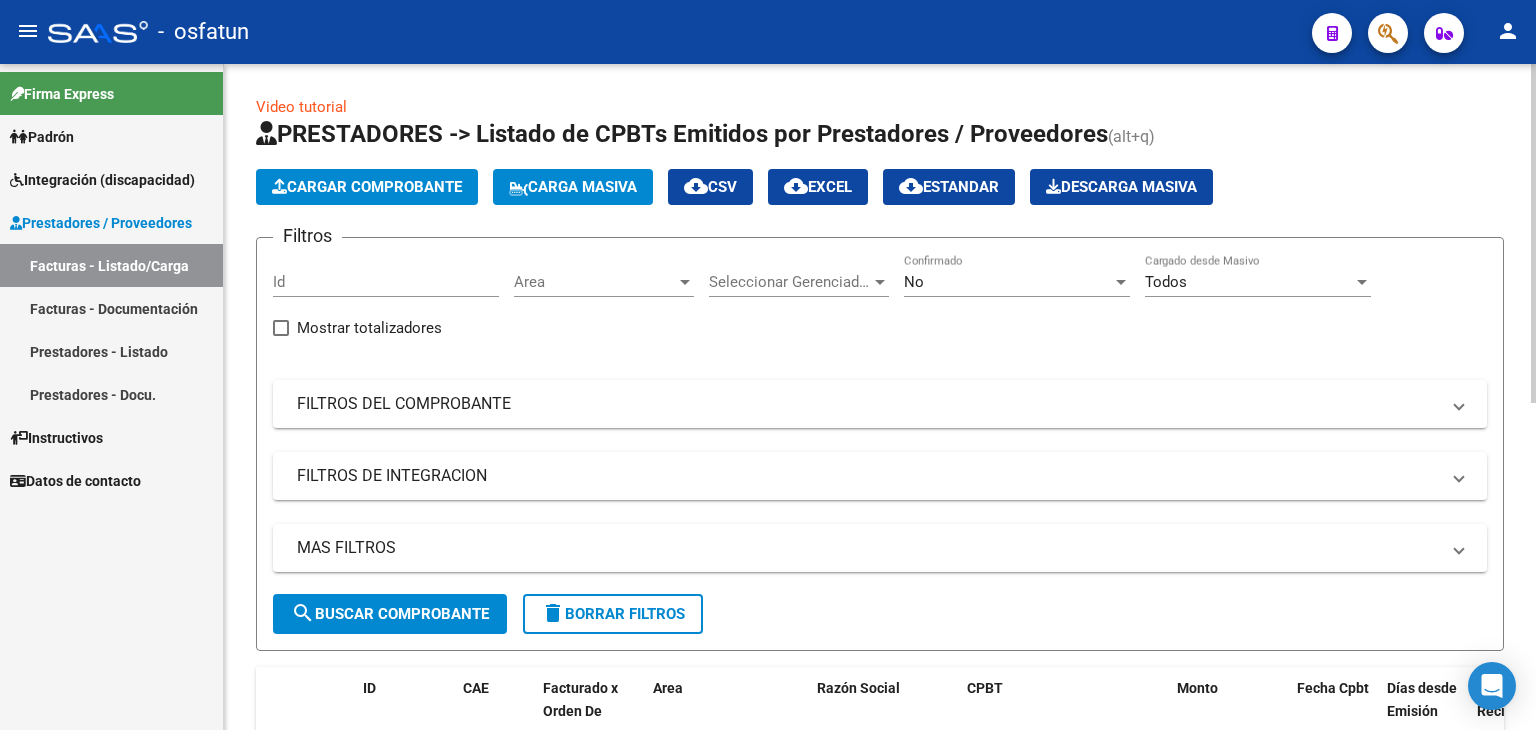 click on "Cargar Comprobante" 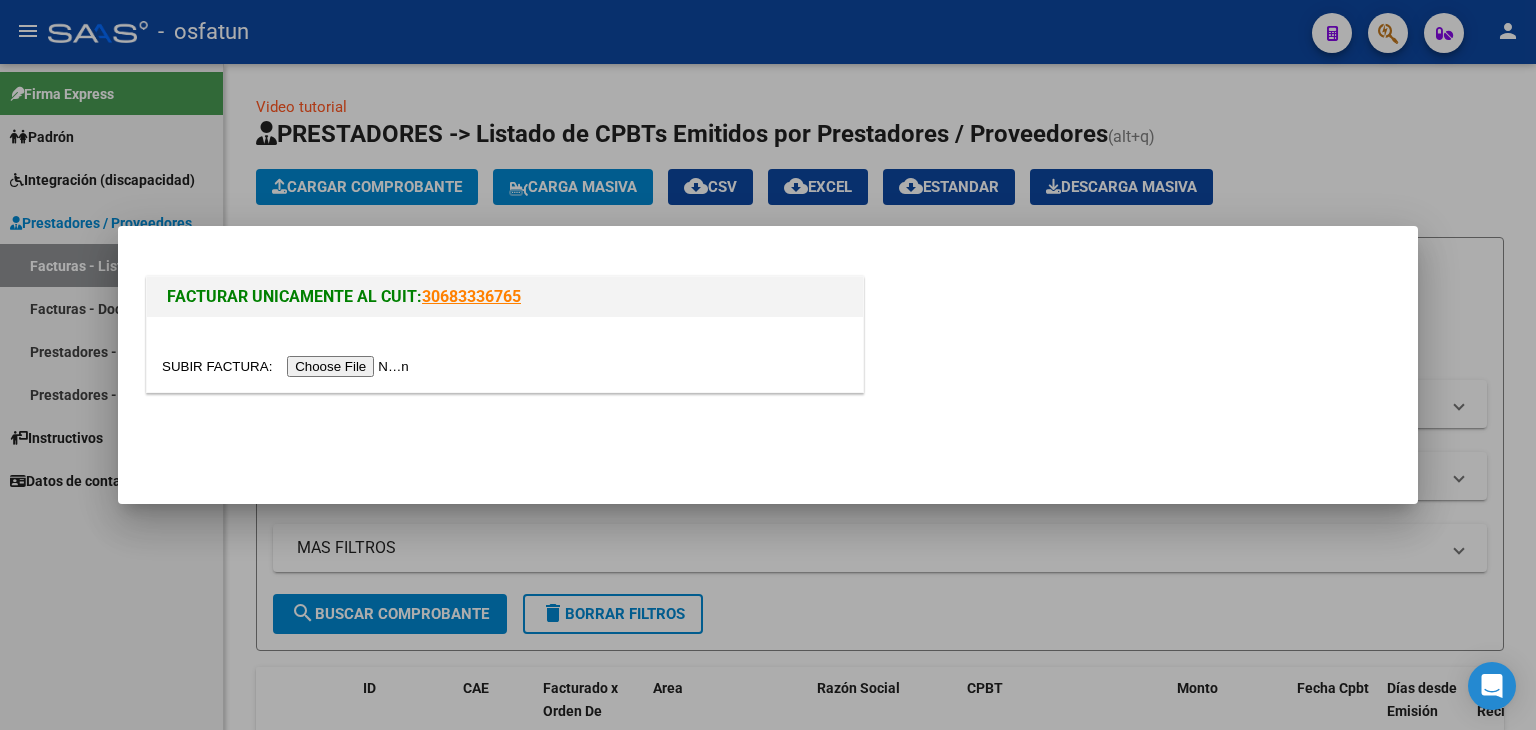 click at bounding box center [288, 366] 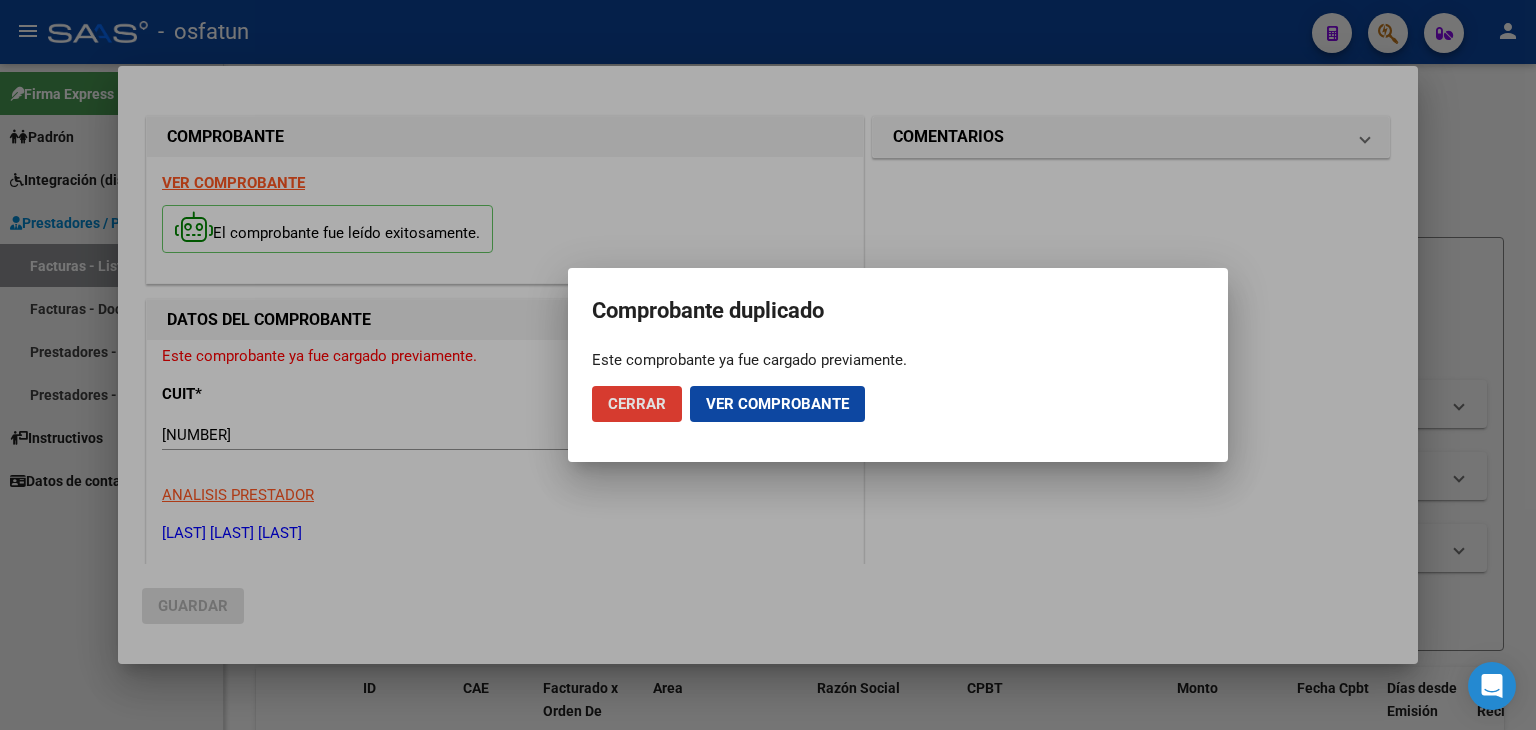 click on "Ver comprobante" 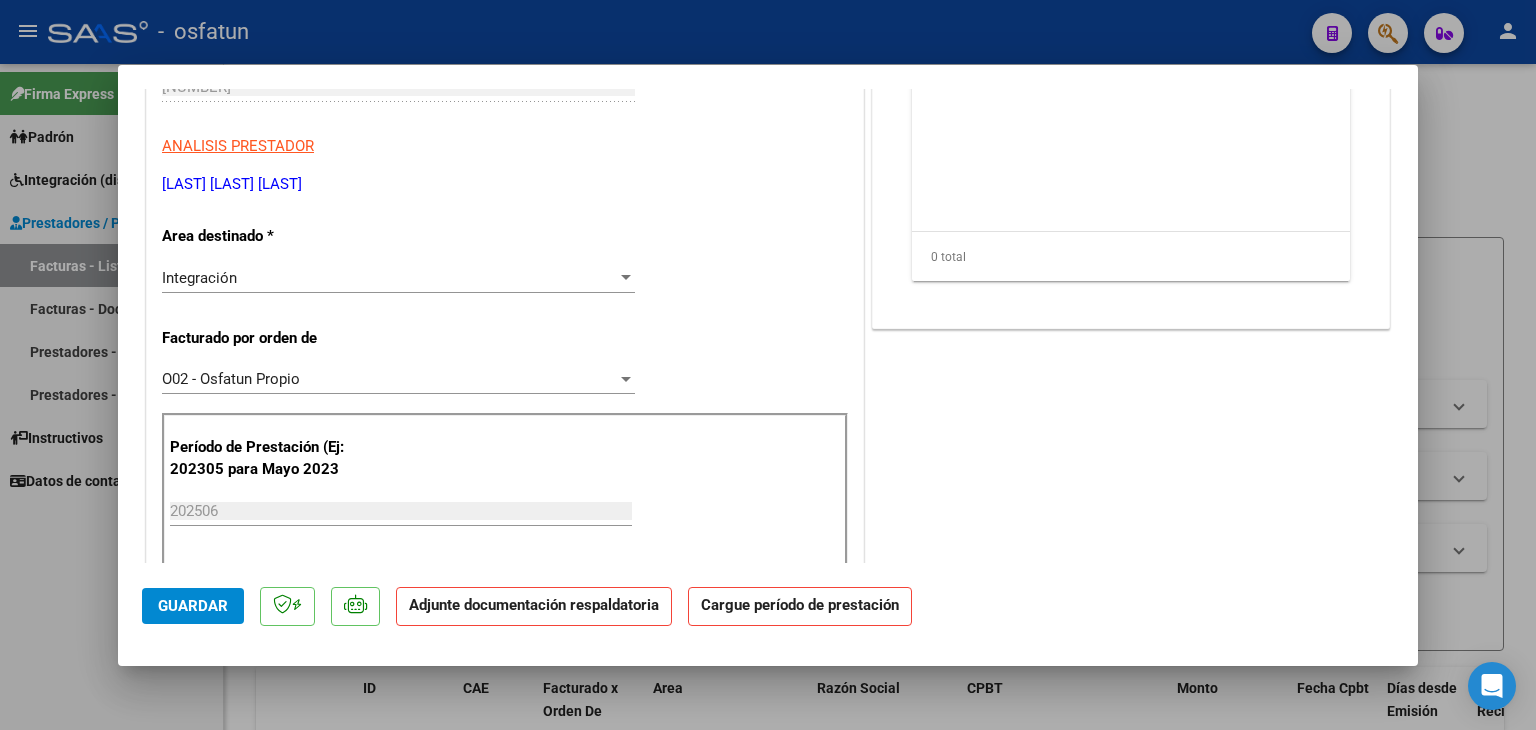 scroll, scrollTop: 0, scrollLeft: 0, axis: both 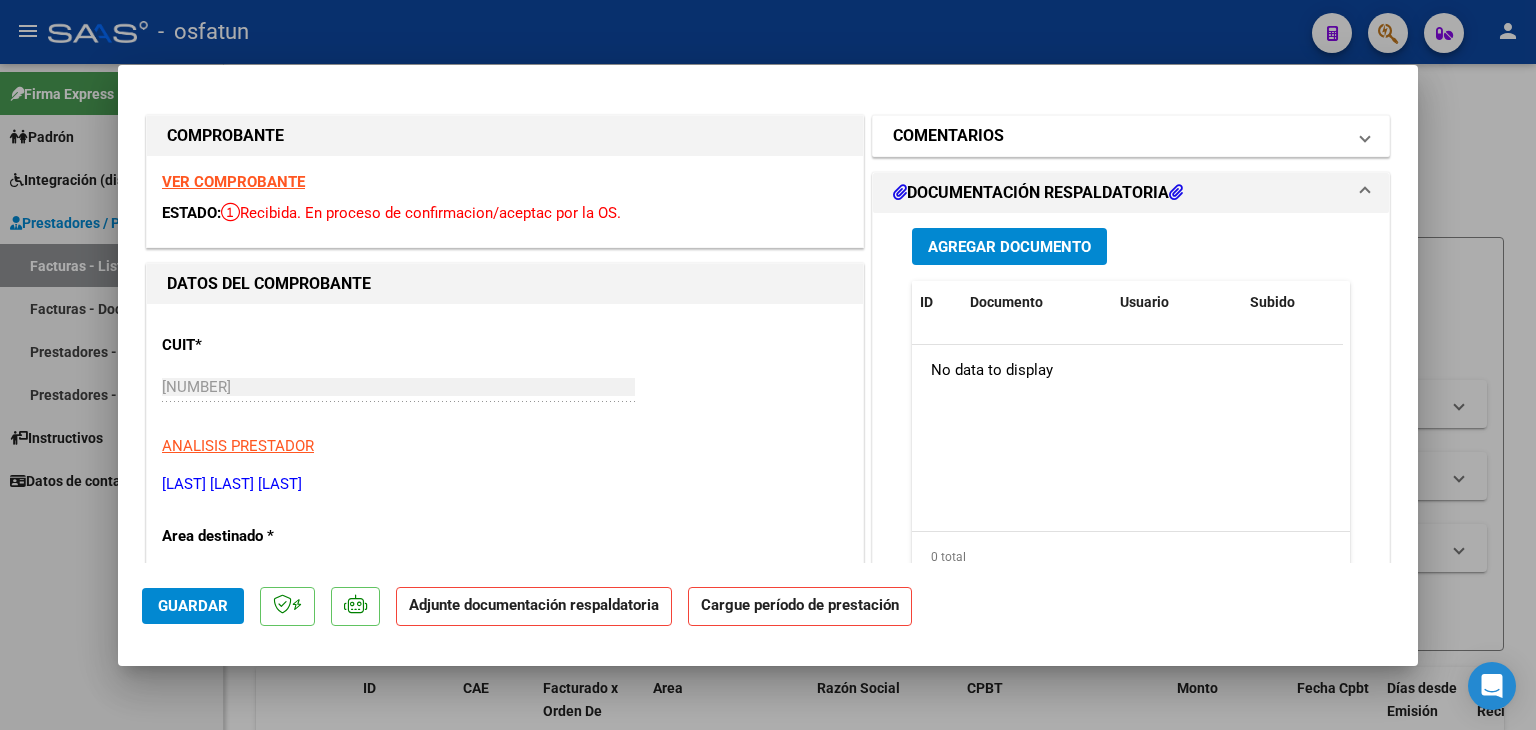 click at bounding box center (1365, 136) 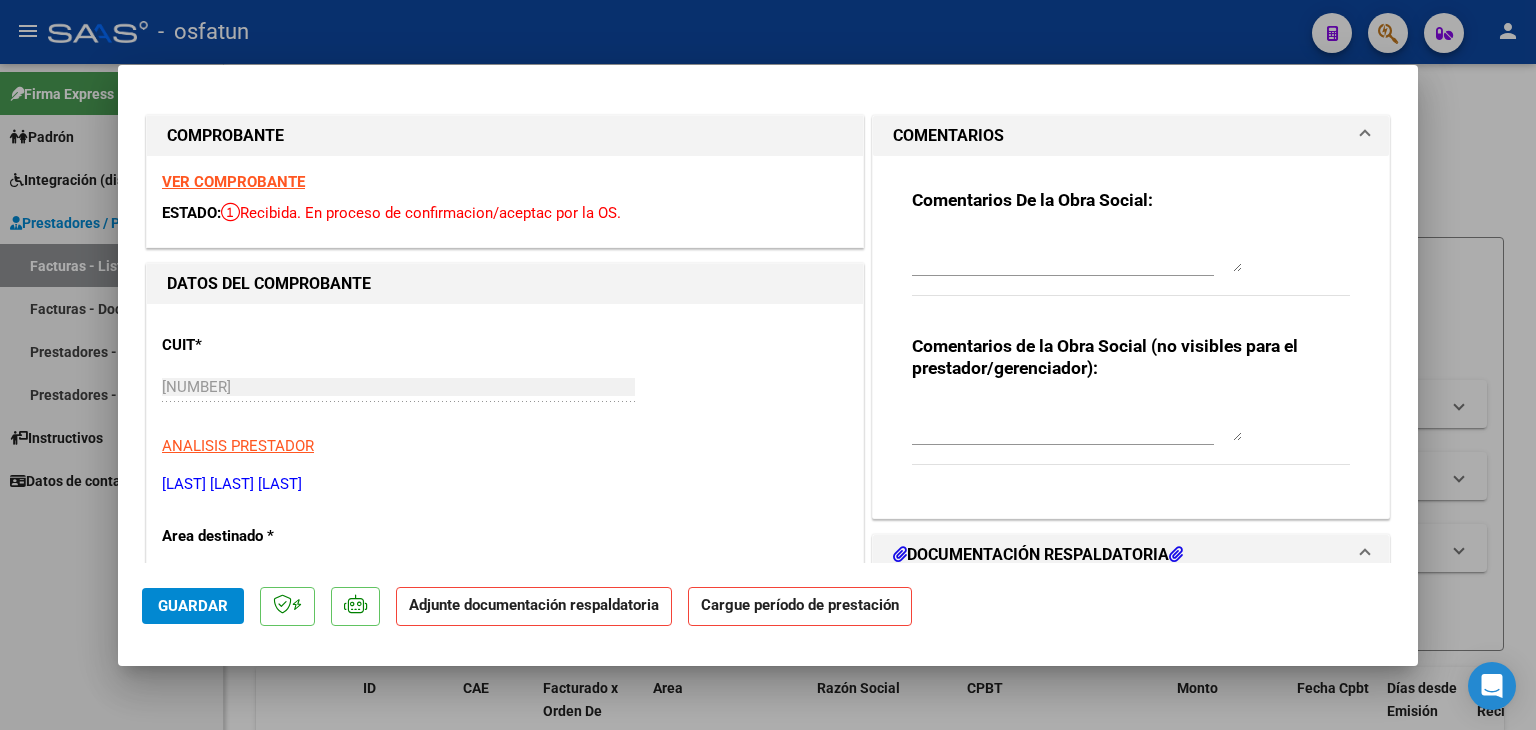 click at bounding box center (1365, 136) 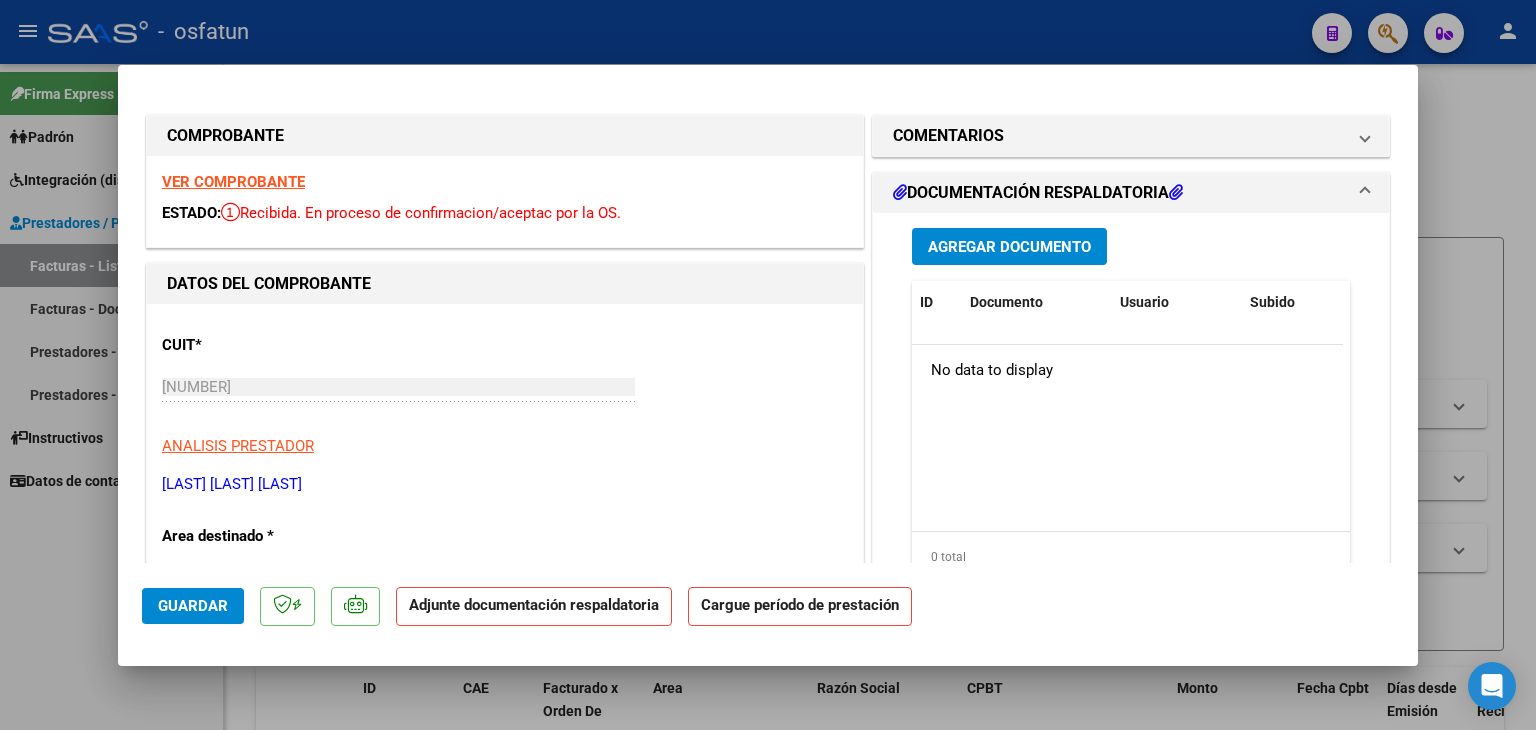 click on "DOCUMENTACIÓN RESPALDATORIA" at bounding box center [1127, 193] 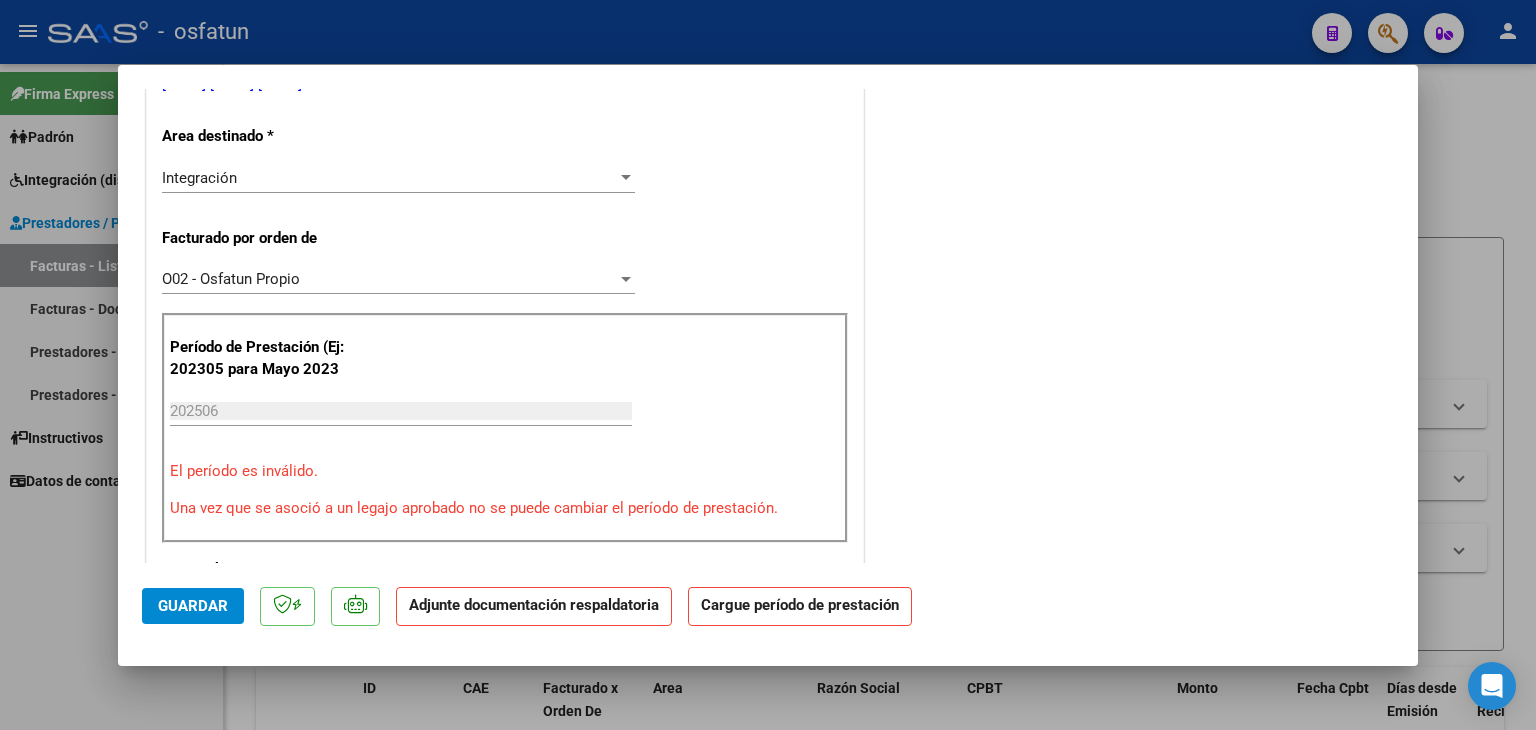 scroll, scrollTop: 0, scrollLeft: 0, axis: both 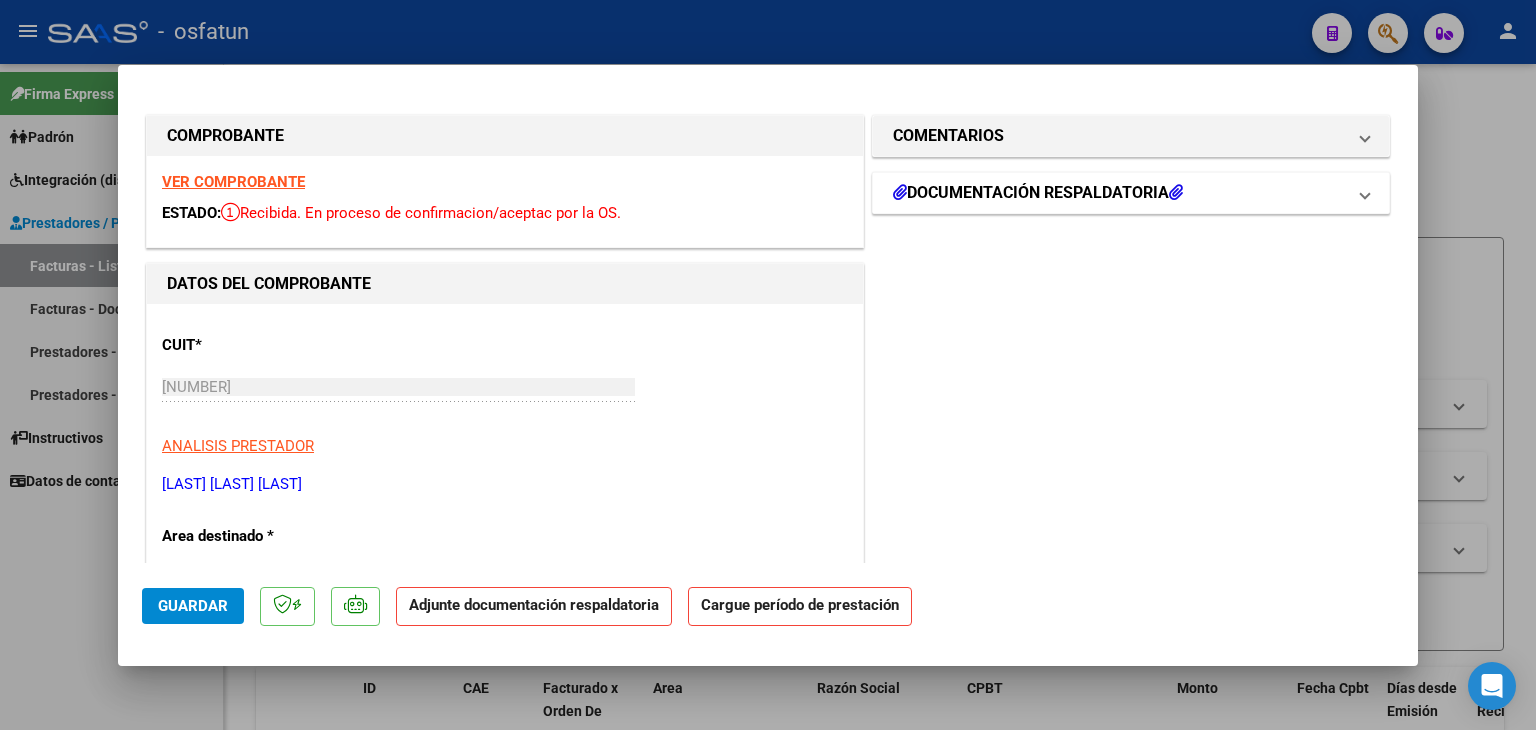 click on "DOCUMENTACIÓN RESPALDATORIA" at bounding box center [1038, 193] 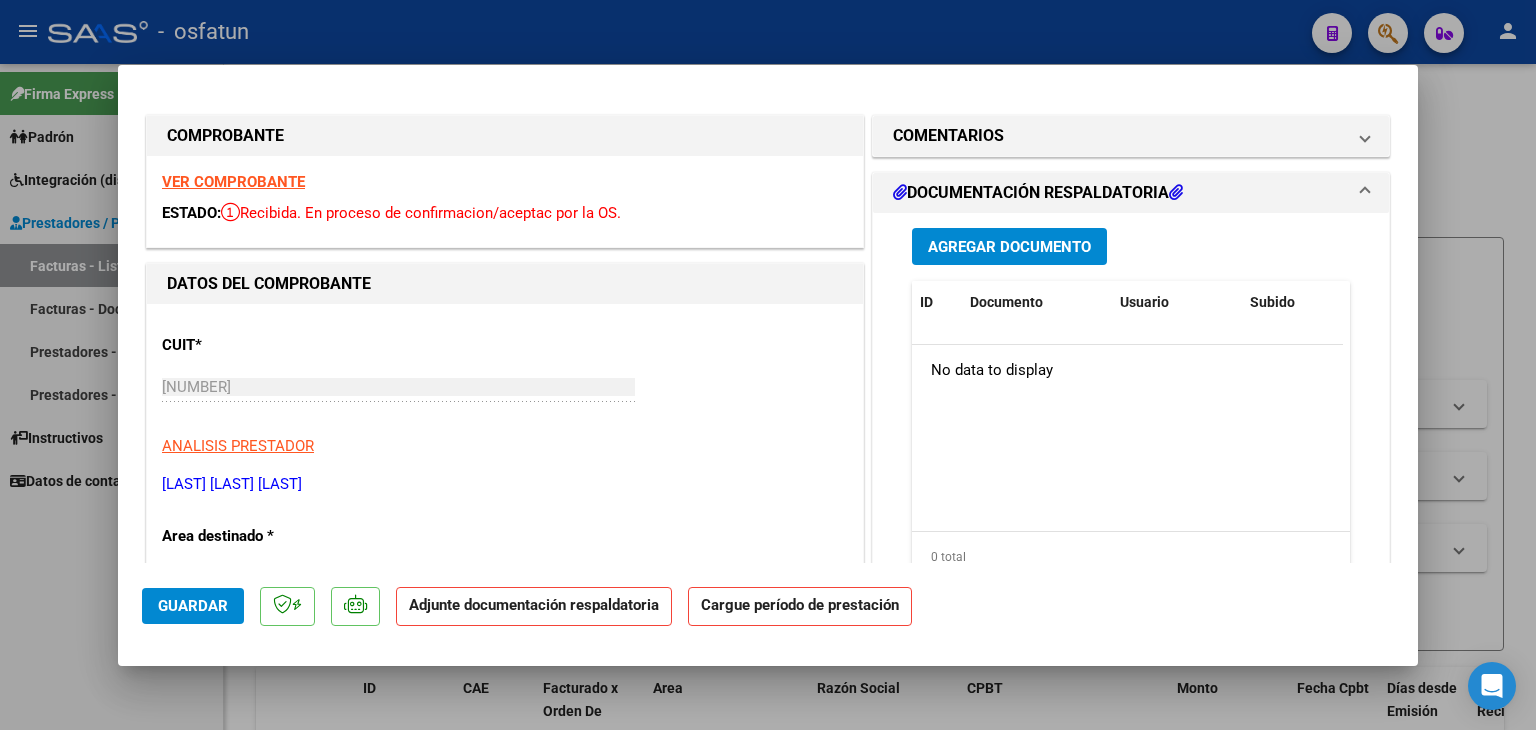 click on "Agregar Documento" at bounding box center (1009, 246) 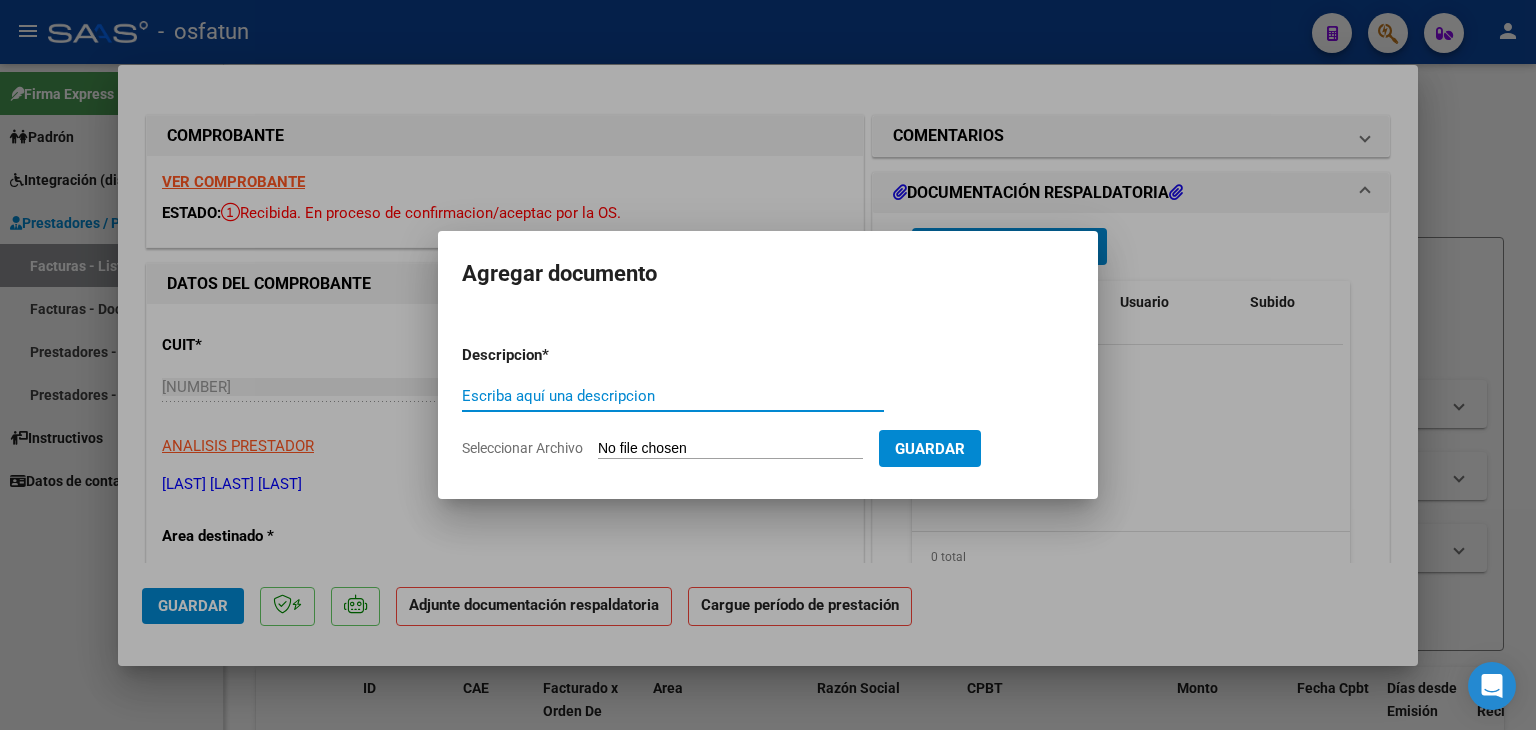 click on "Escriba aquí una descripcion" at bounding box center (673, 396) 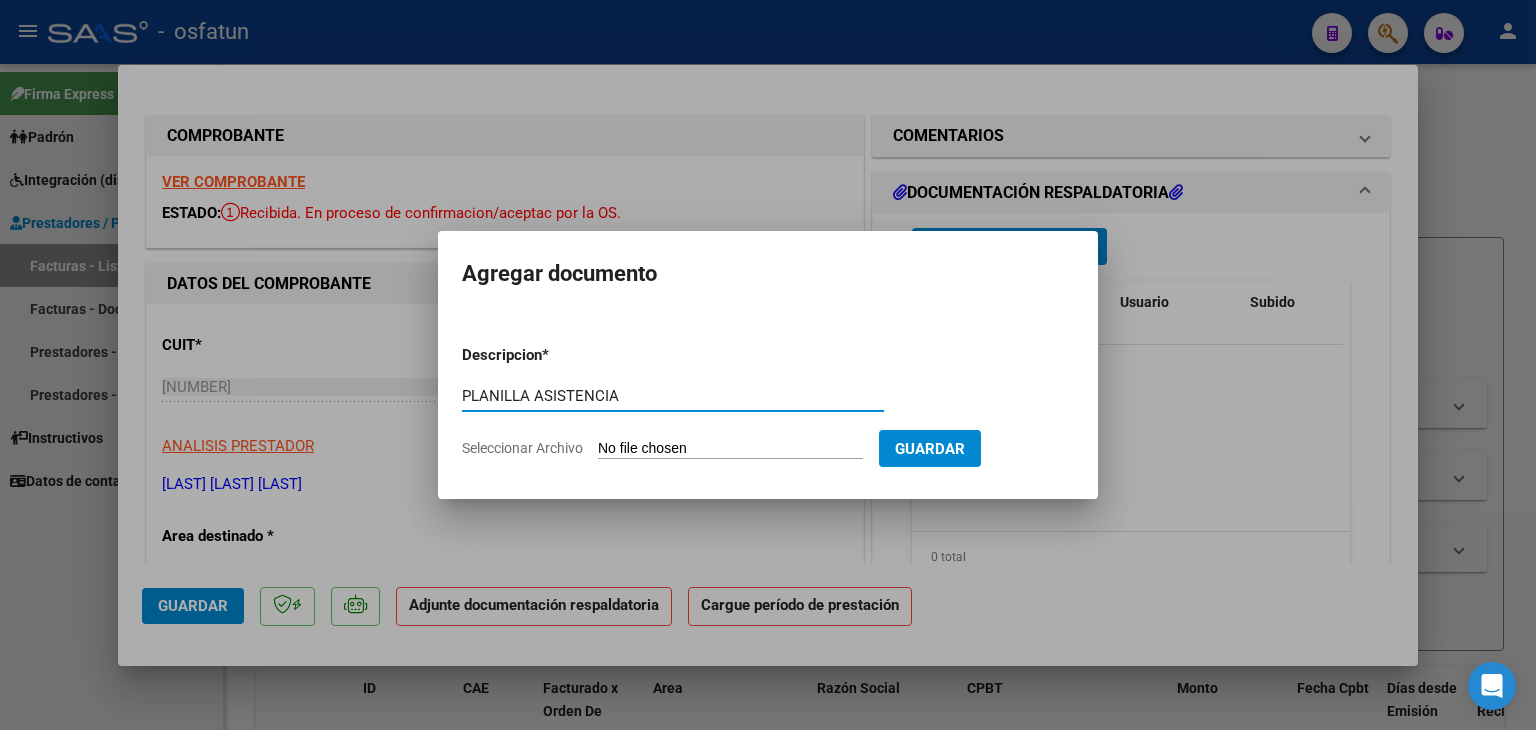 type on "PLANILLA ASISTENCIA" 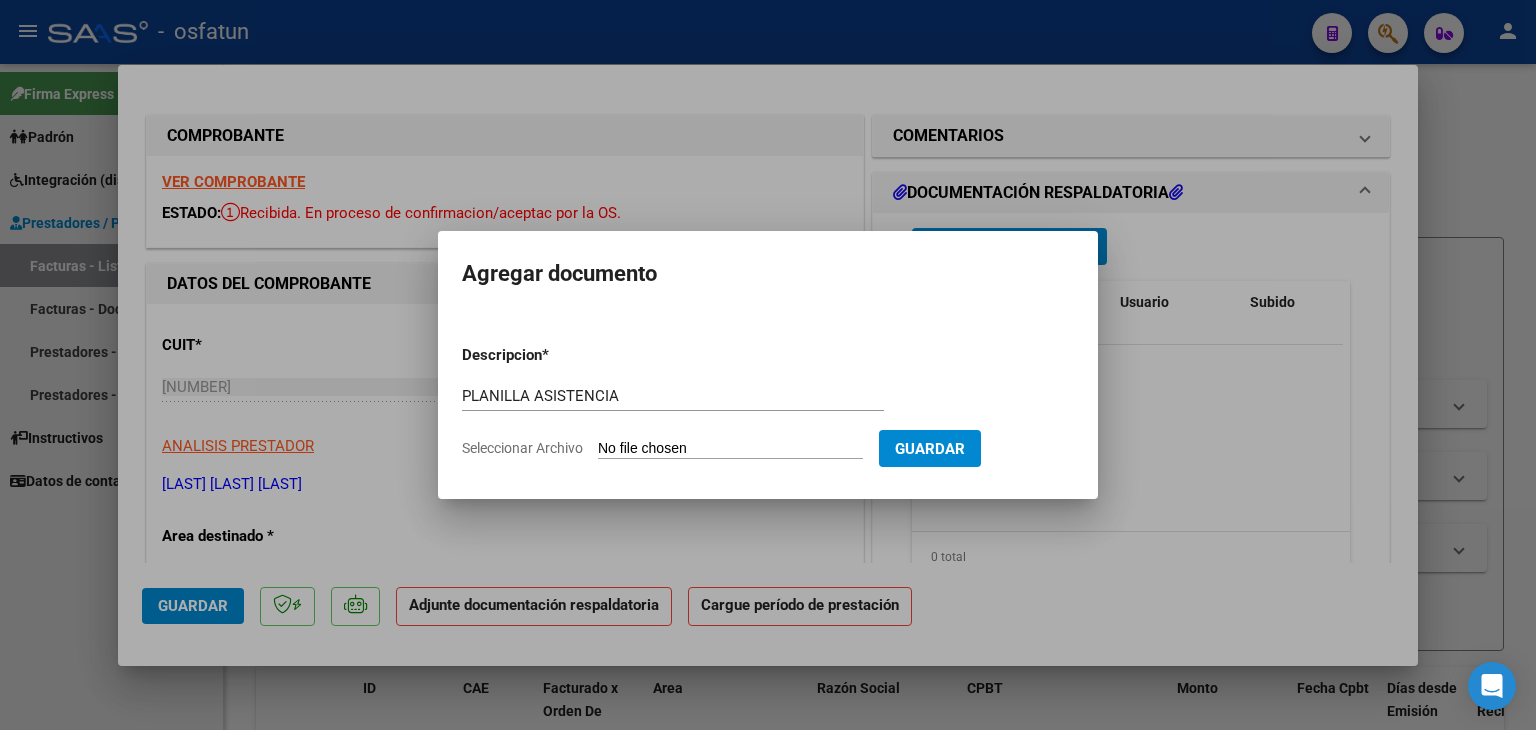 click on "Seleccionar Archivo" at bounding box center (730, 449) 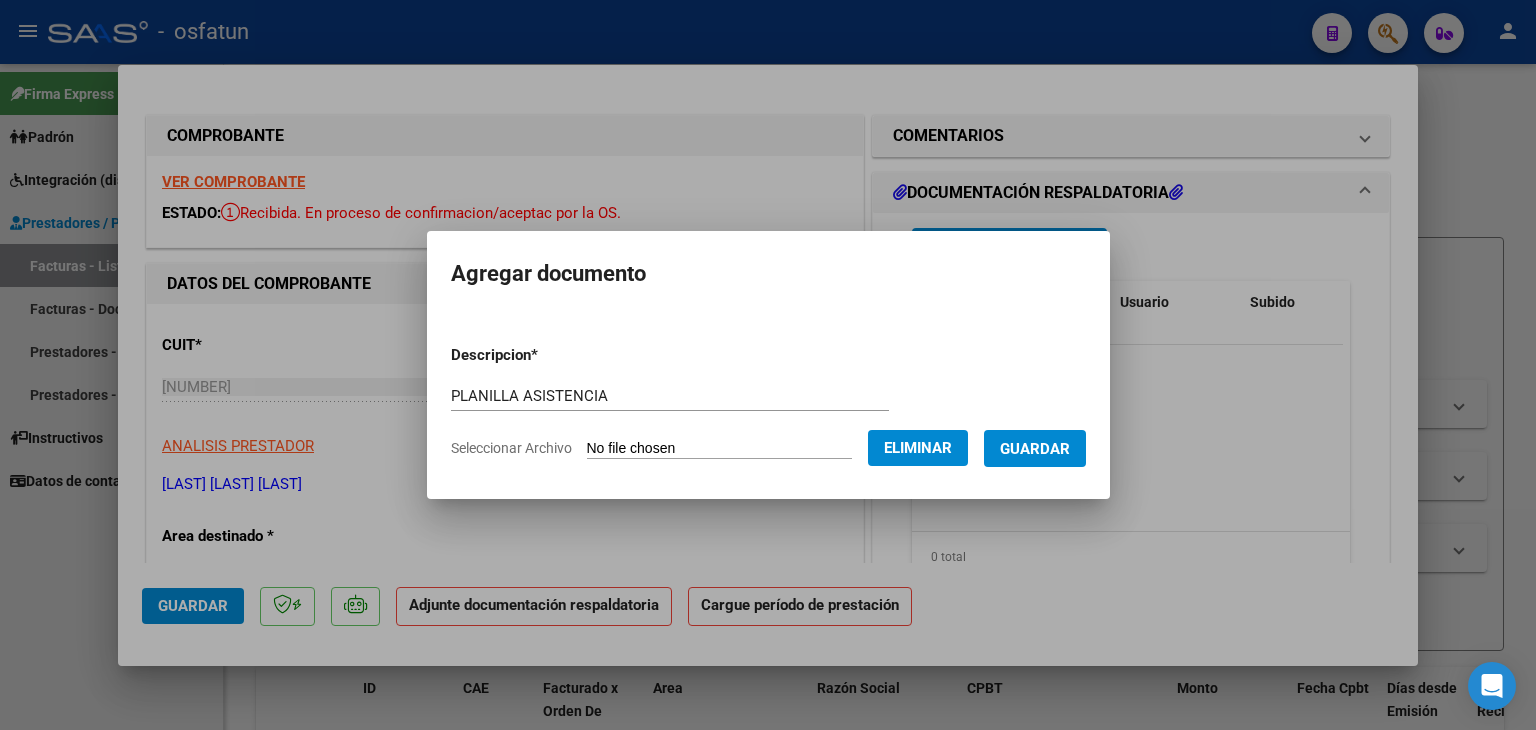 click on "Guardar" at bounding box center (1035, 448) 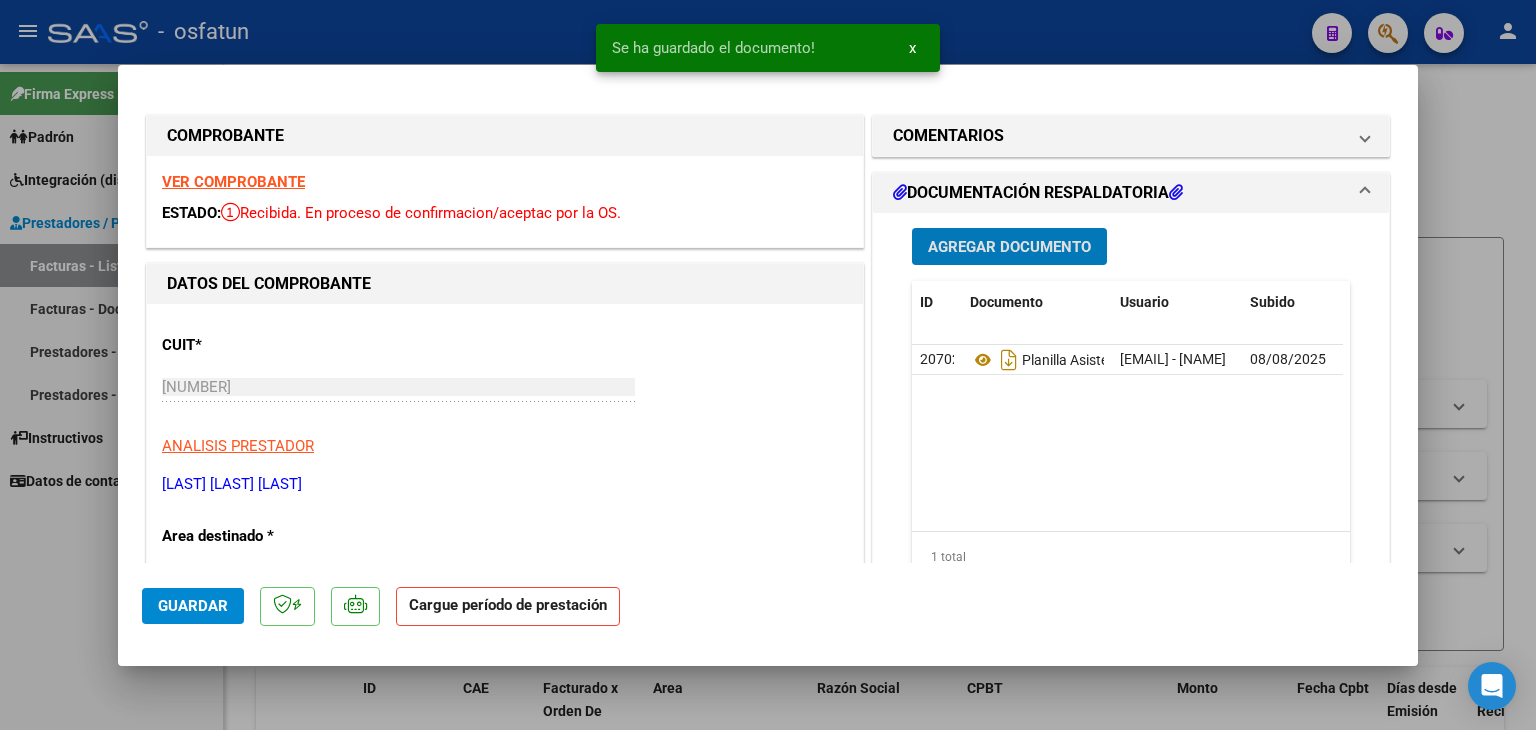 click on "DOCUMENTACIÓN RESPALDATORIA" at bounding box center (1038, 193) 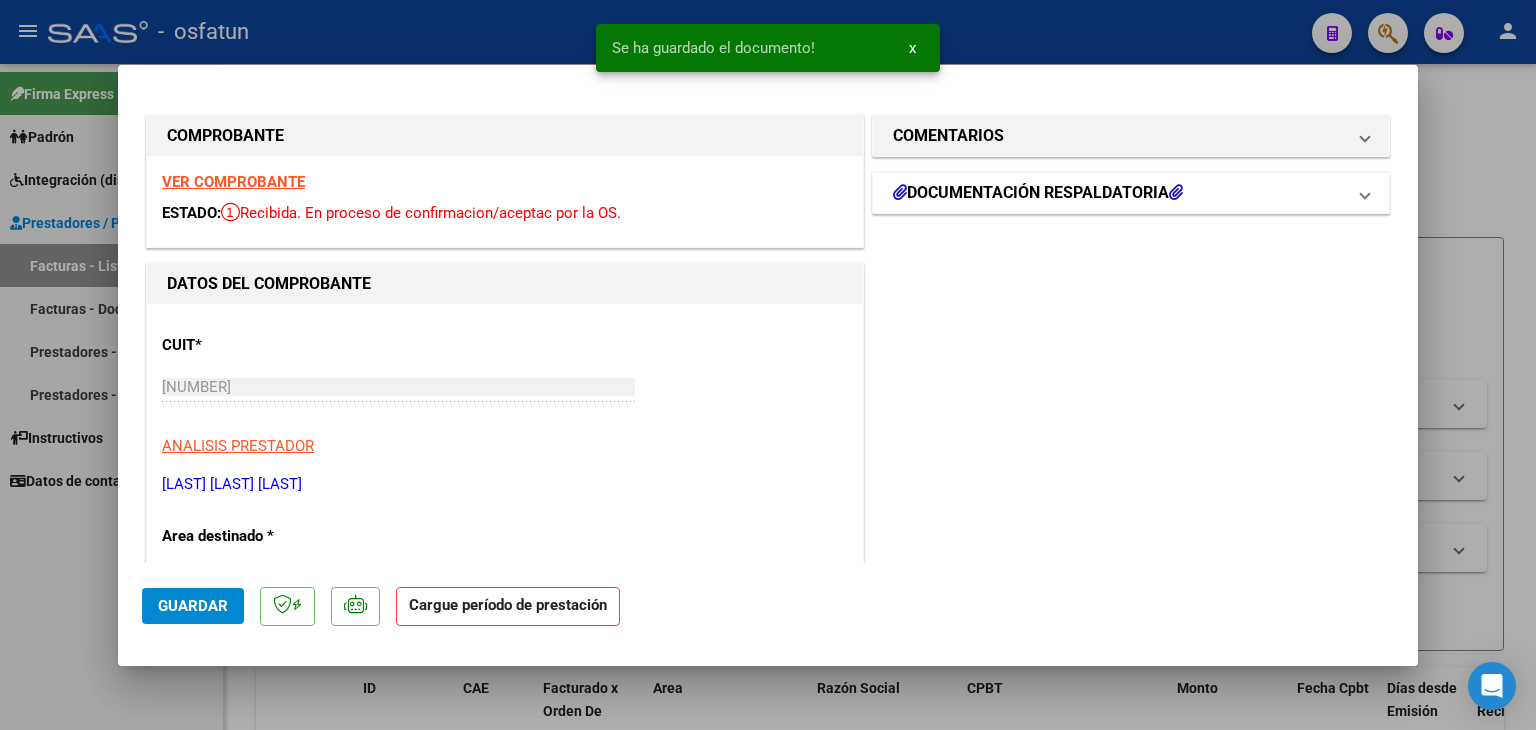 click on "DOCUMENTACIÓN RESPALDATORIA" at bounding box center [1131, 193] 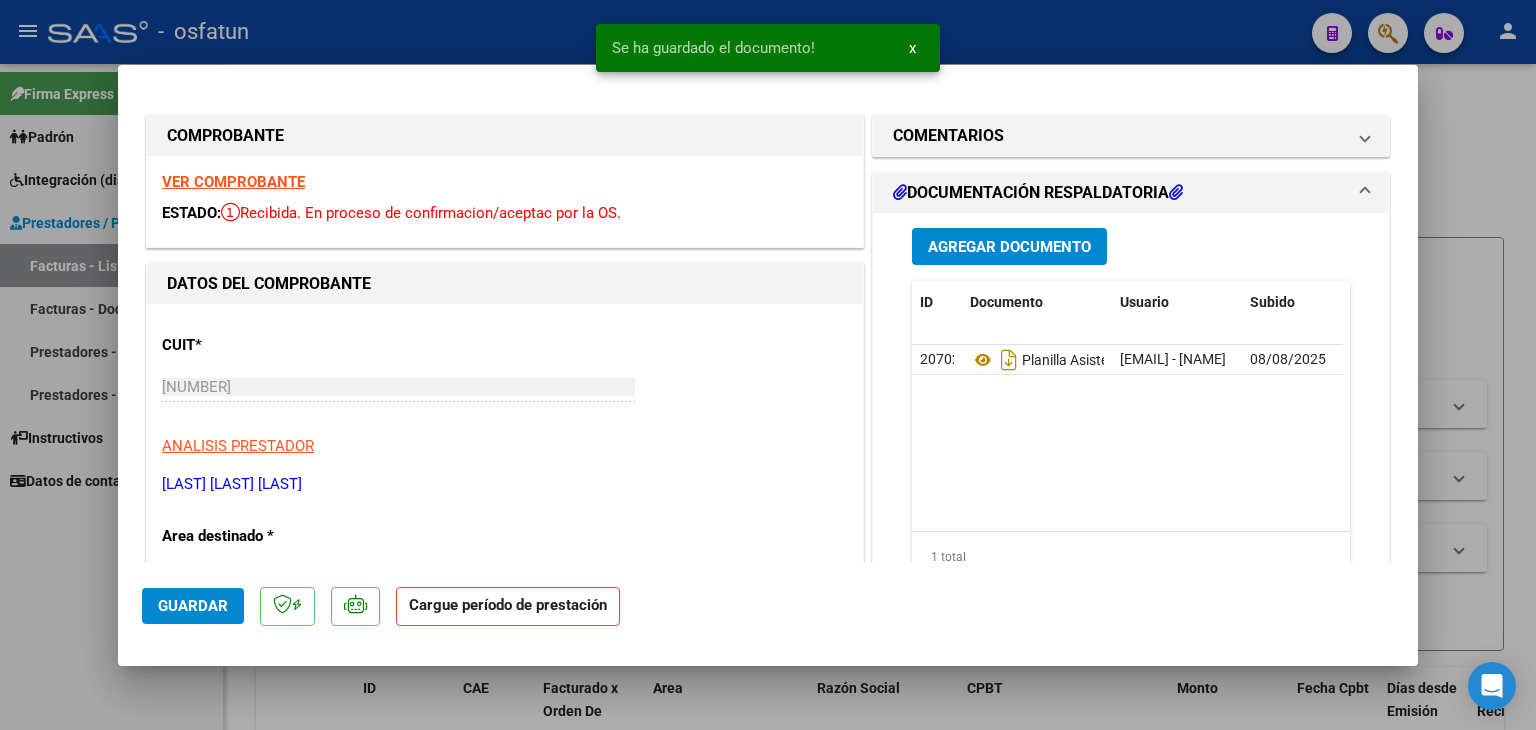 click on "Agregar Documento" at bounding box center (1009, 247) 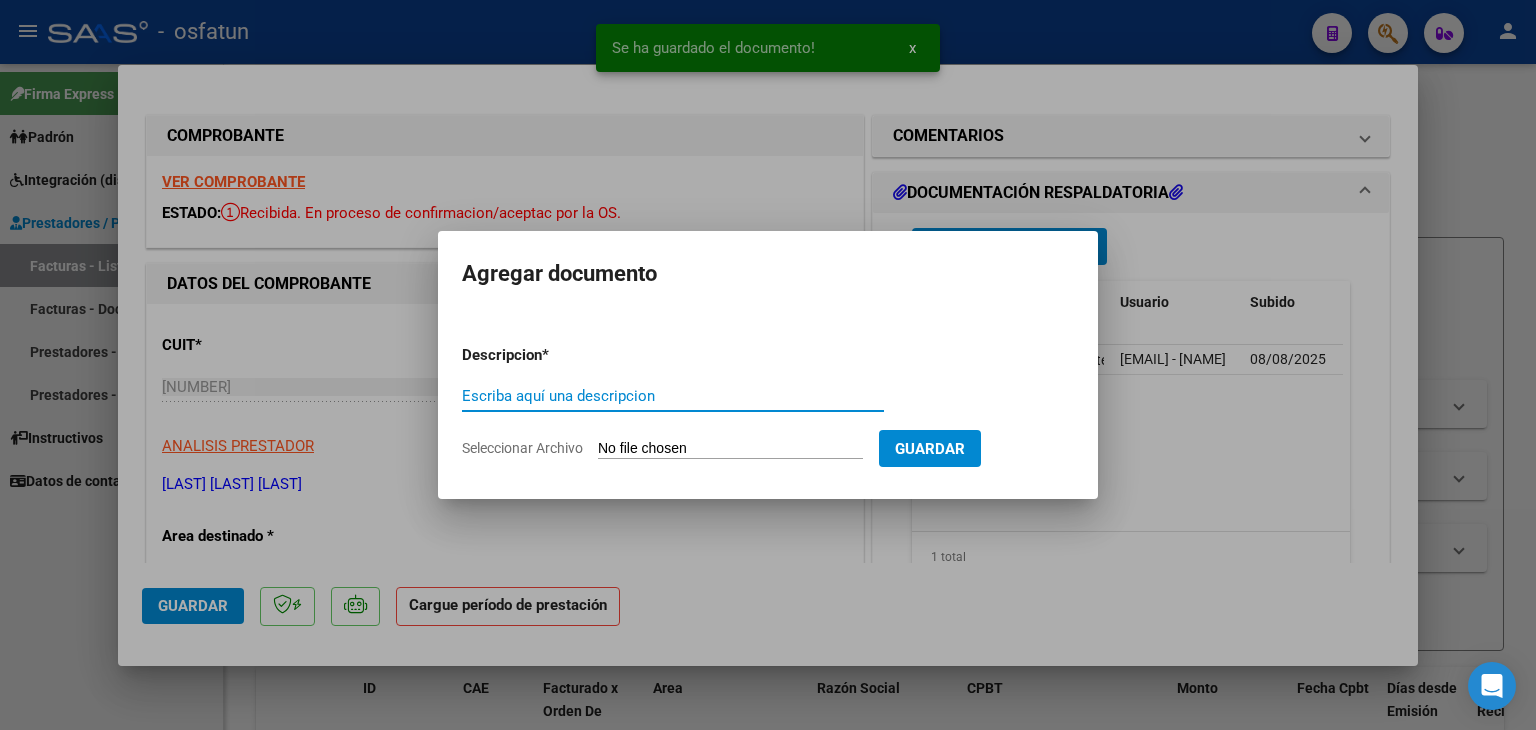 click on "Escriba aquí una descripcion" at bounding box center [673, 396] 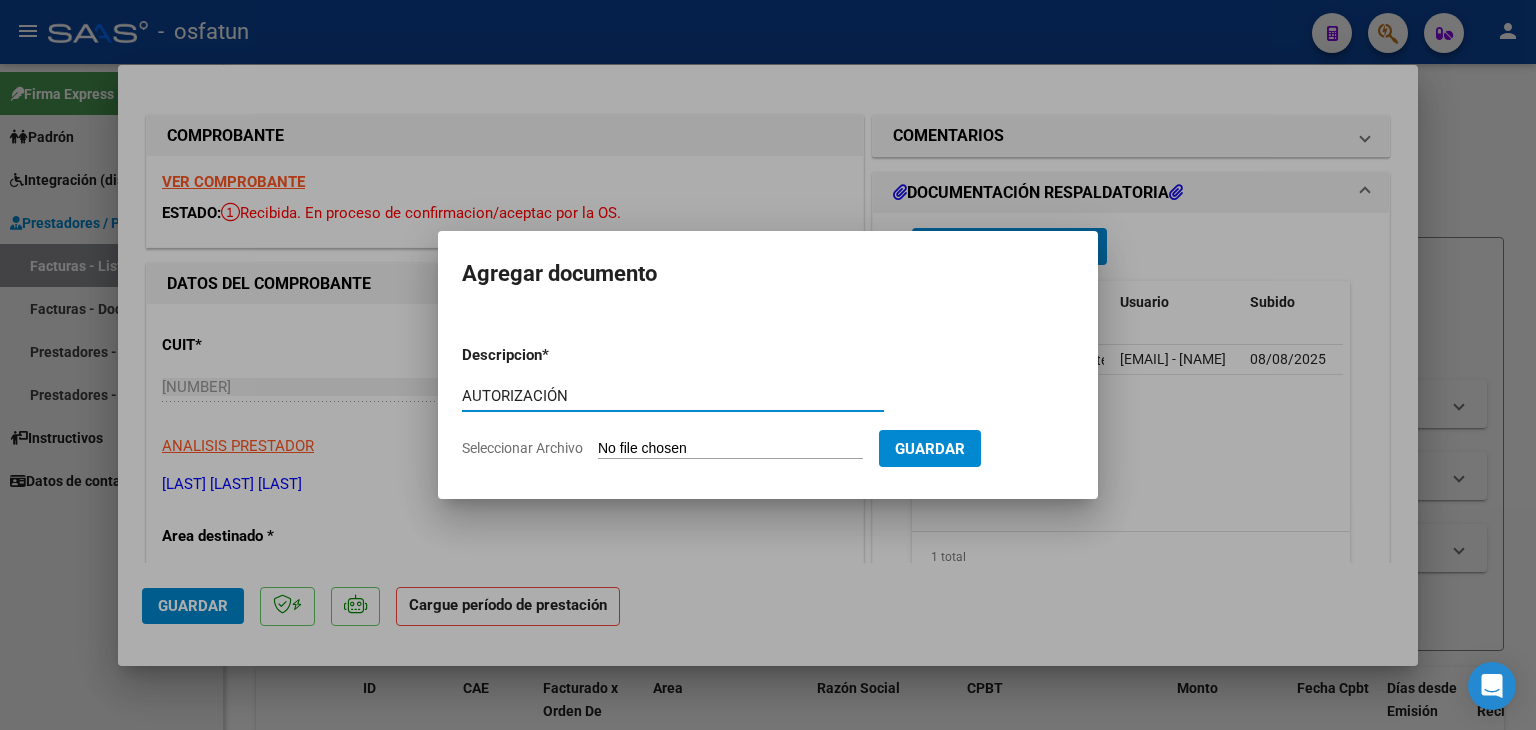 type on "AUTORIZACIÓN" 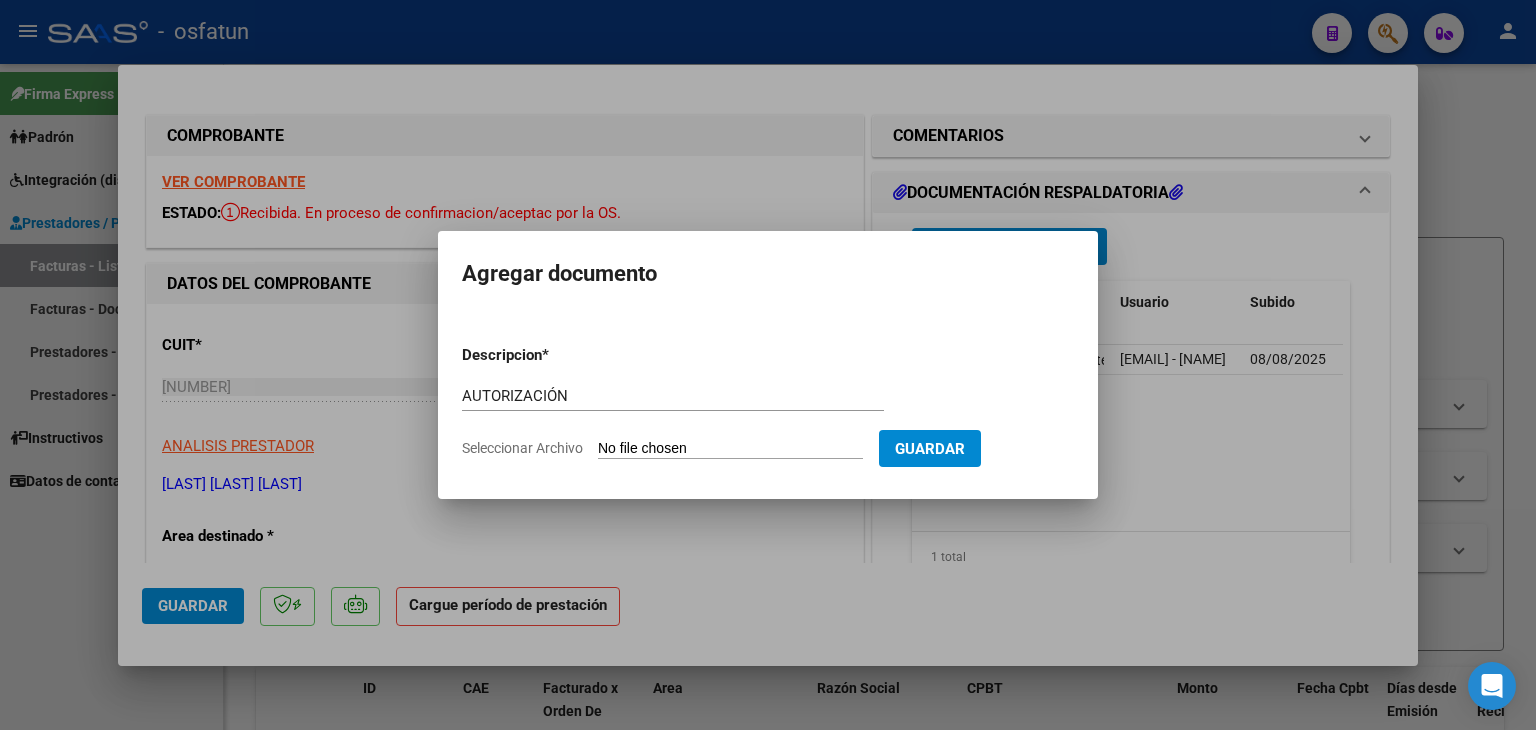 click on "Seleccionar Archivo" at bounding box center (730, 449) 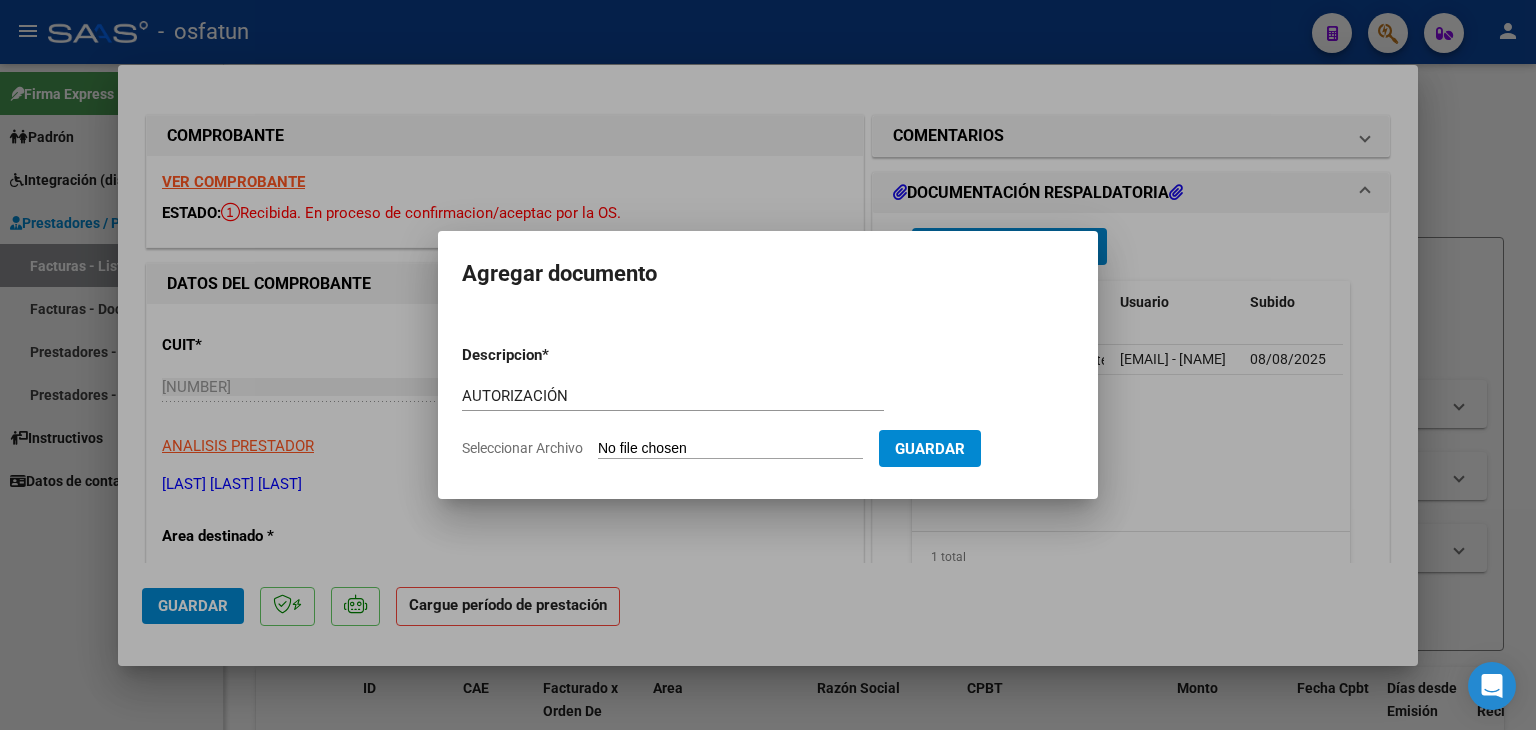 click at bounding box center [768, 365] 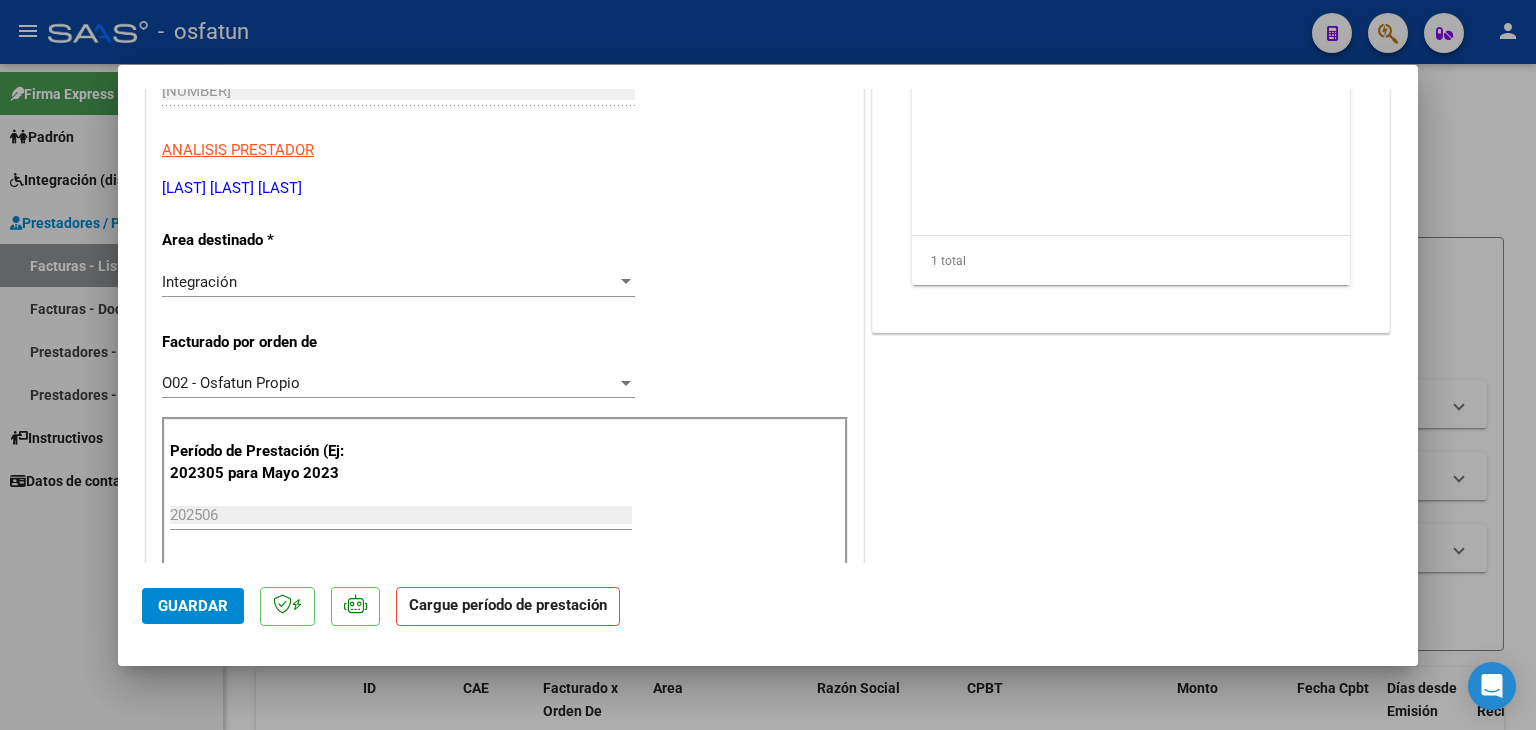 scroll, scrollTop: 300, scrollLeft: 0, axis: vertical 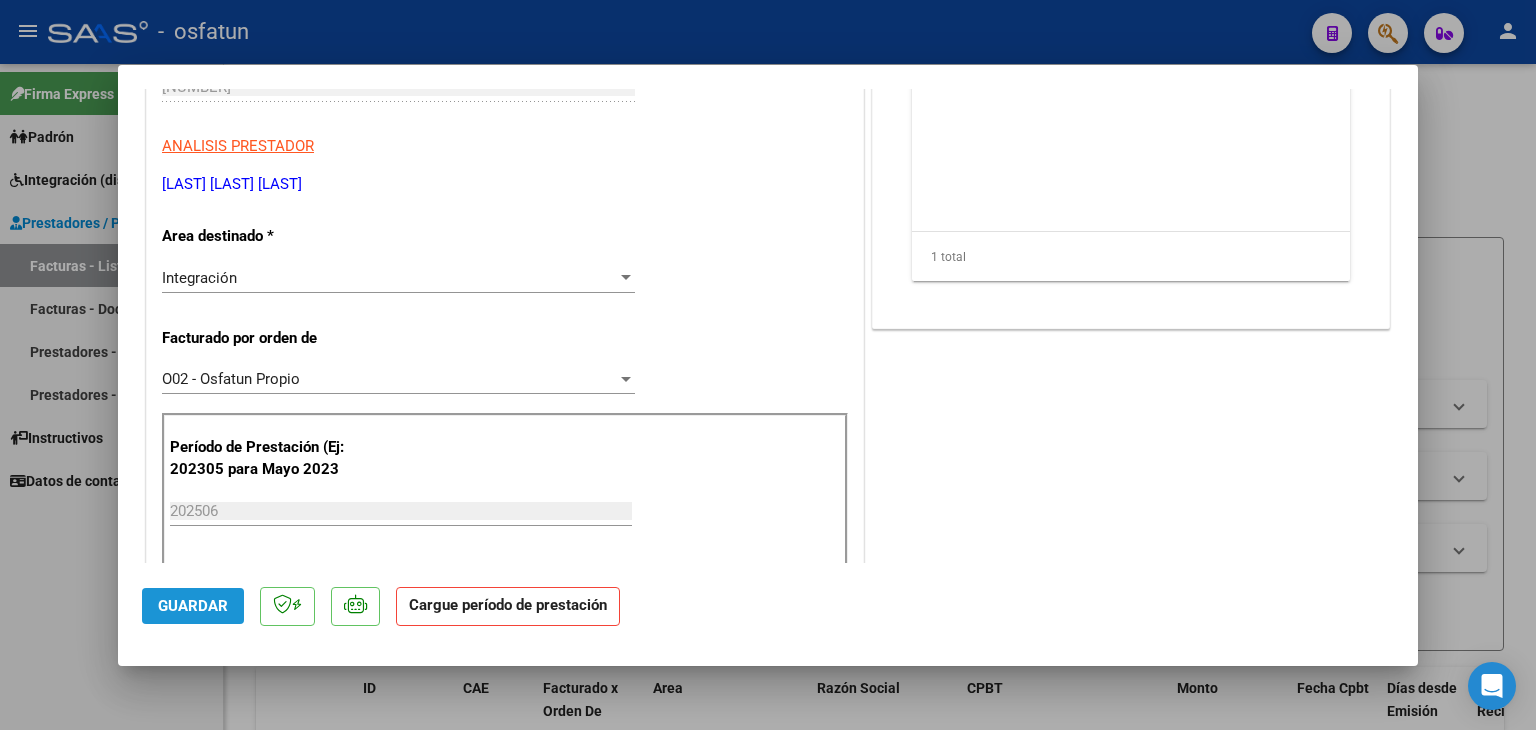 click on "Guardar" 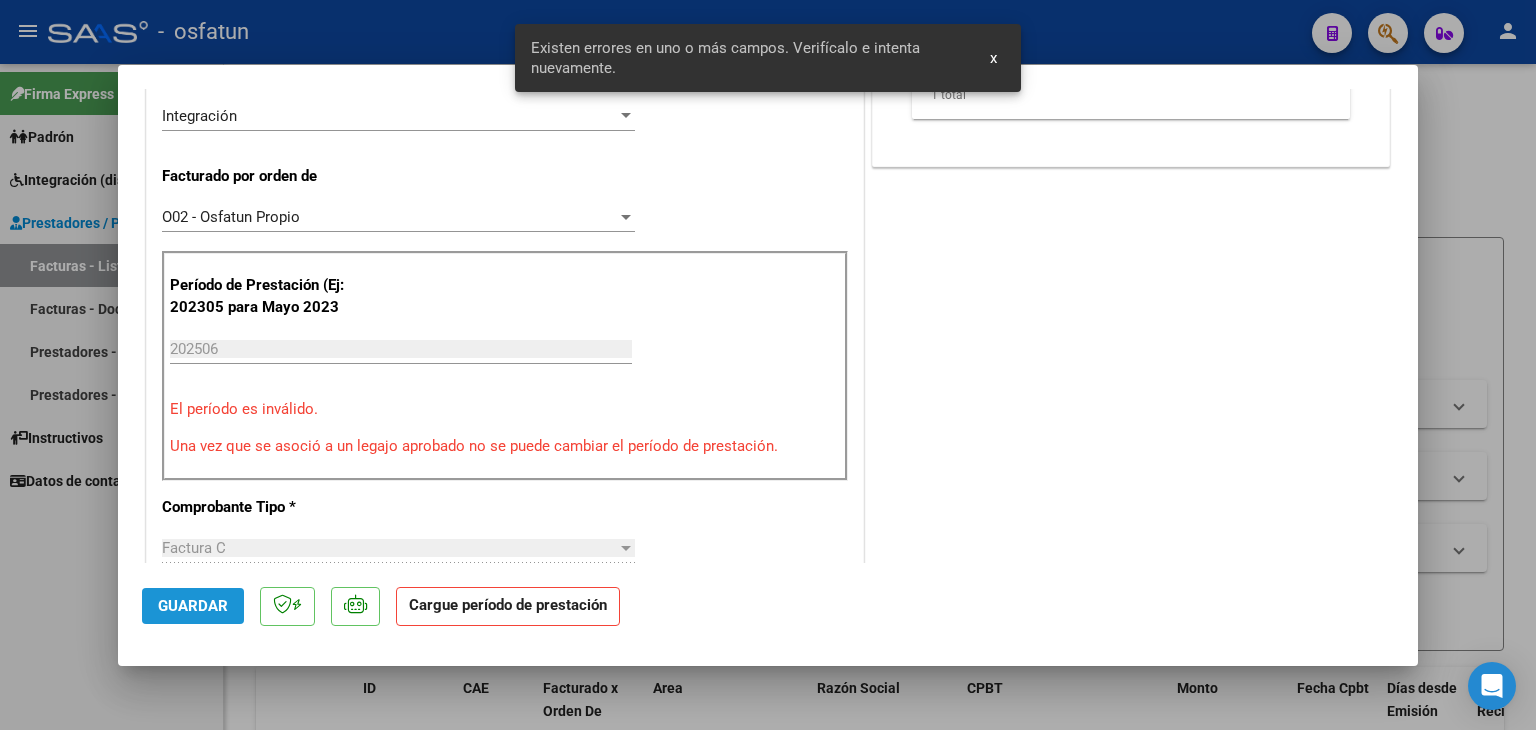 scroll, scrollTop: 463, scrollLeft: 0, axis: vertical 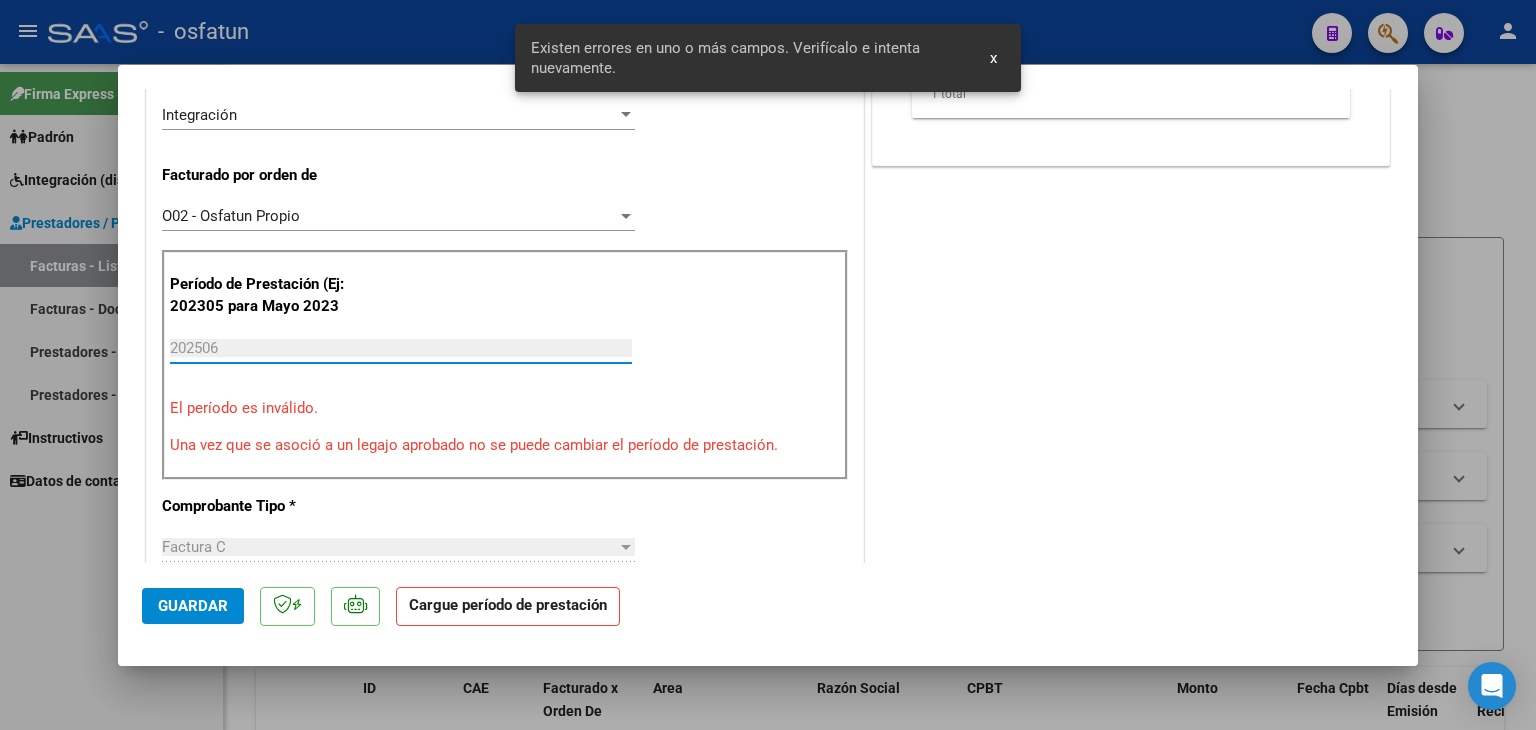 click on "202506" at bounding box center (401, 348) 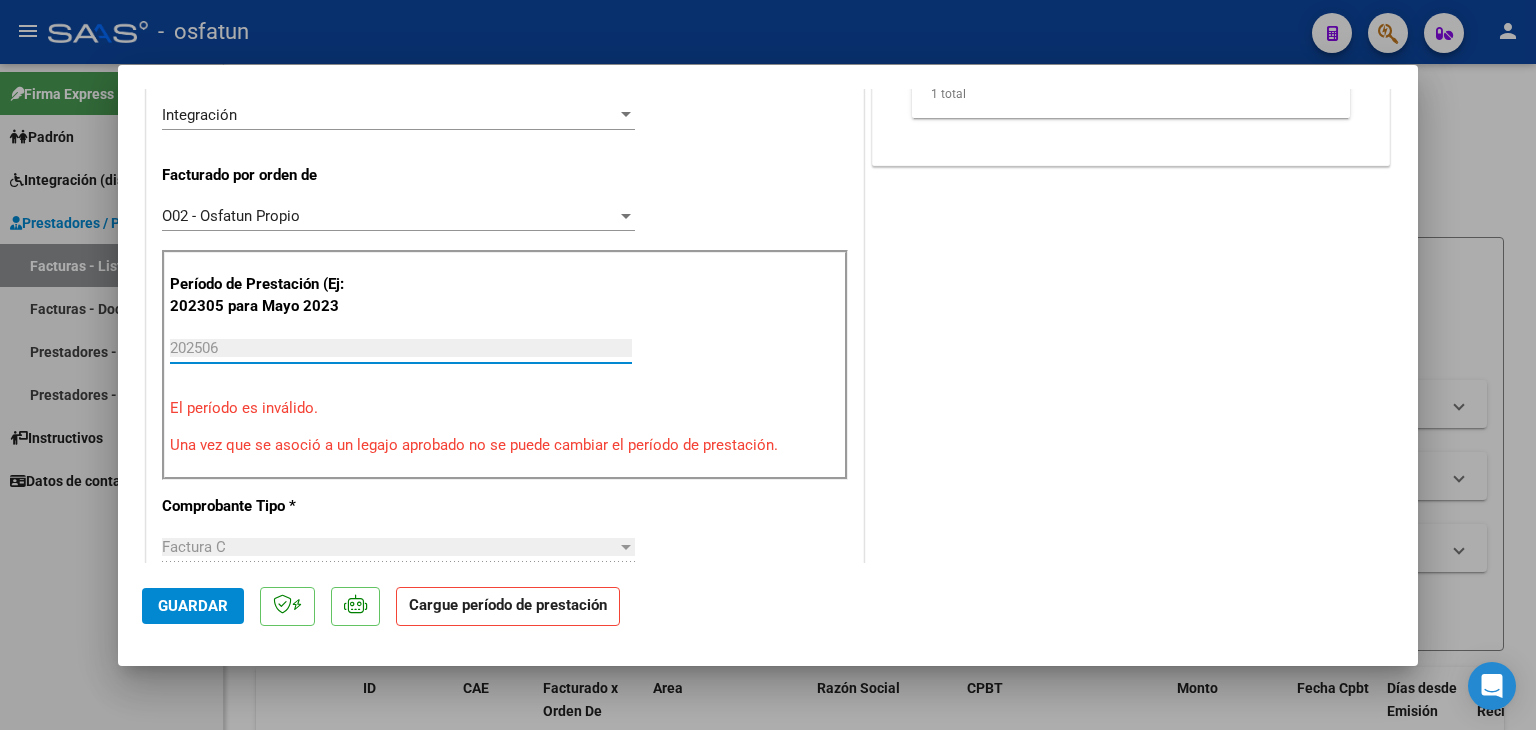 click on "202506" at bounding box center (401, 348) 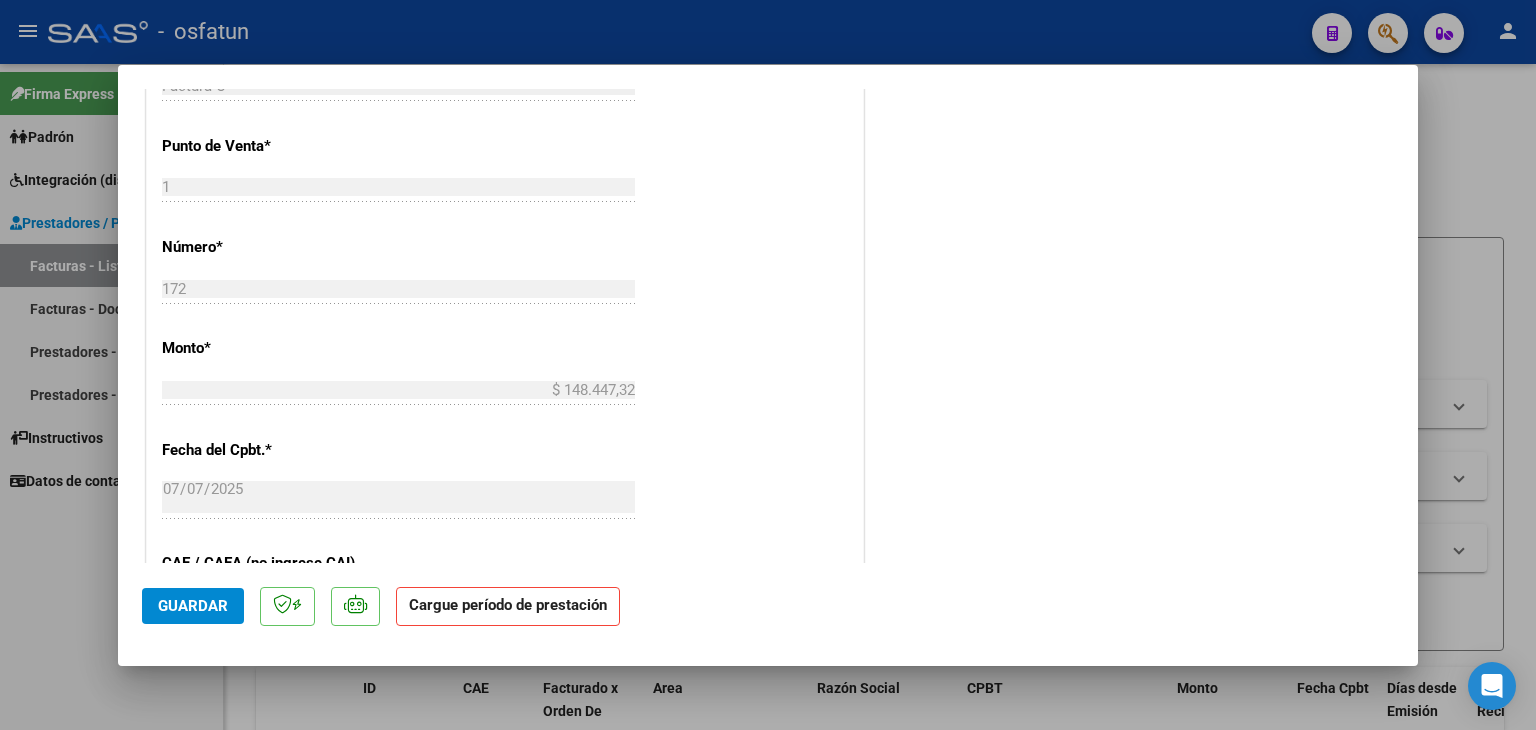 scroll, scrollTop: 963, scrollLeft: 0, axis: vertical 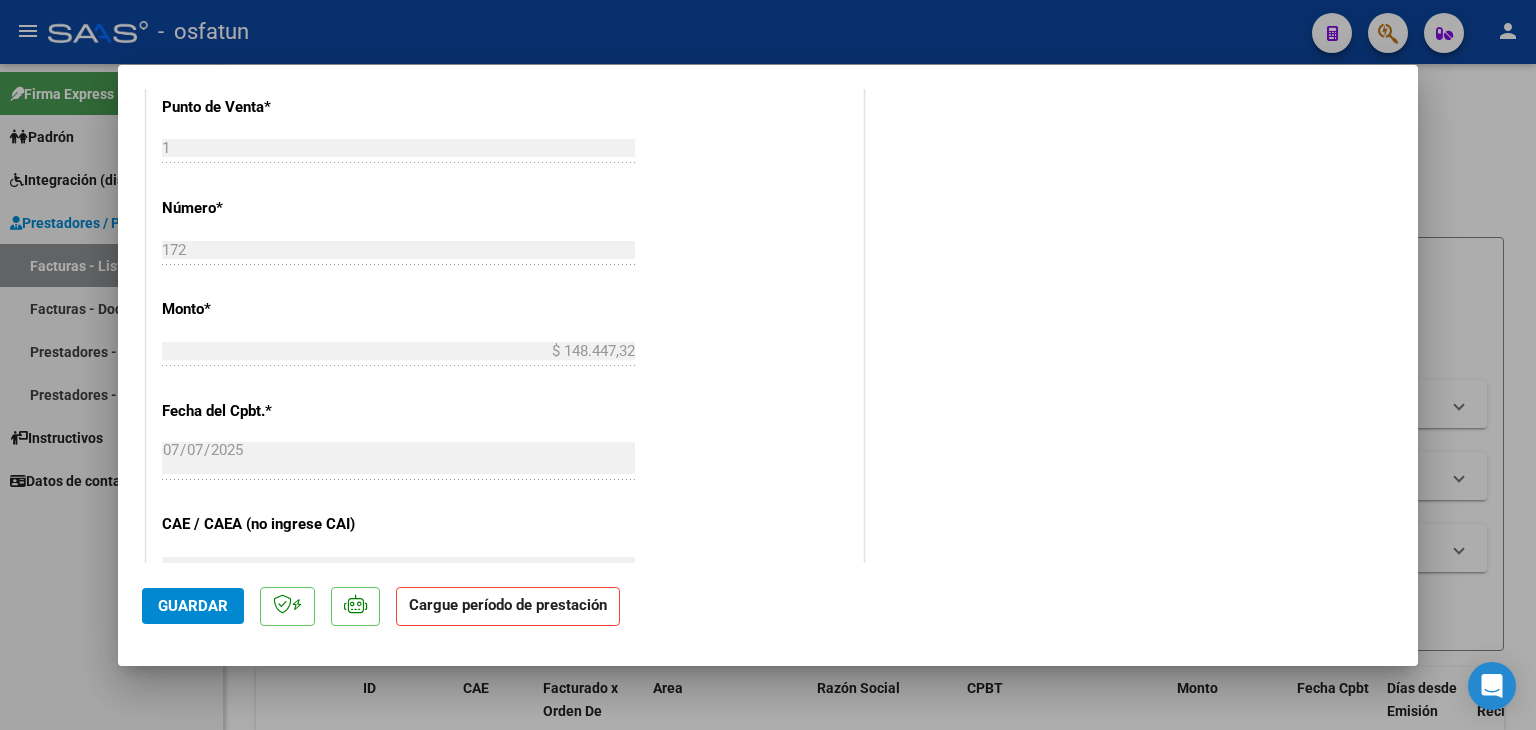click on "Cargue período de prestación" 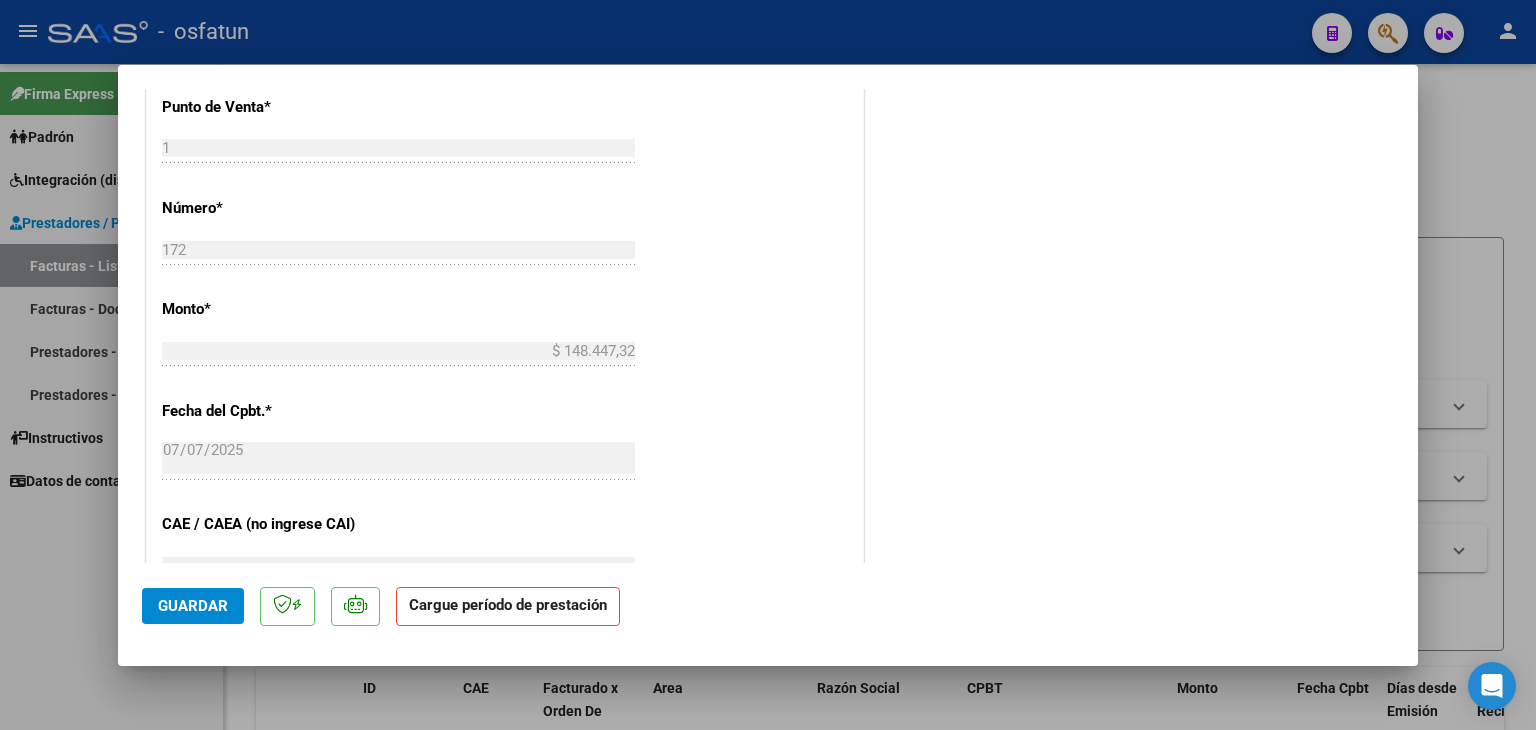 click at bounding box center [768, 365] 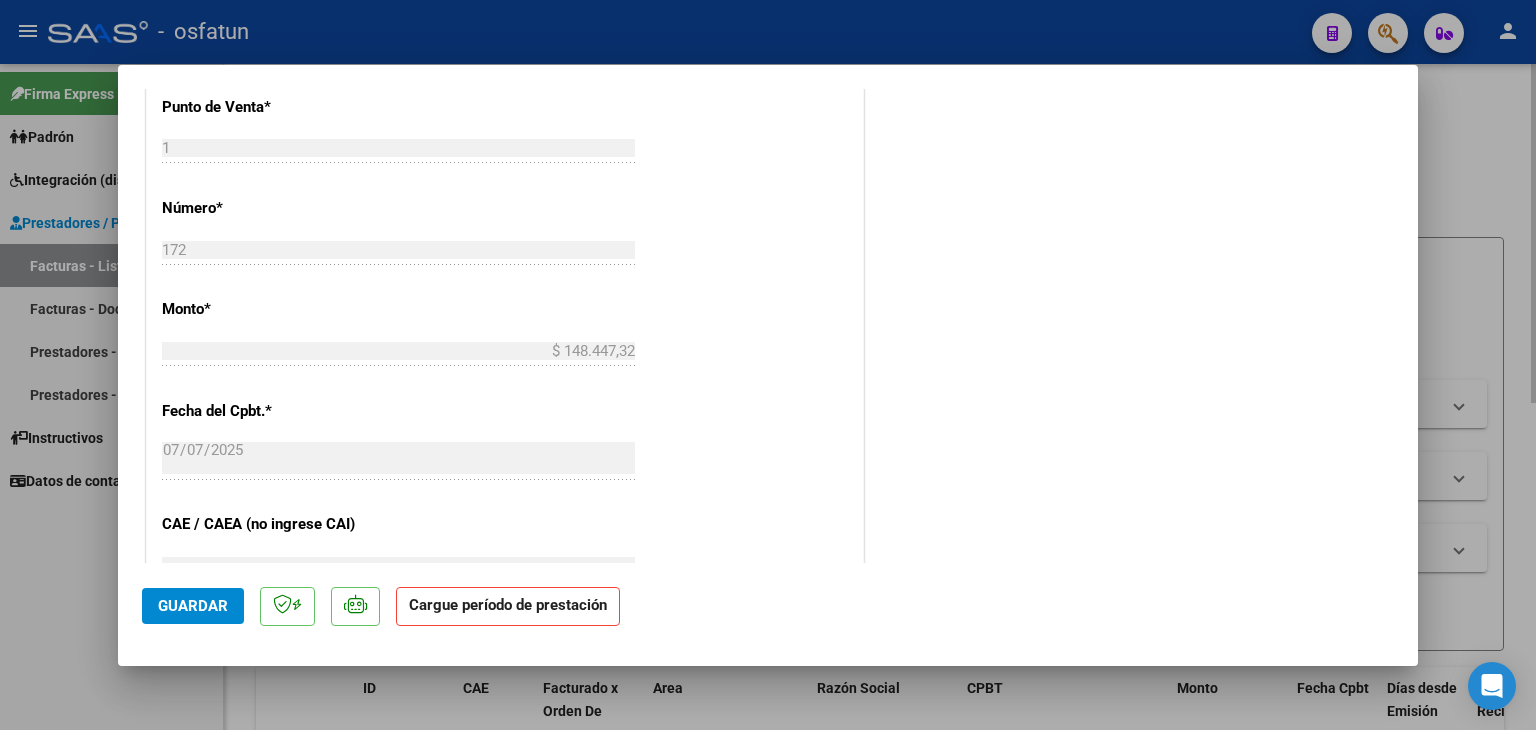 type 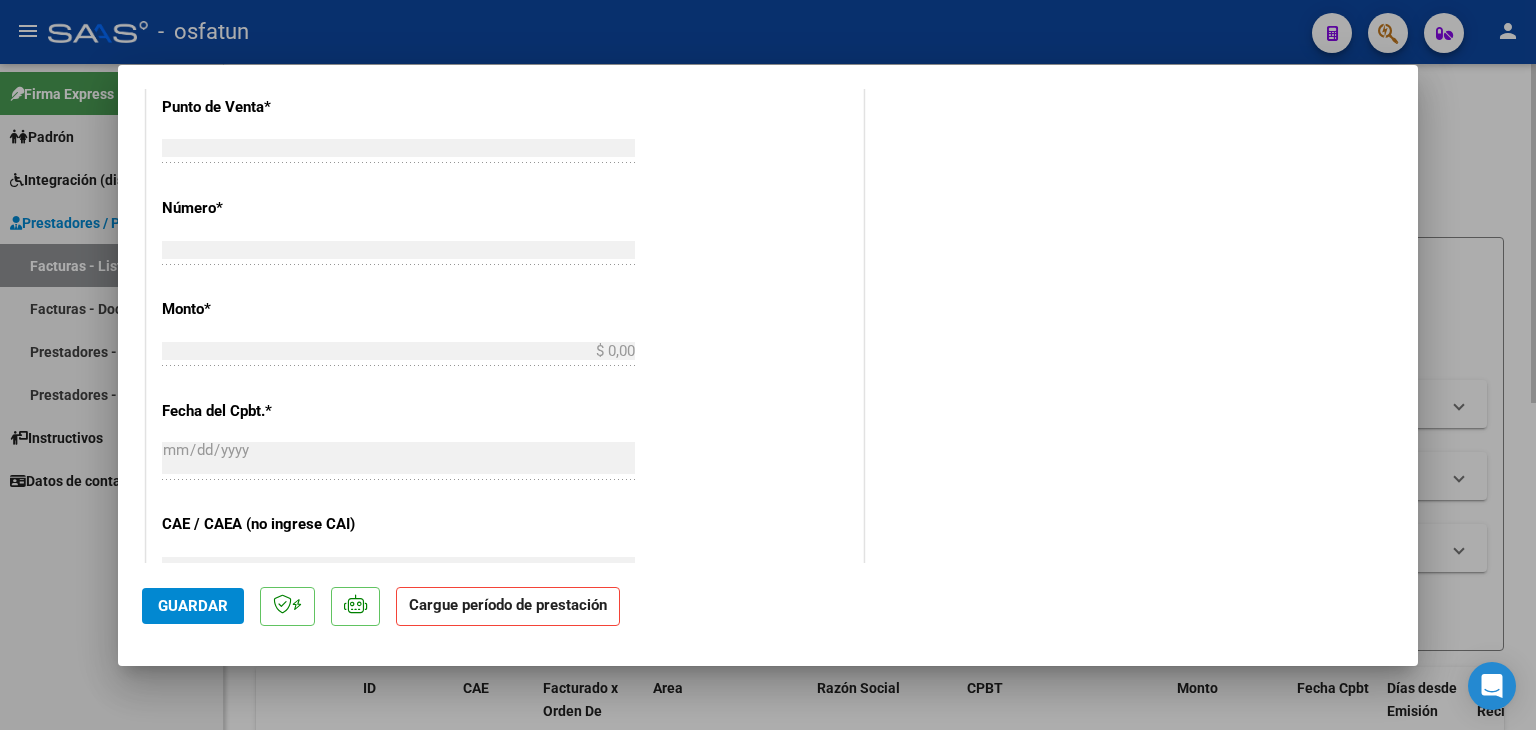 scroll, scrollTop: 0, scrollLeft: 0, axis: both 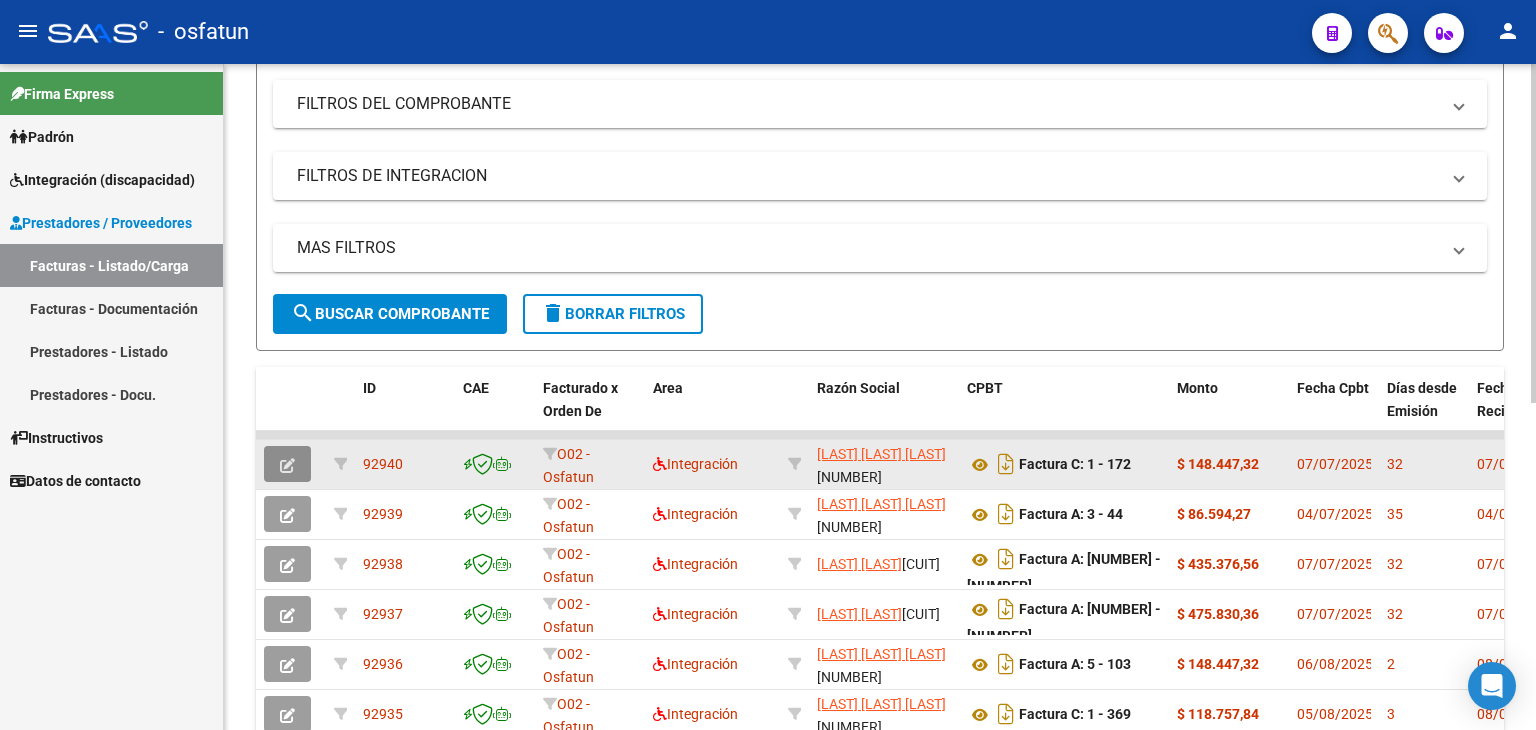 click 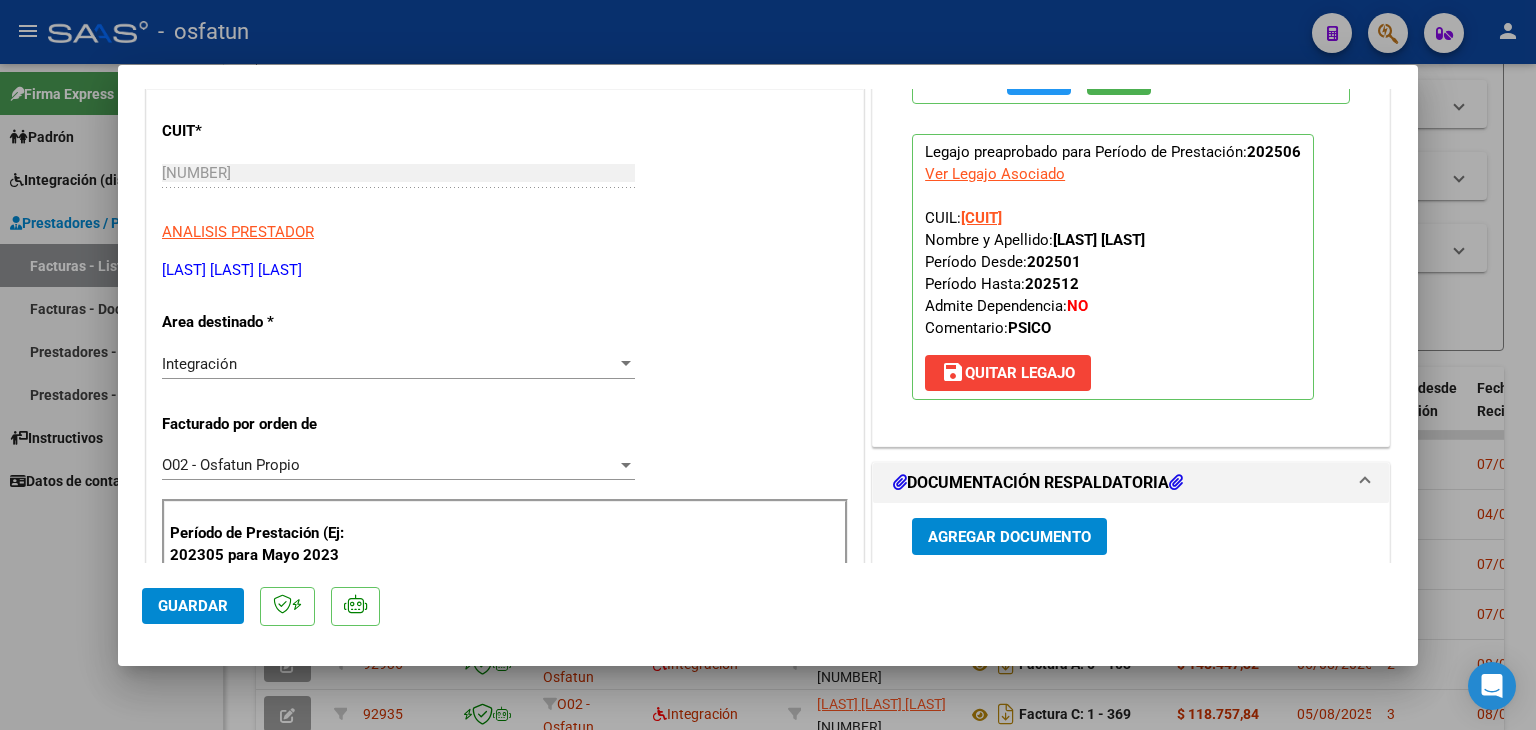 scroll, scrollTop: 0, scrollLeft: 0, axis: both 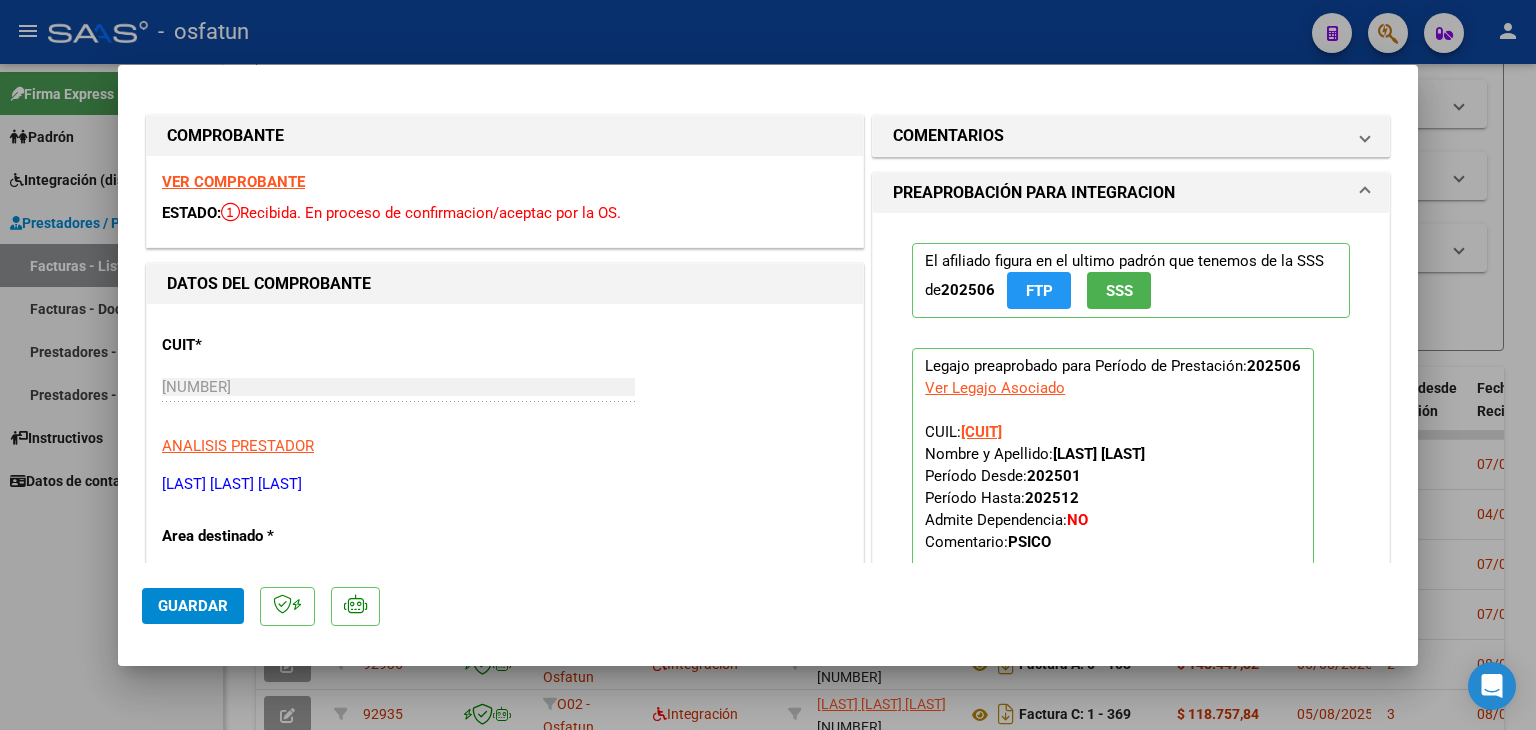 click at bounding box center (768, 365) 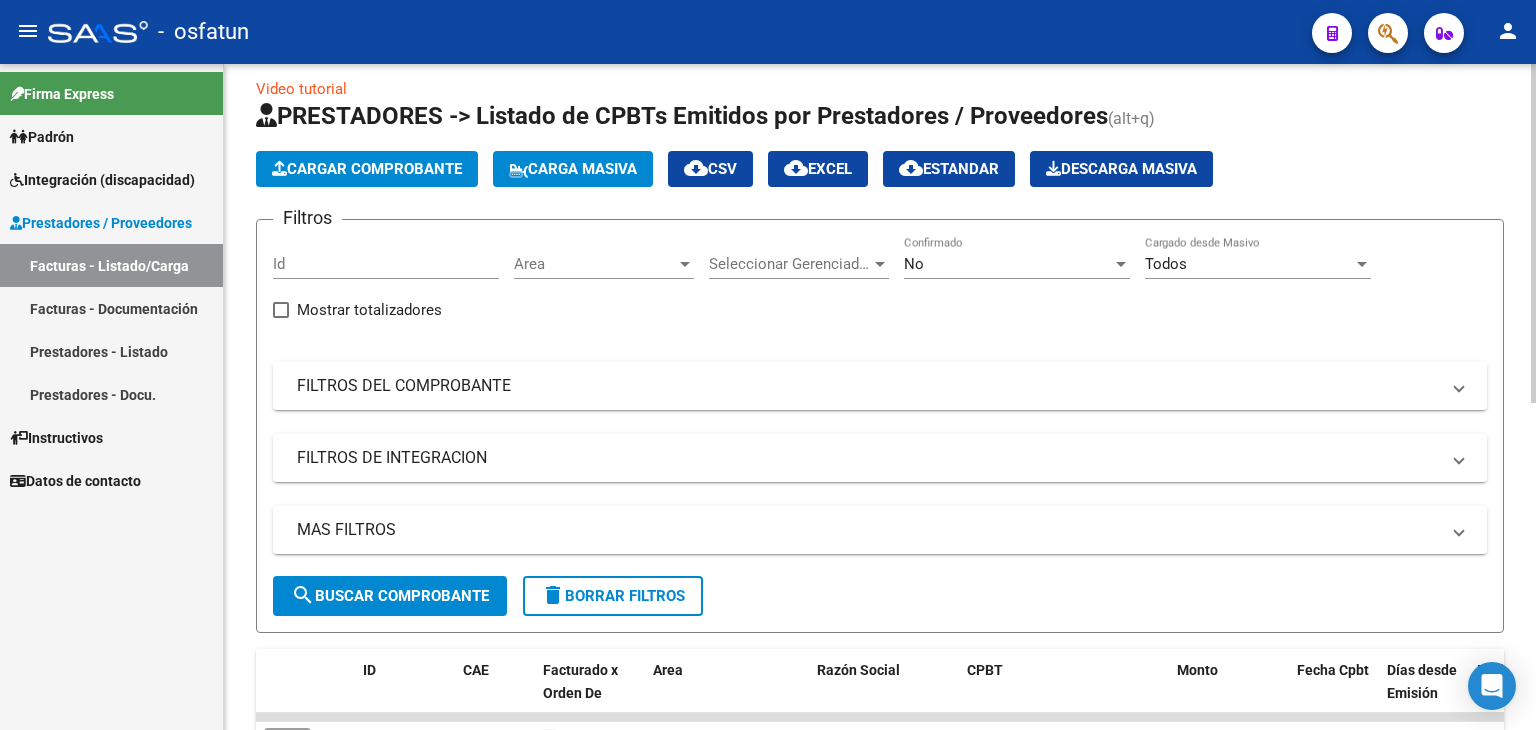 scroll, scrollTop: 0, scrollLeft: 0, axis: both 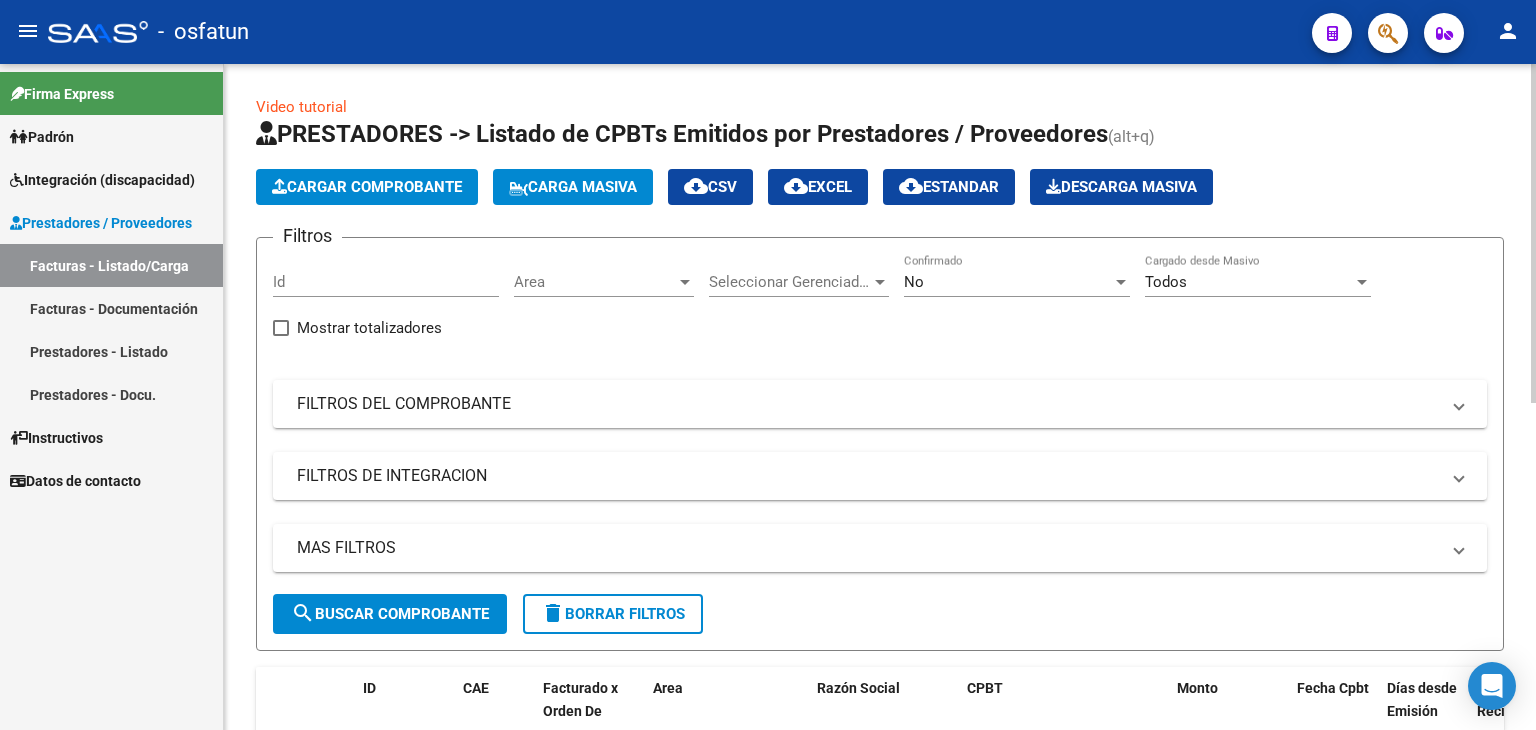 click on "Cargar Comprobante" 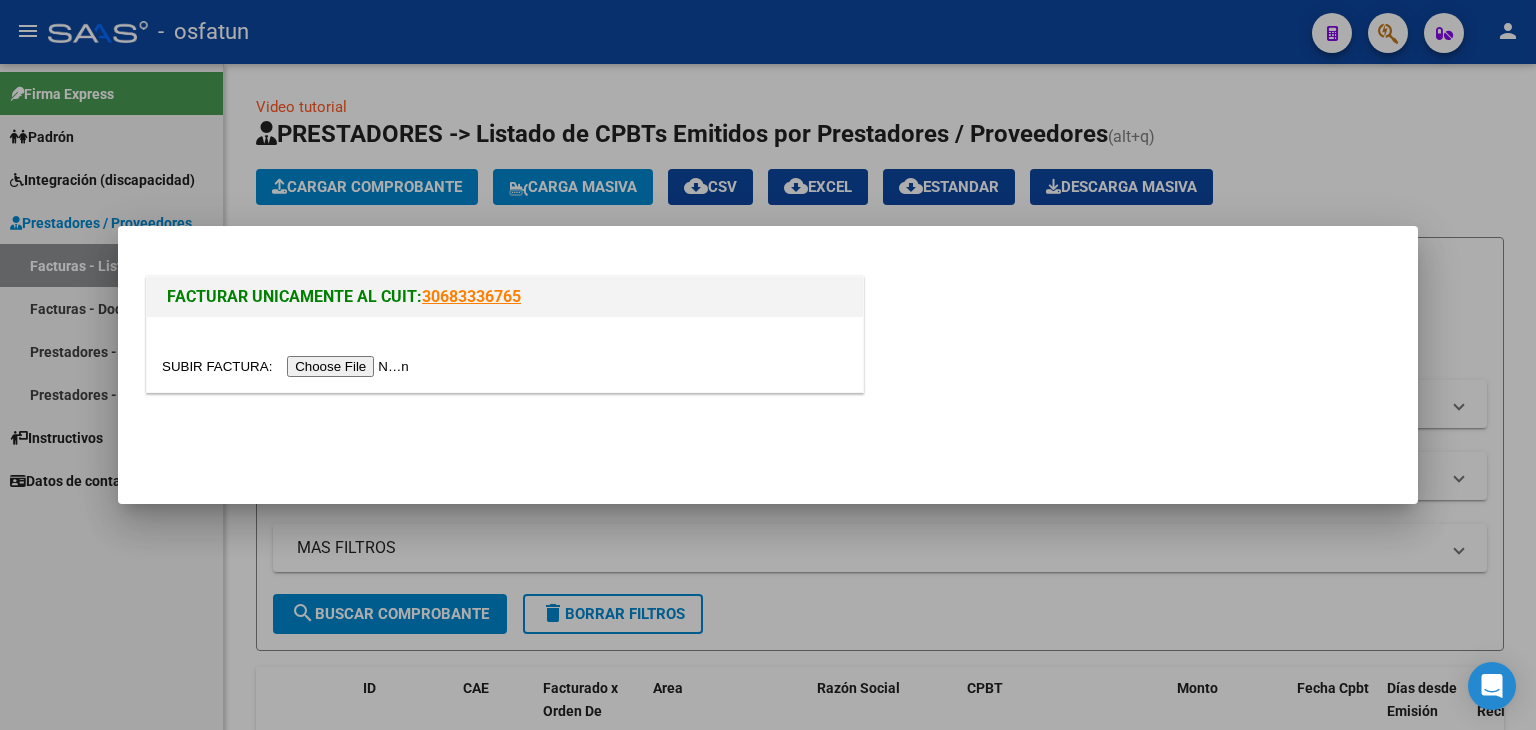 click at bounding box center (288, 366) 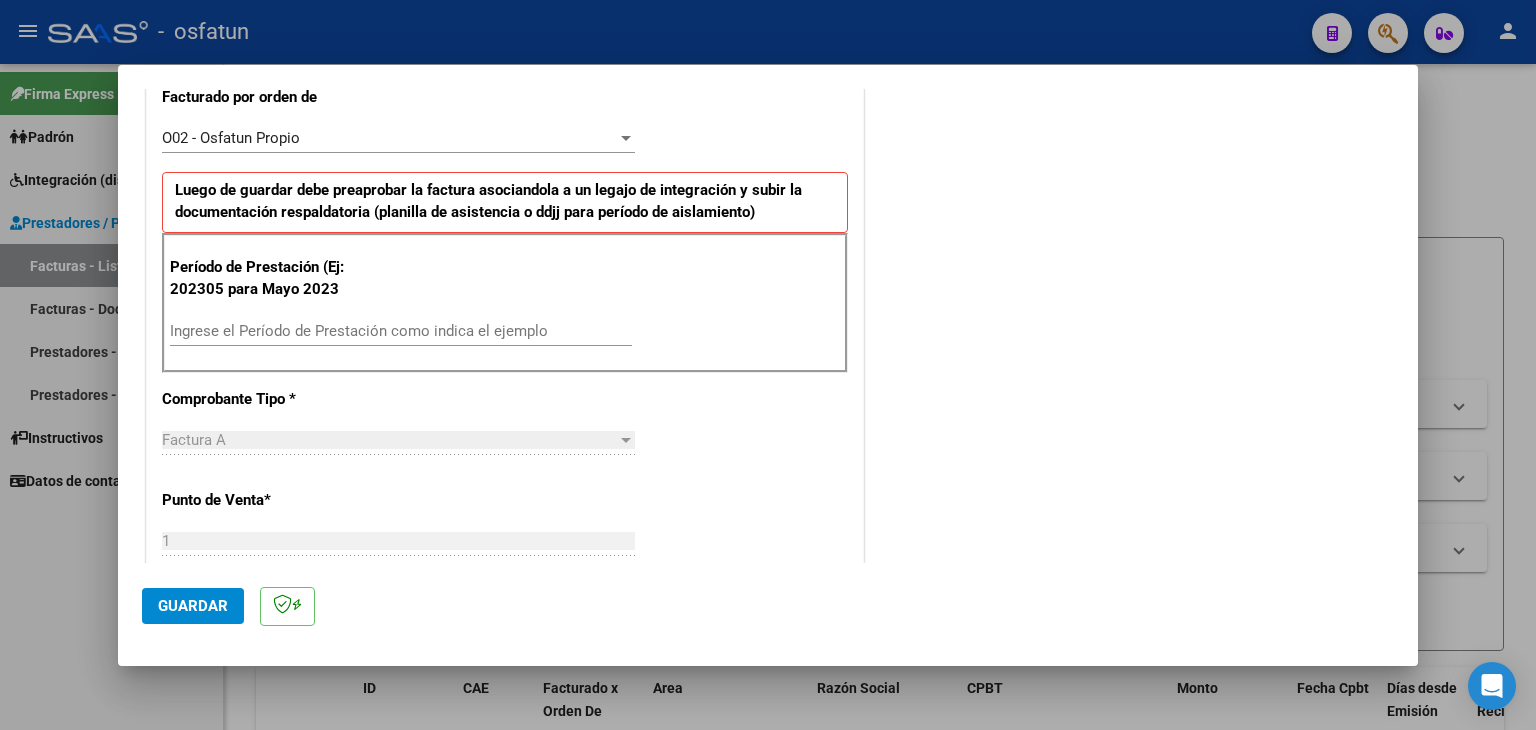 scroll, scrollTop: 600, scrollLeft: 0, axis: vertical 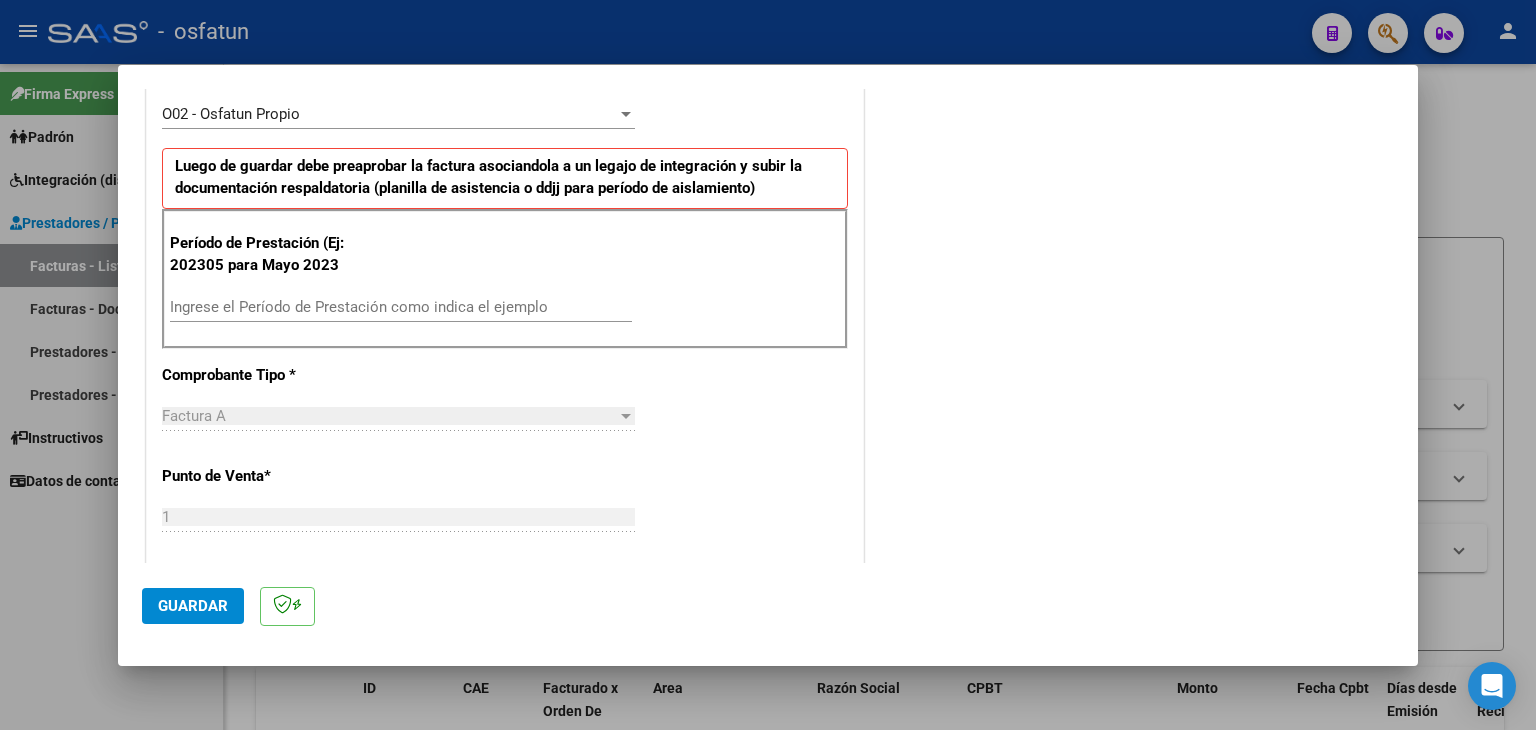 click on "Ingrese el Período de Prestación como indica el ejemplo" at bounding box center (401, 307) 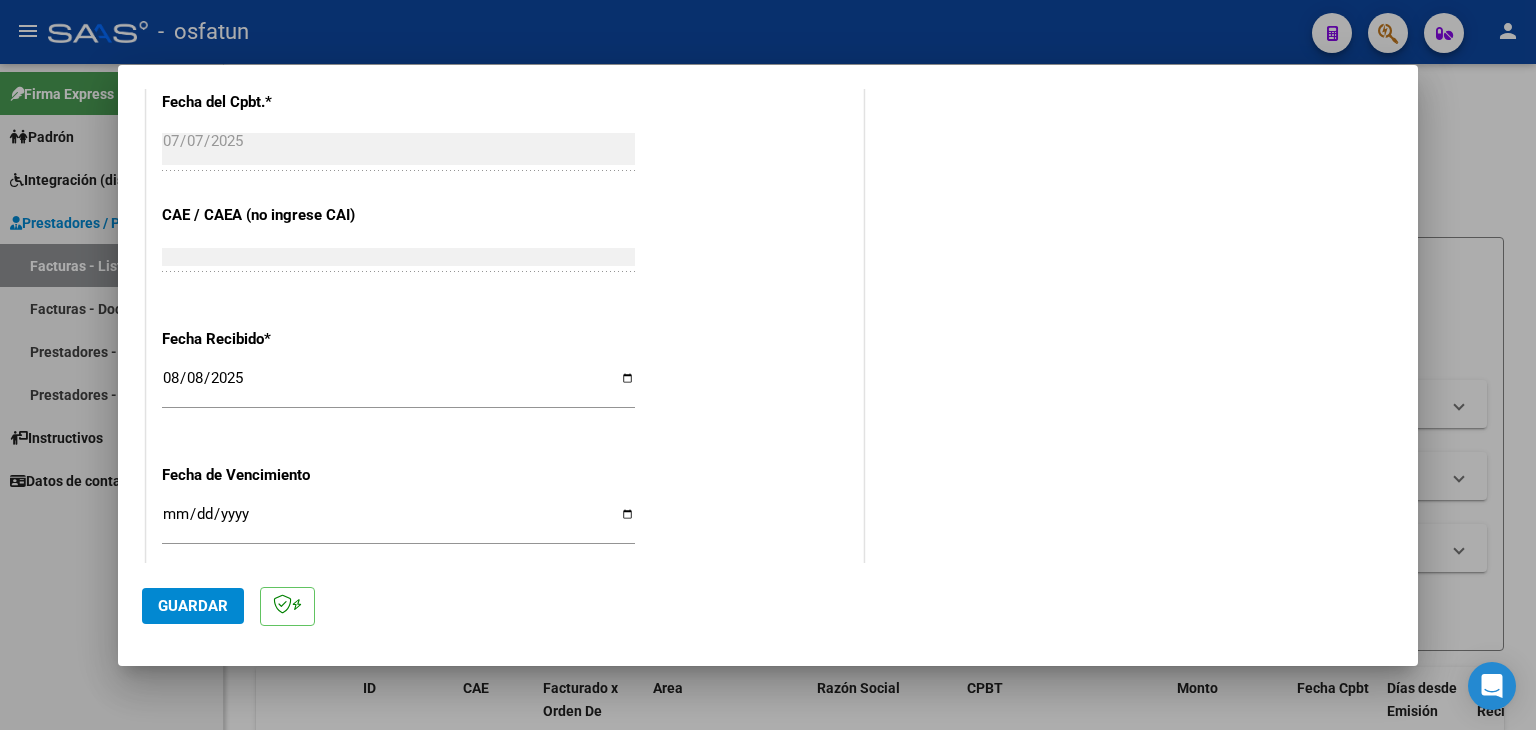 scroll, scrollTop: 1300, scrollLeft: 0, axis: vertical 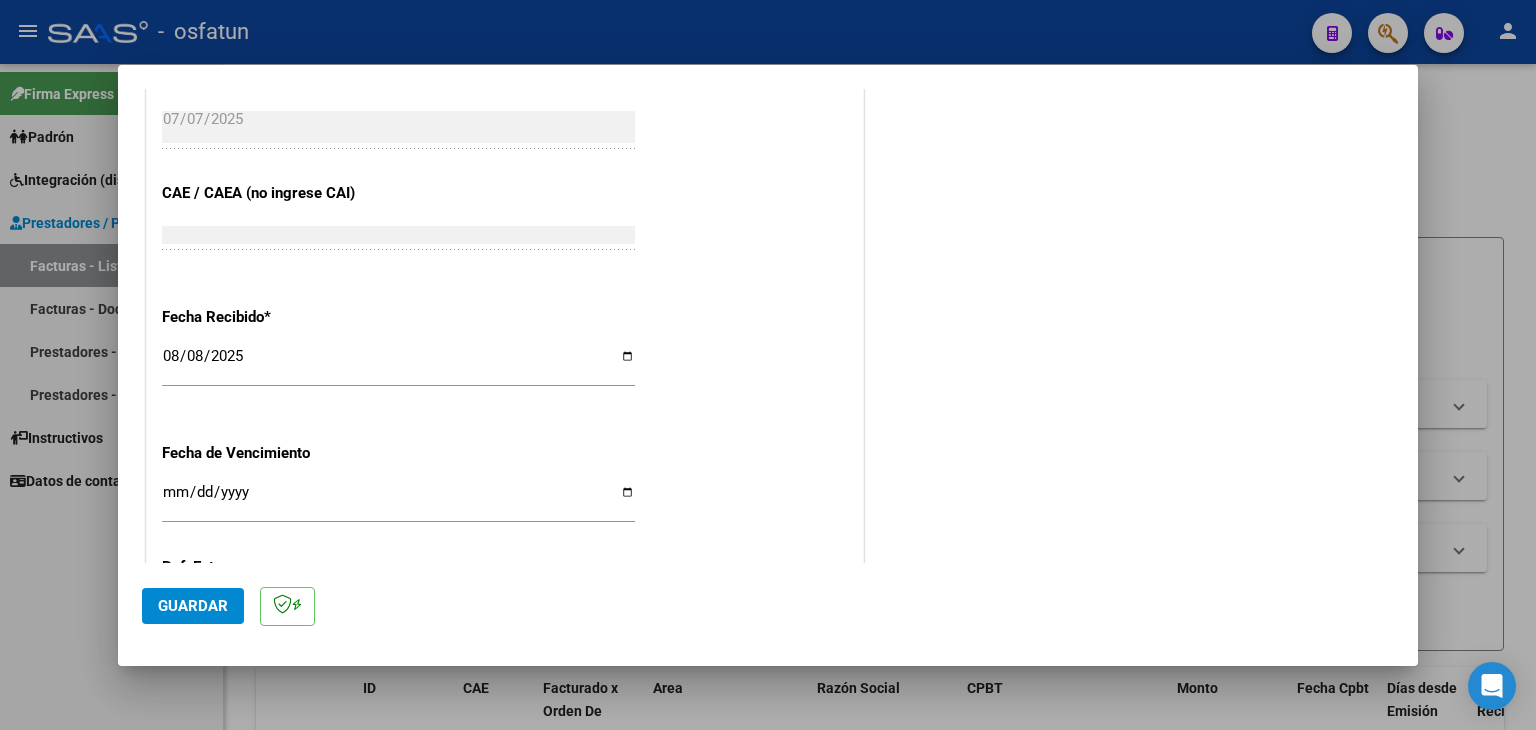type on "202506" 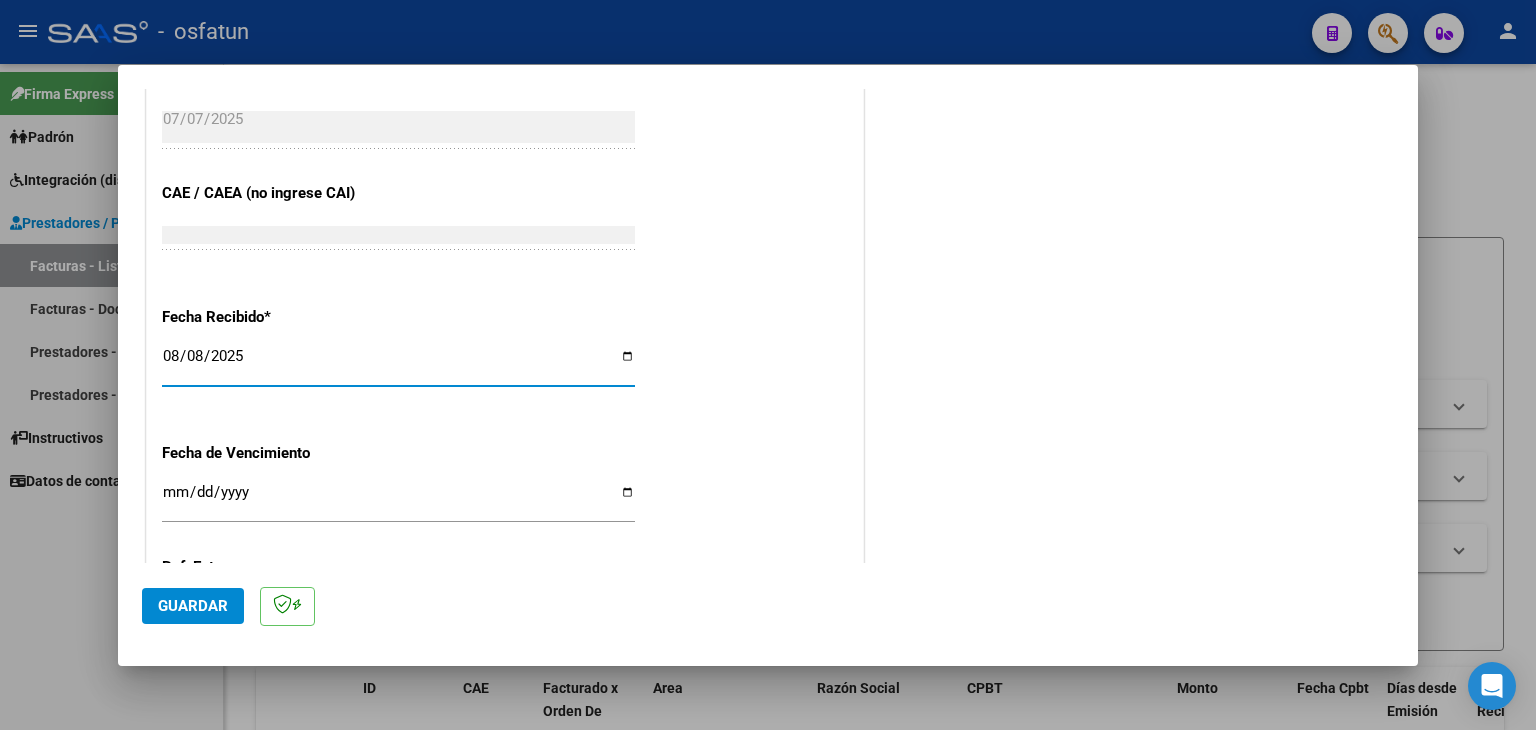 click on "2025-08-08" at bounding box center (398, 364) 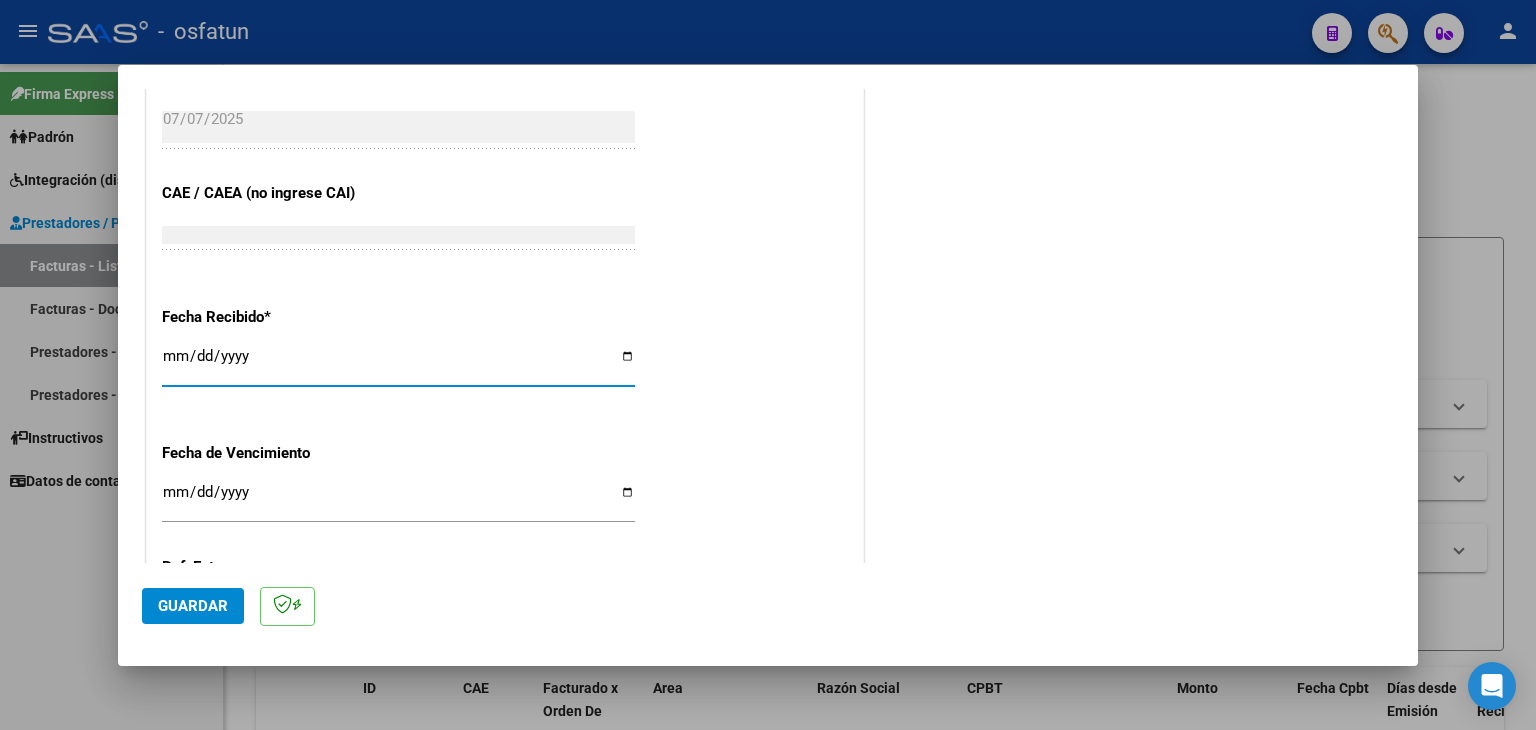 type on "2025-08-07" 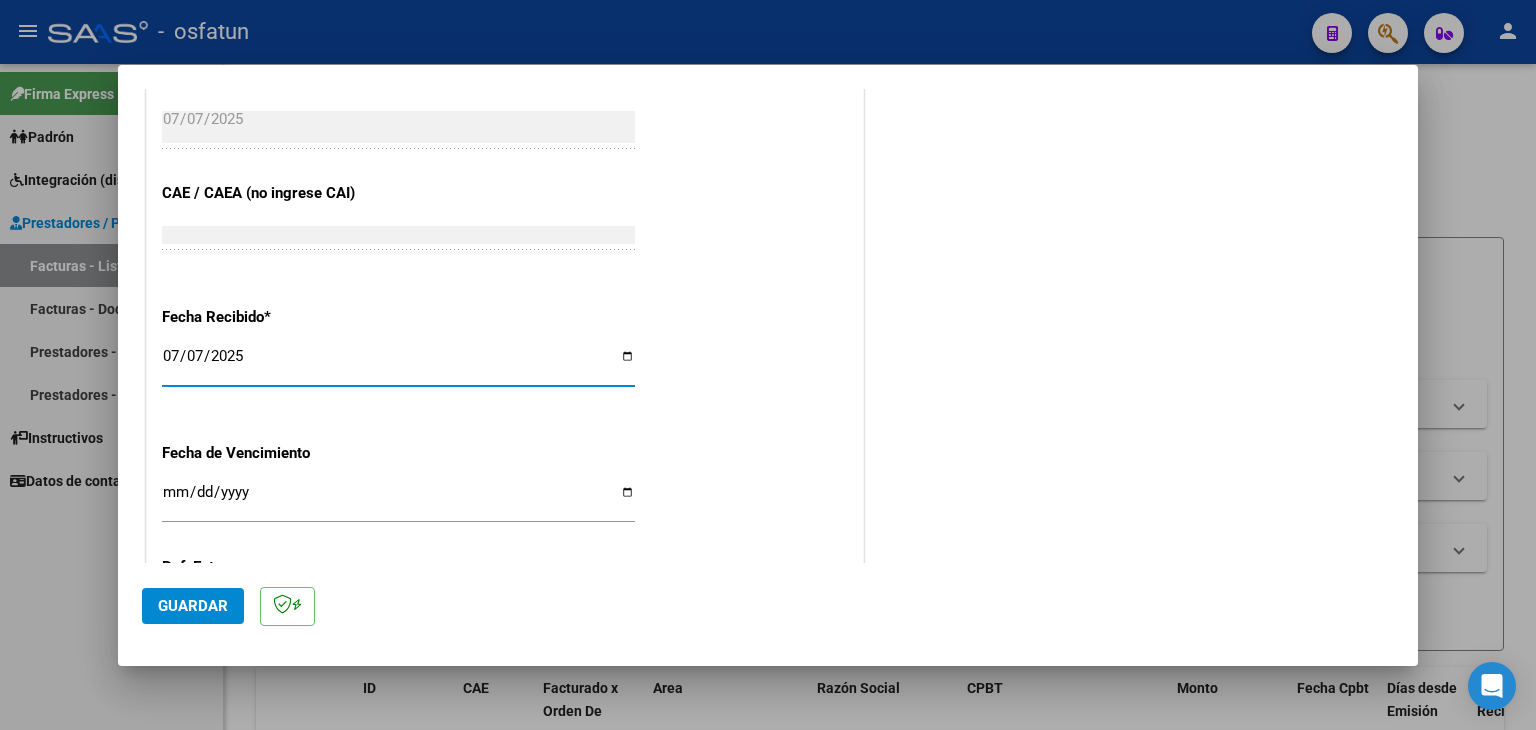 click on "Ingresar la fecha" at bounding box center (398, 500) 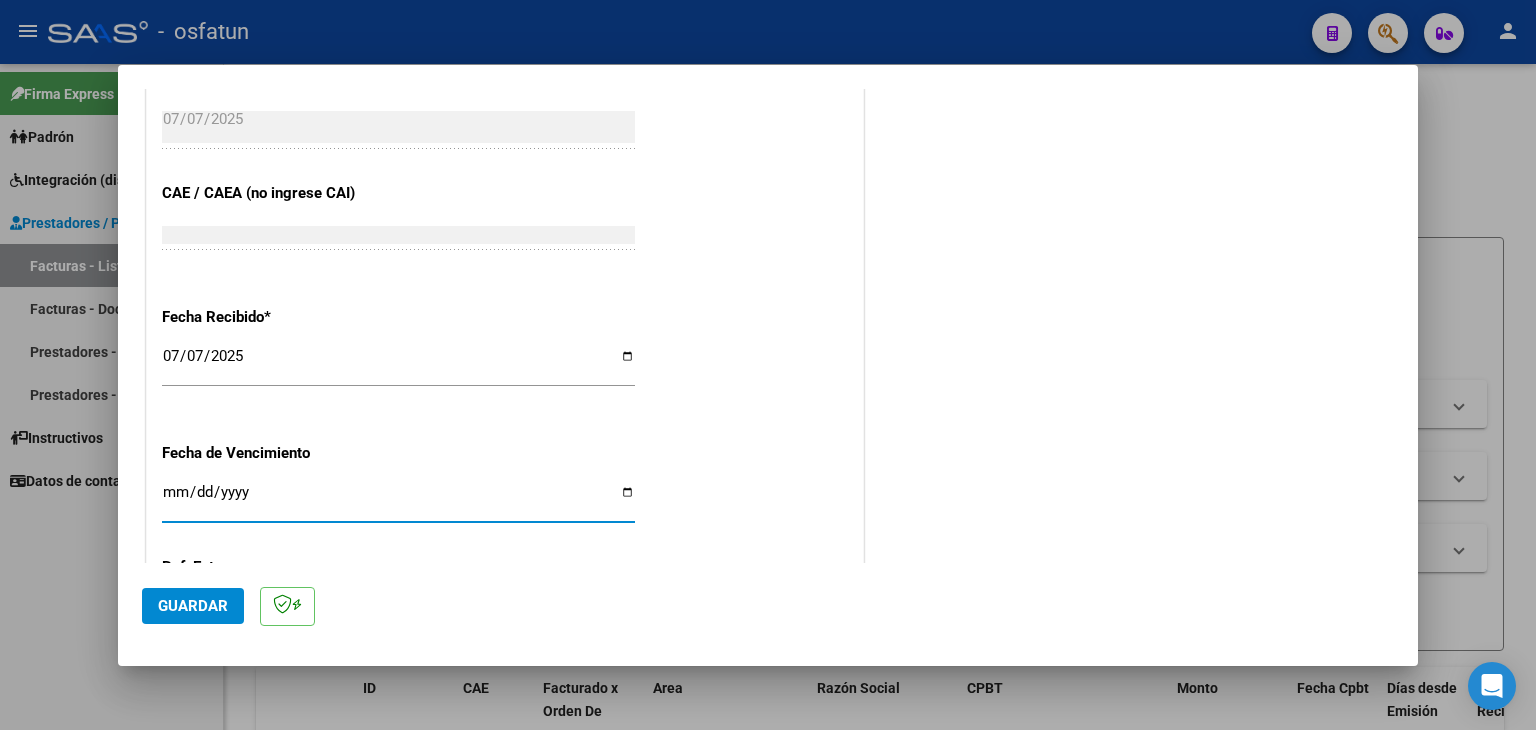 type on "2025-07-07" 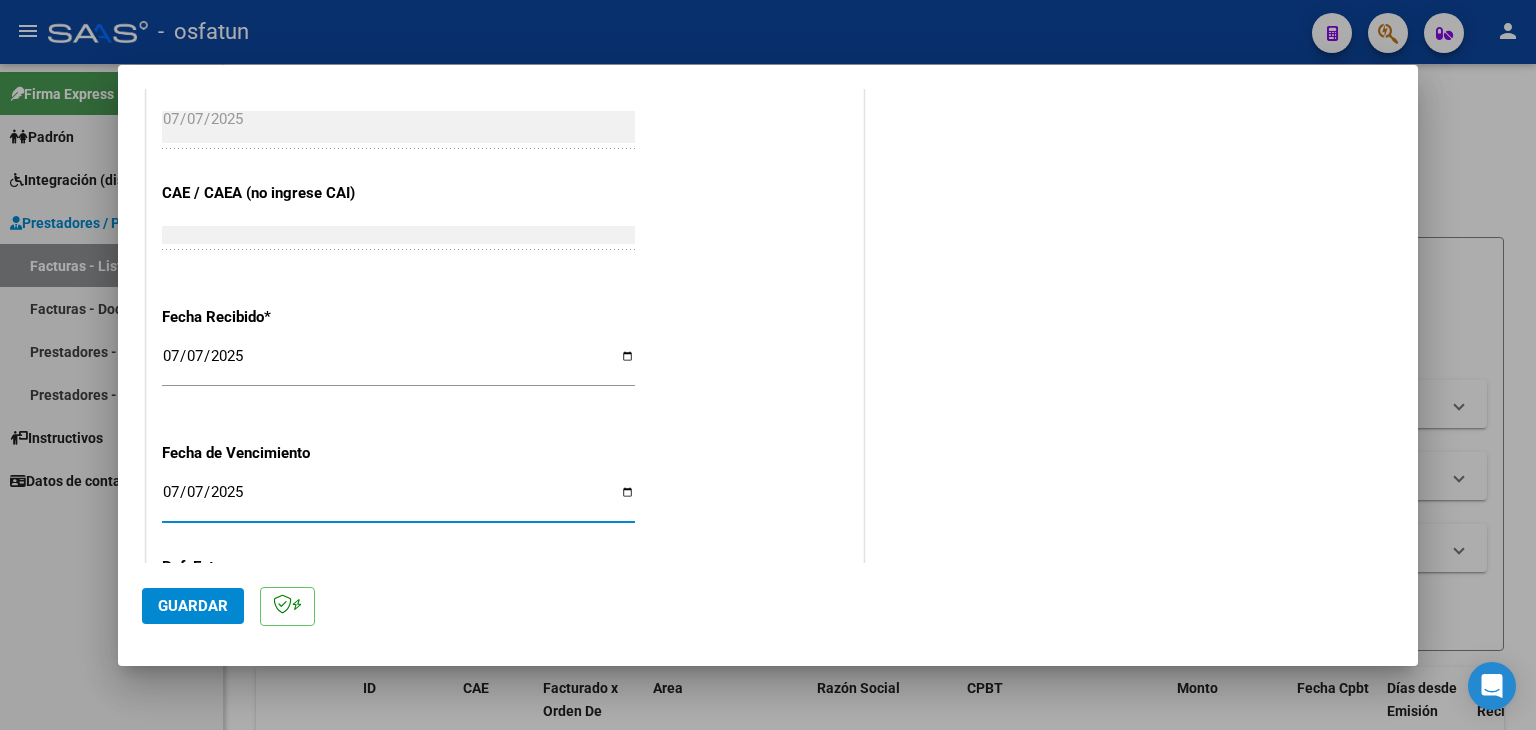 scroll, scrollTop: 1498, scrollLeft: 0, axis: vertical 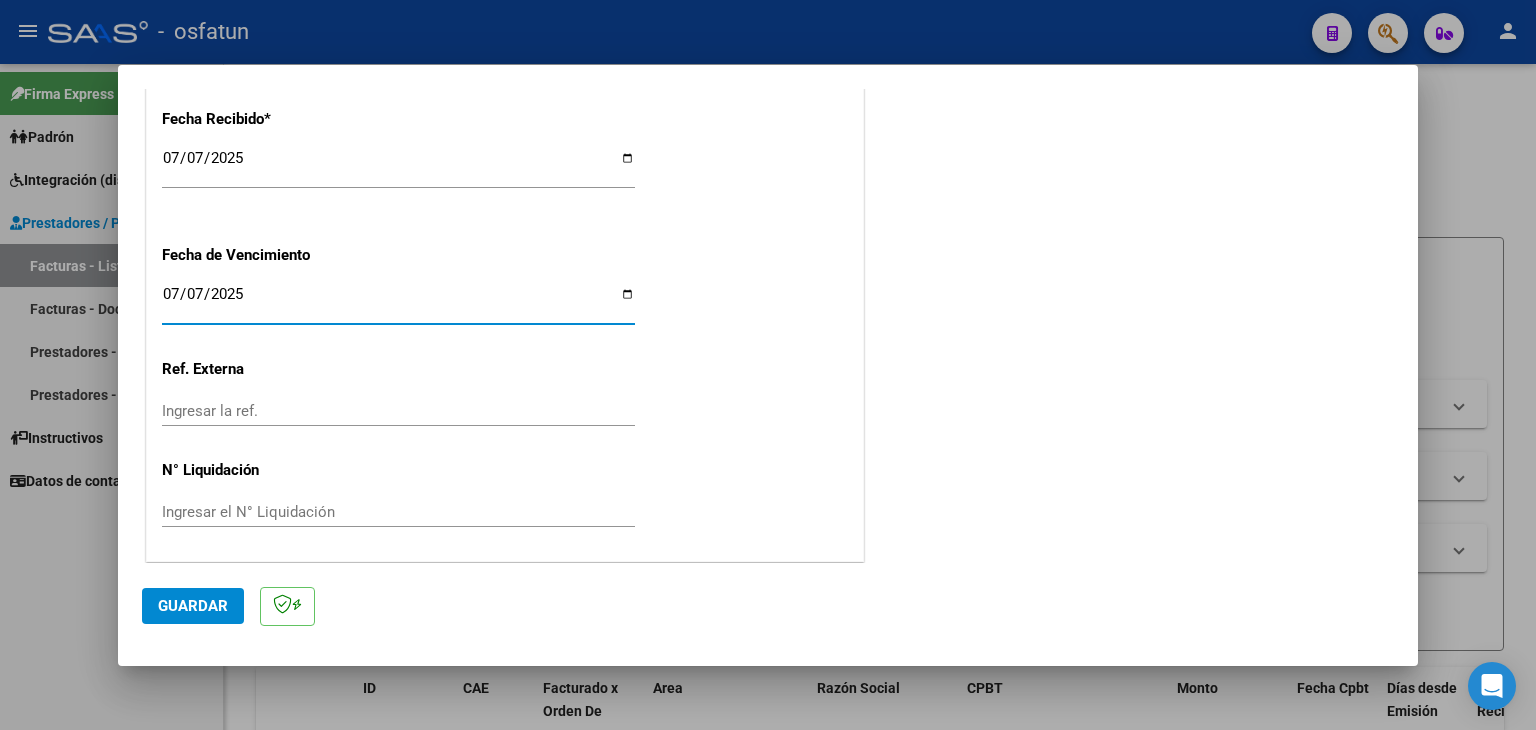 click on "Guardar" 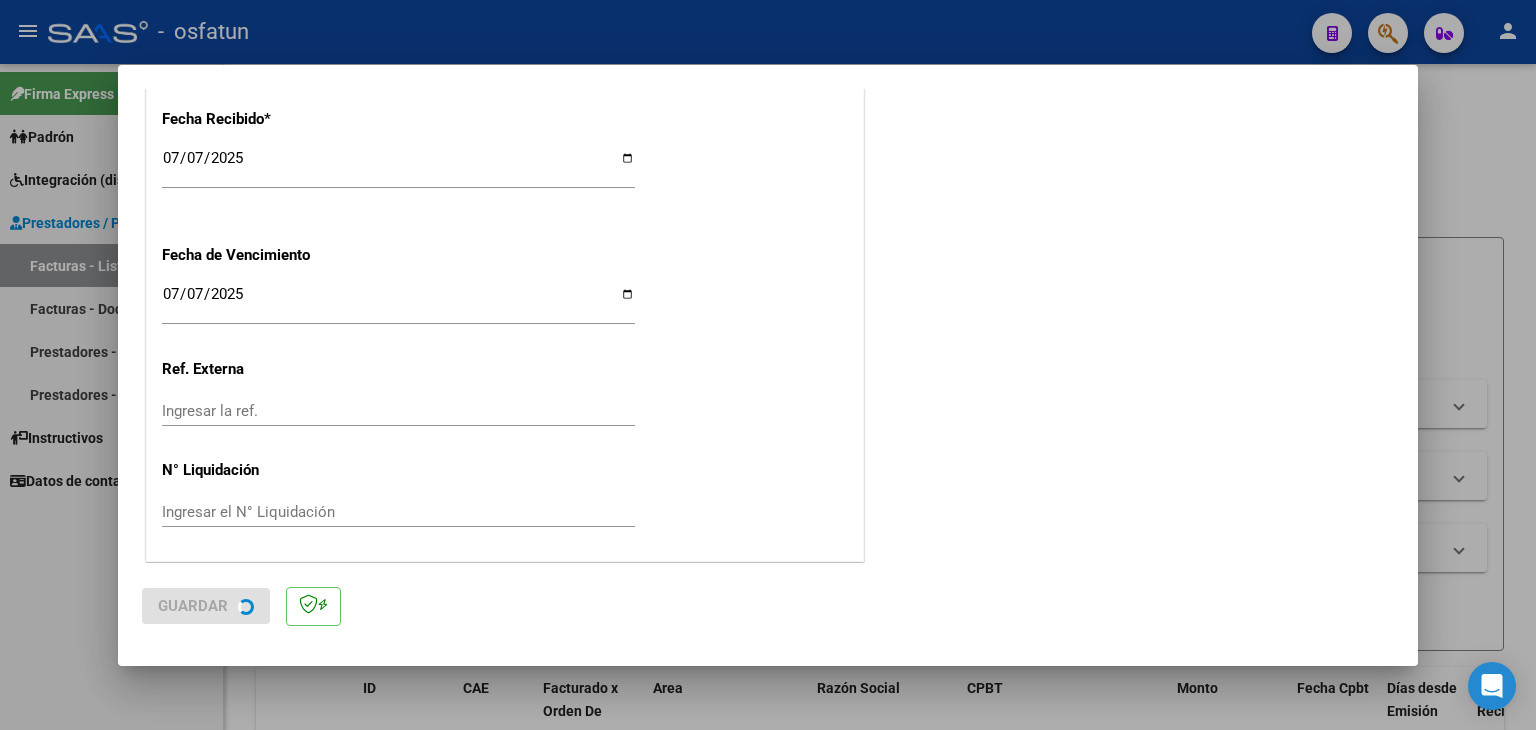 scroll, scrollTop: 0, scrollLeft: 0, axis: both 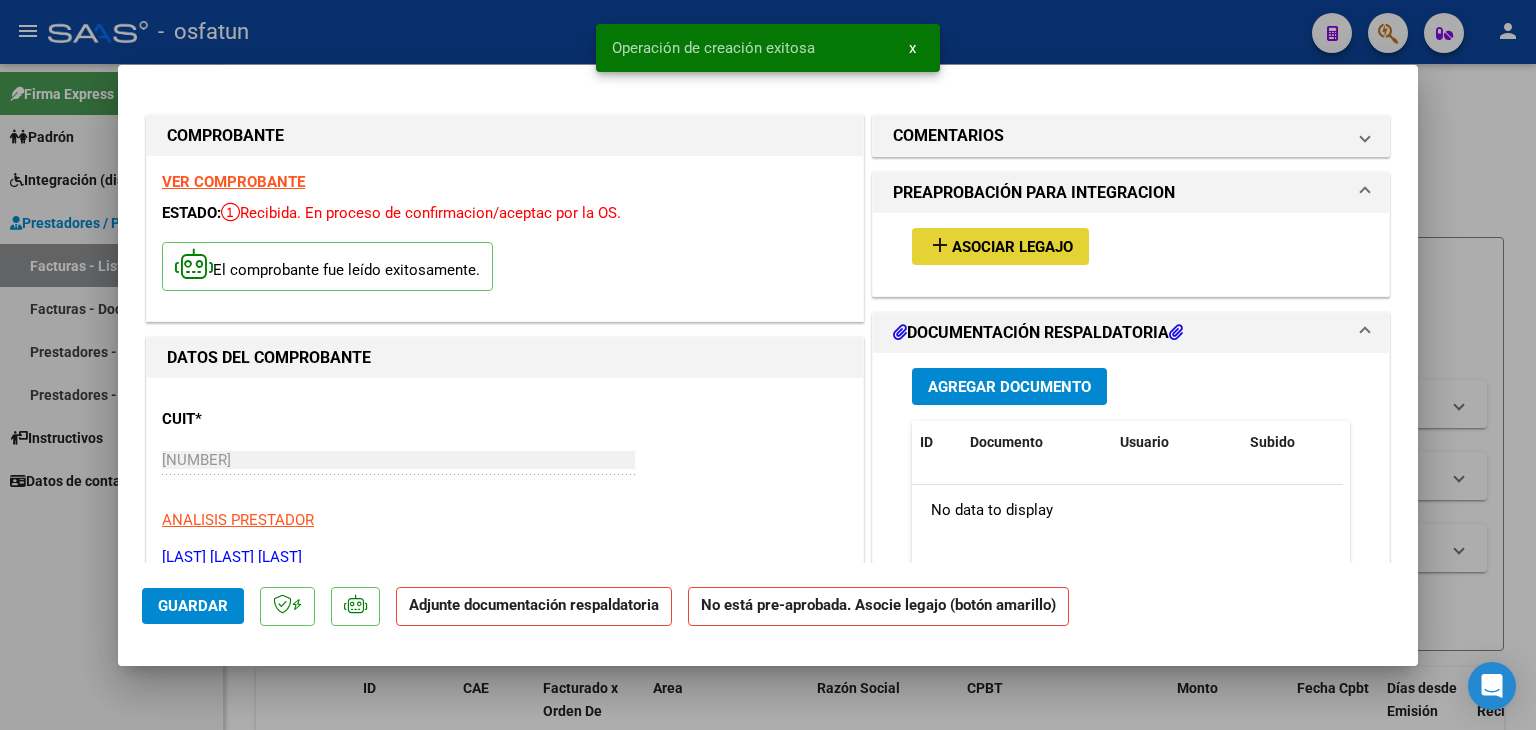 click on "Asociar Legajo" at bounding box center [1012, 247] 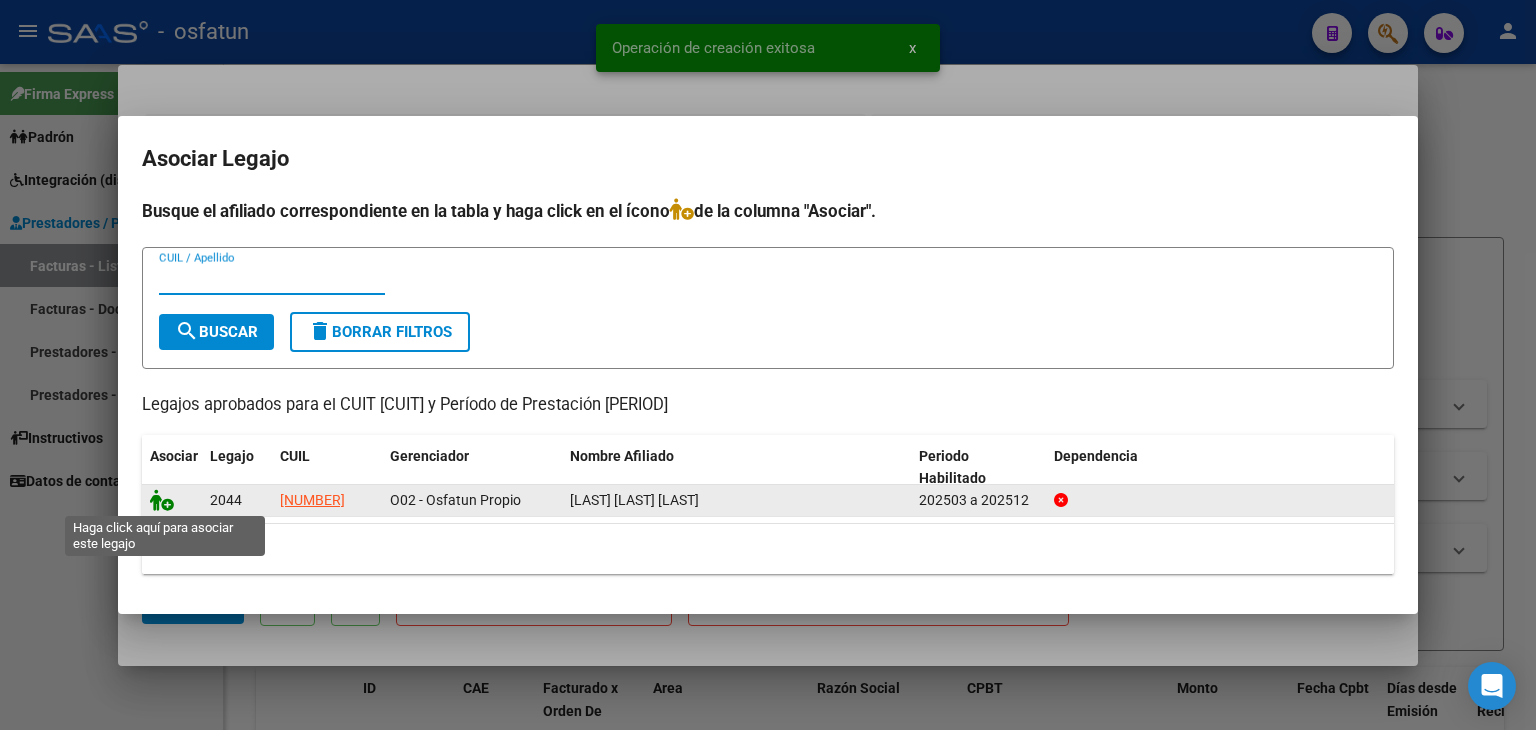 click 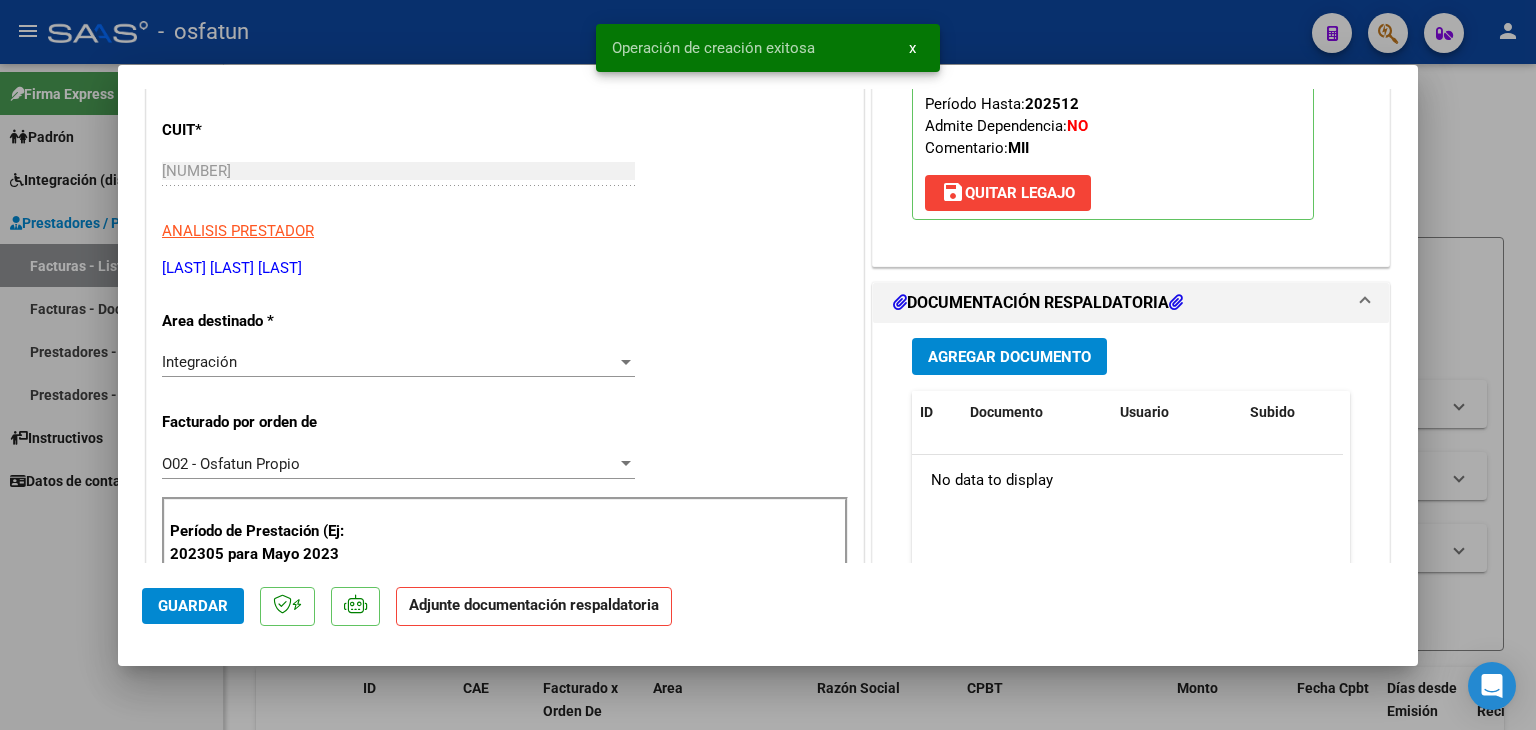 scroll, scrollTop: 300, scrollLeft: 0, axis: vertical 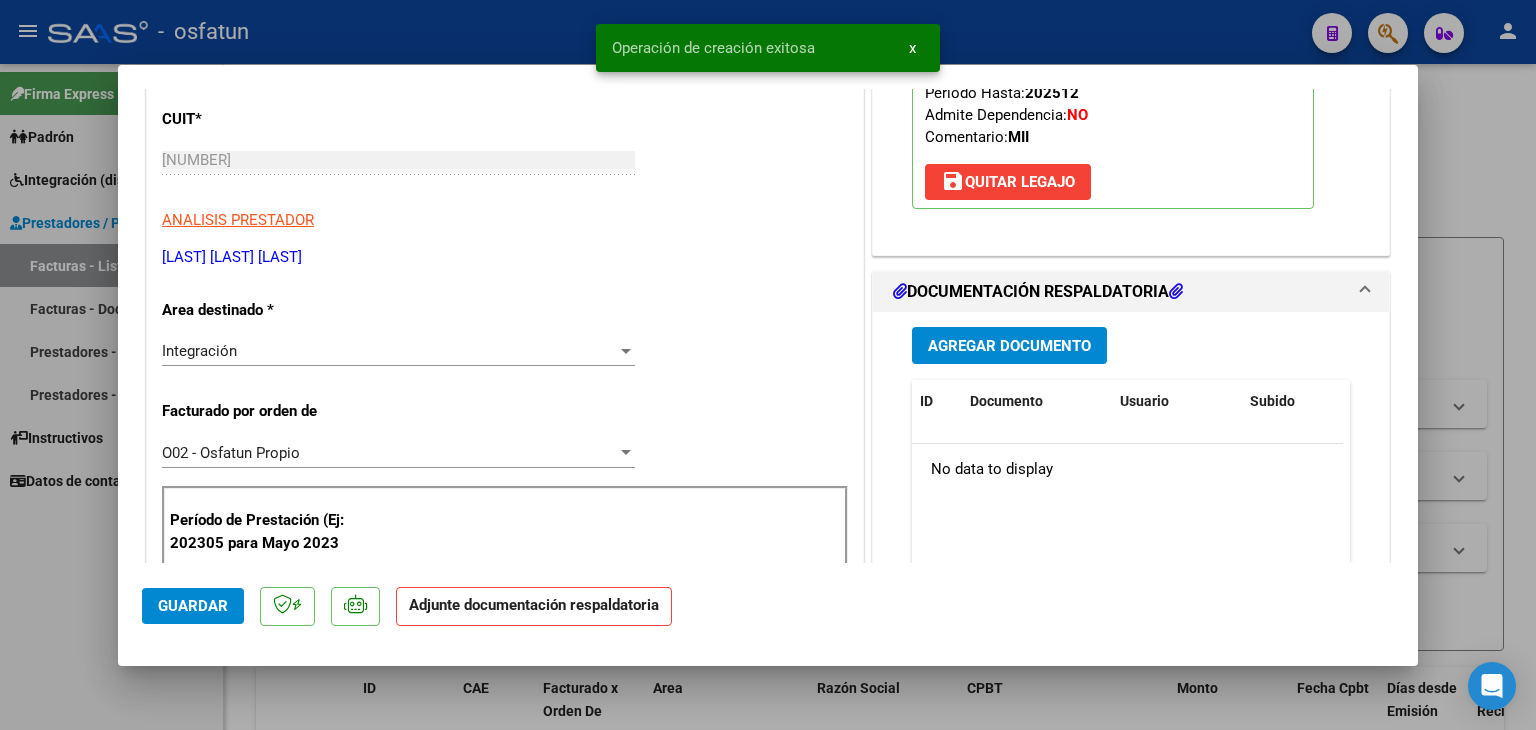 click on "Agregar Documento" at bounding box center [1009, 345] 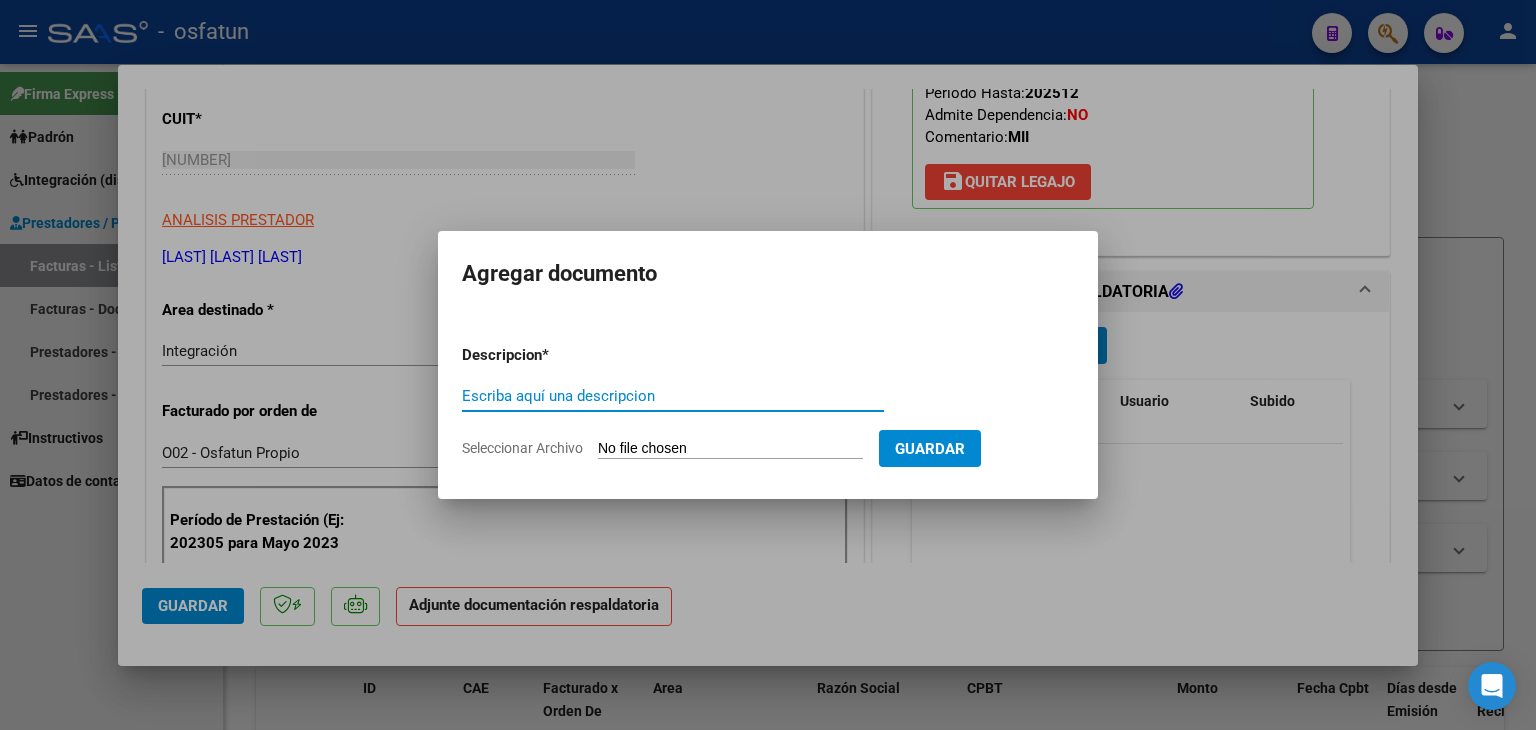 click on "Escriba aquí una descripcion" at bounding box center [673, 396] 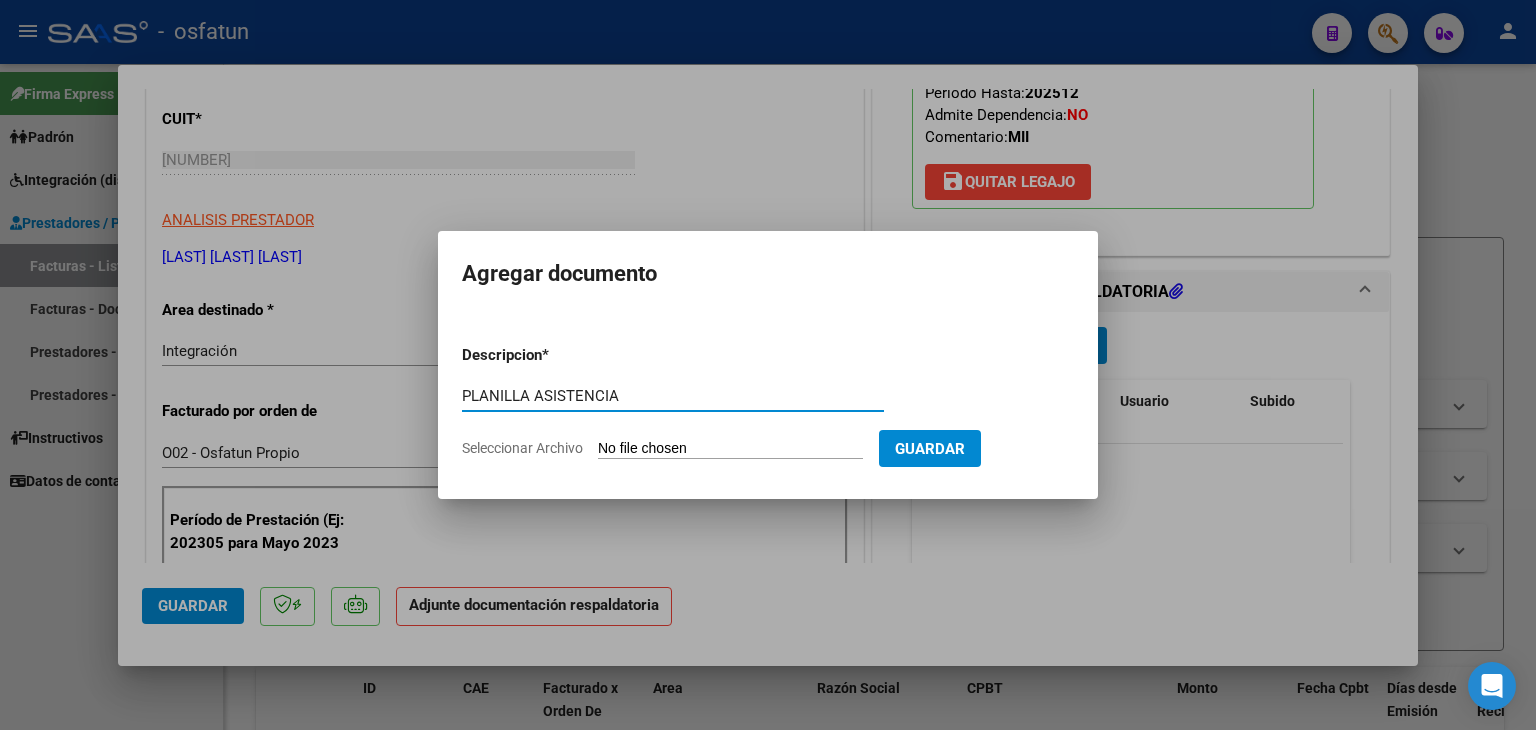 type on "PLANILLA ASISTENCIA" 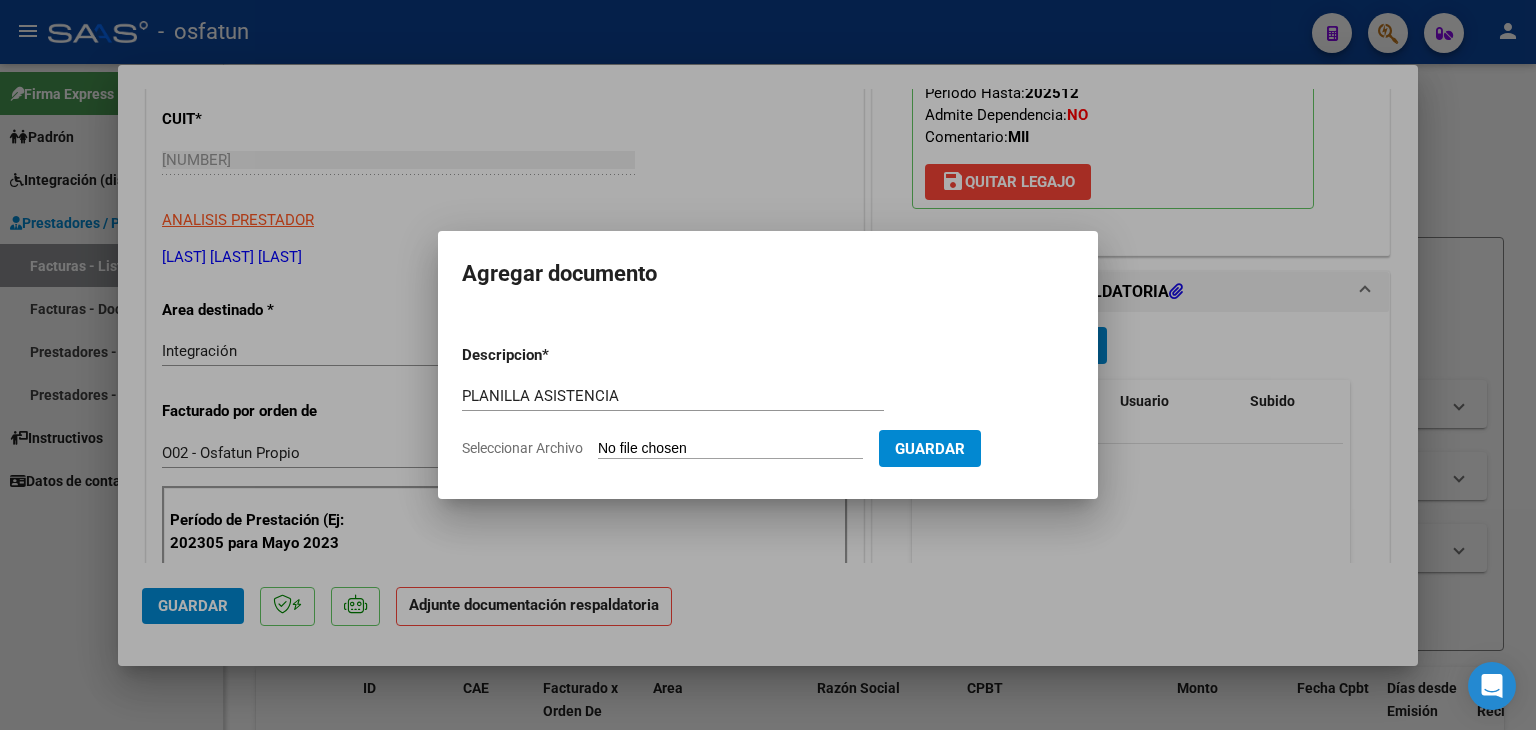 type on "C:\fakepath\PLANILLA ASISTENCIA - MOD INT INT - JUN 2025.pdf" 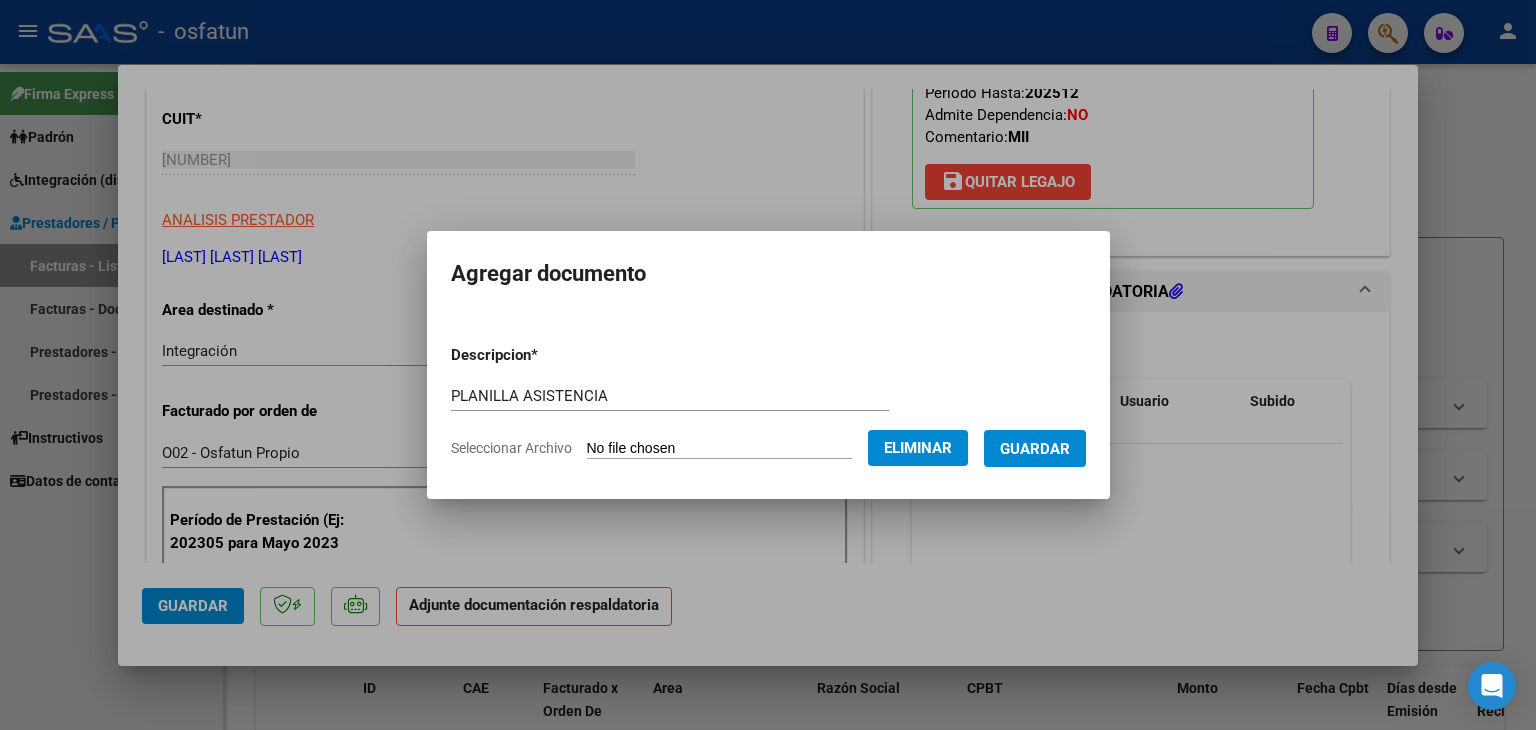 click on "Guardar" at bounding box center (1035, 449) 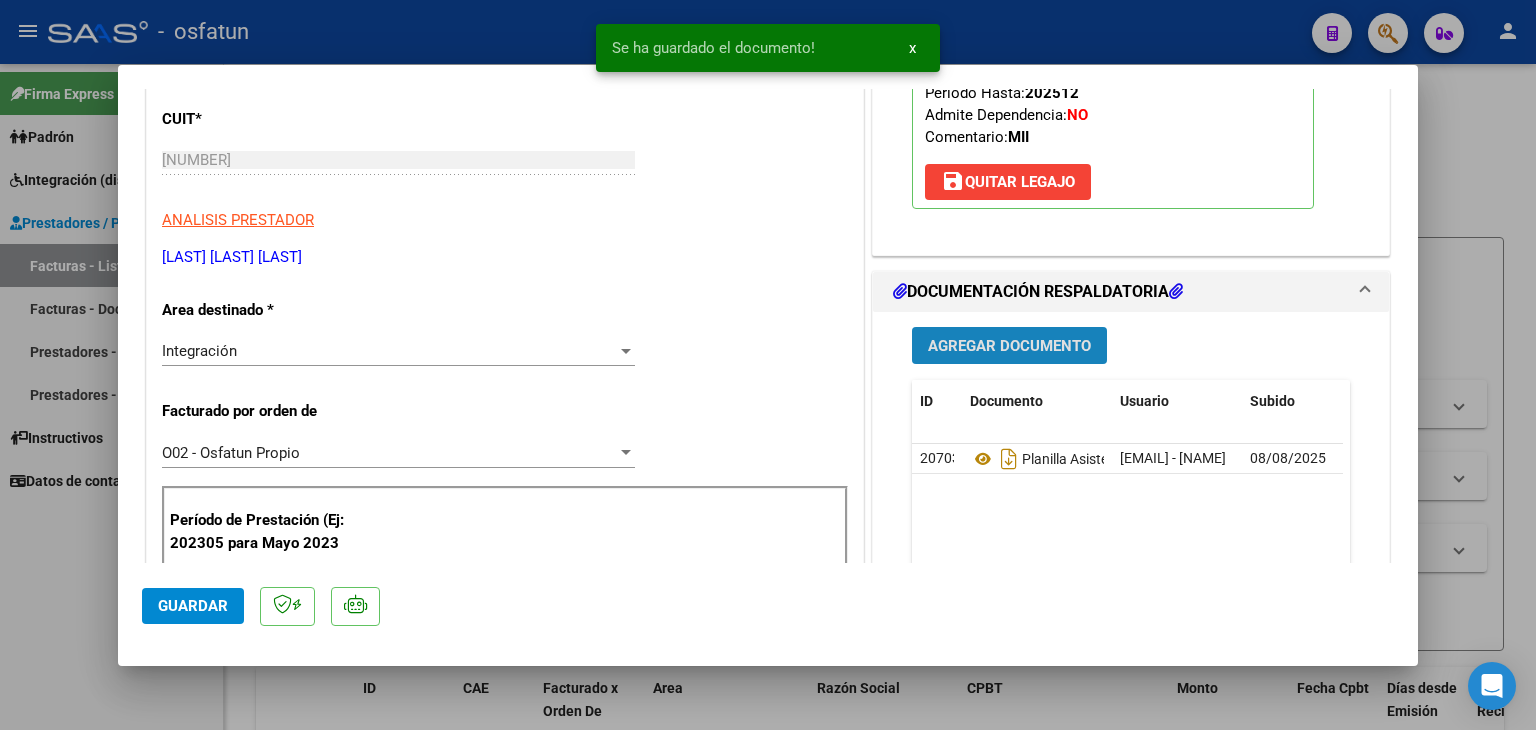 click on "Agregar Documento" at bounding box center [1009, 346] 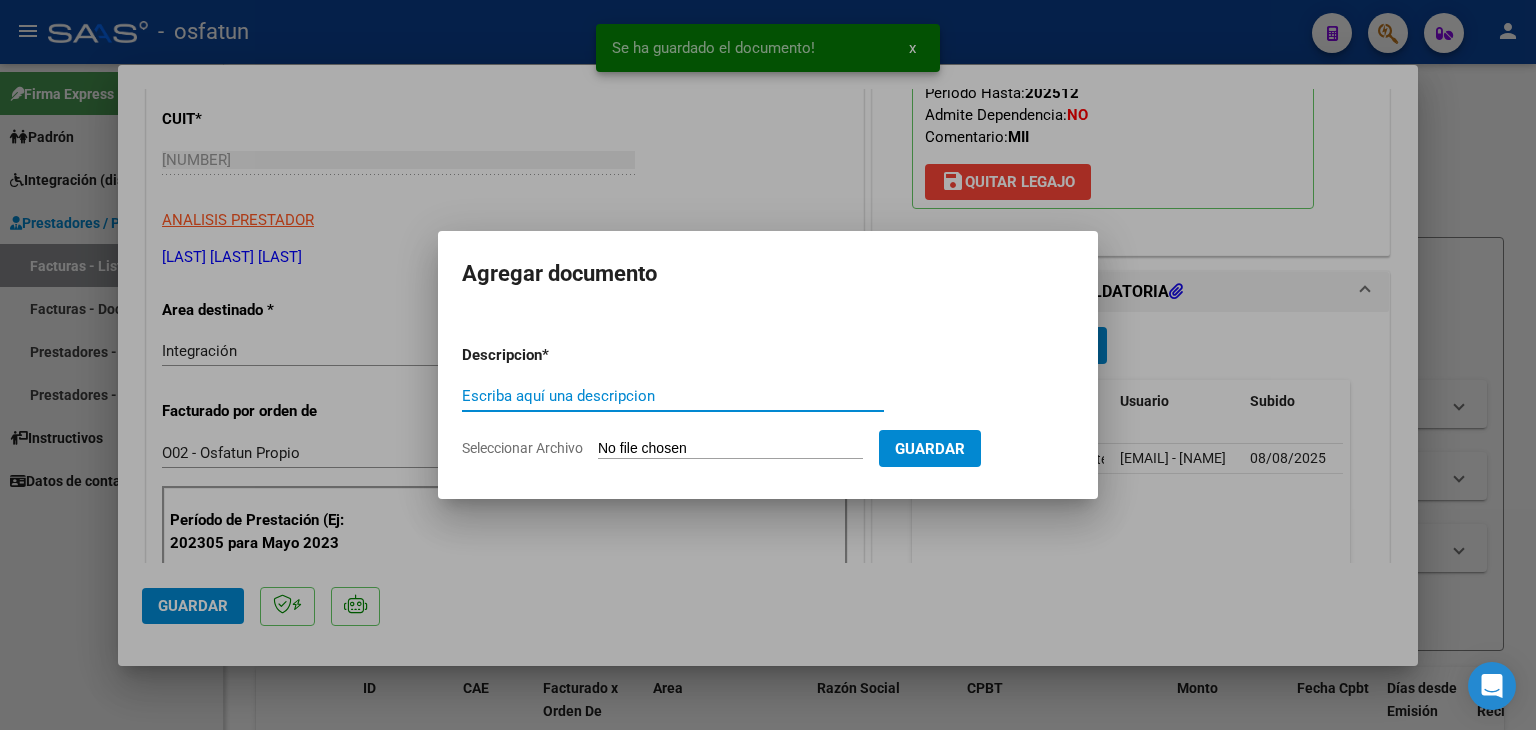 click on "Escriba aquí una descripcion" at bounding box center [673, 396] 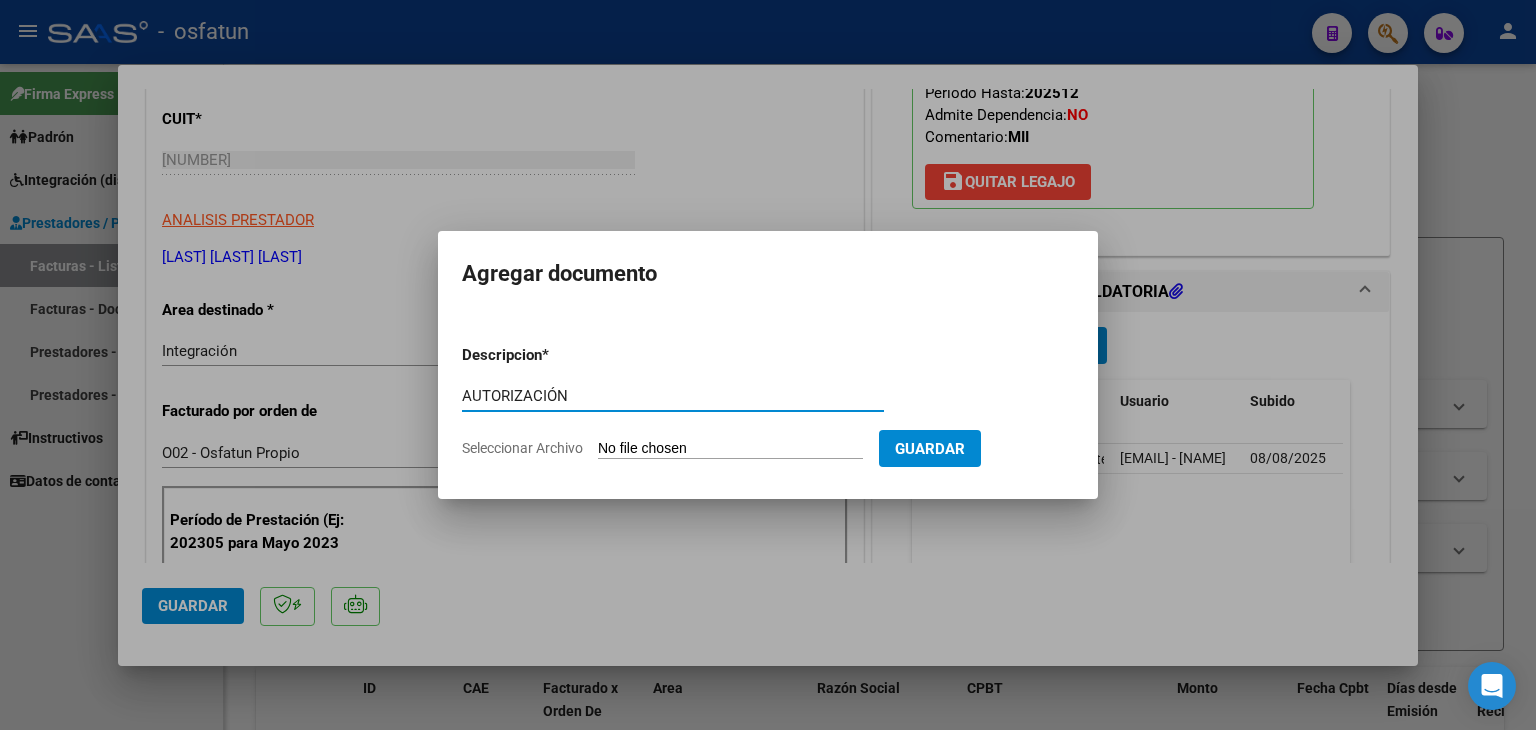 type on "AUTORIZACIÓN" 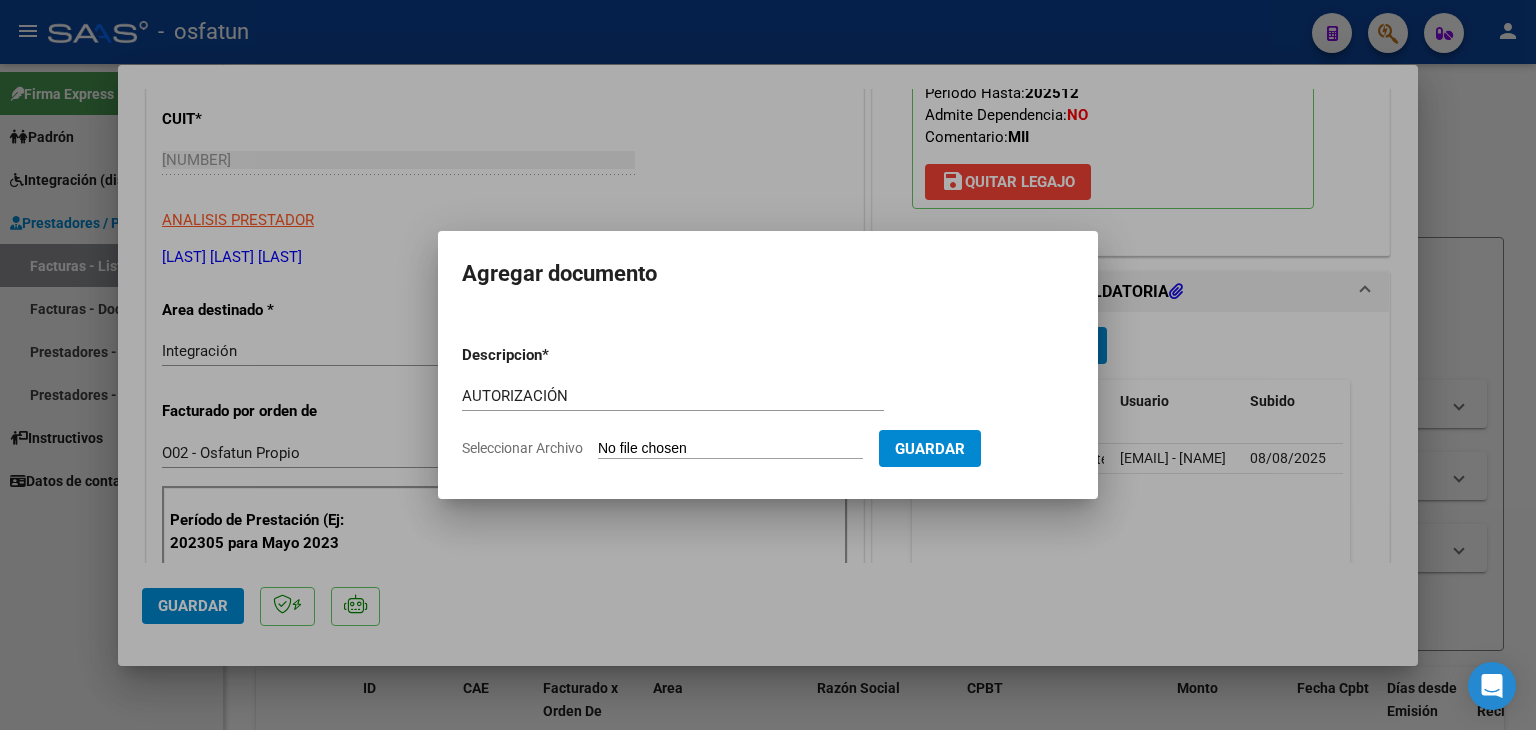 click on "Descripcion  *   AUTORIZACIÓN Escriba aquí una descripcion  Seleccionar Archivo Guardar" at bounding box center [768, 402] 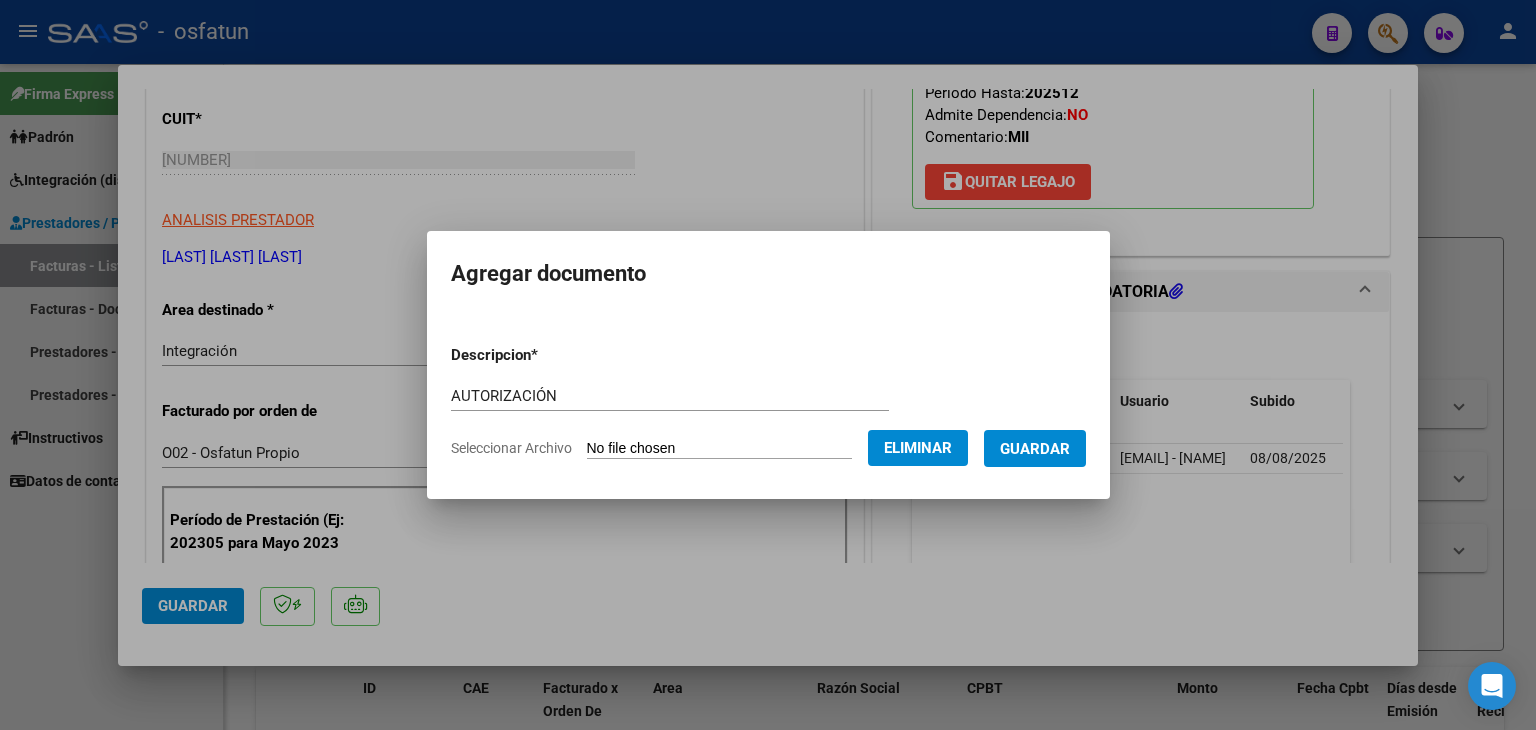 click on "Guardar" at bounding box center (1035, 449) 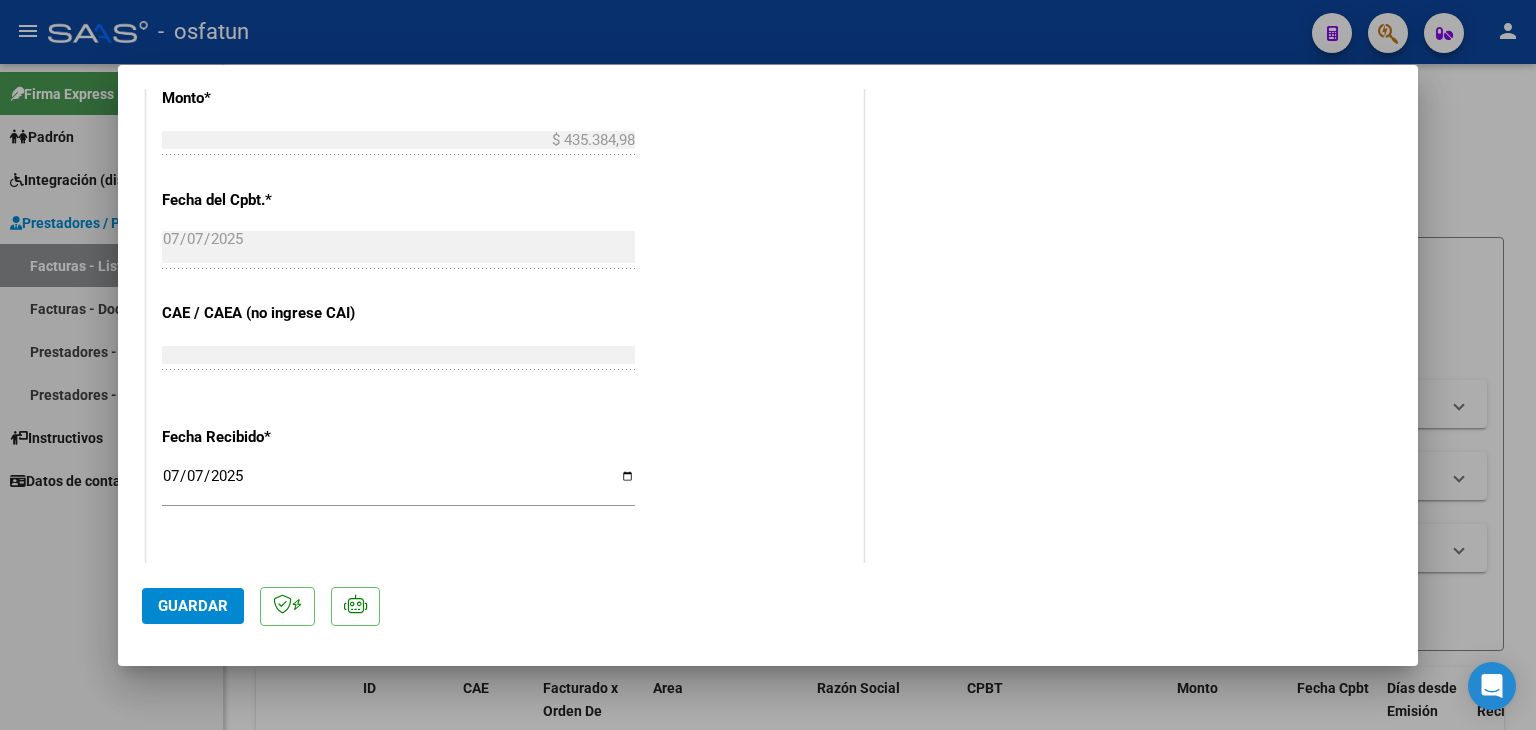 scroll, scrollTop: 1300, scrollLeft: 0, axis: vertical 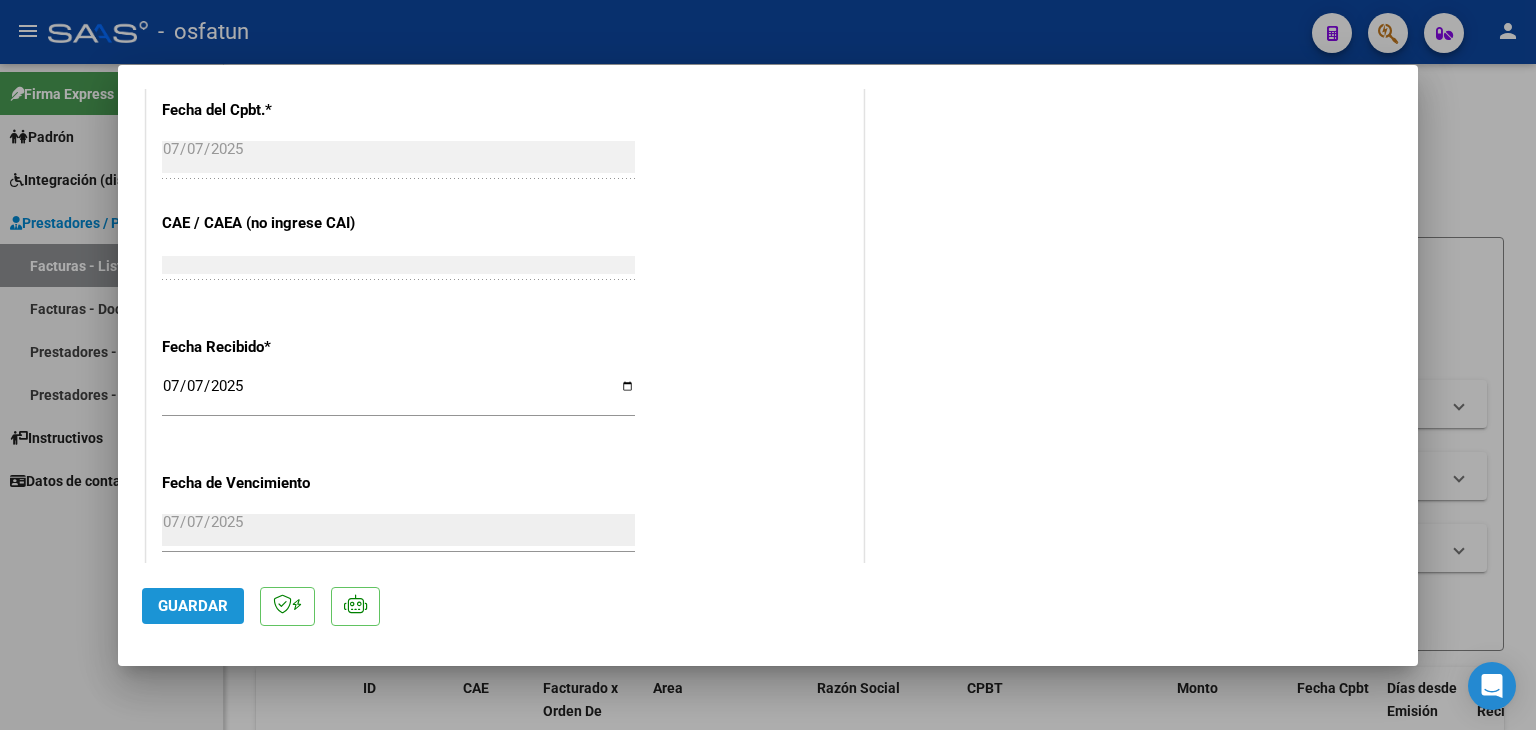 click on "Guardar" 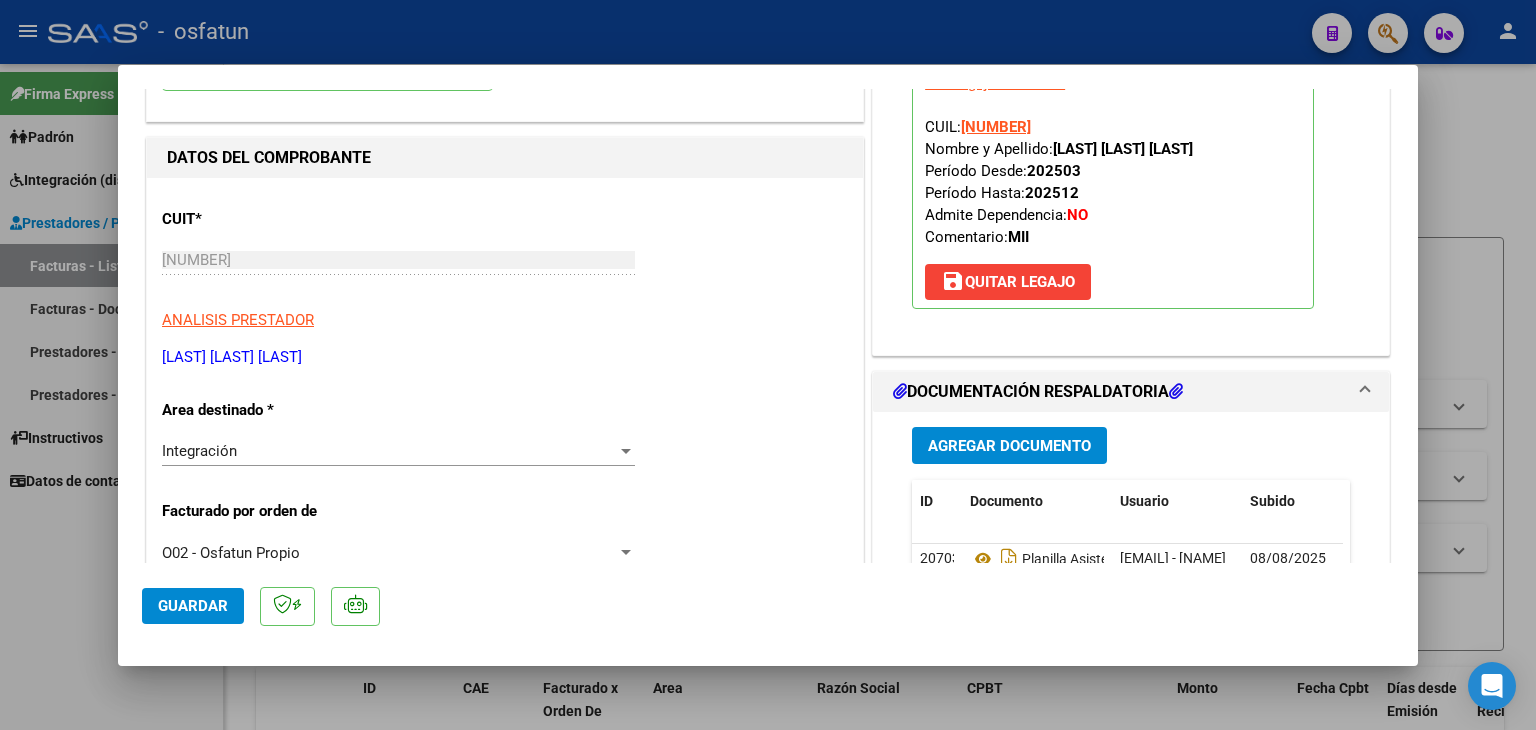 scroll, scrollTop: 0, scrollLeft: 0, axis: both 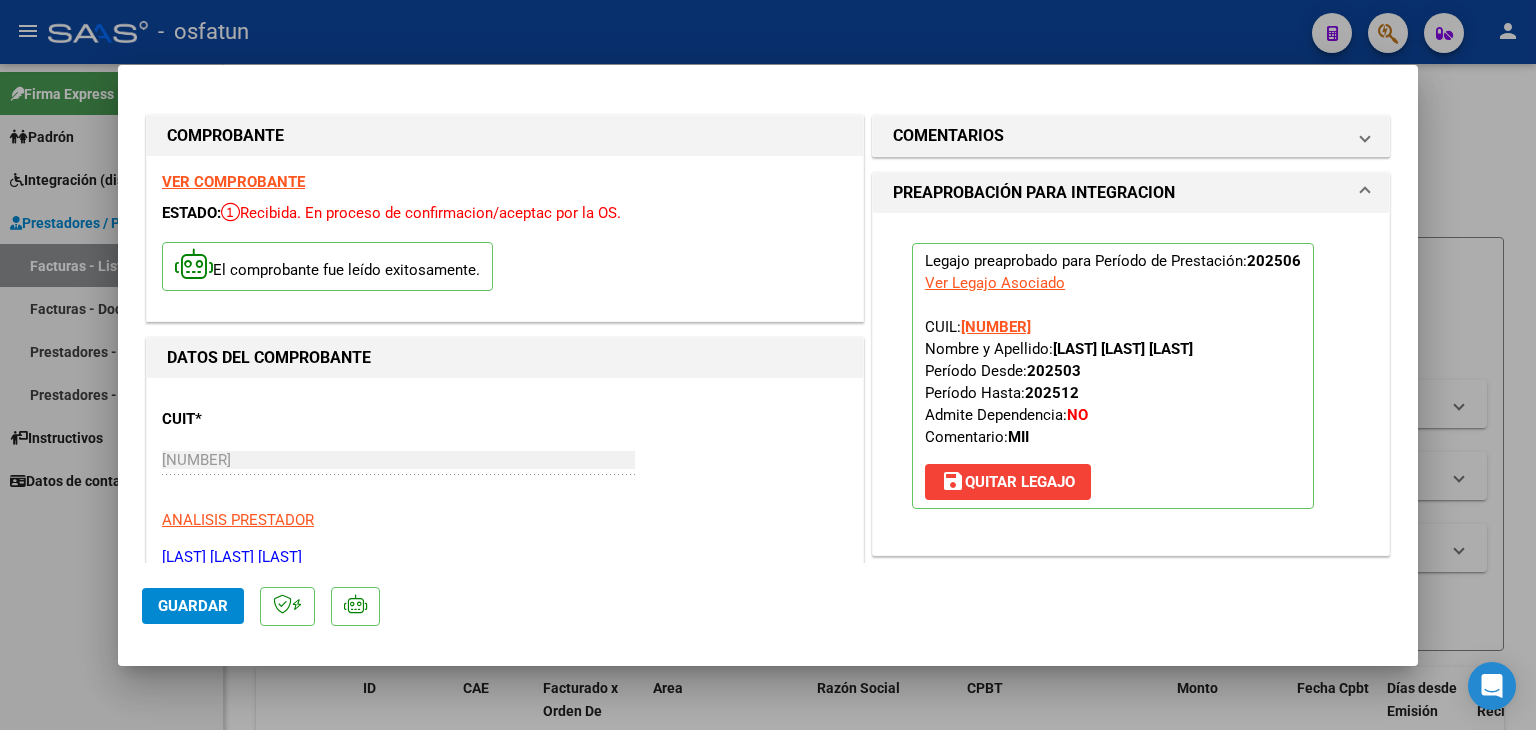click at bounding box center (768, 365) 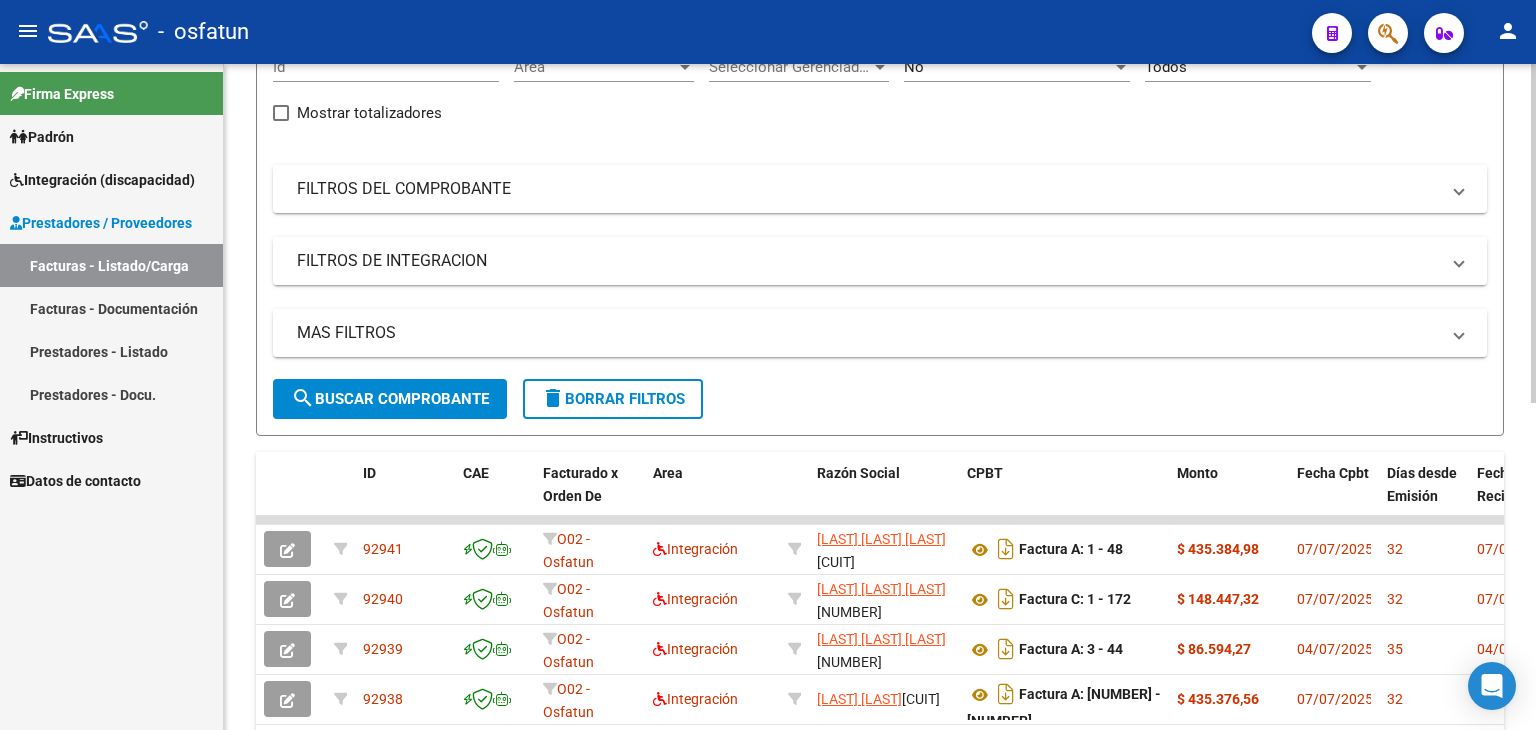 scroll, scrollTop: 0, scrollLeft: 0, axis: both 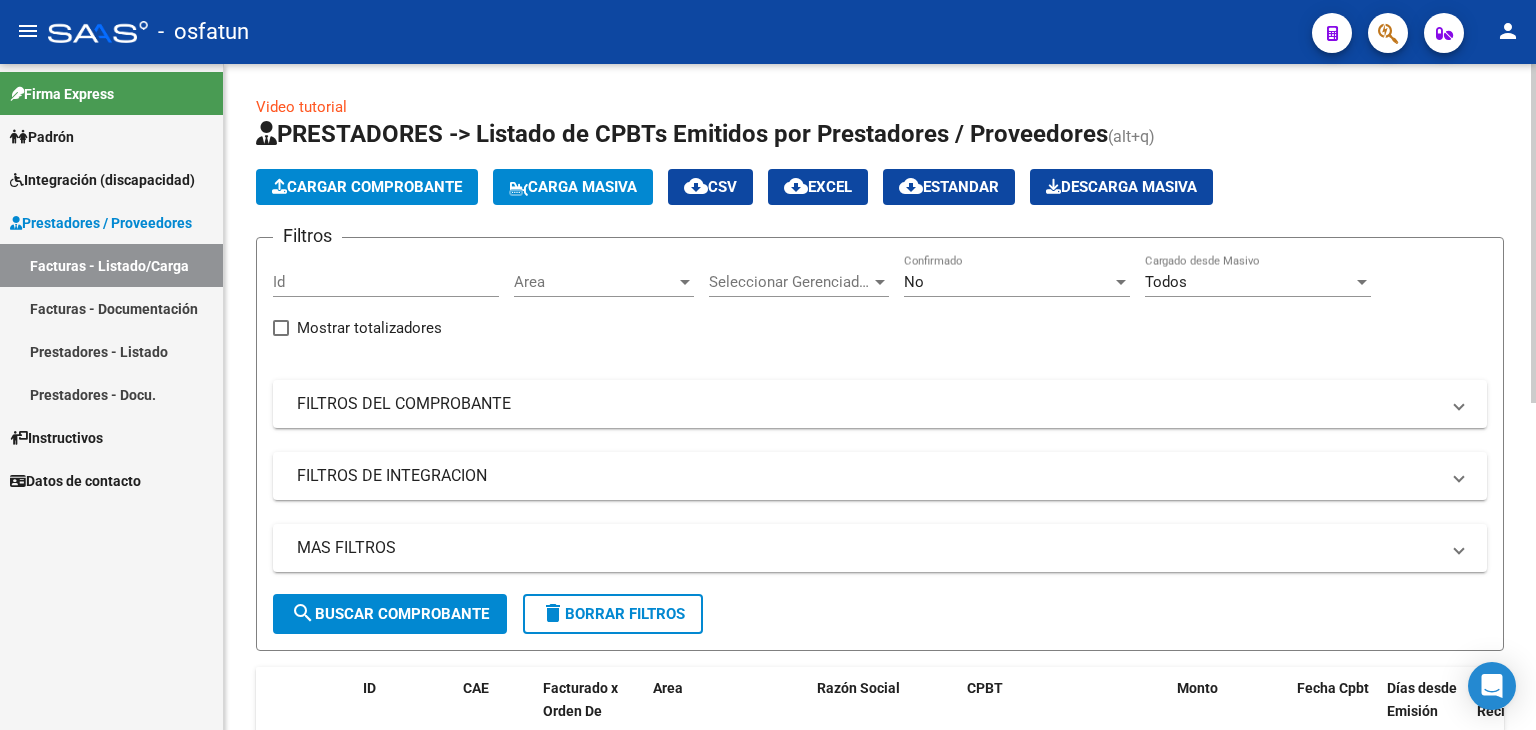 click on "Cargar Comprobante" 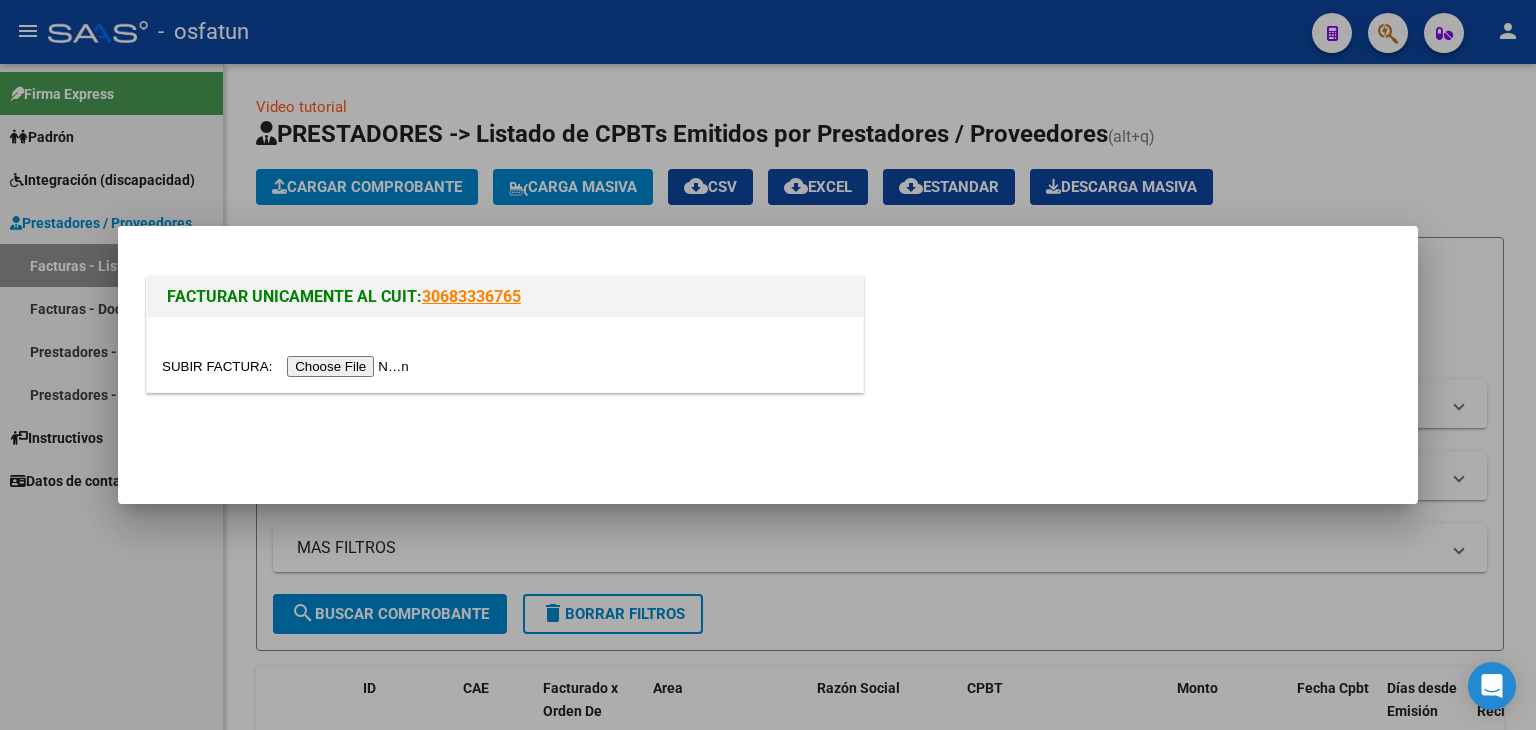 click at bounding box center (288, 366) 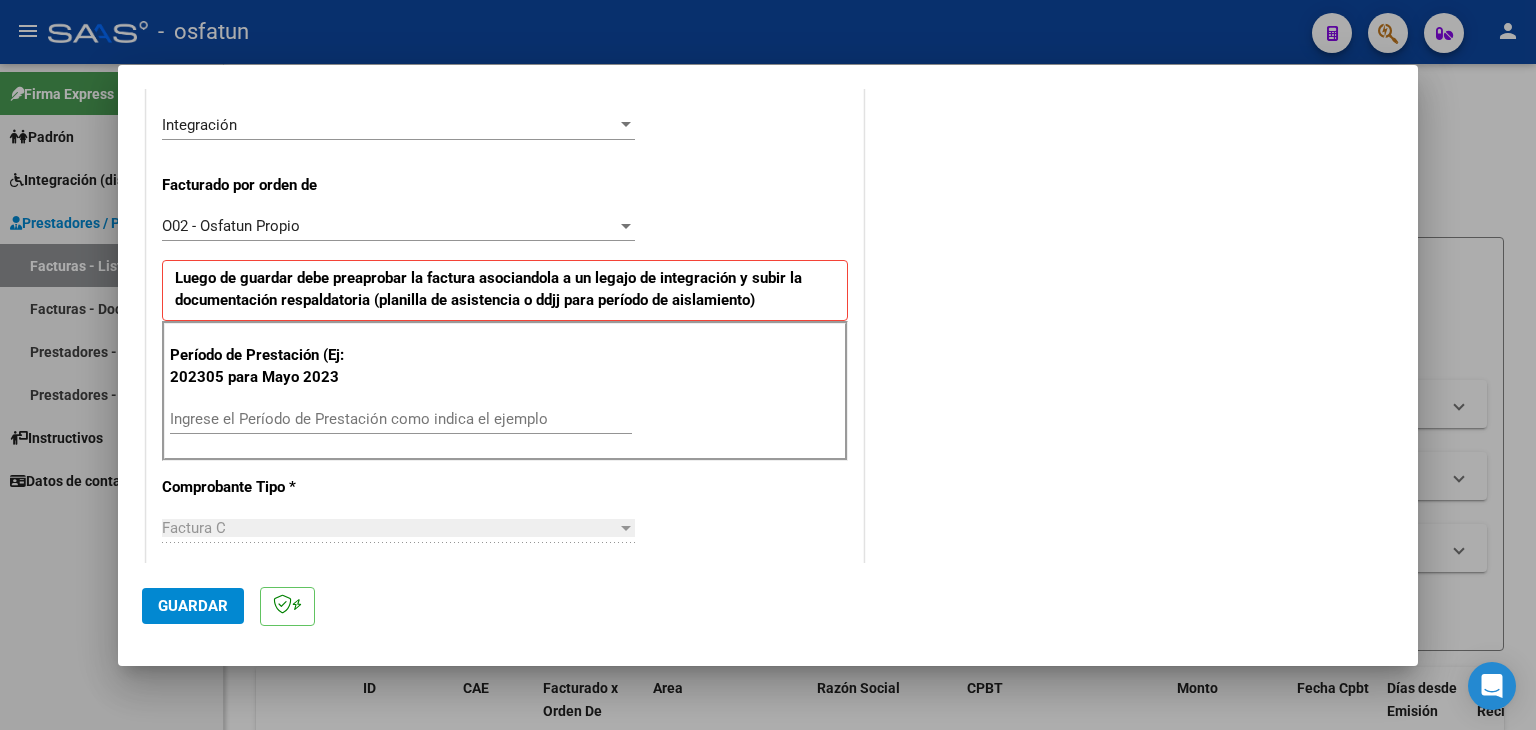 scroll, scrollTop: 500, scrollLeft: 0, axis: vertical 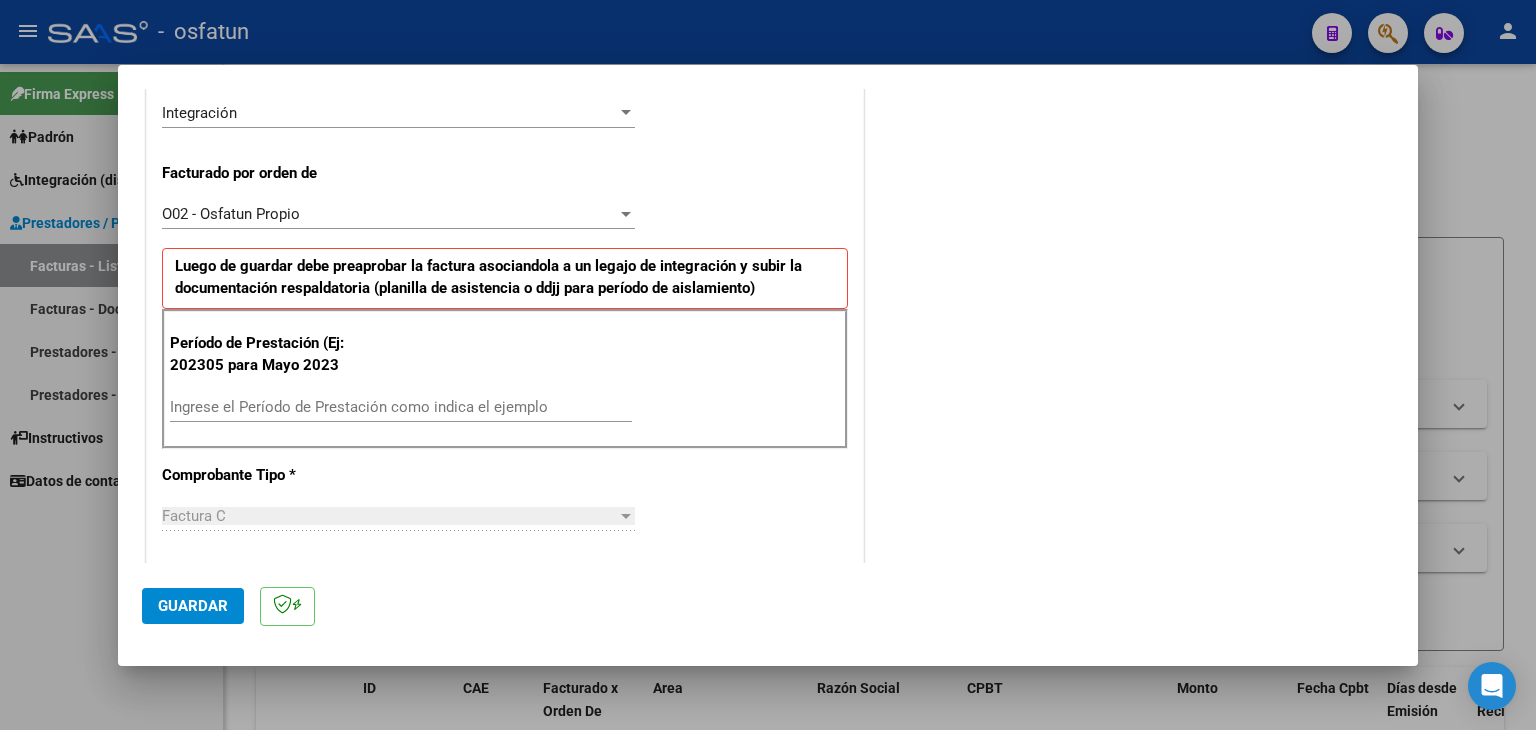 click on "Ingrese el Período de Prestación como indica el ejemplo" at bounding box center (401, 407) 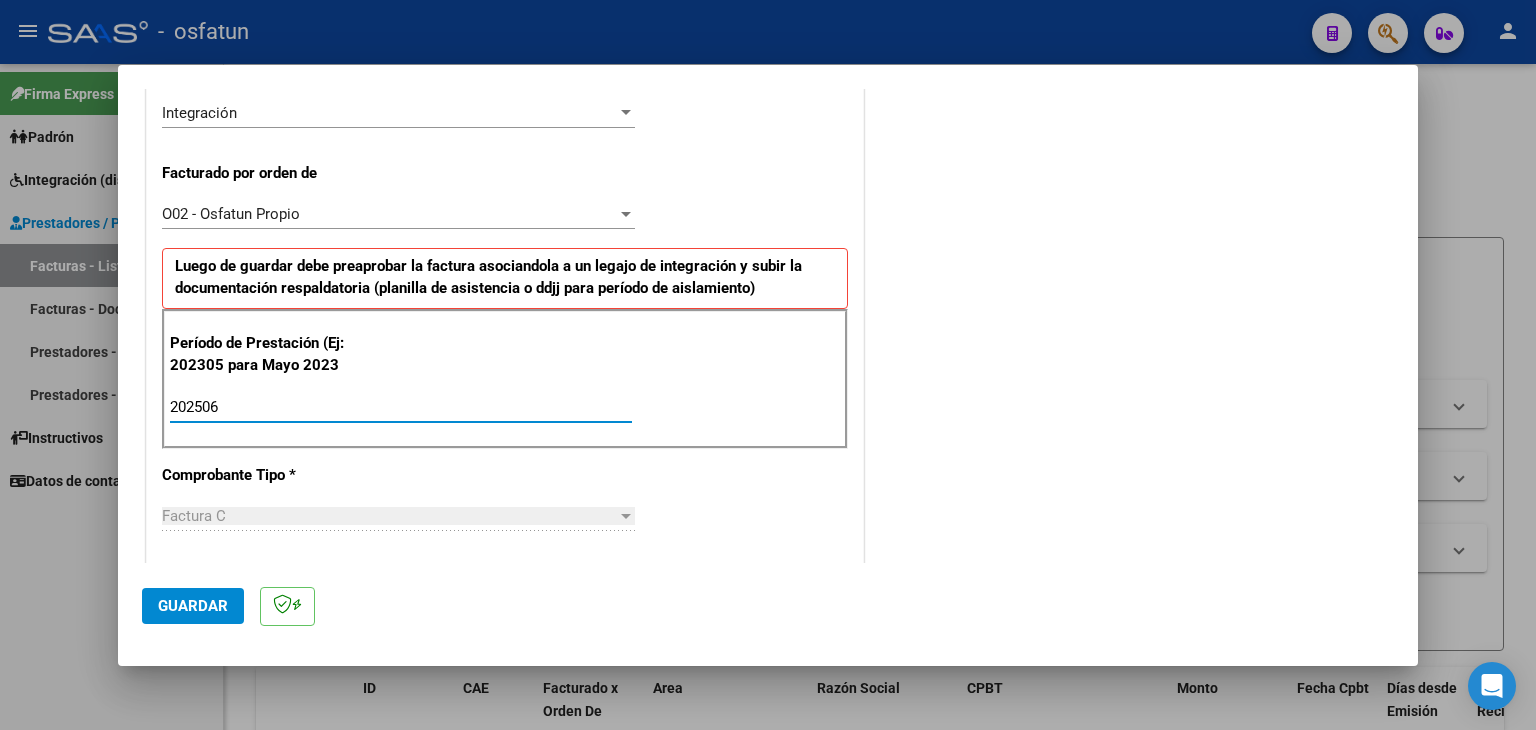 type on "202506" 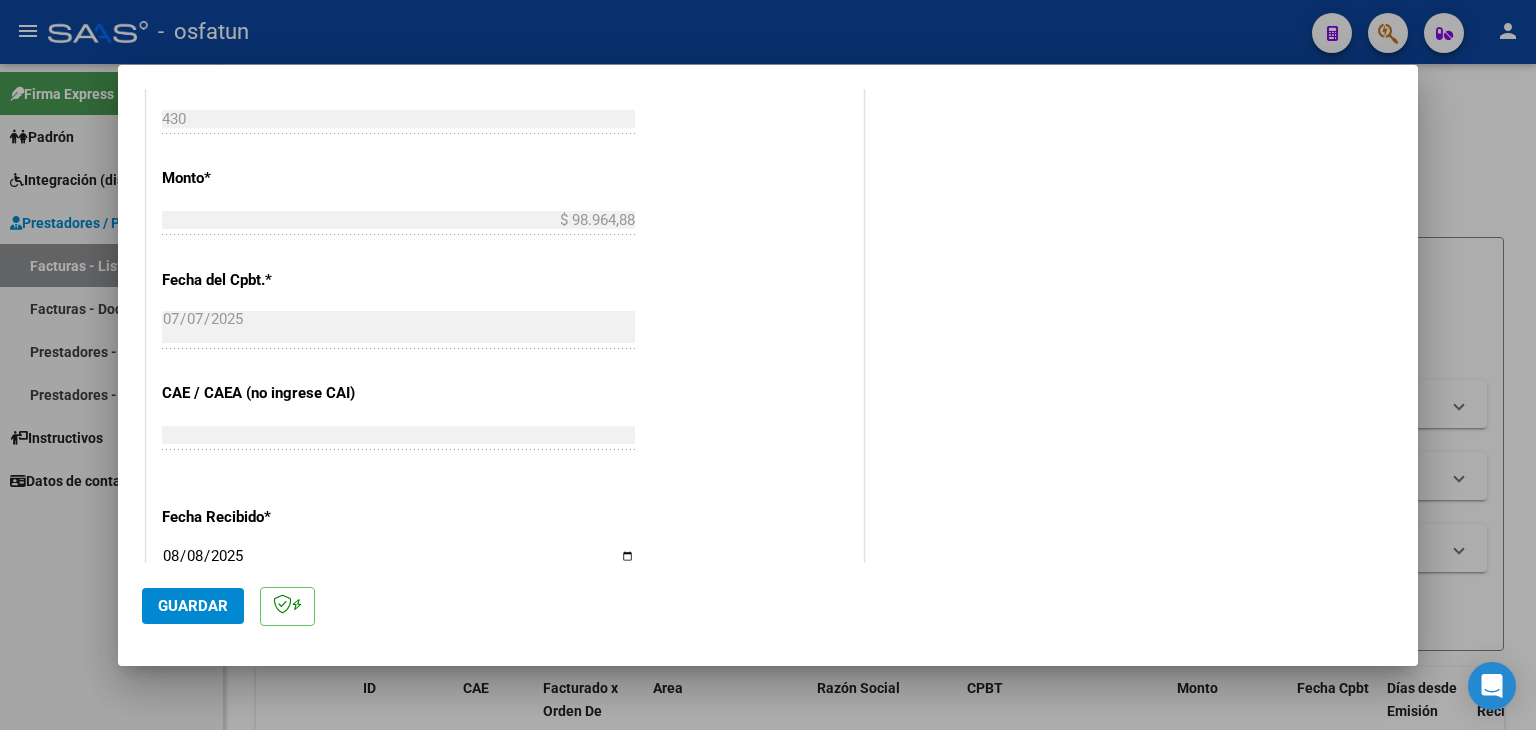 scroll, scrollTop: 1200, scrollLeft: 0, axis: vertical 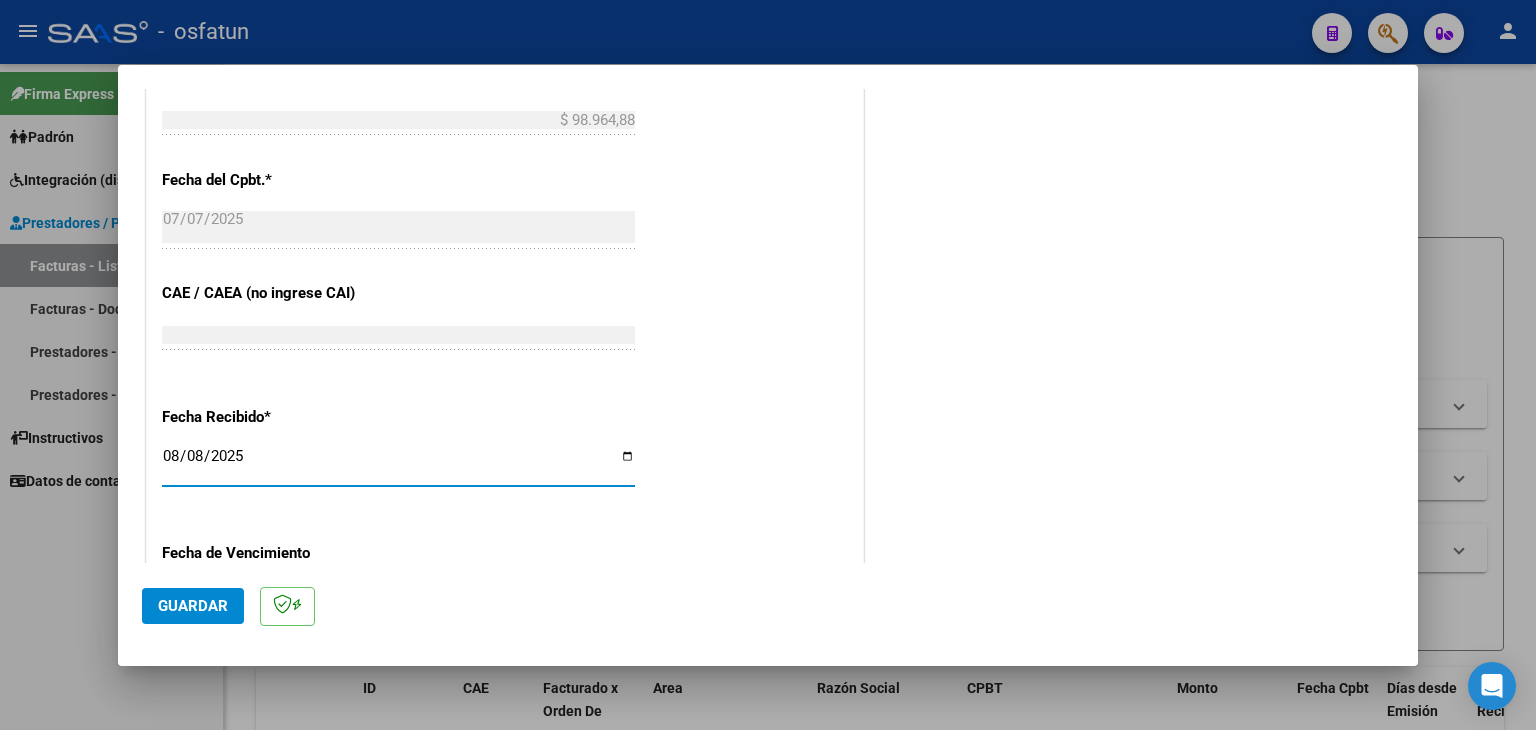 click on "2025-08-08" at bounding box center (398, 464) 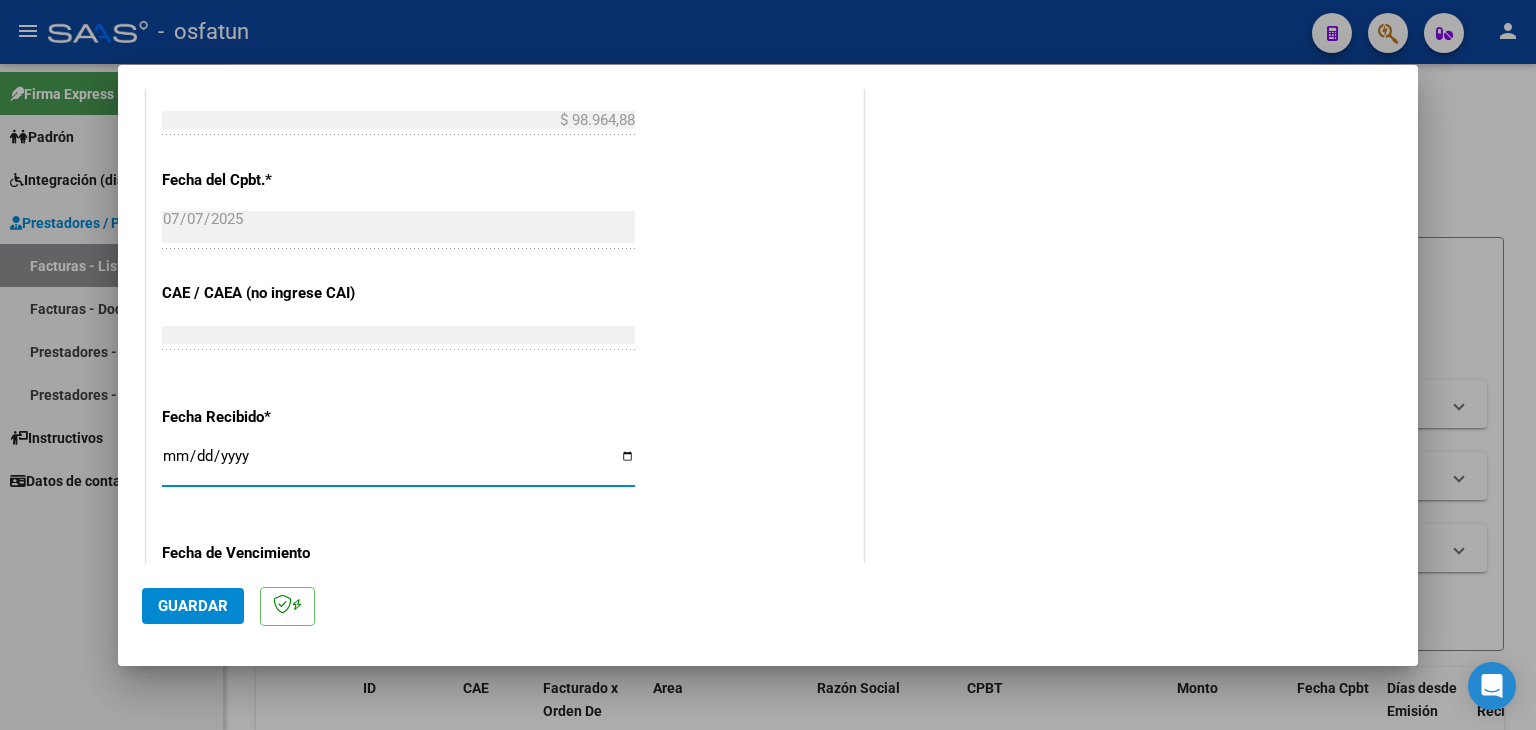 type on "2025-08-07" 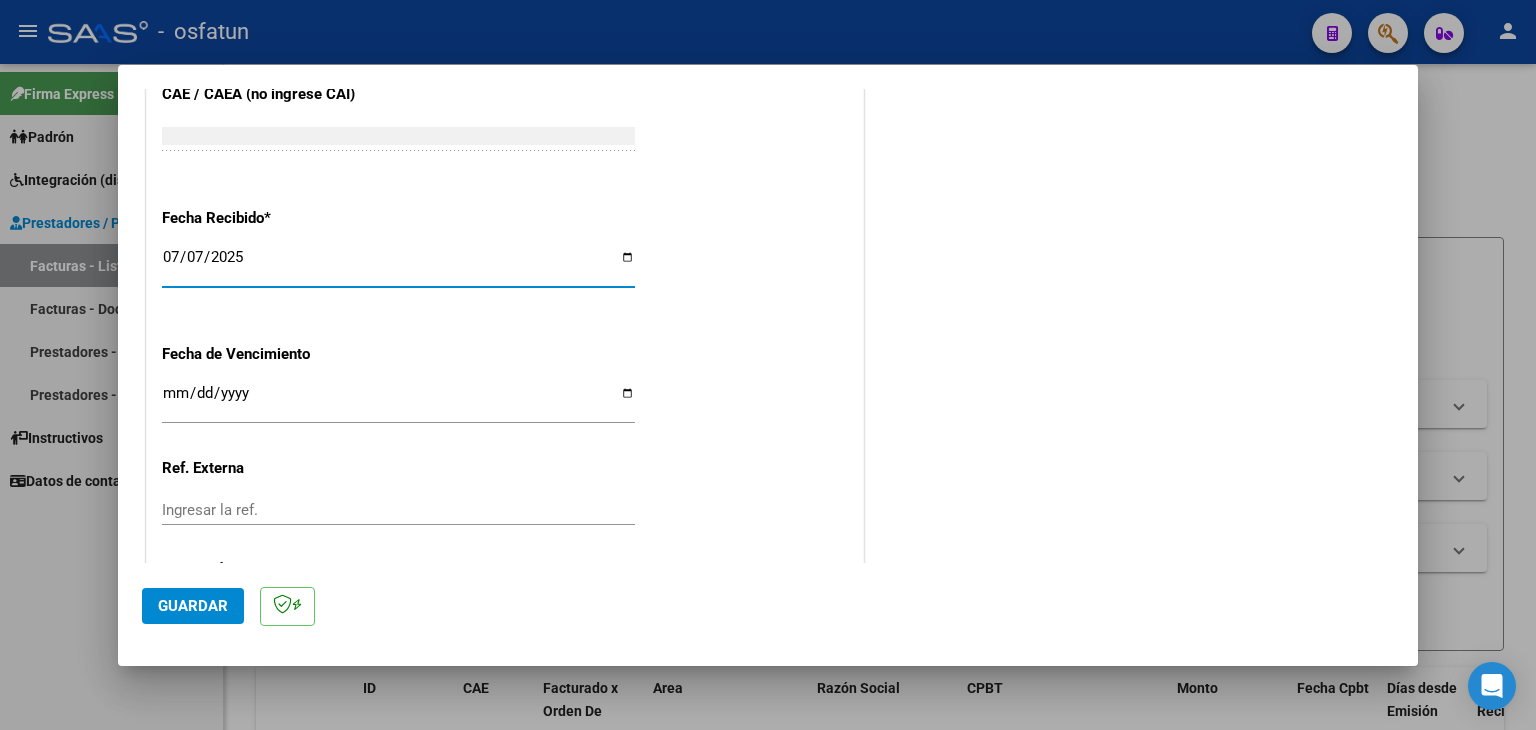 scroll, scrollTop: 1498, scrollLeft: 0, axis: vertical 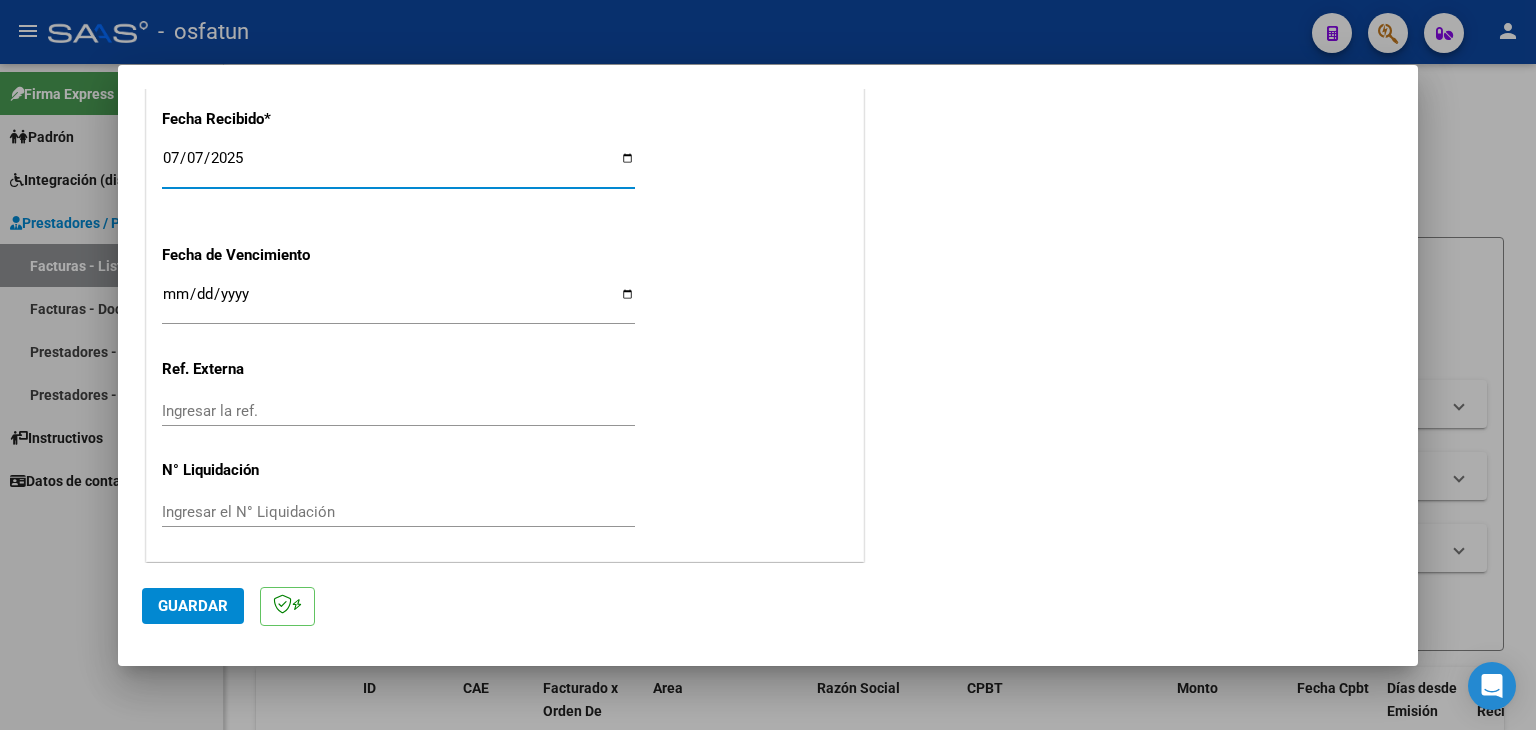 click on "CUIT  *   [NUMBER] Ingresar CUIT  ANALISIS PRESTADOR  [LAST] [LAST] [LAST]  ARCA Padrón  Area destinado * Integración Seleccionar Area  Facturado por orden de  O02 - Osfatun Propio Seleccionar Gerenciador Luego de guardar debe preaprobar la factura asociandola a un legajo de integración y subir la documentación respaldatoria ( planilla de asistencia o ddjj para período de aislamiento)  Período de Prestación (Ej: 202305 para Mayo 2023    202506 Ingrese el Período de Prestación como indica el ejemplo   Comprobante Tipo * Factura C Seleccionar Tipo Punto de Venta  *   2 Ingresar el Nro.  Número  *   430 Ingresar el Nro.  Monto  *   $ 98.964,88 Ingresar el monto  Fecha del Cpbt.  *   2025-07-07 Ingresar la fecha  CAE / CAEA (no ingrese CAI)    75276559136172 Ingresar el CAE o CAEA (no ingrese CAI)  Fecha Recibido  *   2025-07-07 Ingresar la fecha  Fecha de Vencimiento    Ingresar la fecha  Ref. Externa    Ingresar la ref.  N° Liquidación    Ingresar el N° Liquidación" at bounding box center (505, -299) 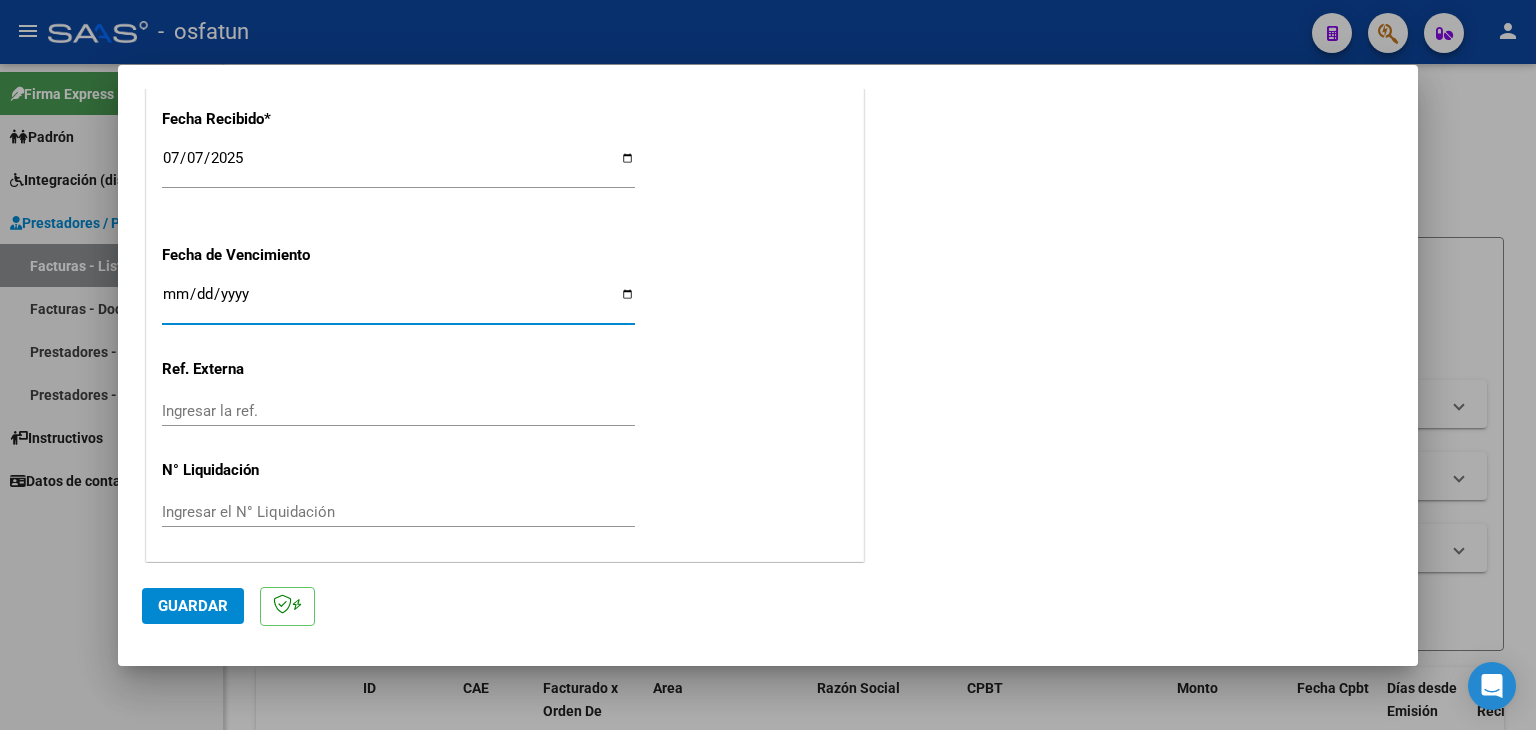 click on "Ingresar la fecha" at bounding box center [398, 302] 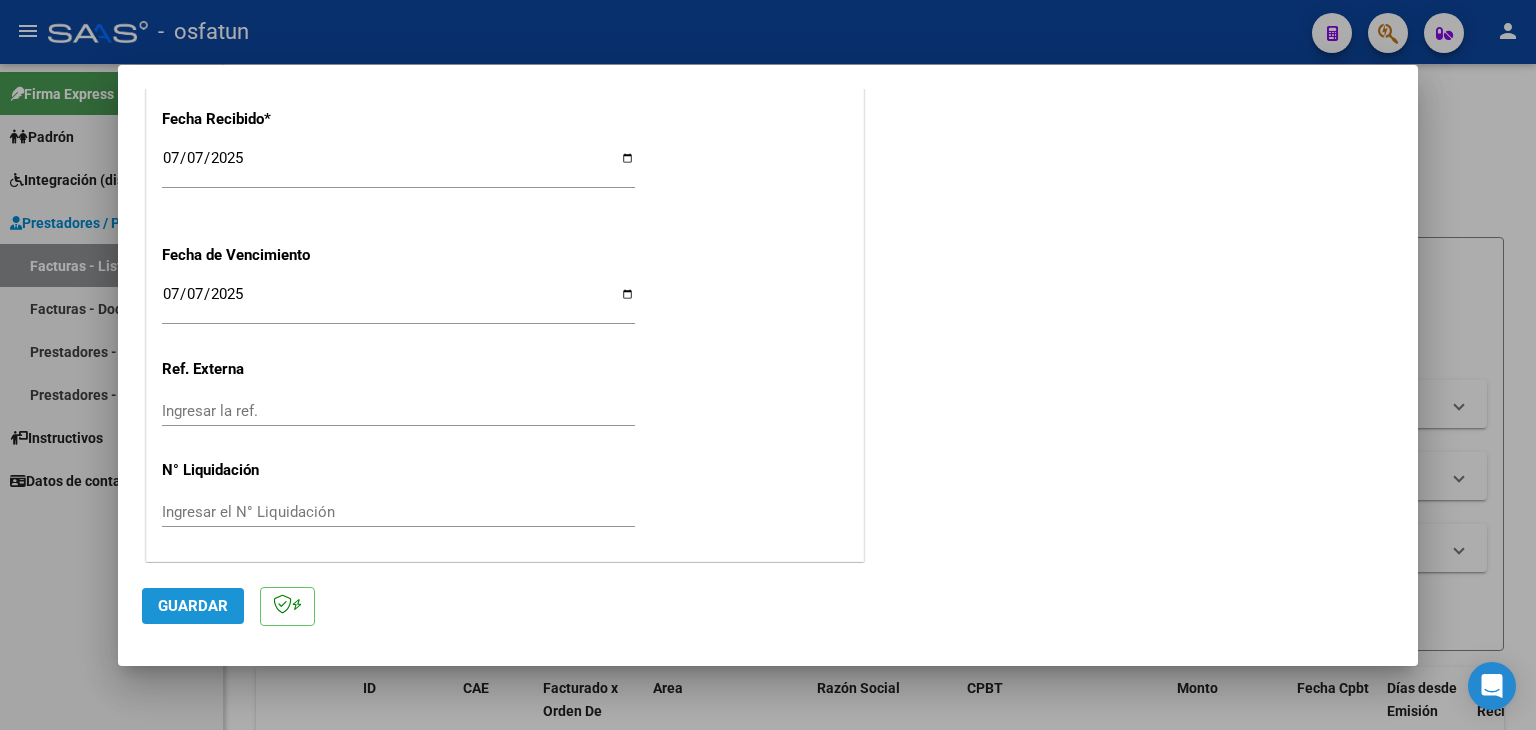 click on "Guardar" 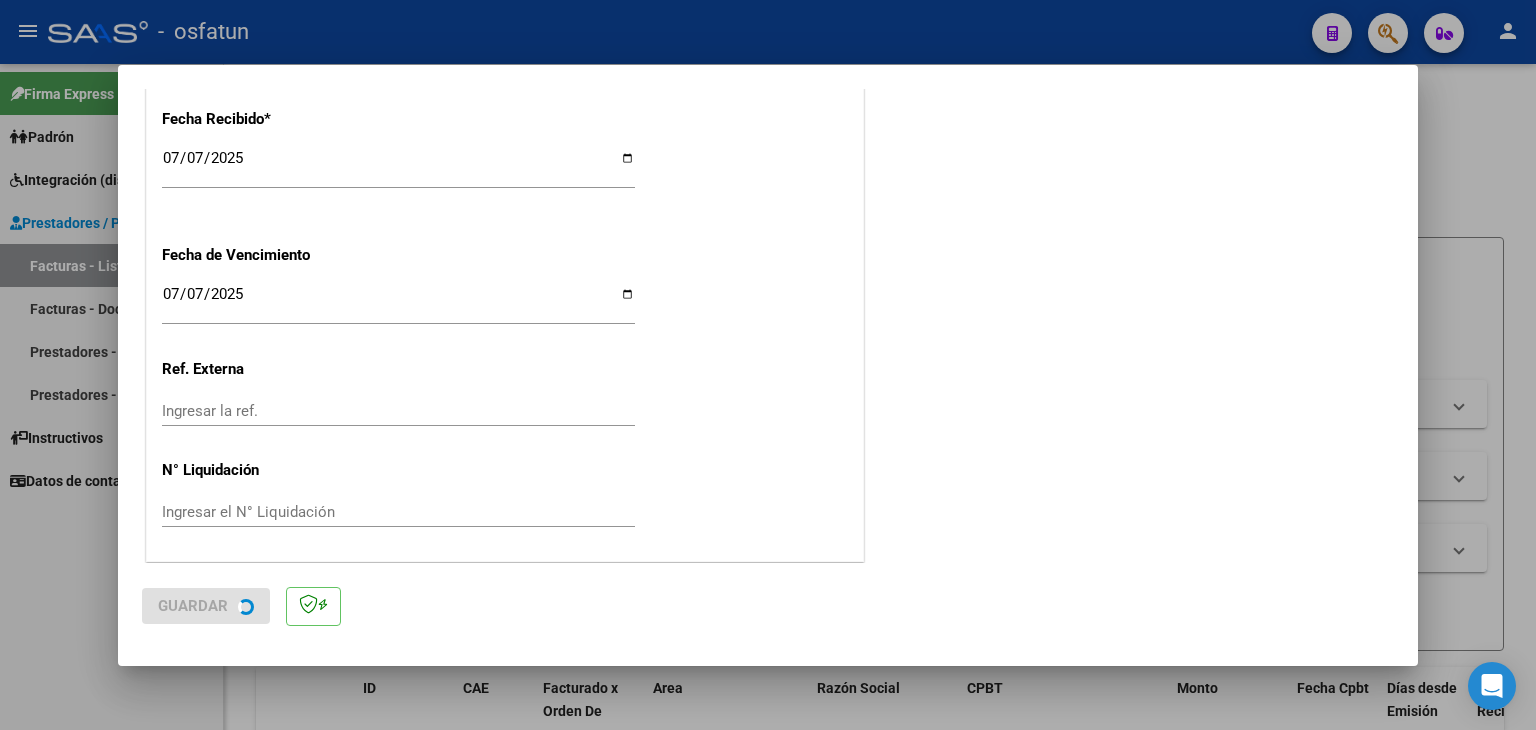 scroll, scrollTop: 0, scrollLeft: 0, axis: both 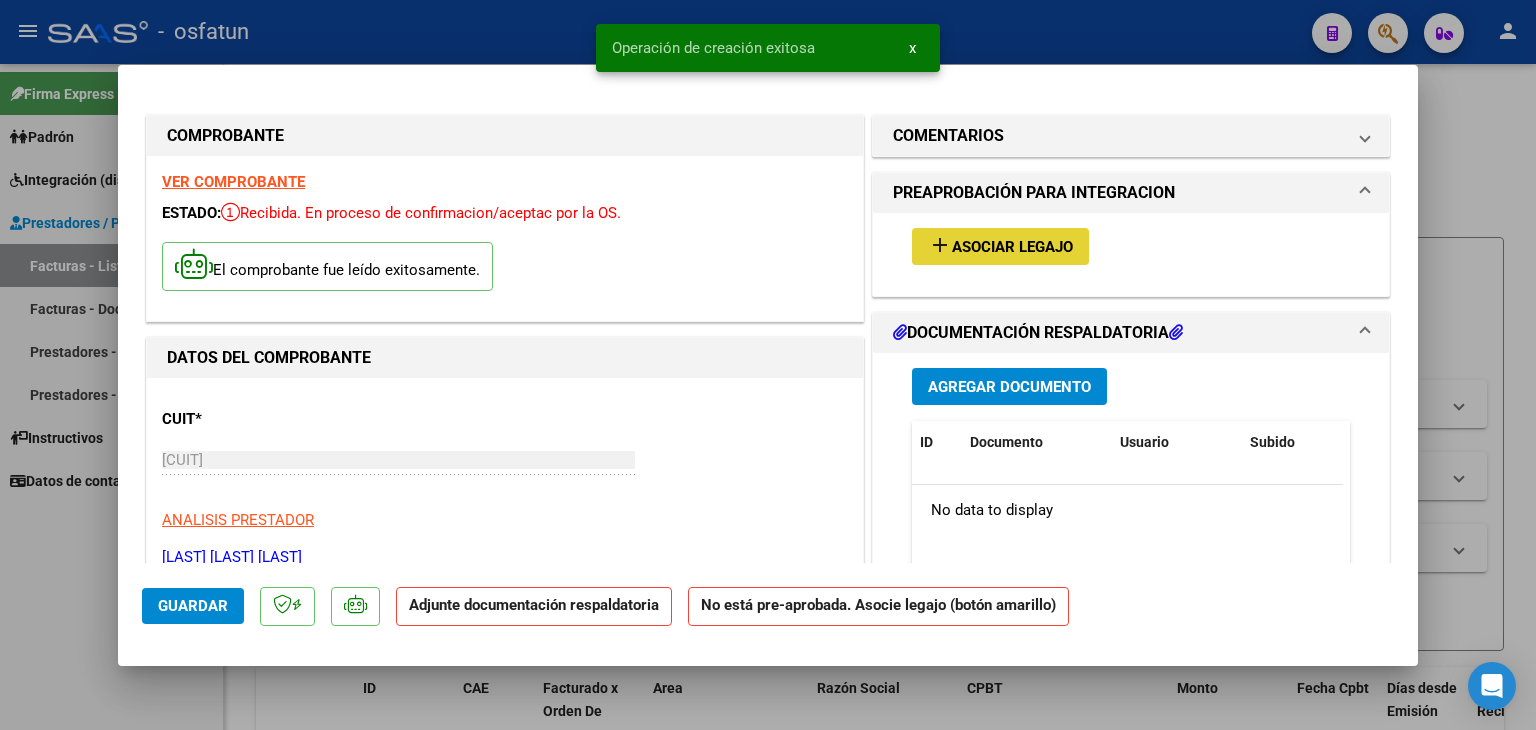click on "Asociar Legajo" at bounding box center (1012, 247) 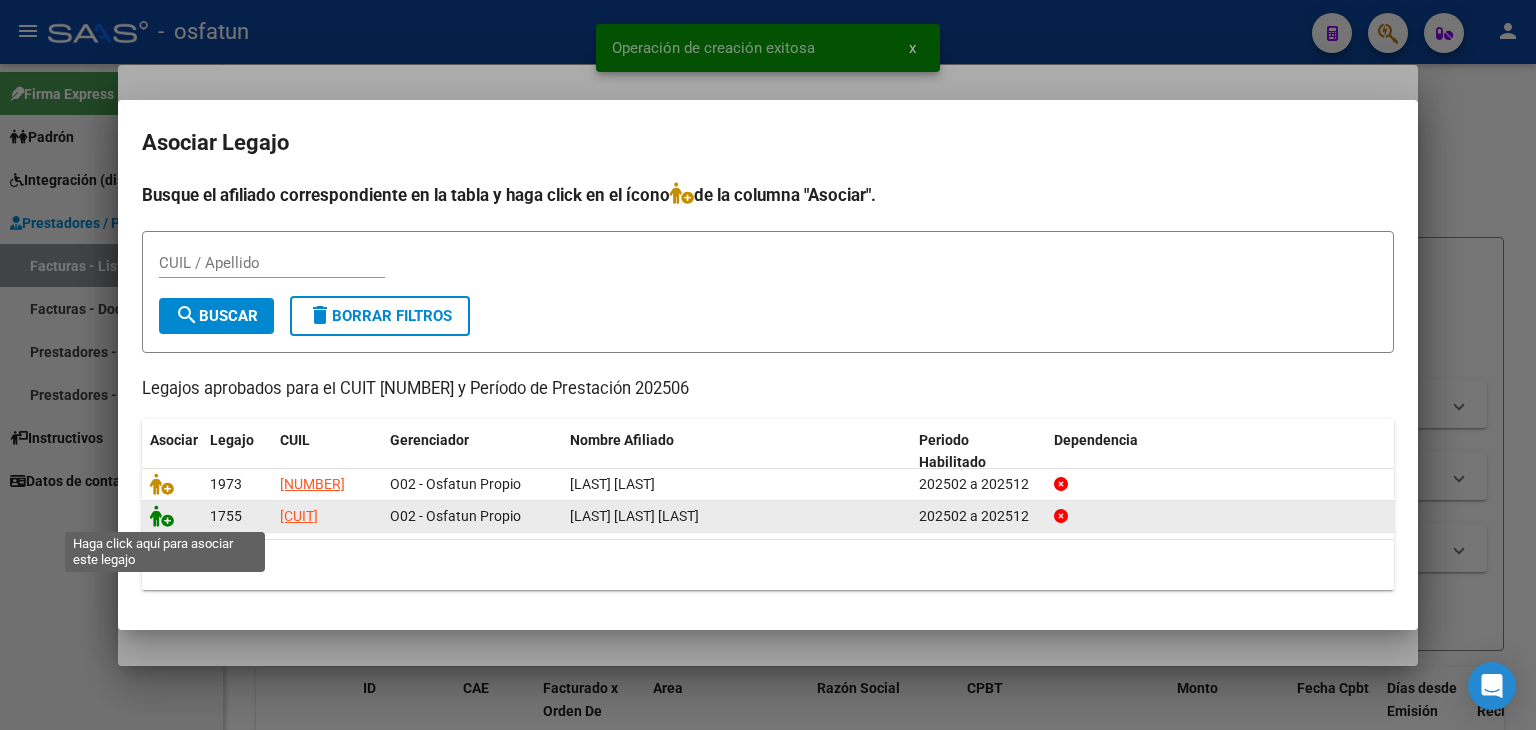 click 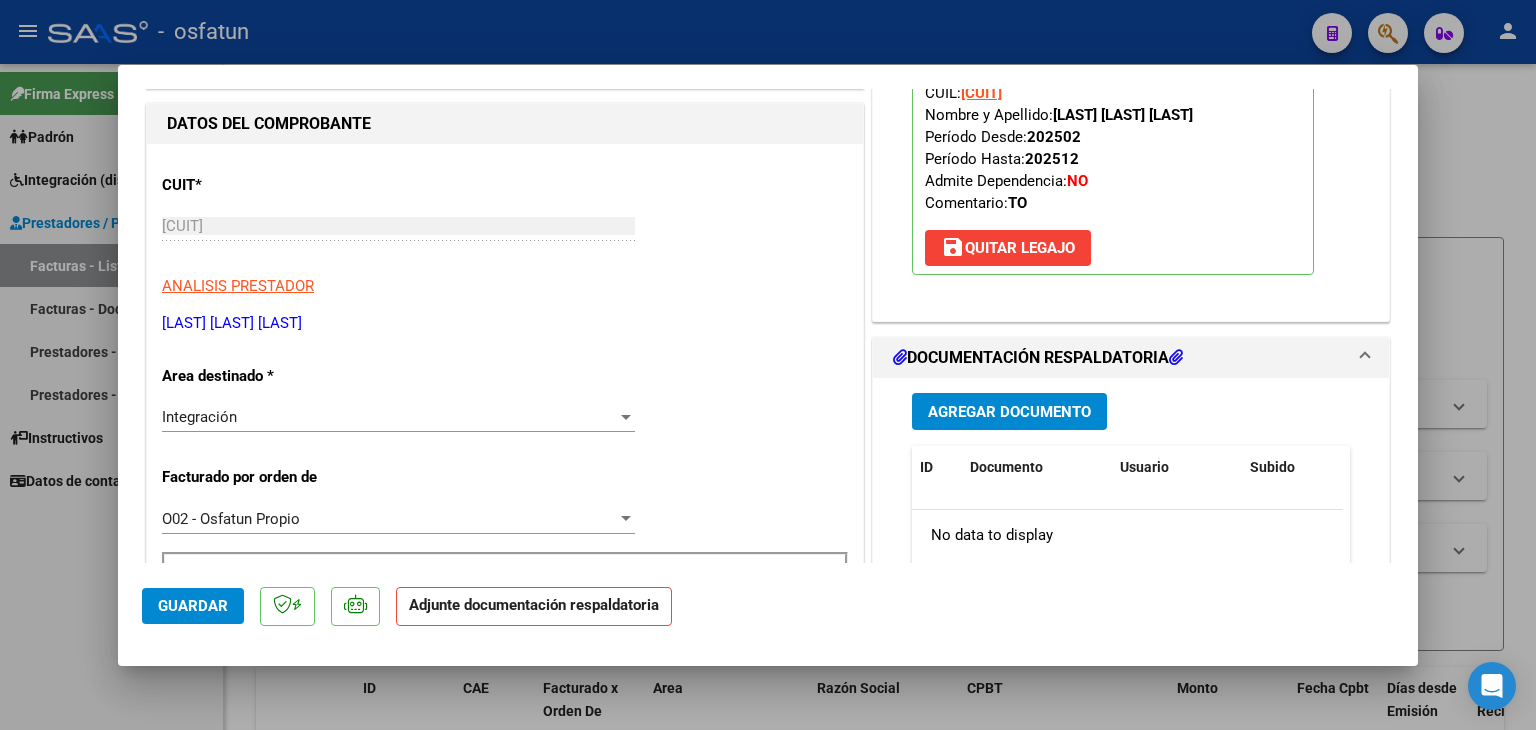 scroll, scrollTop: 300, scrollLeft: 0, axis: vertical 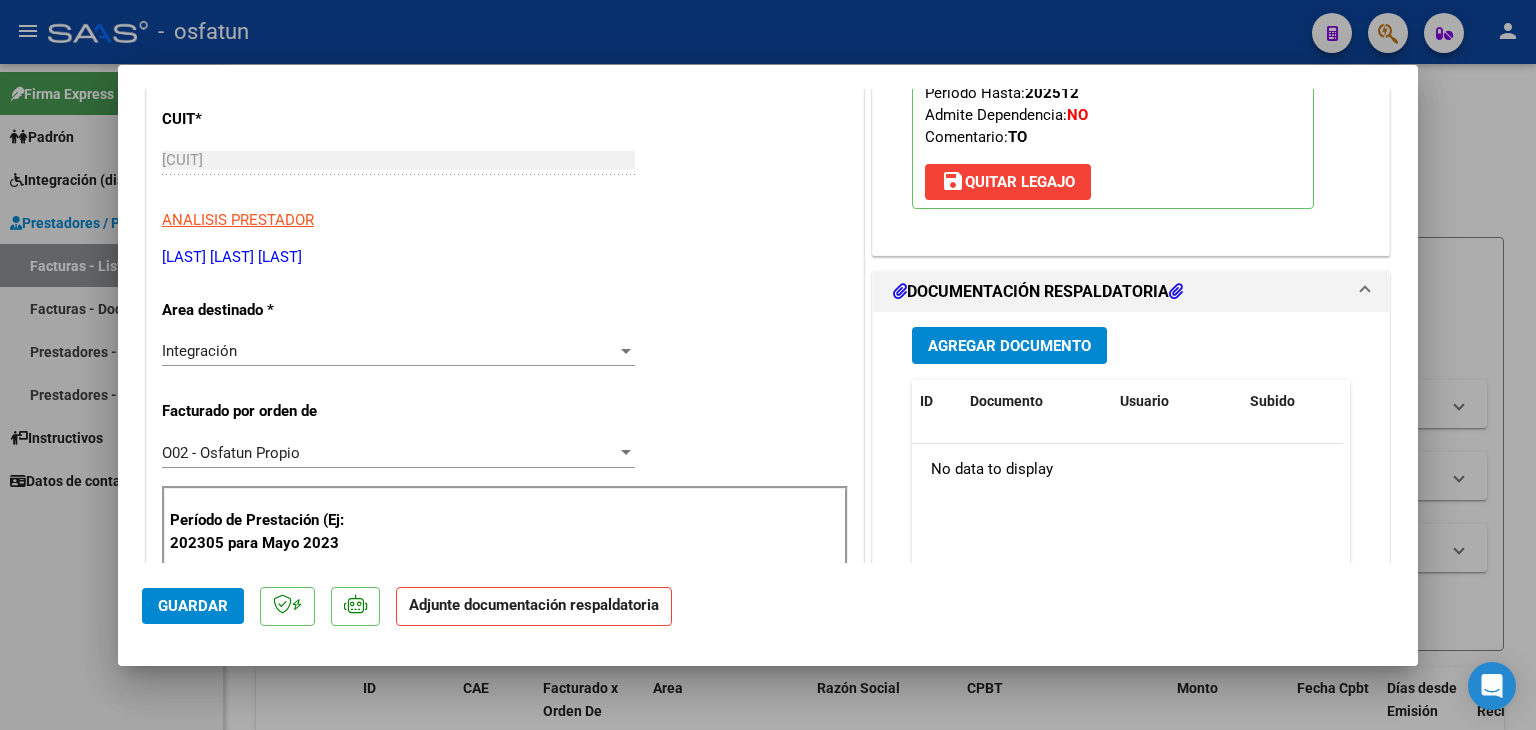click on "Agregar Documento" at bounding box center [1009, 345] 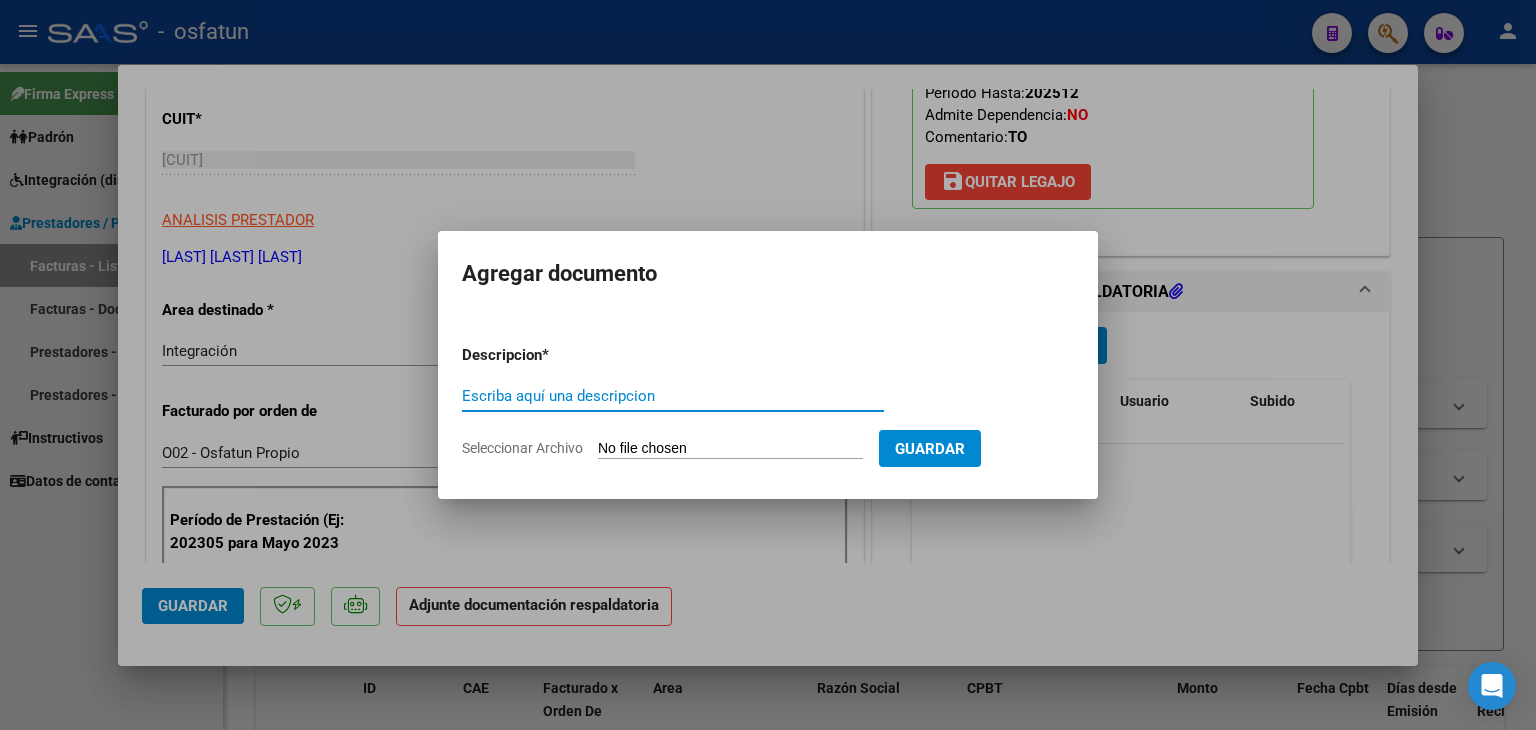 click on "Escriba aquí una descripcion" at bounding box center (673, 396) 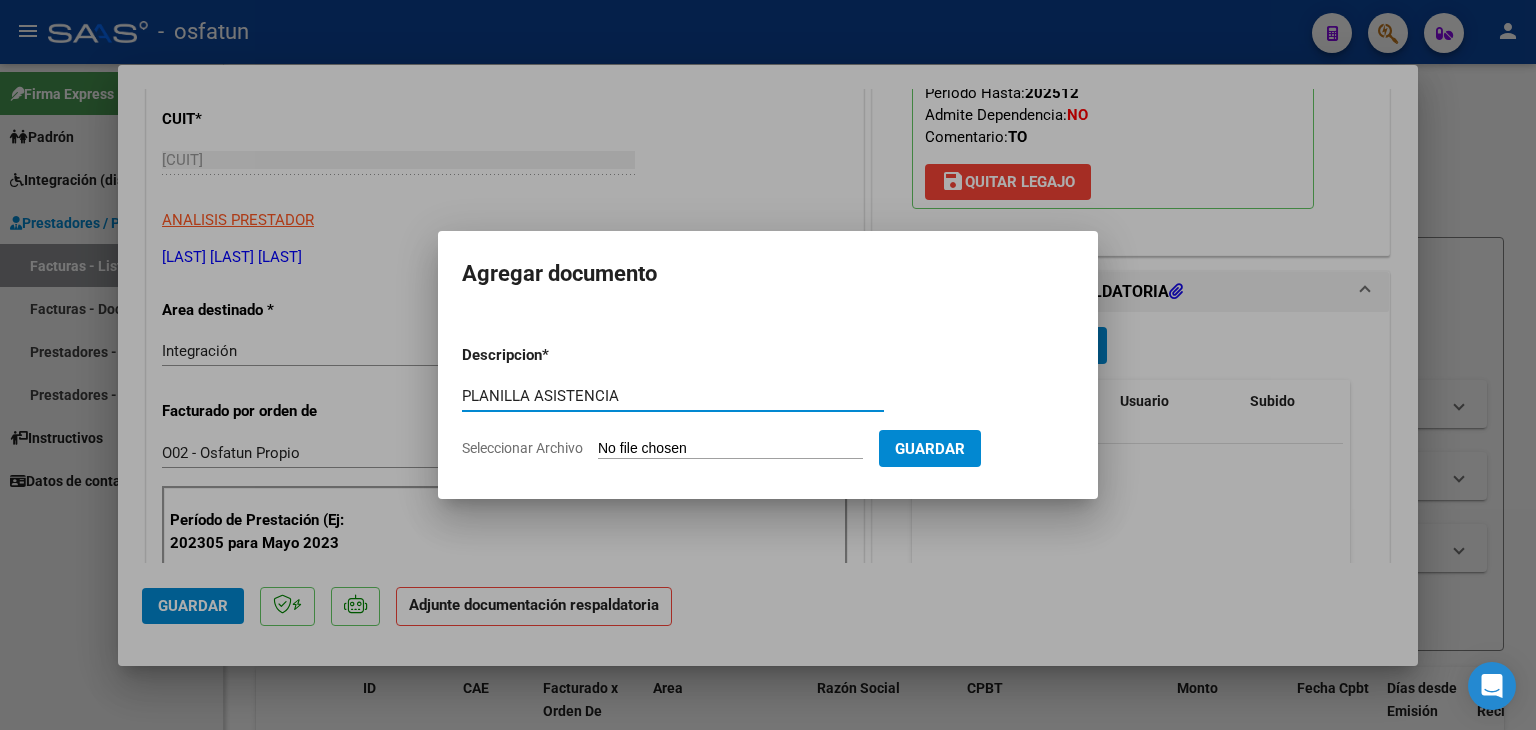 type on "PLANILLA ASISTENCIA" 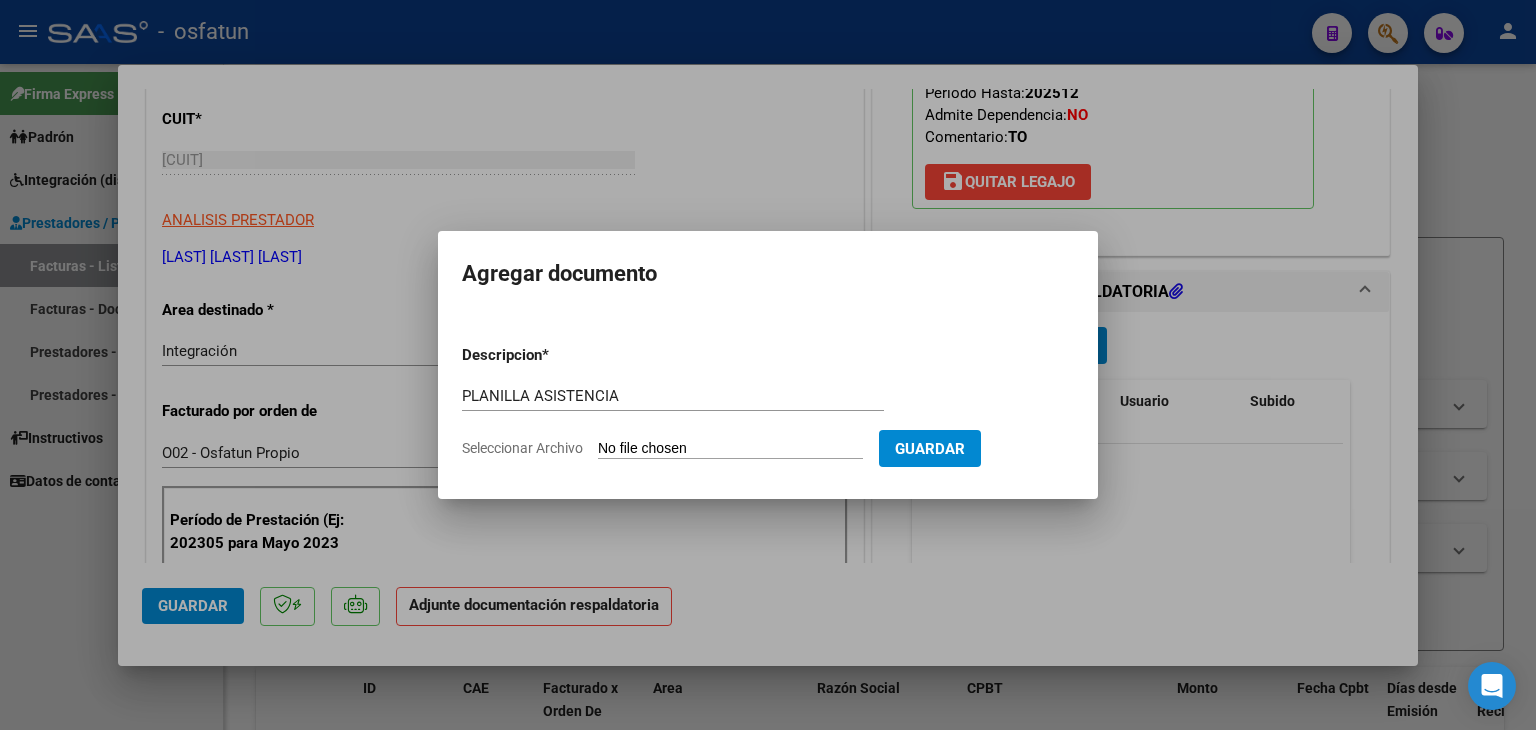 click on "Descripcion  *   PLANILLA ASISTENCIA Escriba aquí una descripcion  Seleccionar Archivo Guardar" at bounding box center [768, 402] 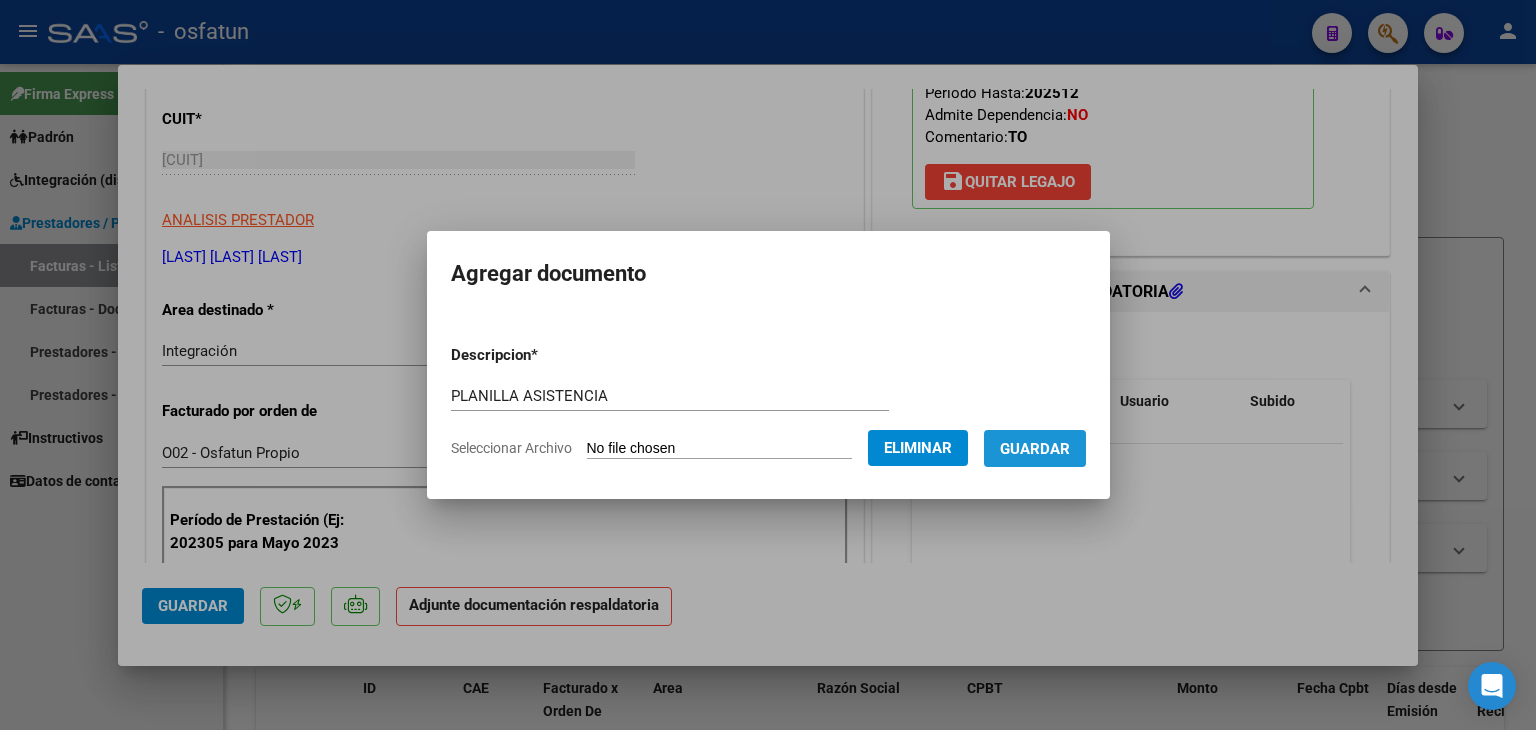 click on "Guardar" at bounding box center (1035, 448) 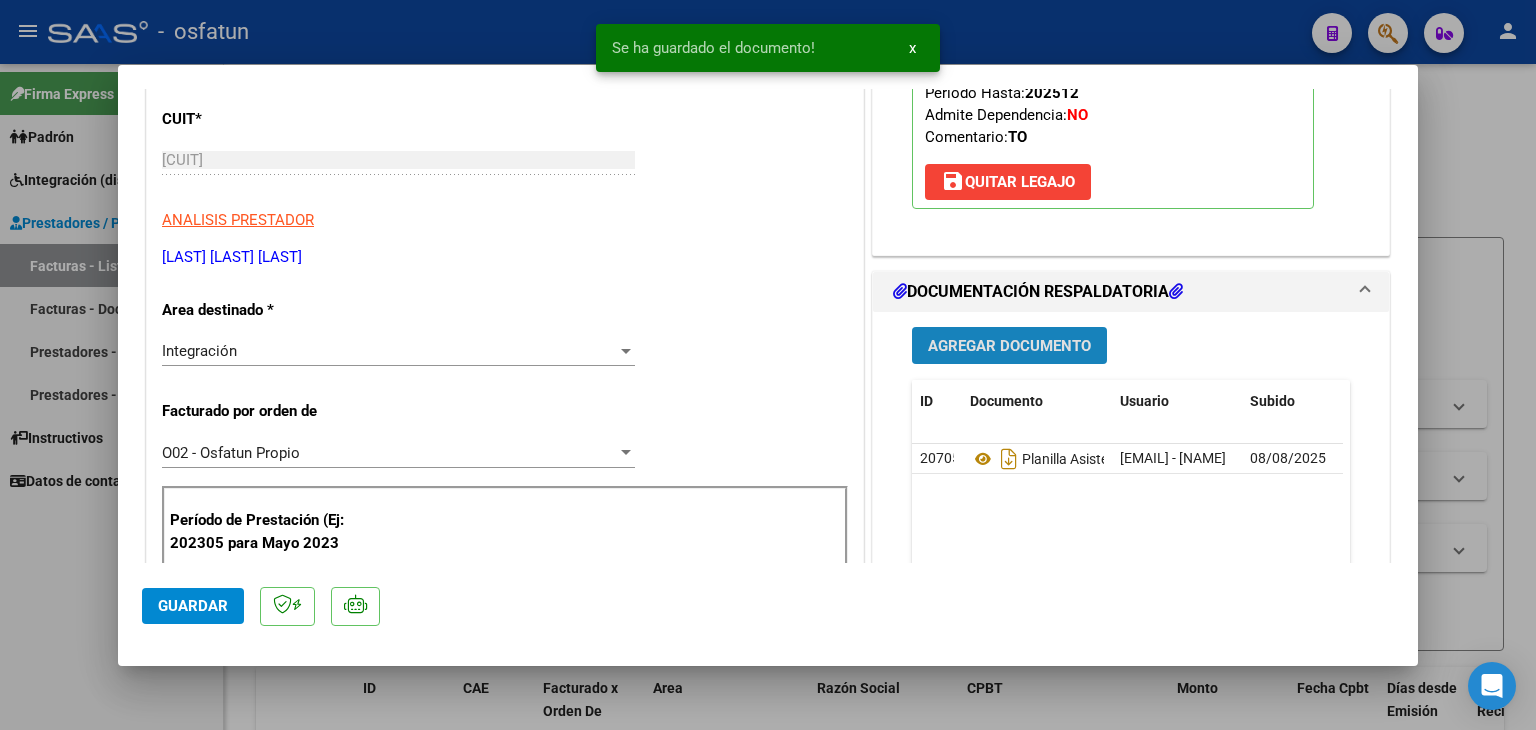 click on "Agregar Documento" at bounding box center (1009, 346) 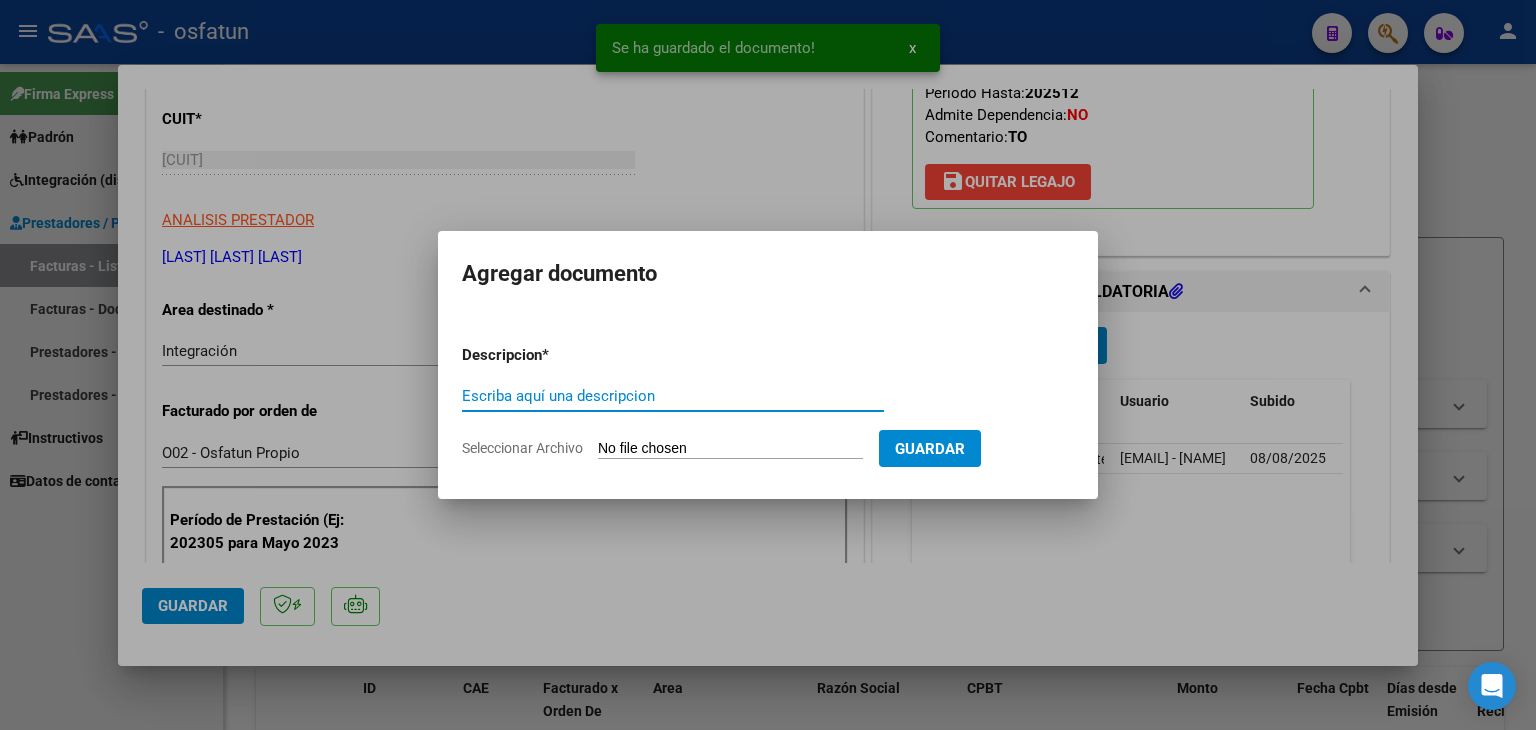click on "Escriba aquí una descripcion" at bounding box center (673, 396) 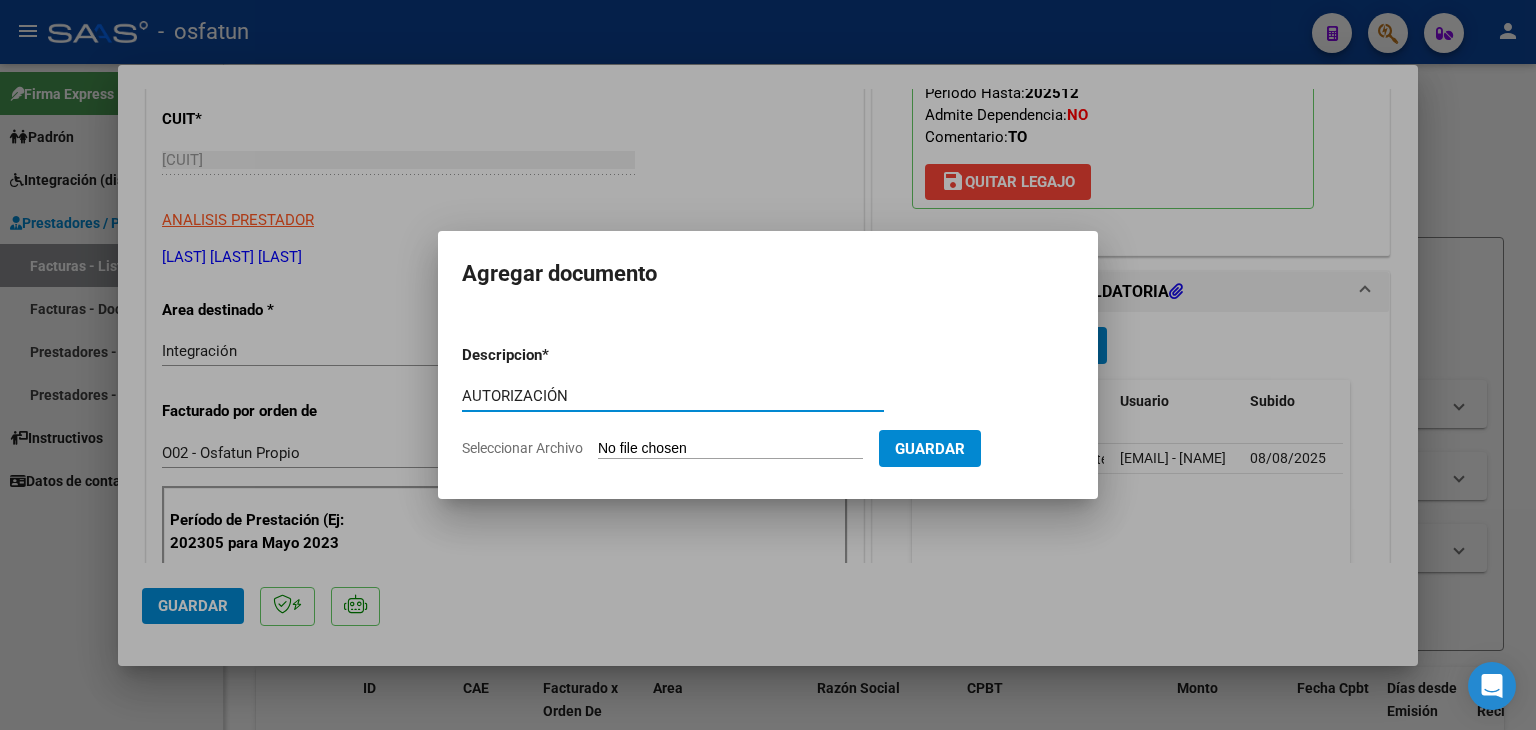 type on "AUTORIZACIÓN" 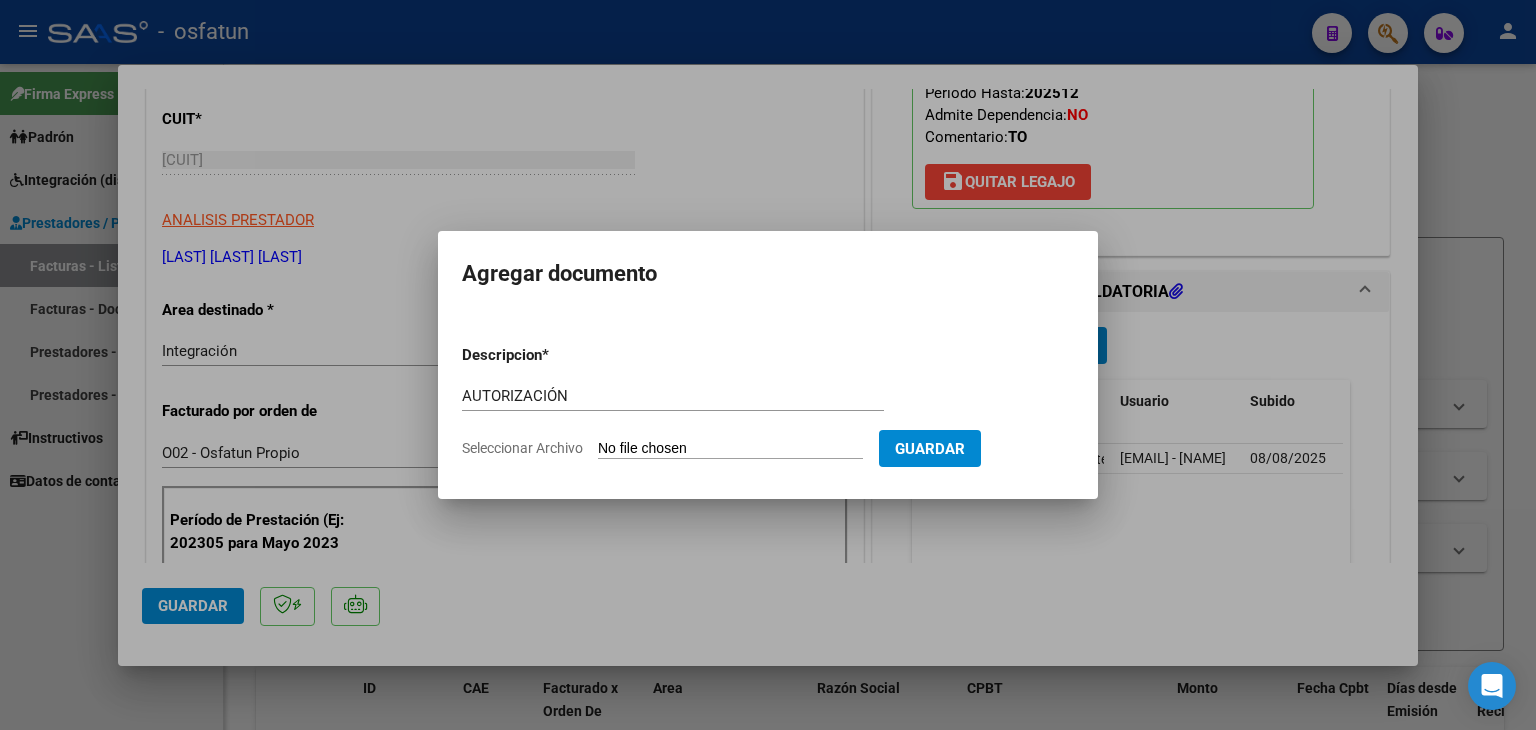 click on "Seleccionar Archivo" 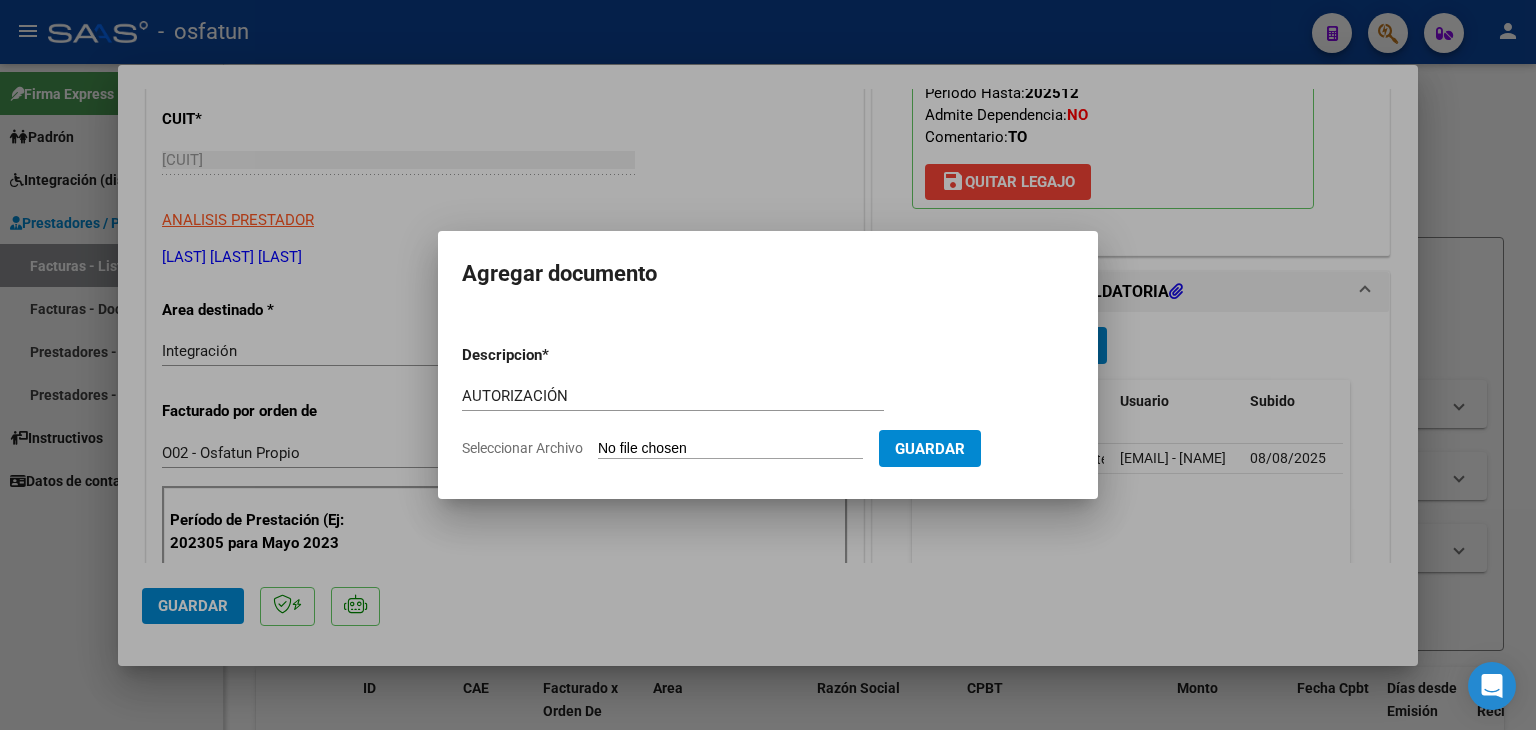 click on "Seleccionar Archivo" at bounding box center [730, 449] 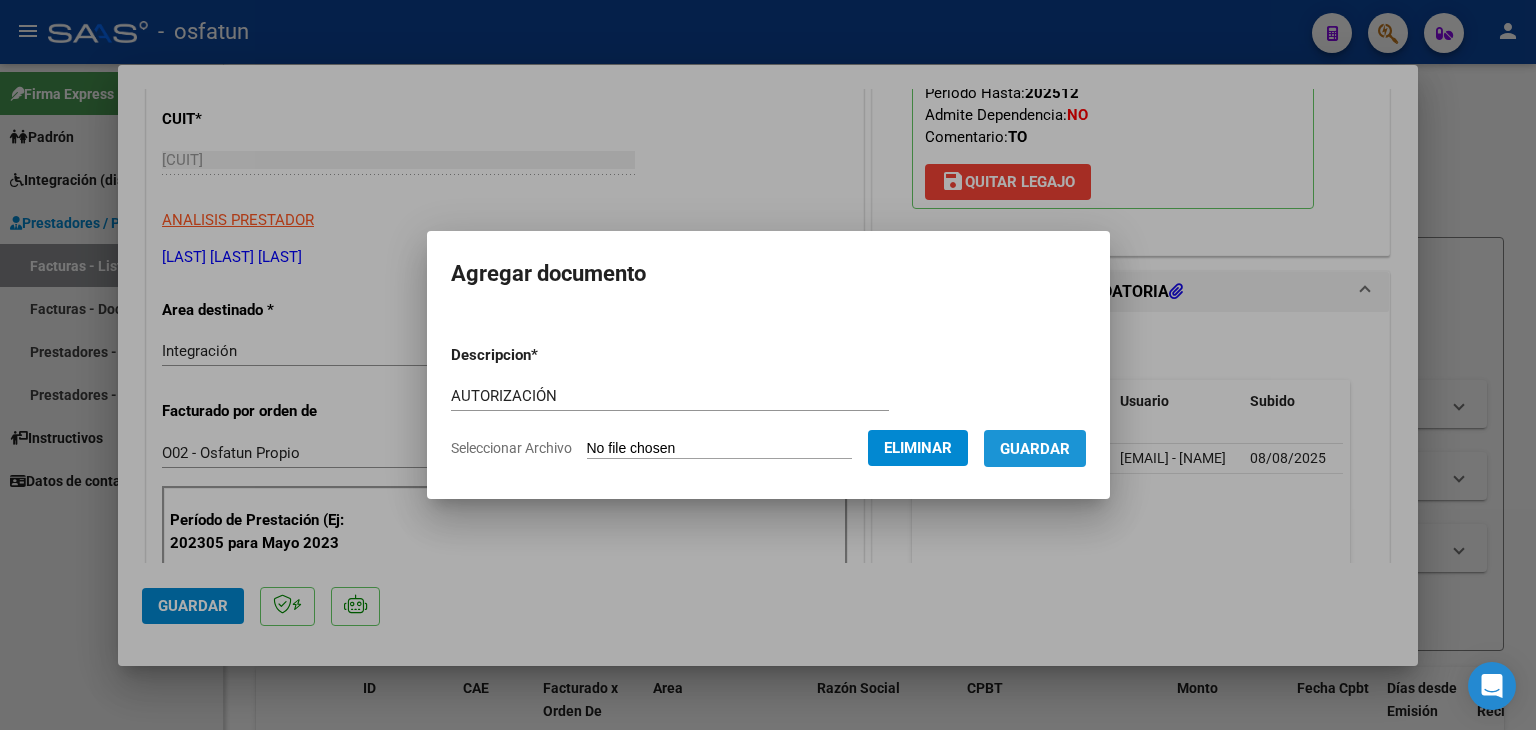 click on "Guardar" at bounding box center [1035, 449] 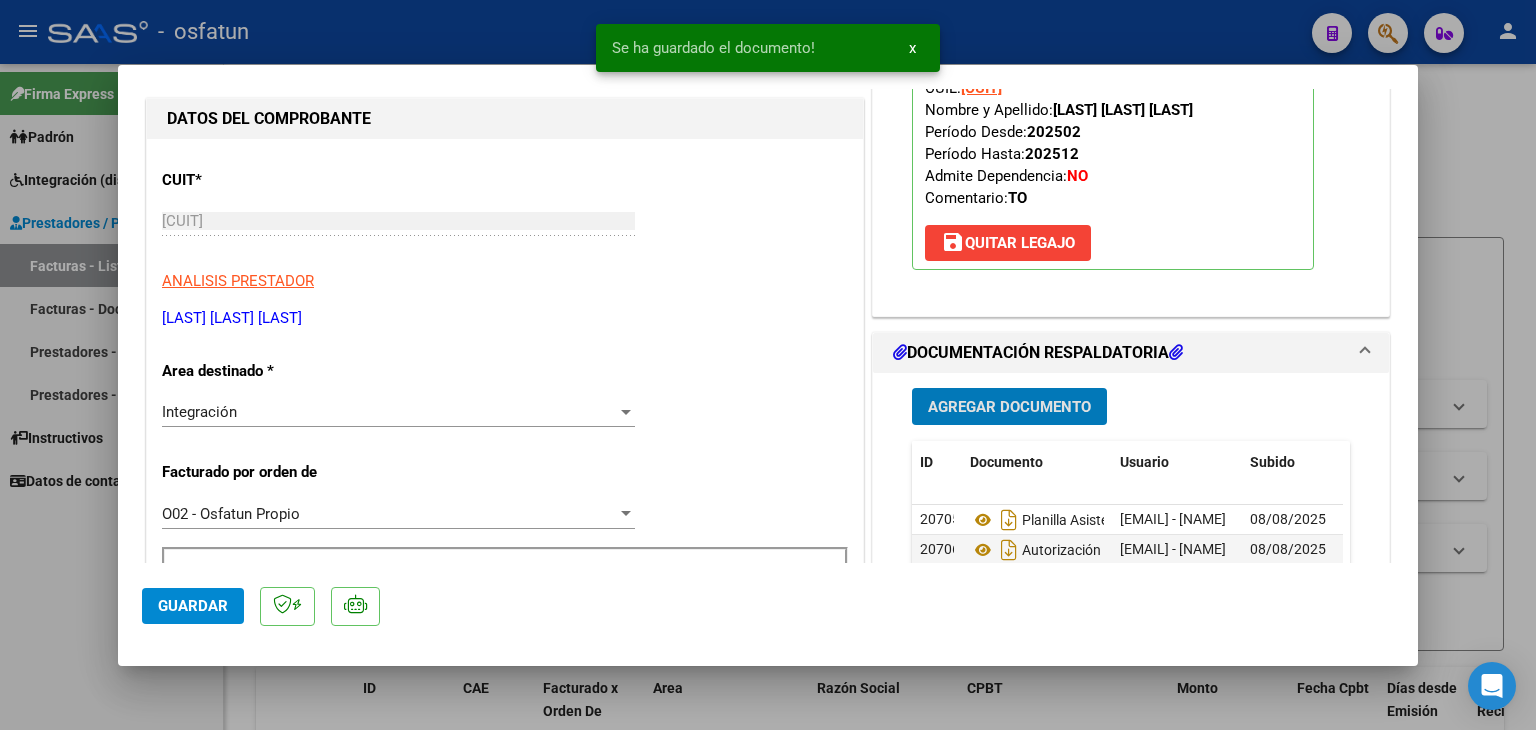 scroll, scrollTop: 200, scrollLeft: 0, axis: vertical 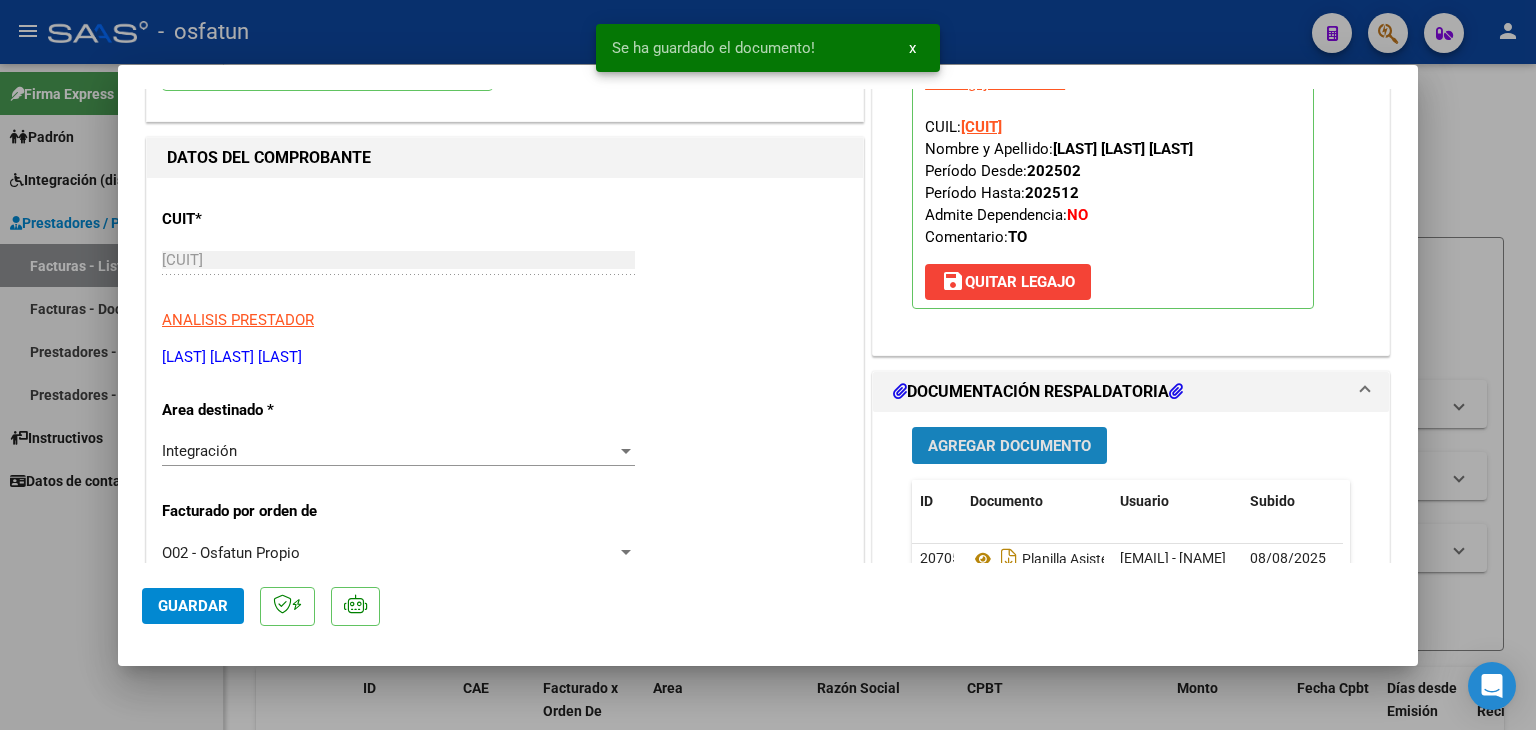 click on "Agregar Documento" at bounding box center [1009, 446] 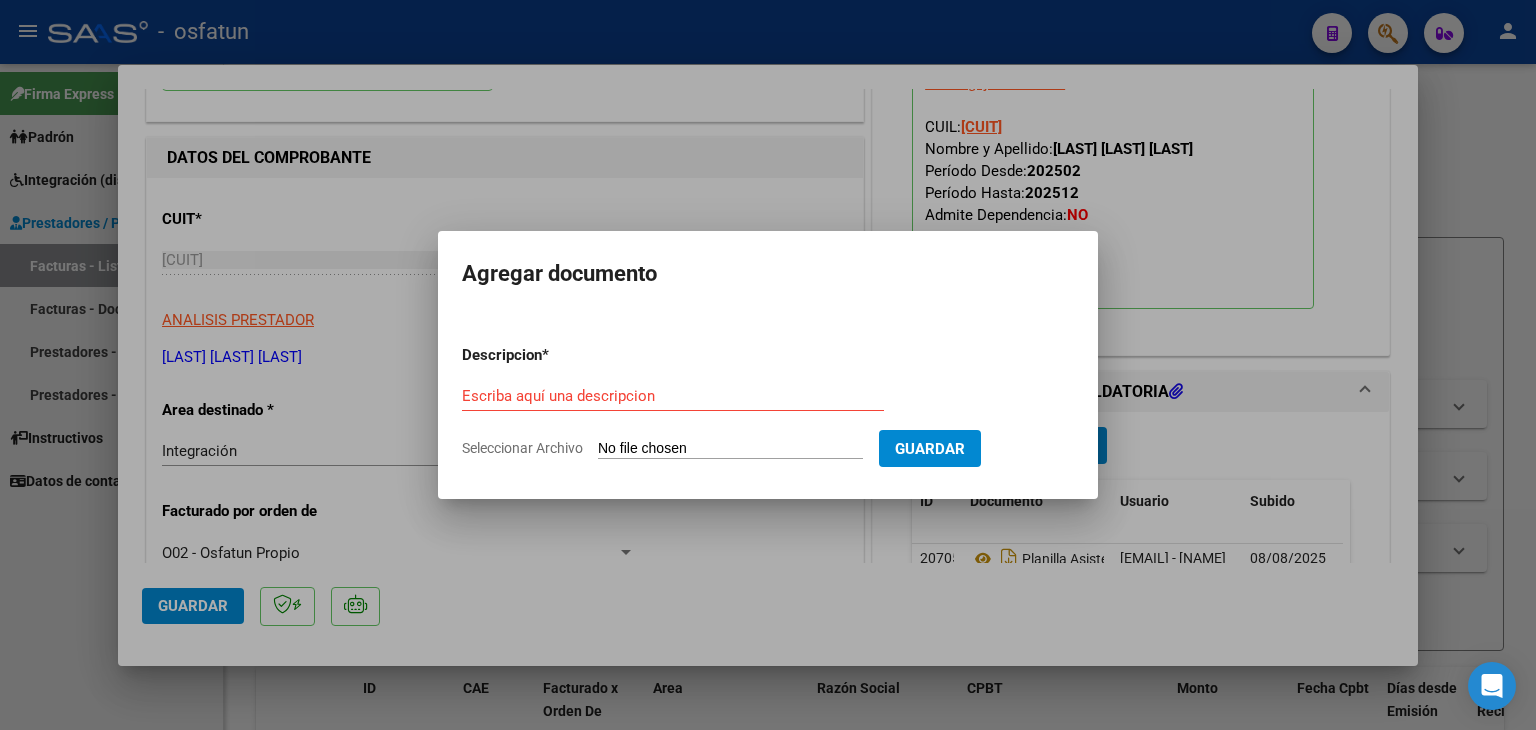 click at bounding box center (768, 365) 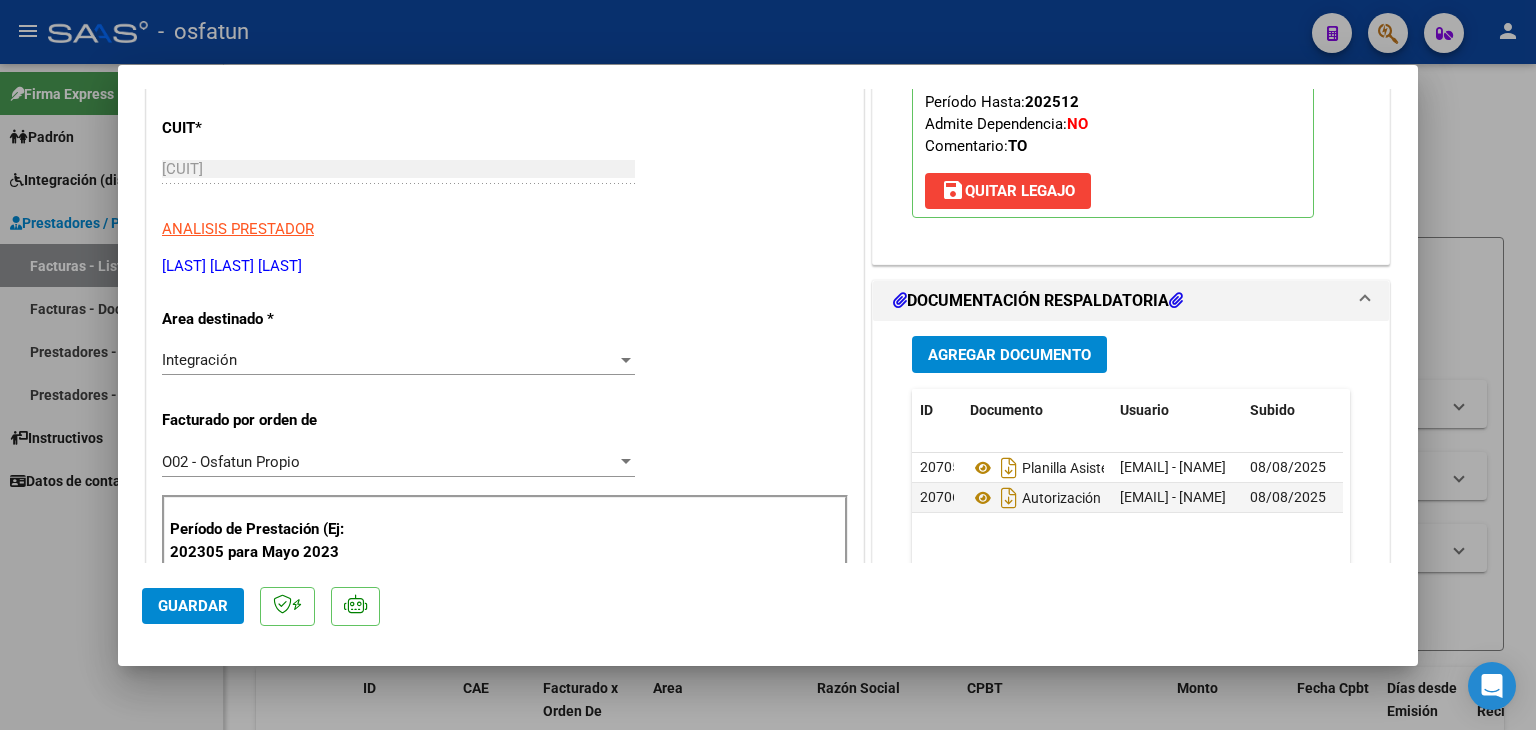 scroll, scrollTop: 100, scrollLeft: 0, axis: vertical 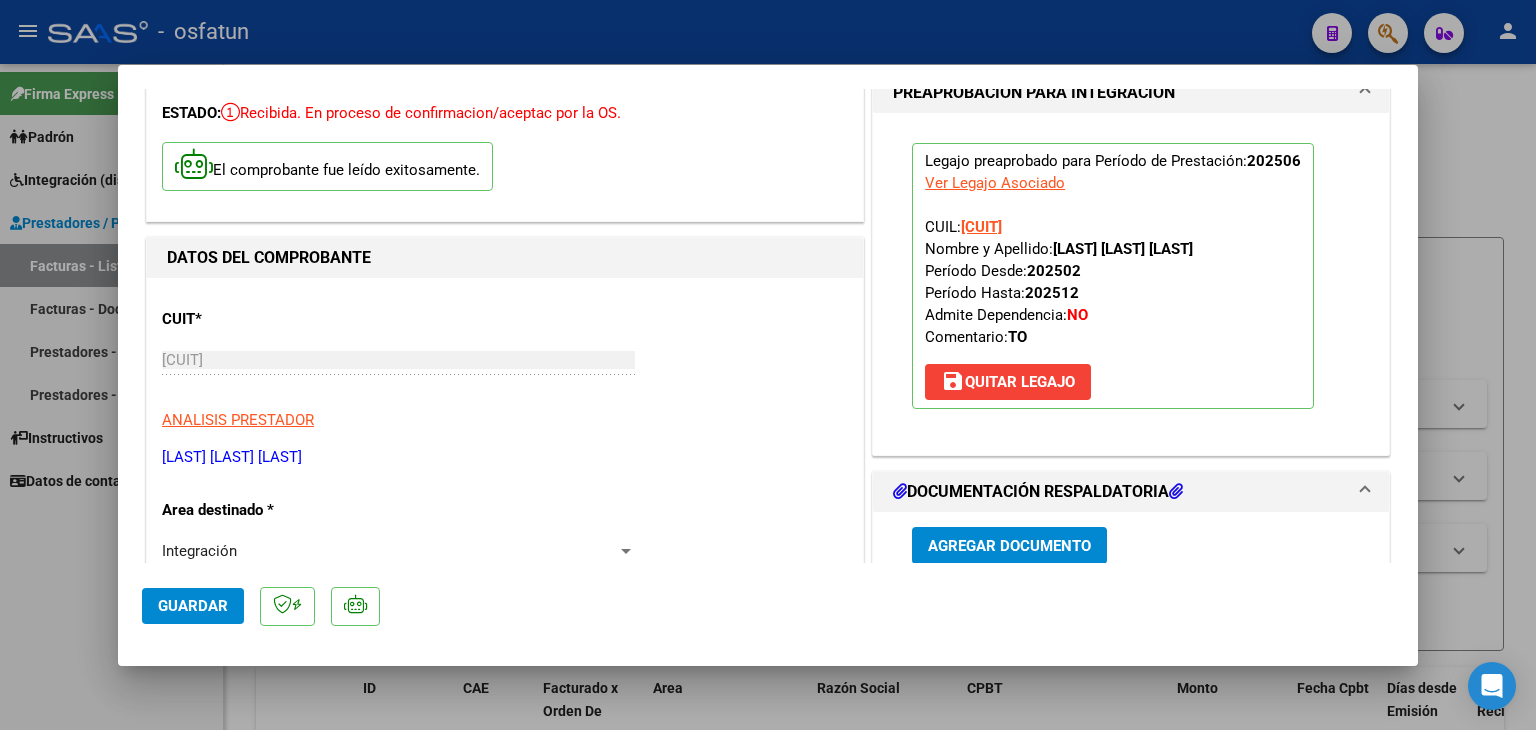 click on "save  Quitar Legajo" at bounding box center [1008, 382] 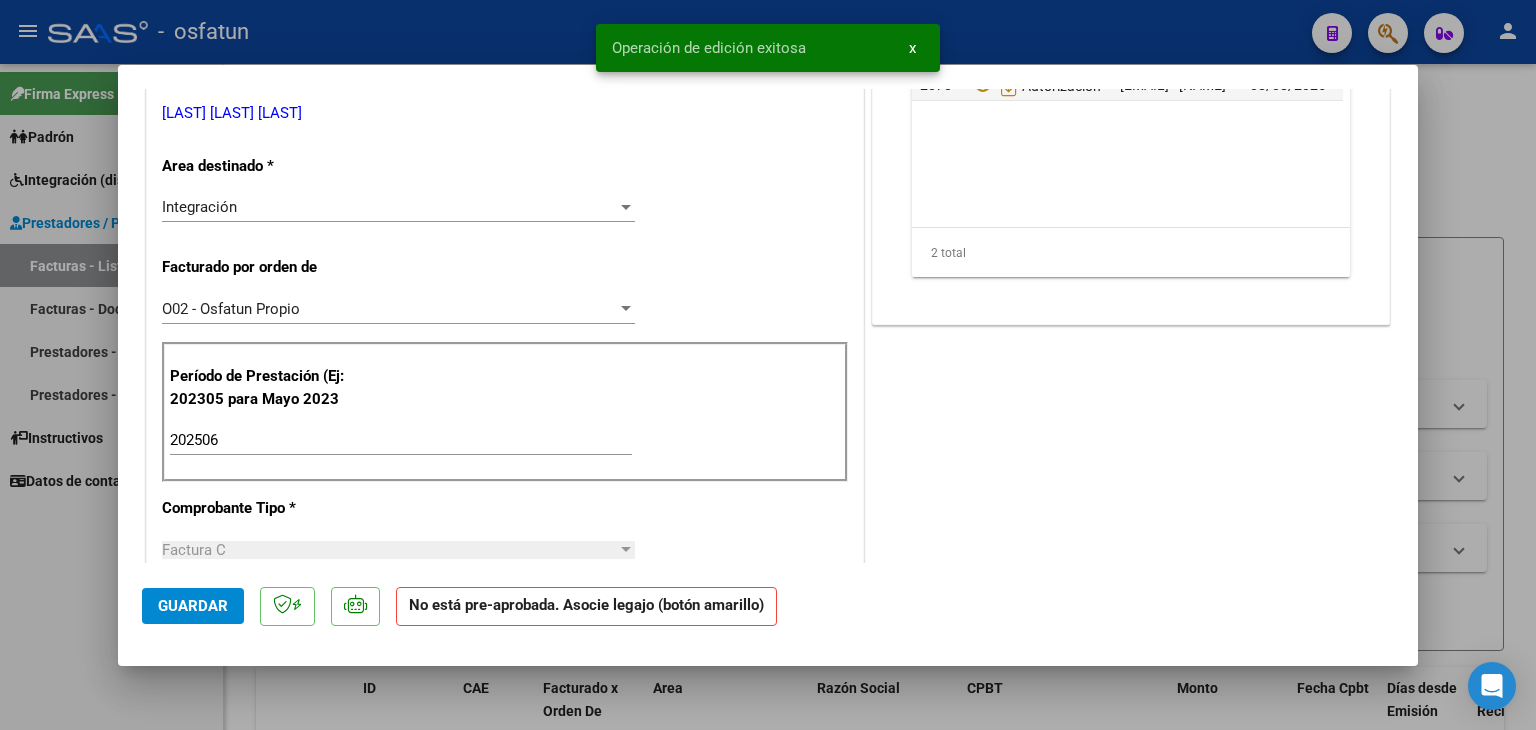 scroll, scrollTop: 500, scrollLeft: 0, axis: vertical 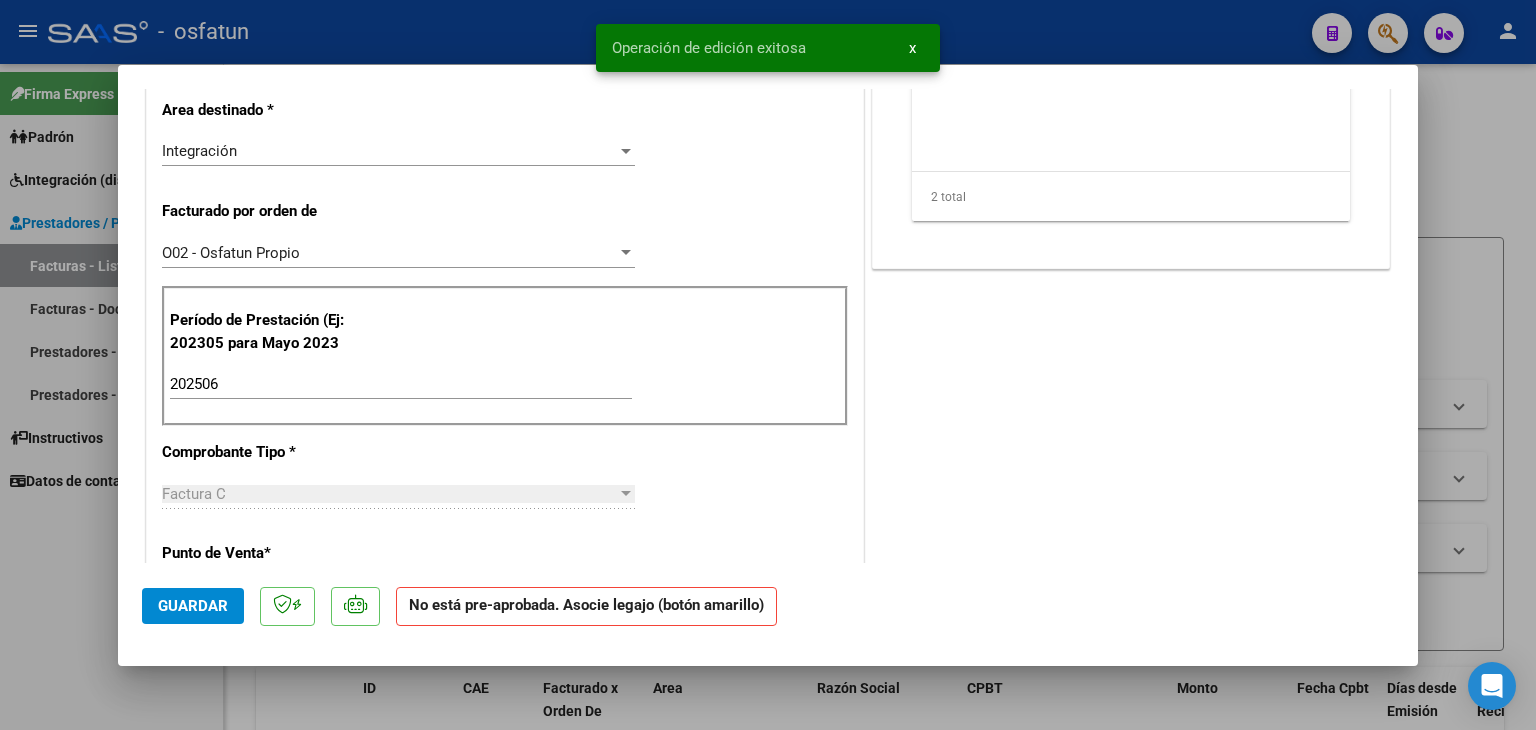 click on "202506" at bounding box center [401, 384] 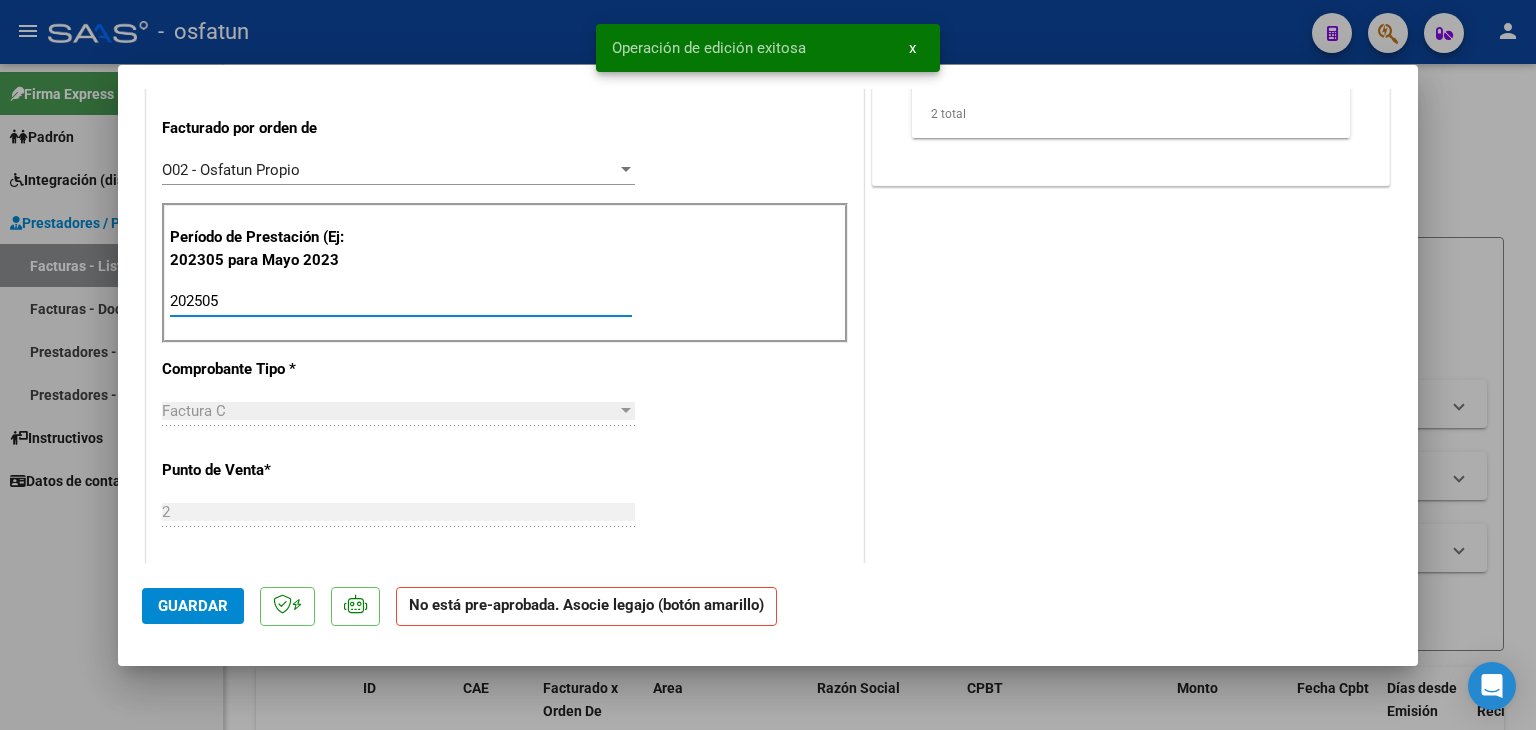 scroll, scrollTop: 700, scrollLeft: 0, axis: vertical 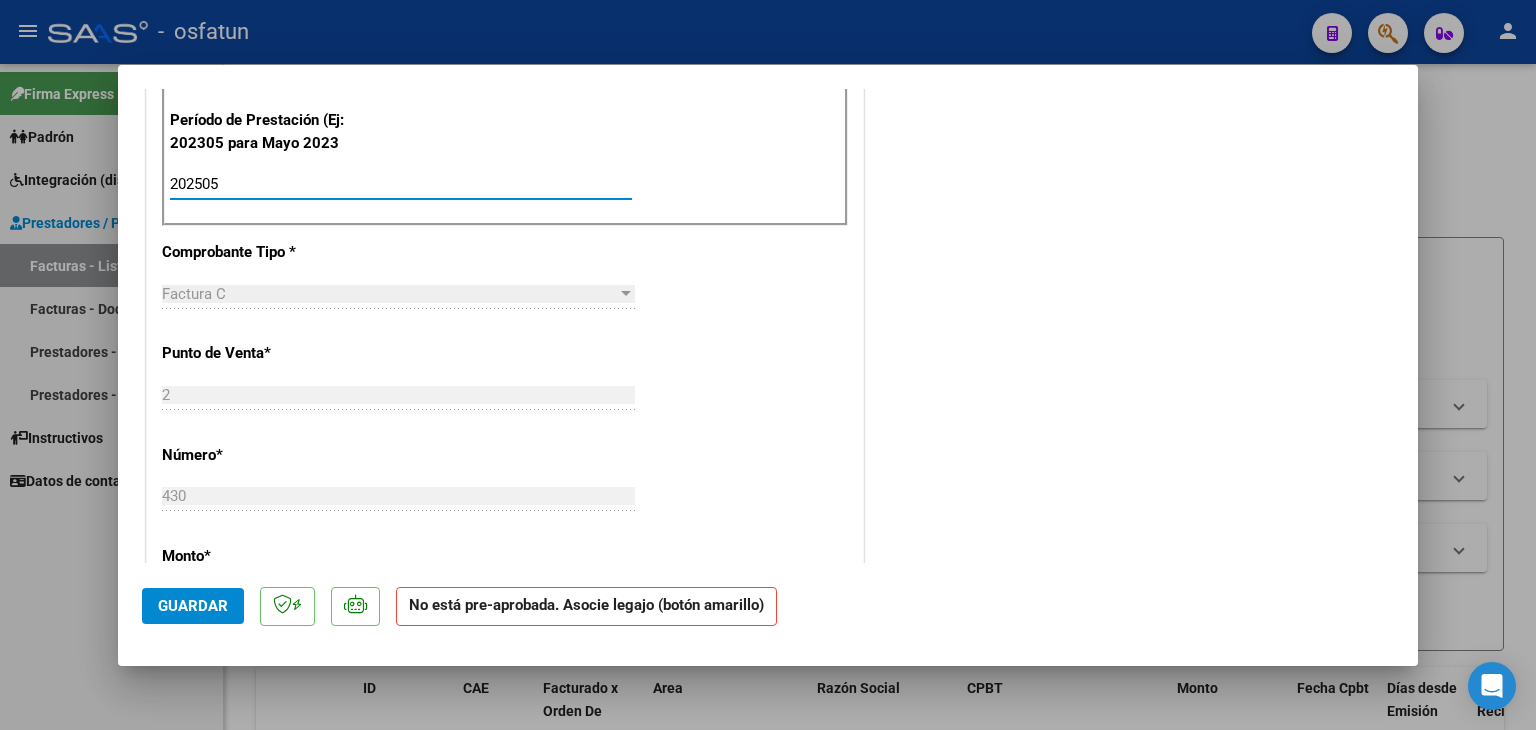 type on "202505" 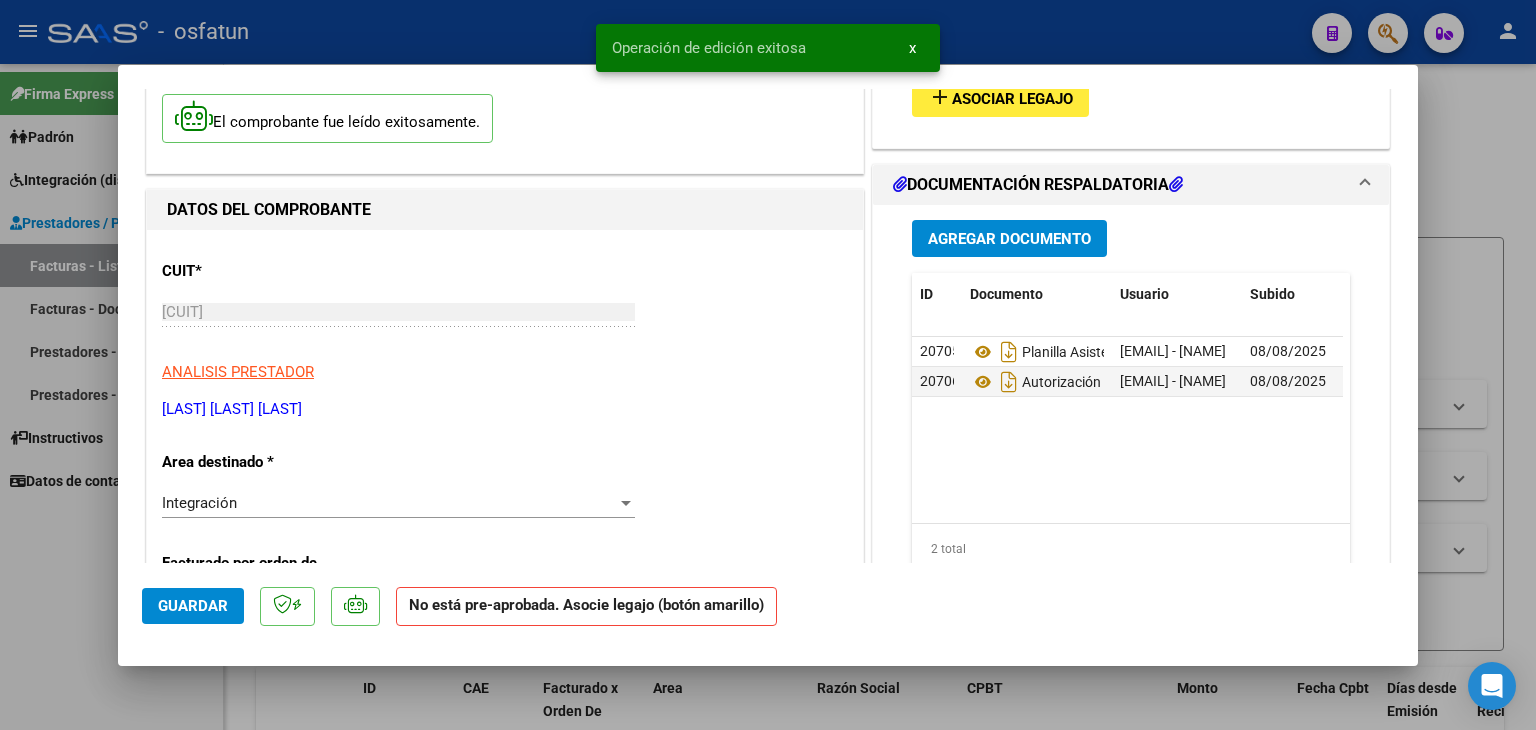 scroll, scrollTop: 100, scrollLeft: 0, axis: vertical 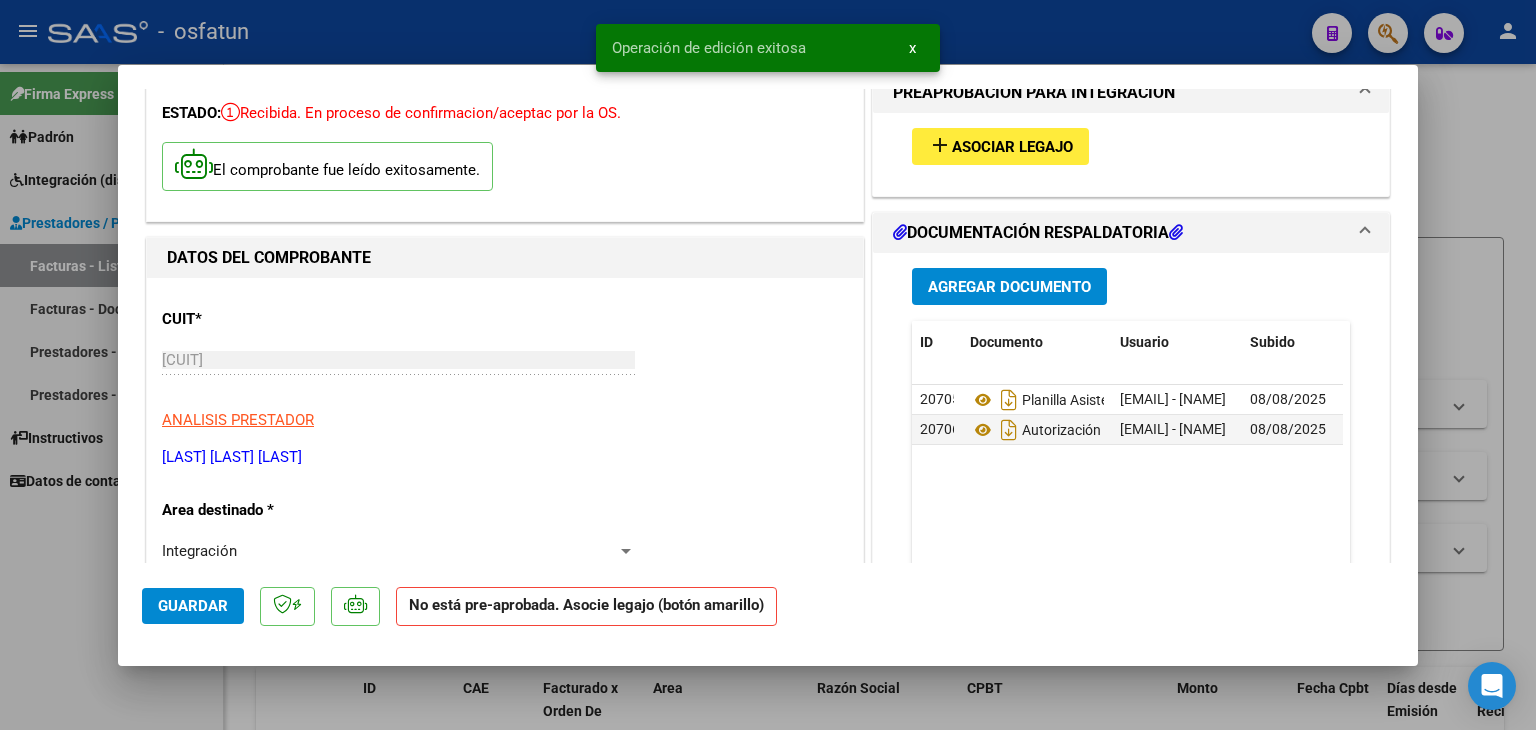 click on "Operación de edición exitosa x" at bounding box center (768, 48) 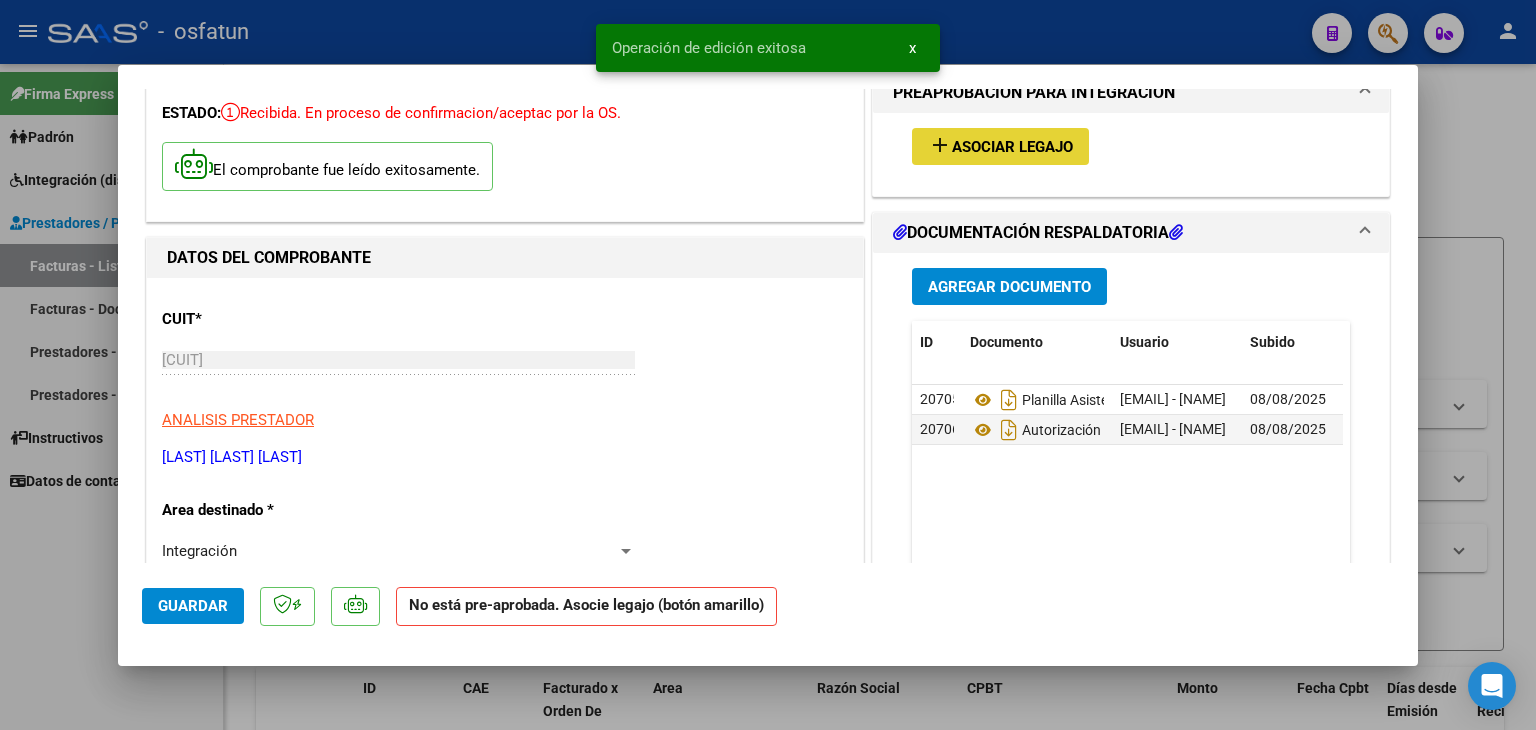 click on "add Asociar Legajo" at bounding box center (1000, 146) 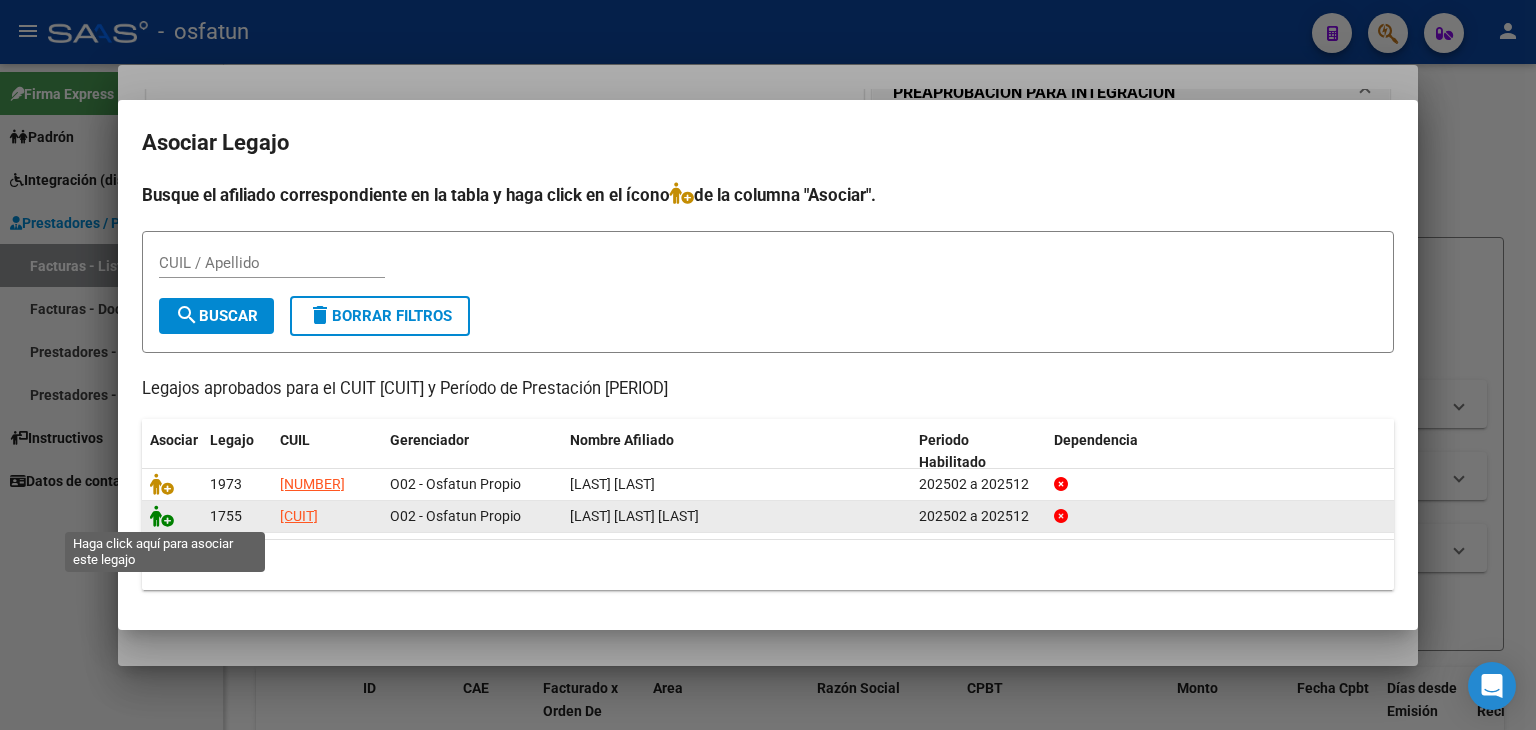 click 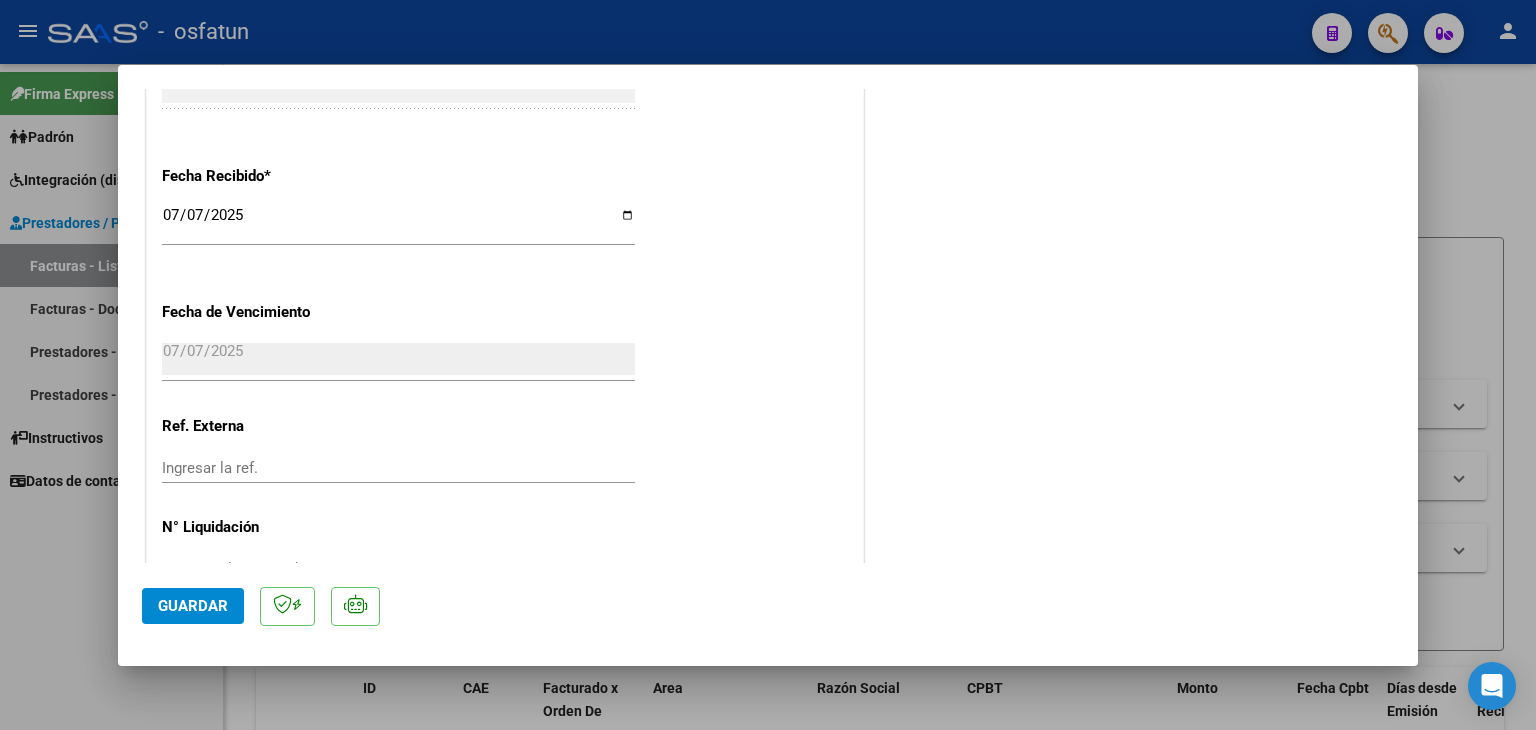 scroll, scrollTop: 1528, scrollLeft: 0, axis: vertical 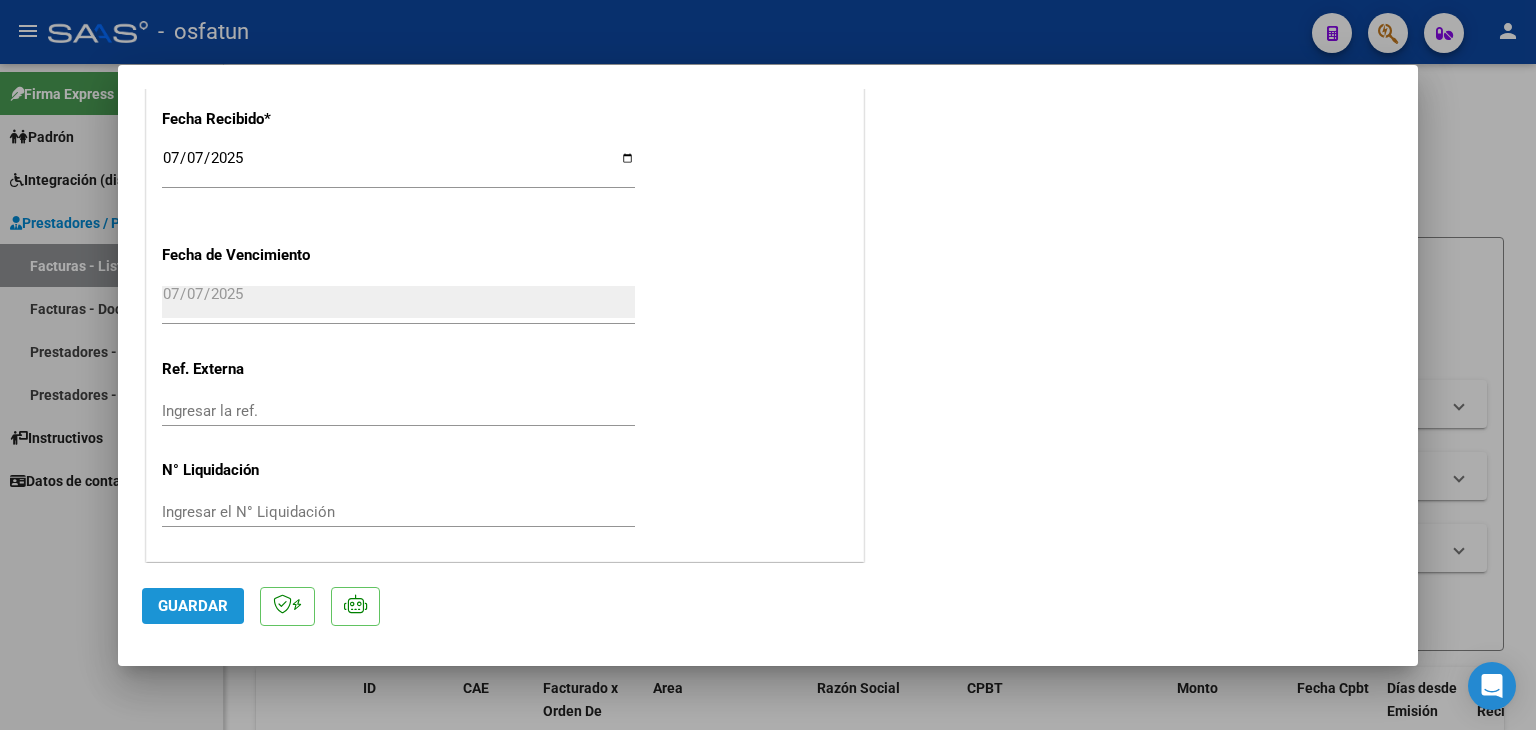 click on "Guardar" 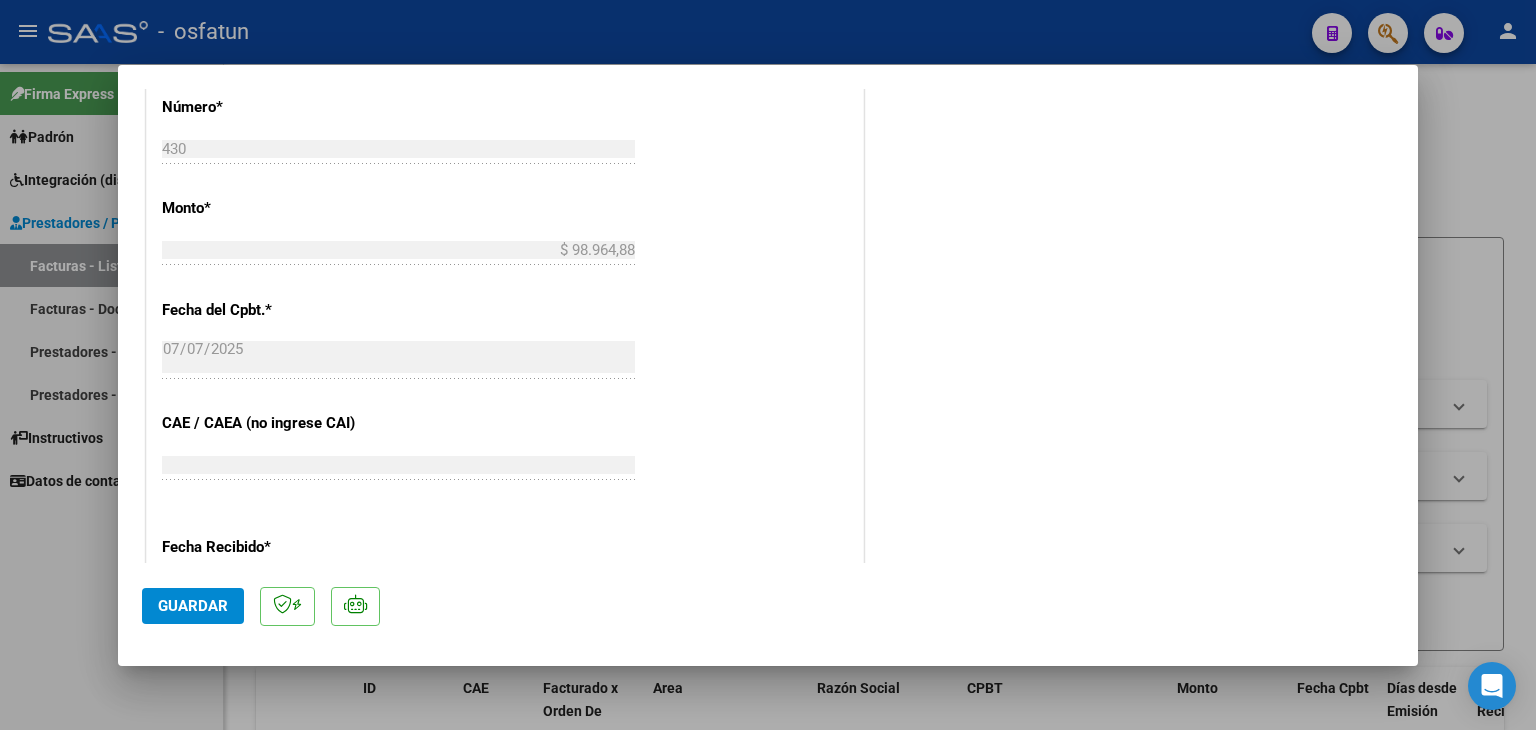 scroll, scrollTop: 1528, scrollLeft: 0, axis: vertical 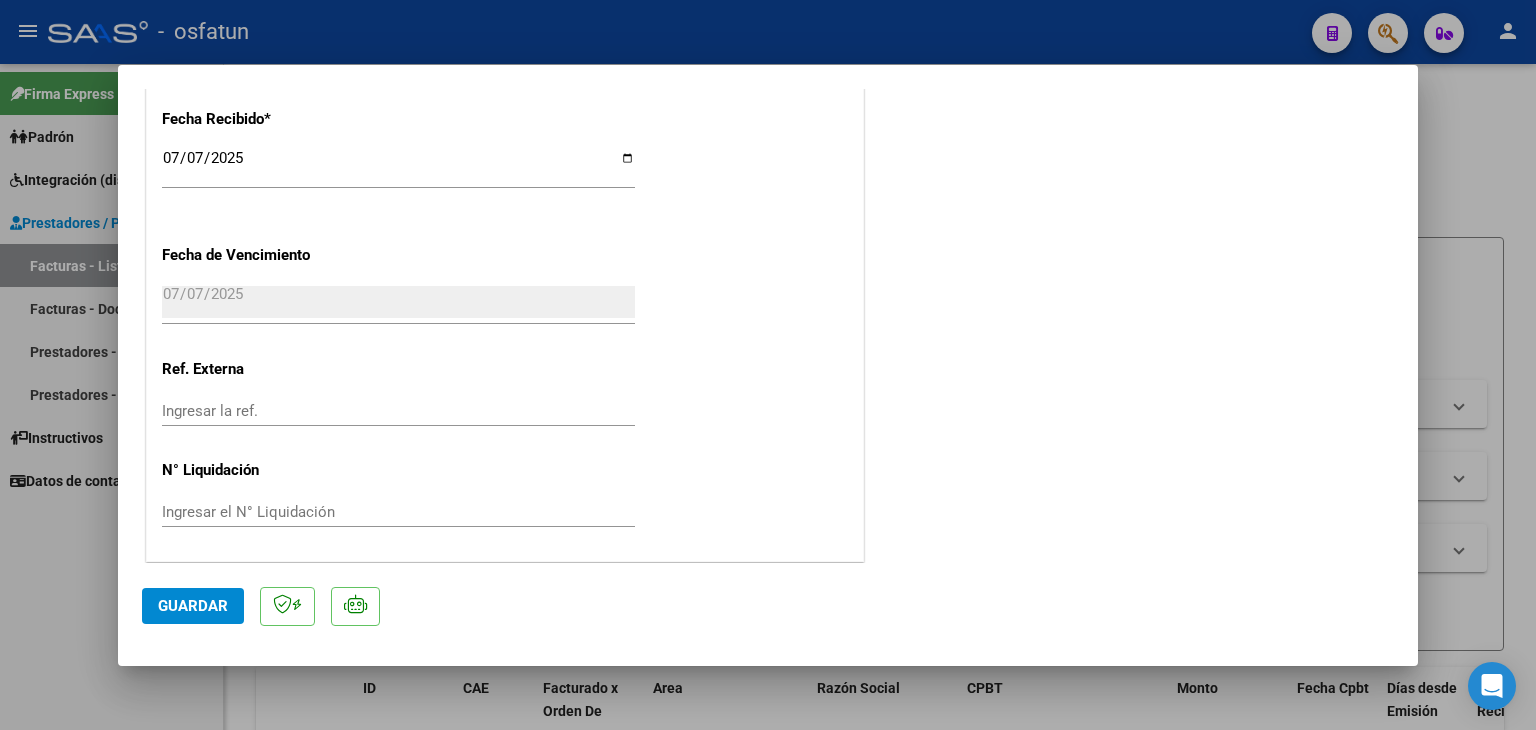click on "Guardar" 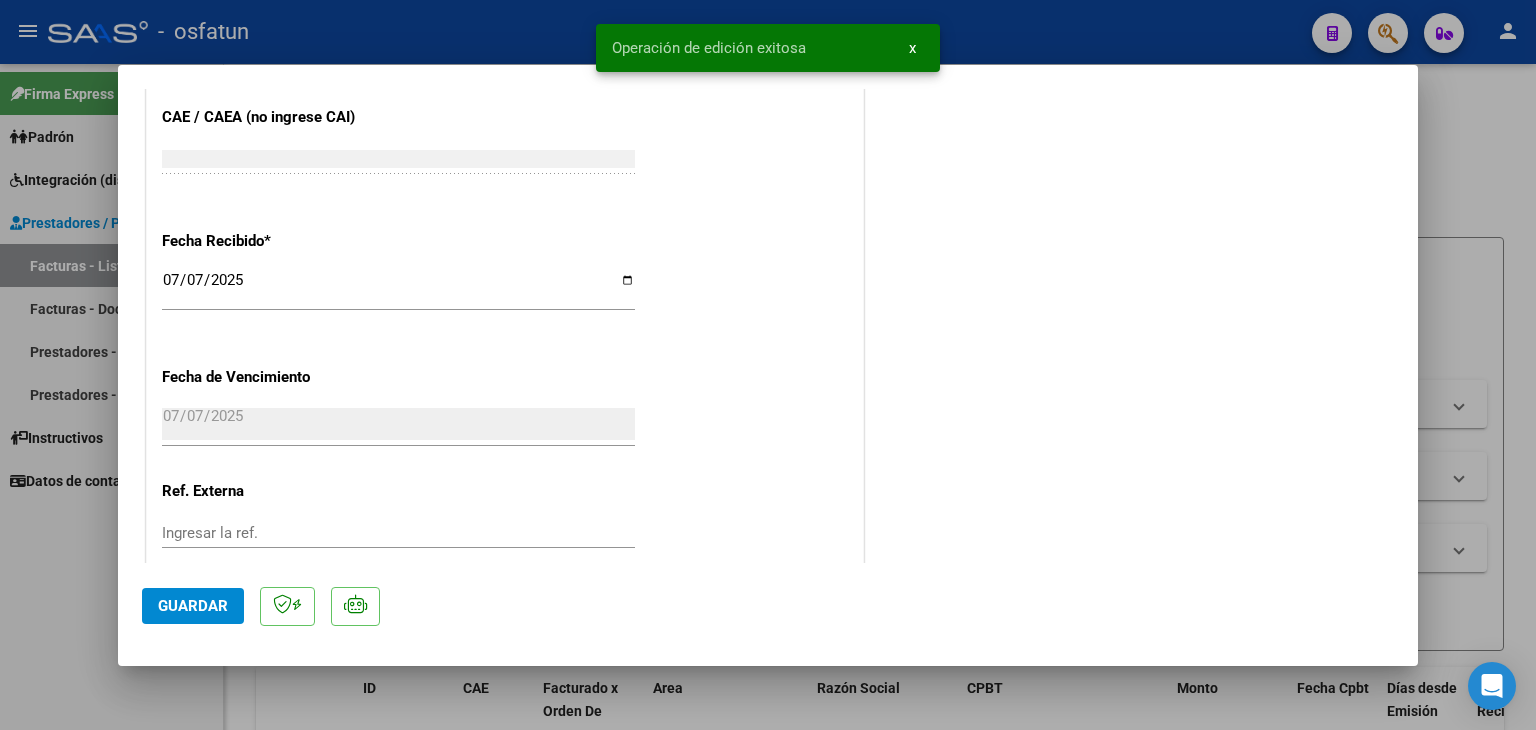 scroll, scrollTop: 1128, scrollLeft: 0, axis: vertical 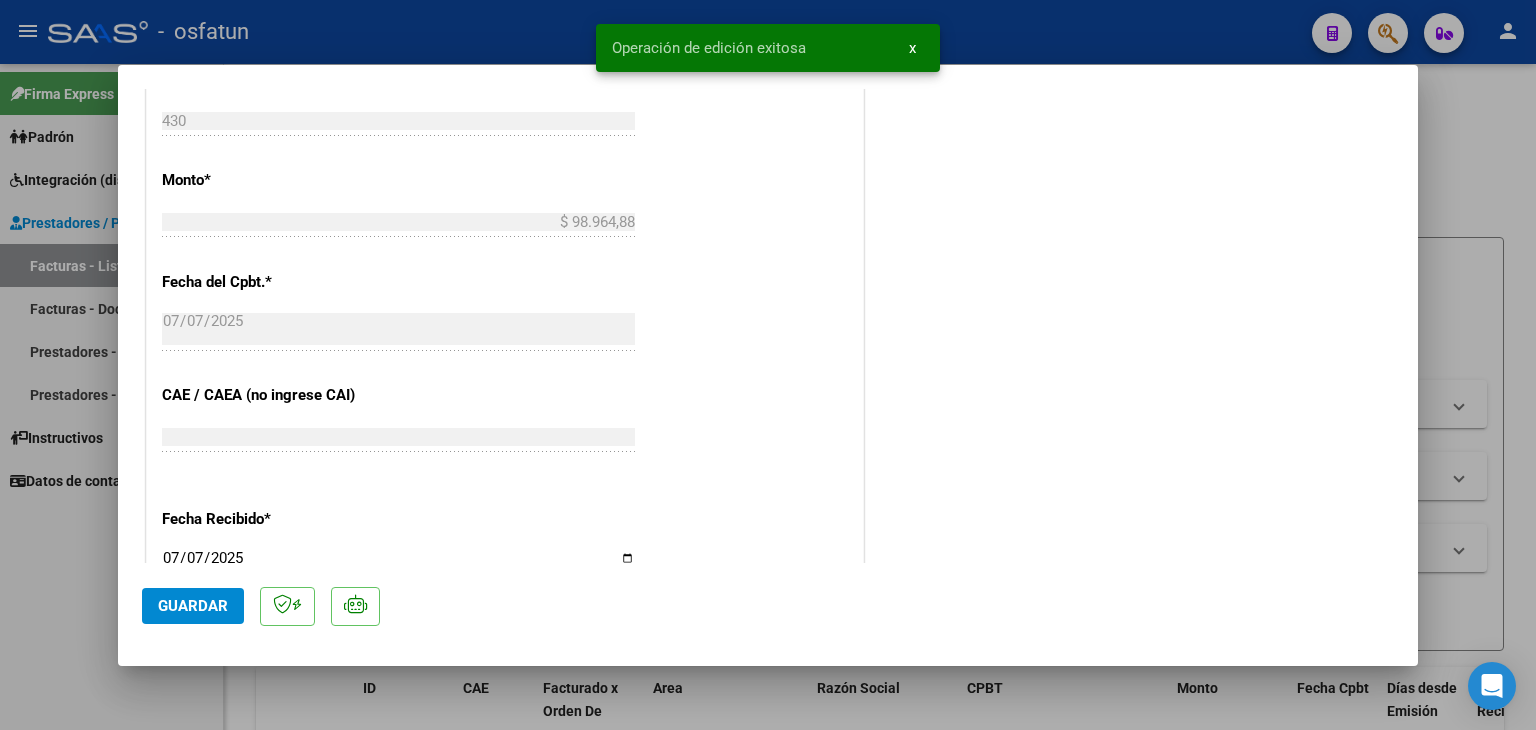 click at bounding box center [768, 365] 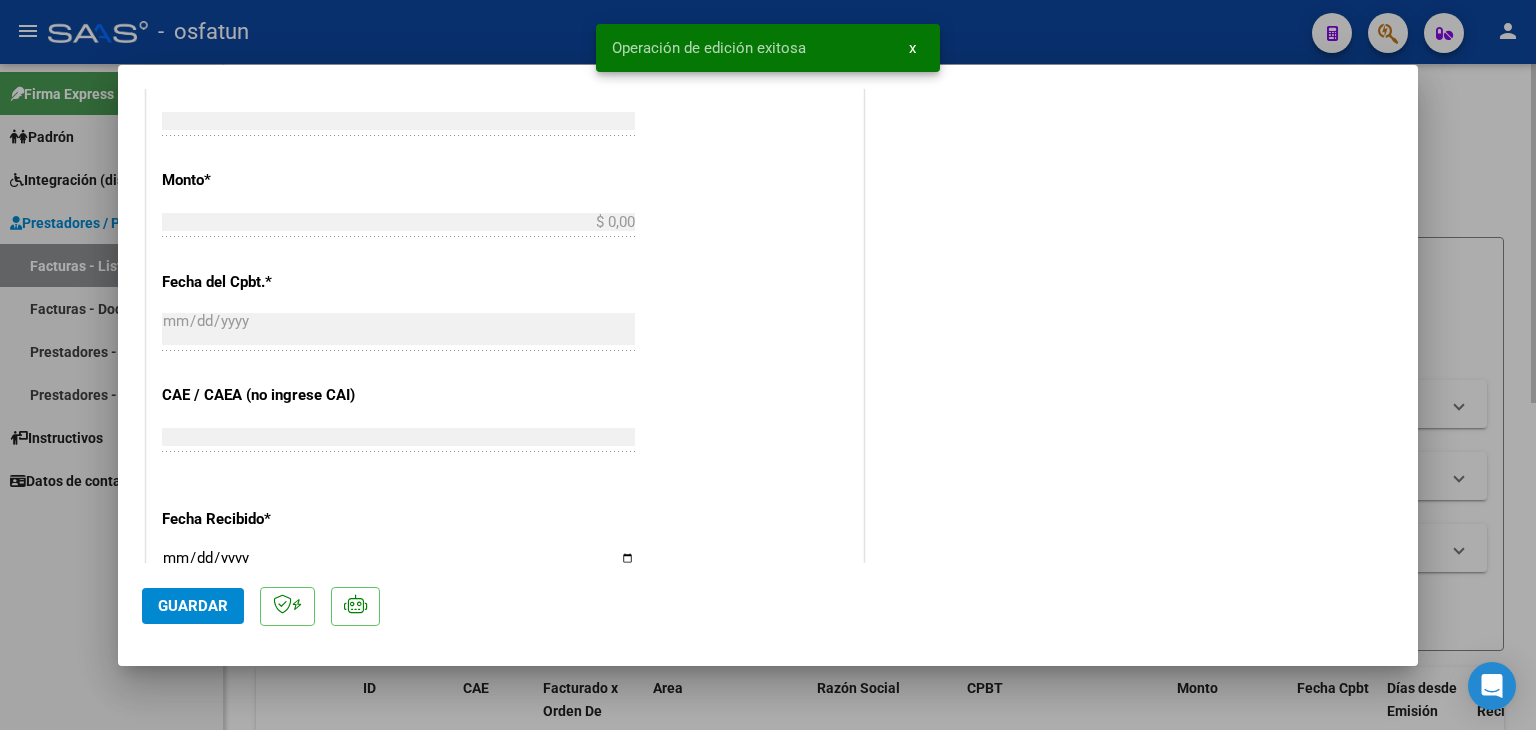 scroll, scrollTop: 0, scrollLeft: 0, axis: both 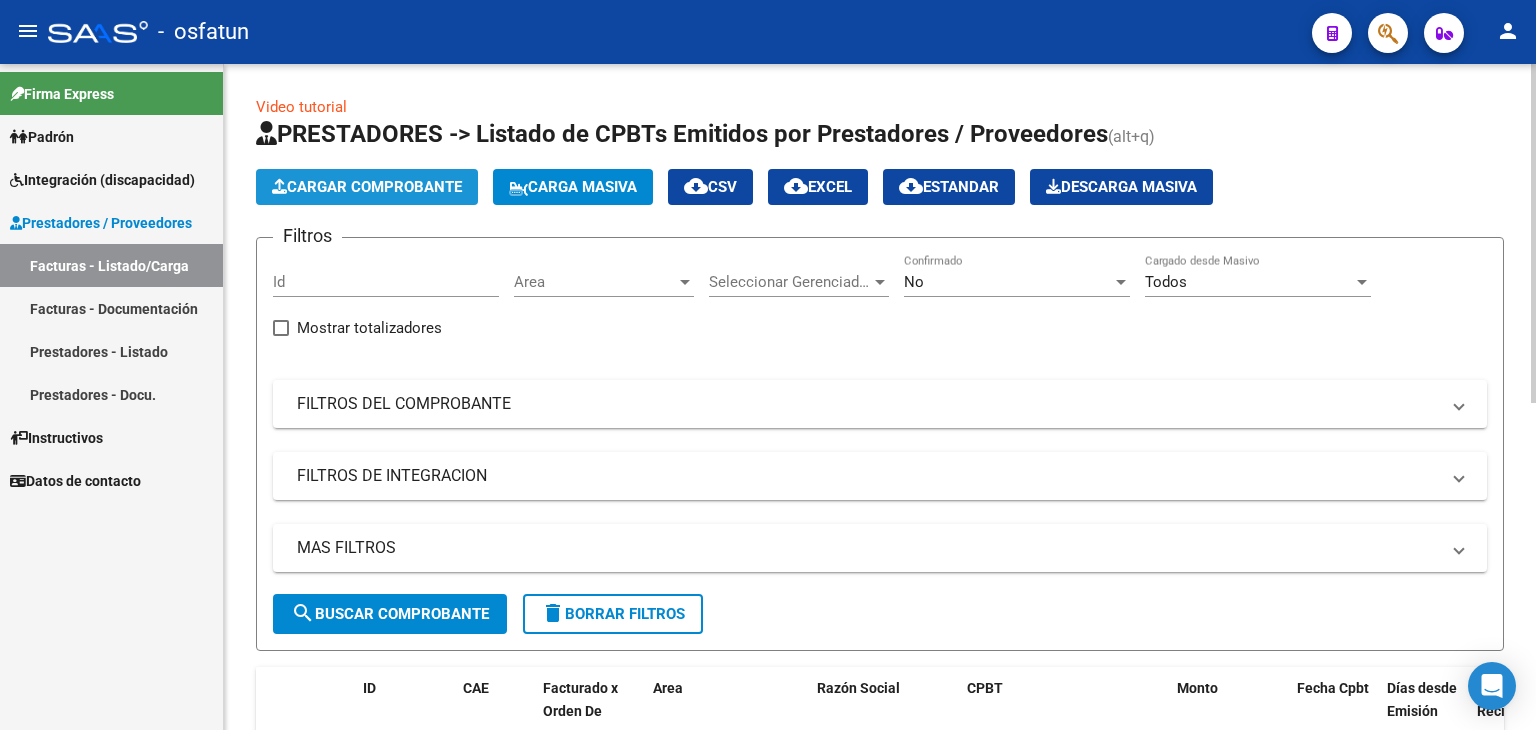 click on "Cargar Comprobante" 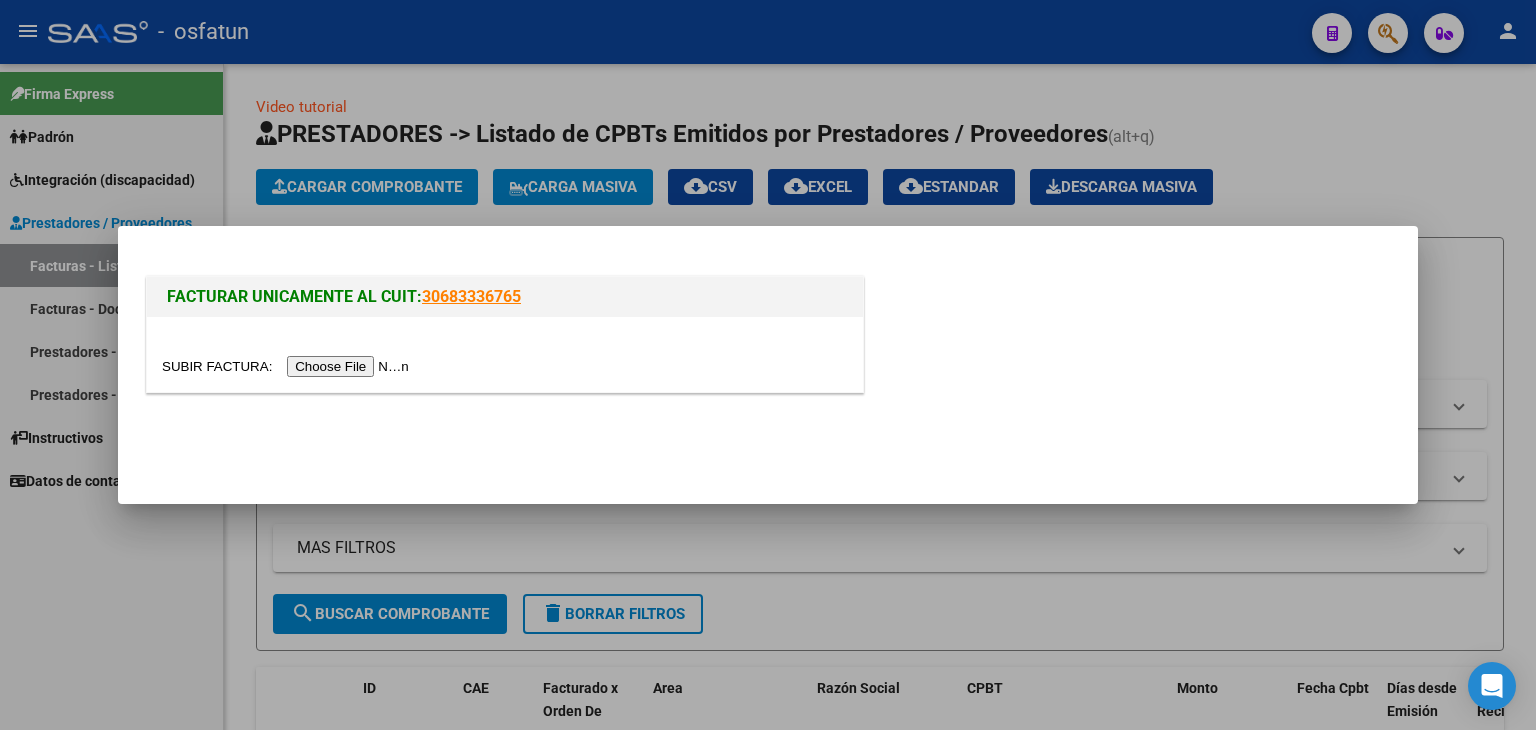 click at bounding box center (505, 354) 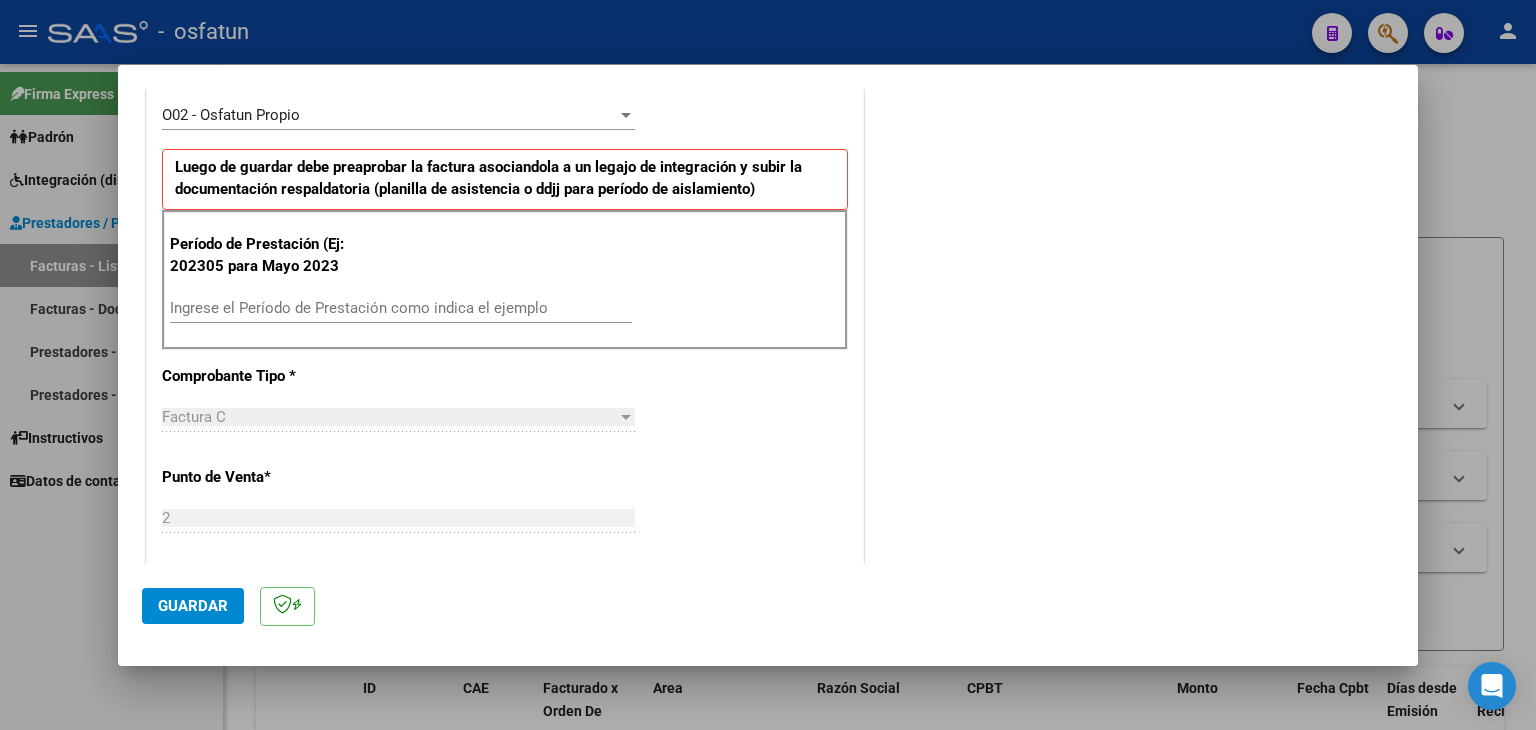 scroll, scrollTop: 600, scrollLeft: 0, axis: vertical 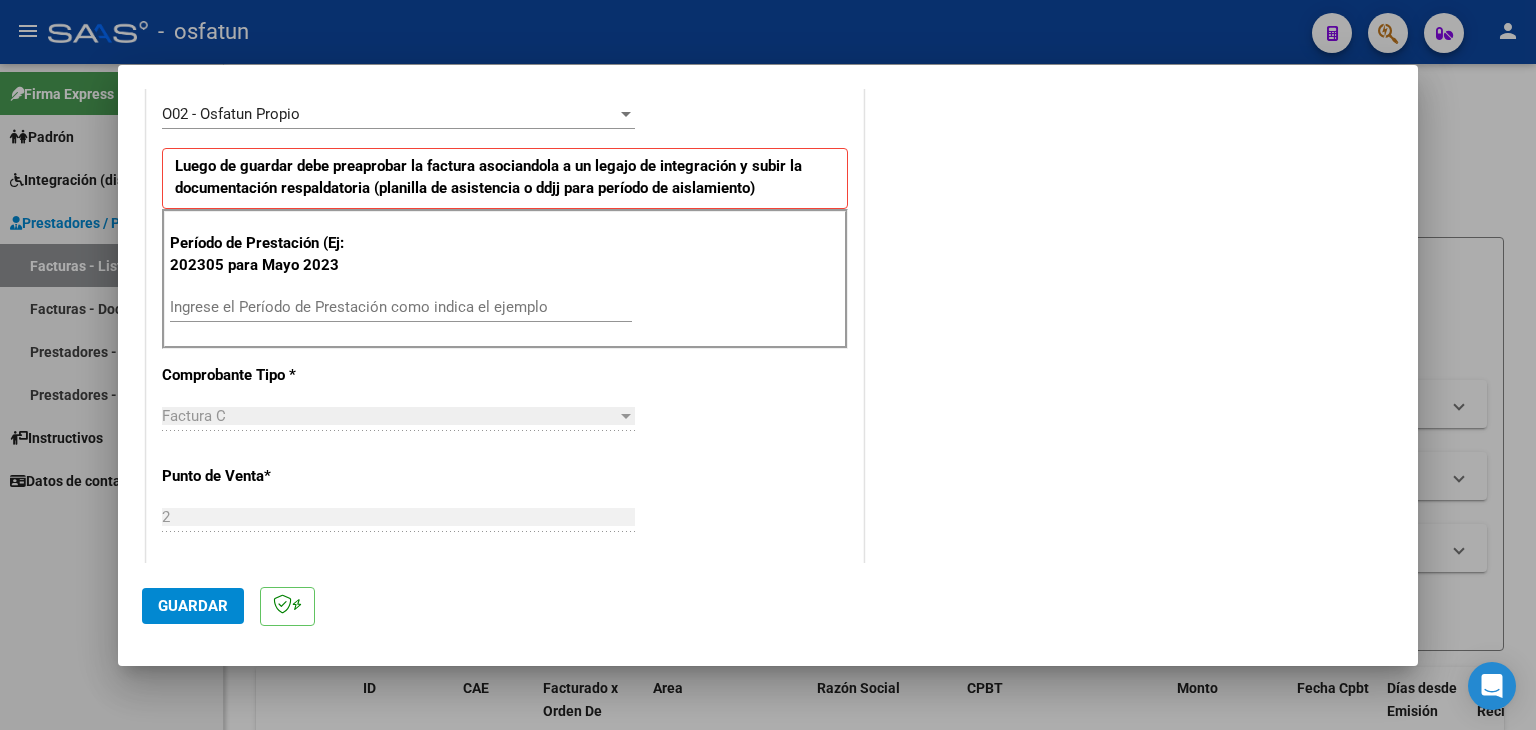 click on "Ingrese el Período de Prestación como indica el ejemplo" at bounding box center [401, 307] 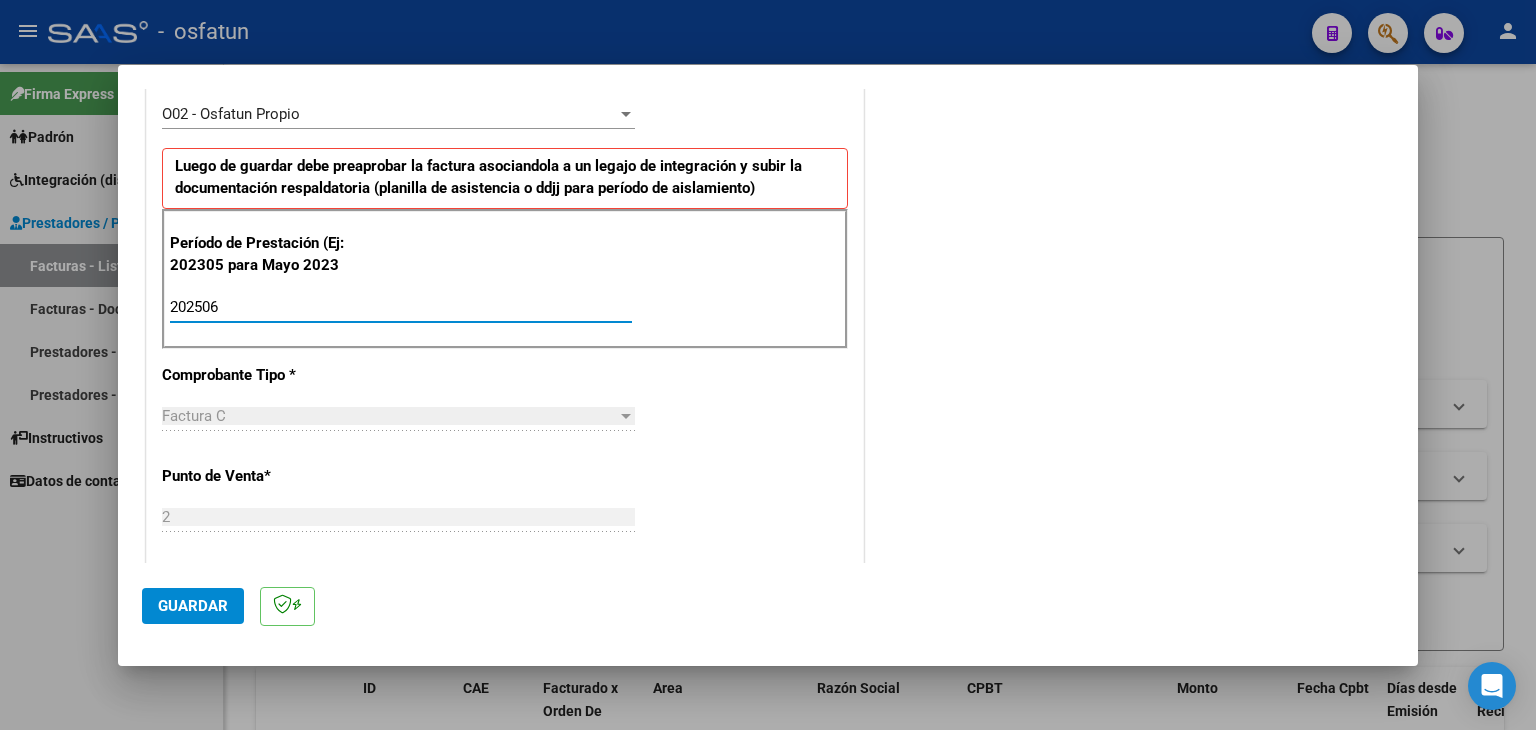 type on "202506" 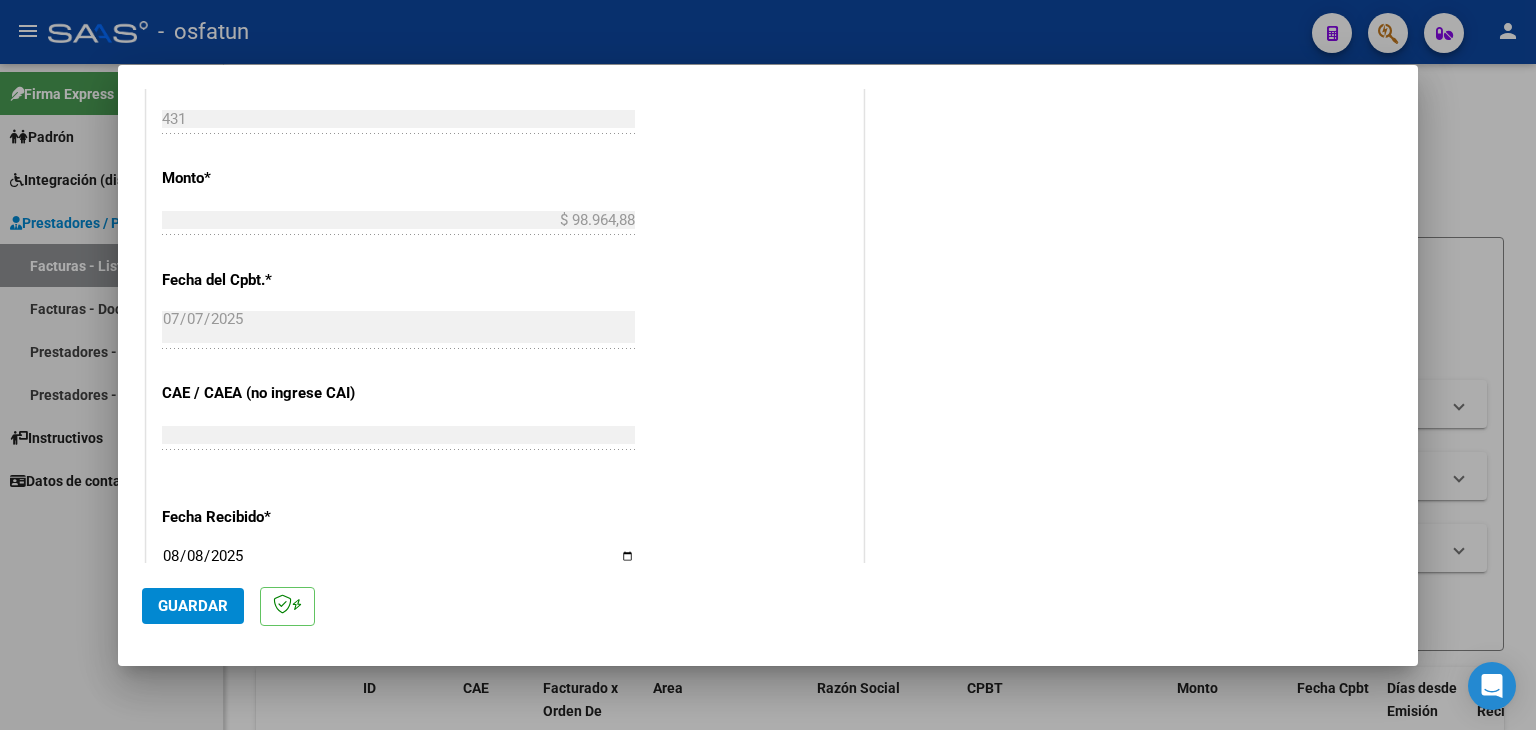 scroll, scrollTop: 1200, scrollLeft: 0, axis: vertical 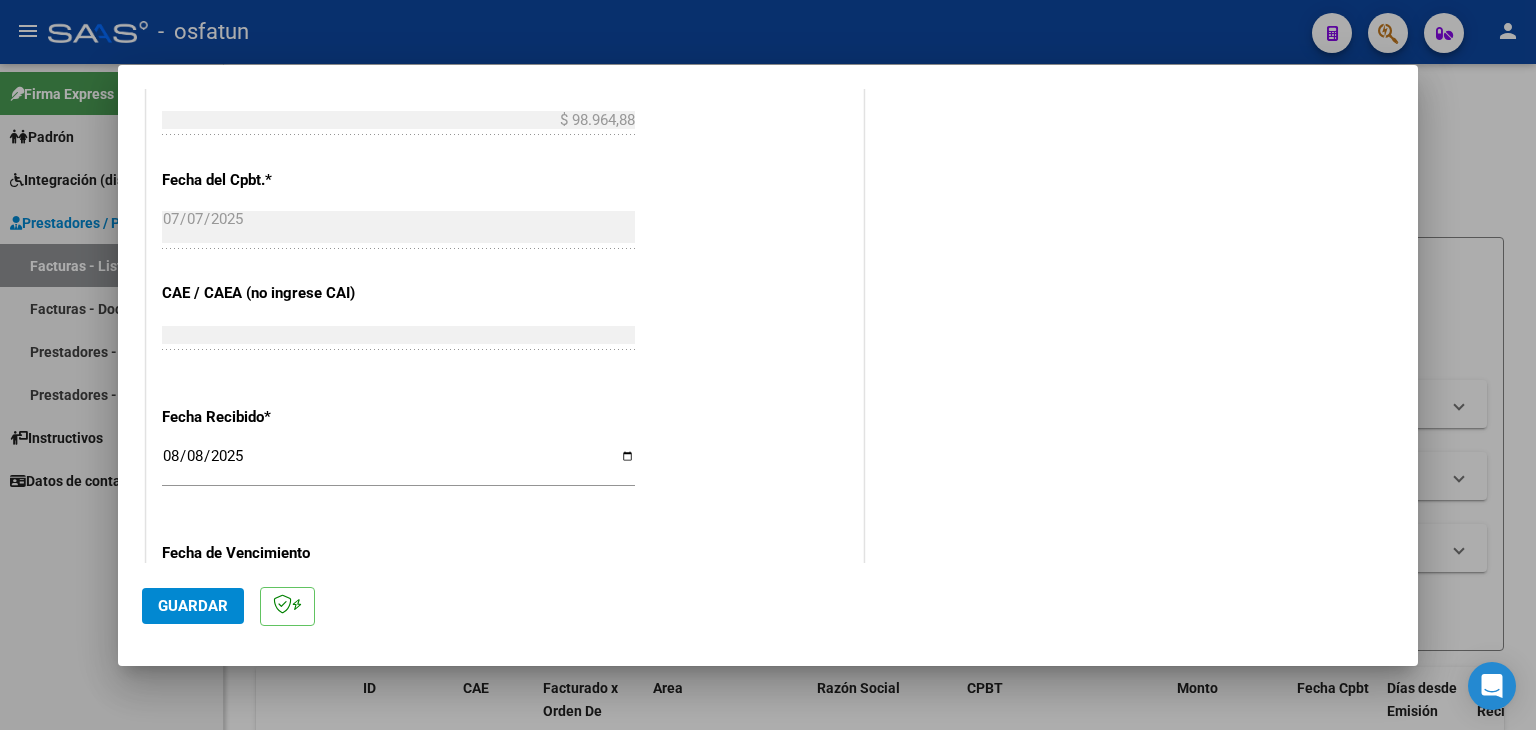 click on "2025-08-08" at bounding box center (398, 464) 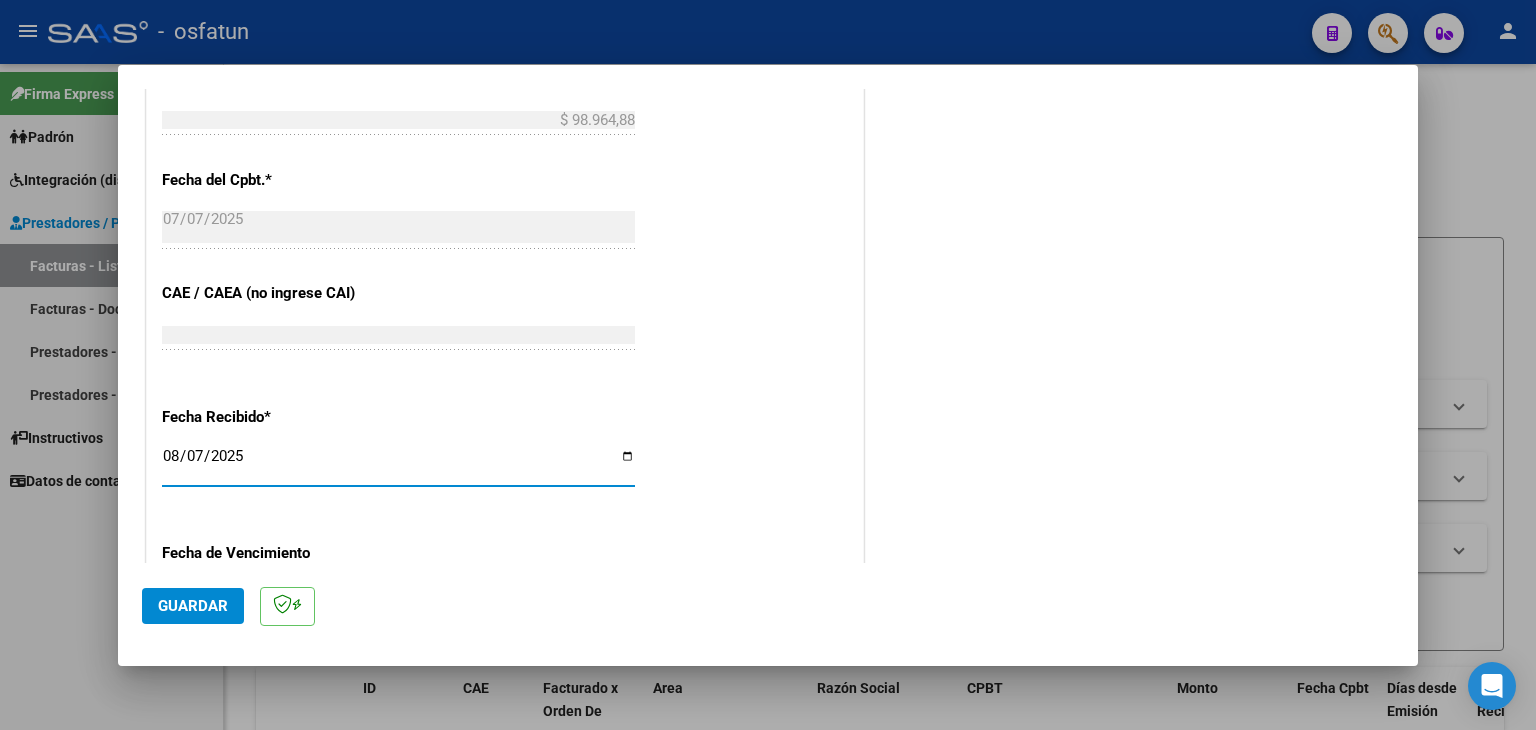 type on "2025-07-07" 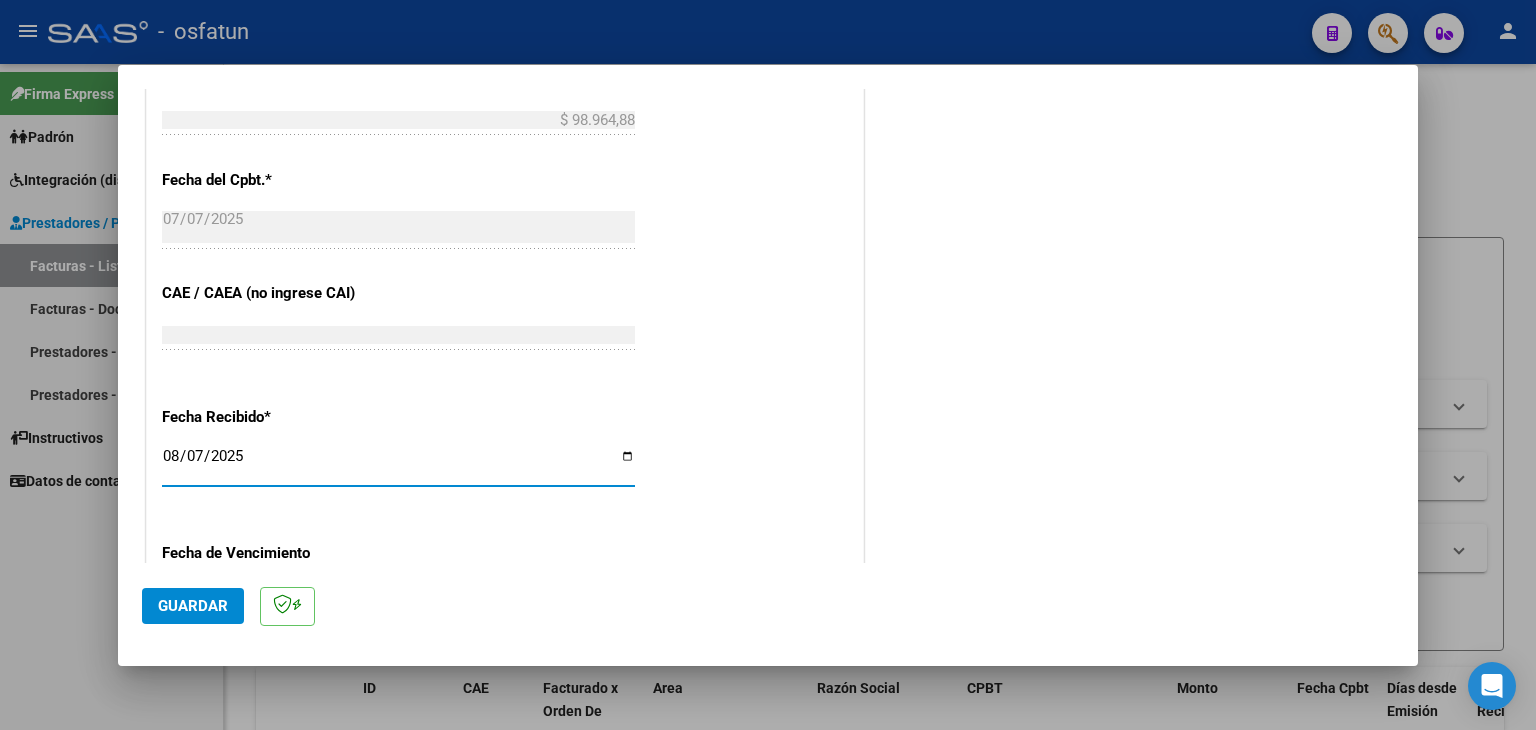 type on "2025-07-07" 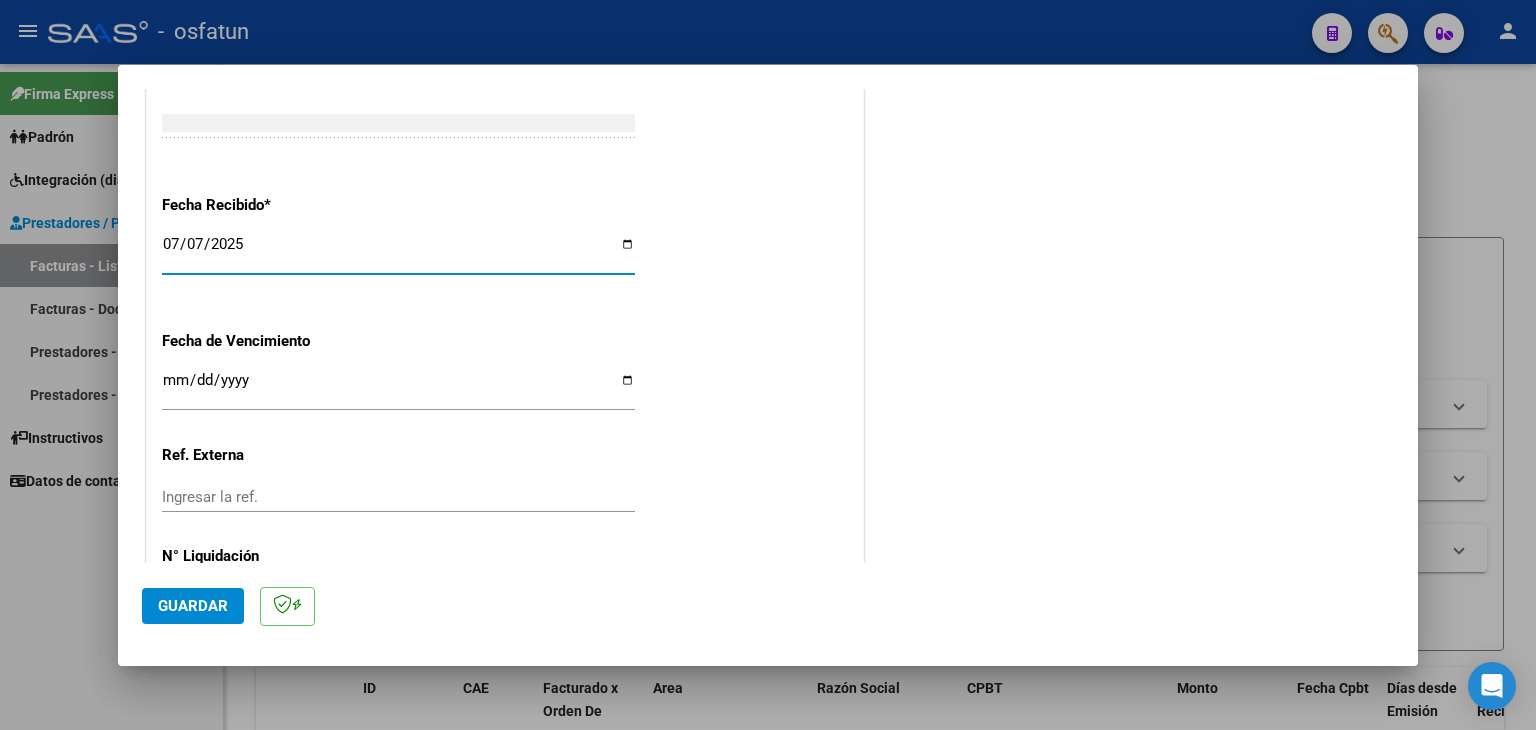 scroll, scrollTop: 1498, scrollLeft: 0, axis: vertical 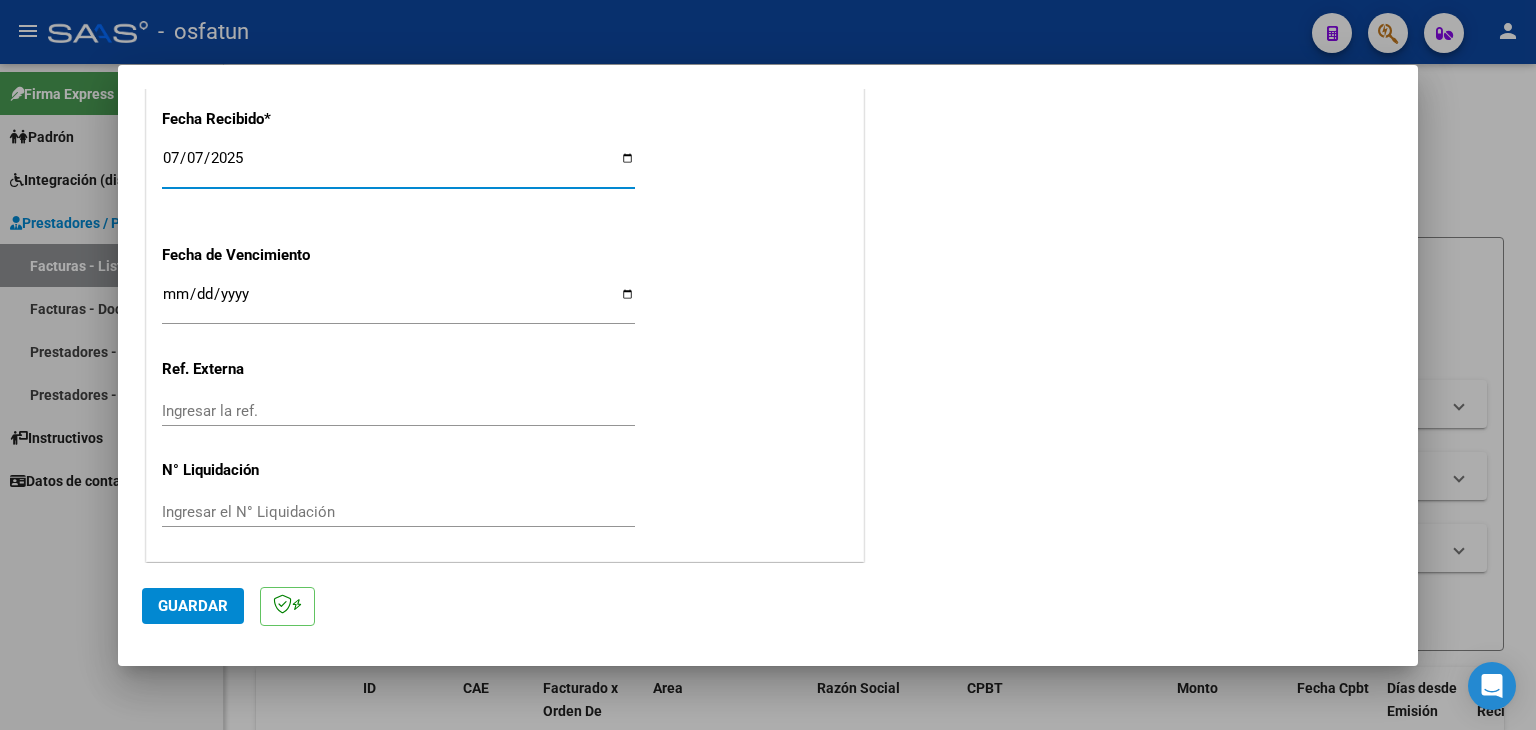 click on "Ingresar la fecha" at bounding box center [398, 302] 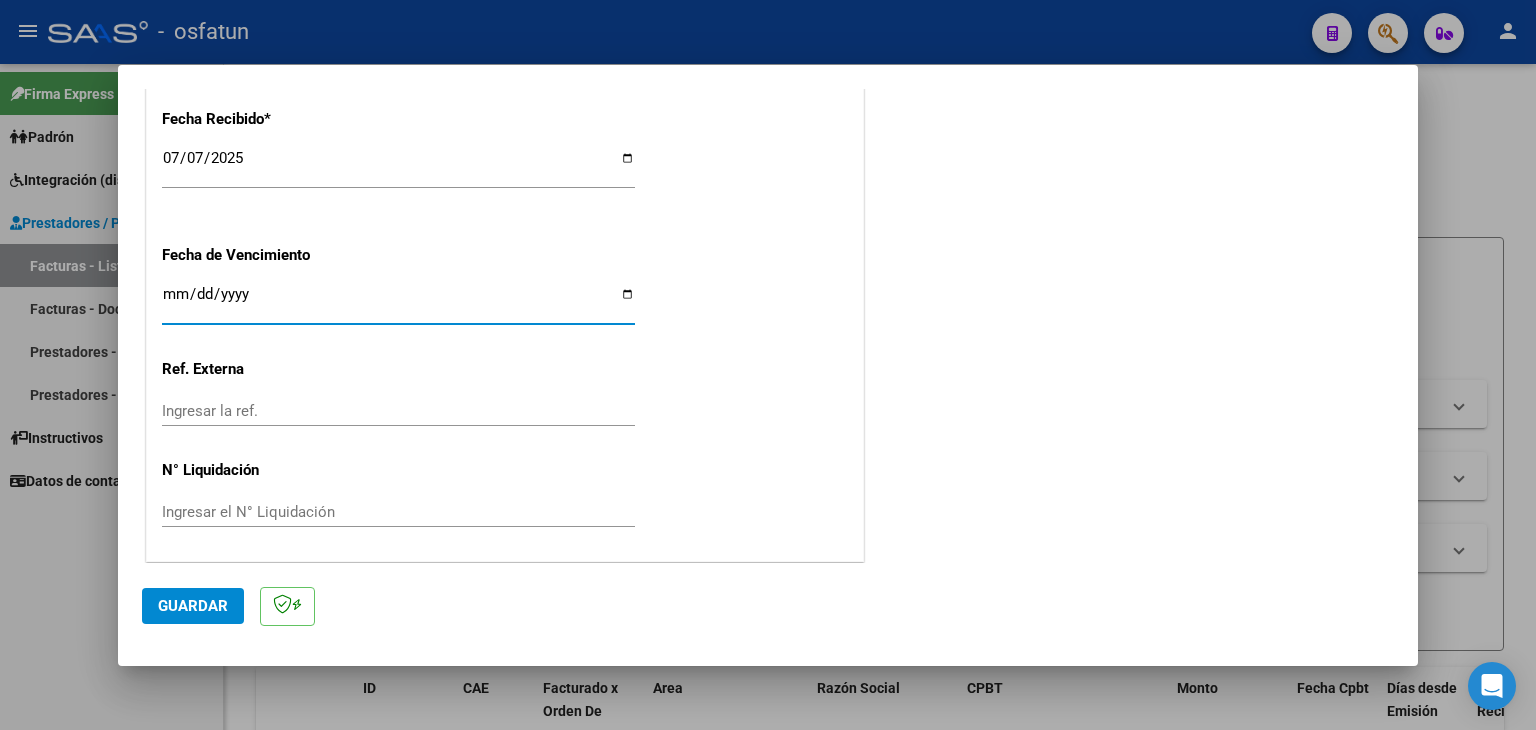 type on "2025-07-07" 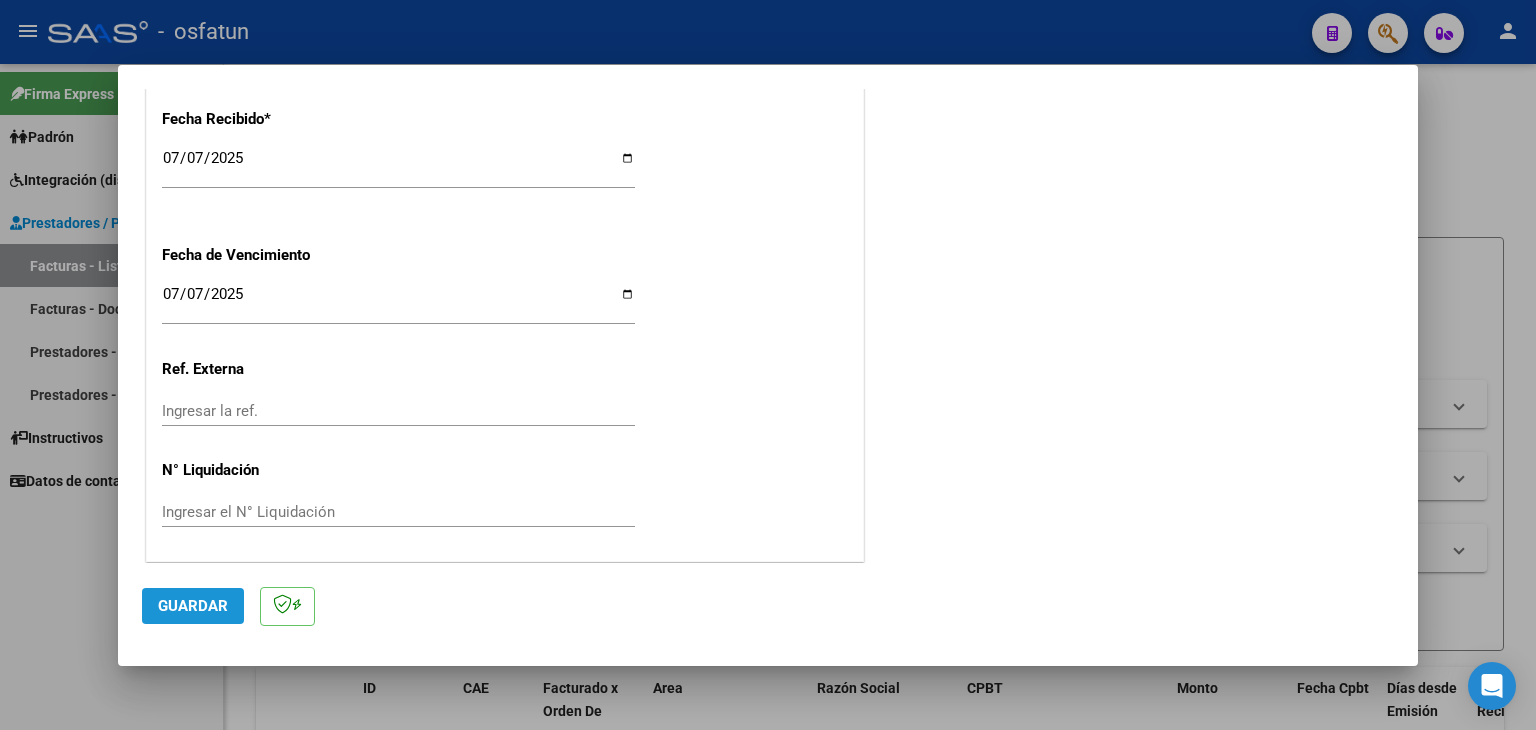 click on "Guardar" 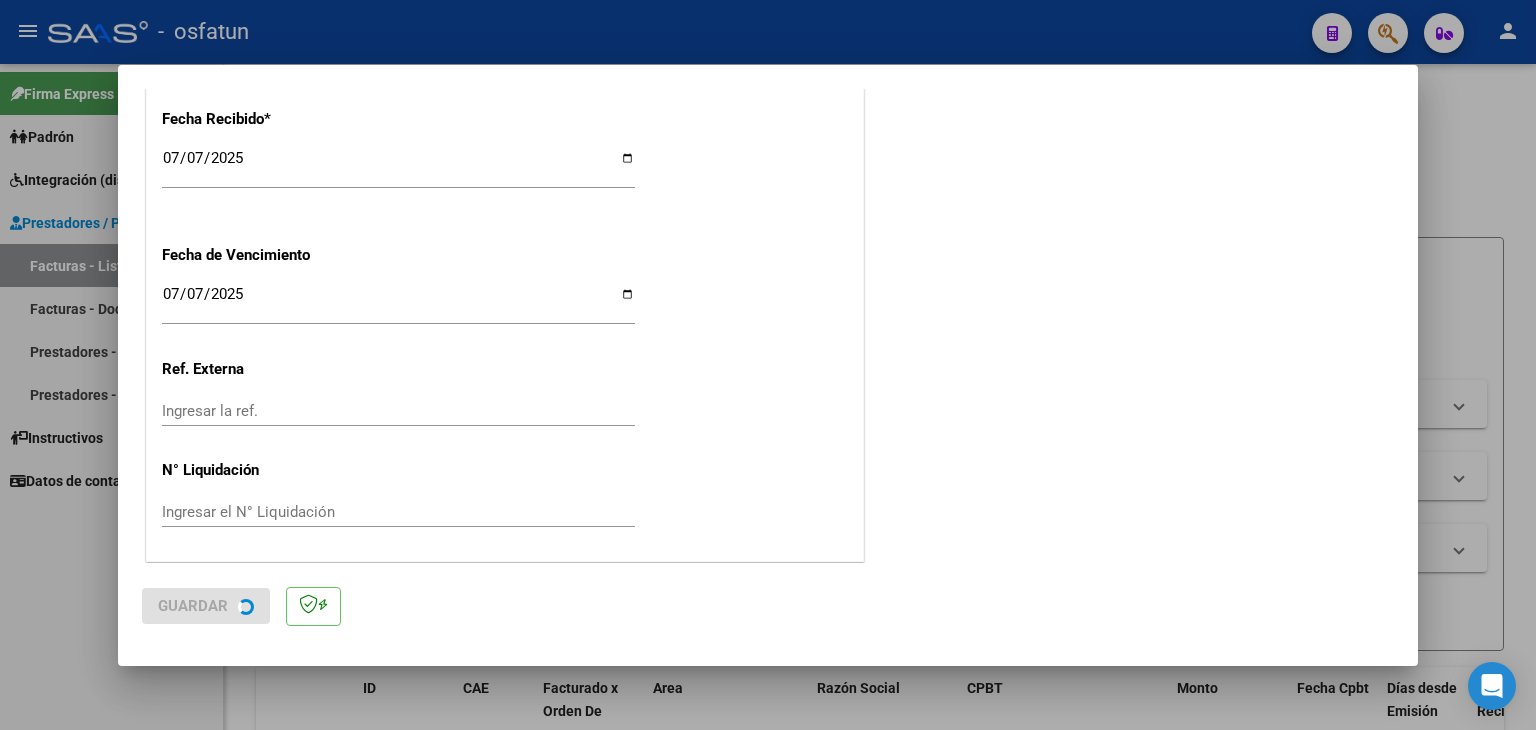 scroll, scrollTop: 0, scrollLeft: 0, axis: both 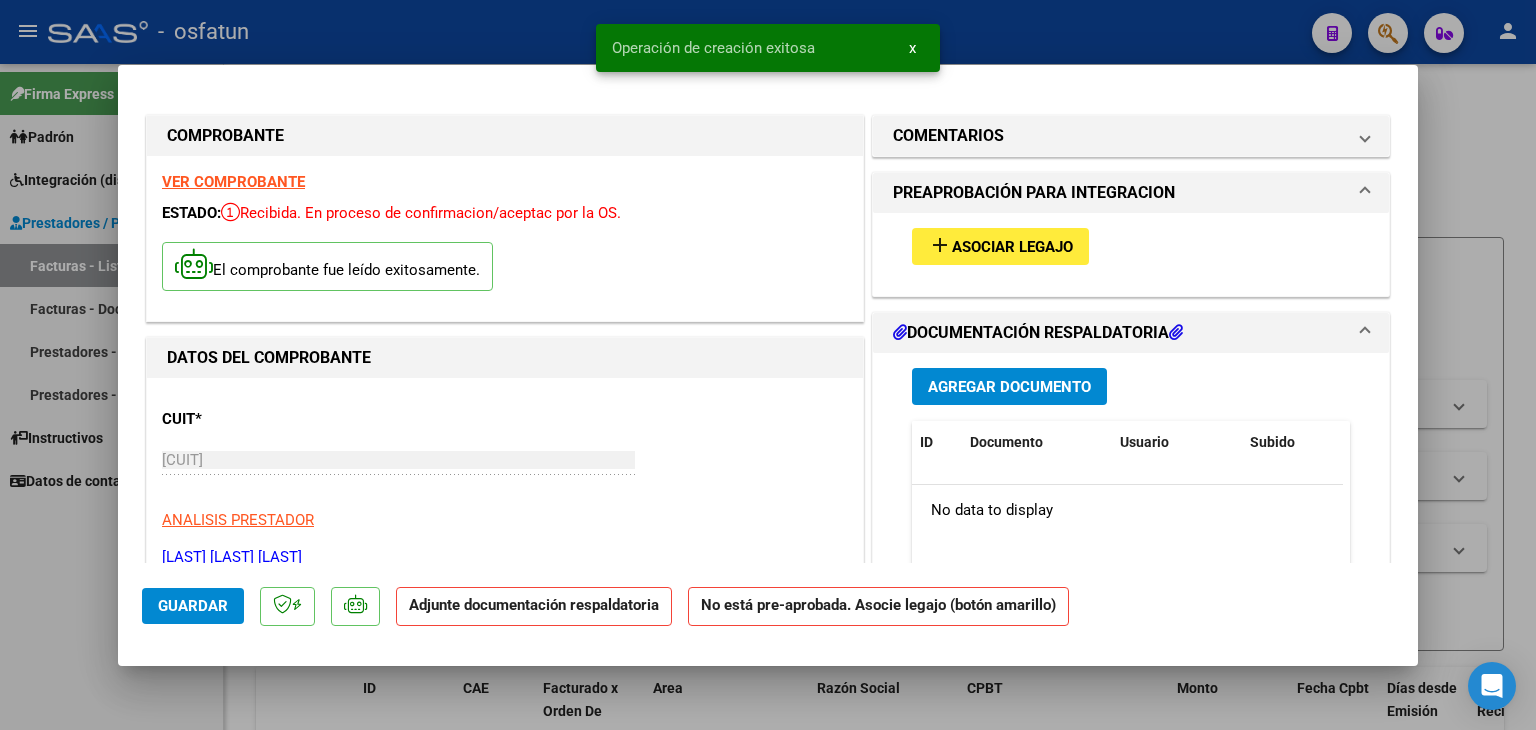 click on "add Asociar Legajo" at bounding box center (1000, 246) 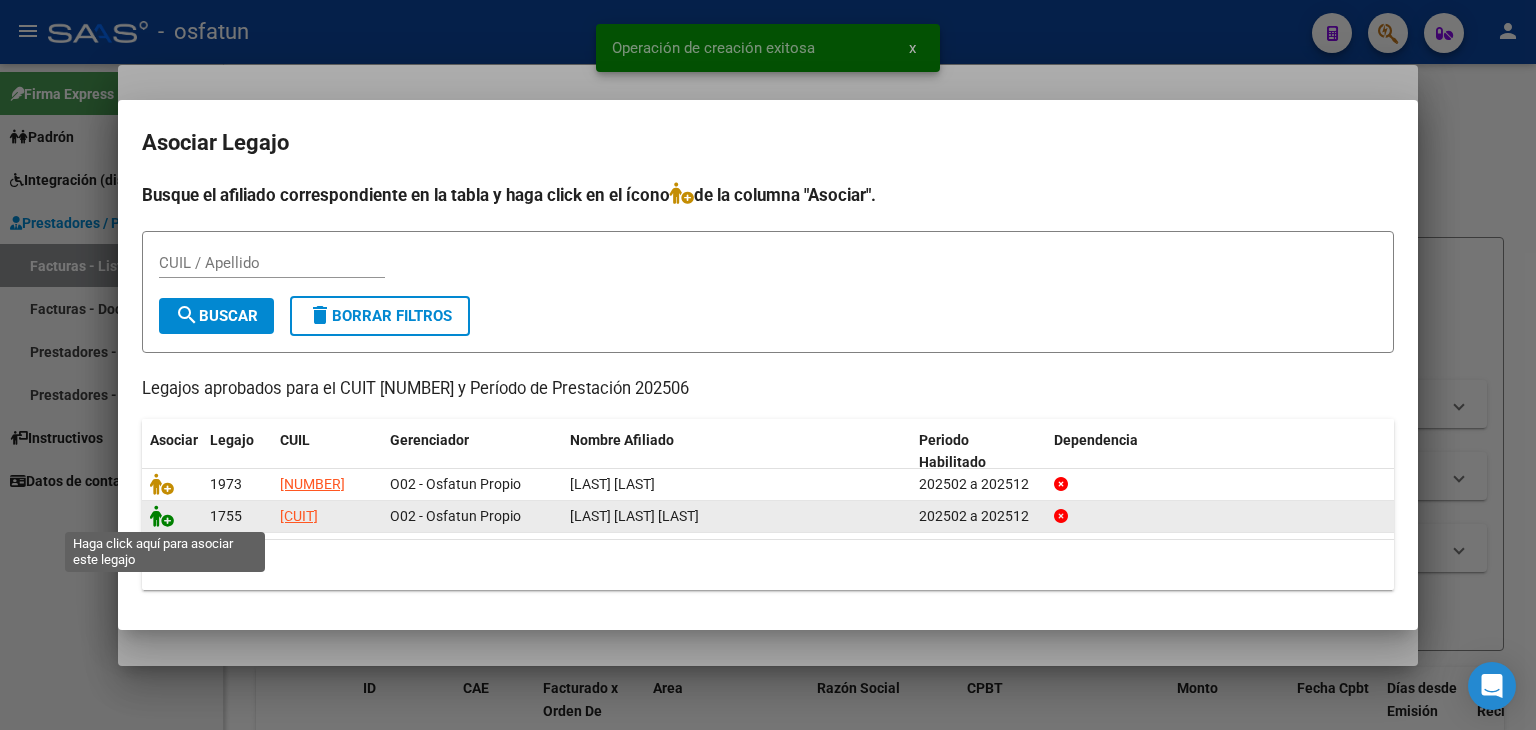 click 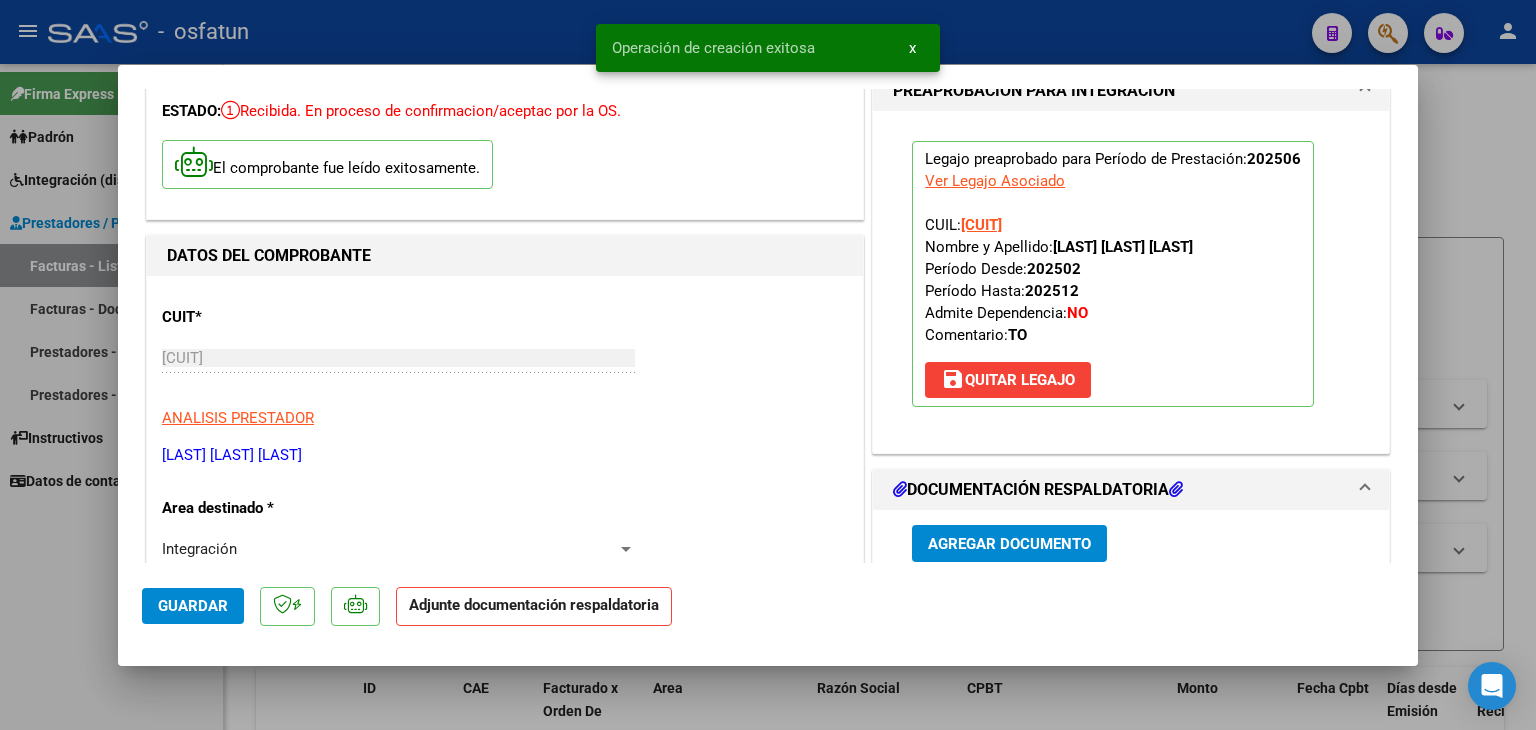 scroll, scrollTop: 400, scrollLeft: 0, axis: vertical 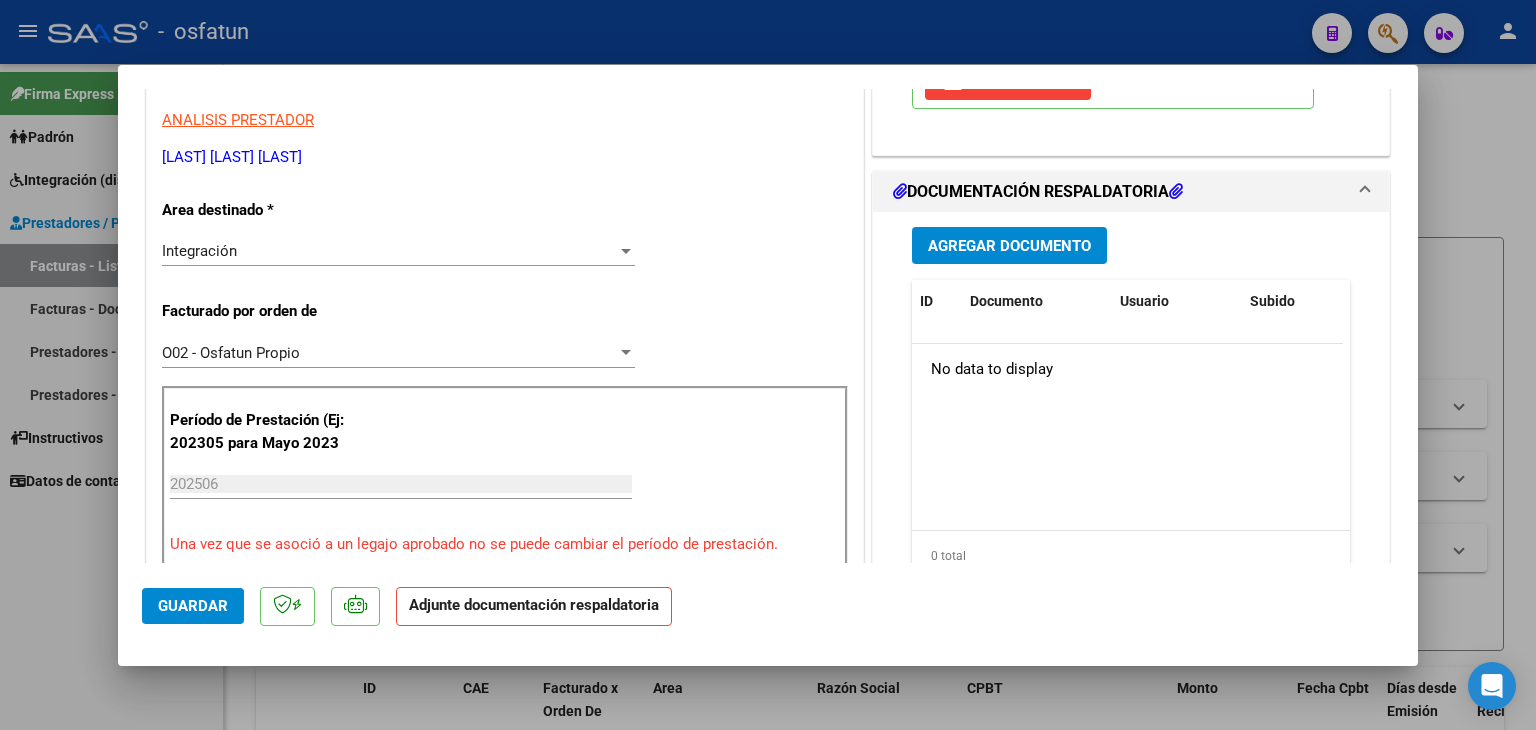 click on "Agregar Documento" at bounding box center (1009, 246) 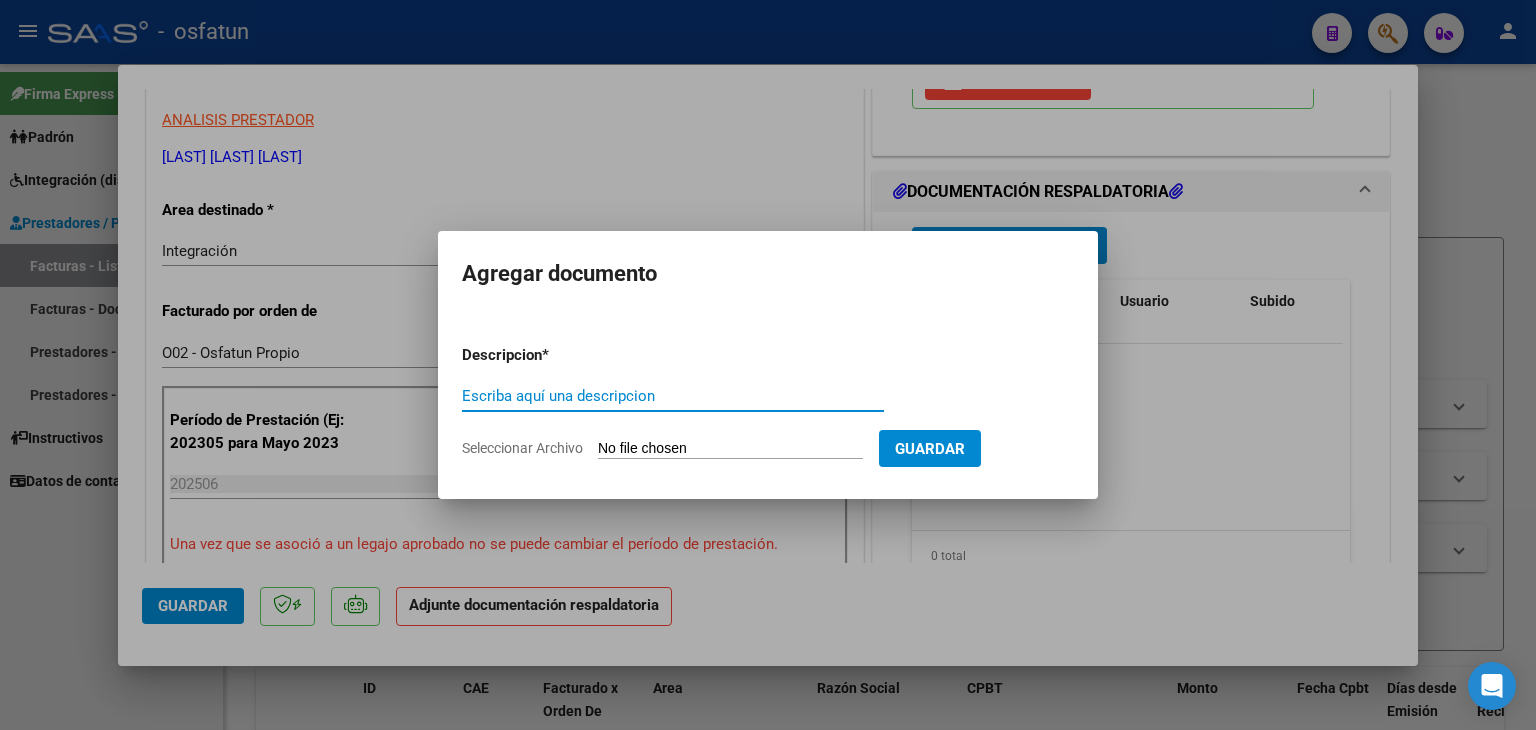 click on "Escriba aquí una descripcion" at bounding box center [673, 396] 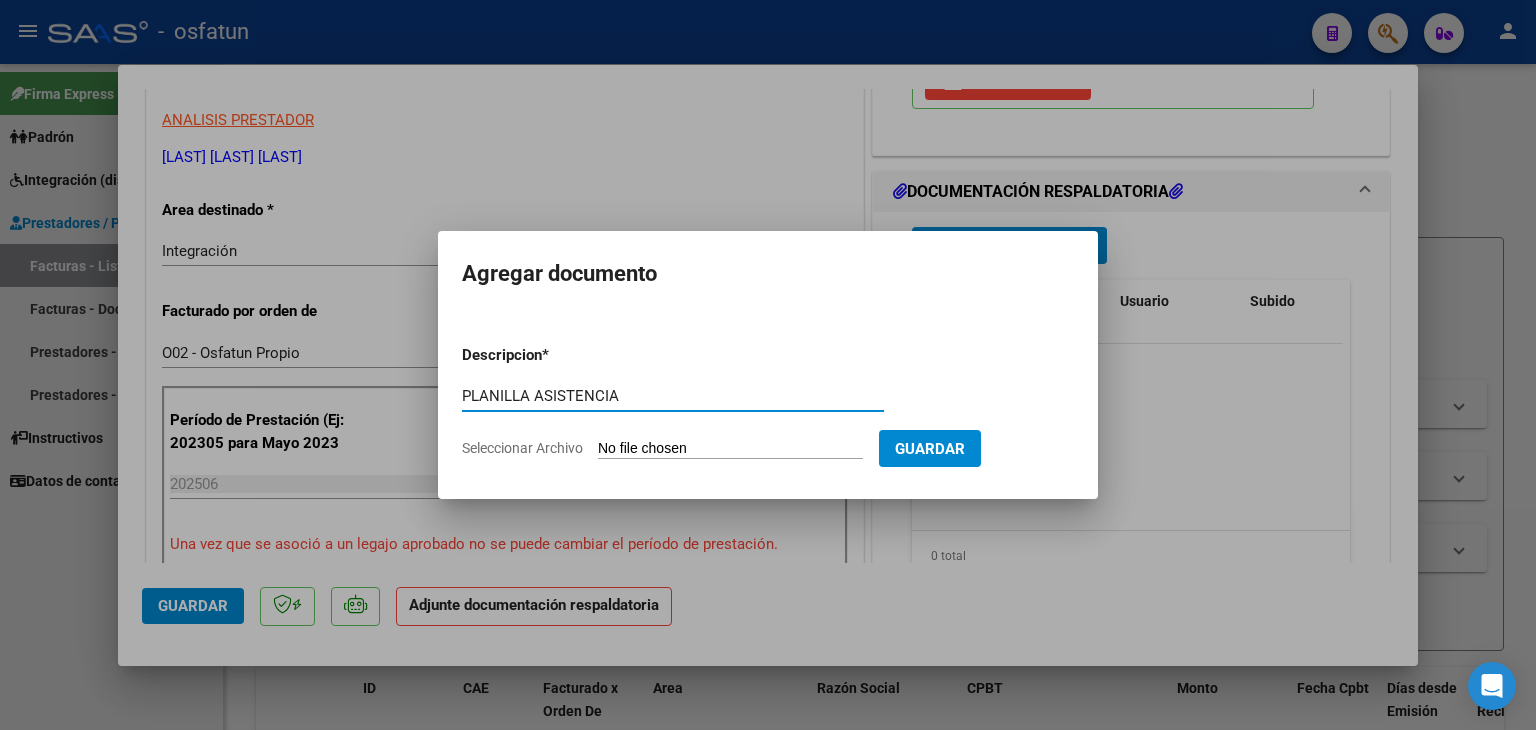 type on "PLANILLA ASISTENCIA" 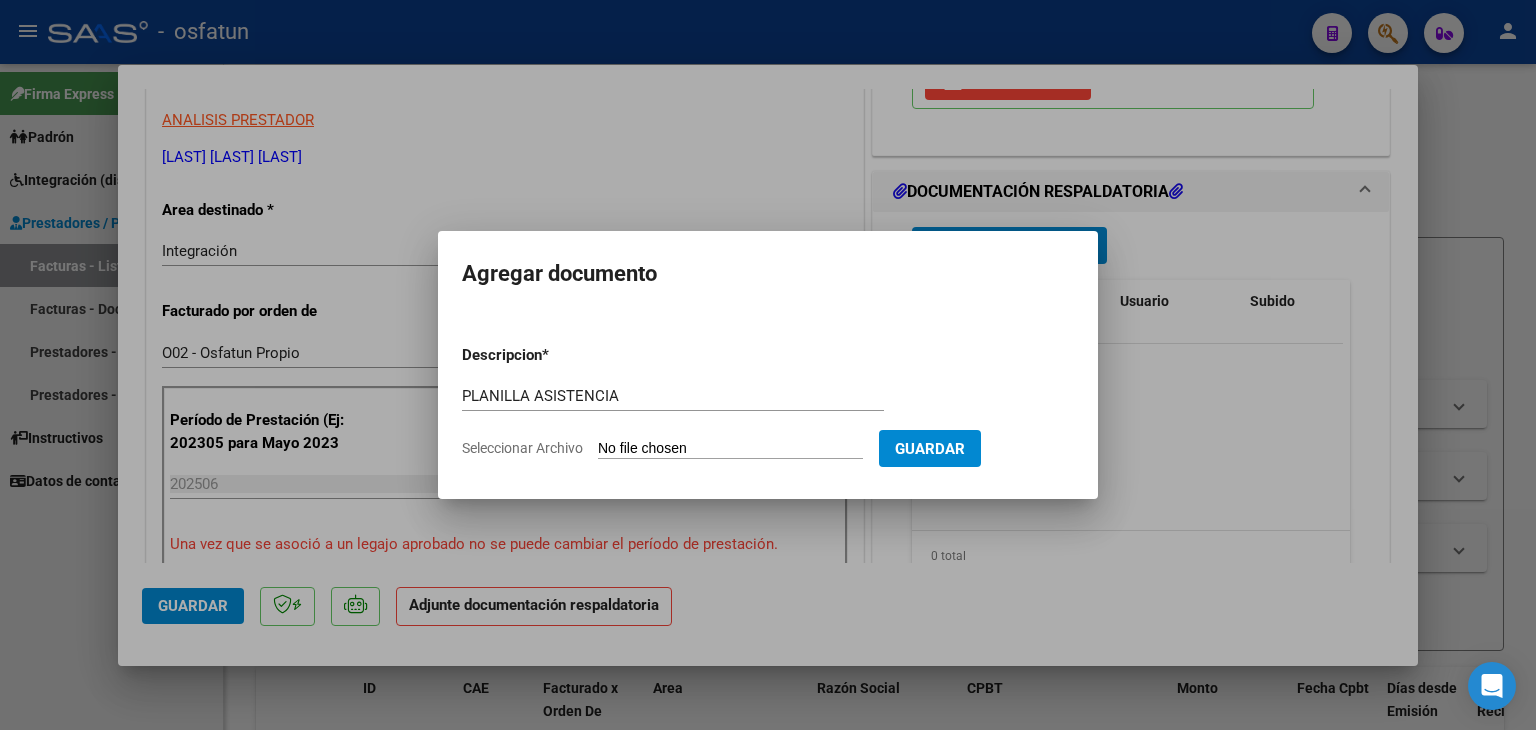 type on "C:\fakepath\PLANILLA ASISTENCIA - TERAPIA OC - JUN 2025.jpeg" 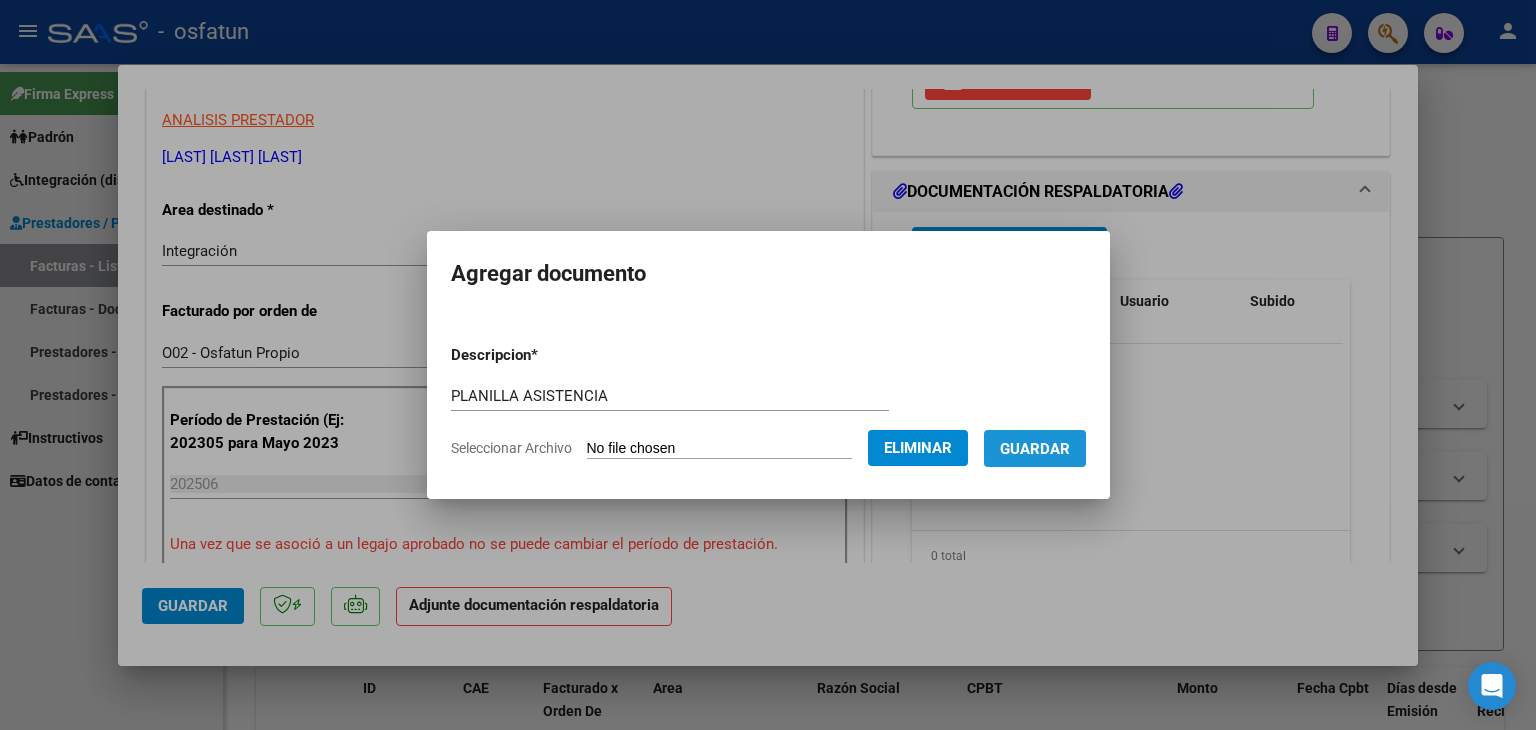 click on "Guardar" at bounding box center (1035, 449) 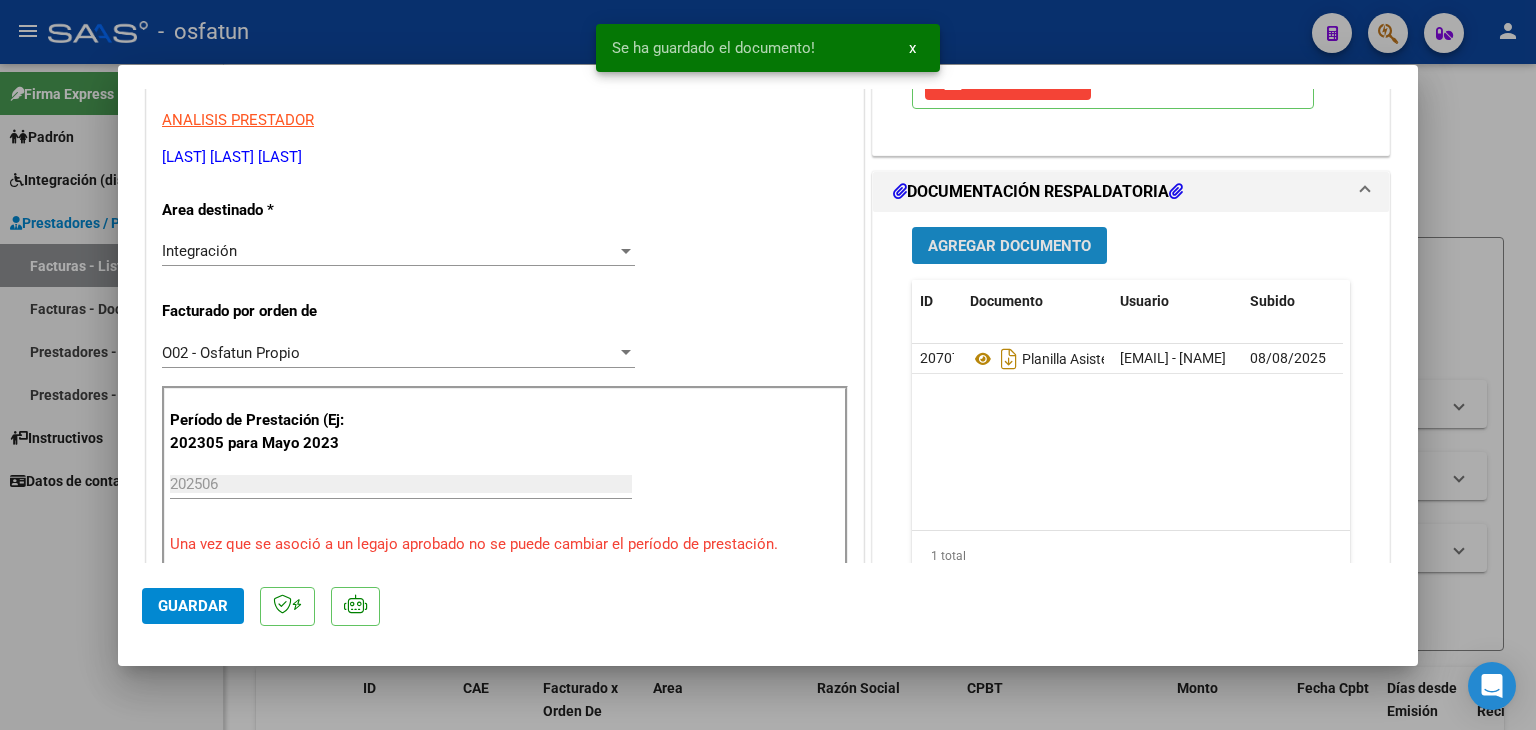 click on "Agregar Documento" at bounding box center (1009, 245) 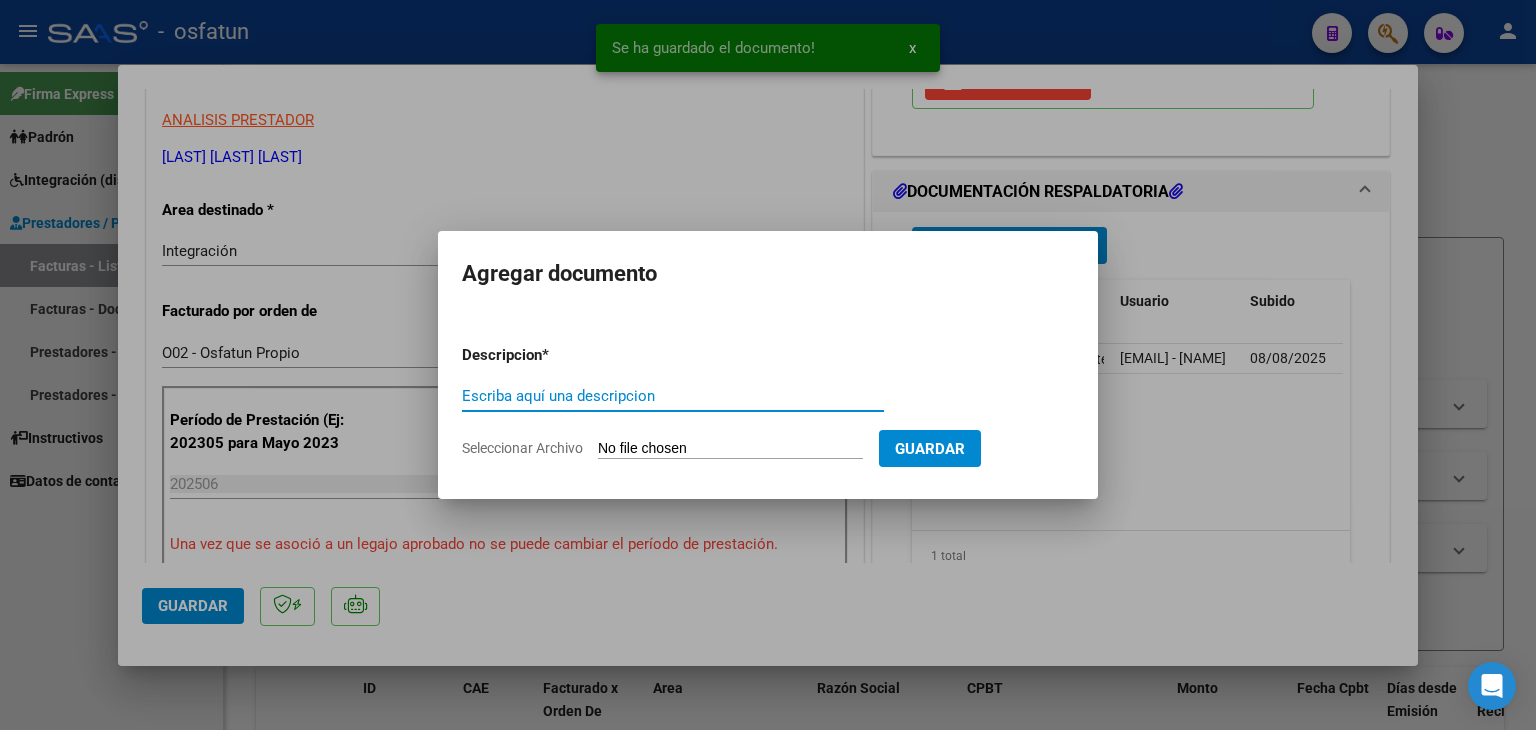click on "Escriba aquí una descripcion" at bounding box center (673, 396) 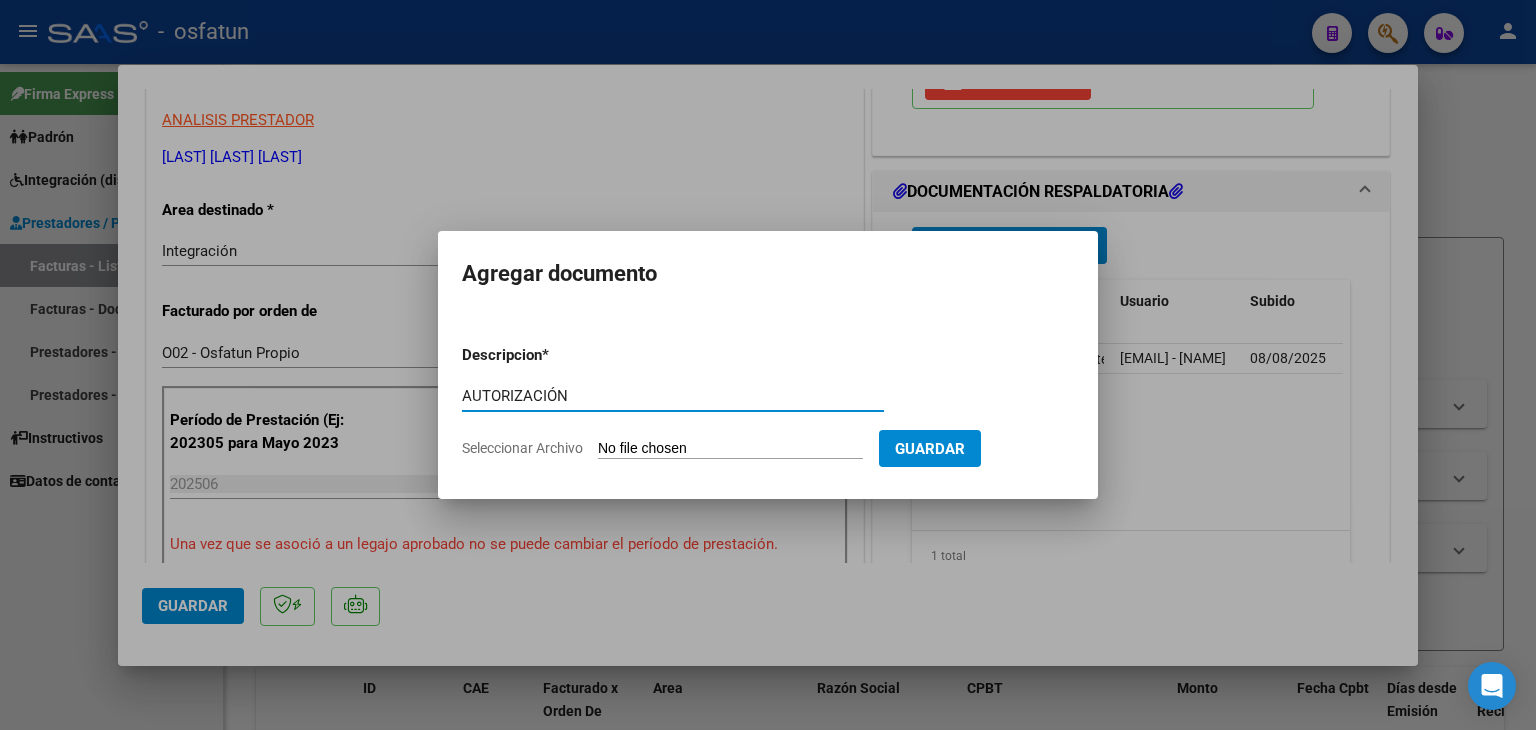 type on "AUTORIZACIÓN" 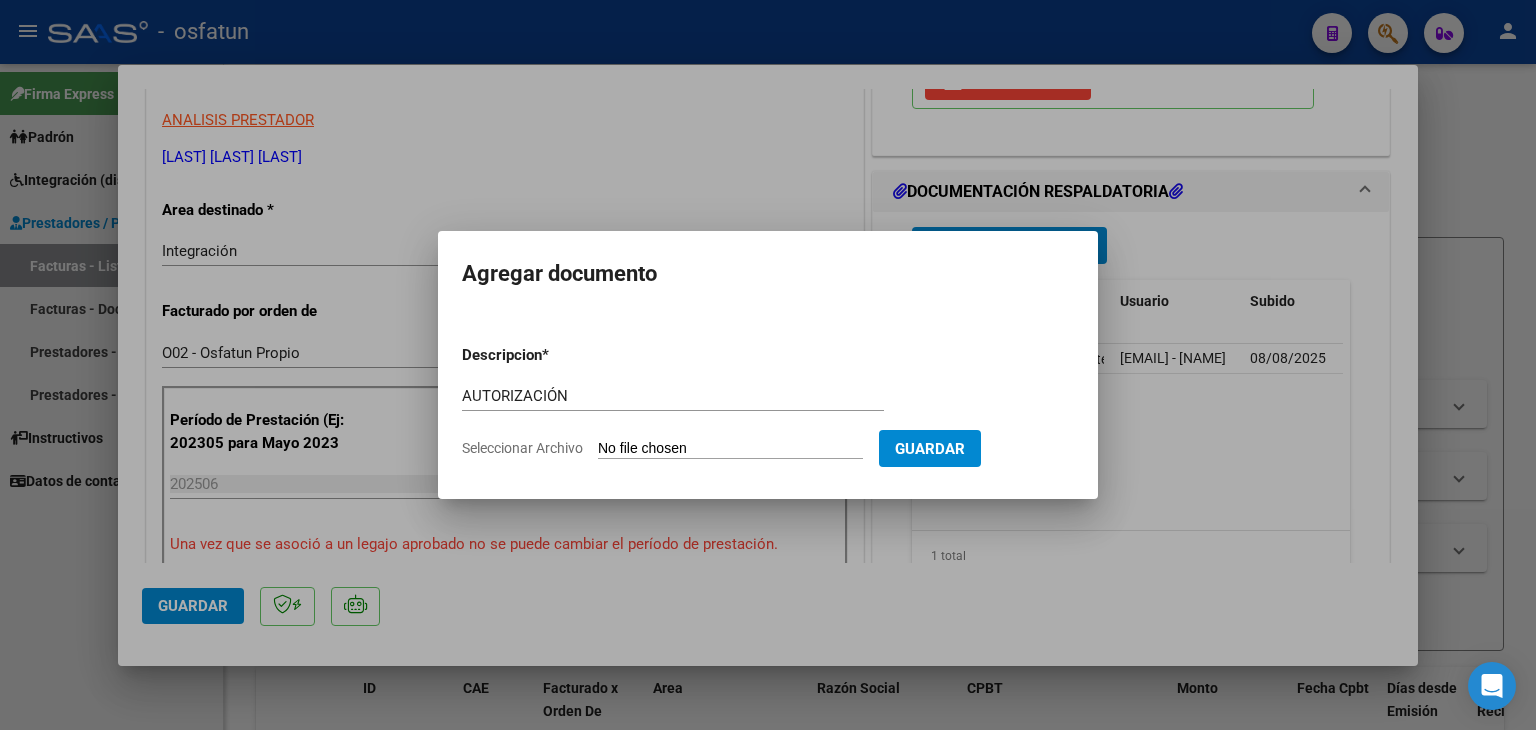 type on "C:\fakepath\PRESUSPUESTO AUTORIZADO - TERAPIA OC - [YEAR].pdf" 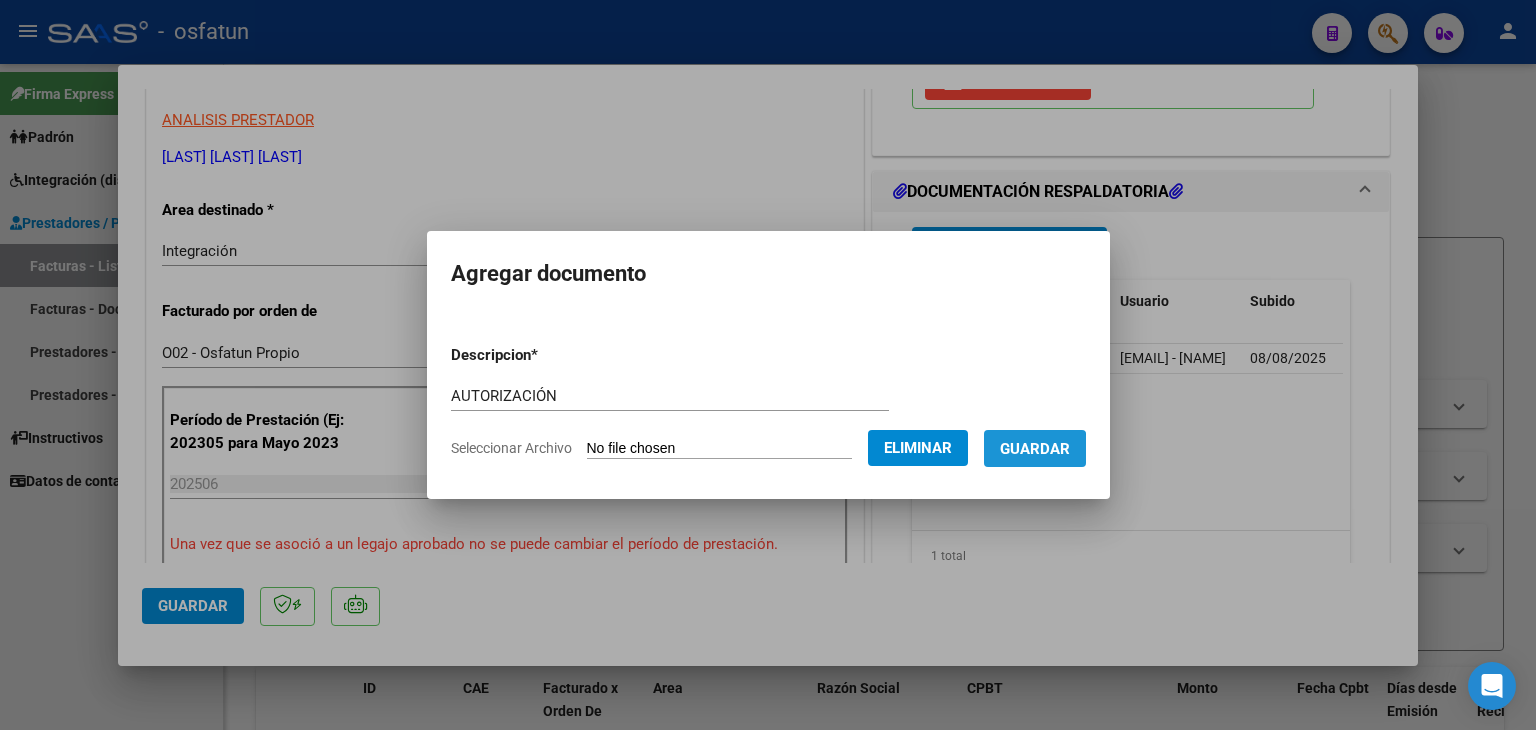 click on "Guardar" at bounding box center (1035, 449) 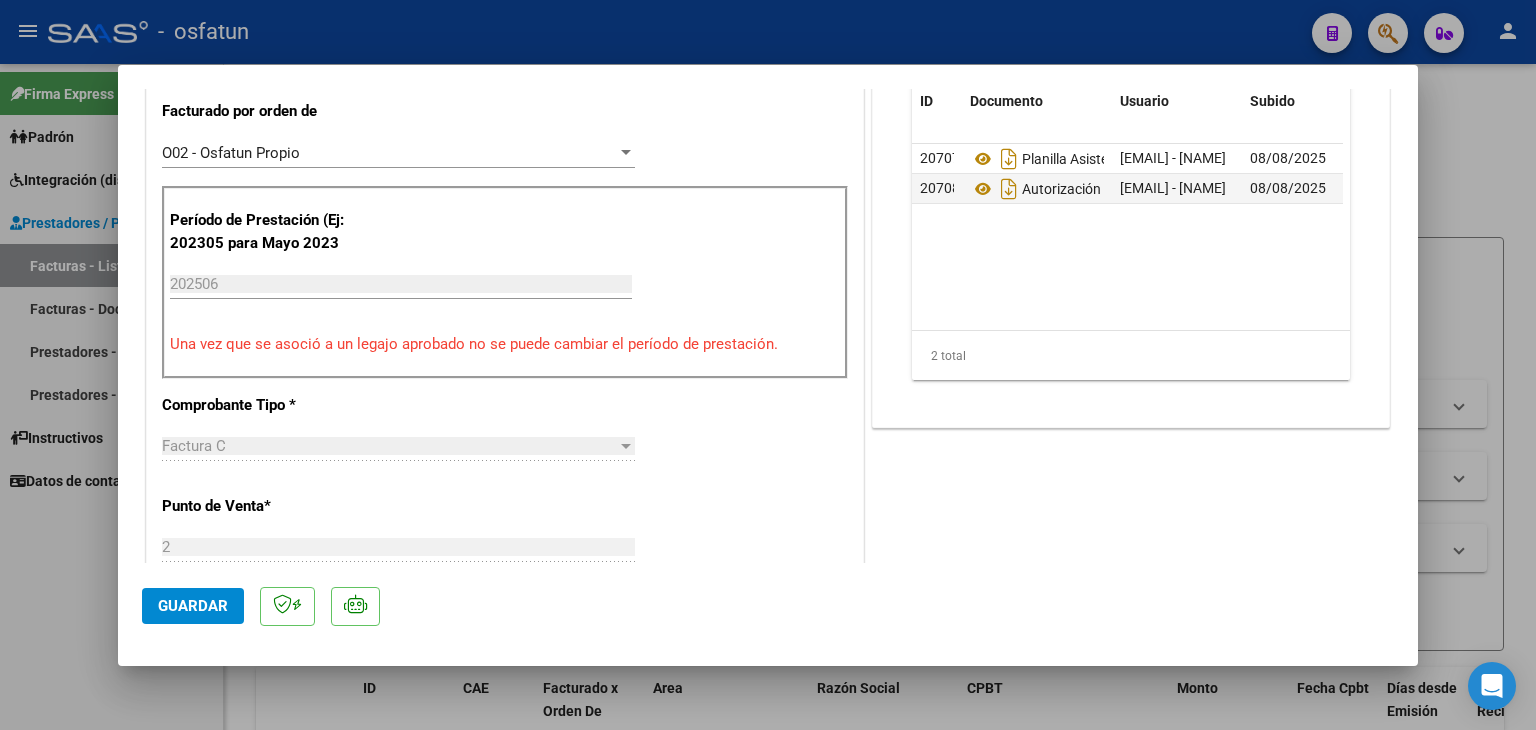 scroll, scrollTop: 800, scrollLeft: 0, axis: vertical 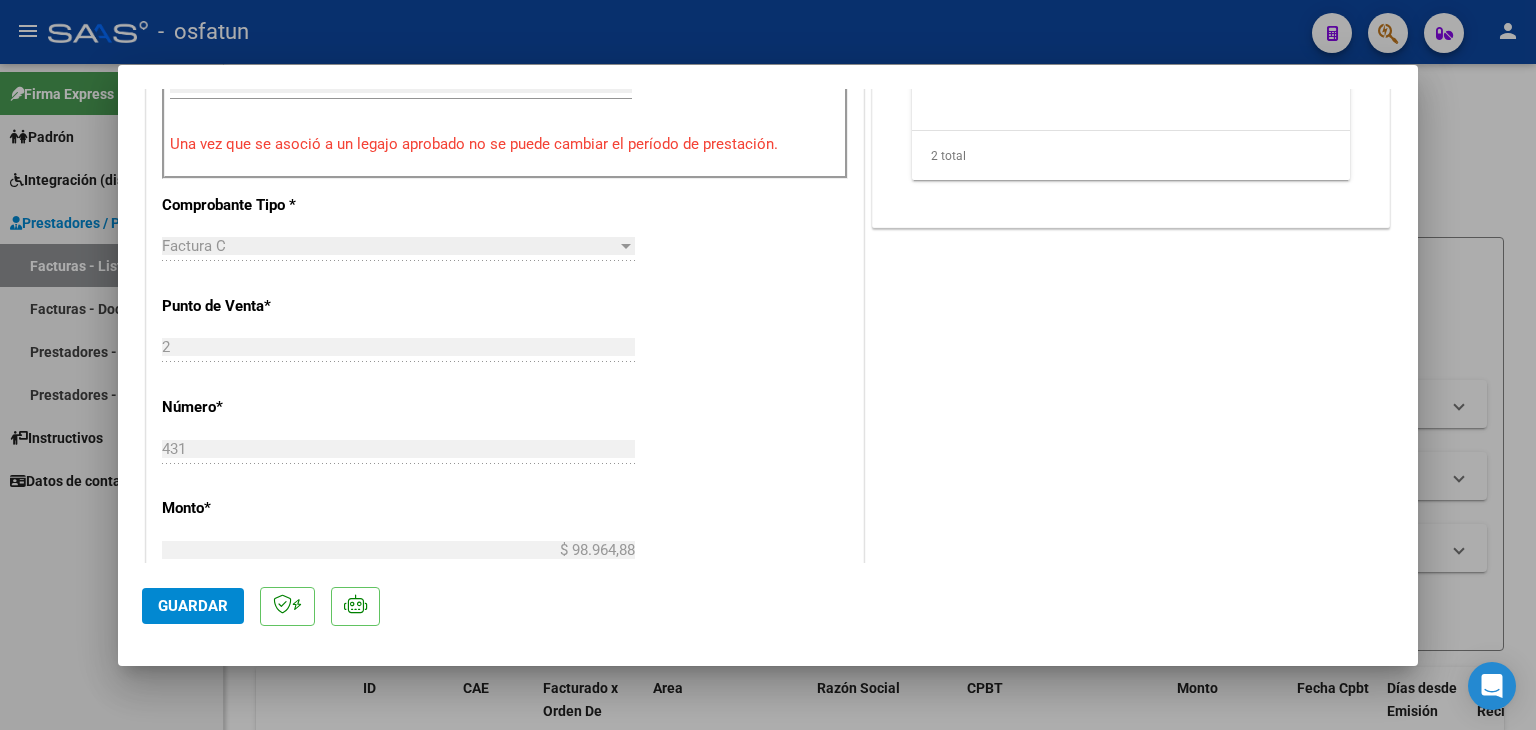 click on "Guardar" 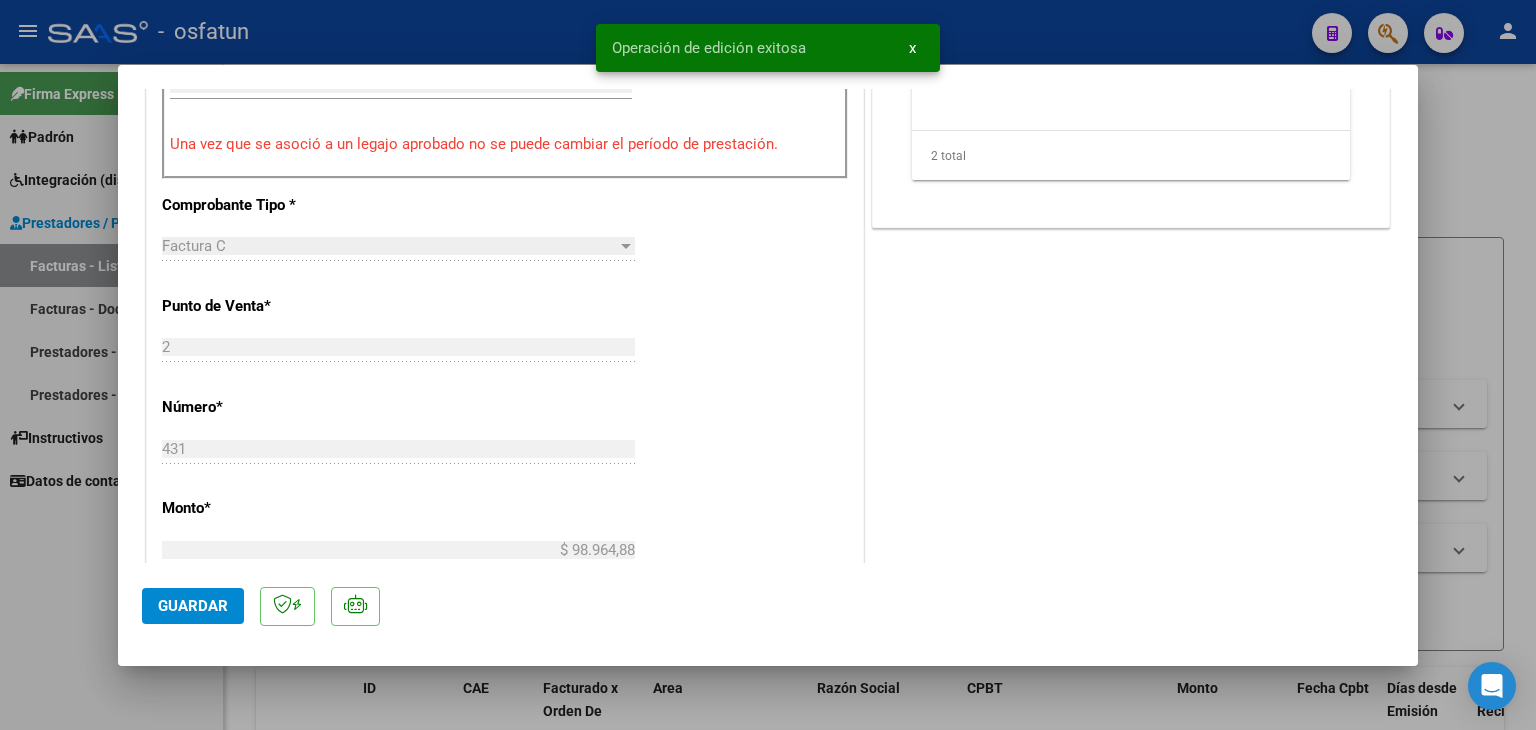 click at bounding box center [768, 365] 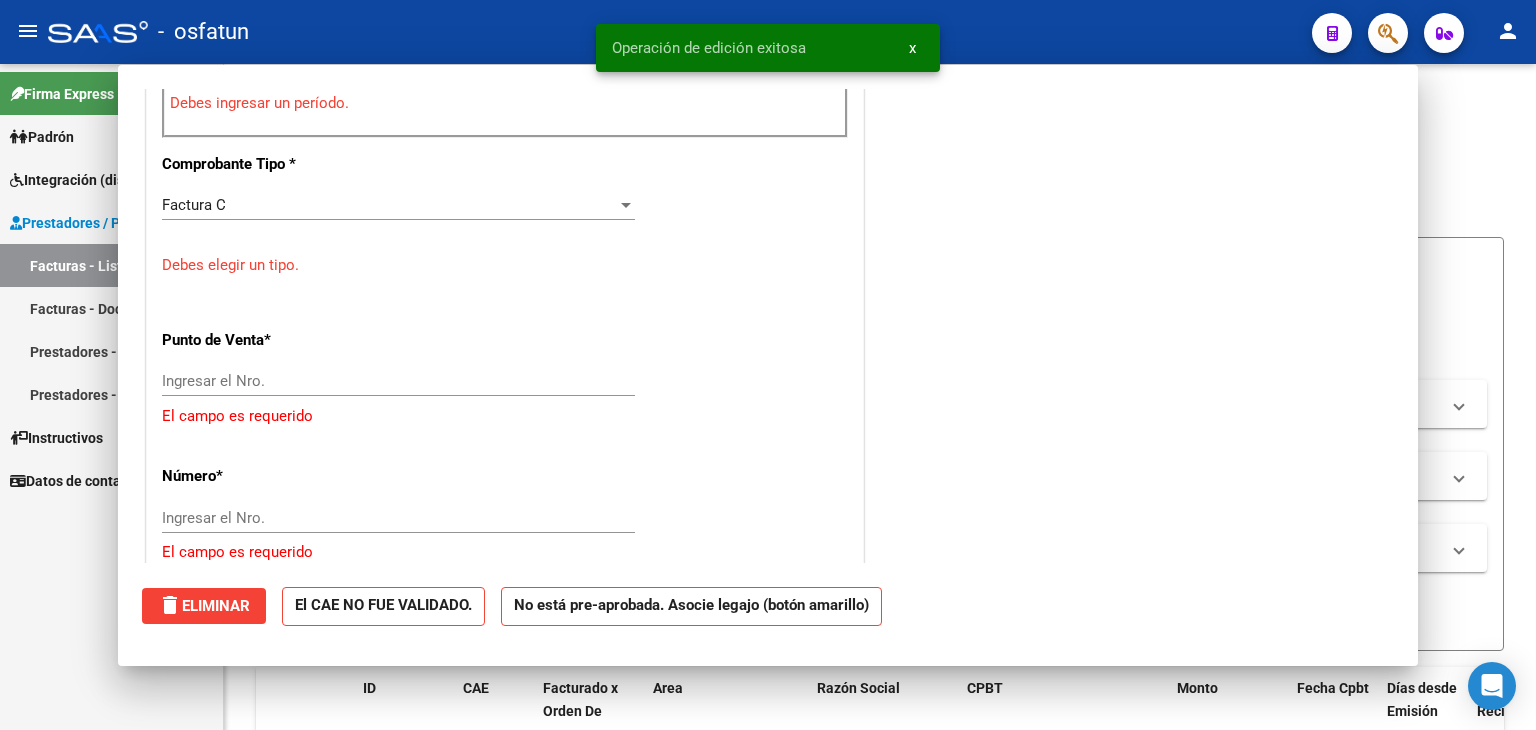 scroll, scrollTop: 759, scrollLeft: 0, axis: vertical 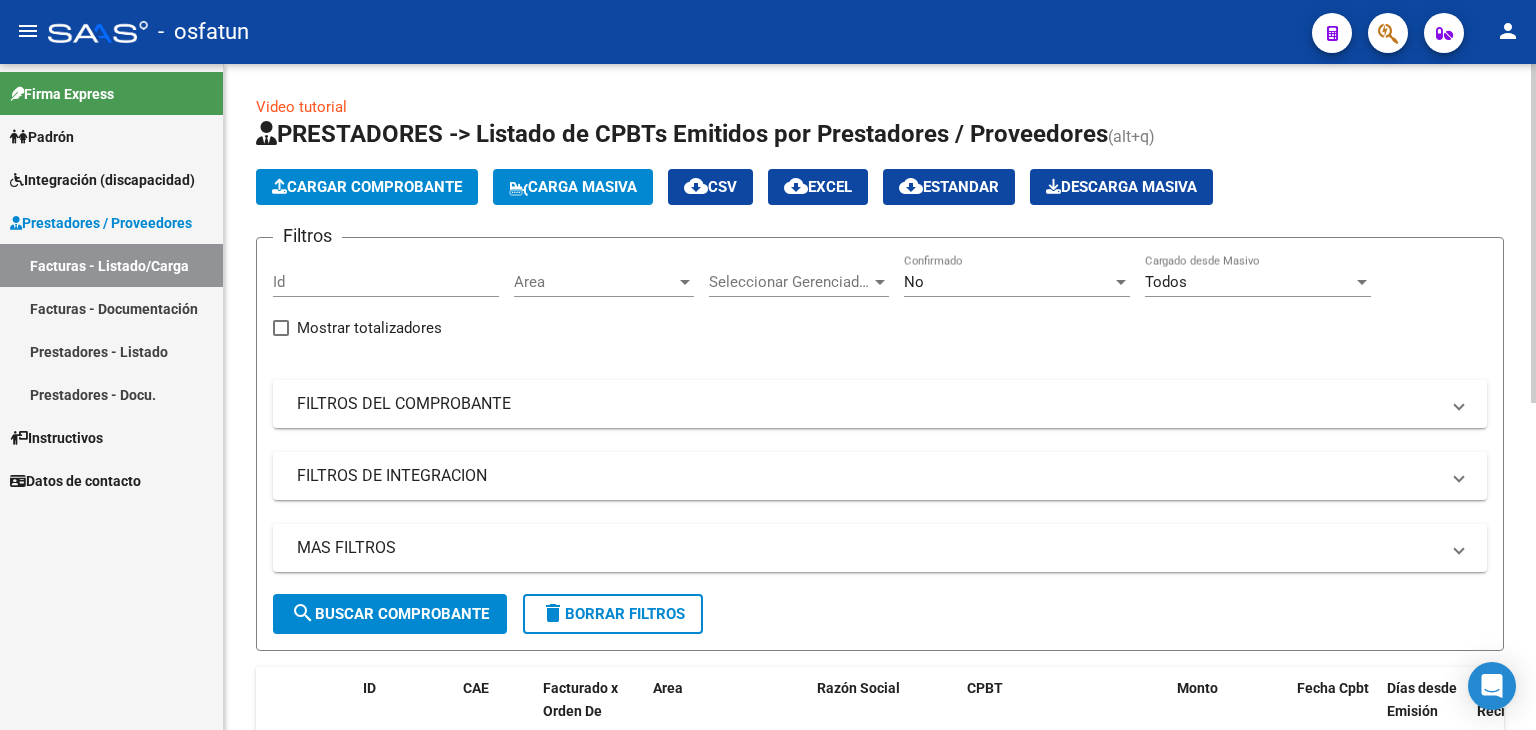 click on "Cargar Comprobante" 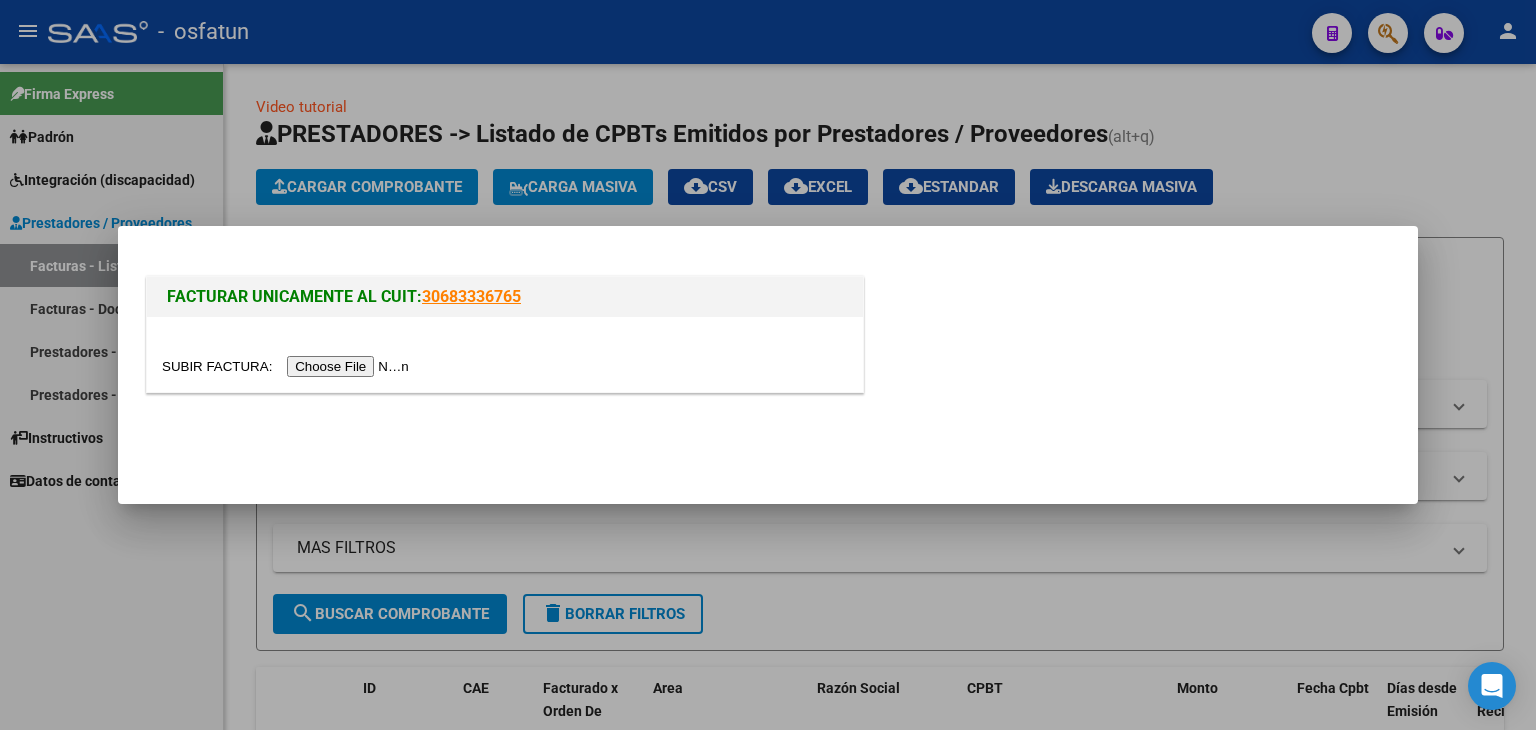 click at bounding box center [288, 366] 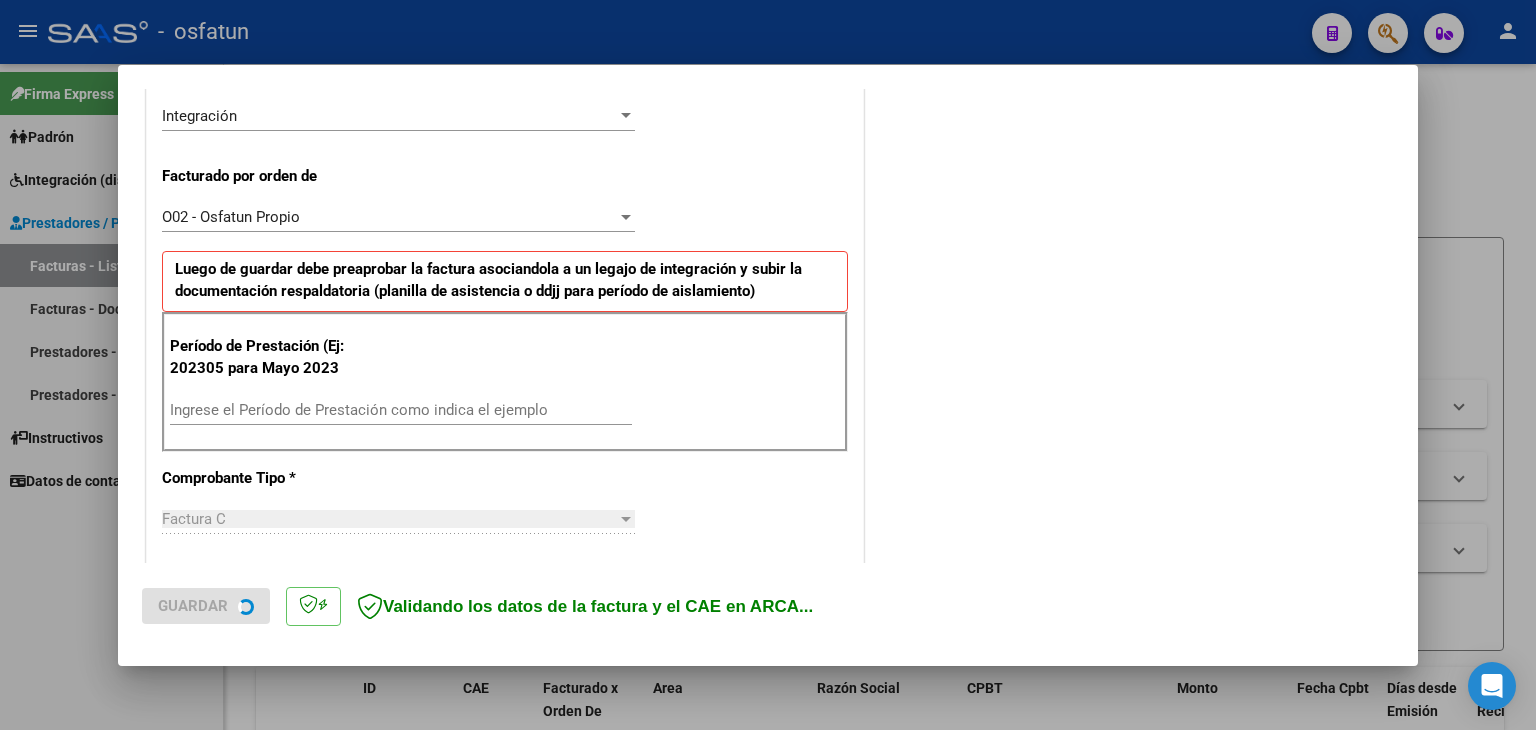 scroll, scrollTop: 500, scrollLeft: 0, axis: vertical 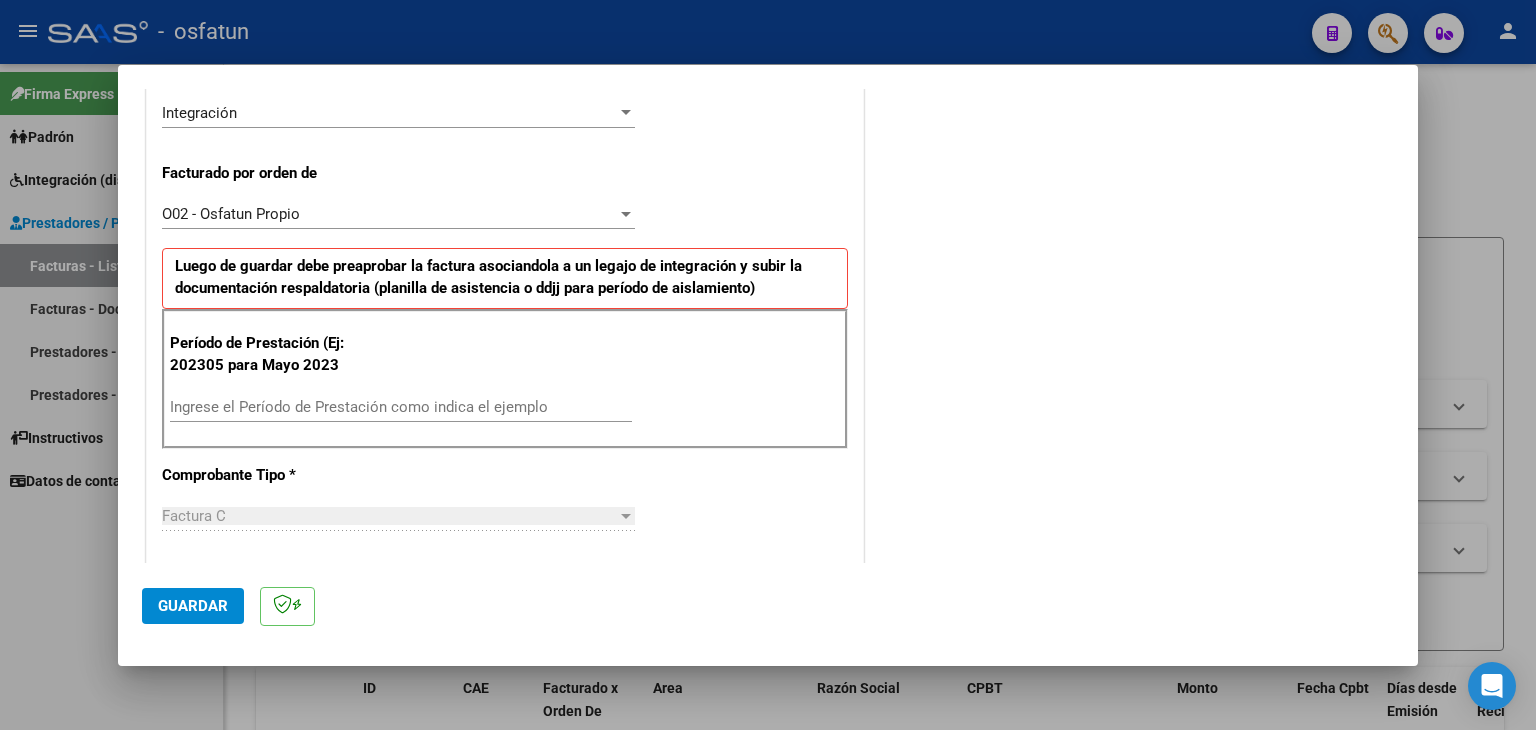 click on "Ingrese el Período de Prestación como indica el ejemplo" at bounding box center (401, 407) 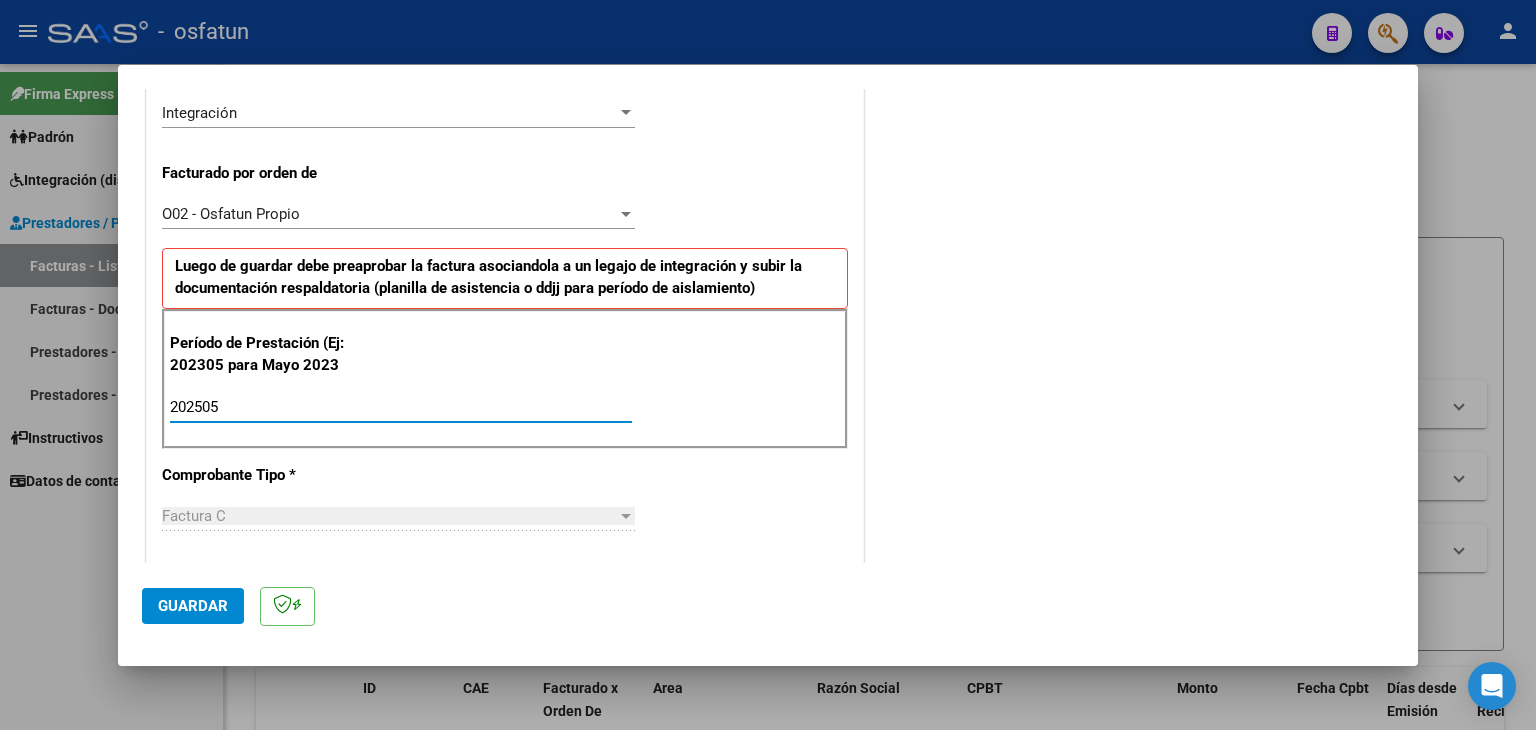 type on "202505" 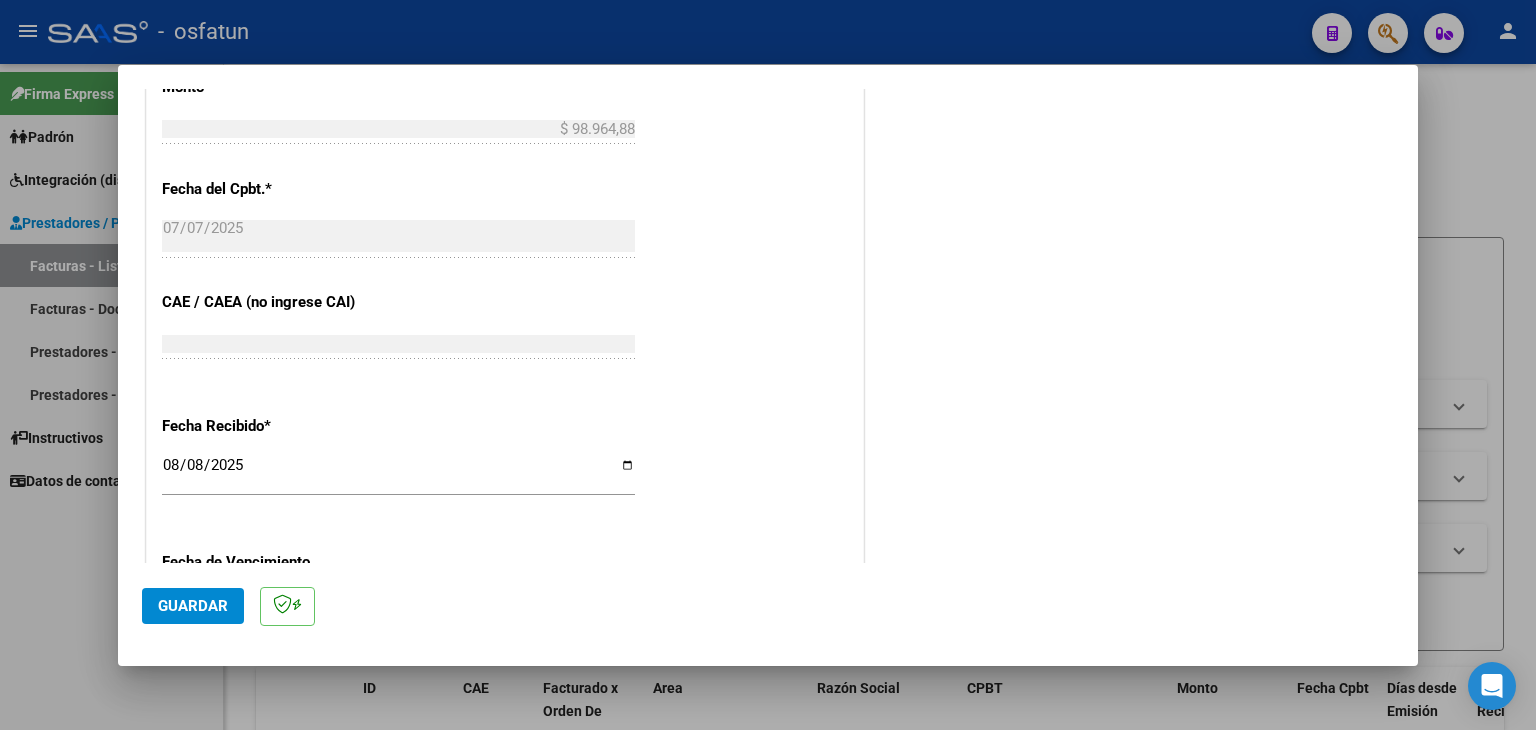 scroll, scrollTop: 1200, scrollLeft: 0, axis: vertical 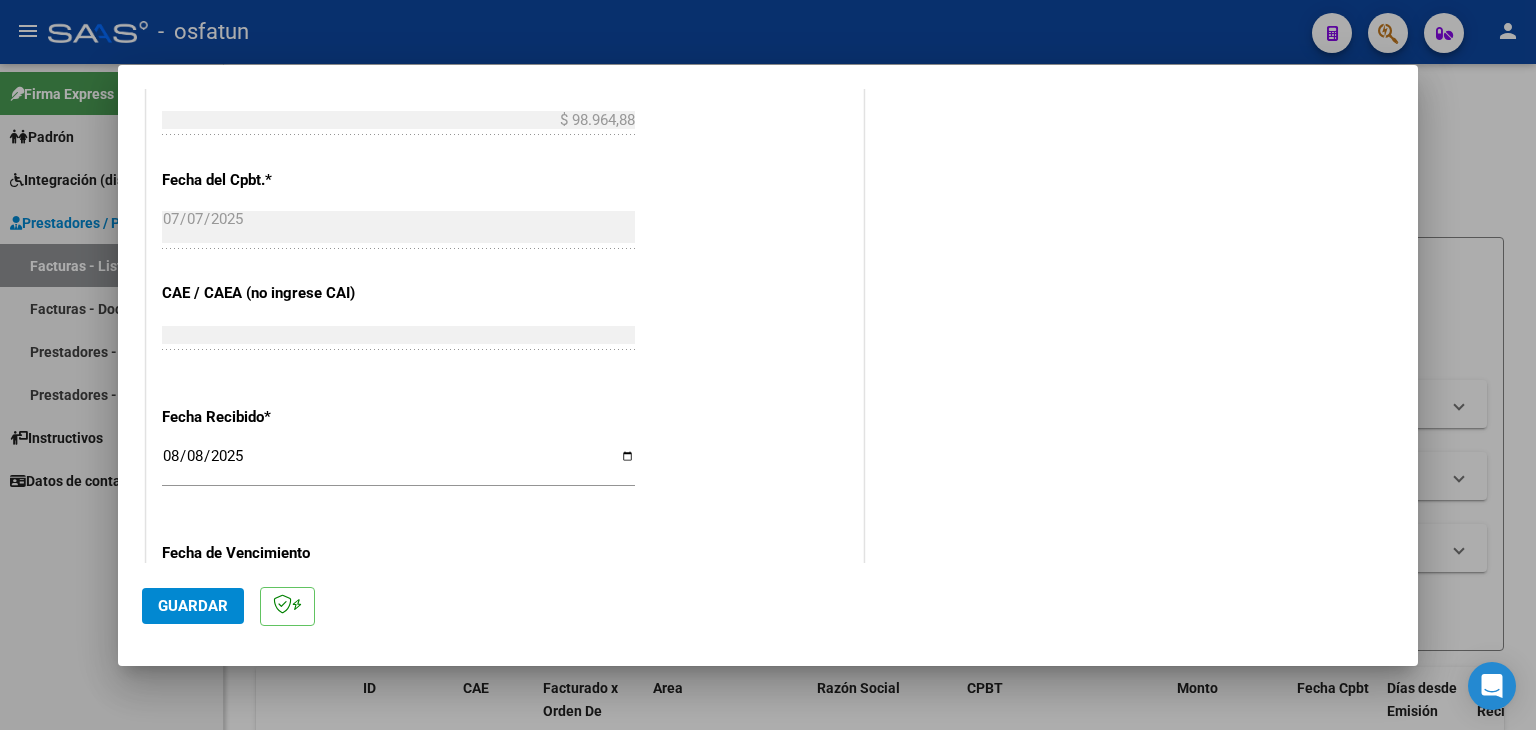 click on "2025-08-08" at bounding box center (398, 464) 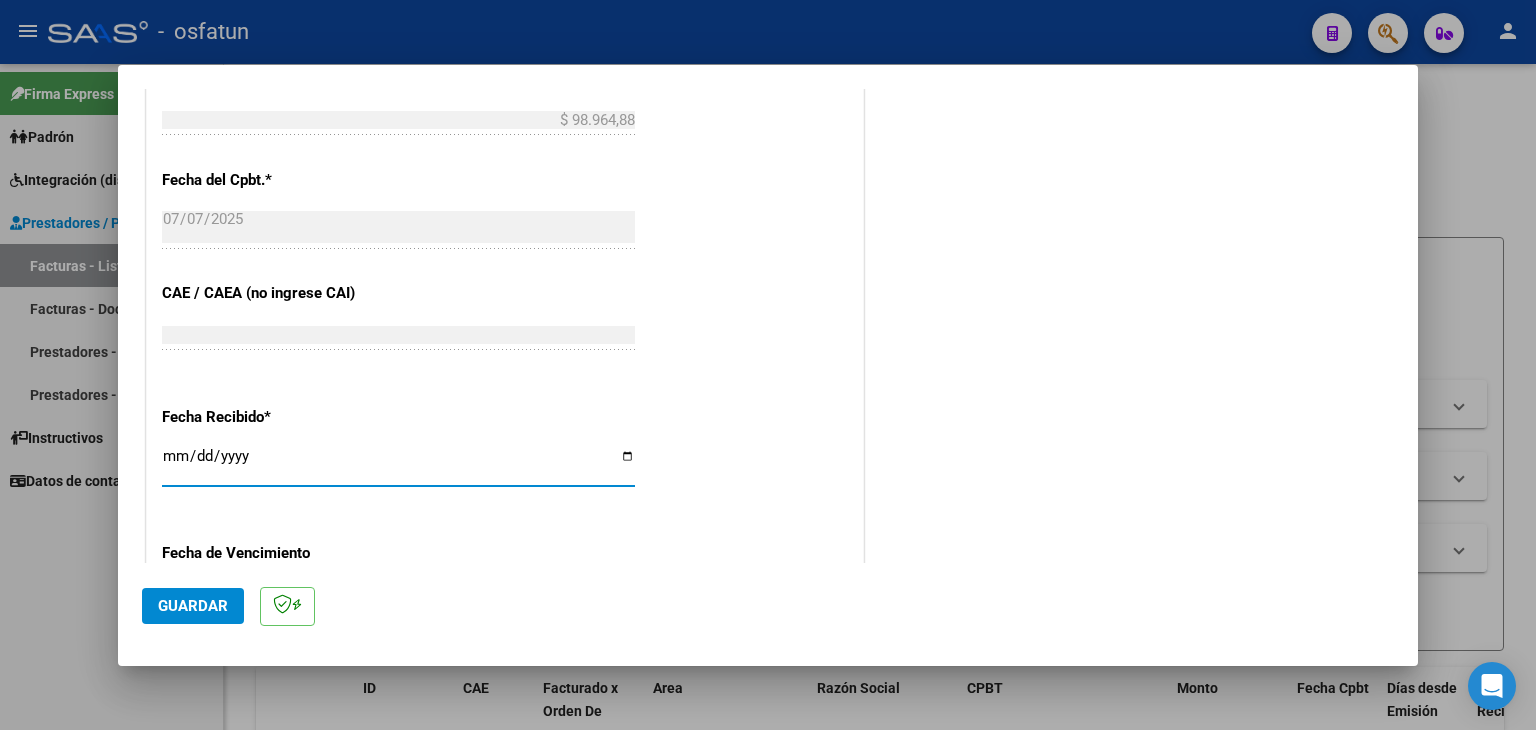 type on "2025-08-07" 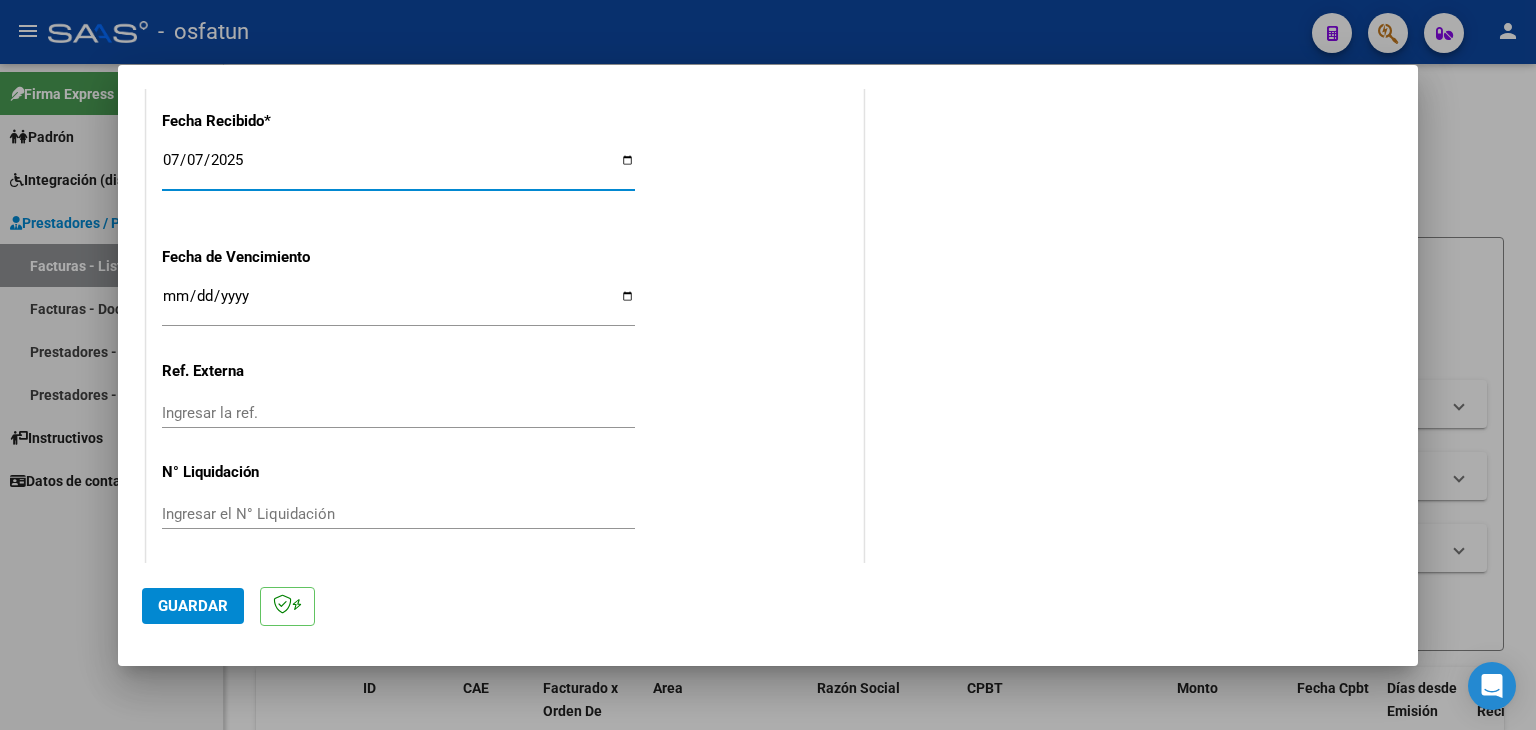 scroll, scrollTop: 1498, scrollLeft: 0, axis: vertical 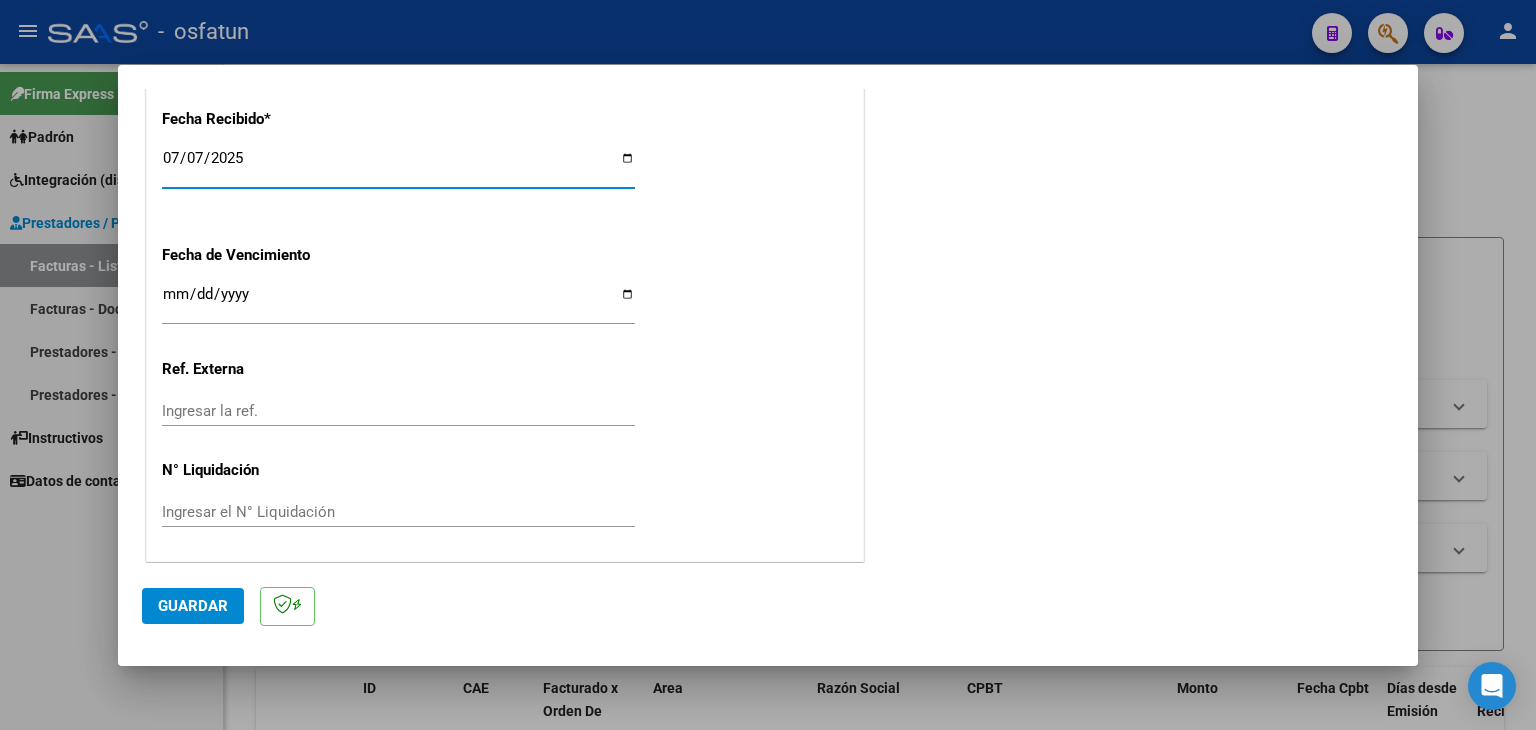 click on "Ingresar la fecha" at bounding box center [398, 302] 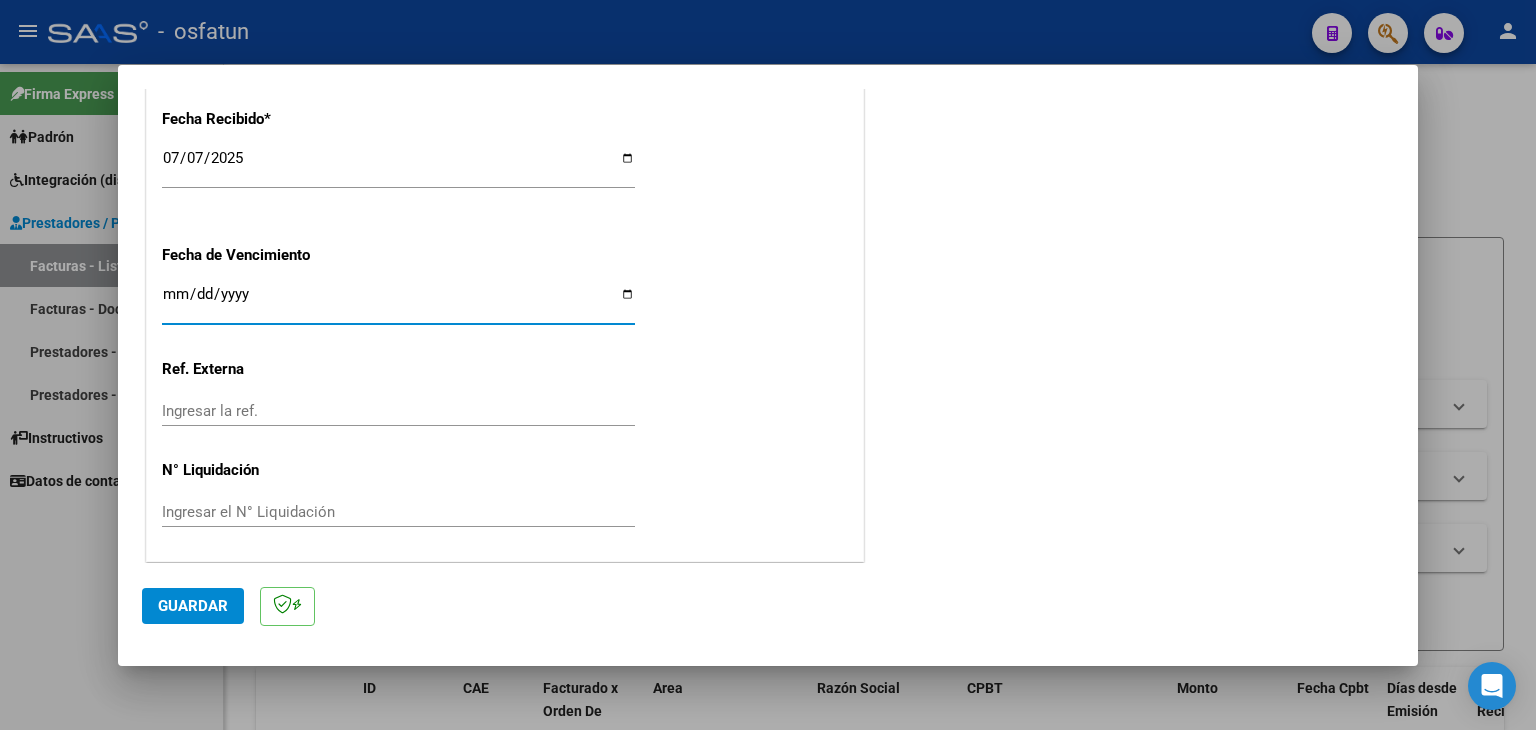 type on "2025-07-07" 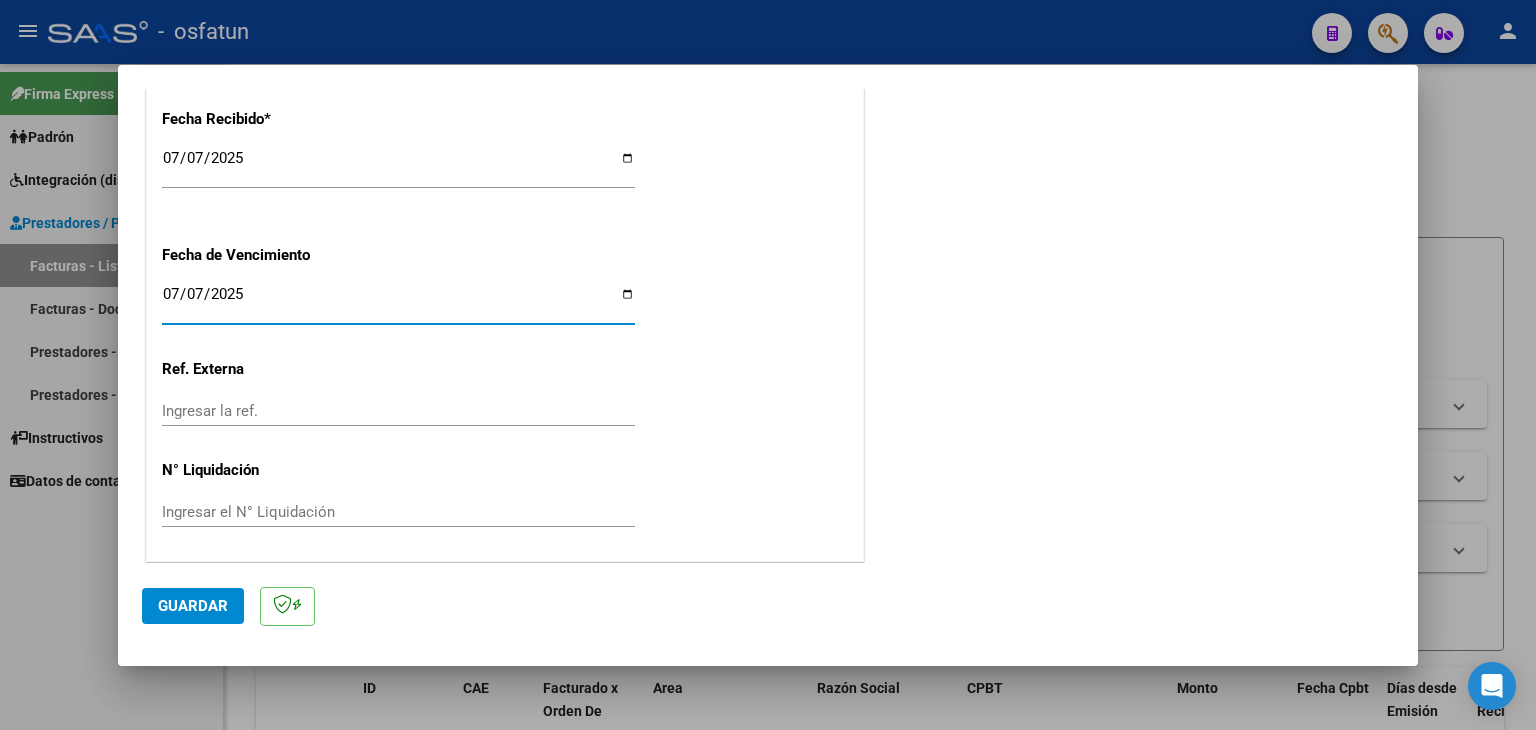 click on "Guardar" 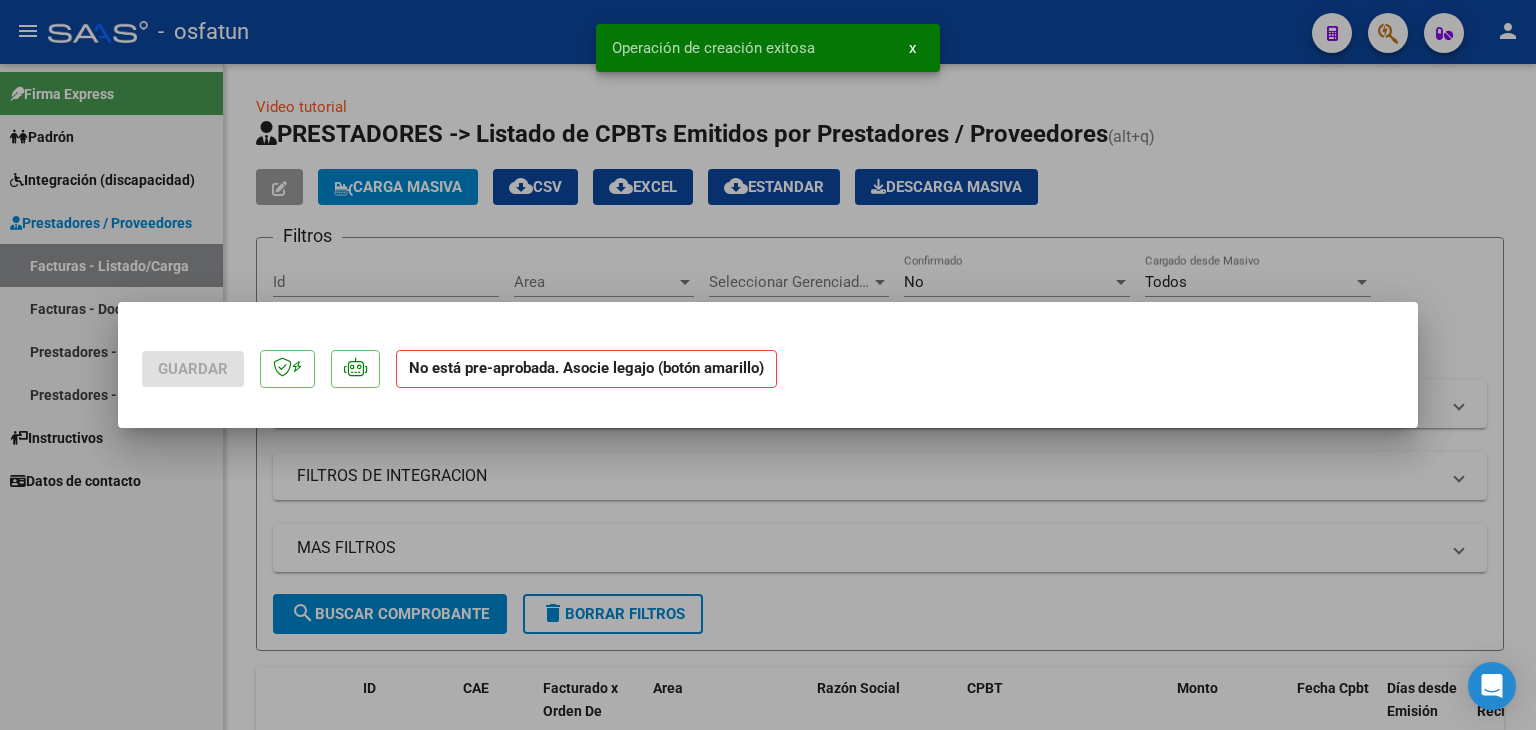 scroll, scrollTop: 0, scrollLeft: 0, axis: both 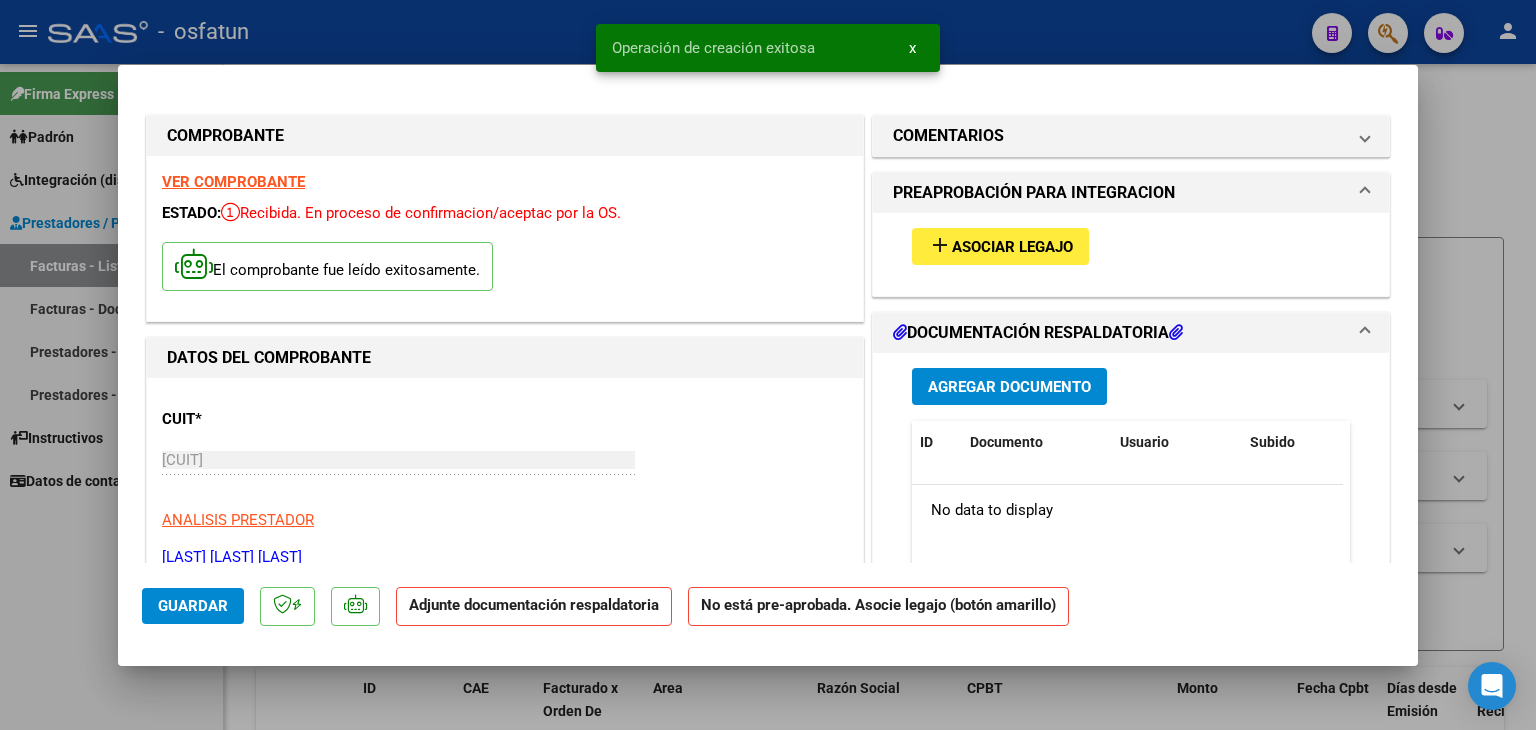 click on "Asociar Legajo" at bounding box center [1012, 247] 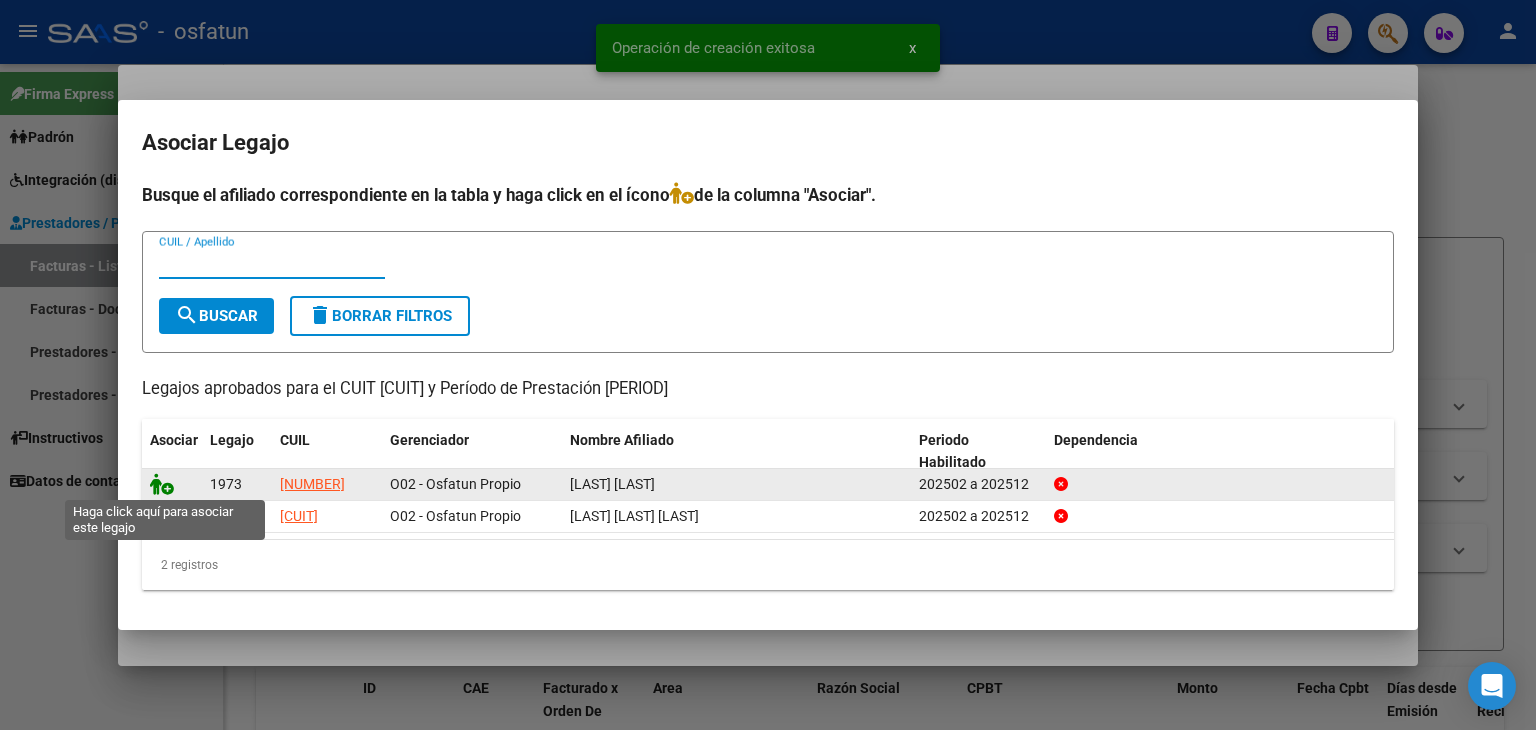 click 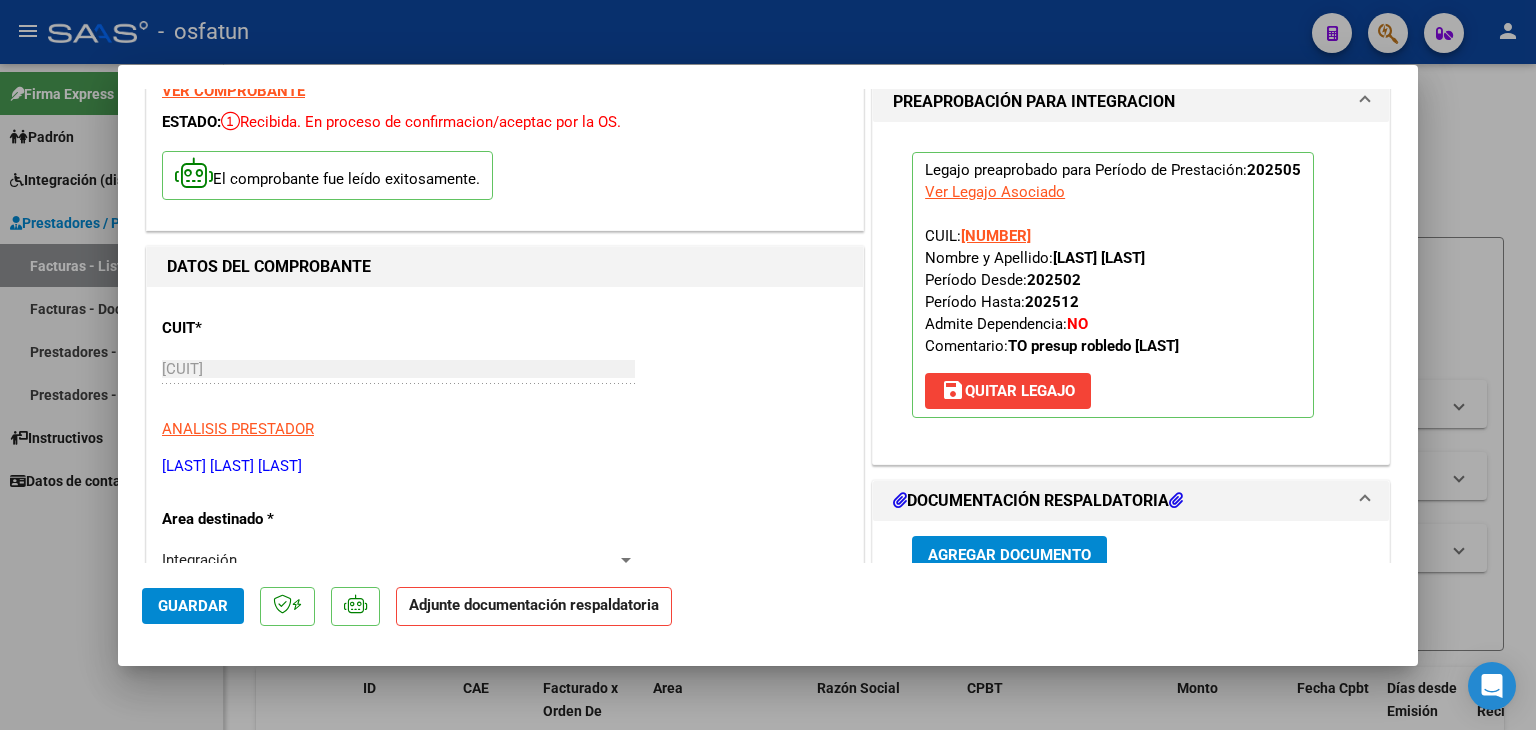 scroll, scrollTop: 200, scrollLeft: 0, axis: vertical 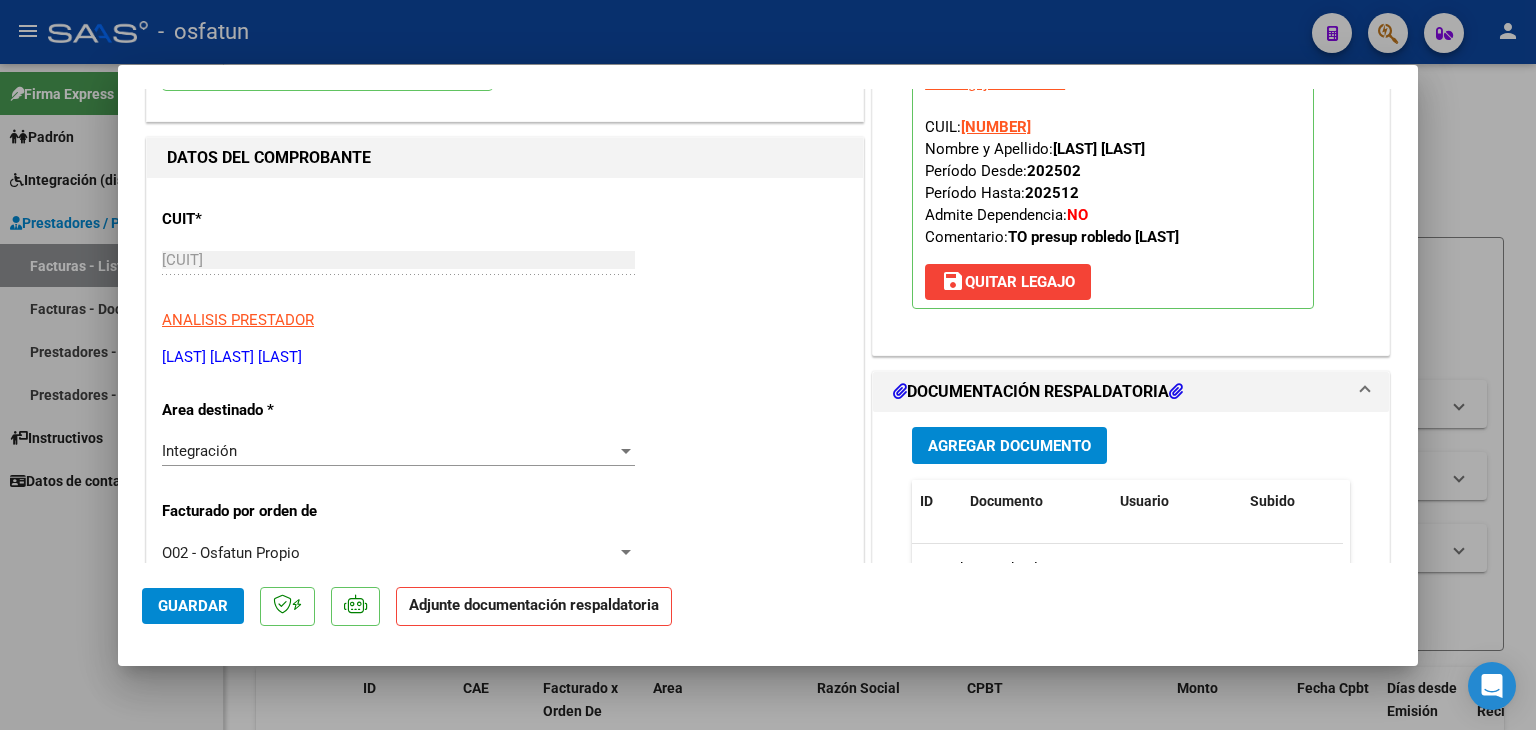 click on "Agregar Documento ID Documento Usuario Subido Acción No data to display  0 total   1" at bounding box center (1131, 611) 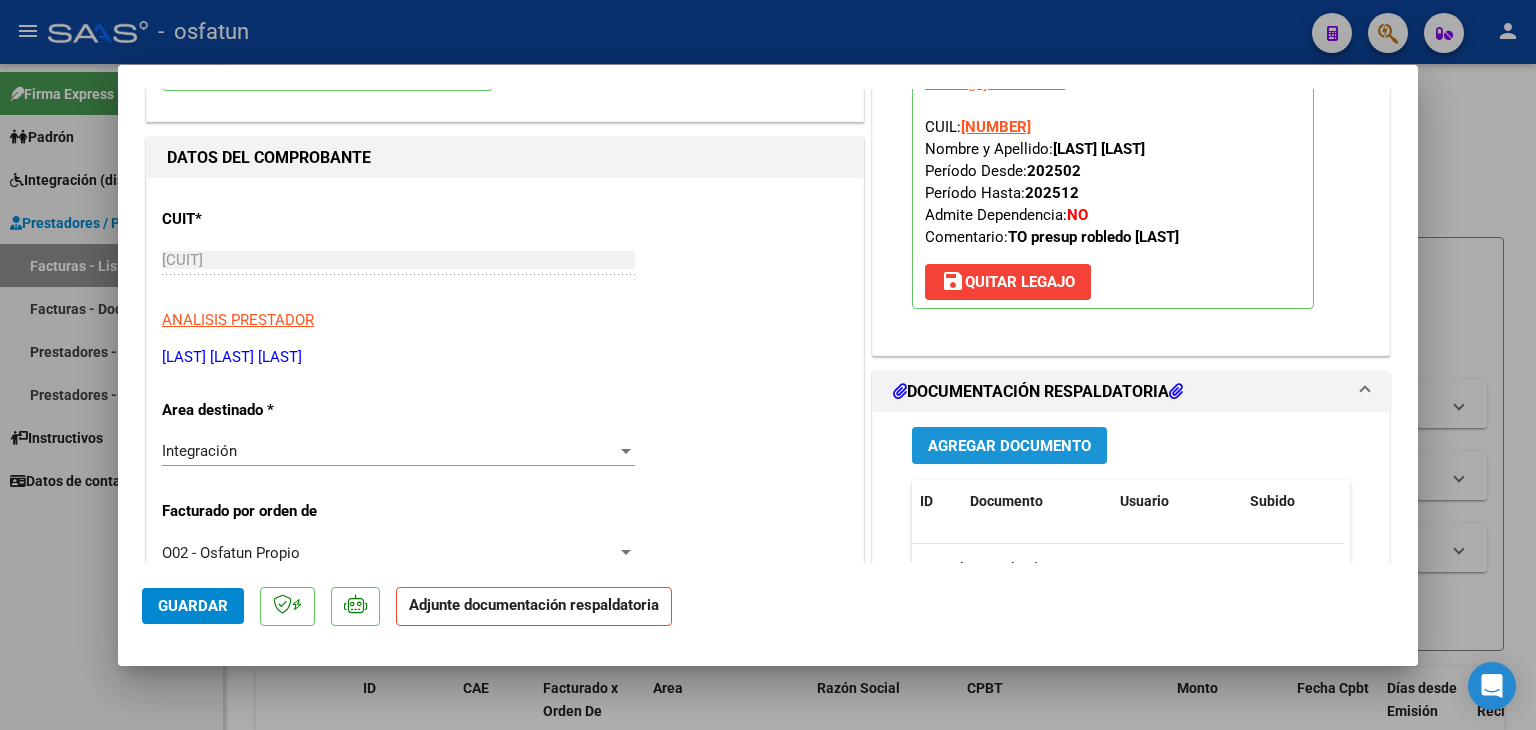 click on "Agregar Documento" at bounding box center (1009, 446) 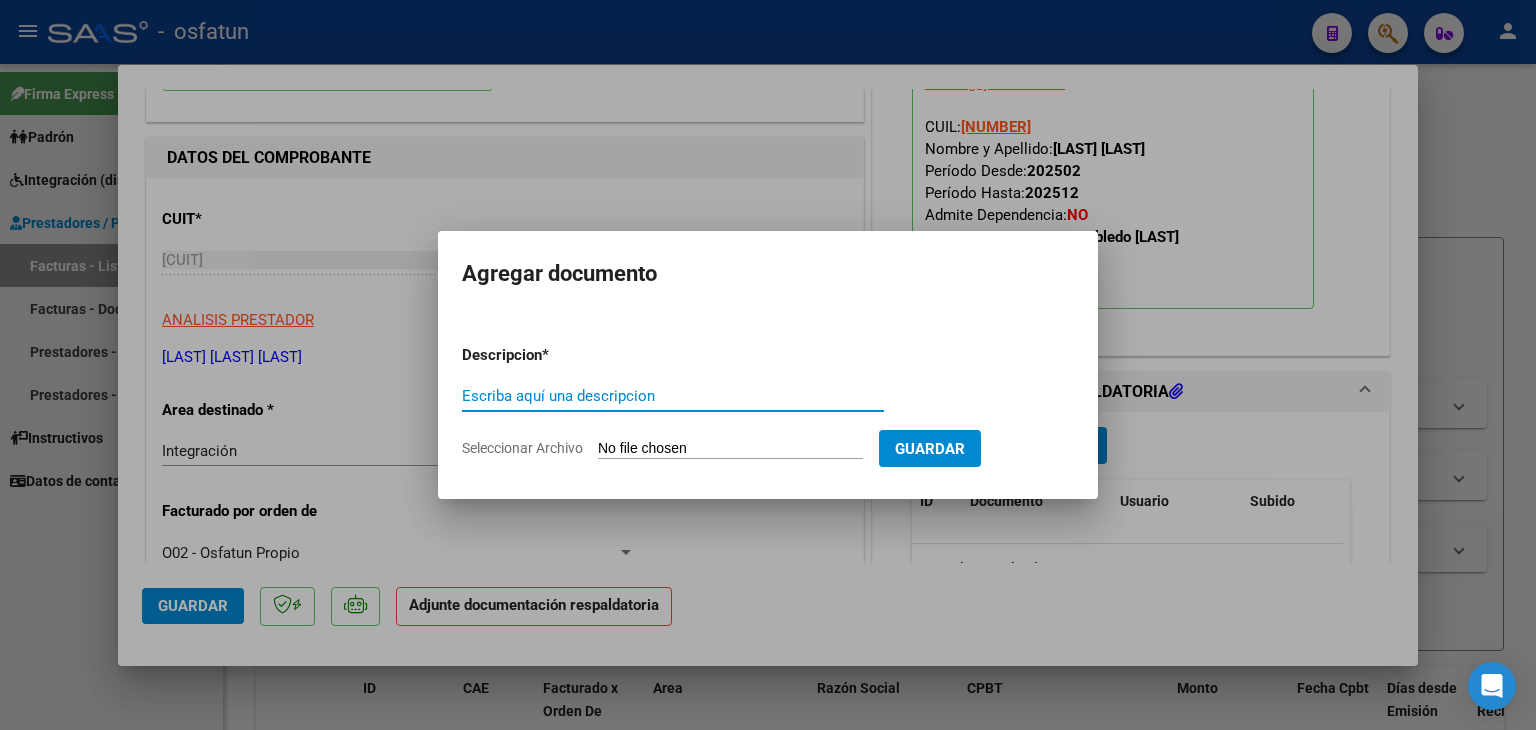 click on "Escriba aquí una descripcion" at bounding box center [673, 396] 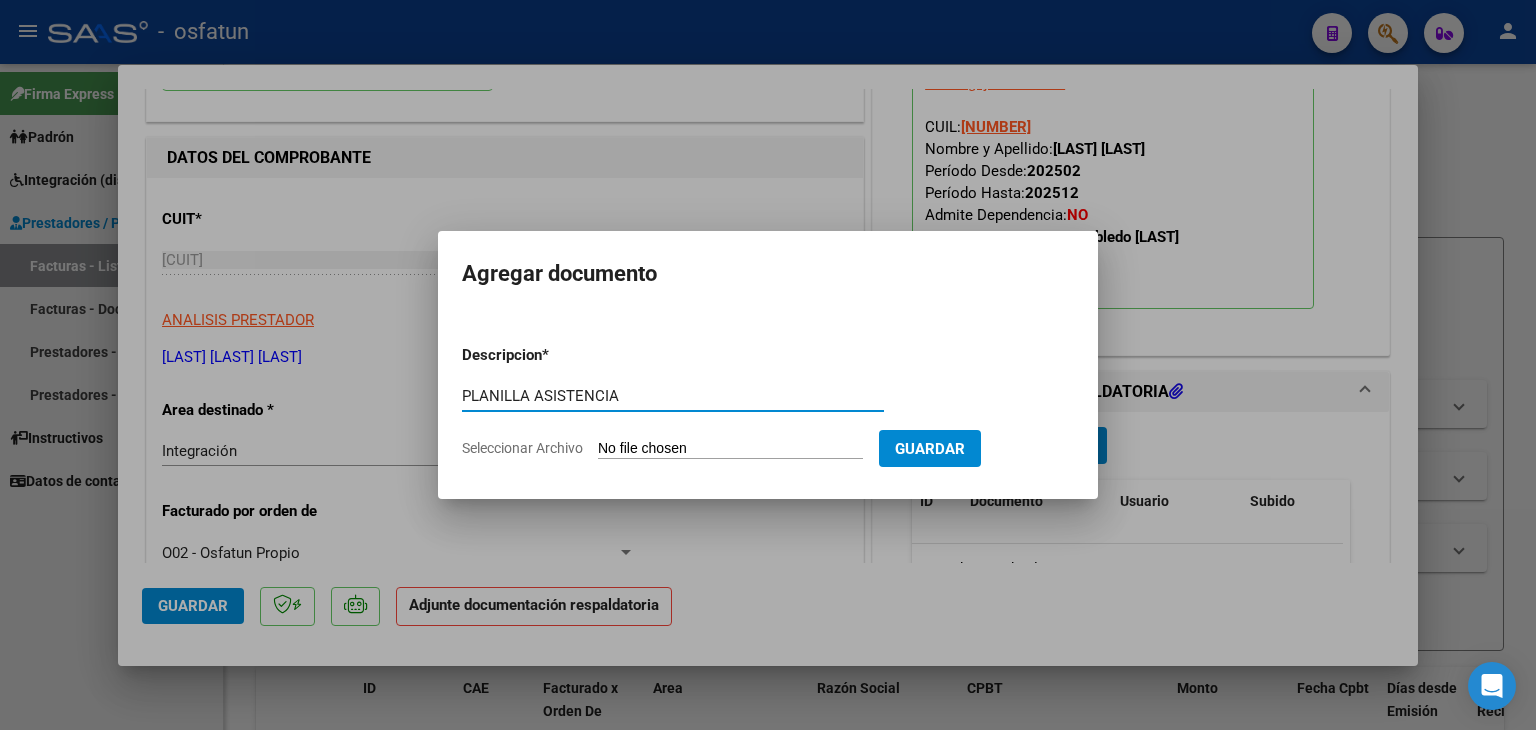 type on "PLANILLA ASISTENCIA" 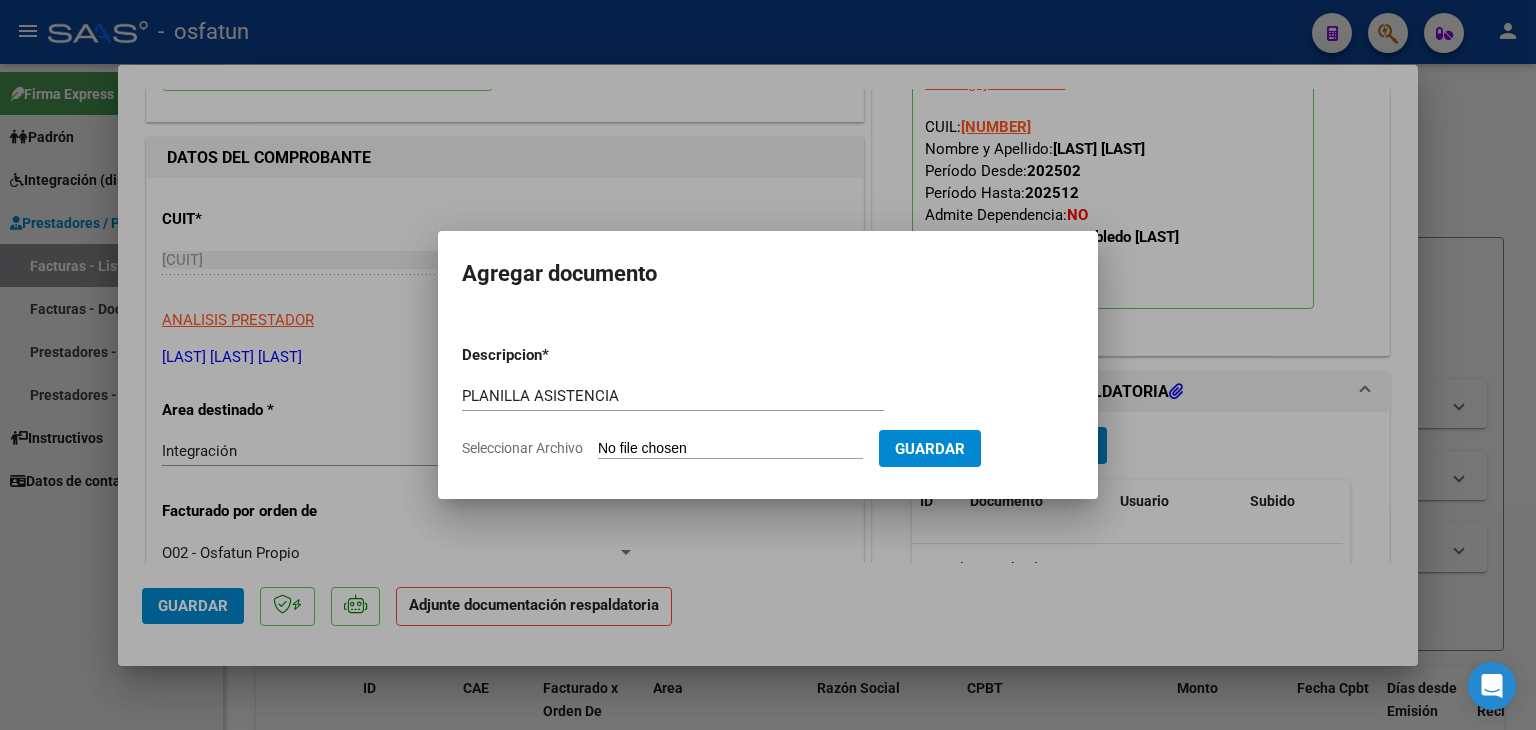type on "C:\fakepath\PLANILLA ASISTENCIA - TERAPIA OC - MAY [YEAR].jpeg" 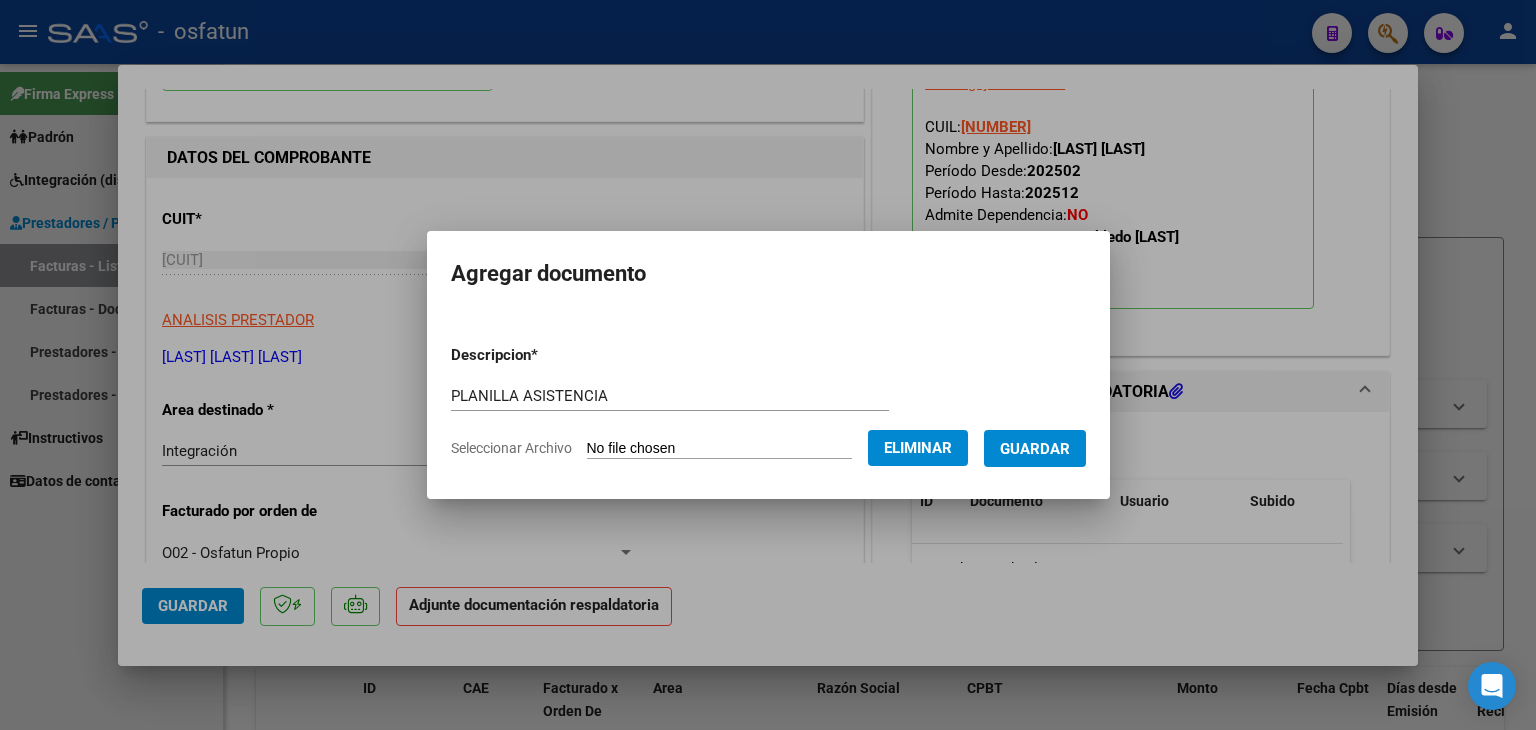 click on "Guardar" at bounding box center [1035, 449] 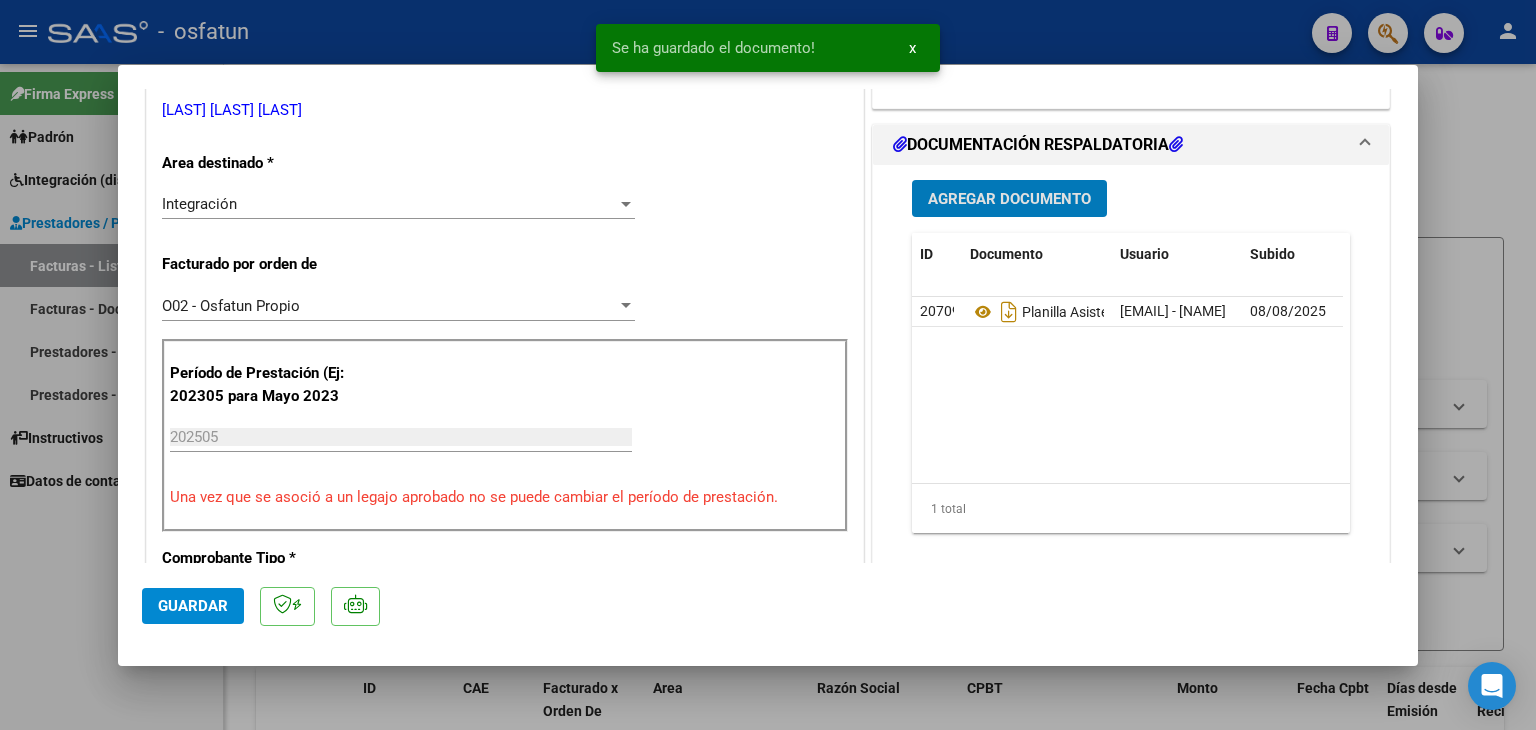 scroll, scrollTop: 500, scrollLeft: 0, axis: vertical 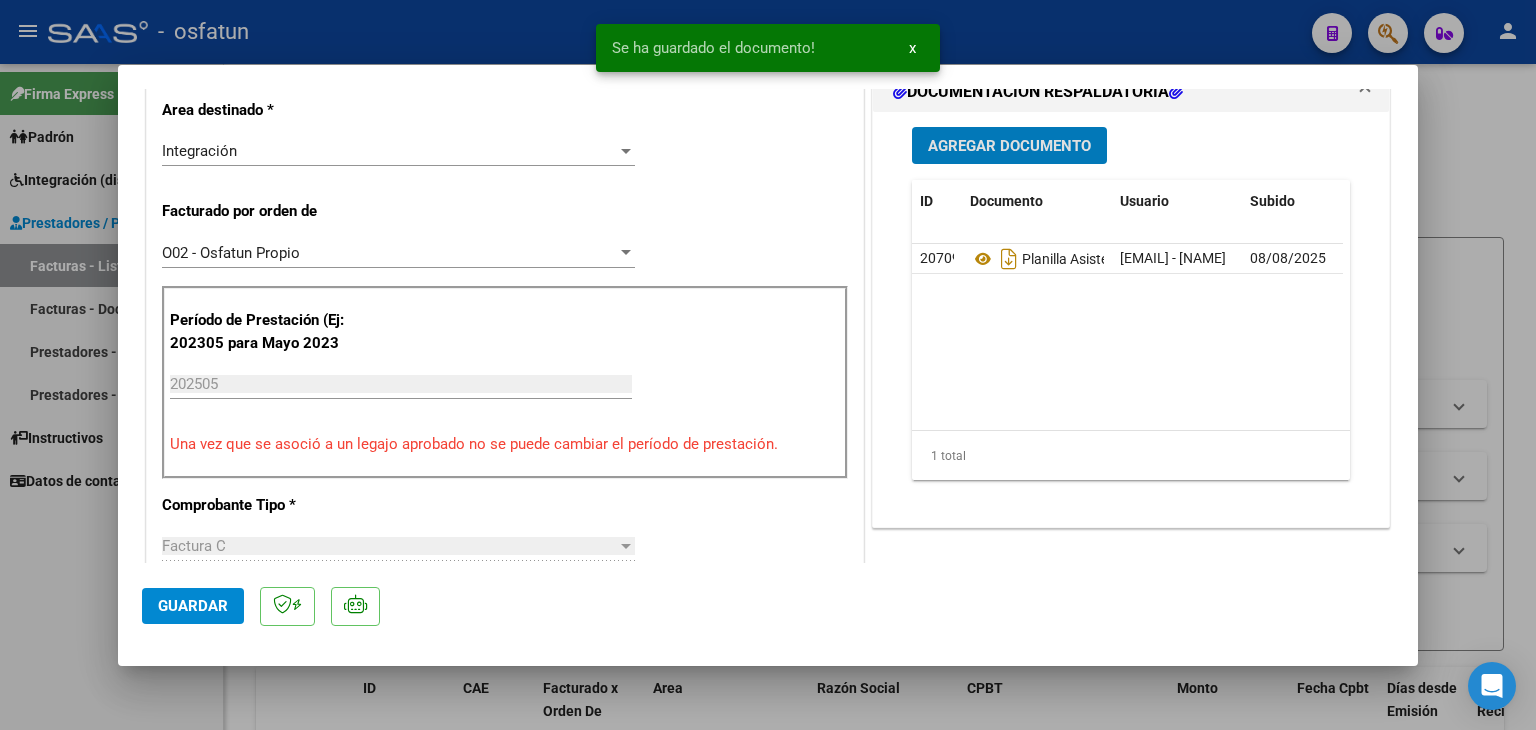 click on "Agregar Documento" at bounding box center (1009, 145) 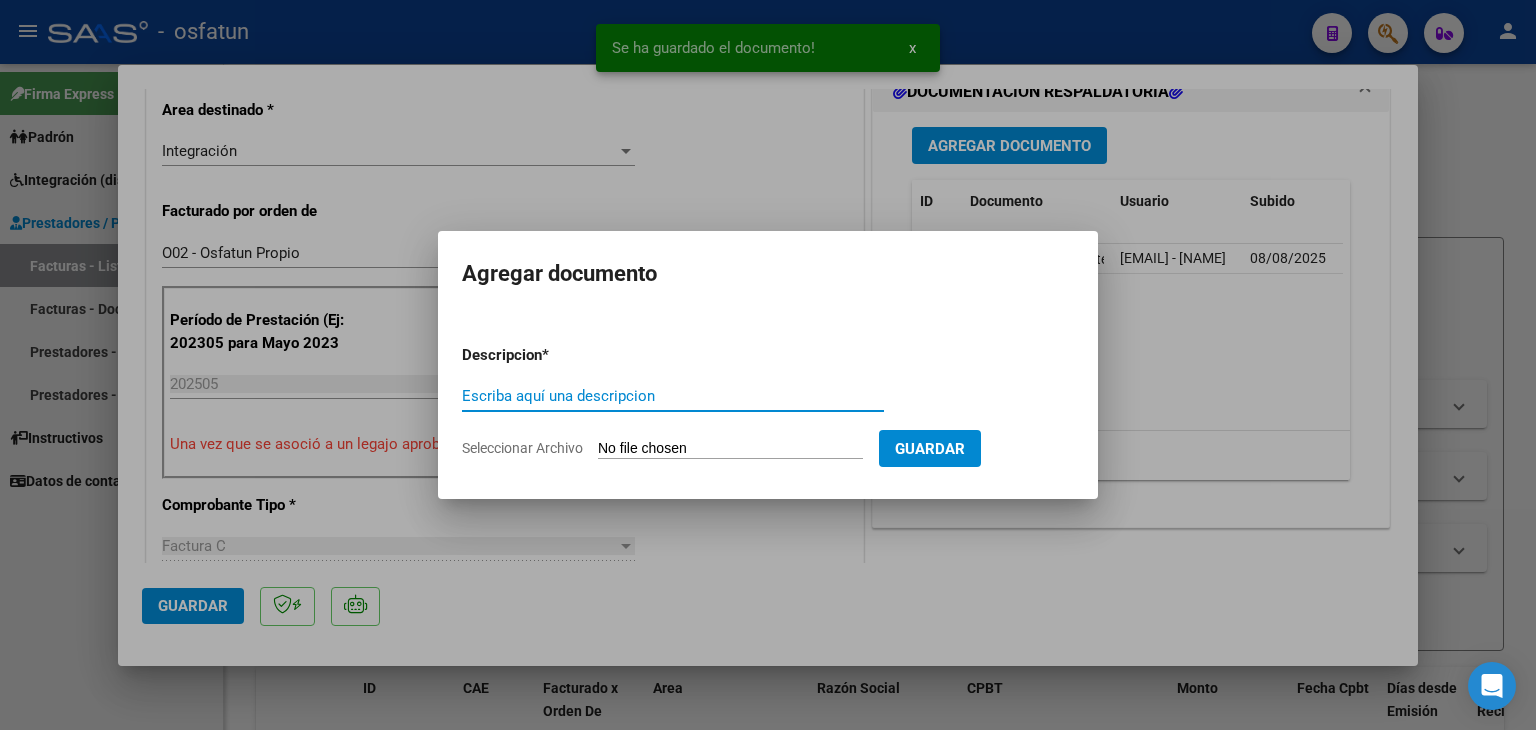click on "Escriba aquí una descripcion" at bounding box center (673, 396) 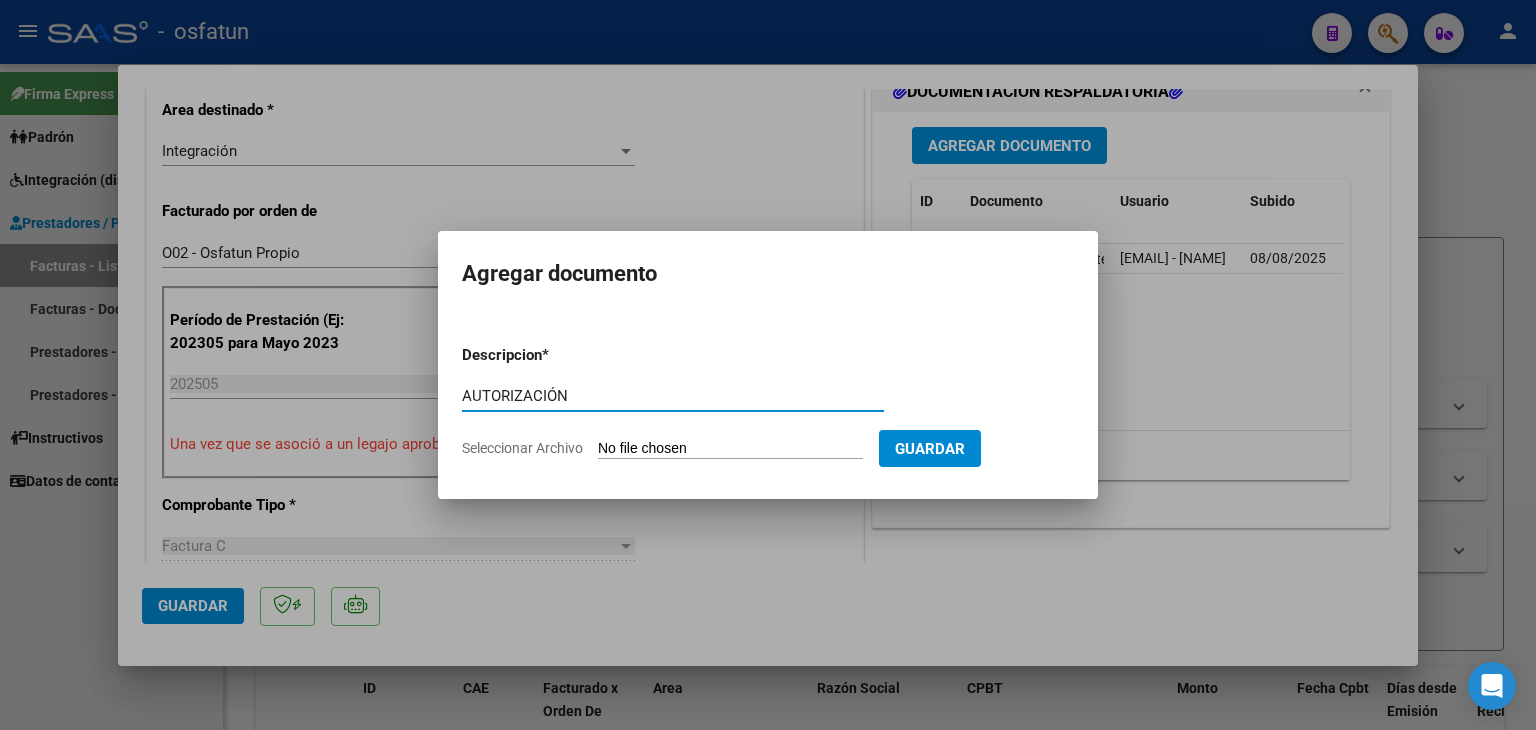 type on "AUTORIZACIÓN" 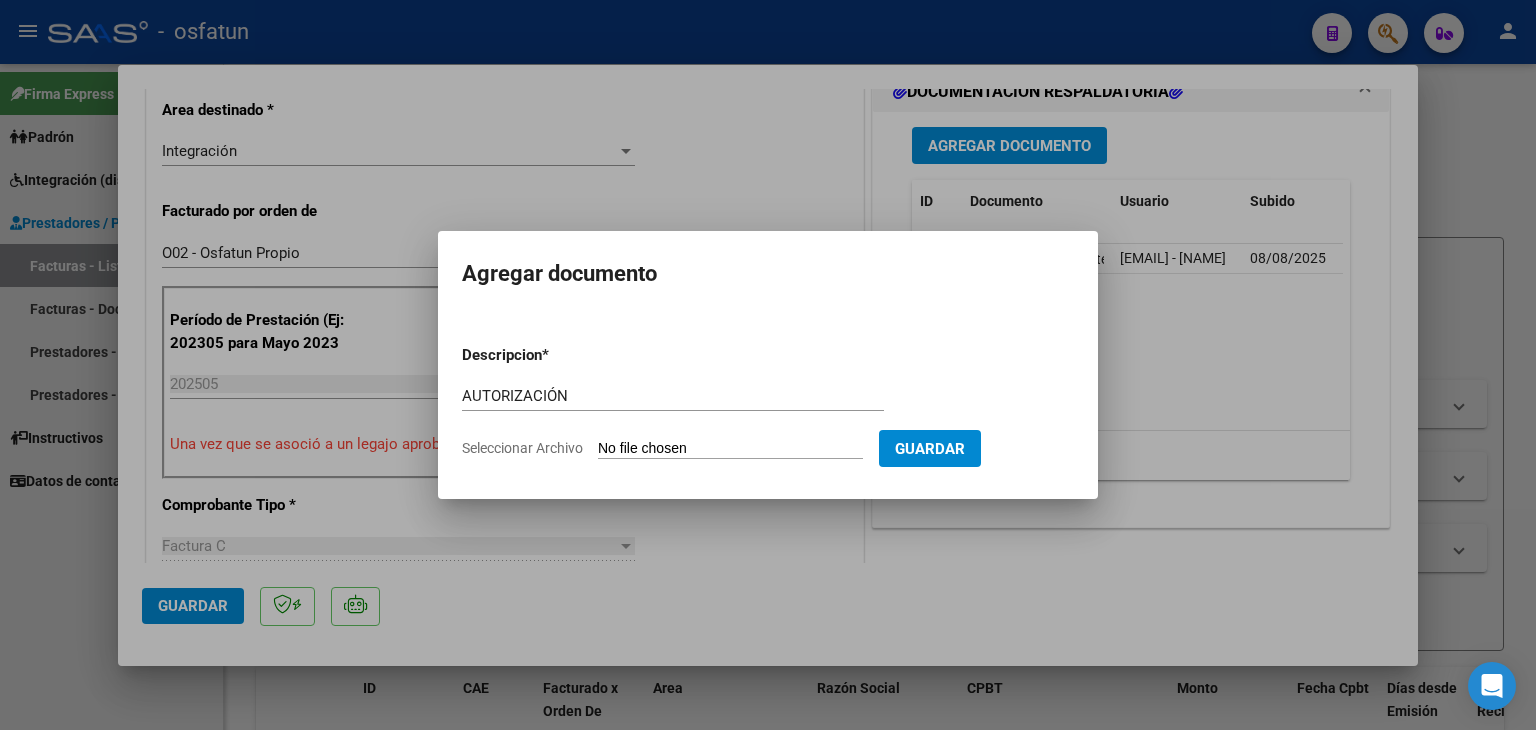 click at bounding box center [768, 365] 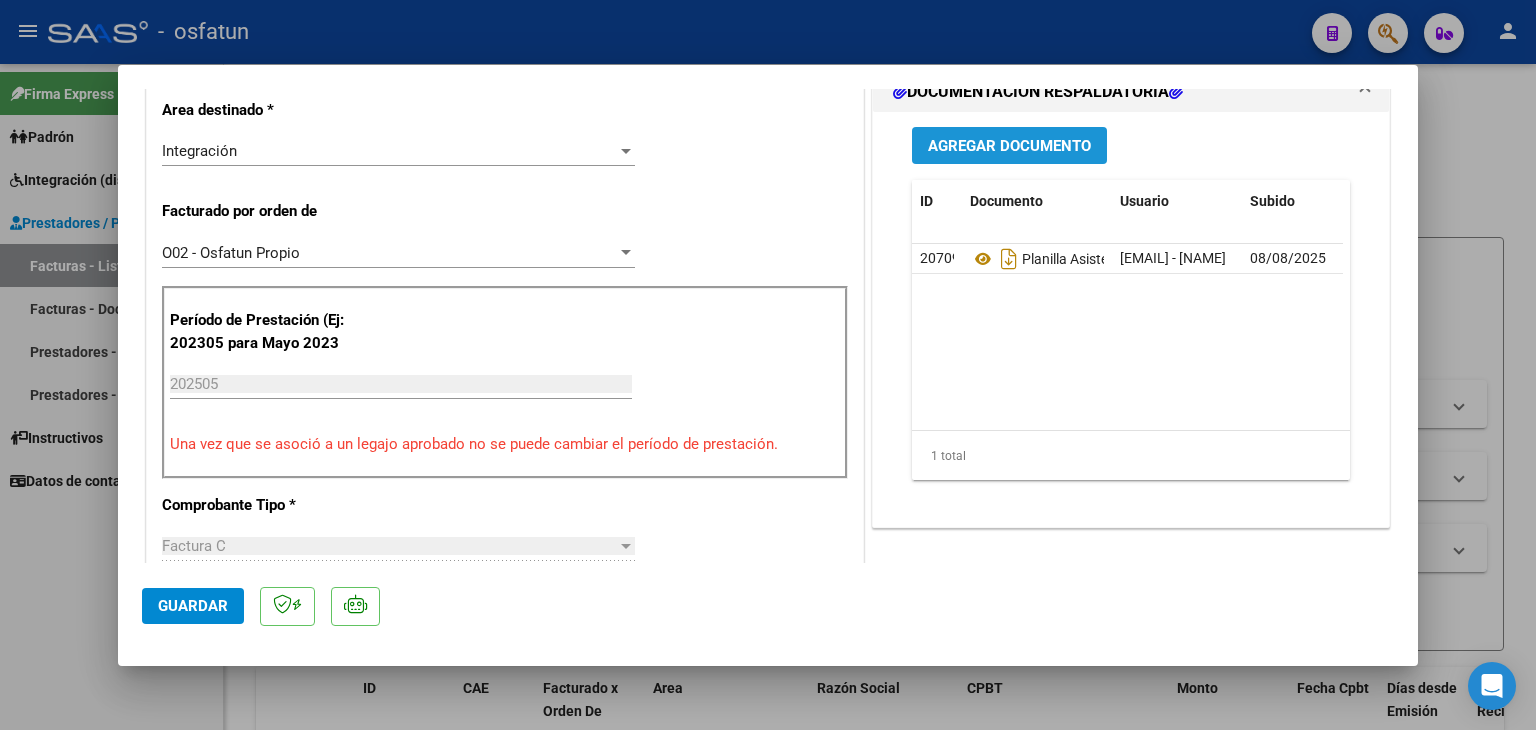 click on "Agregar Documento" at bounding box center [1009, 146] 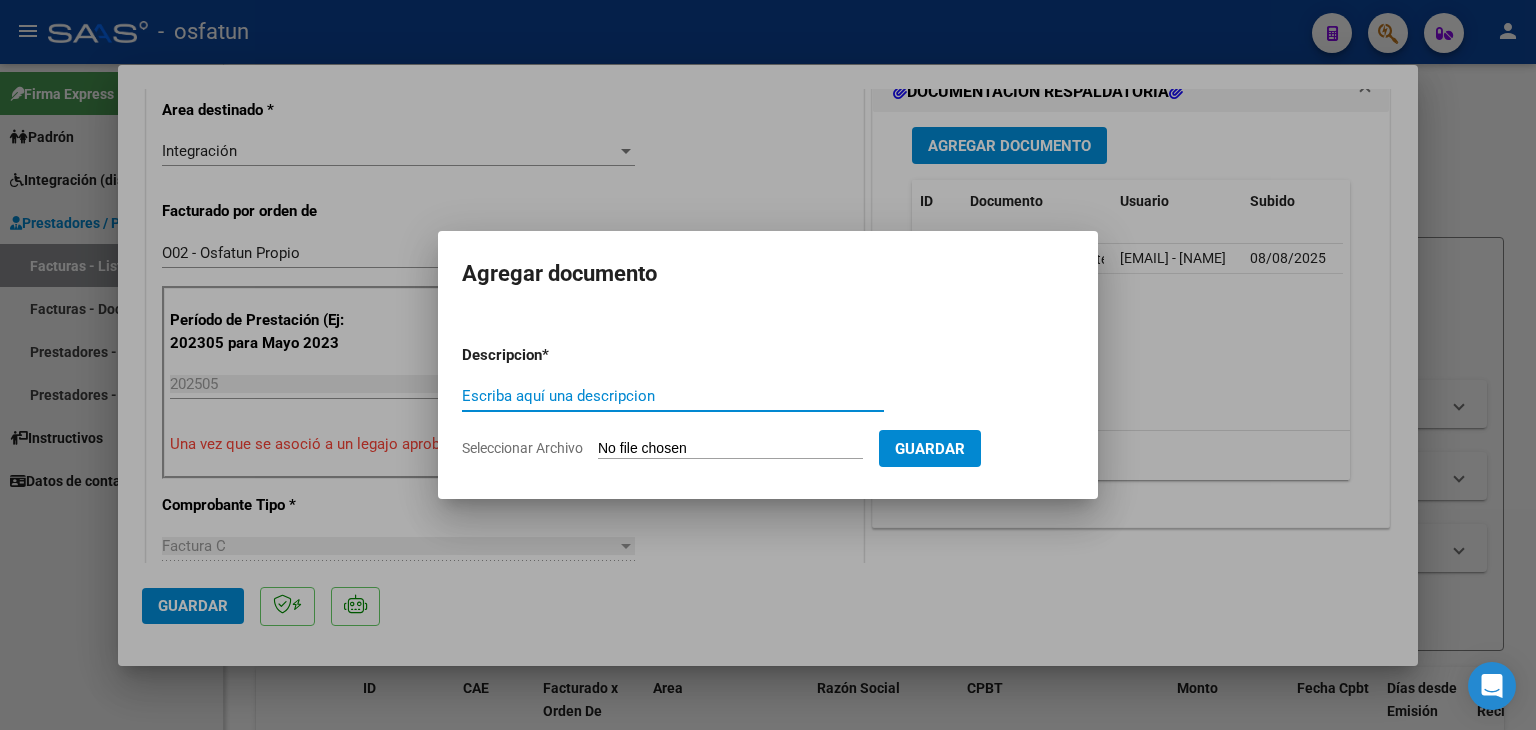 click on "Escriba aquí una descripcion" at bounding box center [673, 396] 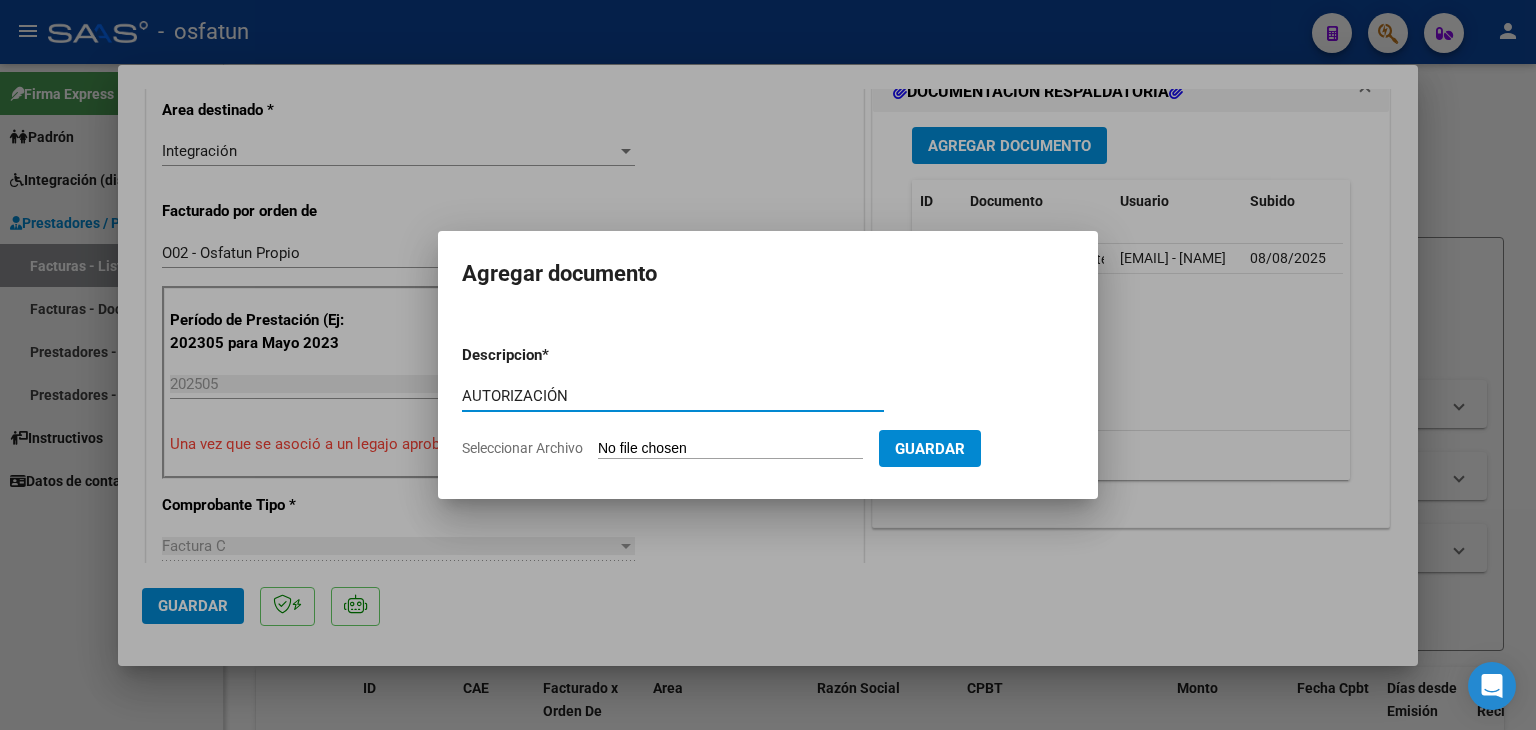 type on "AUTORIZACIÓN" 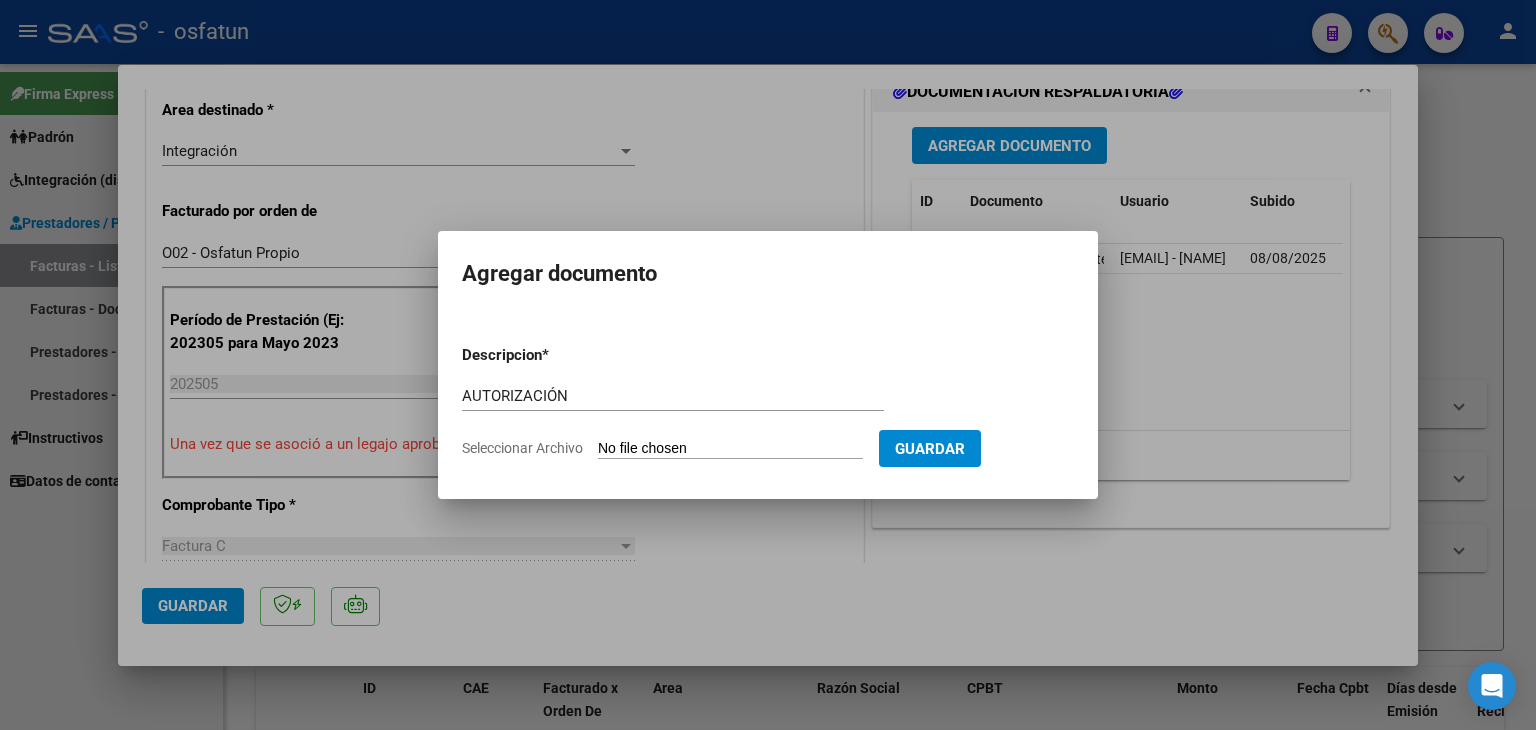 click on "Seleccionar Archivo" at bounding box center (730, 449) 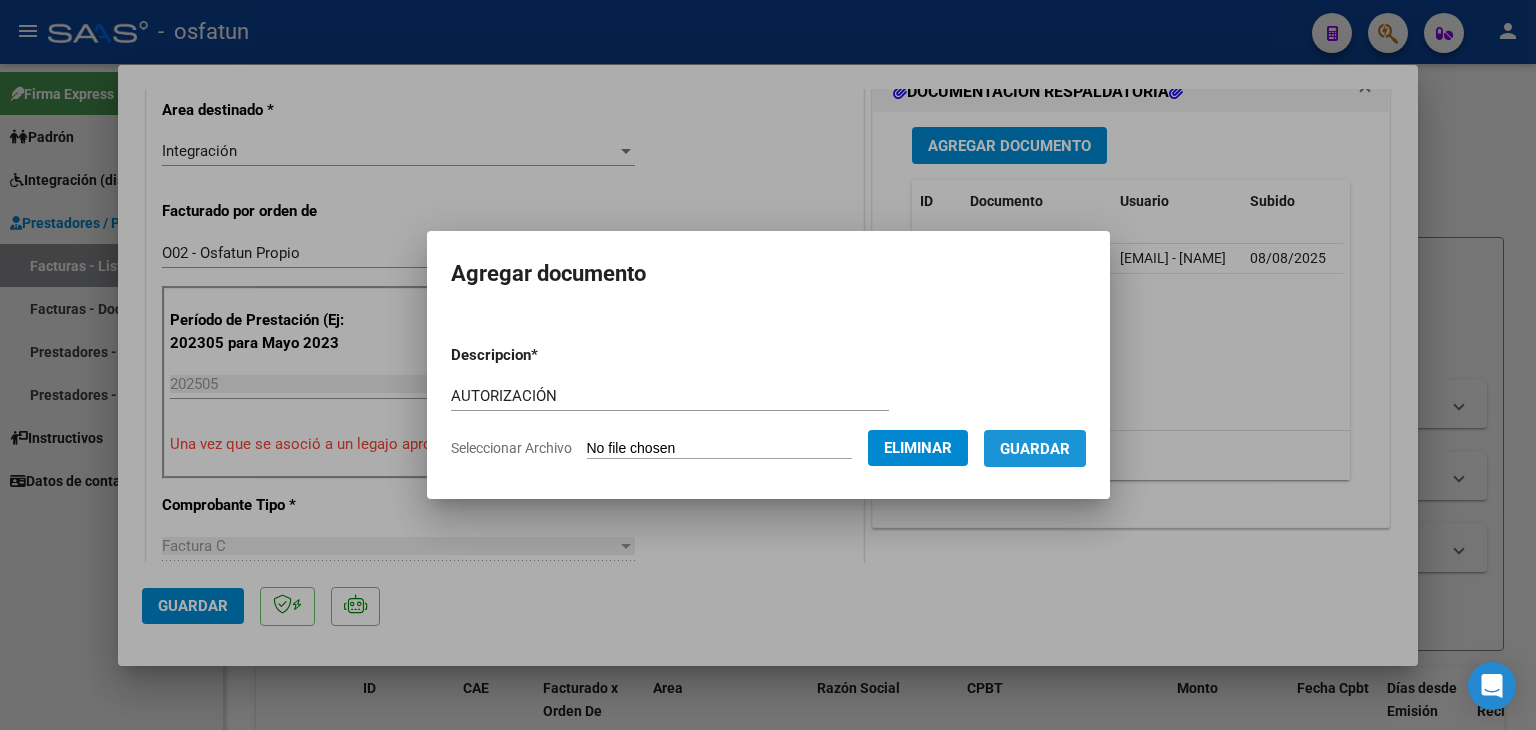 click on "Guardar" at bounding box center [1035, 449] 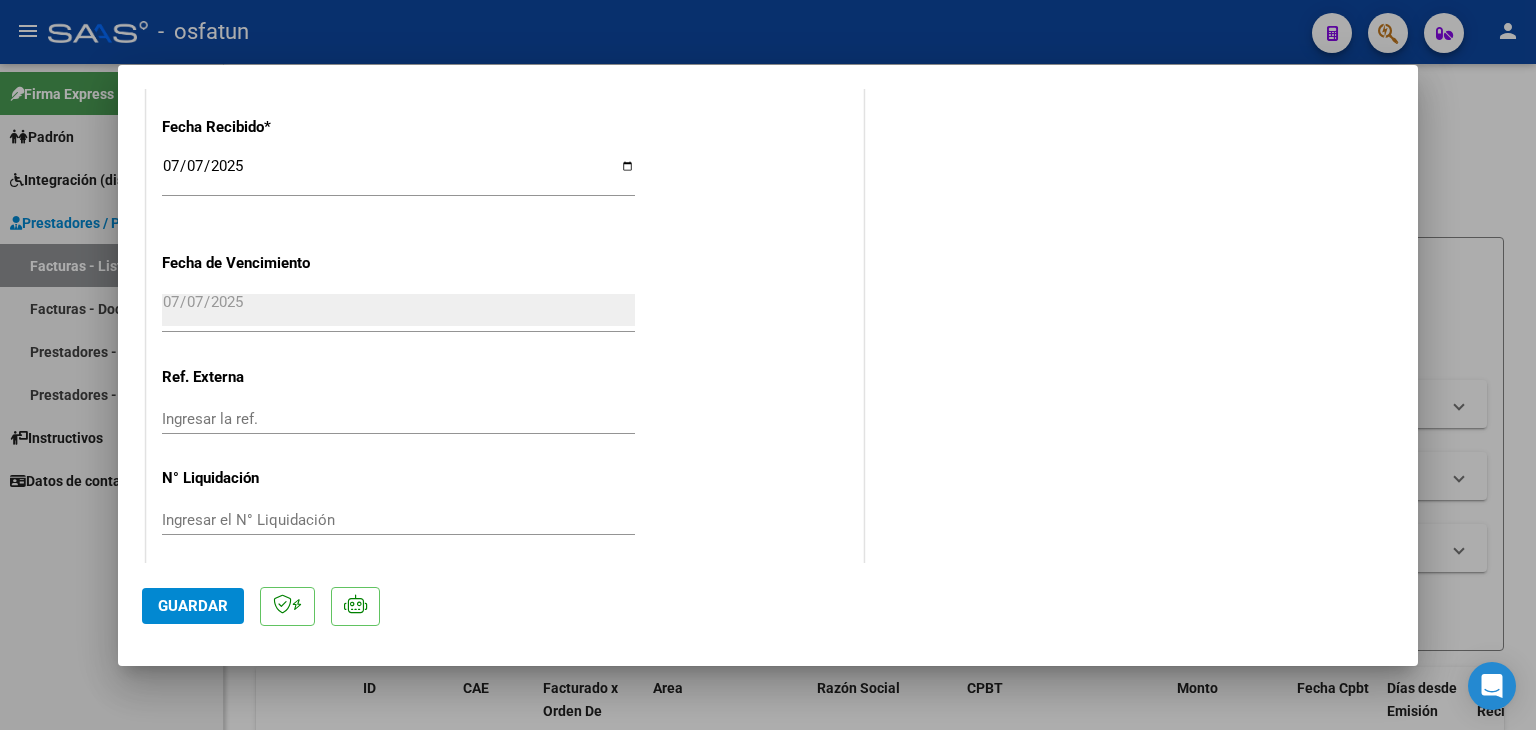 scroll, scrollTop: 1528, scrollLeft: 0, axis: vertical 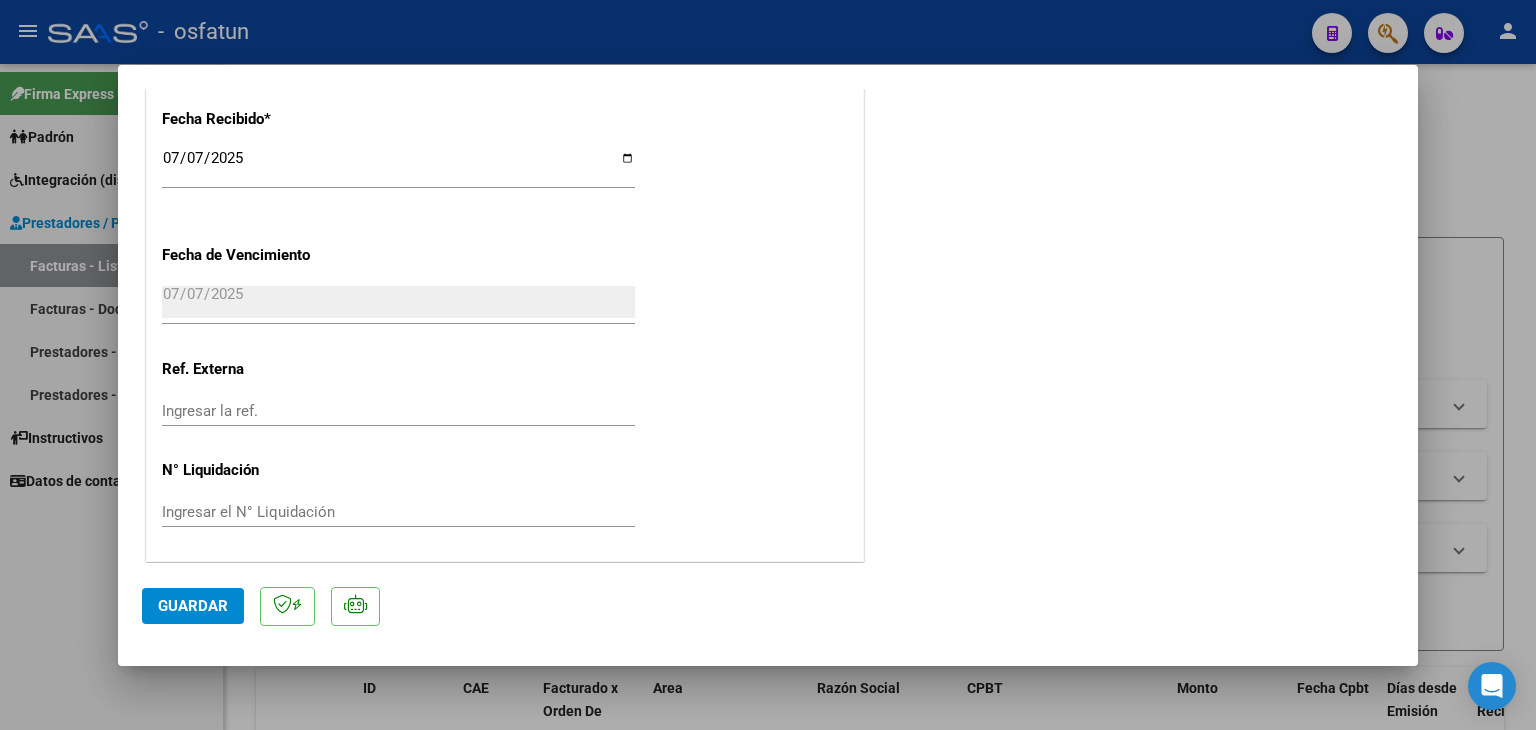 click on "Guardar" 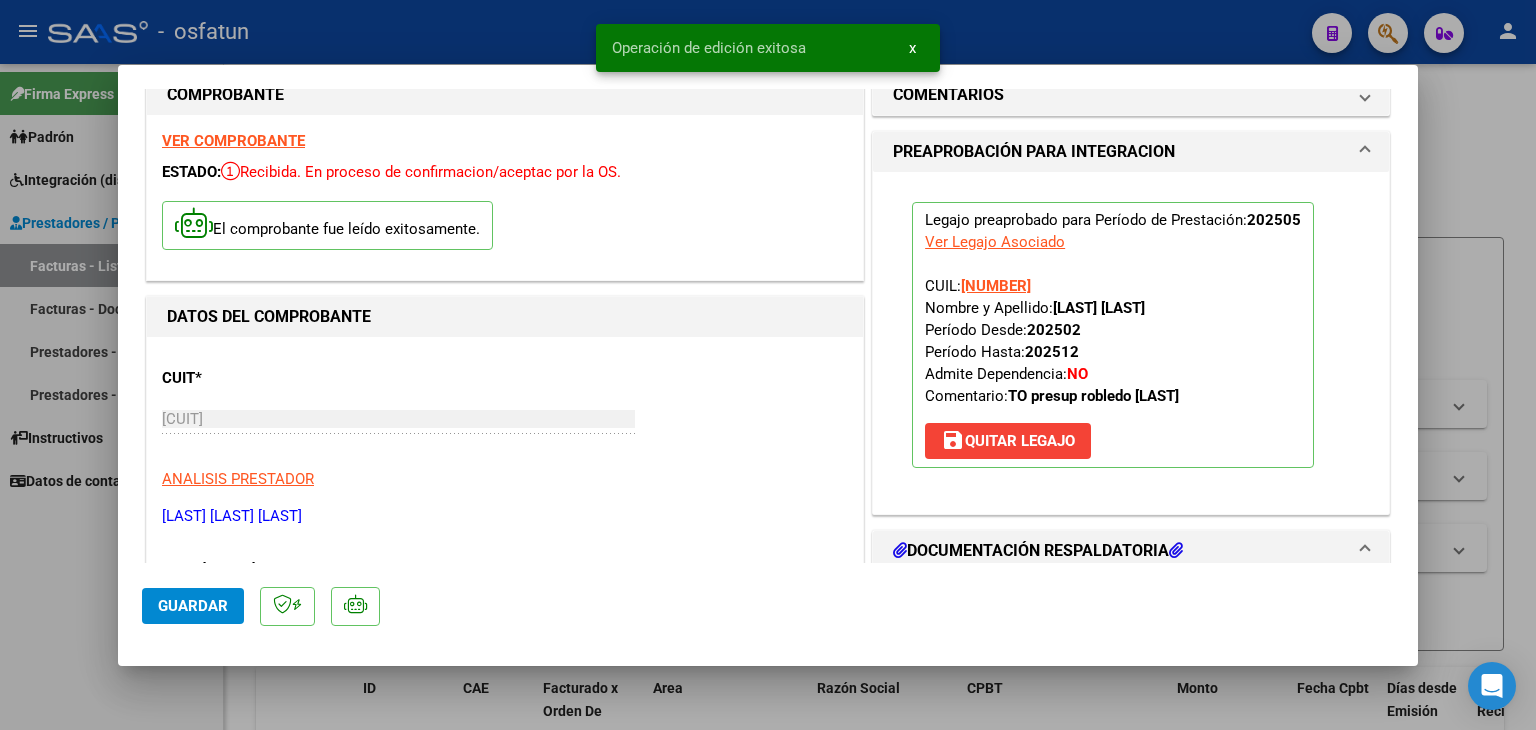 scroll, scrollTop: 0, scrollLeft: 0, axis: both 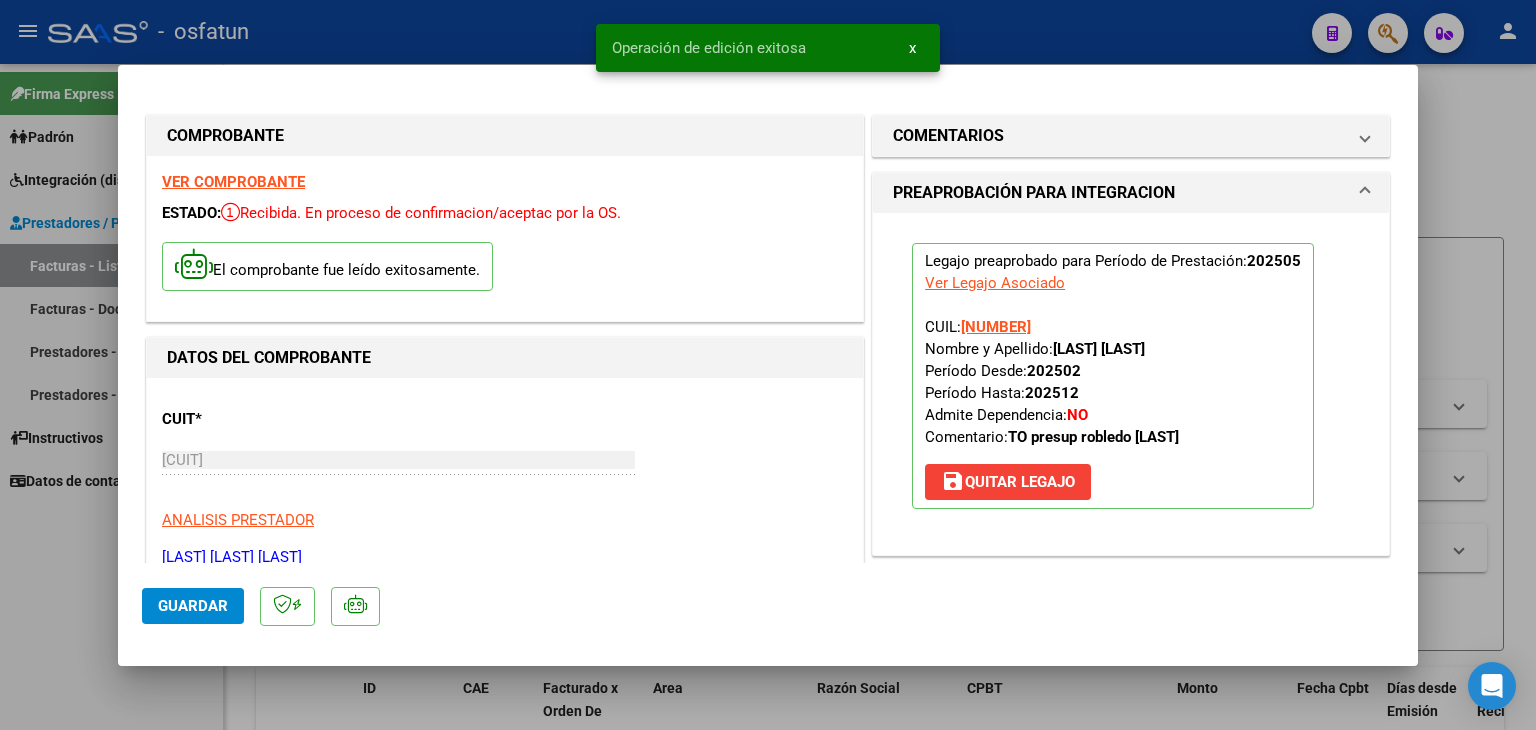click at bounding box center [768, 365] 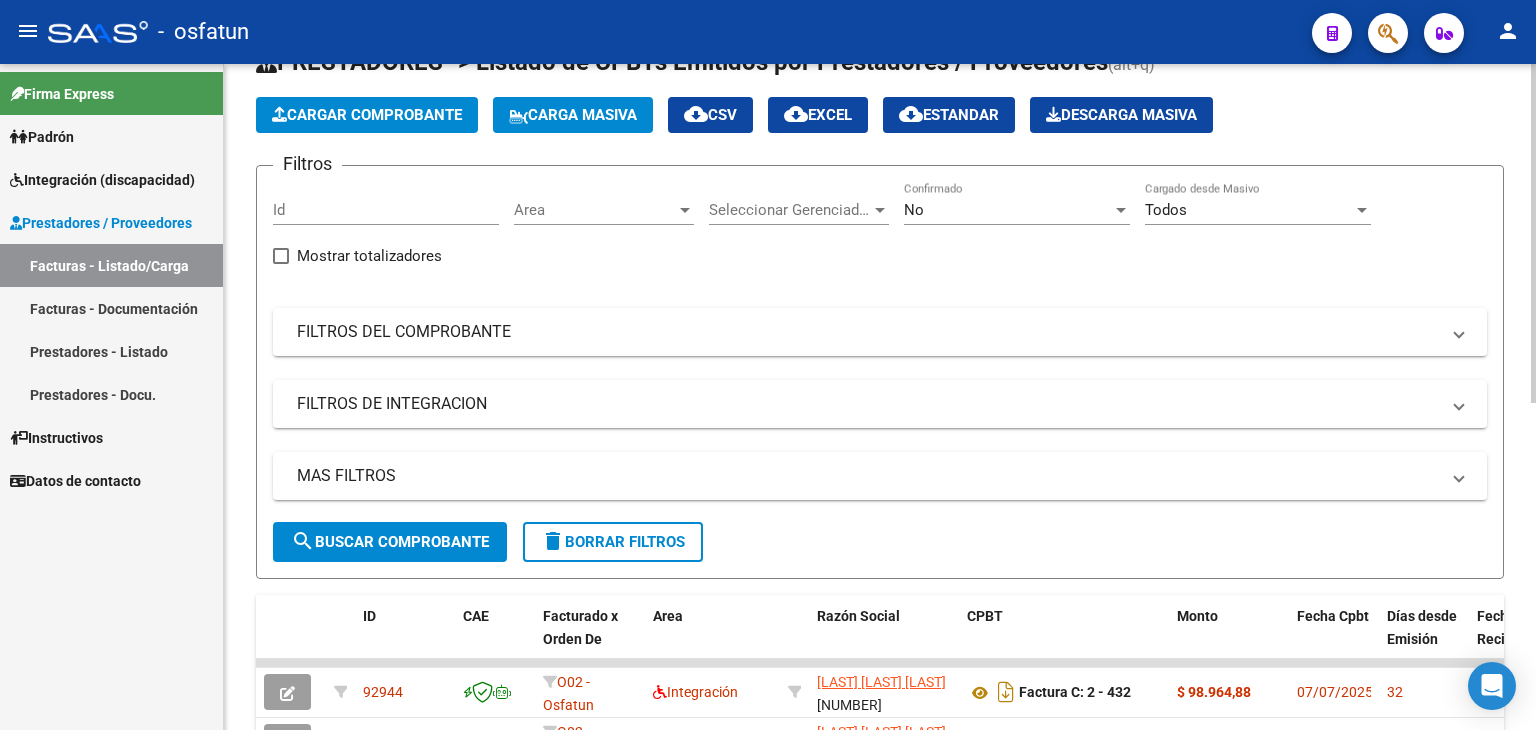 scroll, scrollTop: 0, scrollLeft: 0, axis: both 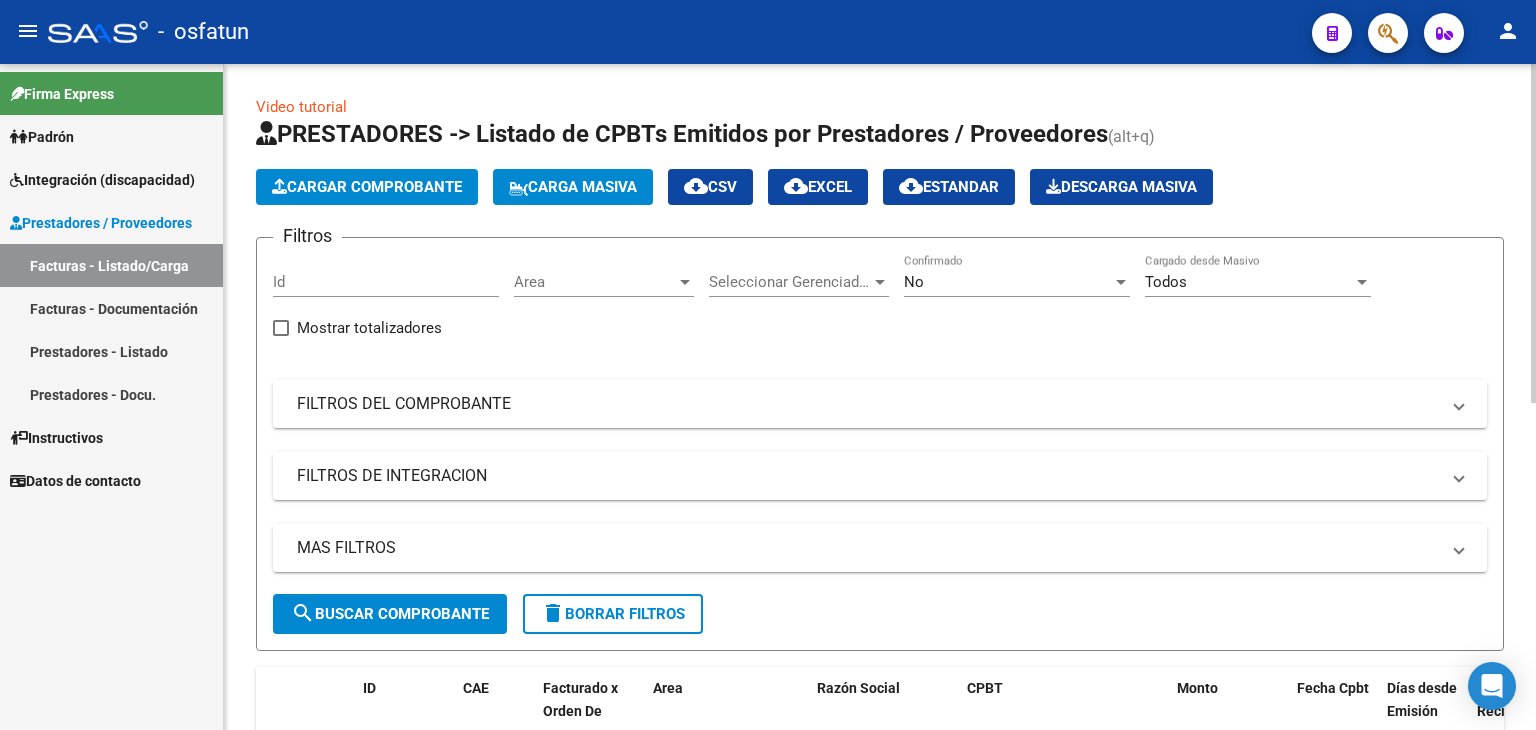click on "PRESTADORES -> Listado de CPBTs Emitidos por Prestadores / Proveedores (alt+q)   Cargar Comprobante
Carga Masiva  cloud_download  CSV  cloud_download  EXCEL  cloud_download  Estandar   Descarga Masiva
Filtros Id Area Area Seleccionar Gerenciador Seleccionar Gerenciador No Confirmado Todos Cargado desde Masivo   Mostrar totalizadores   FILTROS DEL COMPROBANTE  Comprobante Tipo Comprobante Tipo Start date – End date Fec. Comprobante Desde / Hasta Días Emisión Desde(cant. días) Días Emisión Hasta(cant. días) CUIT / Razón Social Pto. Venta Nro. Comprobante Código SSS CAE Válido CAE Válido Todos Cargado Módulo Hosp. Todos Tiene facturacion Apócrifa Hospital Refes  FILTROS DE INTEGRACION  Todos Cargado en Para Enviar SSS Período De Prestación Campos del Archivo de Rendición Devuelto x SSS (dr_envio) Todos Rendido x SSS (dr_envio) Tipo de Registro Tipo de Registro Período Presentación Período Presentación Campos del Legajo Asociado (preaprobación) Afiliado Legajo (cuil/nombre) Todos –" 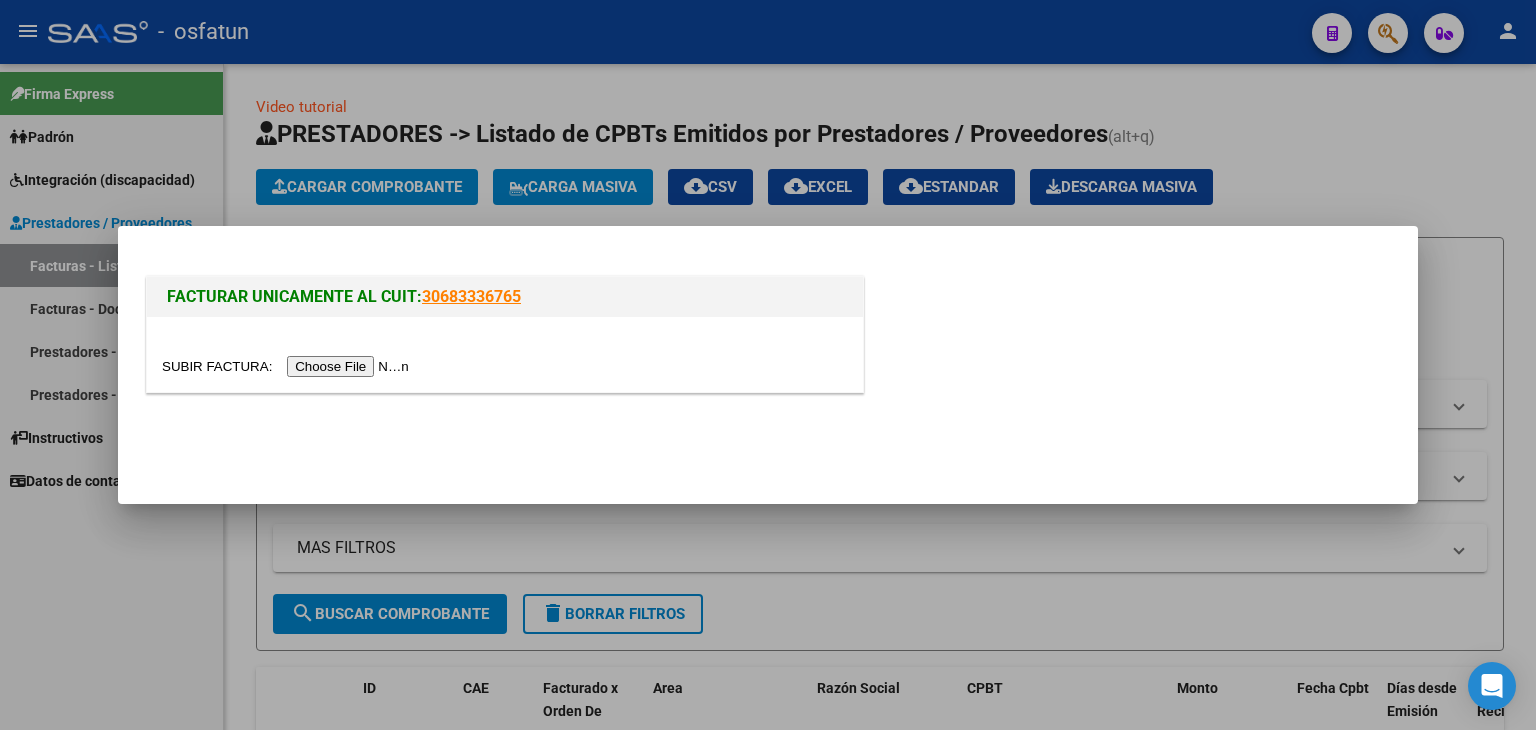 click at bounding box center [288, 366] 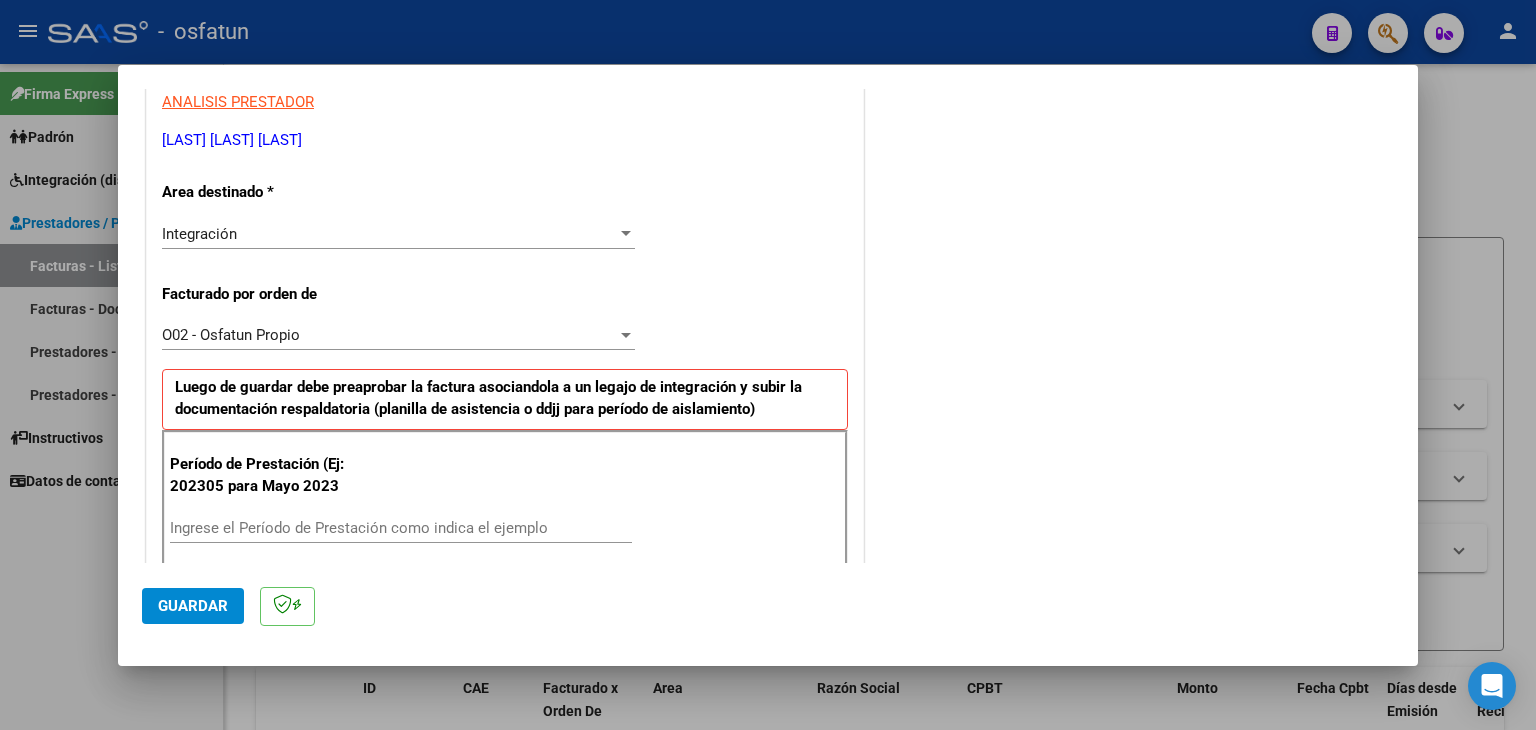 scroll, scrollTop: 500, scrollLeft: 0, axis: vertical 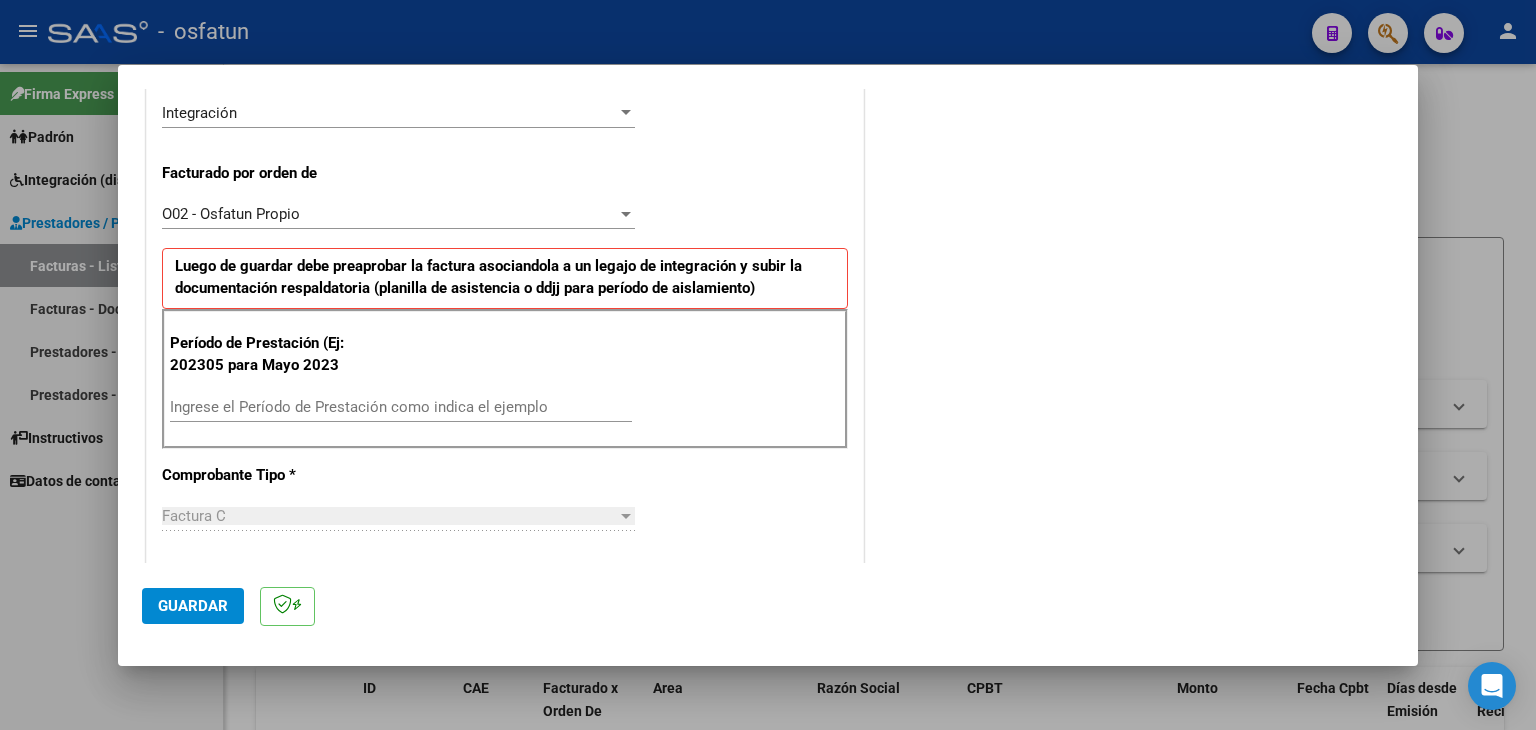 click on "Ingrese el Período de Prestación como indica el ejemplo" at bounding box center [401, 407] 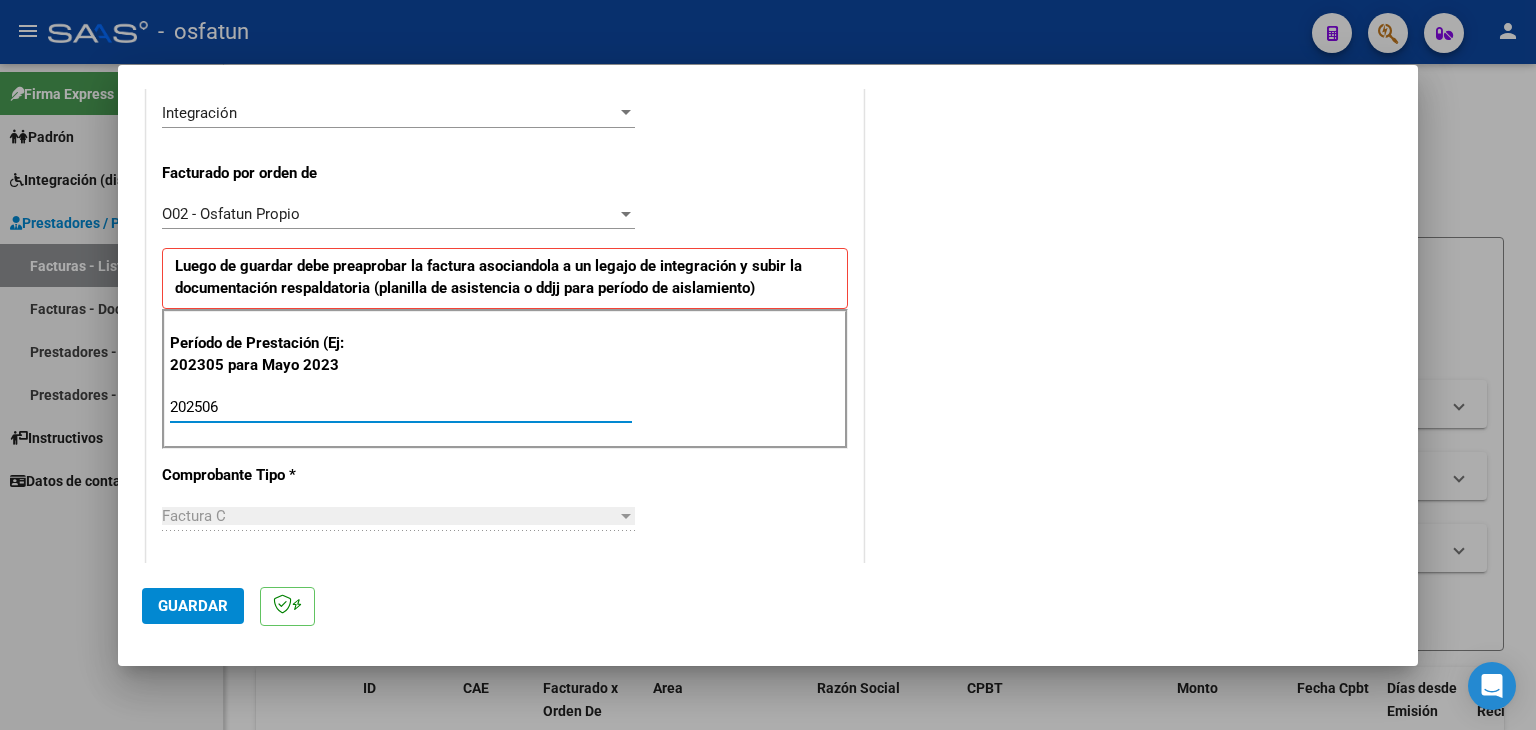 type on "202506" 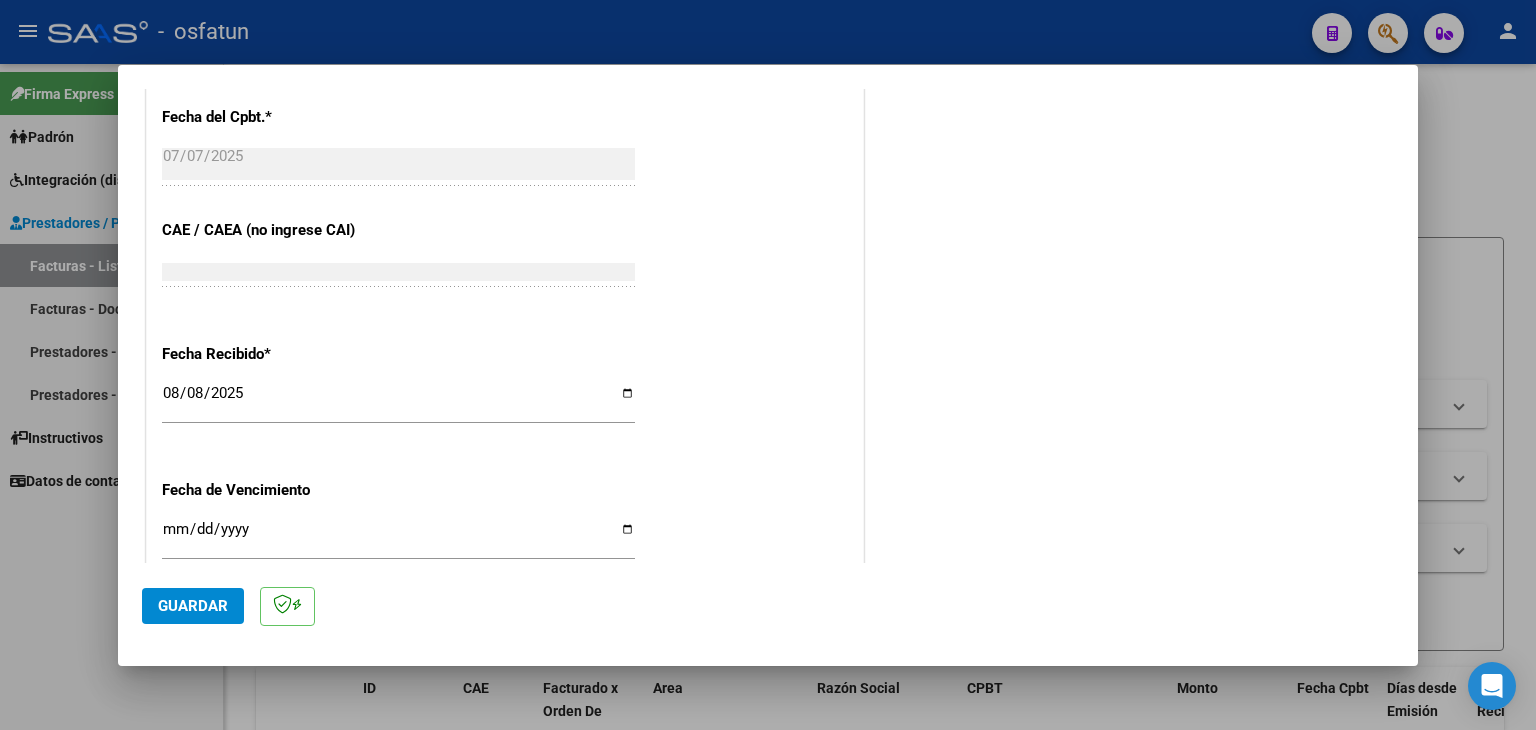 scroll, scrollTop: 1300, scrollLeft: 0, axis: vertical 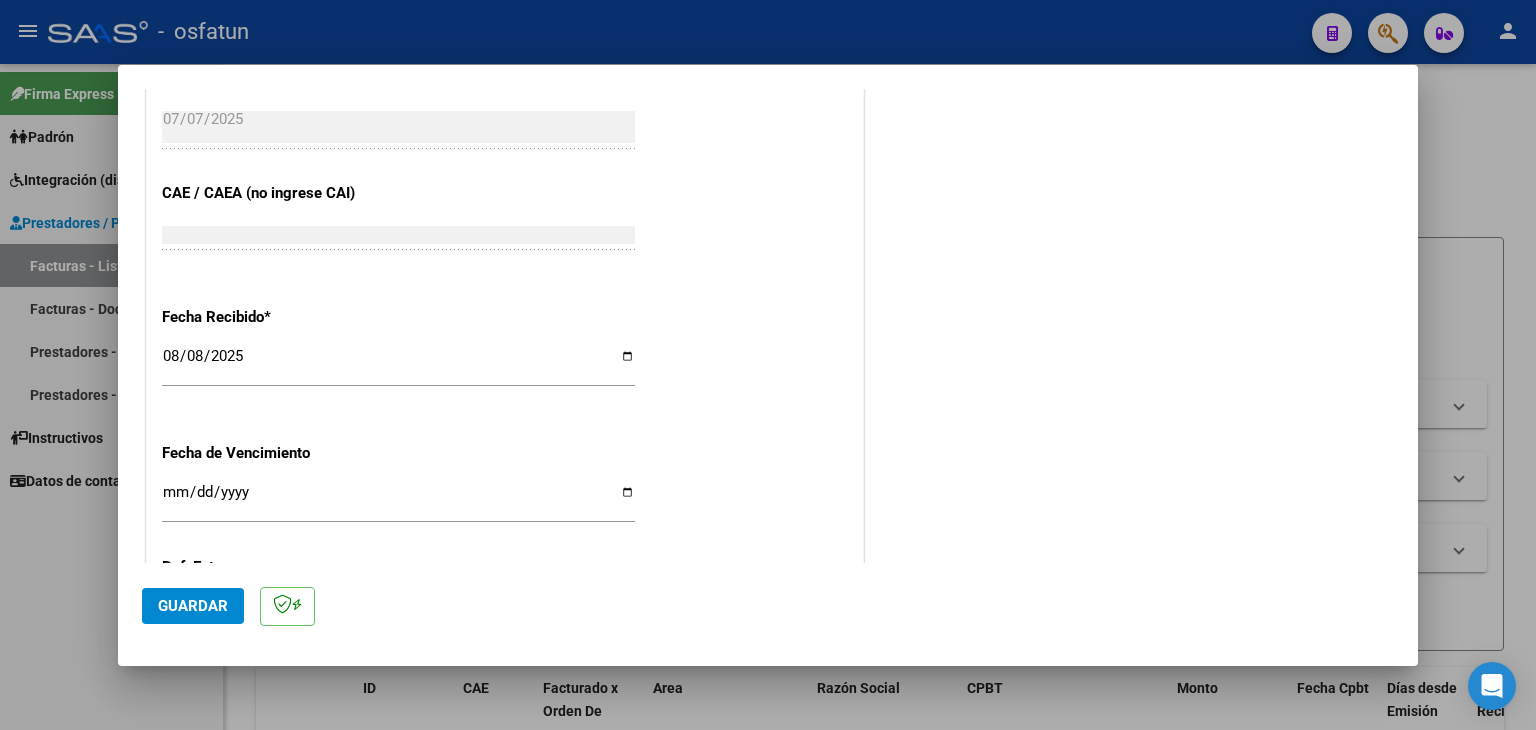 click on "2025-08-08" at bounding box center [398, 364] 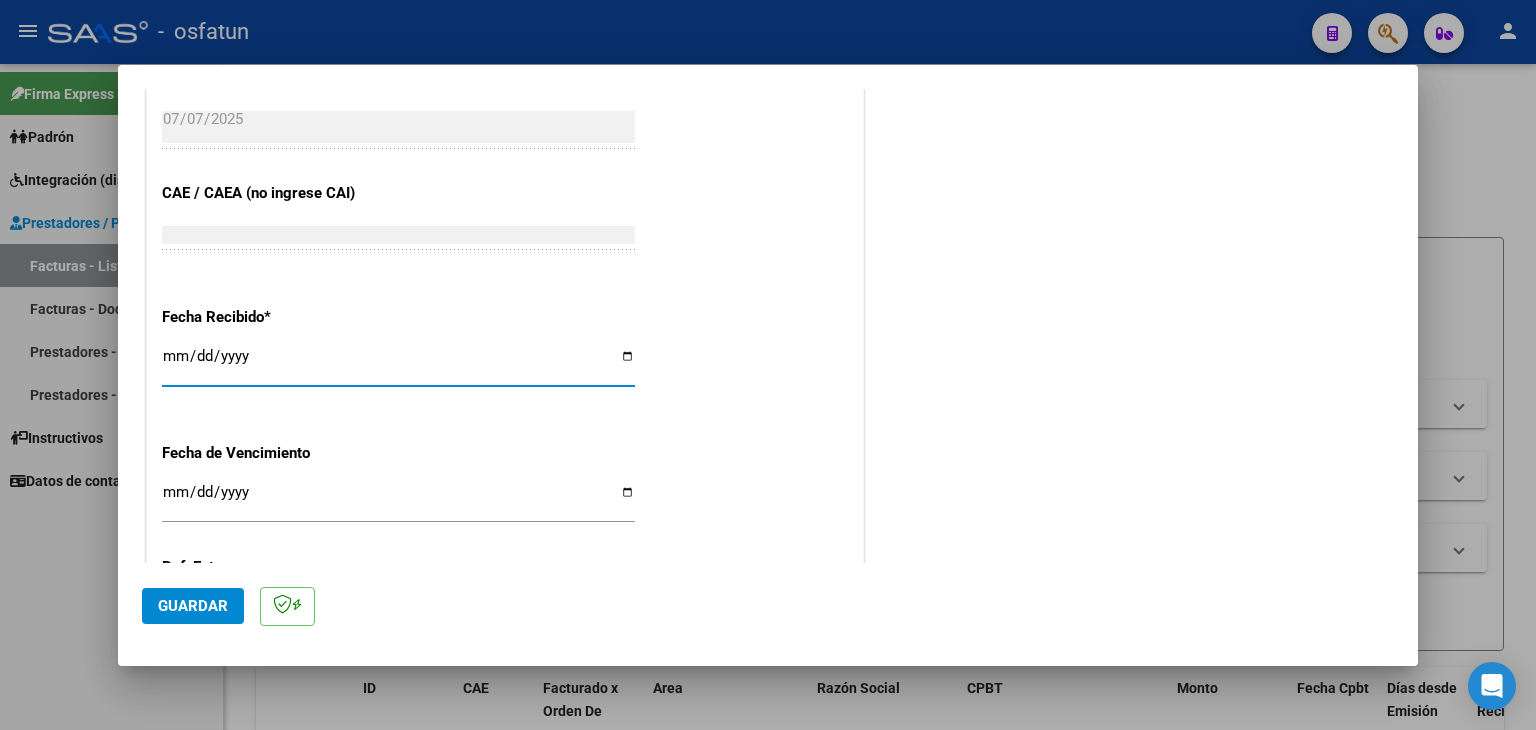 type on "2025-08-07" 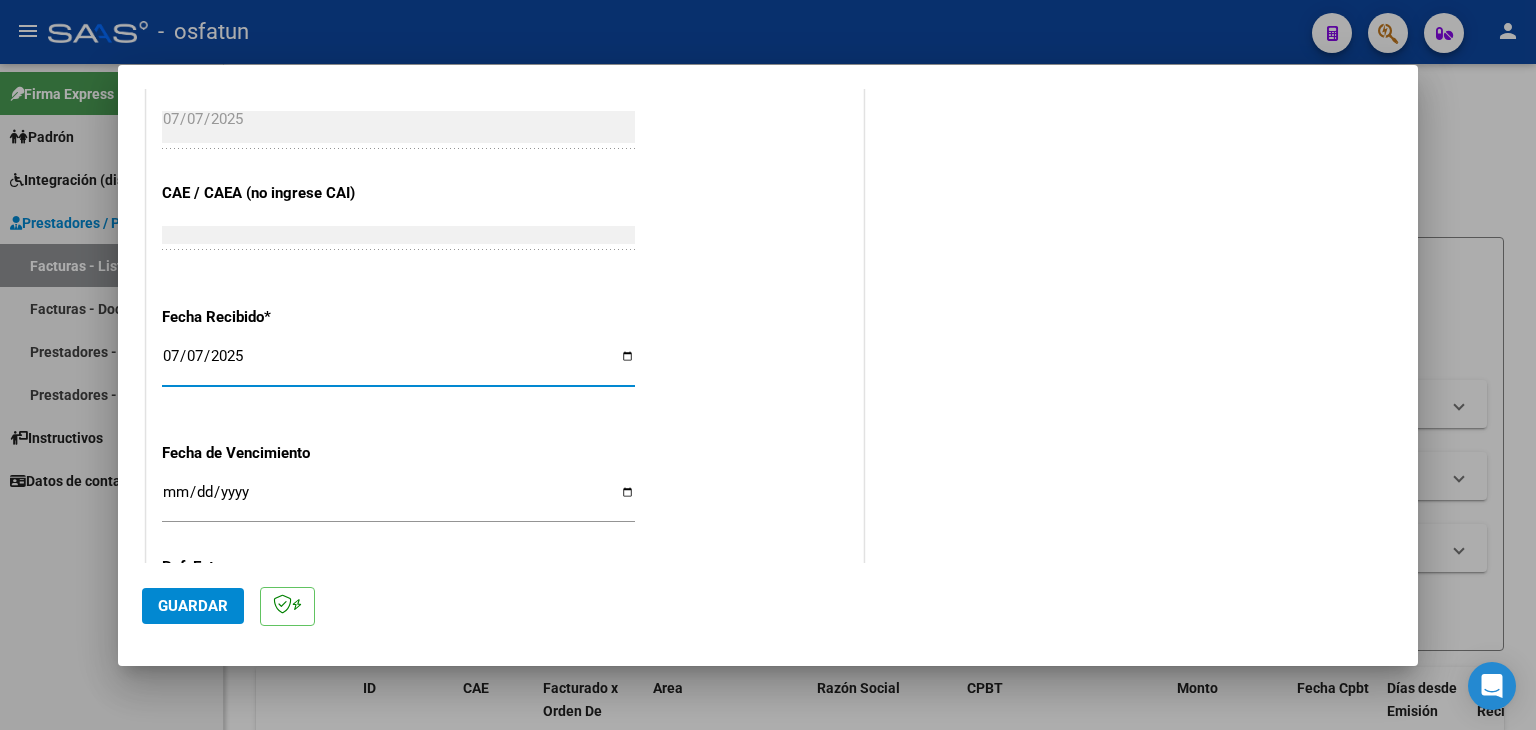 click on "Ingresar la fecha" at bounding box center [398, 500] 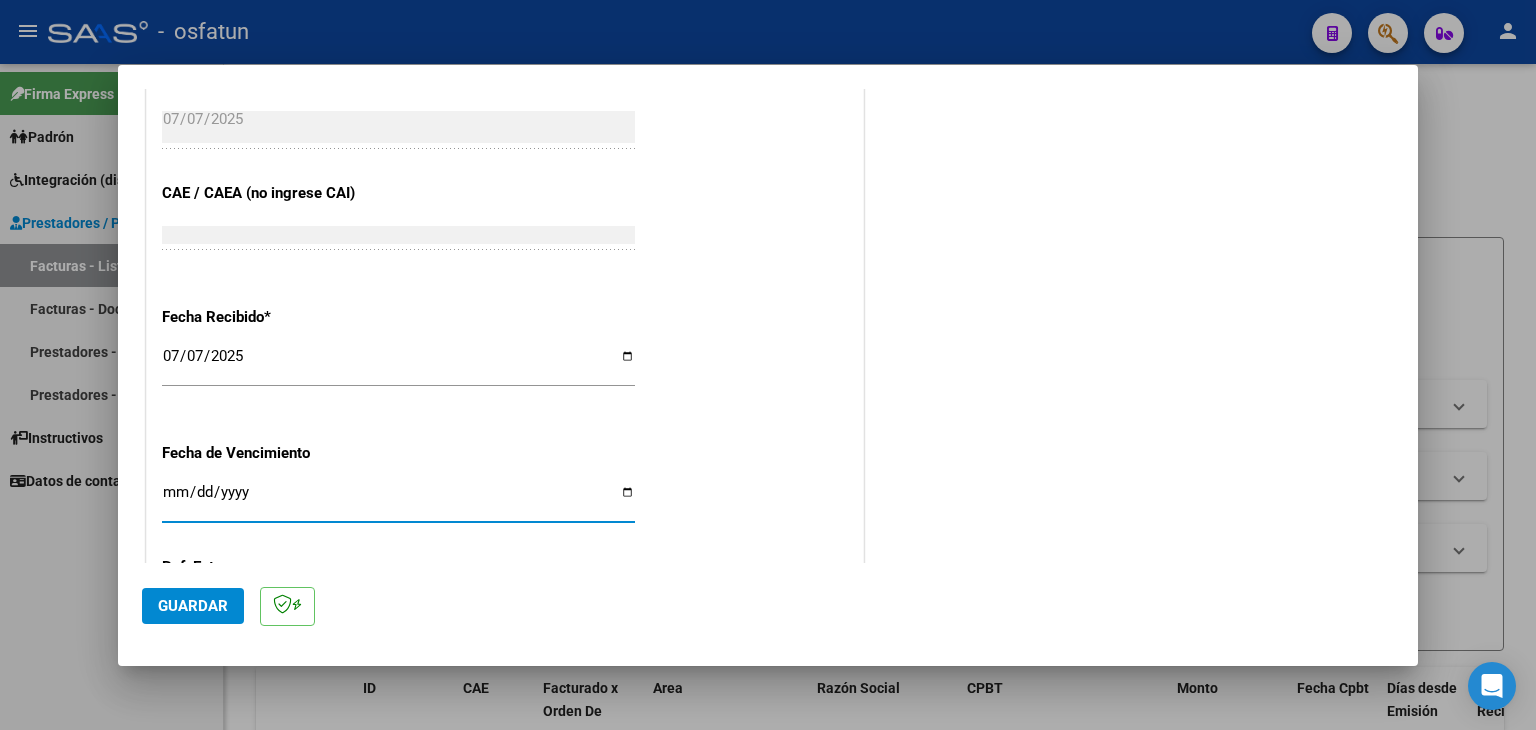 type on "2025-07-07" 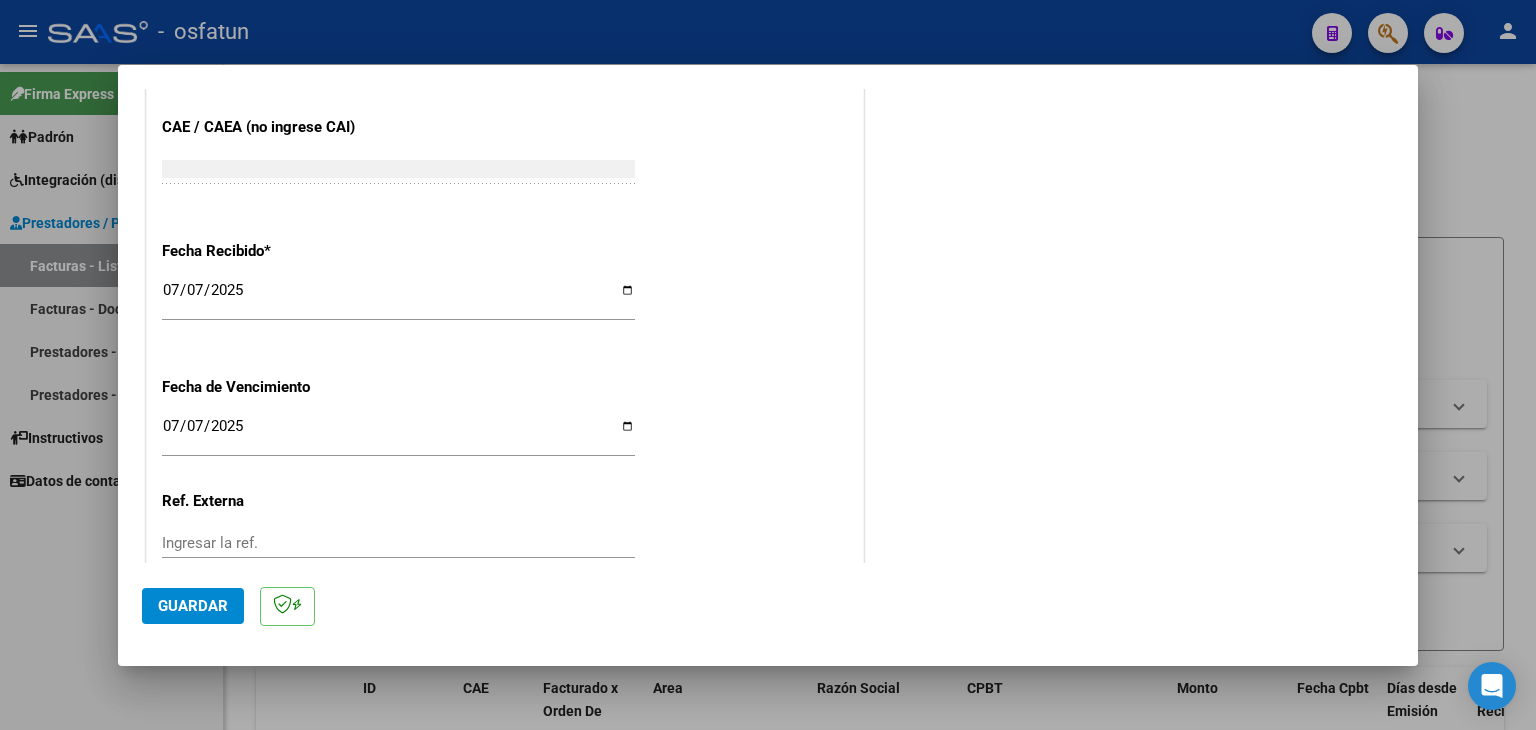 scroll, scrollTop: 1498, scrollLeft: 0, axis: vertical 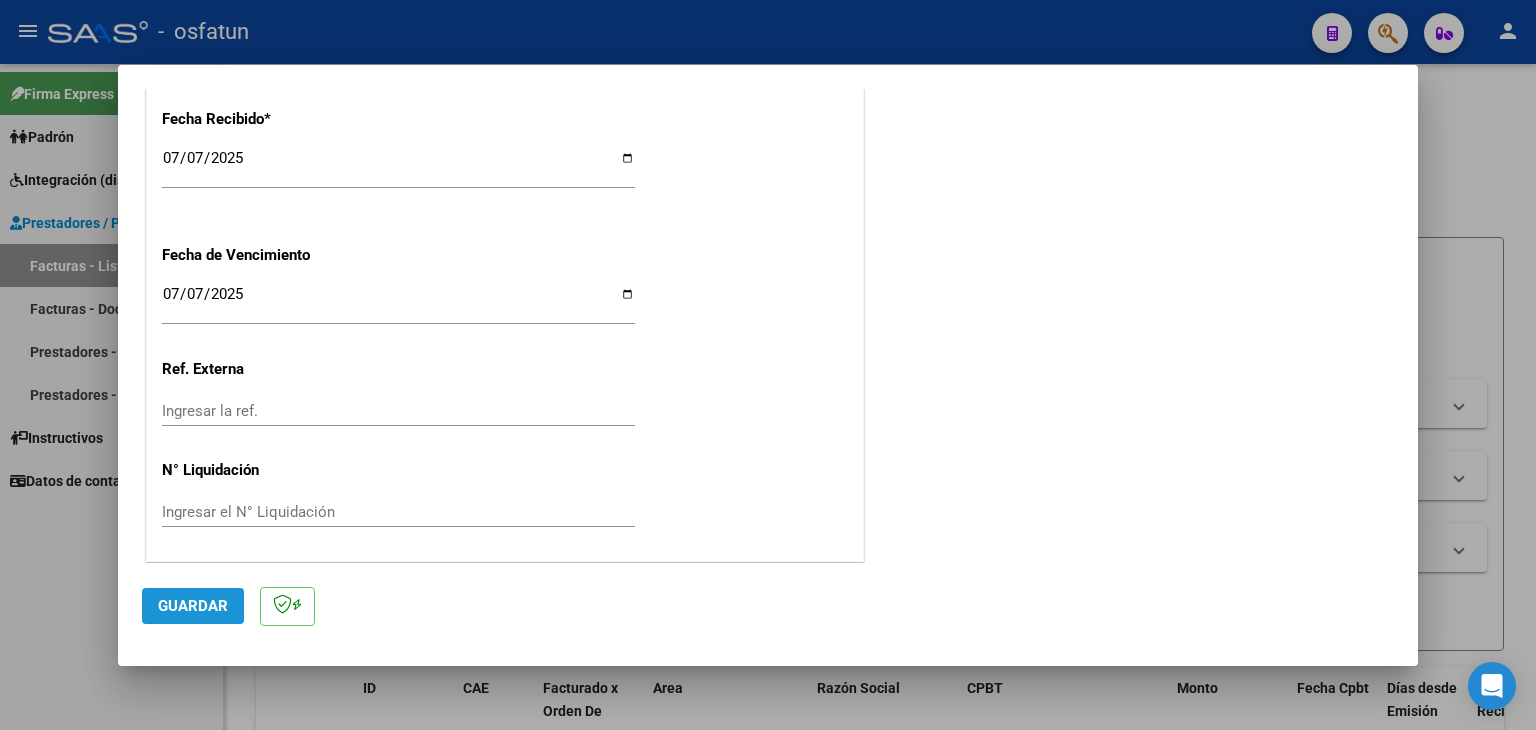 click on "Guardar" 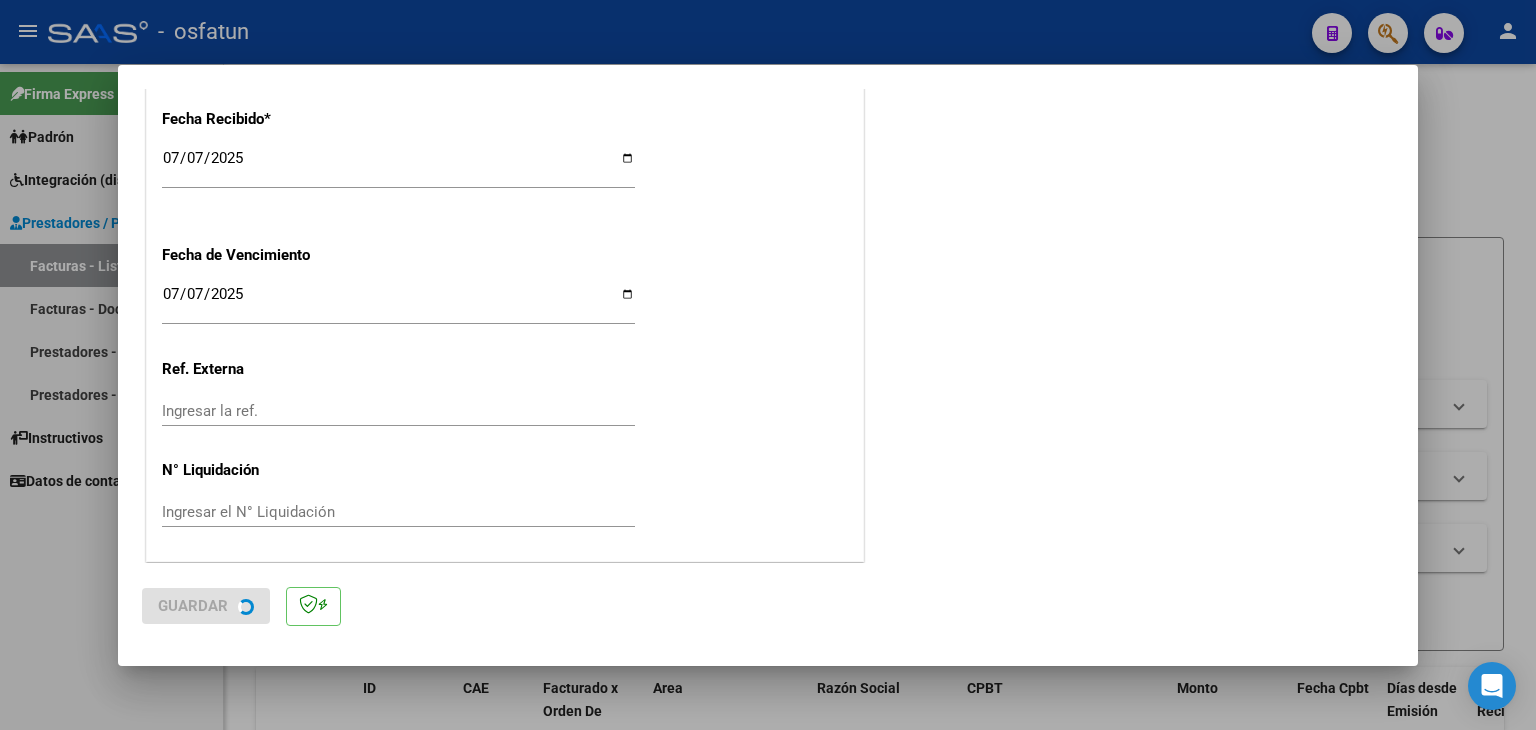 scroll, scrollTop: 0, scrollLeft: 0, axis: both 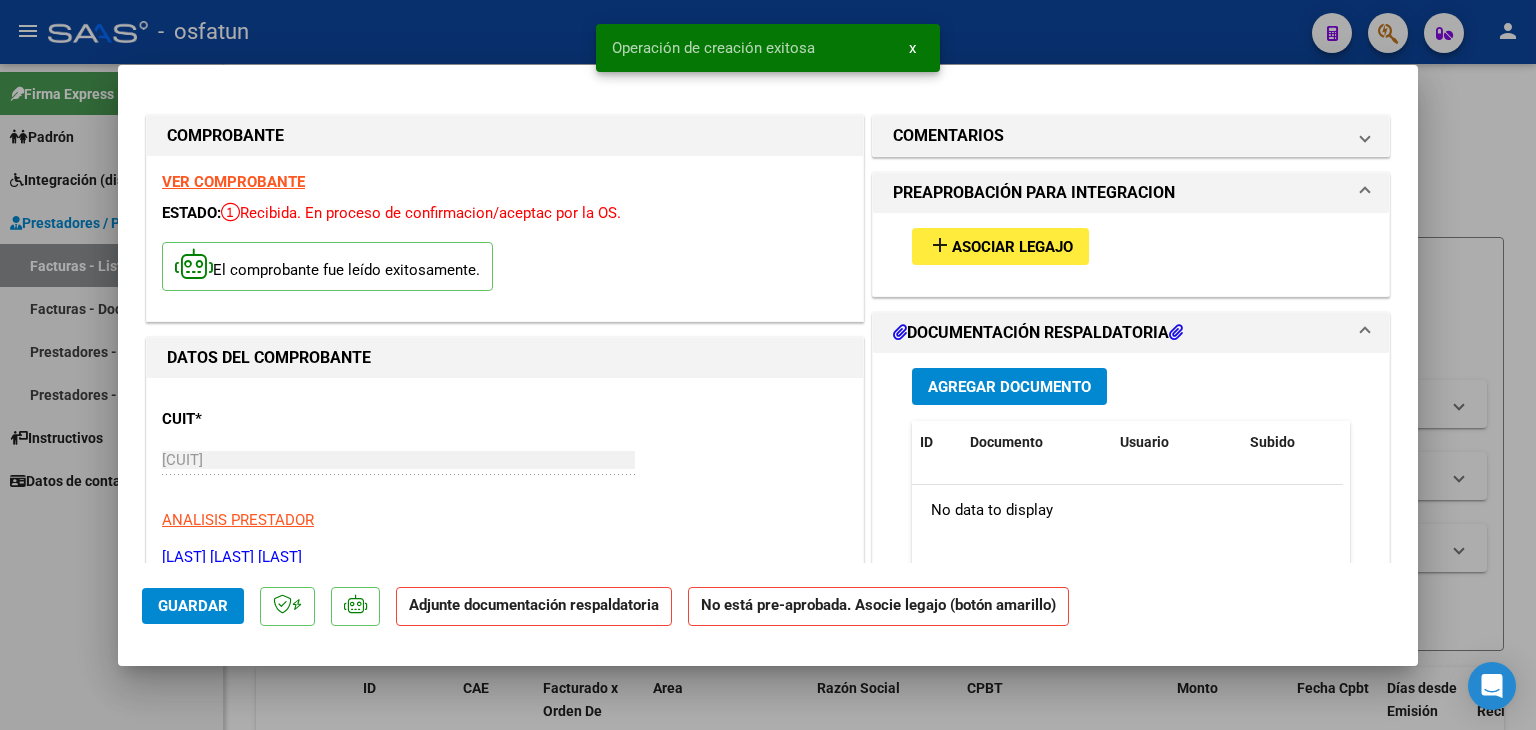 click on "add Asociar Legajo" at bounding box center [1000, 246] 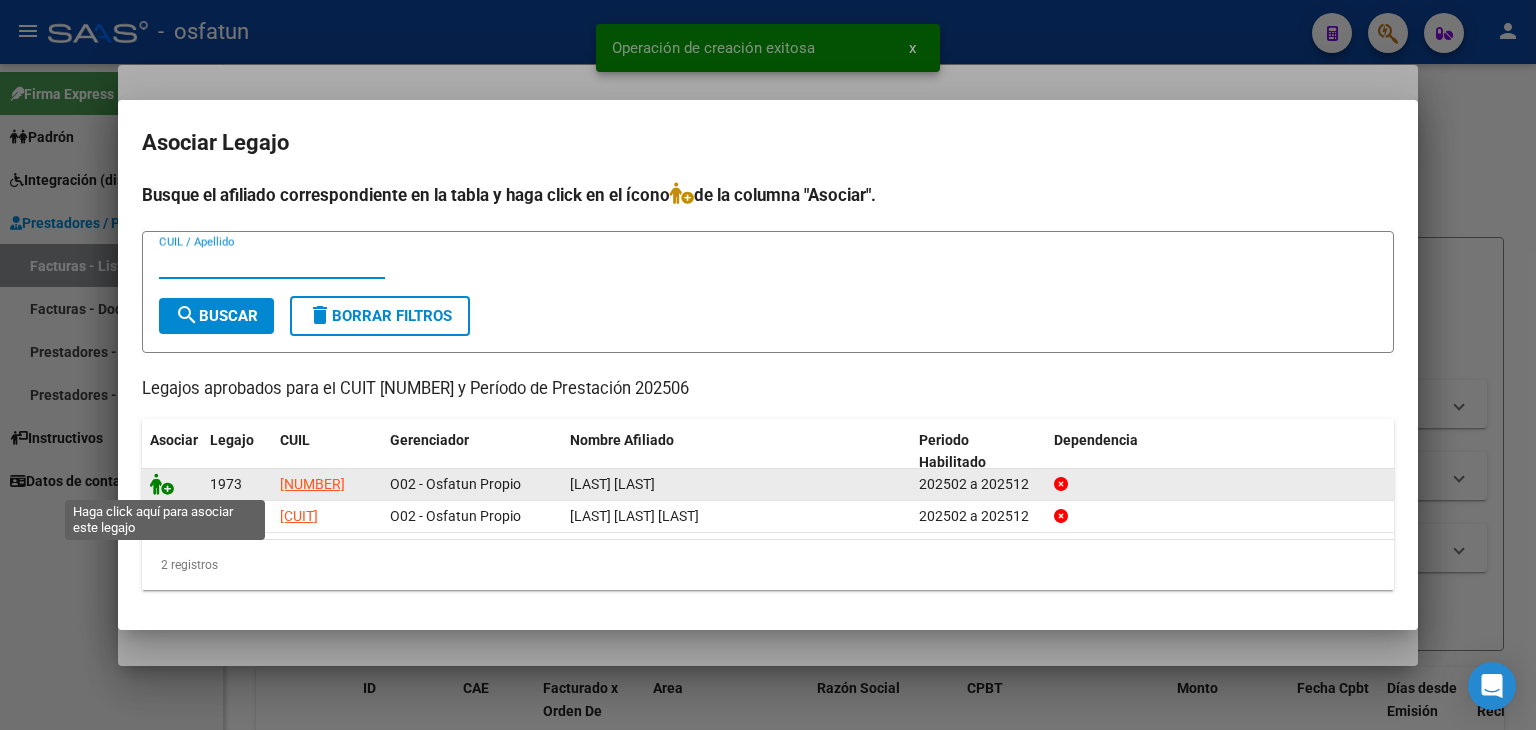 click 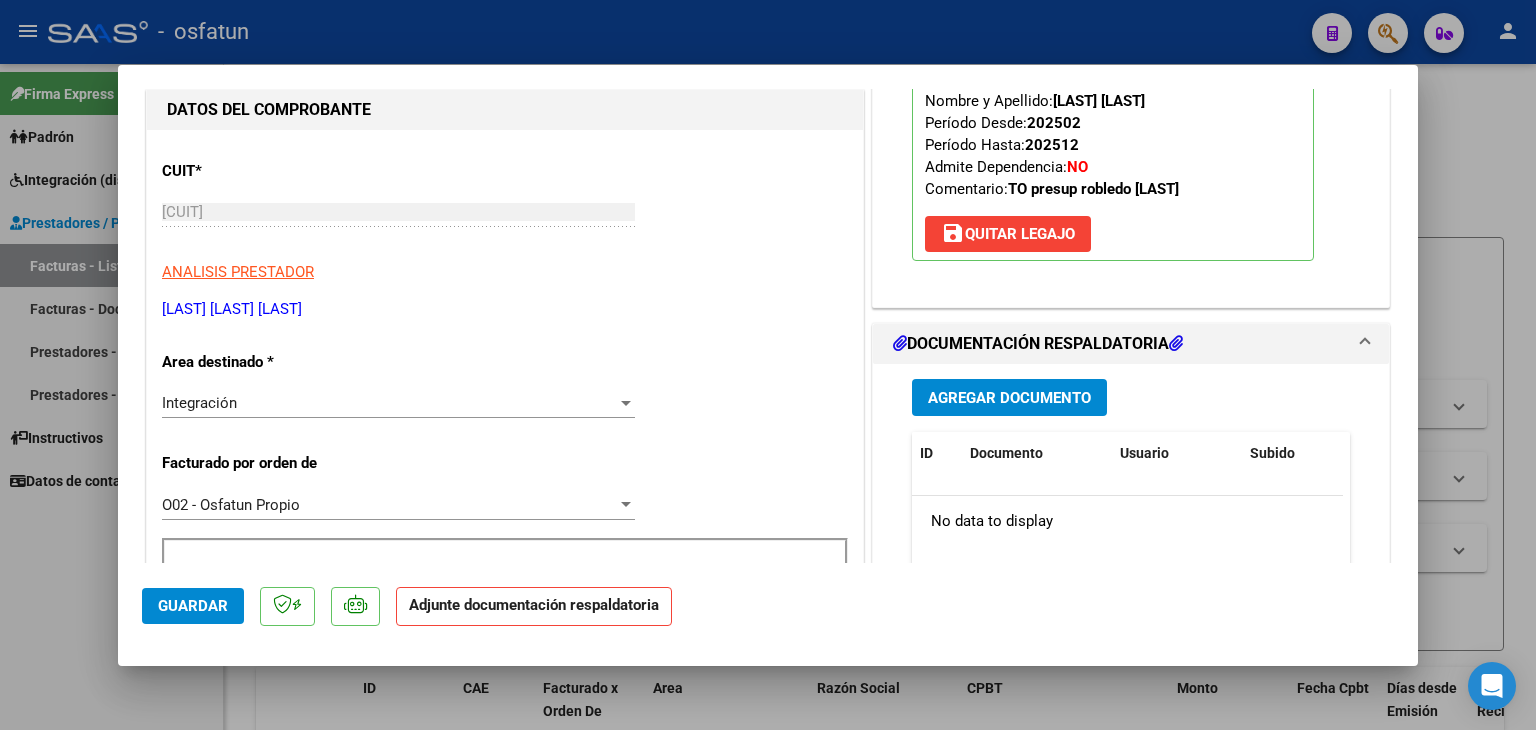 scroll, scrollTop: 300, scrollLeft: 0, axis: vertical 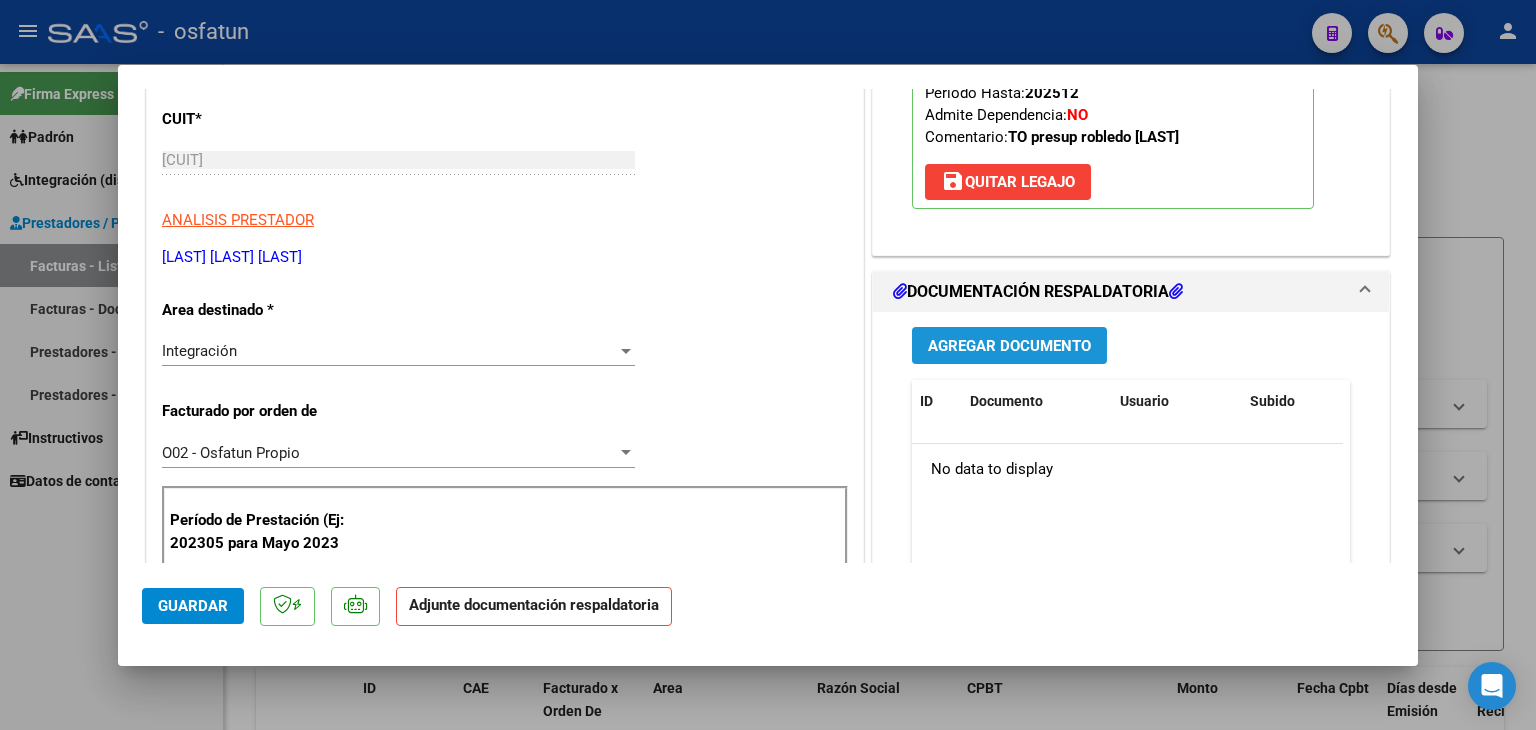 click on "Agregar Documento" at bounding box center [1009, 346] 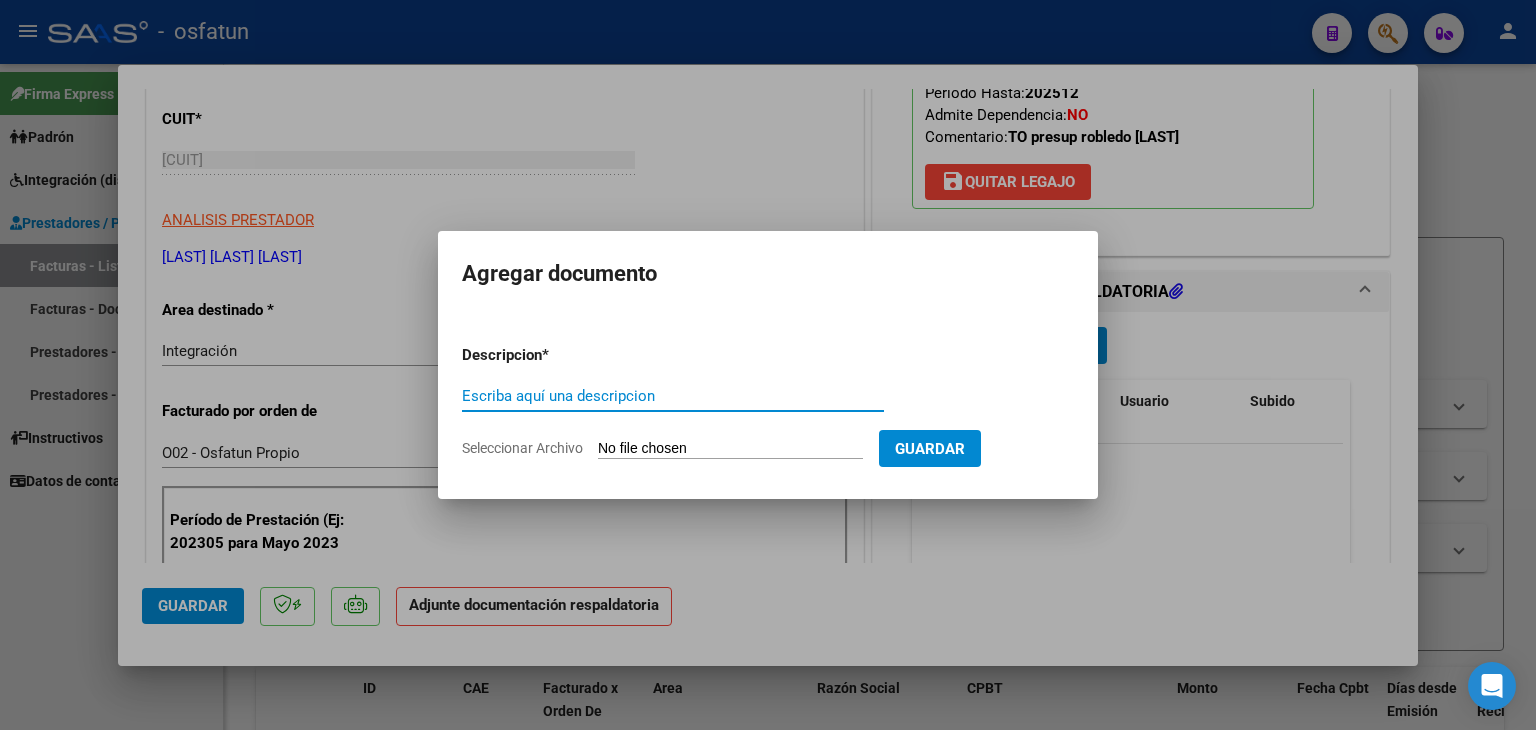 click on "Escriba aquí una descripcion" at bounding box center (673, 396) 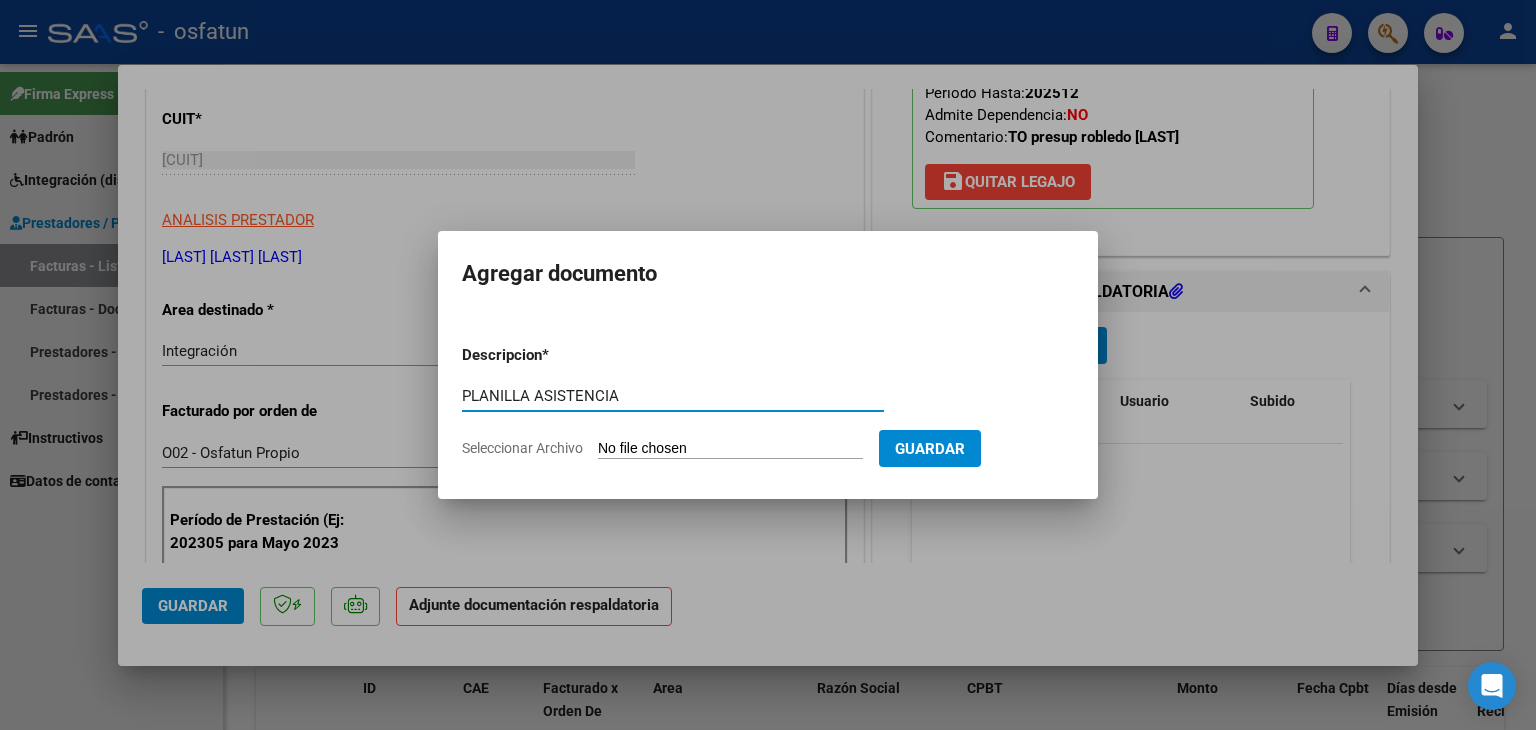 type on "PLANILLA ASISTENCIA" 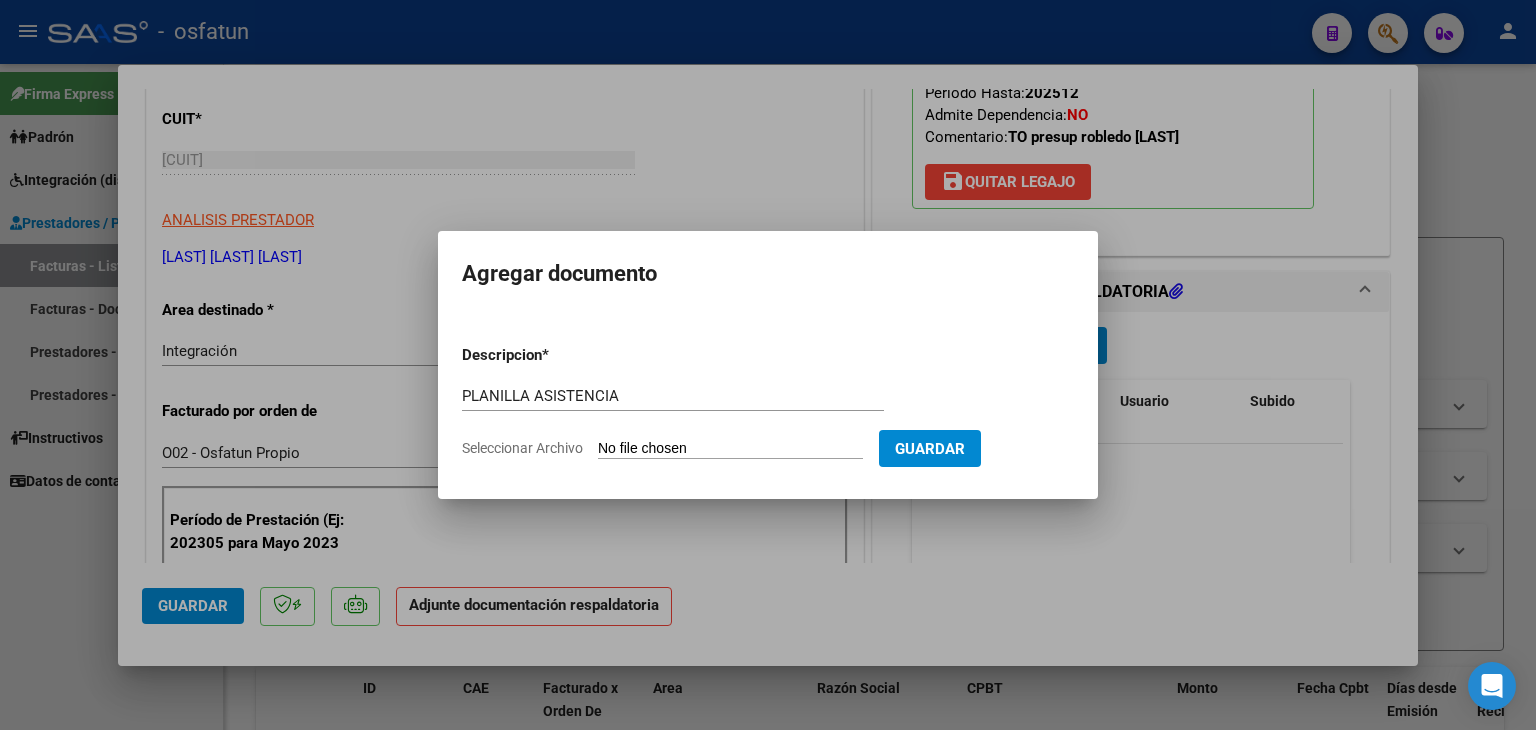 type on "C:\fakepath\PLANILLA ASISTENCIA - TERAPIA OC - JUN 2025.jpeg" 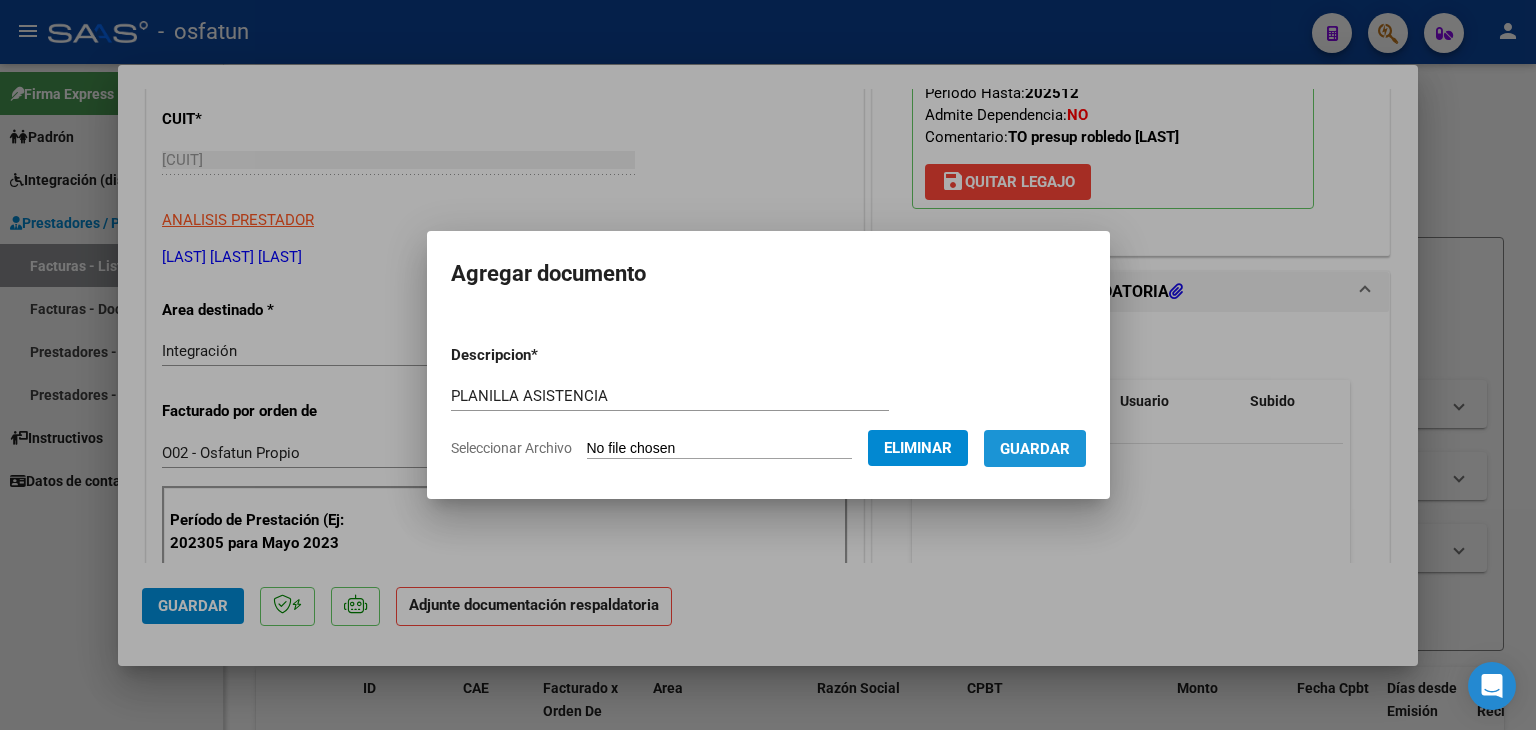 click on "Guardar" at bounding box center [1035, 449] 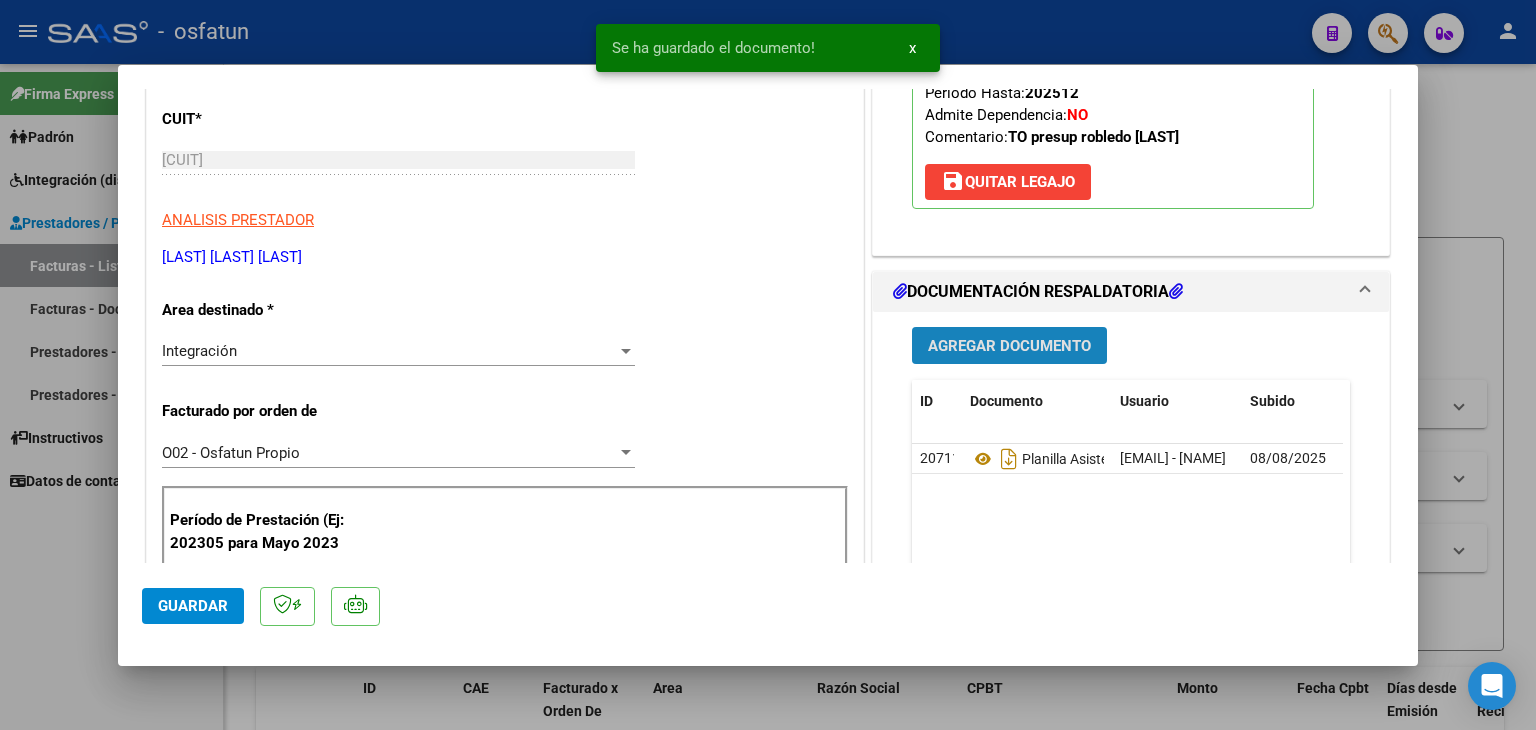 click on "Agregar Documento" at bounding box center (1009, 345) 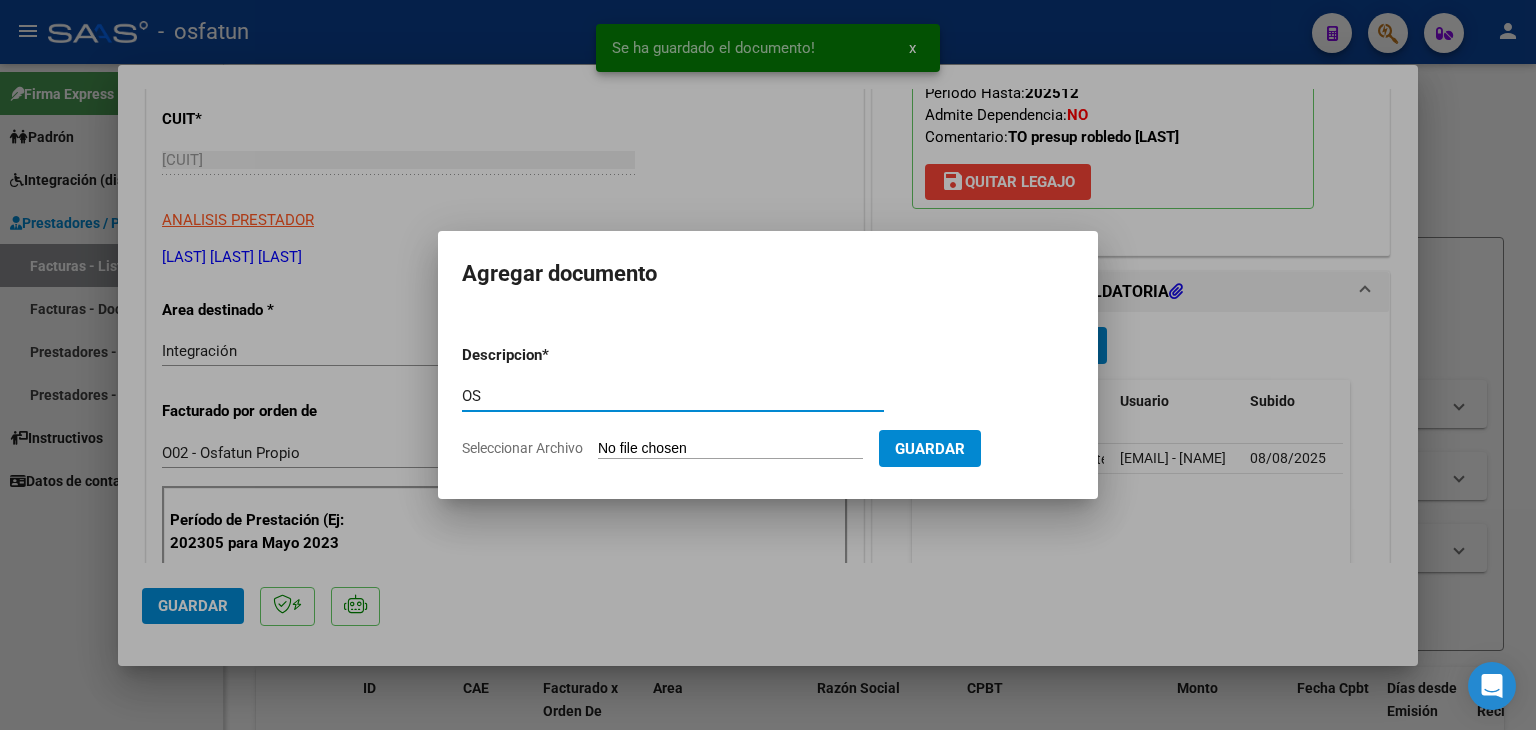 type on "O" 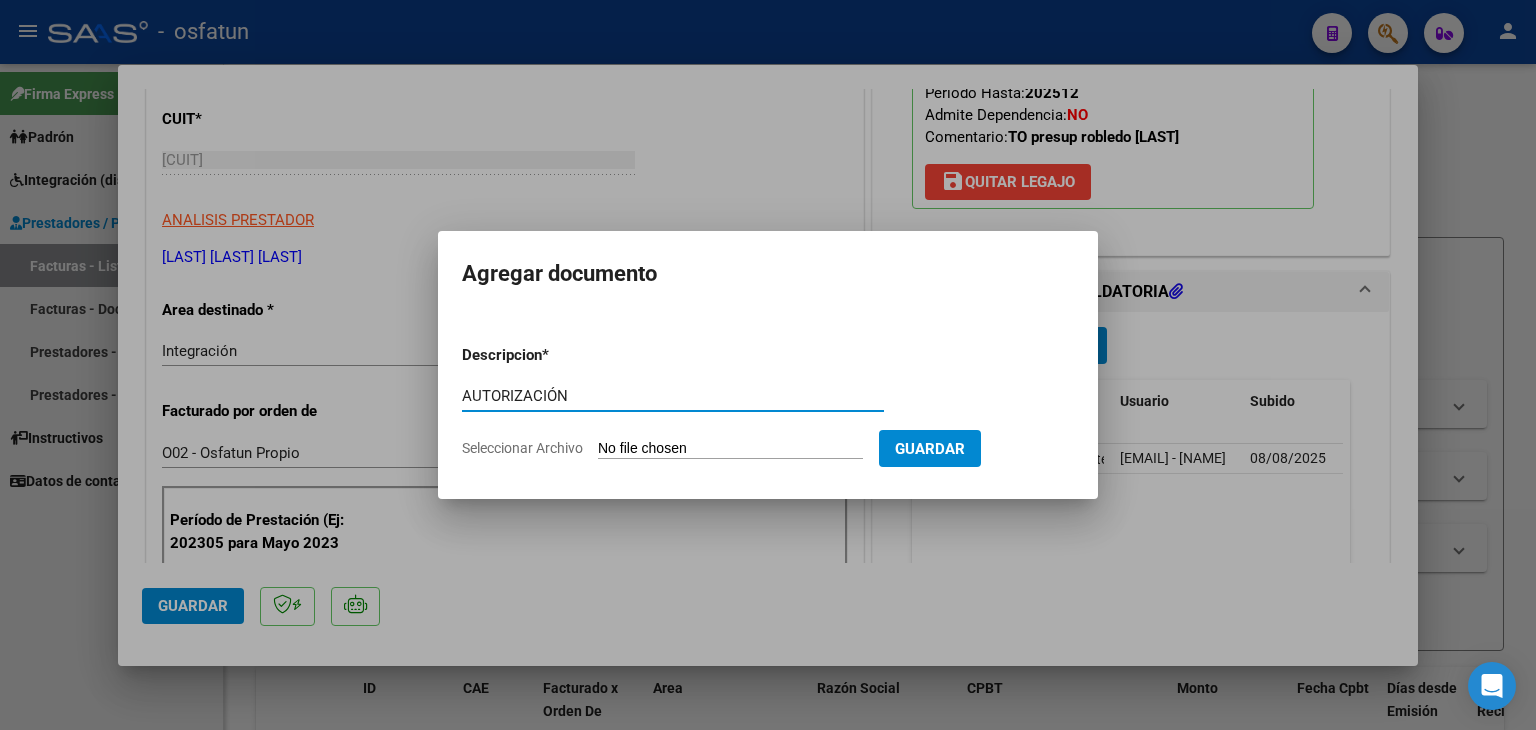 type on "AUTORIZACIÓN" 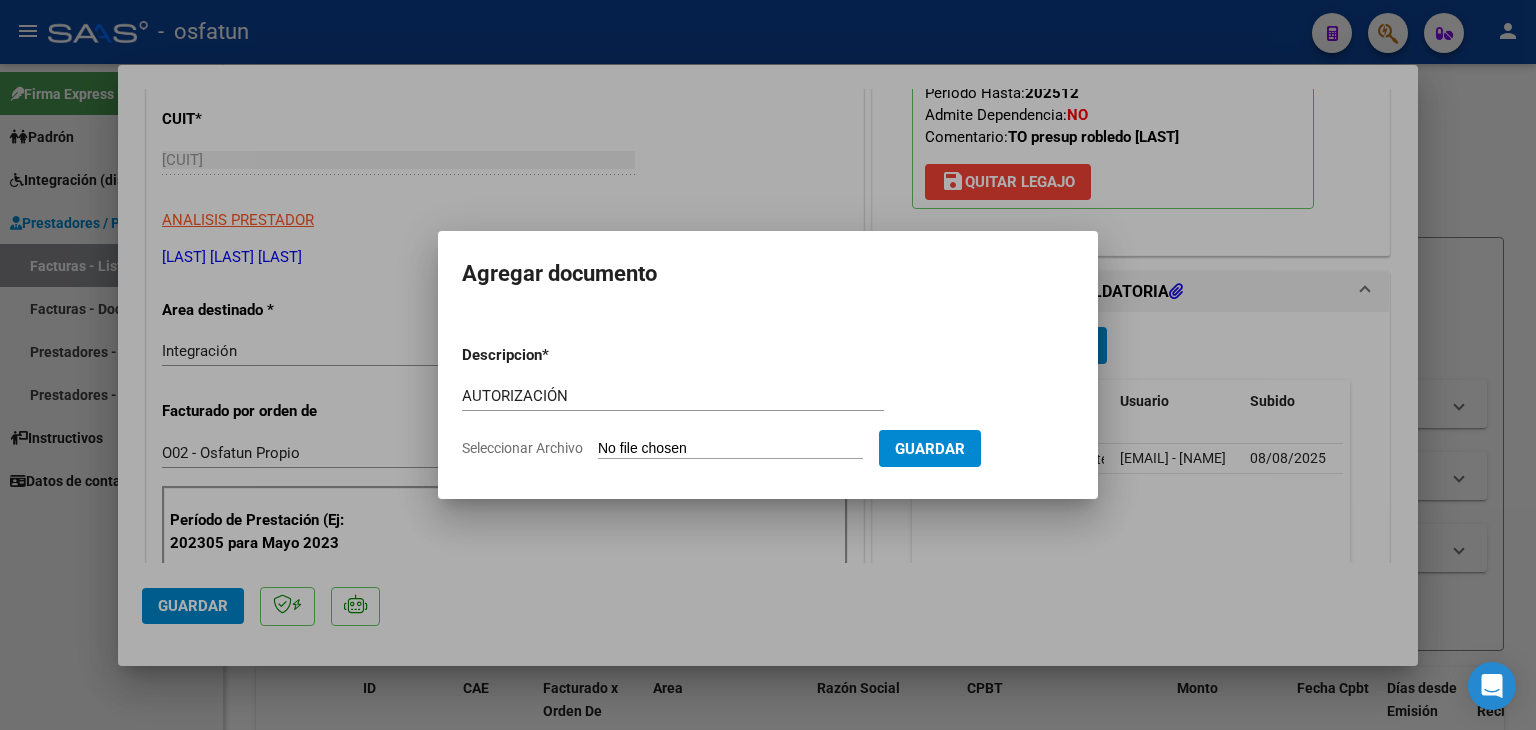 click on "Seleccionar Archivo" at bounding box center (730, 449) 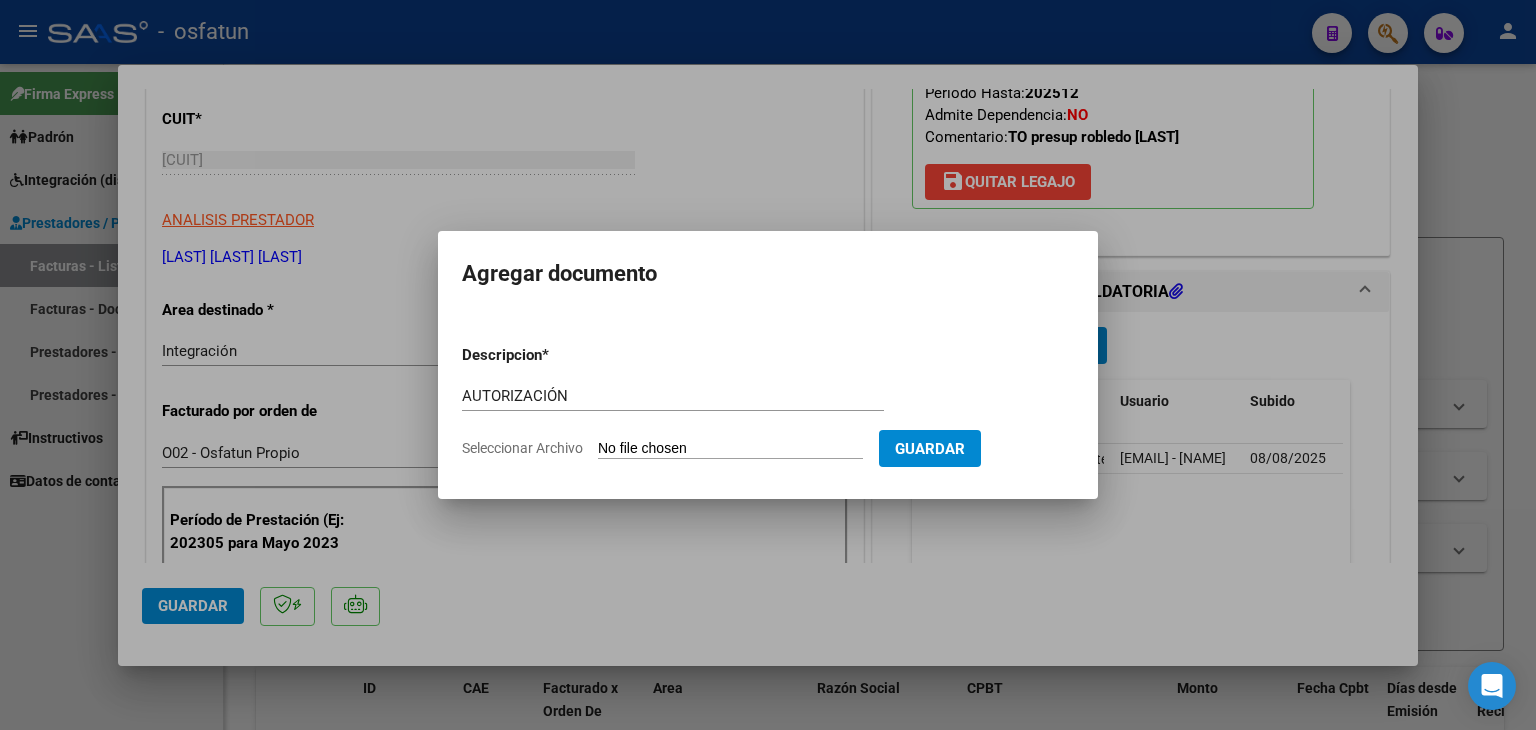 type on "C:\fakepath\PRESUPUESTO AUTORIZADO - TERAPIA OC - 2025.pdf" 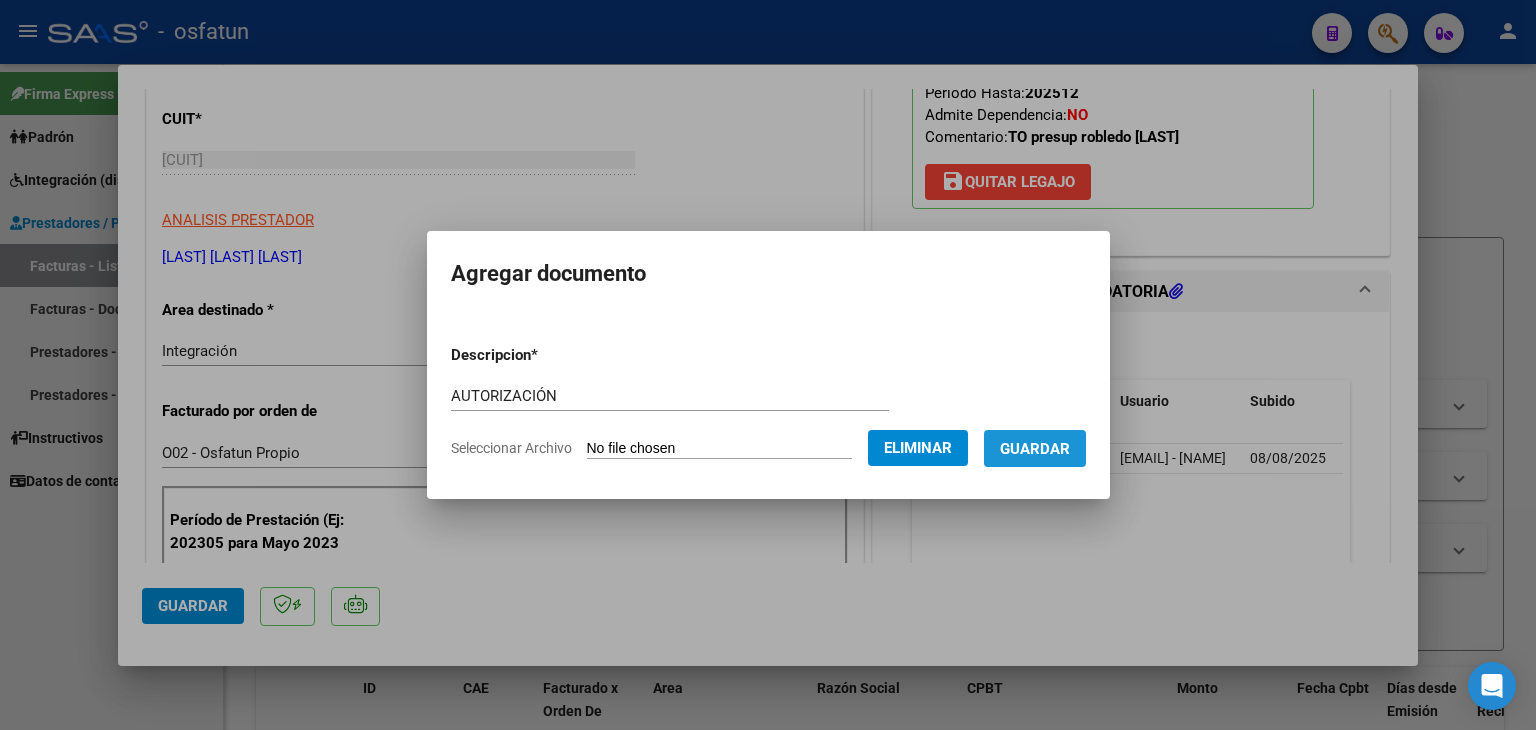 click on "Guardar" at bounding box center [1035, 449] 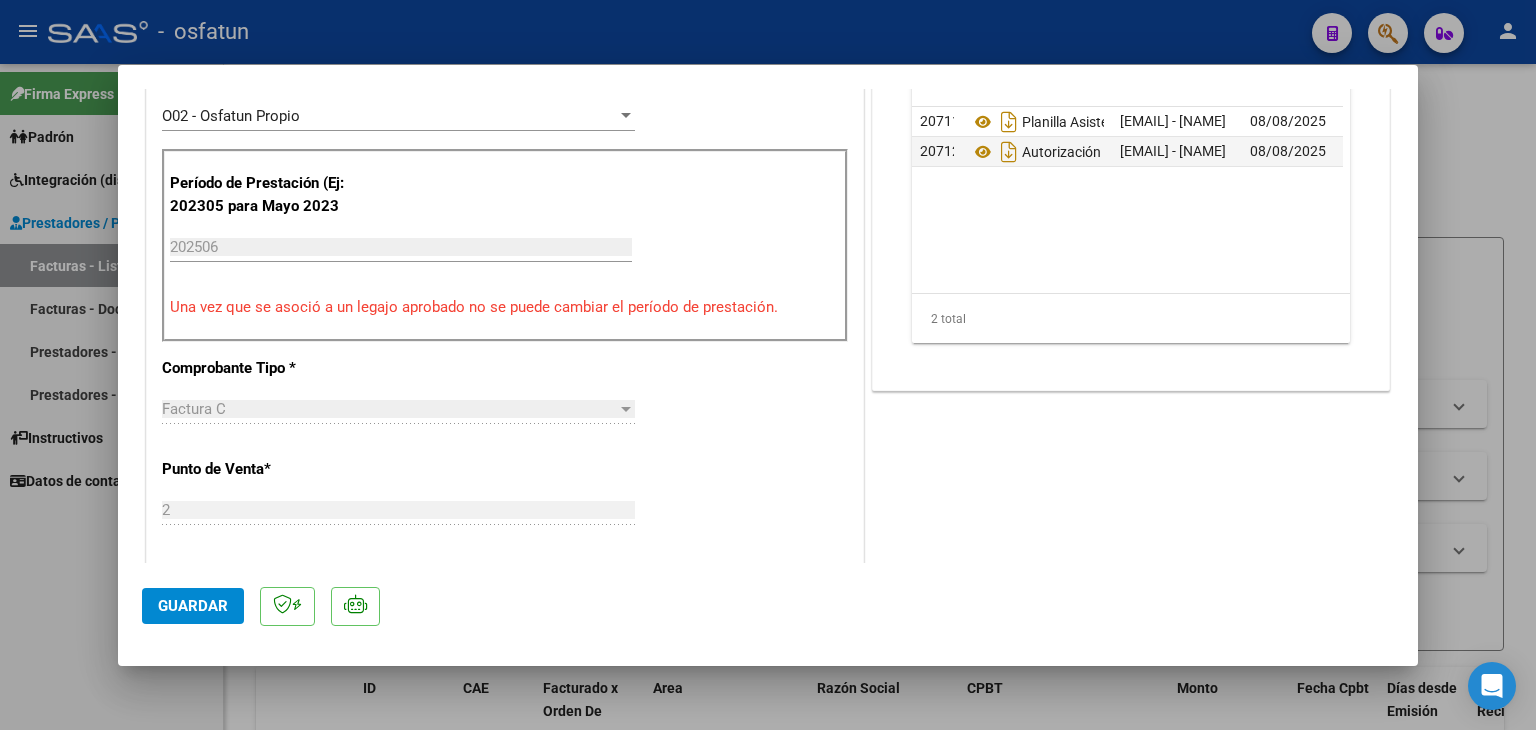 scroll, scrollTop: 800, scrollLeft: 0, axis: vertical 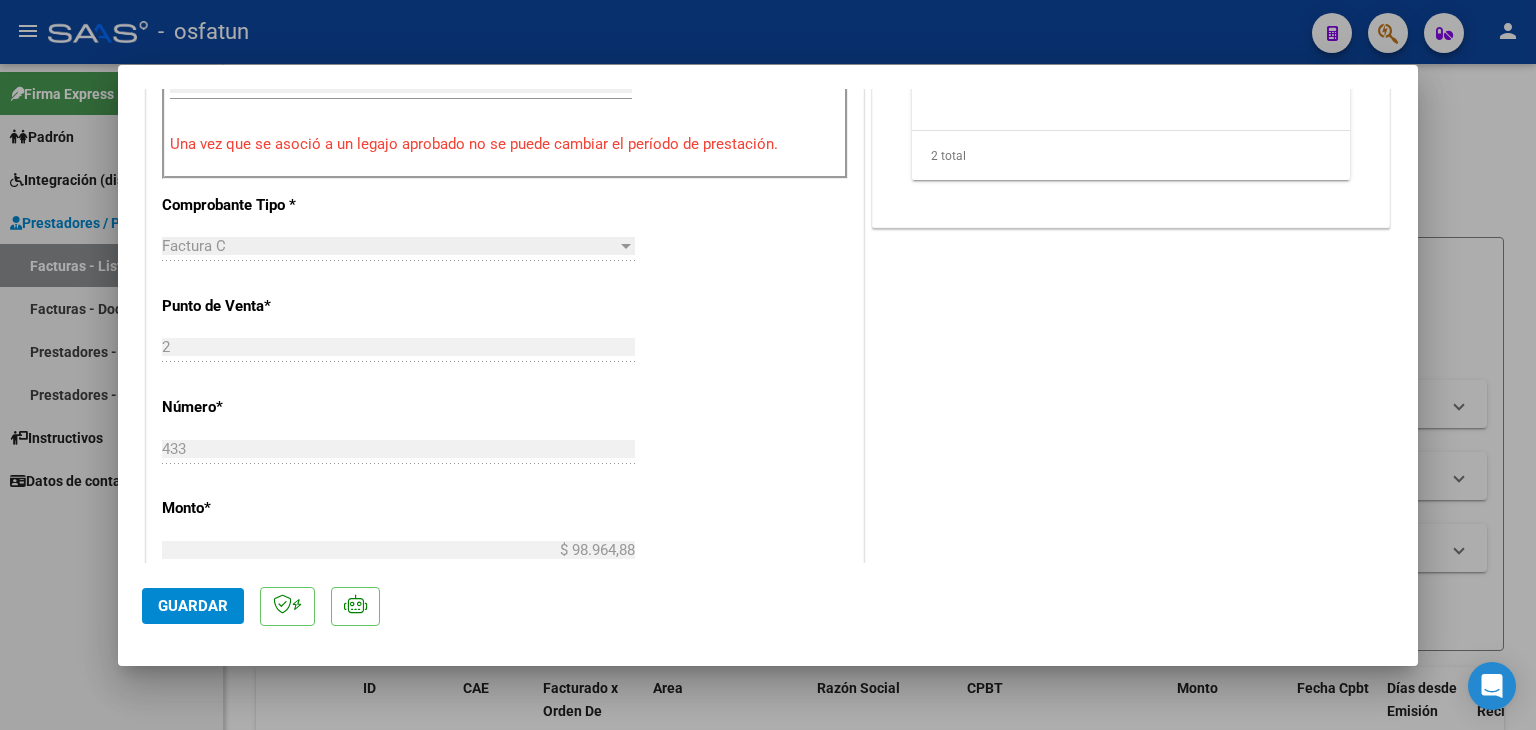 click on "Guardar" 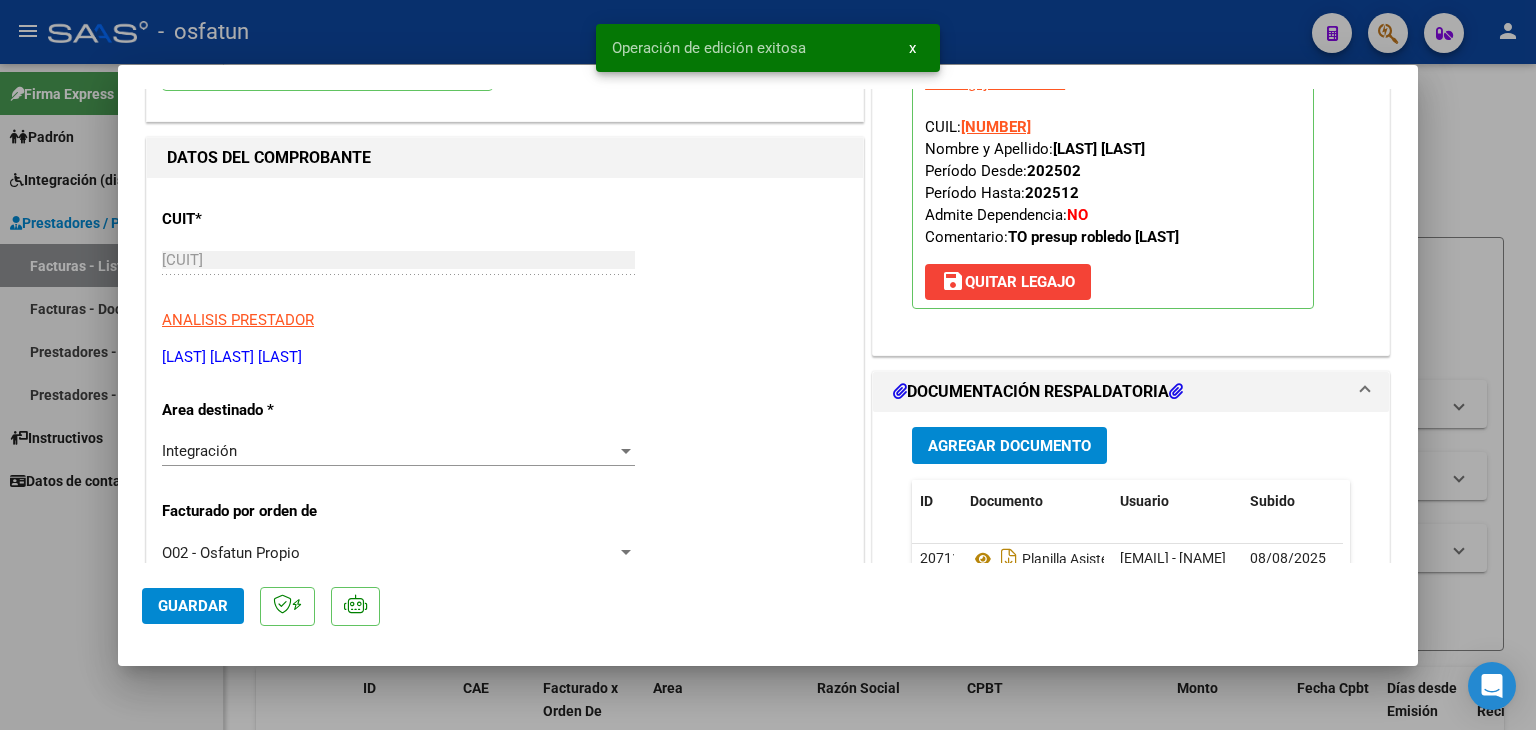 scroll, scrollTop: 0, scrollLeft: 0, axis: both 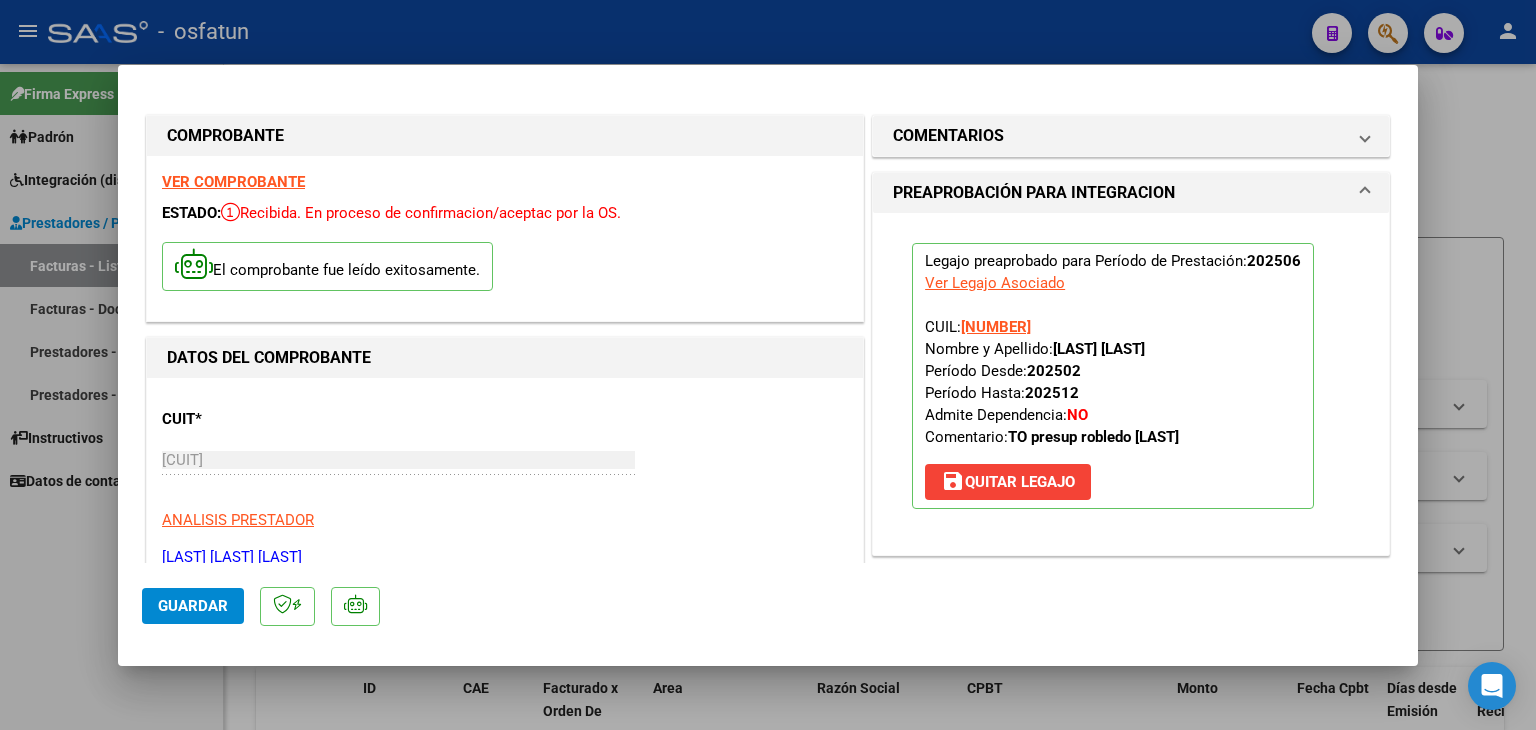 click at bounding box center (768, 365) 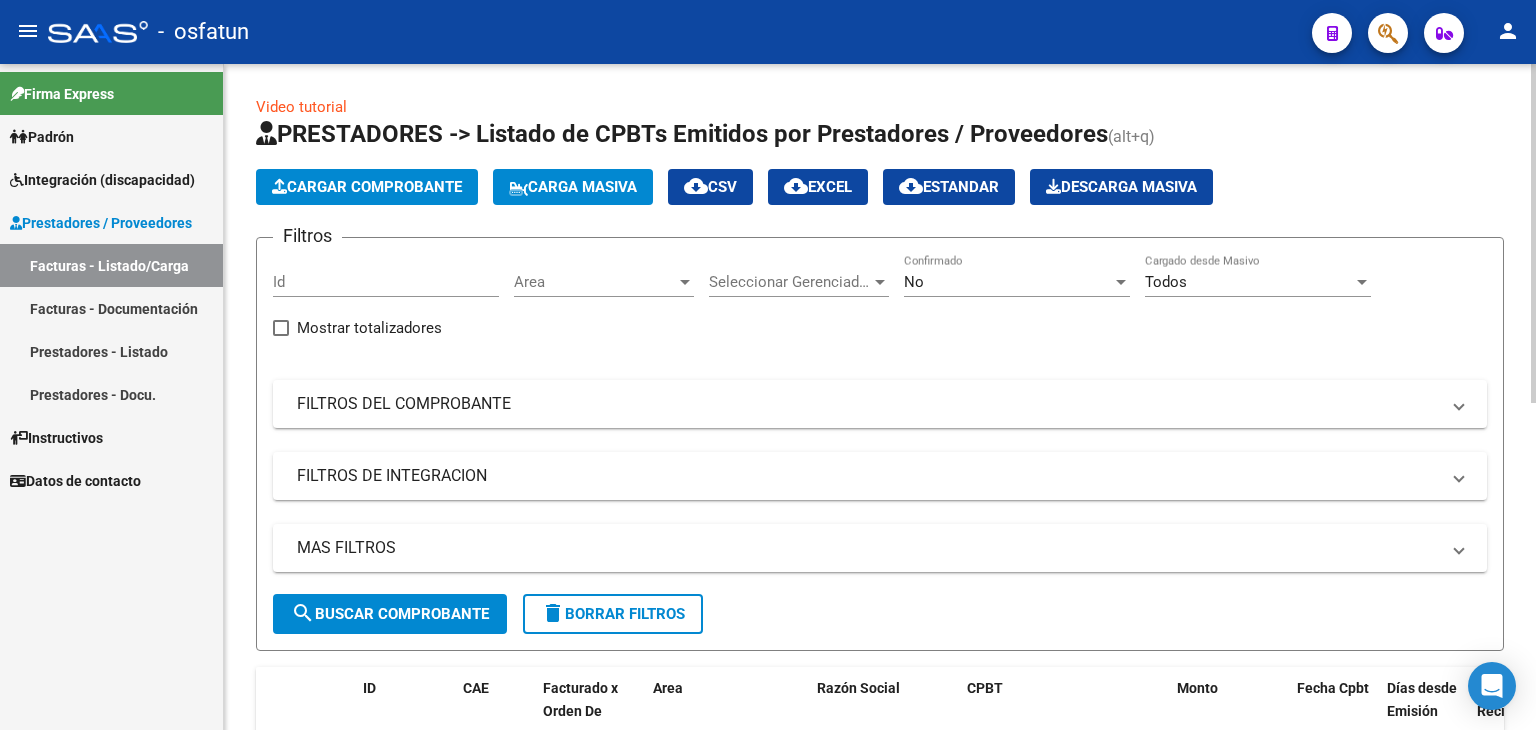 click on "Cargar Comprobante" 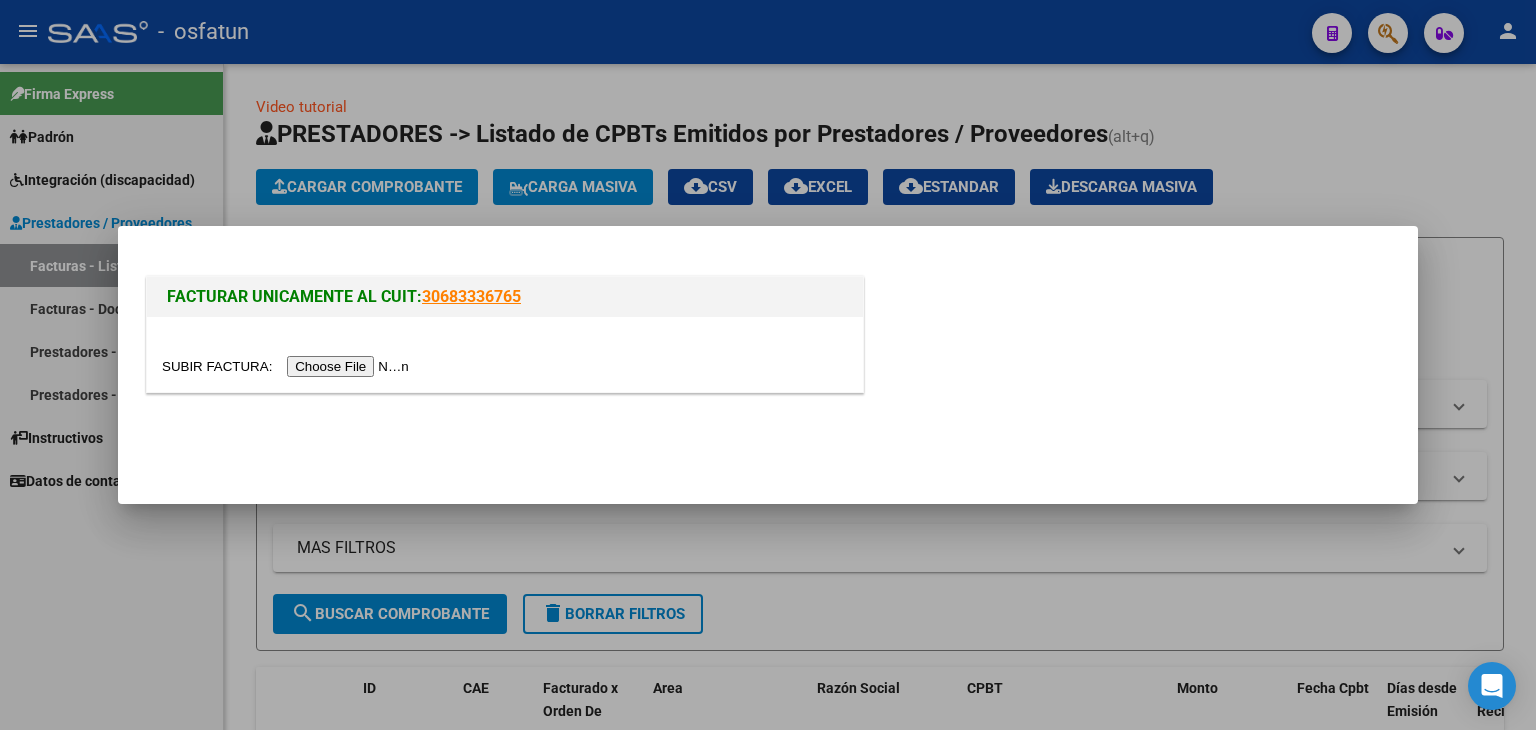 click at bounding box center [288, 366] 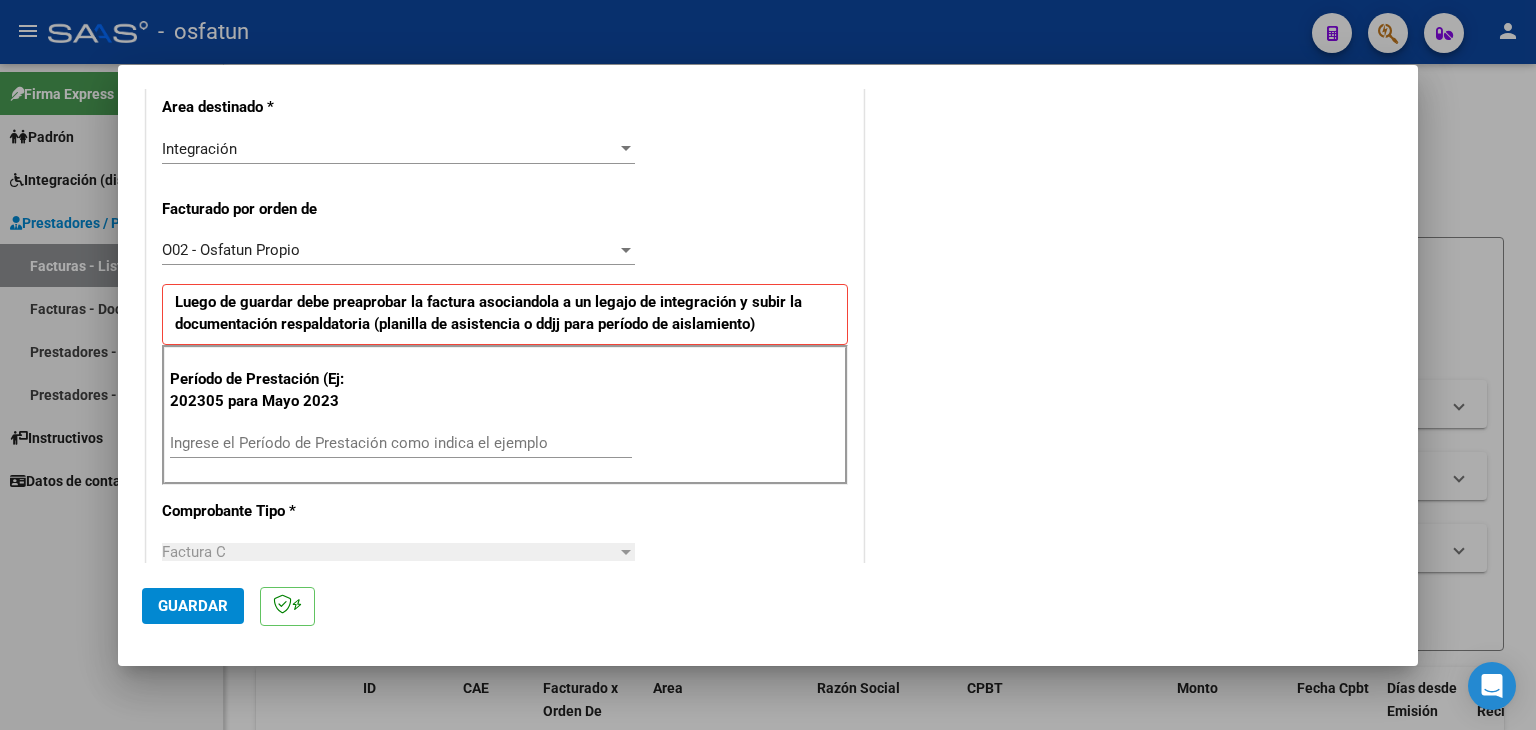 scroll, scrollTop: 500, scrollLeft: 0, axis: vertical 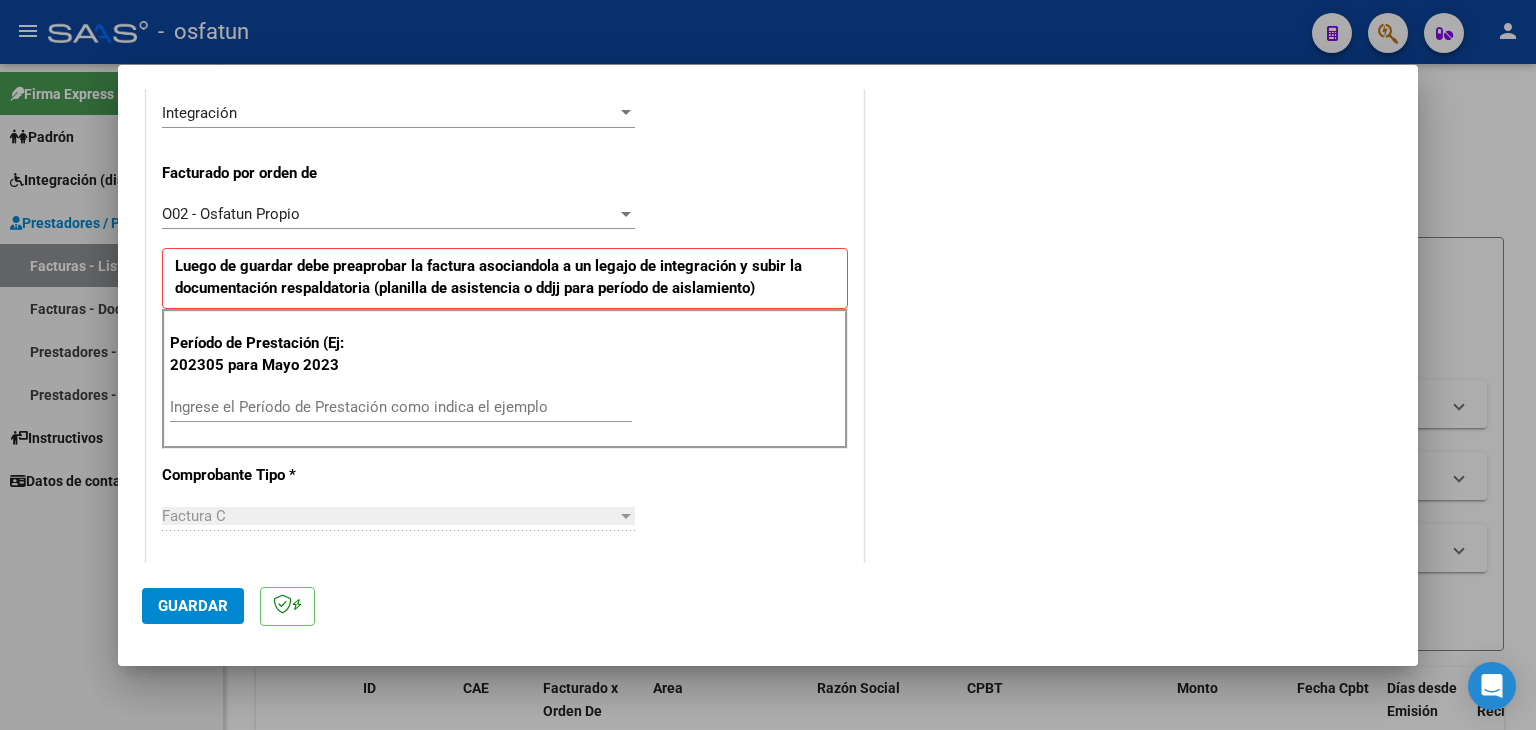 click on "Ingrese el Período de Prestación como indica el ejemplo" at bounding box center (401, 407) 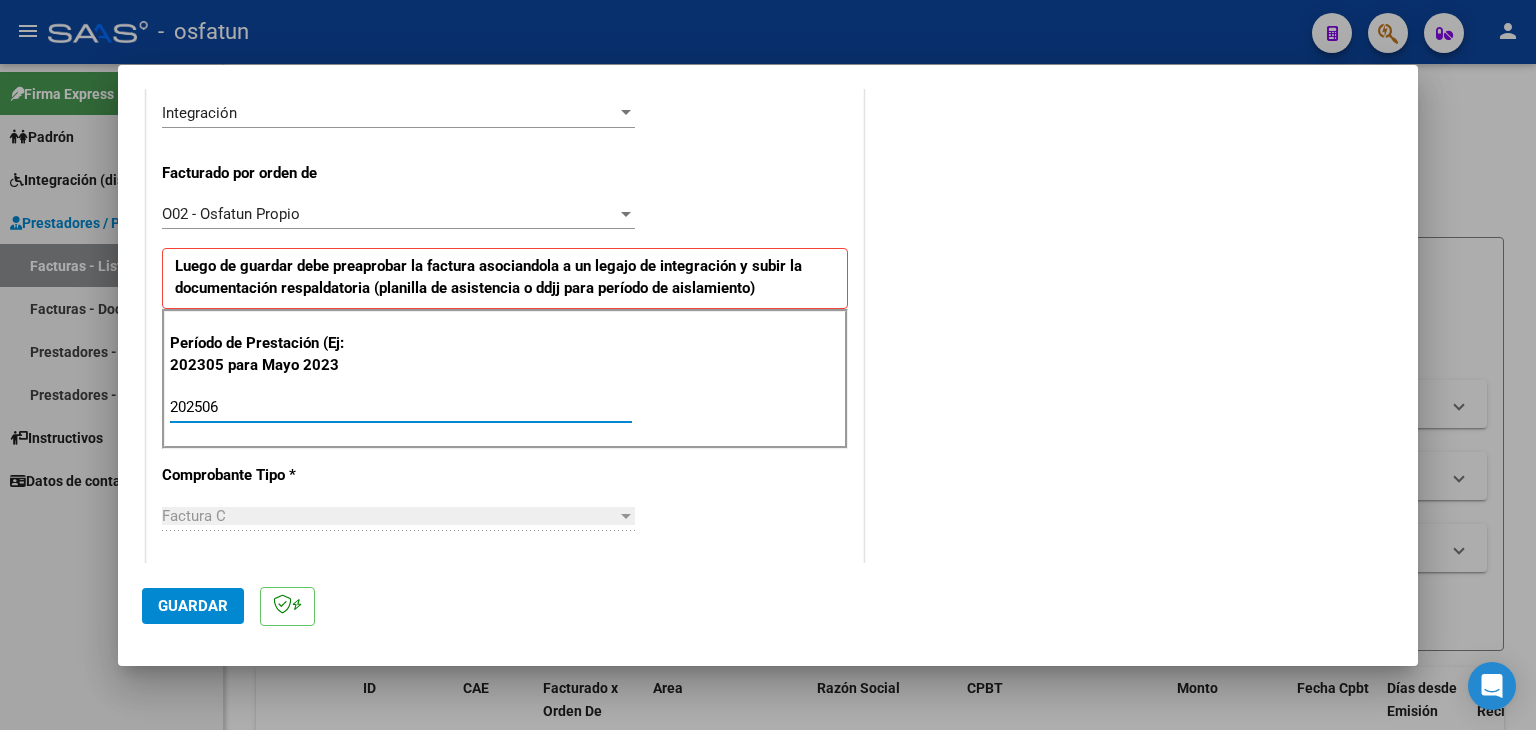 type on "202506" 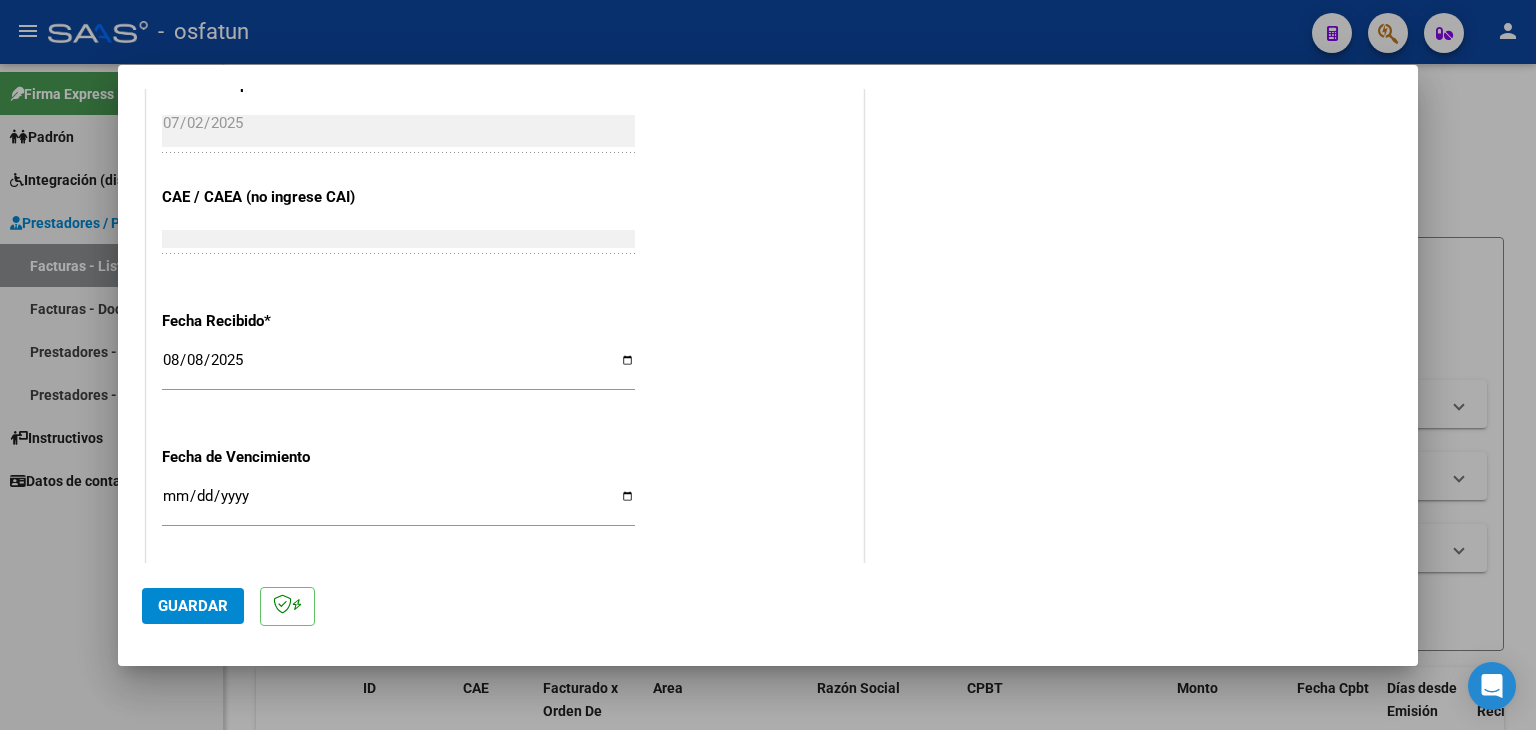 scroll, scrollTop: 1300, scrollLeft: 0, axis: vertical 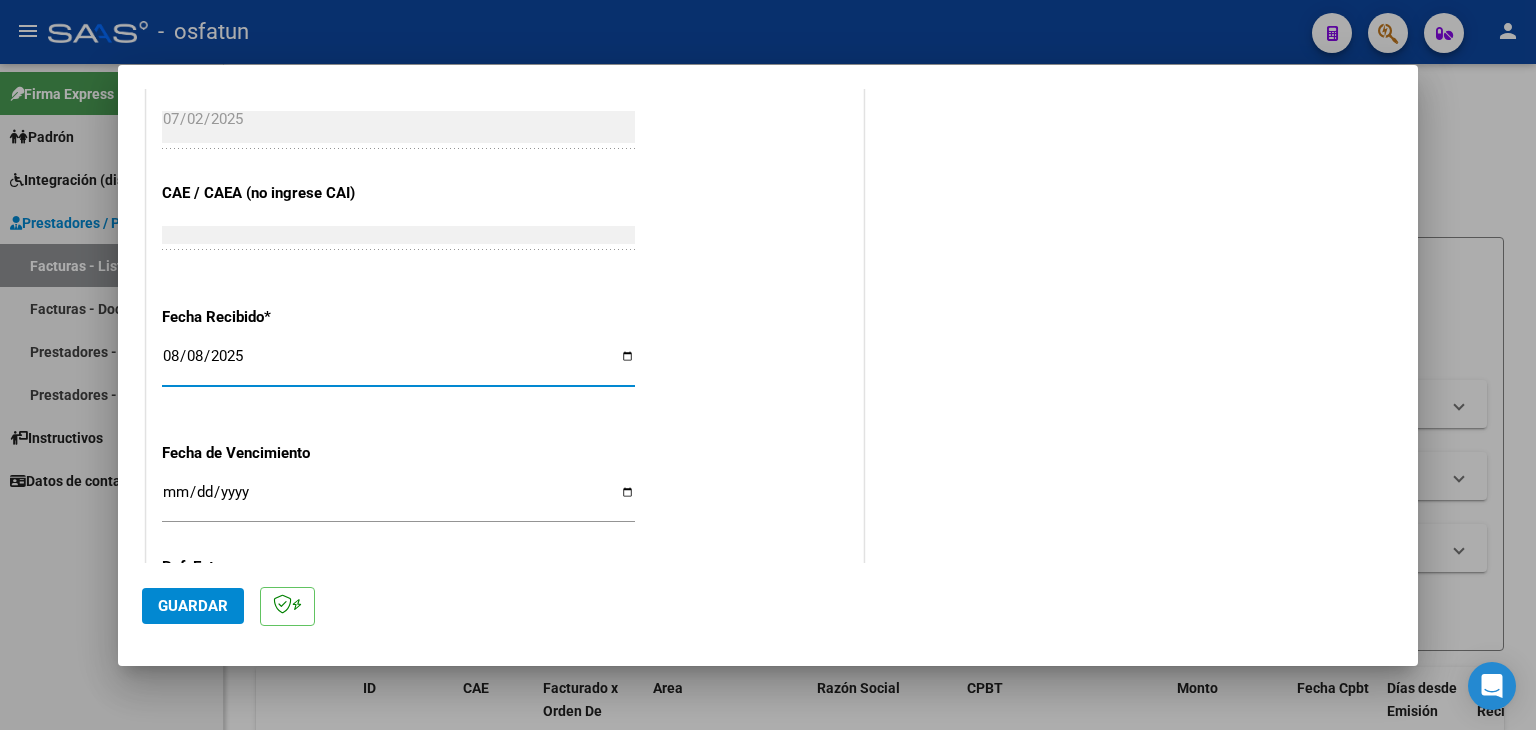 click on "2025-08-08" at bounding box center (398, 364) 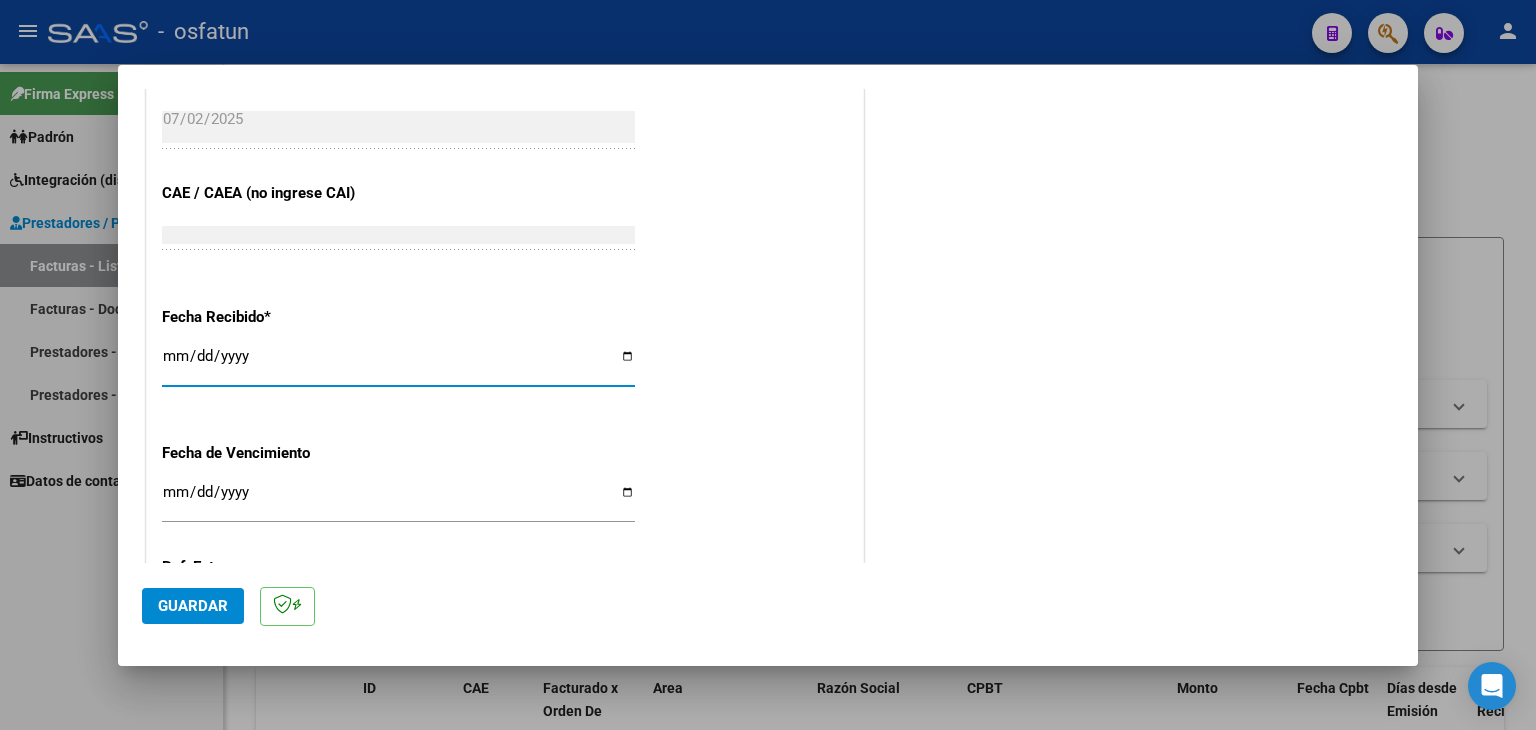 type on "2025-08-02" 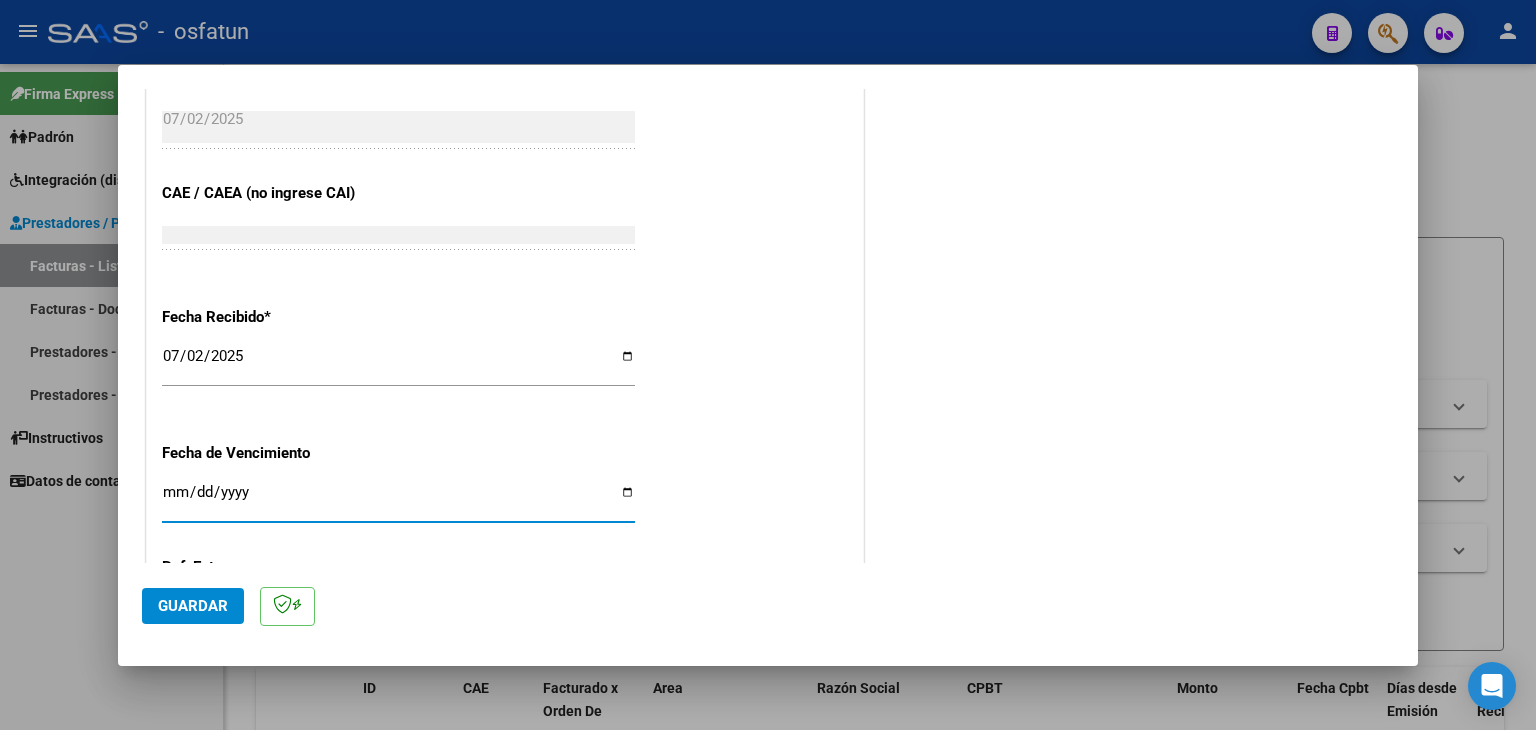 click on "Ingresar la fecha" at bounding box center [398, 500] 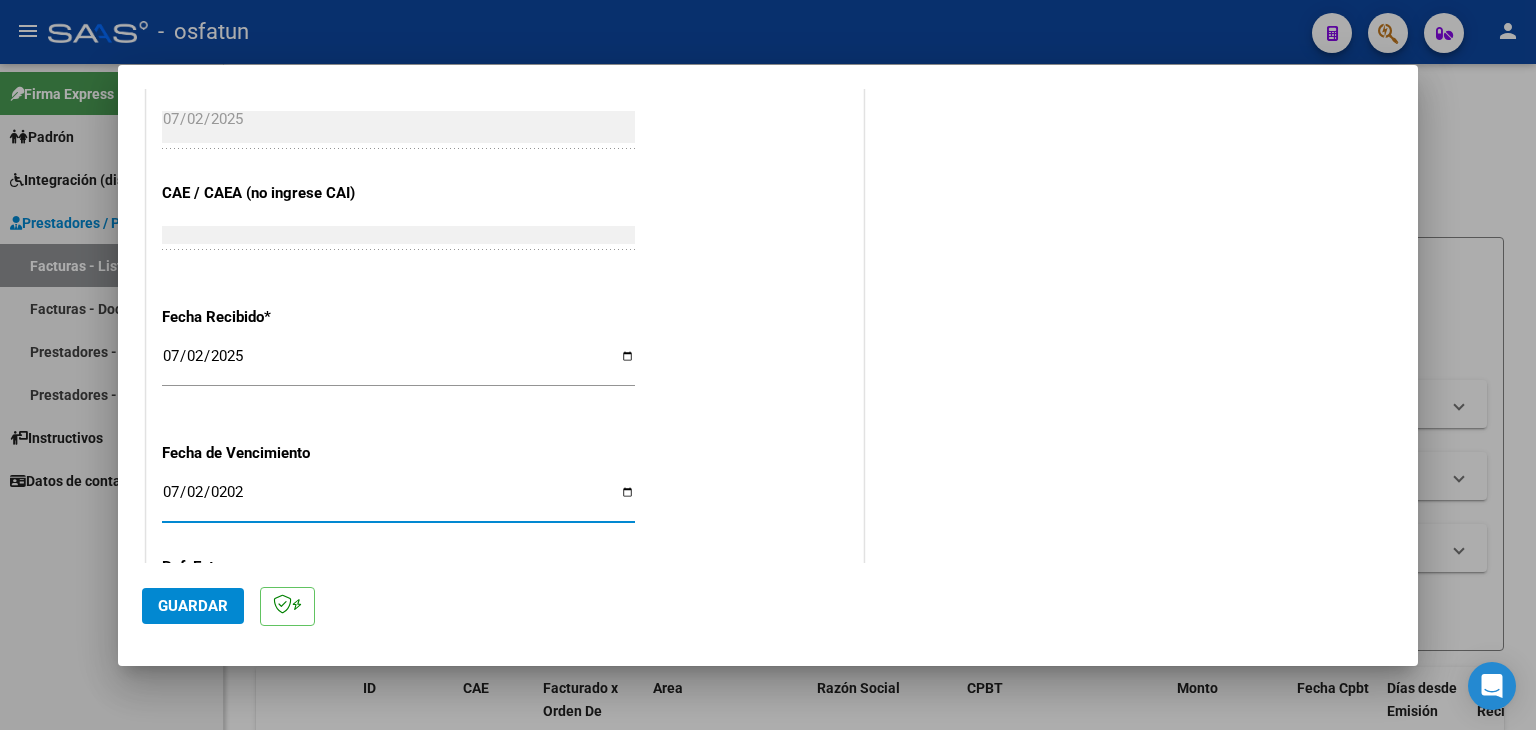 type on "2025-07-02" 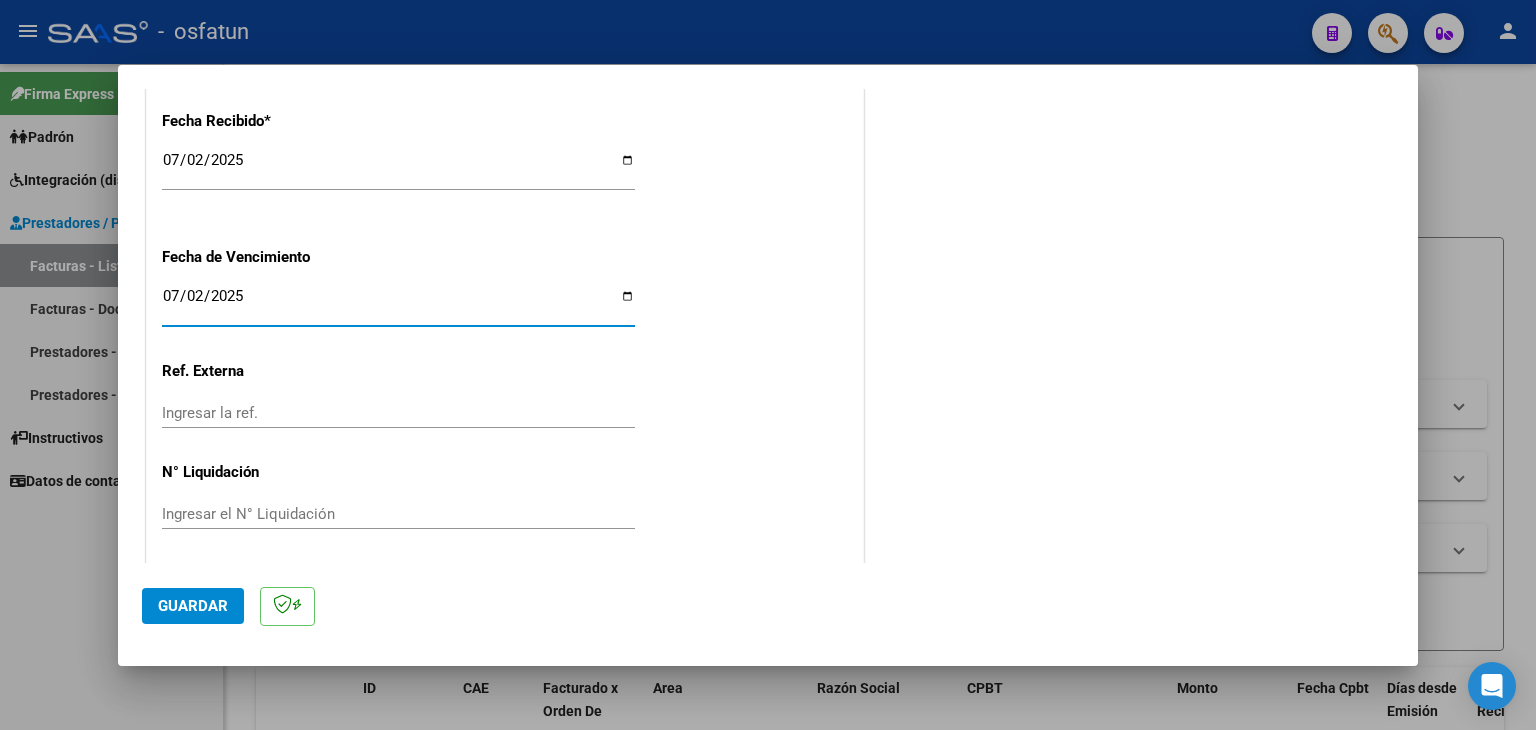 scroll, scrollTop: 1498, scrollLeft: 0, axis: vertical 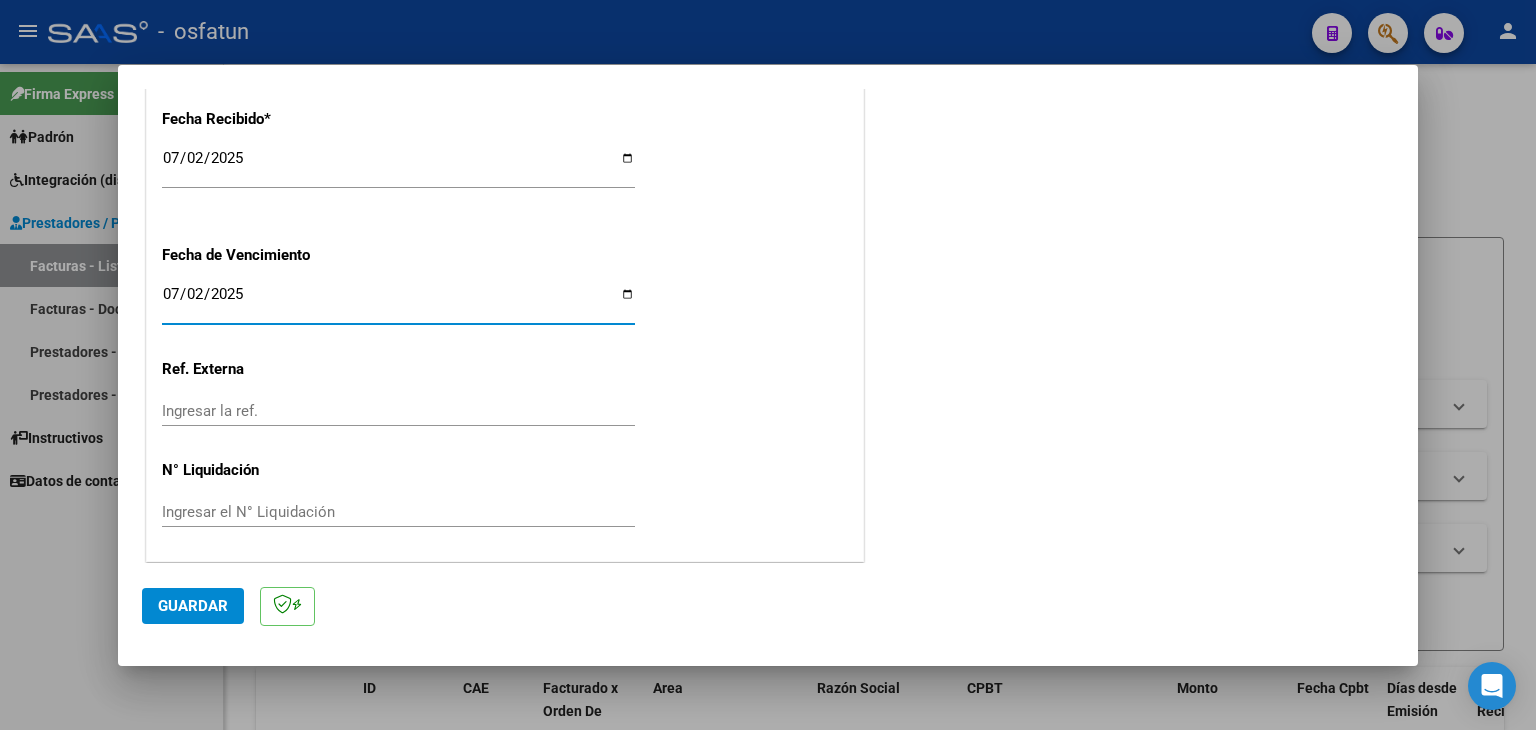 click on "Guardar" 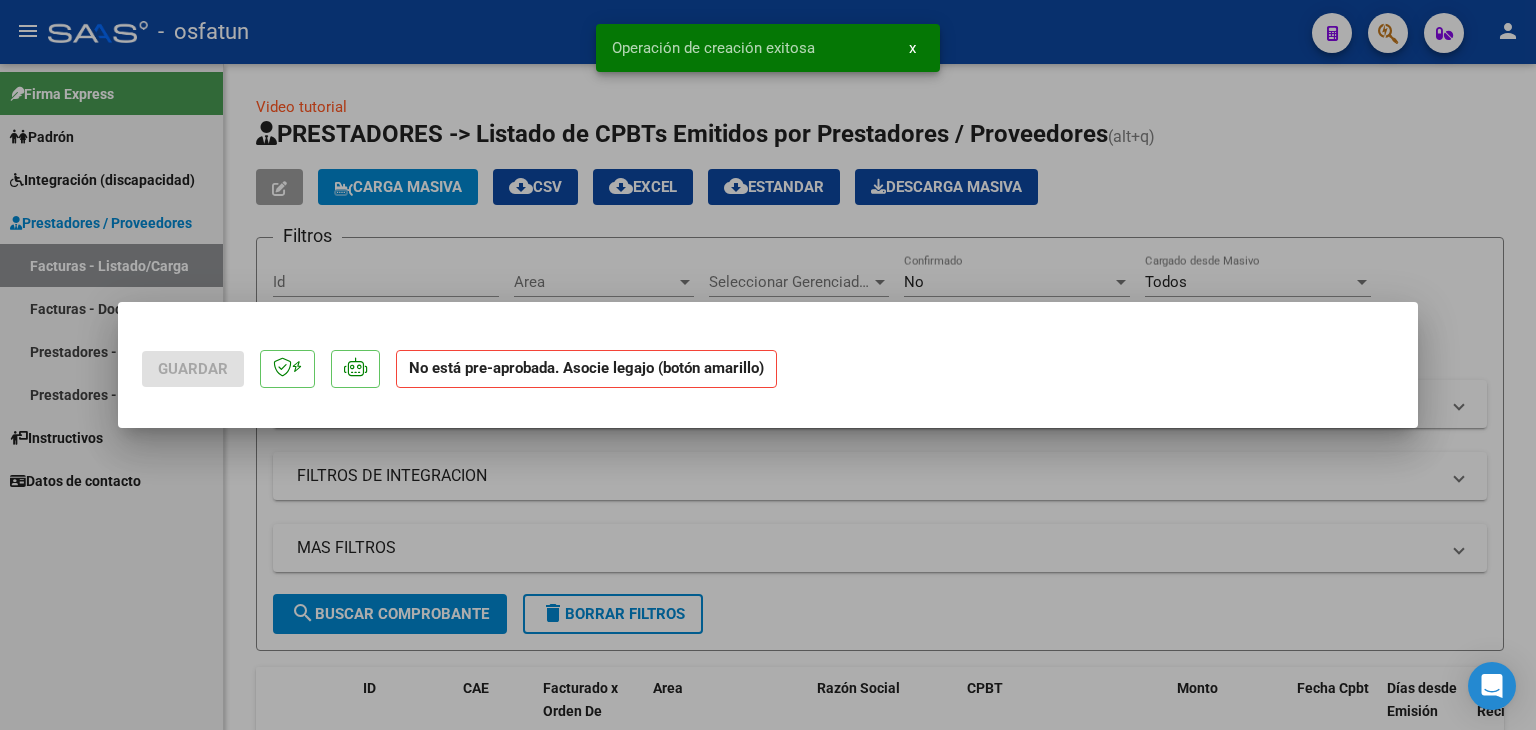 scroll, scrollTop: 0, scrollLeft: 0, axis: both 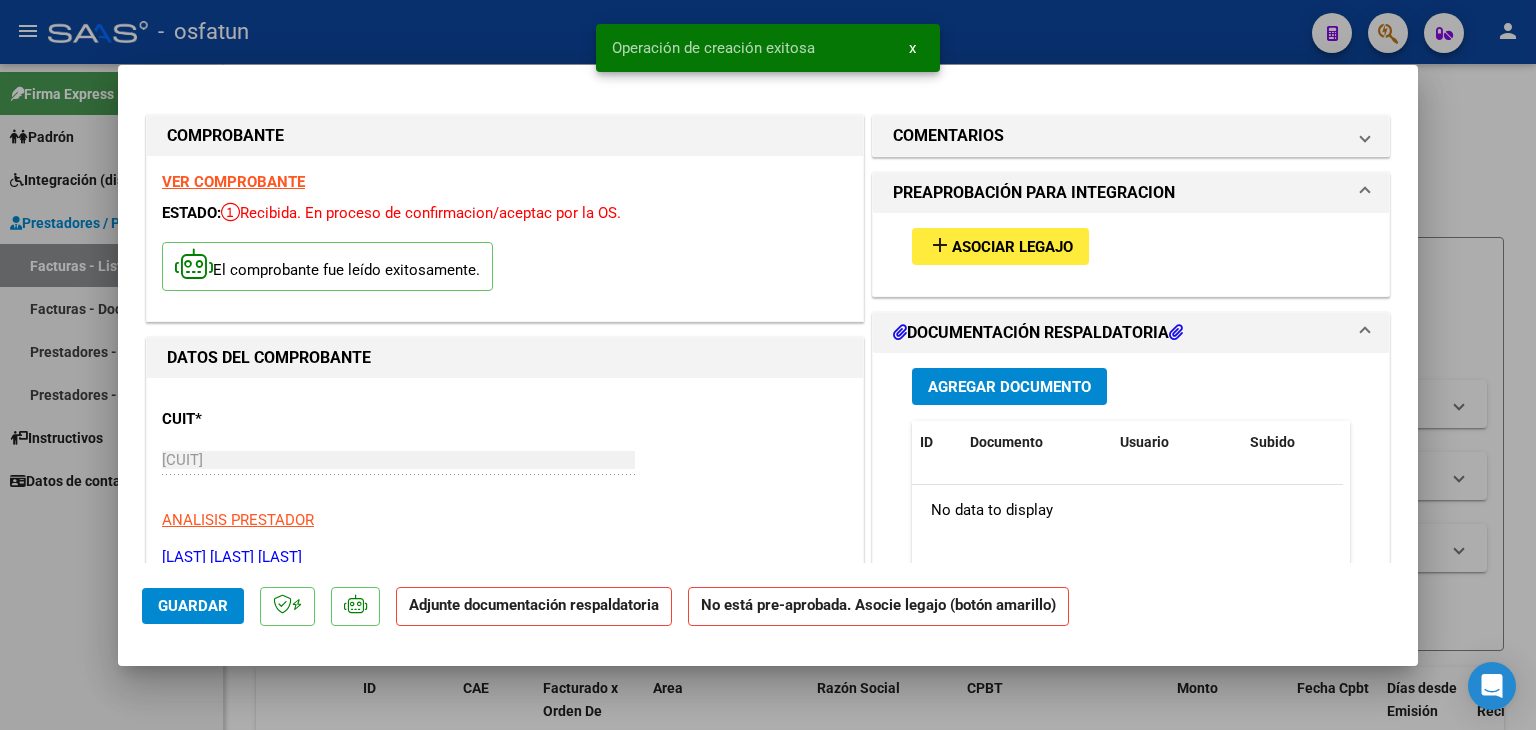 click on "add Asociar Legajo" at bounding box center [1000, 246] 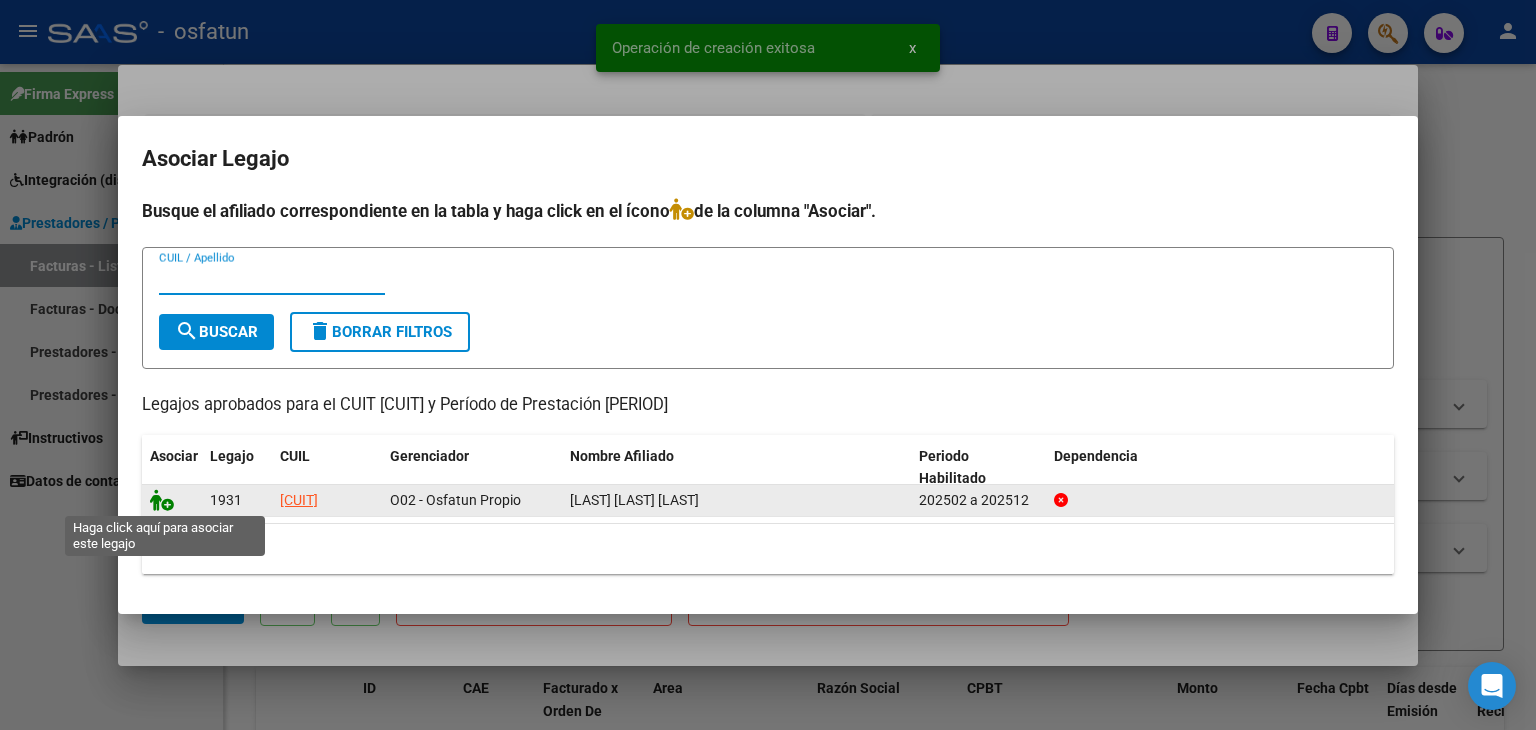 click 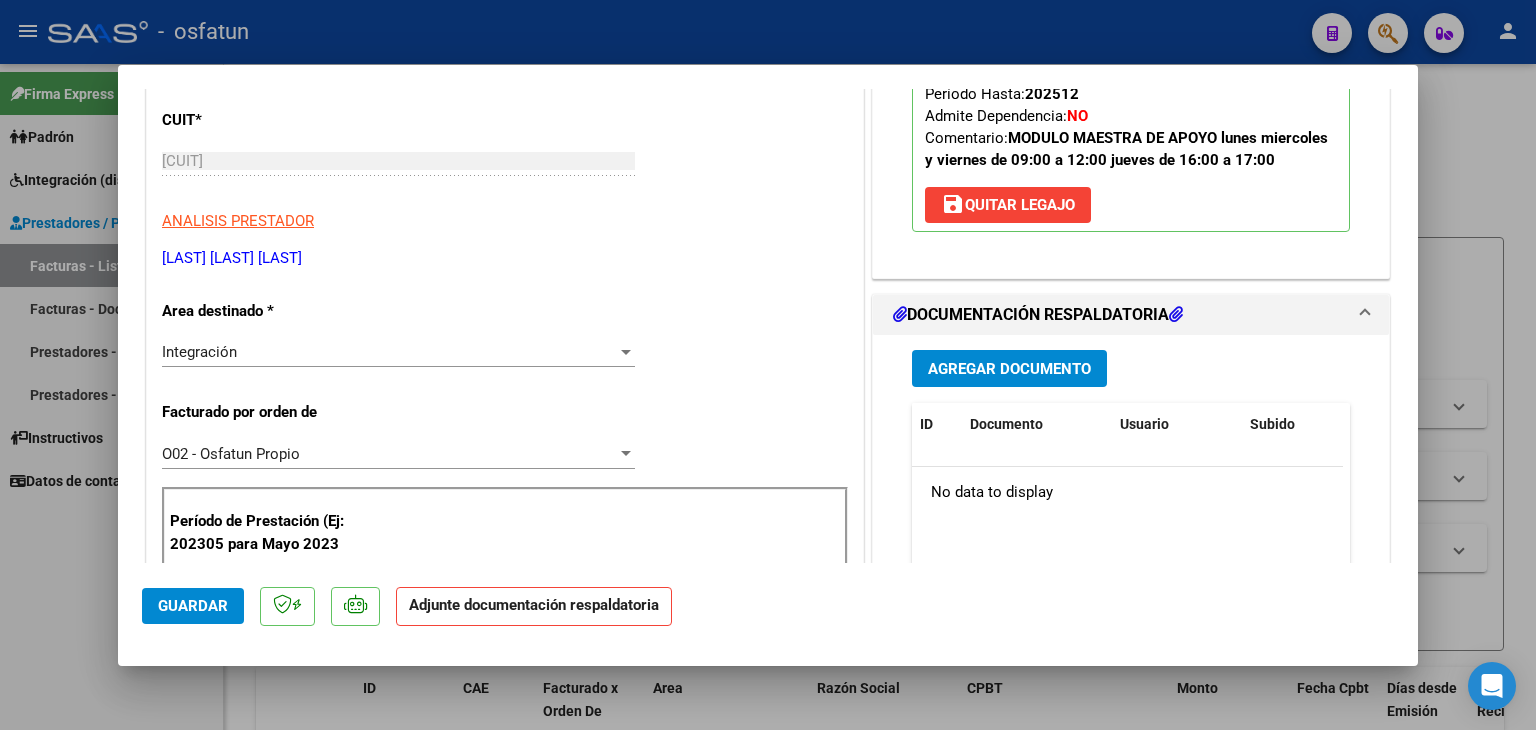 scroll, scrollTop: 300, scrollLeft: 0, axis: vertical 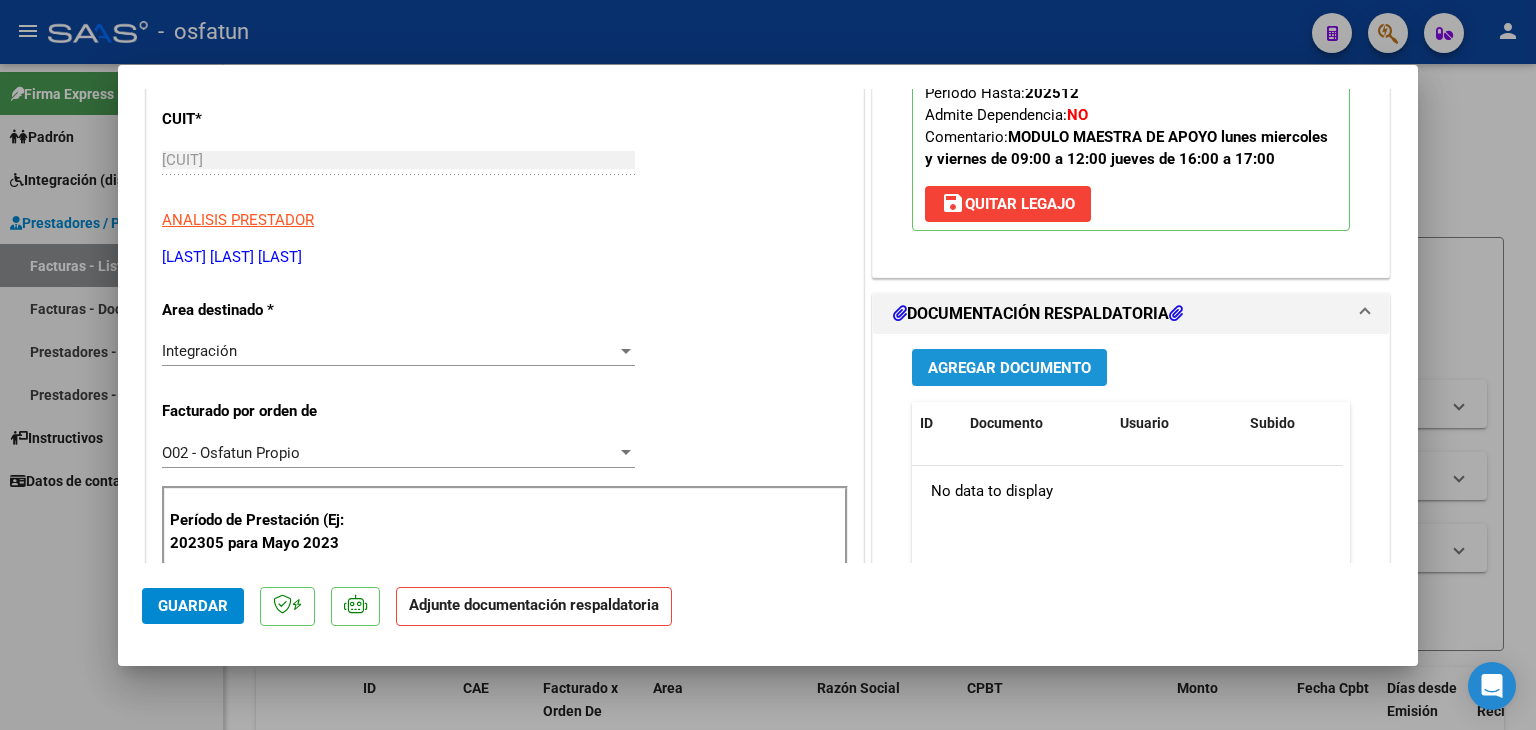 click on "Agregar Documento" at bounding box center [1009, 367] 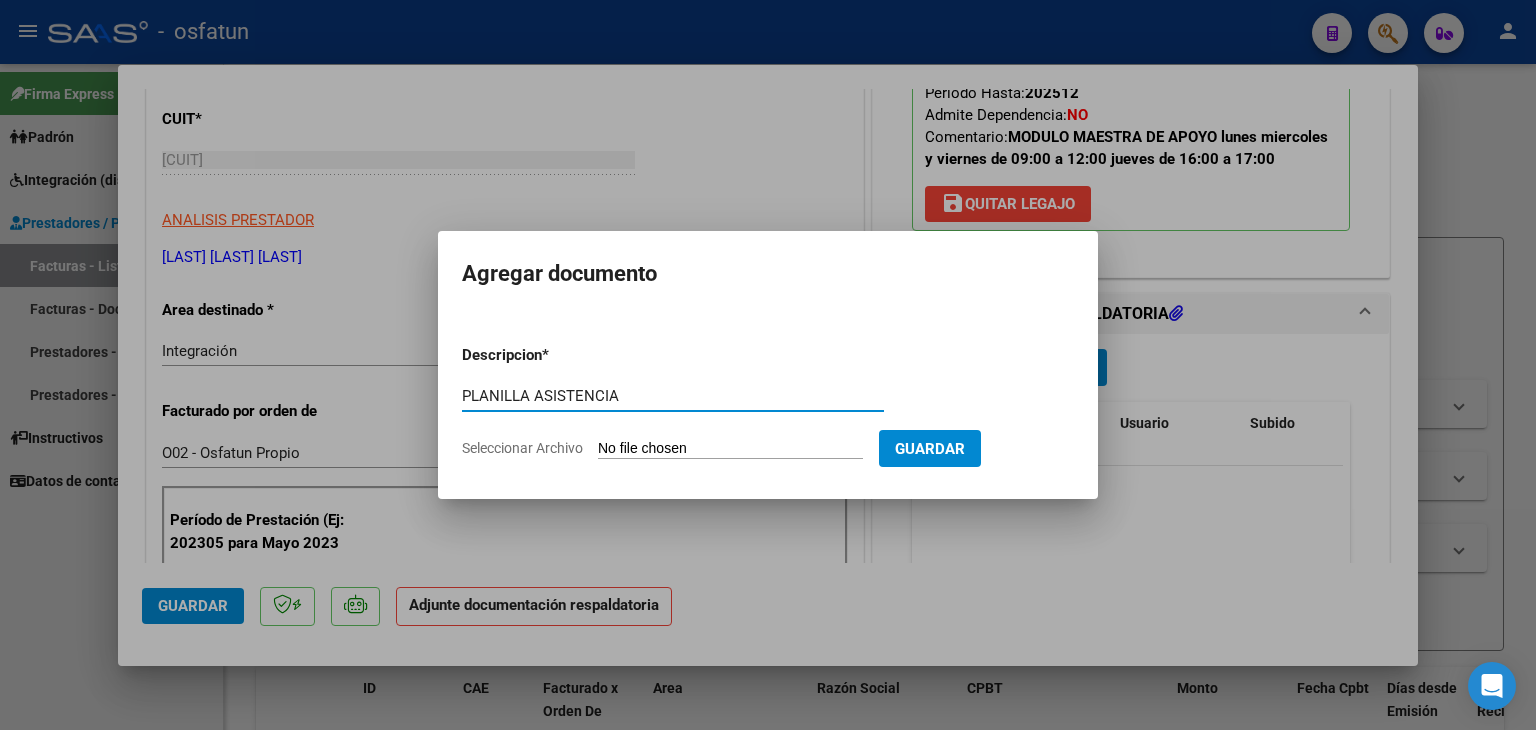 type on "PLANILLA ASISTENCIA" 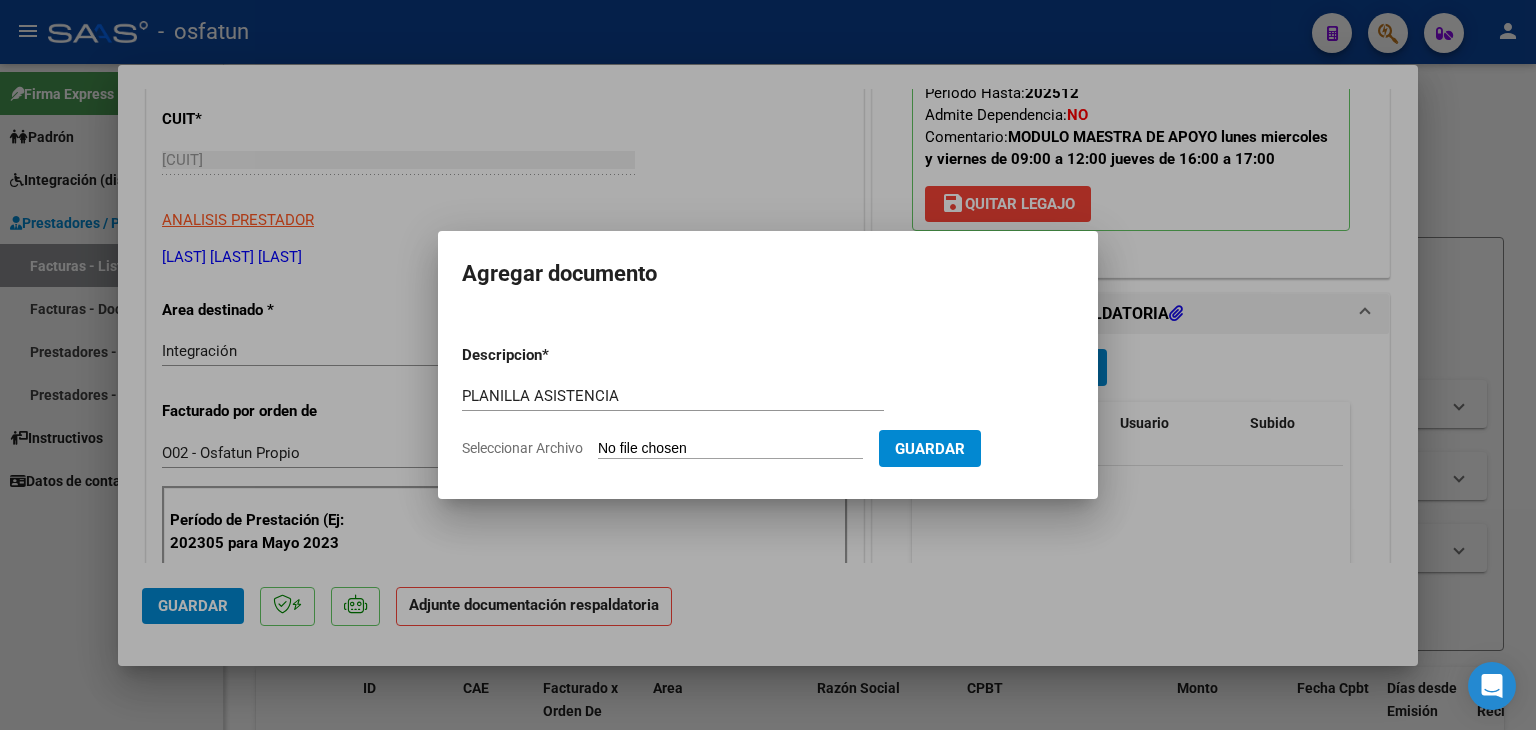 click on "Descripcion  *   PLANILLA ASISTENCIA Escriba aquí una descripcion  Seleccionar Archivo Guardar" at bounding box center (768, 402) 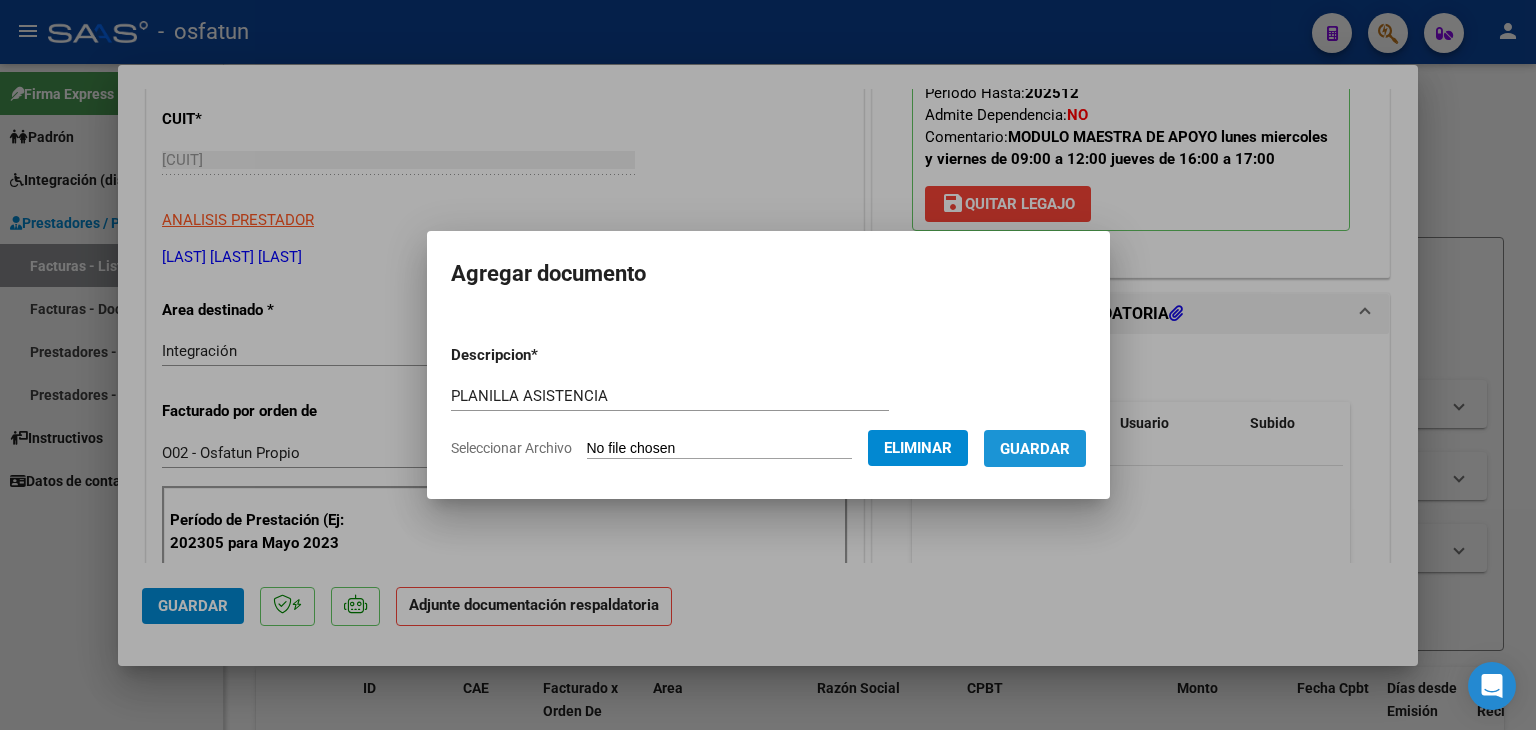 click on "Guardar" at bounding box center [1035, 449] 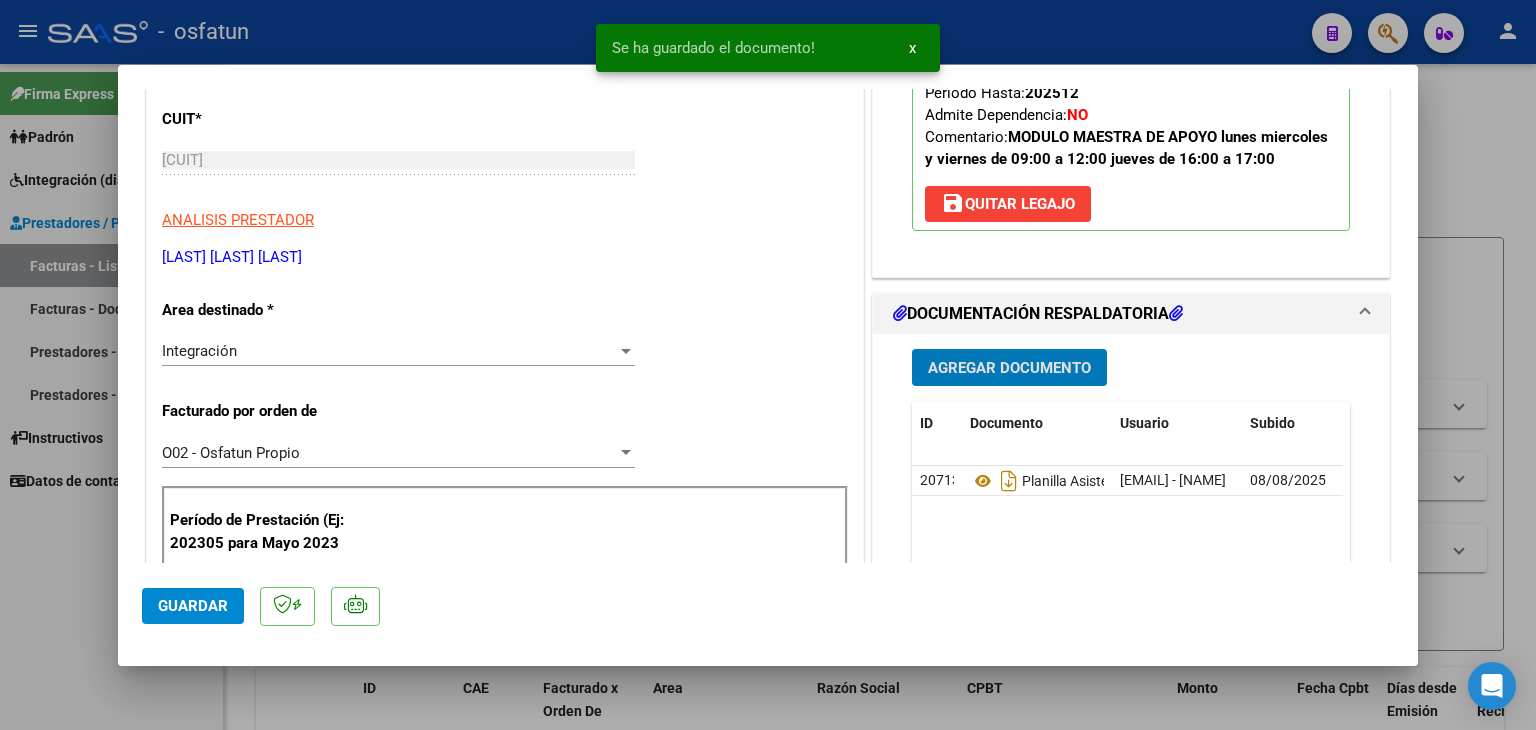 click on "Agregar Documento" at bounding box center [1009, 368] 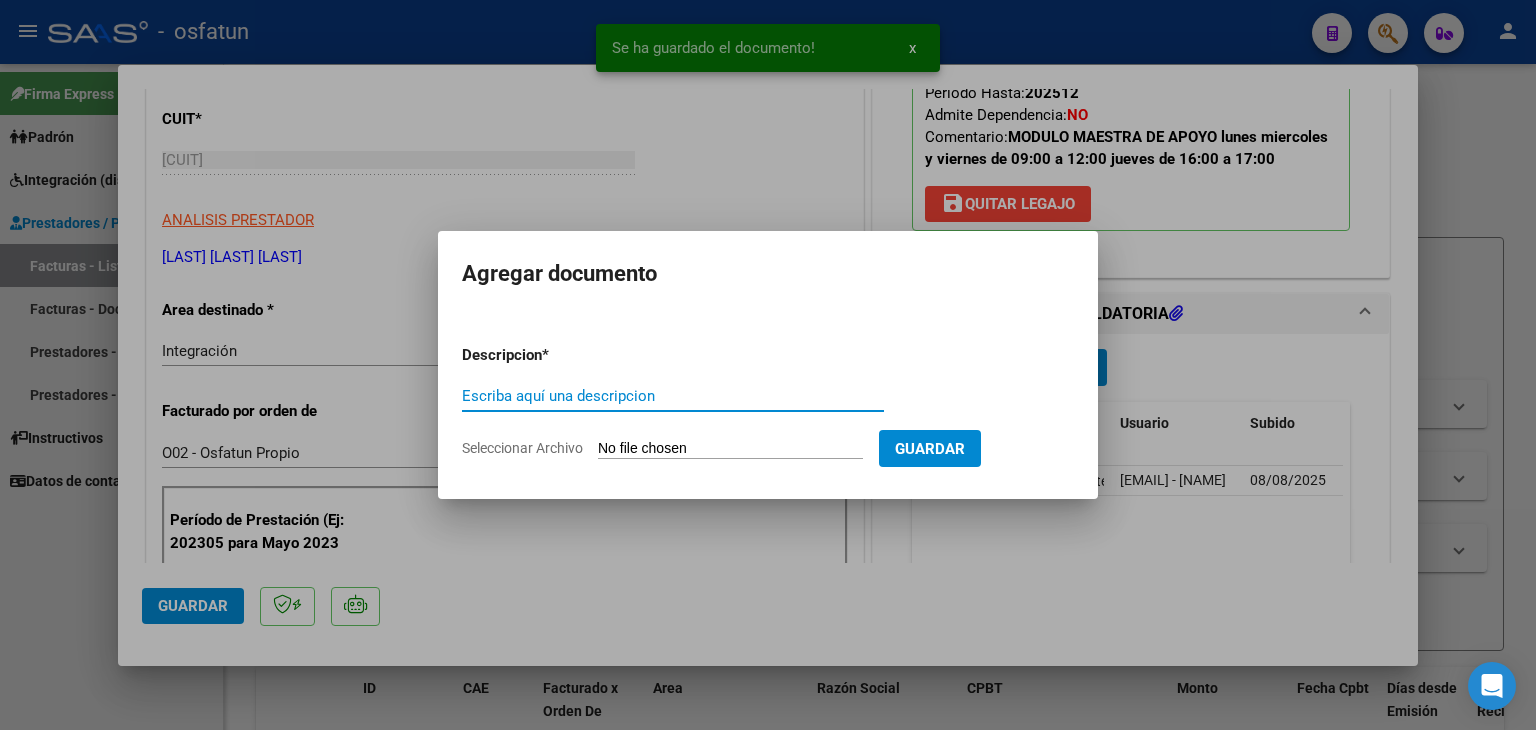 click on "Escriba aquí una descripcion" at bounding box center (673, 396) 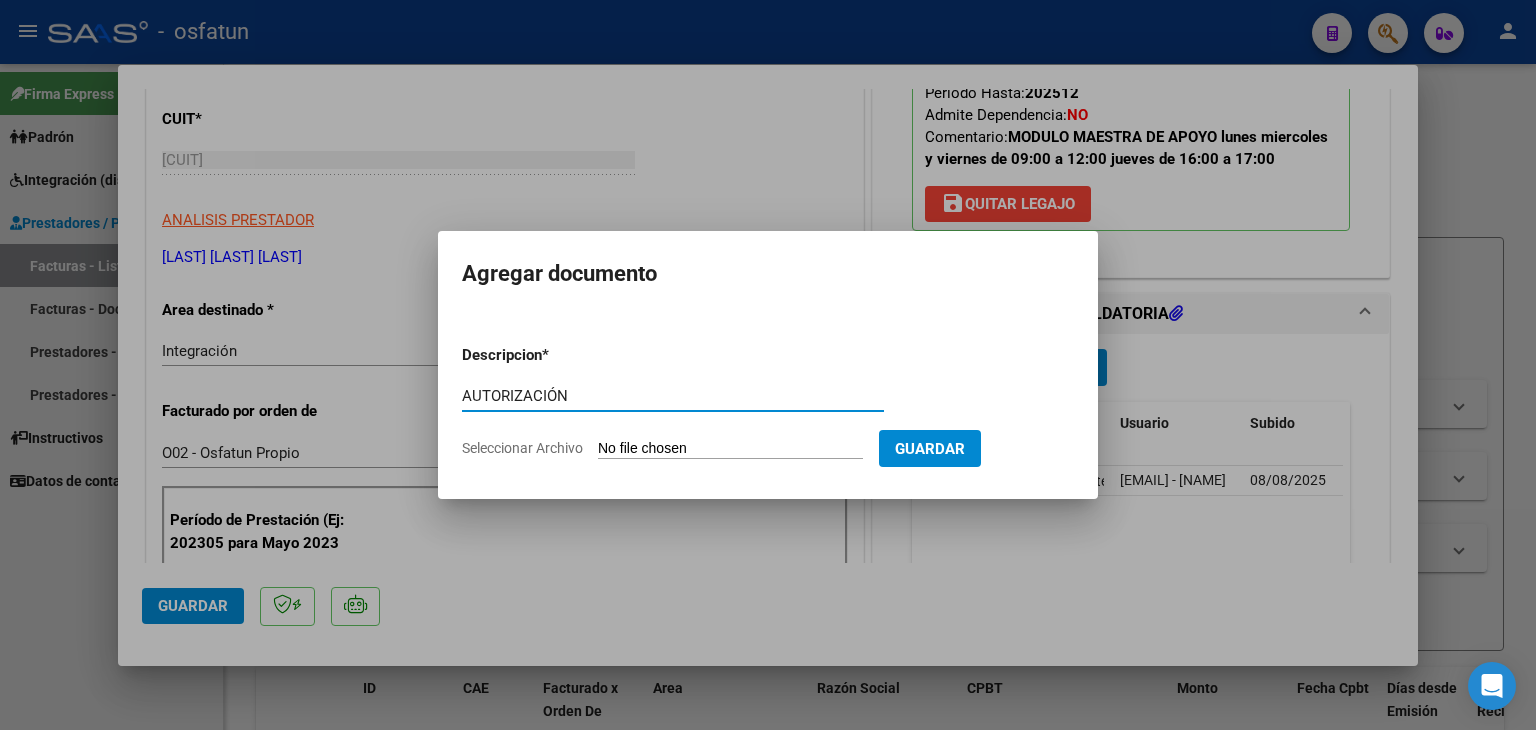 type on "AUTORIZACIÓN" 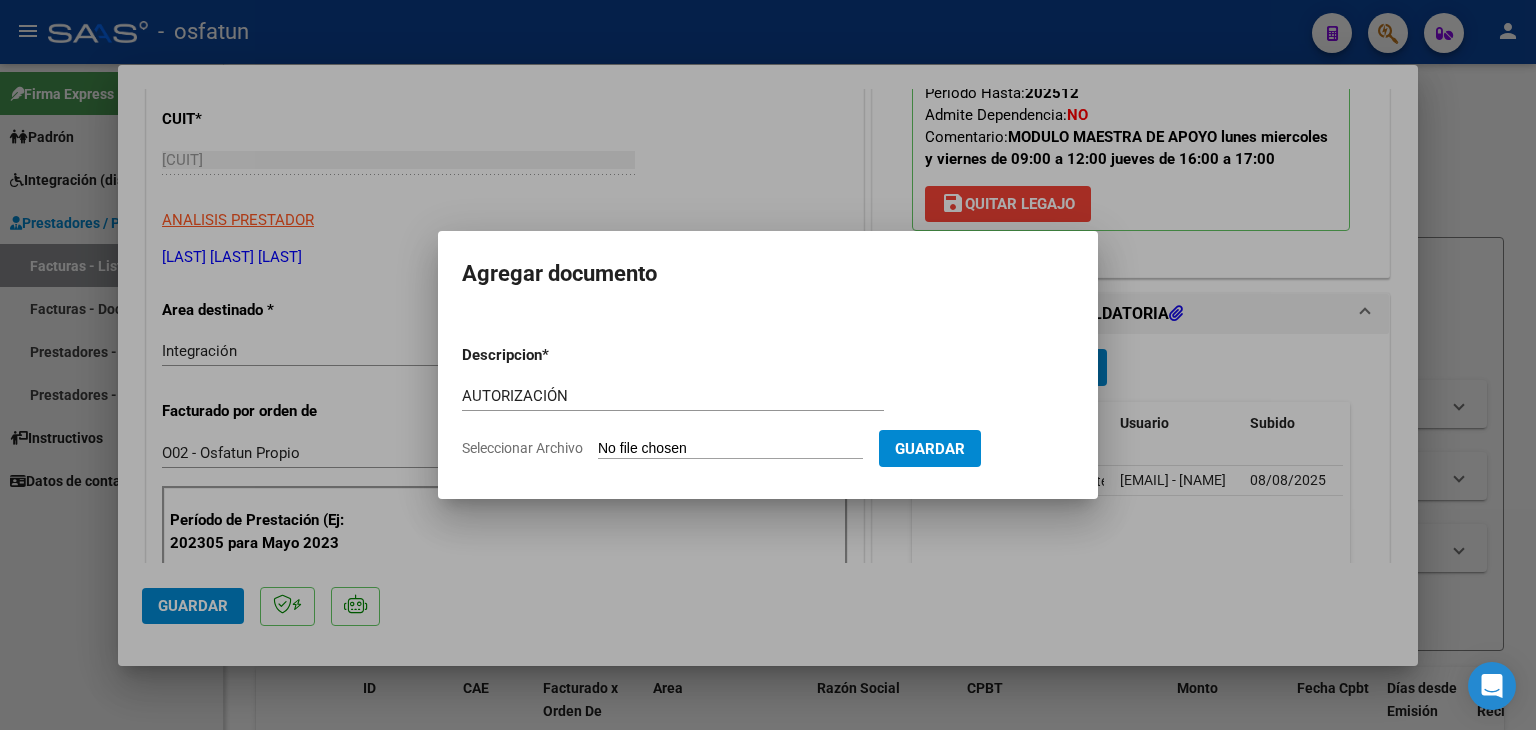 type on "C:\fakepath\PRESUPUESTO AUTORIZADO - MAESTRA DE AP - 2025.pdf" 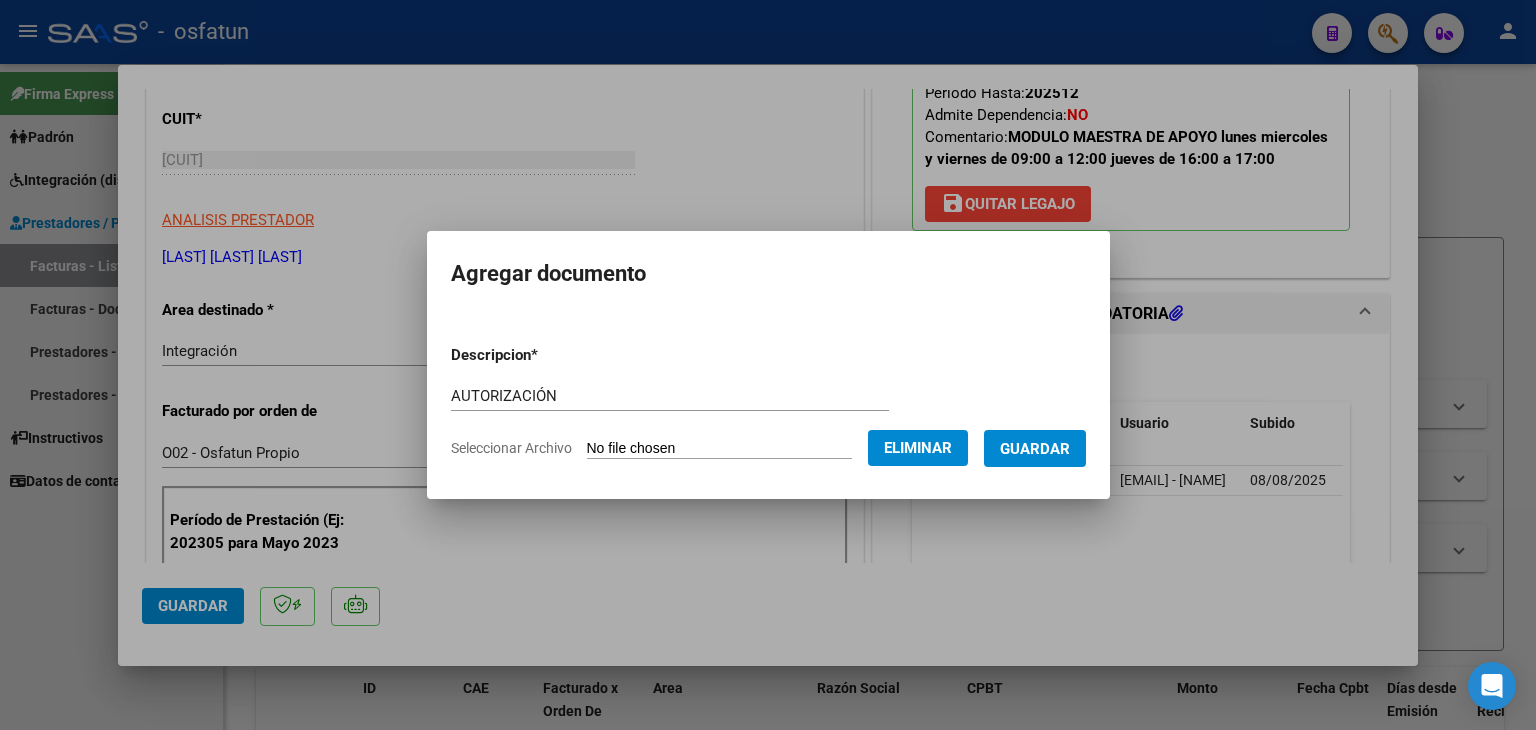 click on "Seleccionar Archivo Eliminar" 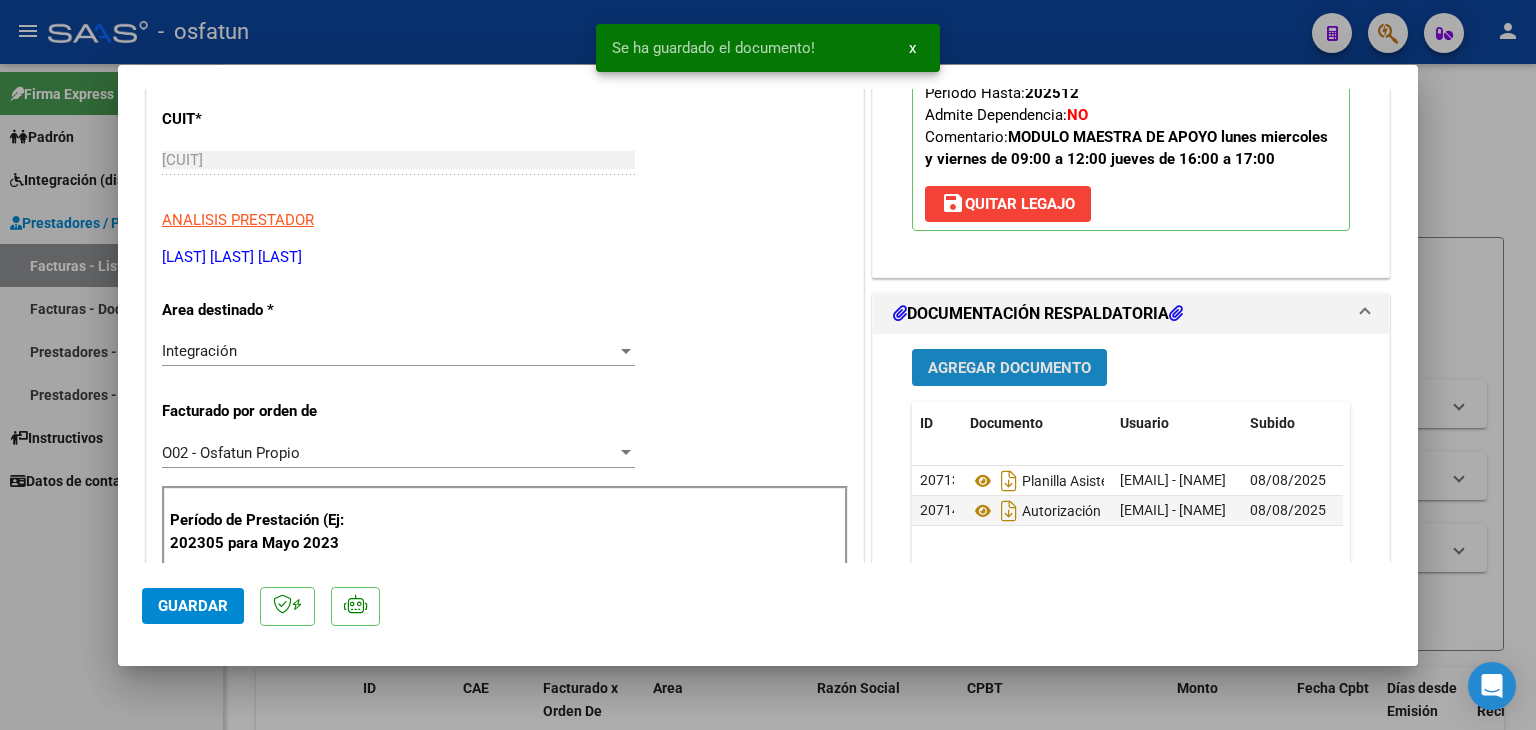 click on "Agregar Documento" at bounding box center [1009, 368] 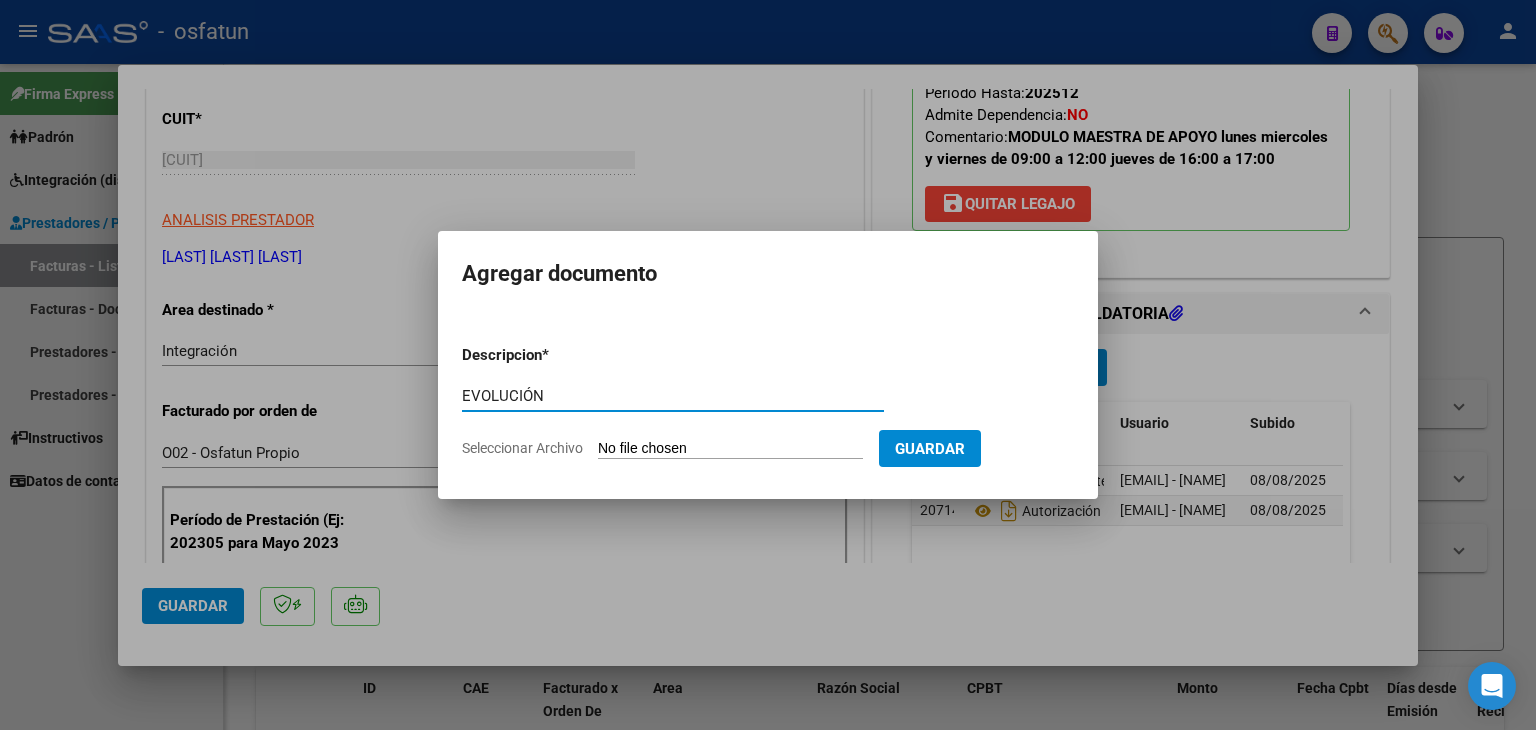 type on "EVOLUCIÓN" 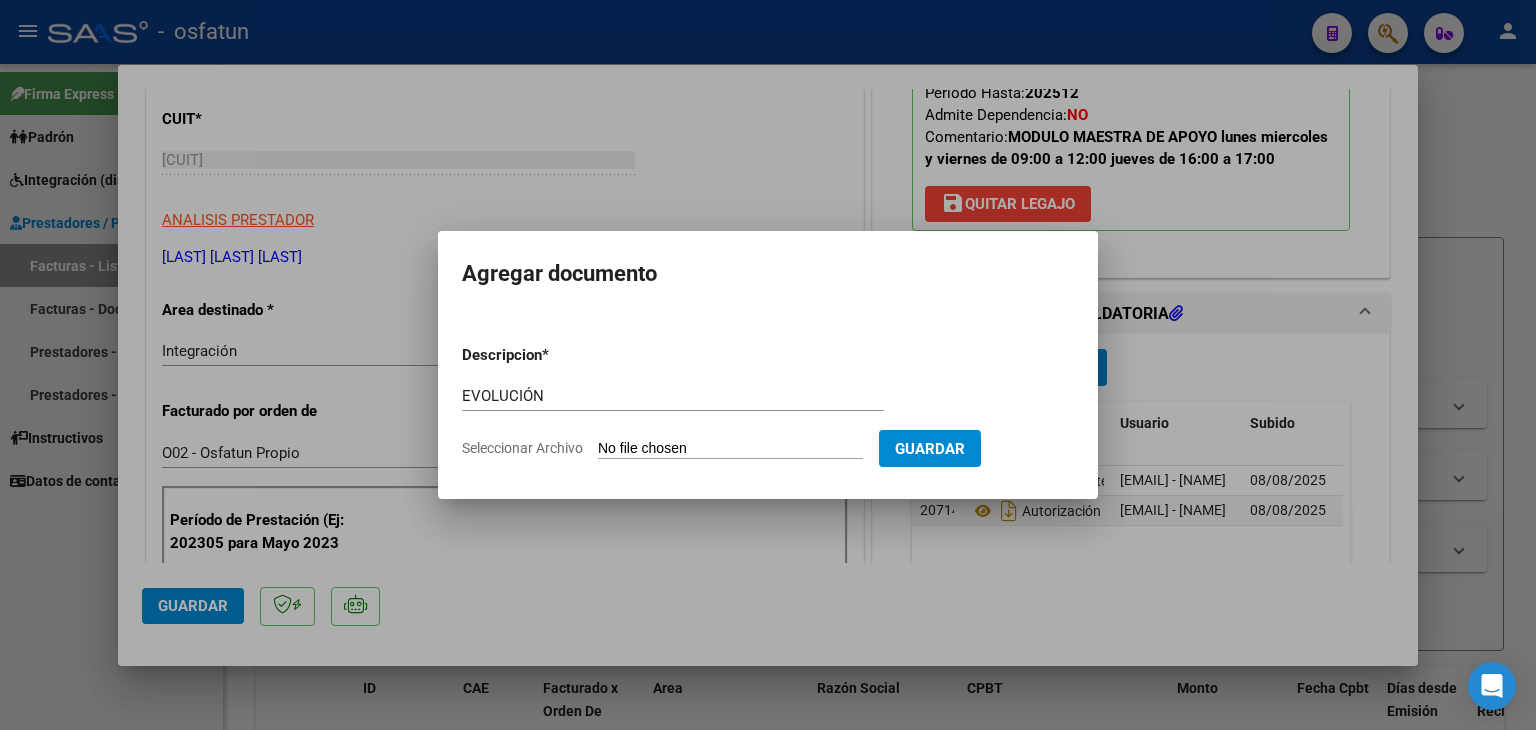 click on "Seleccionar Archivo" at bounding box center (730, 449) 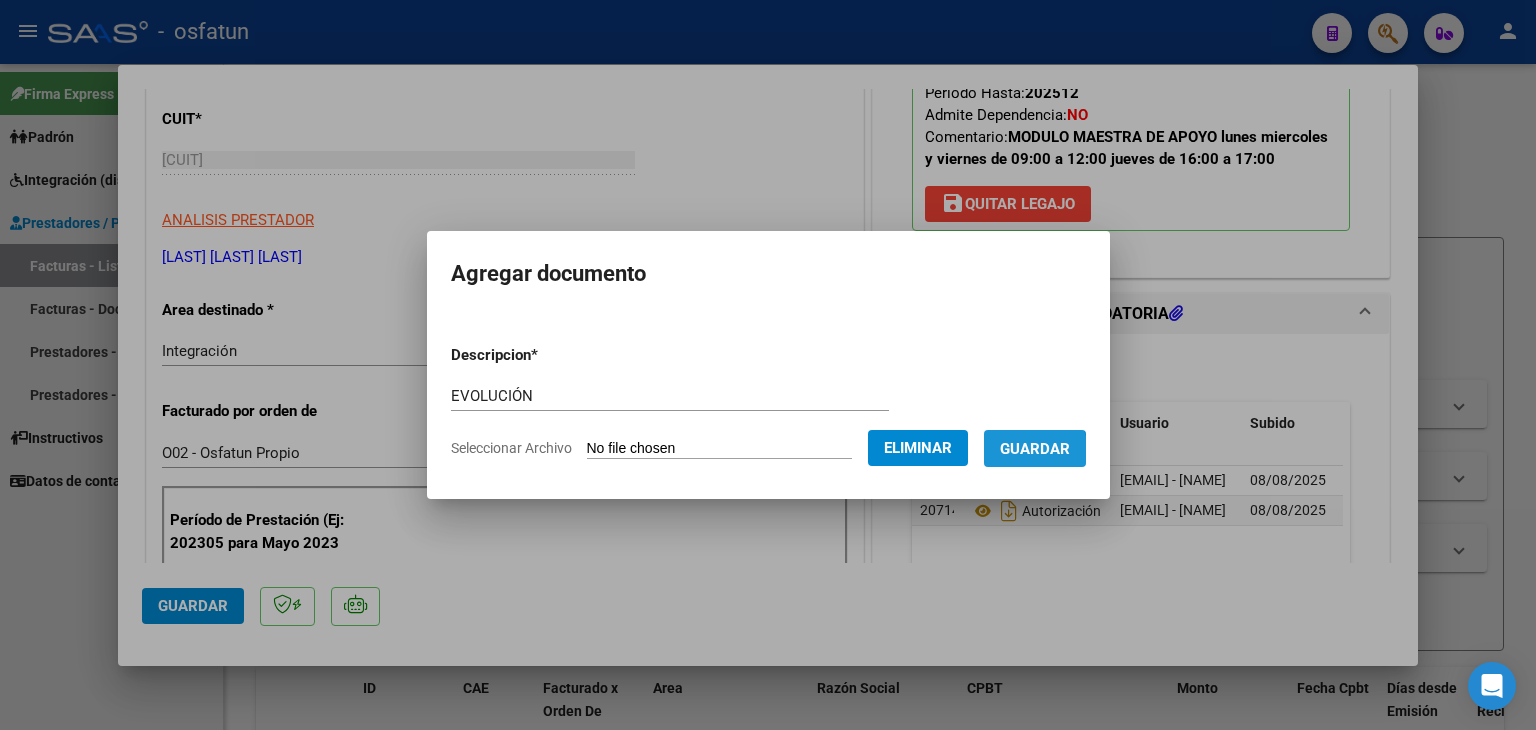 click on "Guardar" at bounding box center [1035, 449] 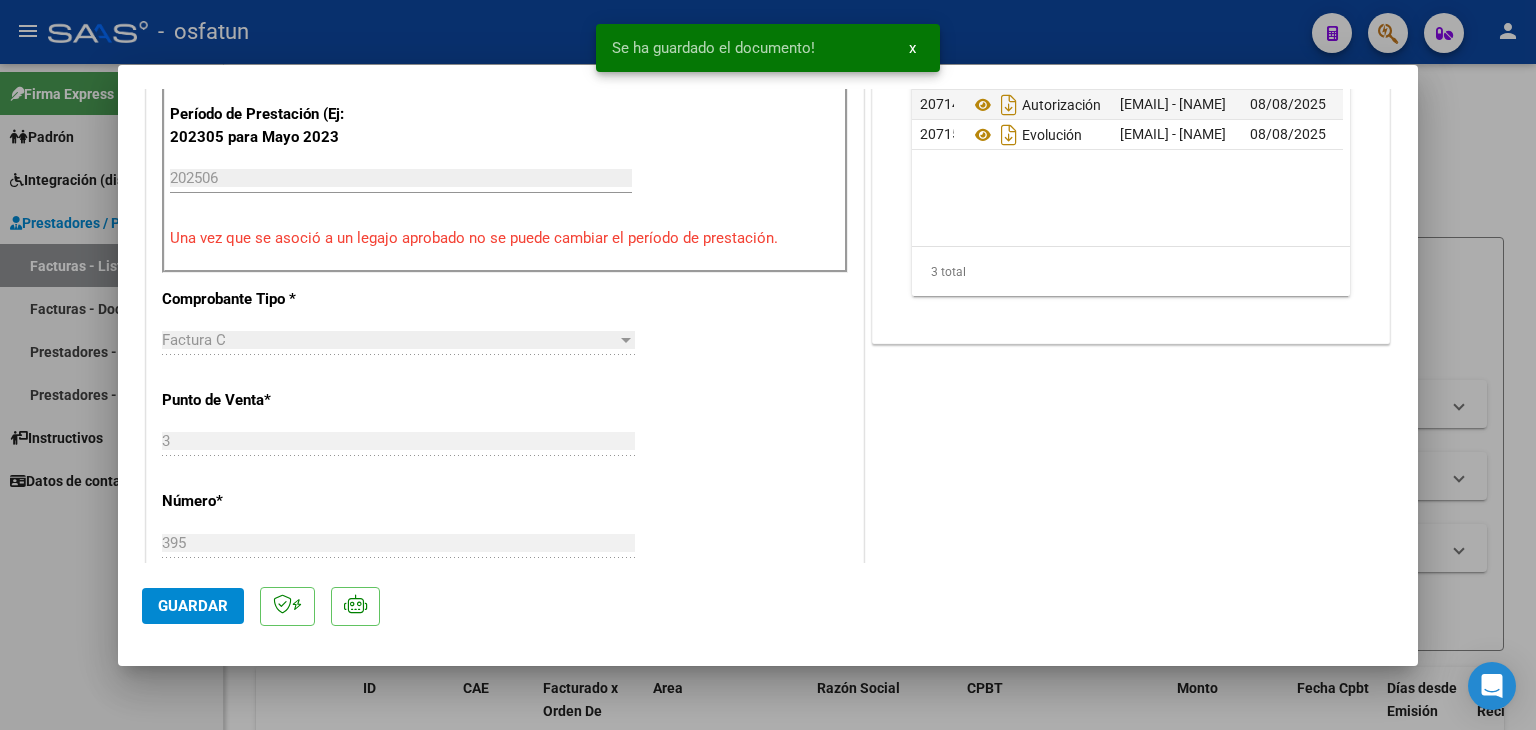 scroll, scrollTop: 800, scrollLeft: 0, axis: vertical 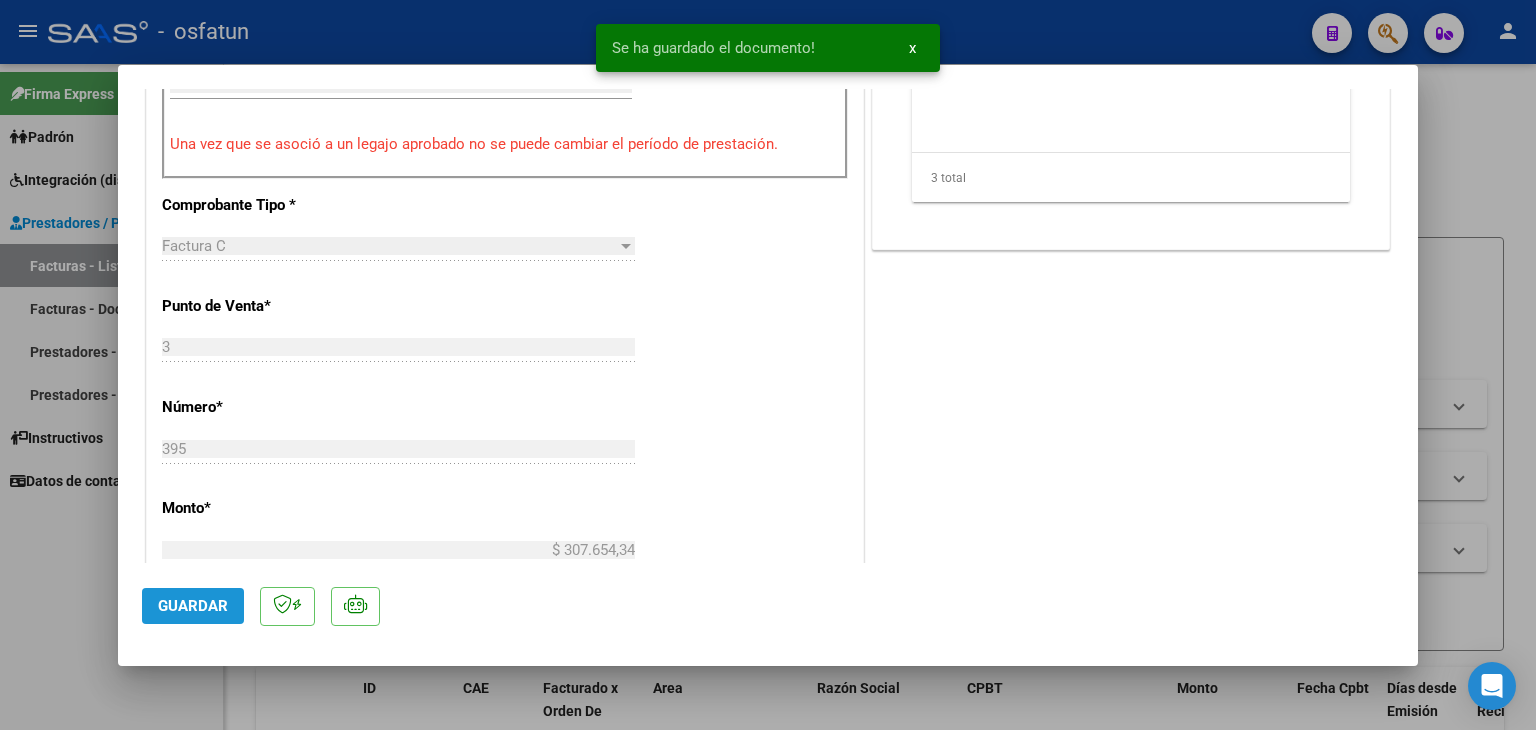 click on "Guardar" 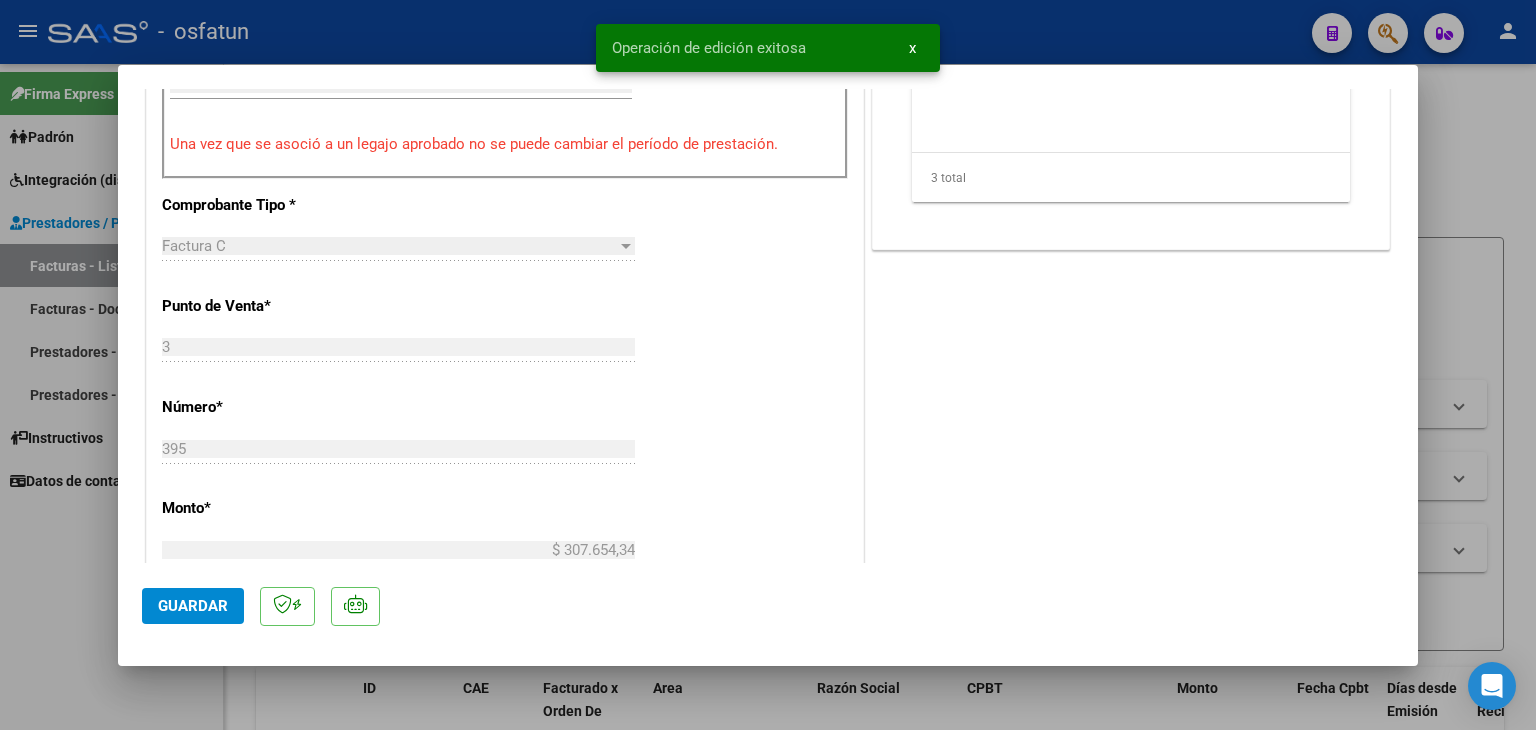 click at bounding box center [768, 365] 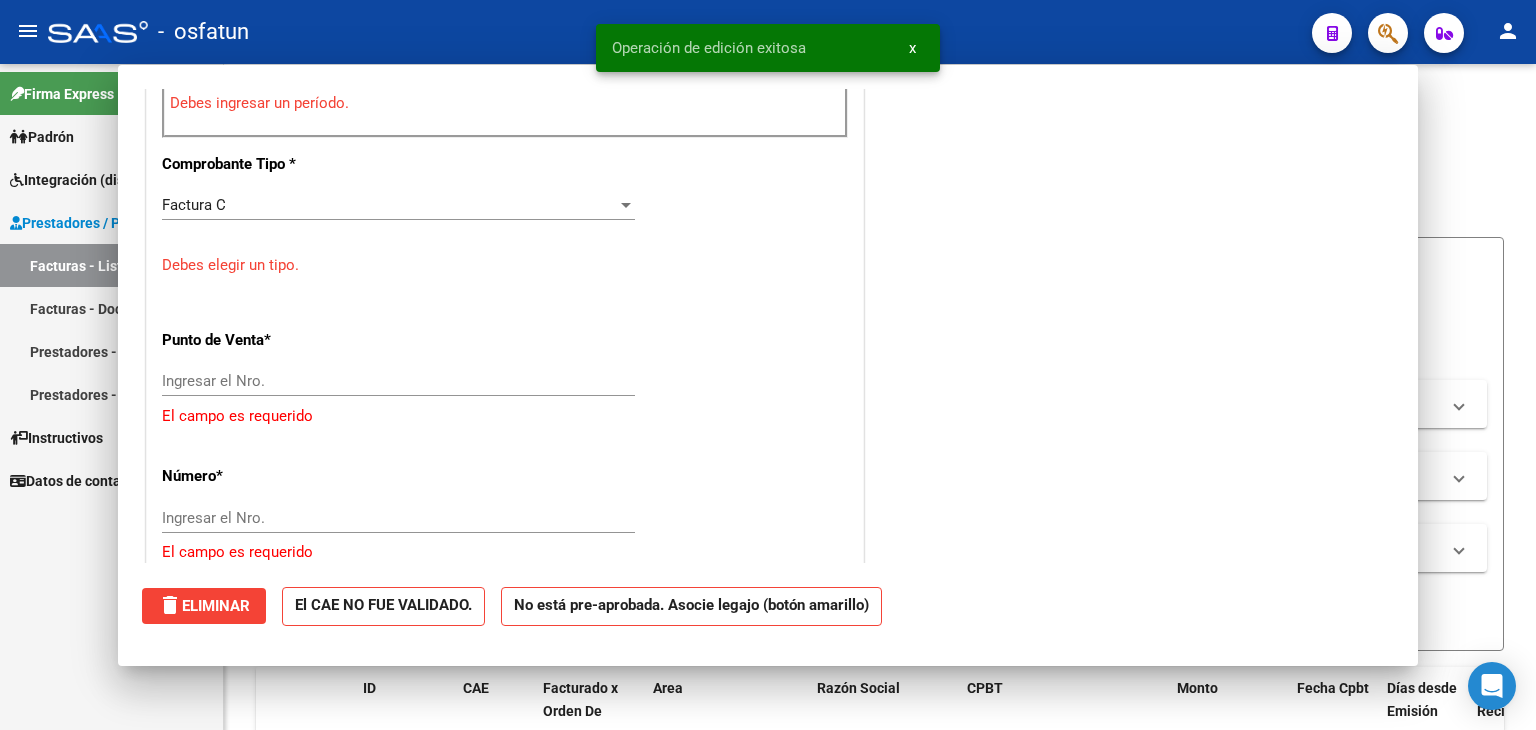 scroll, scrollTop: 759, scrollLeft: 0, axis: vertical 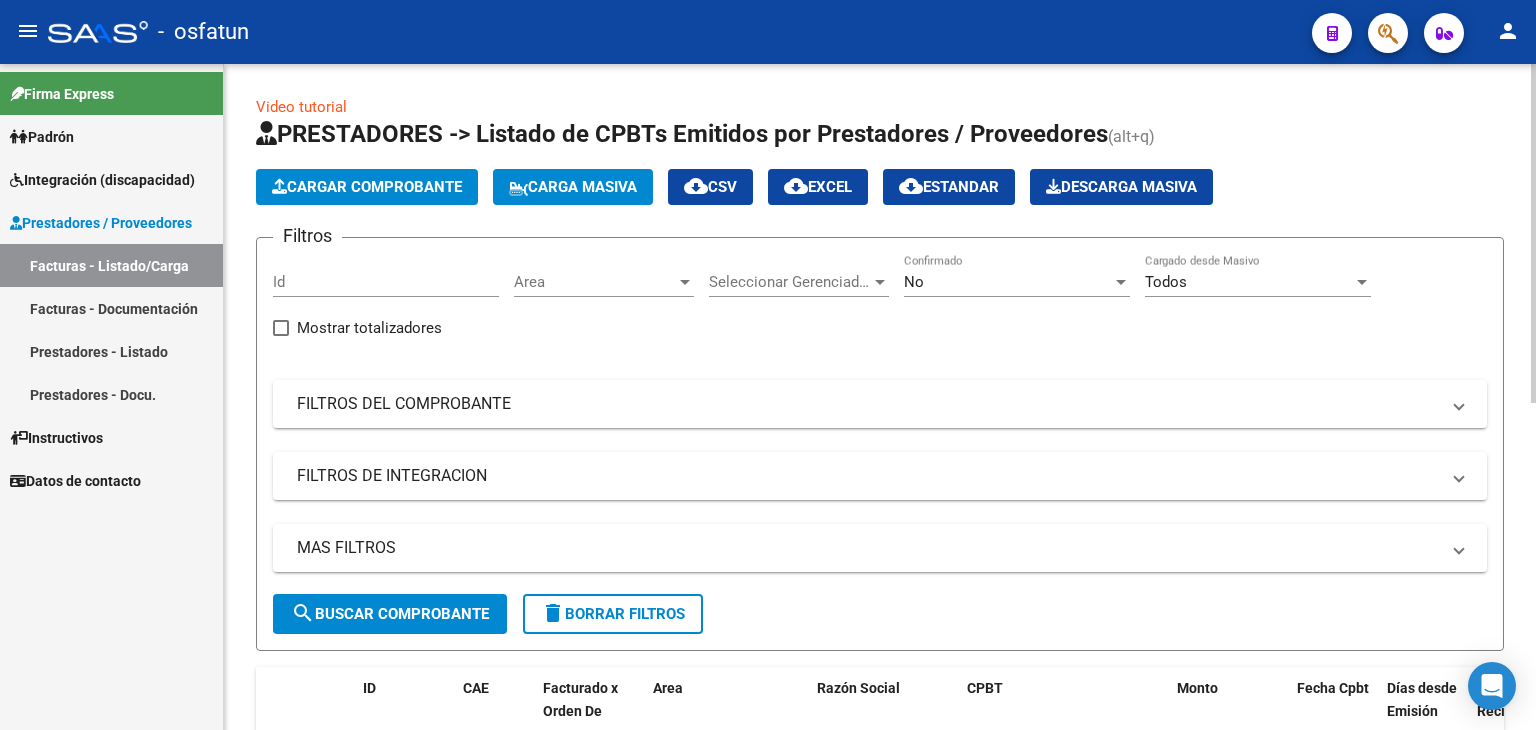 click on "Cargar Comprobante" 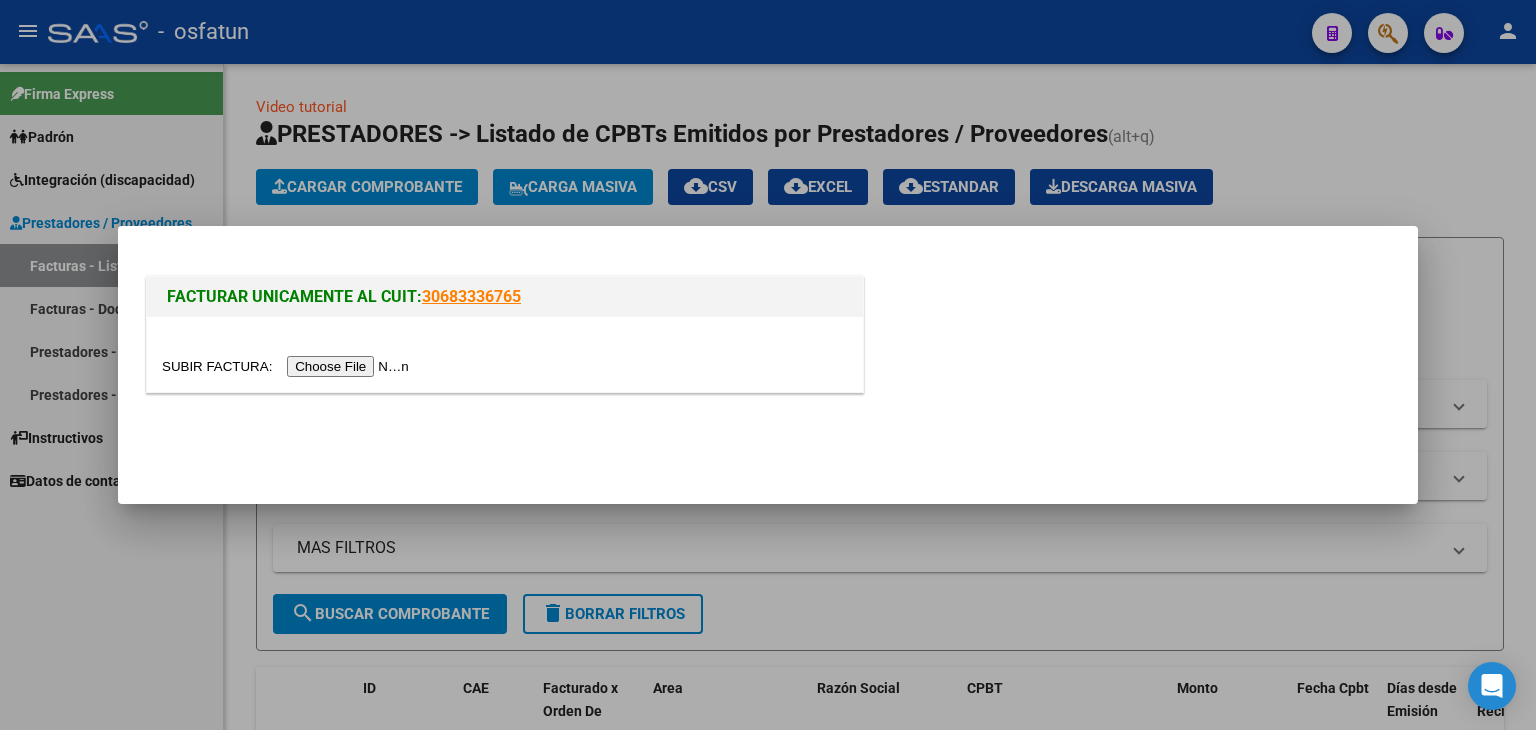 click at bounding box center [288, 366] 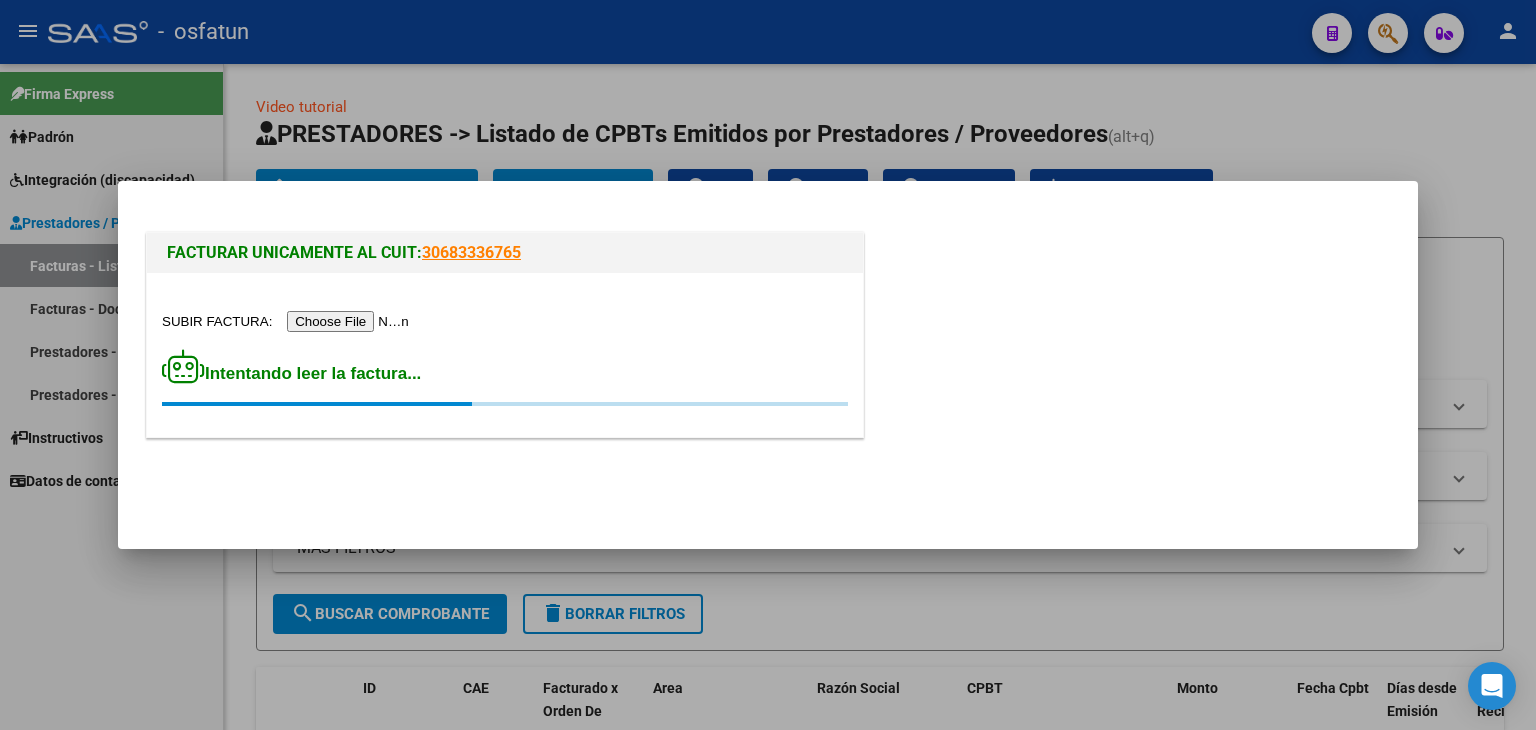 click at bounding box center [768, 365] 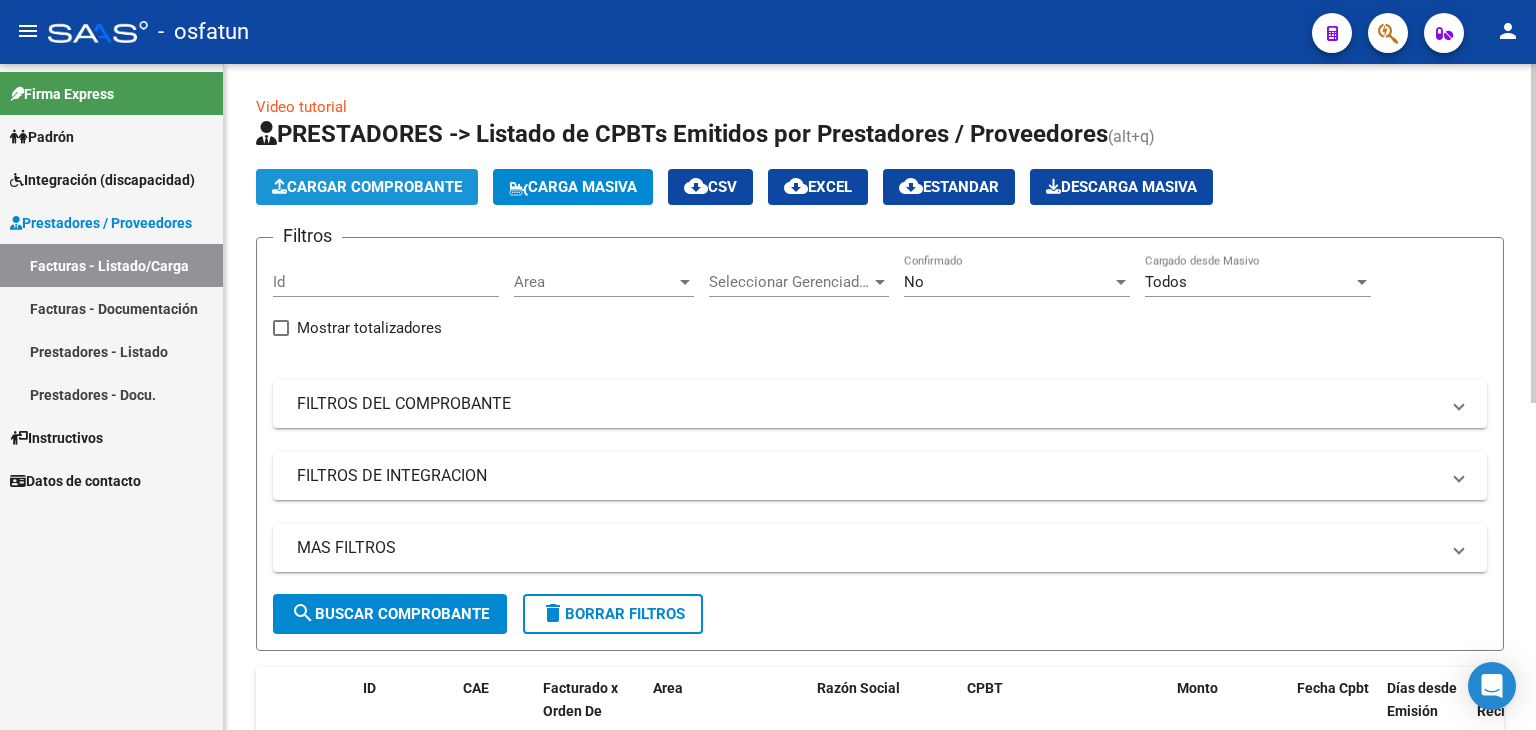 click on "Cargar Comprobante" 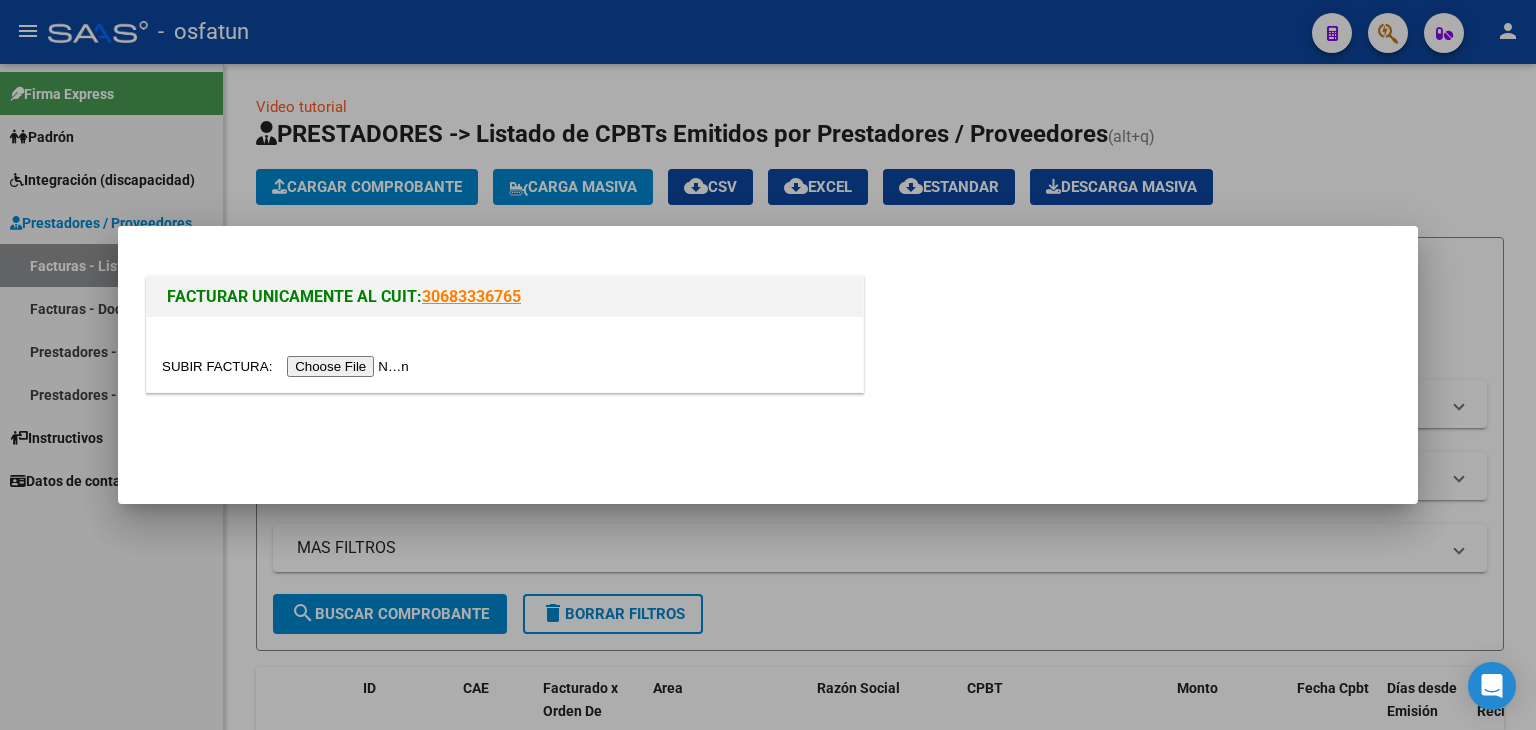 click at bounding box center (288, 366) 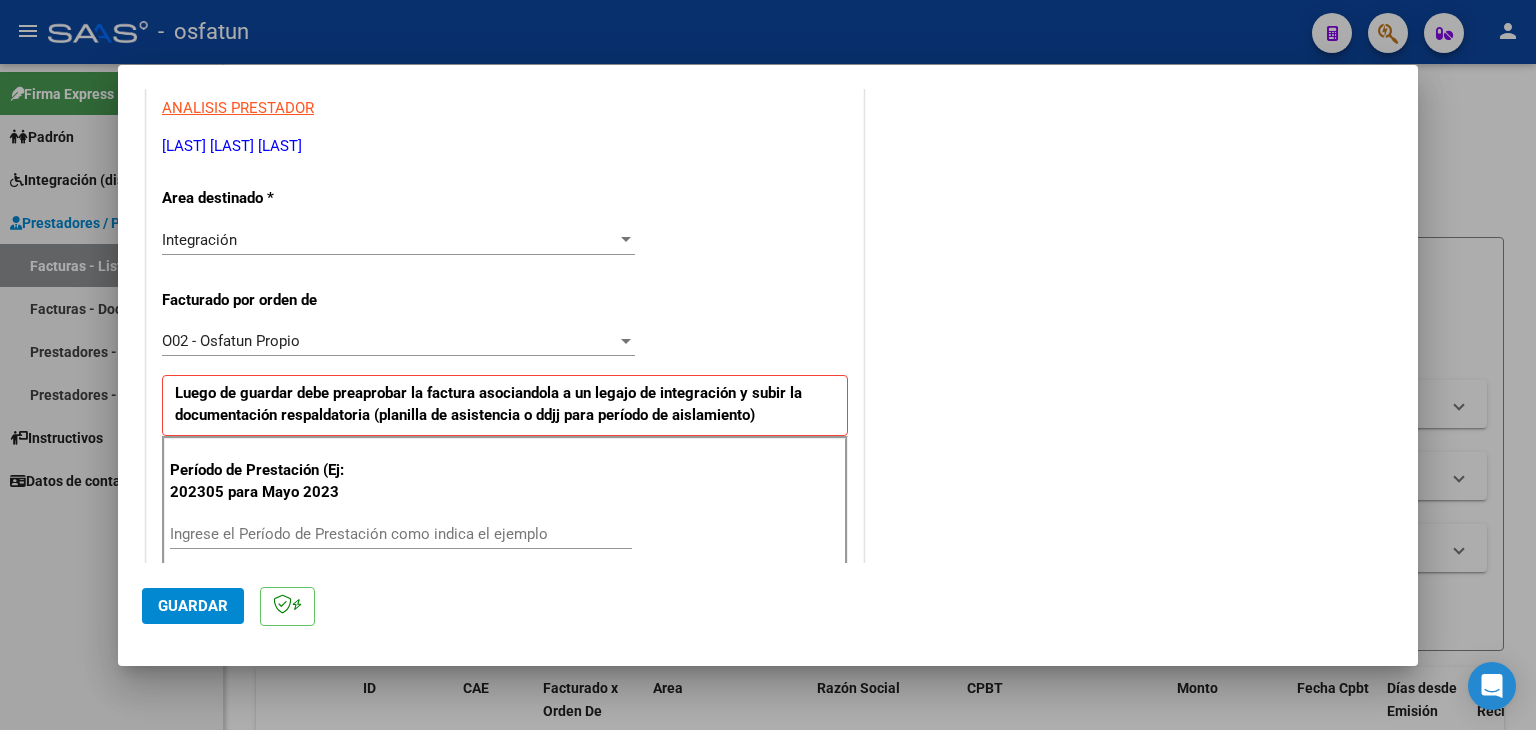 scroll, scrollTop: 500, scrollLeft: 0, axis: vertical 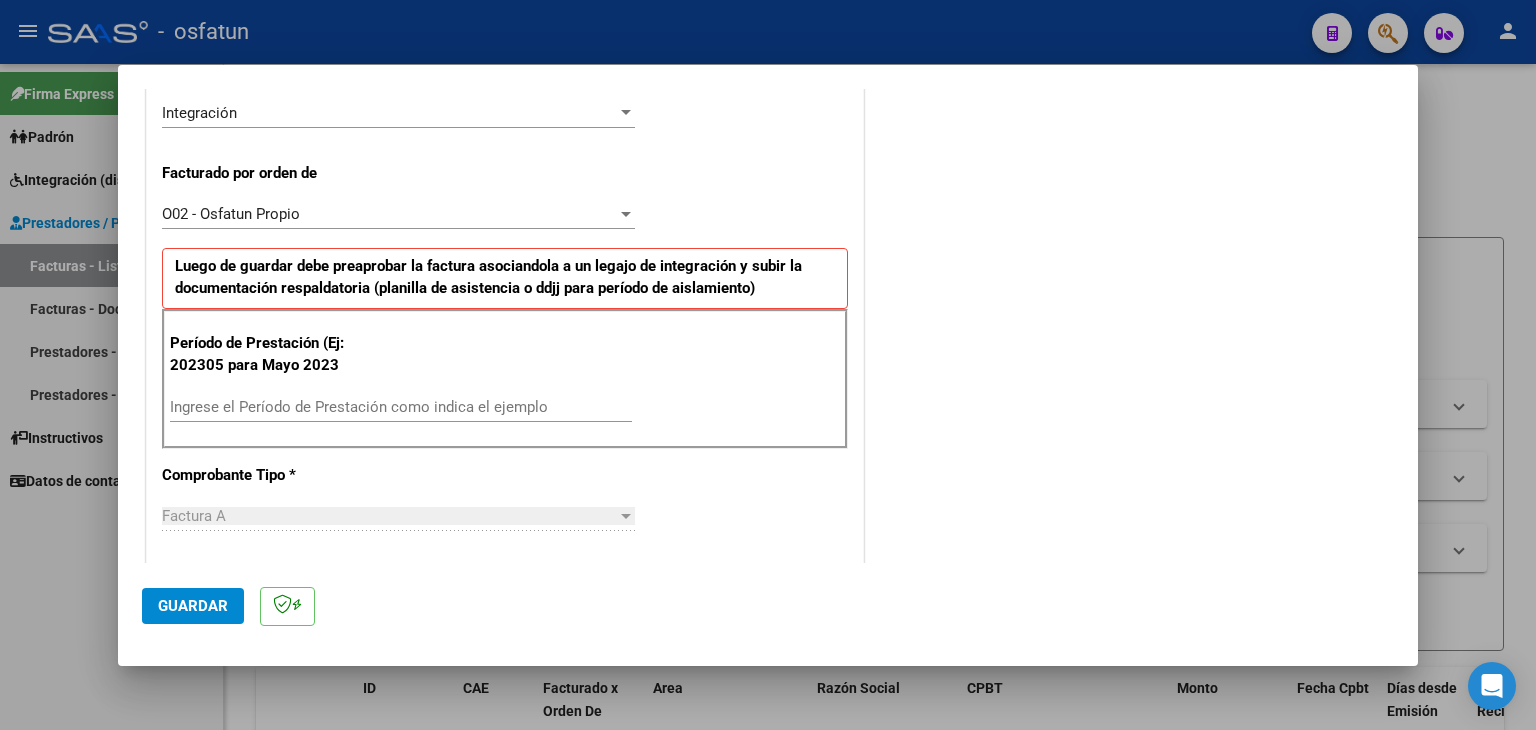 click on "Ingrese el Período de Prestación como indica el ejemplo" at bounding box center [401, 407] 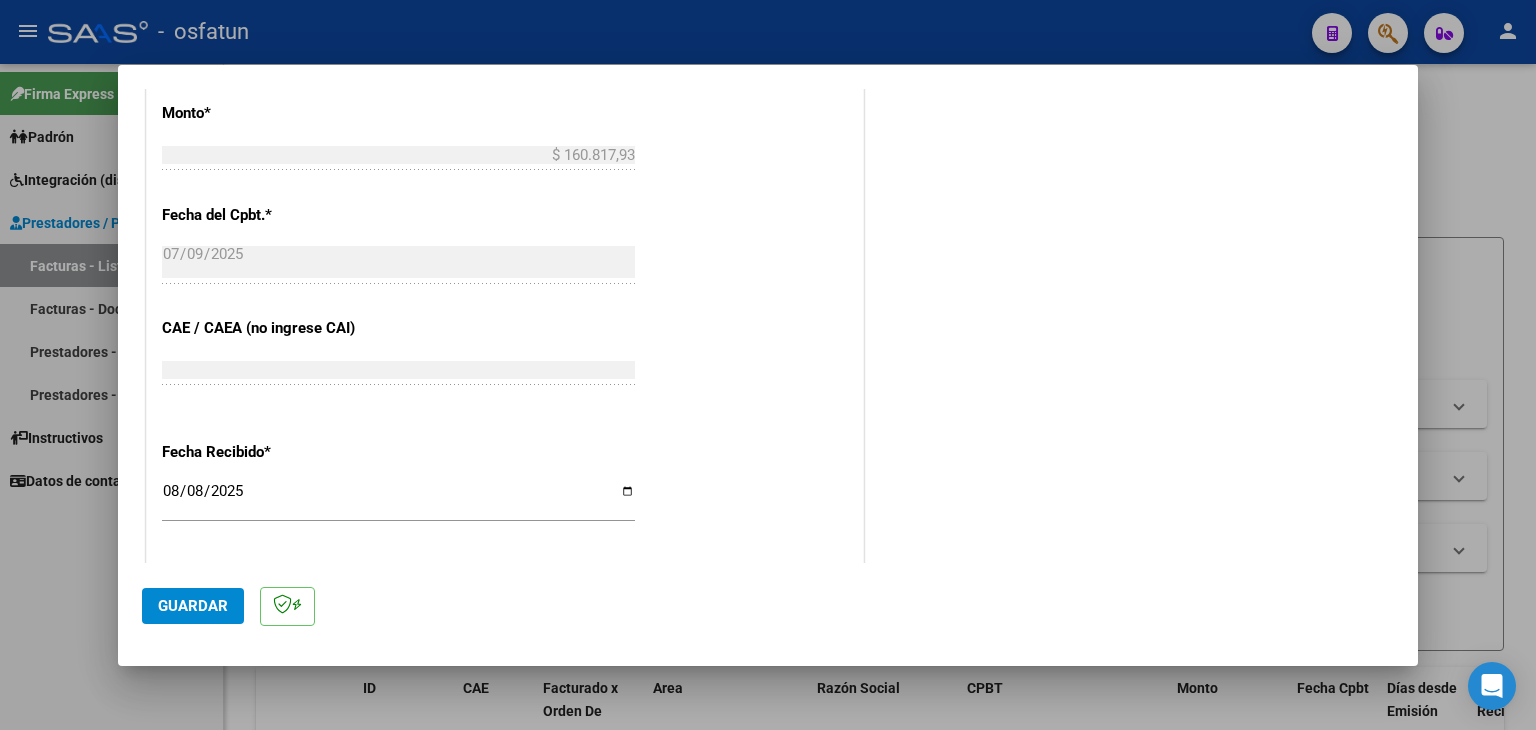 scroll, scrollTop: 1200, scrollLeft: 0, axis: vertical 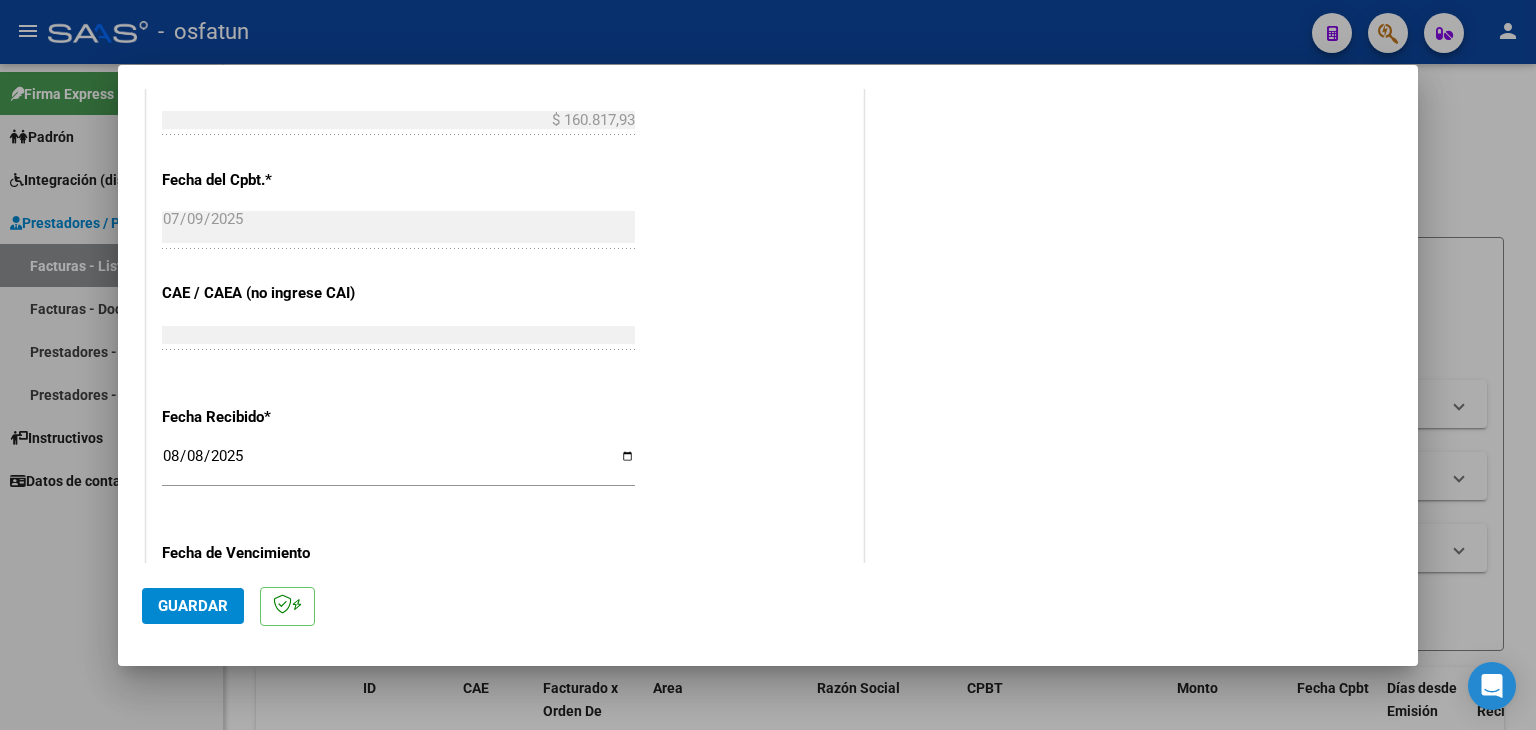 type on "202506" 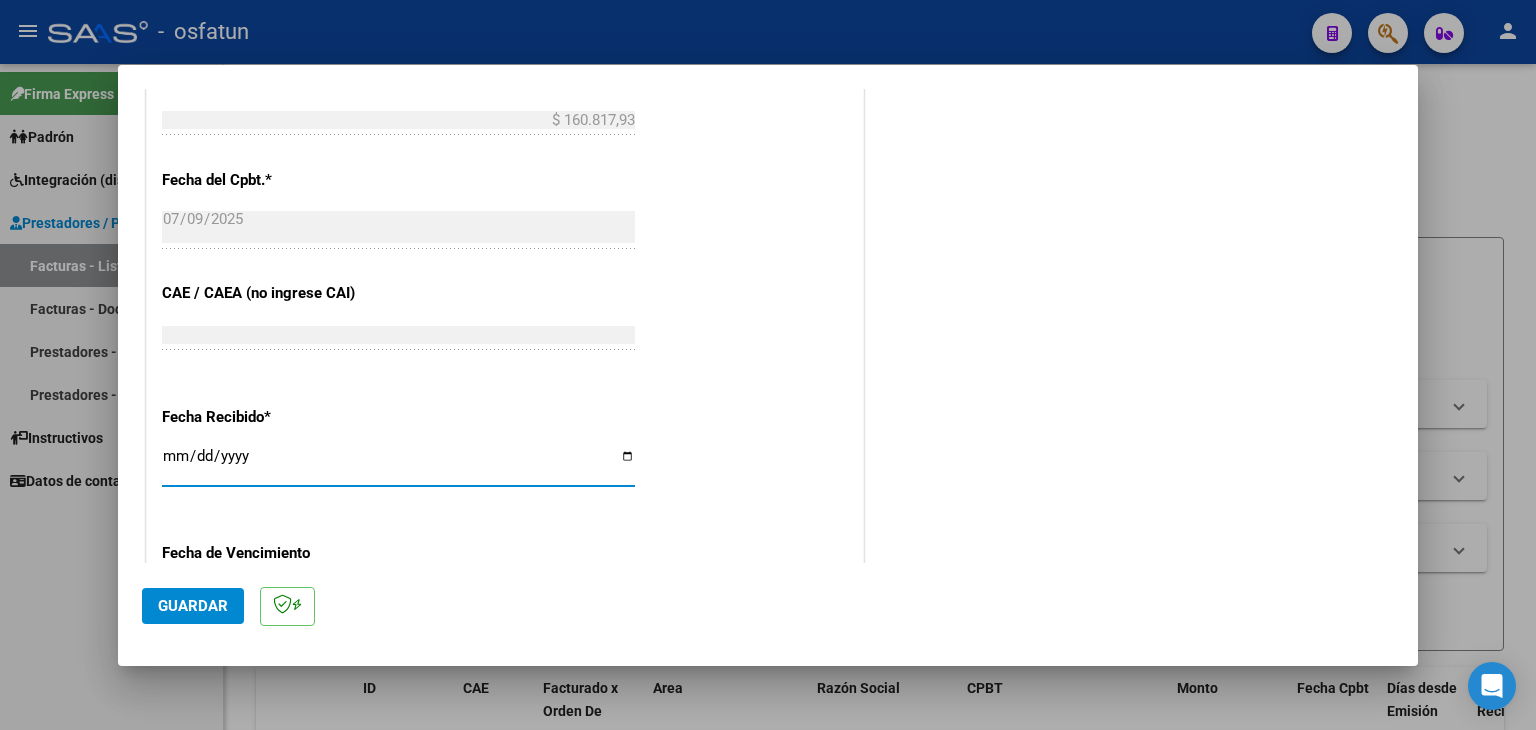 type on "2025-08-09" 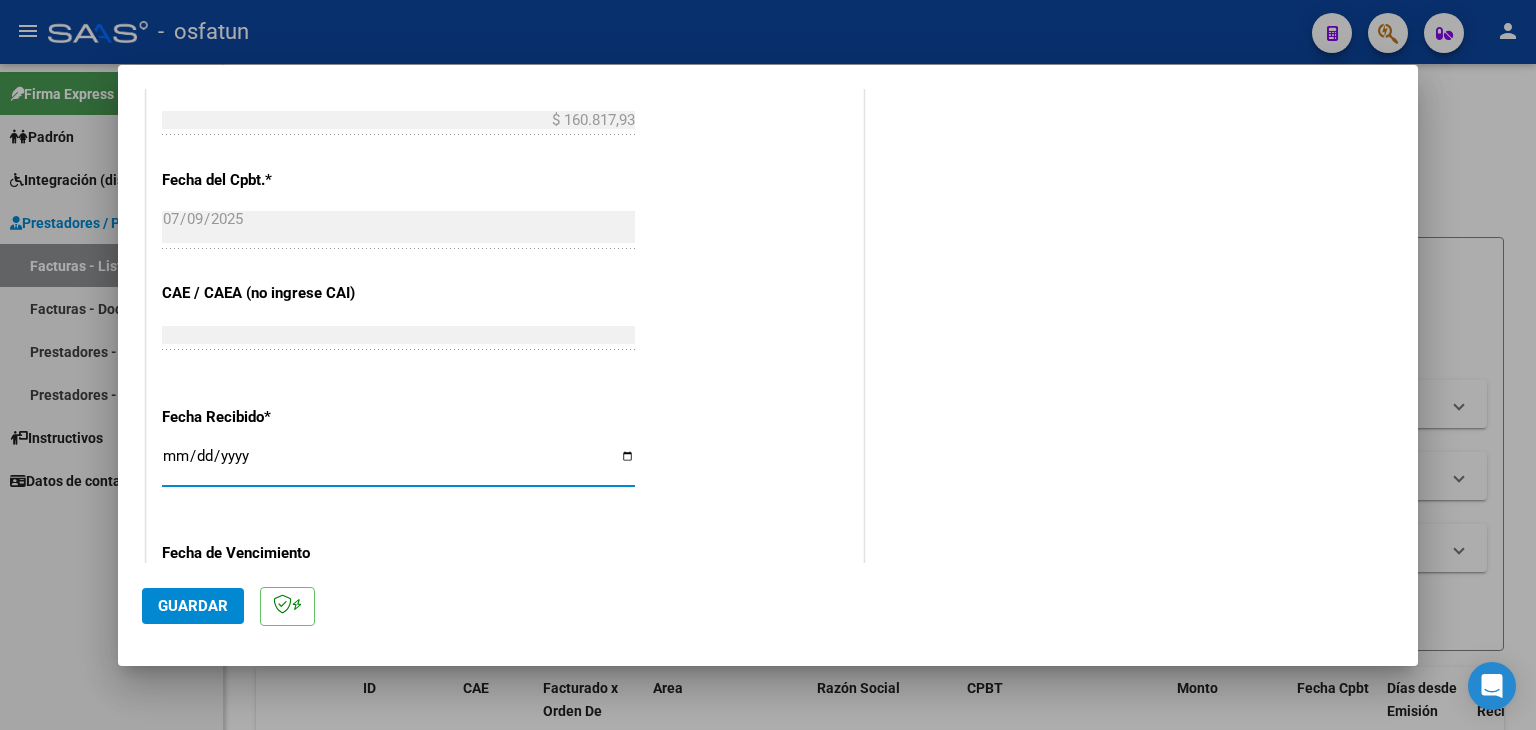 type on "2025-07-09" 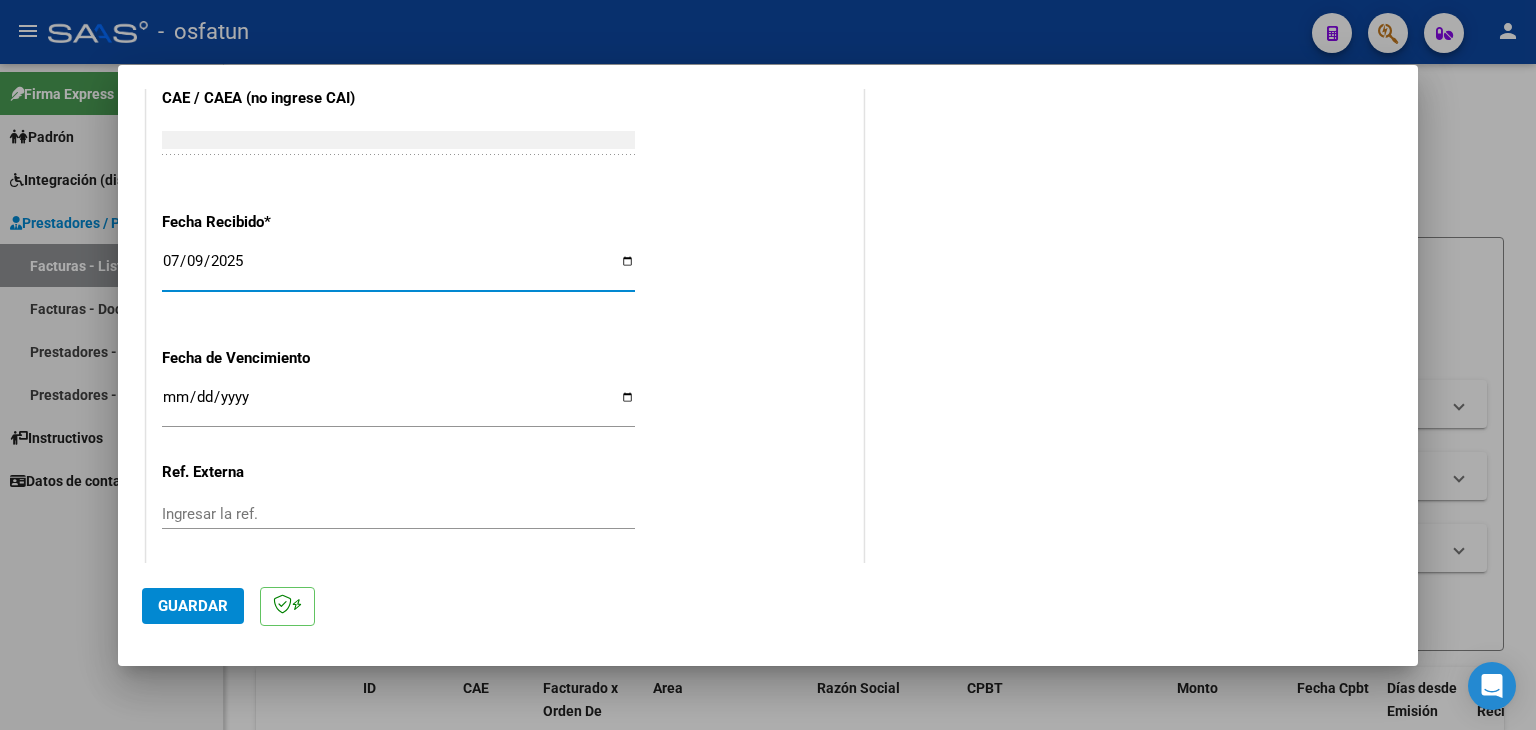 scroll, scrollTop: 1400, scrollLeft: 0, axis: vertical 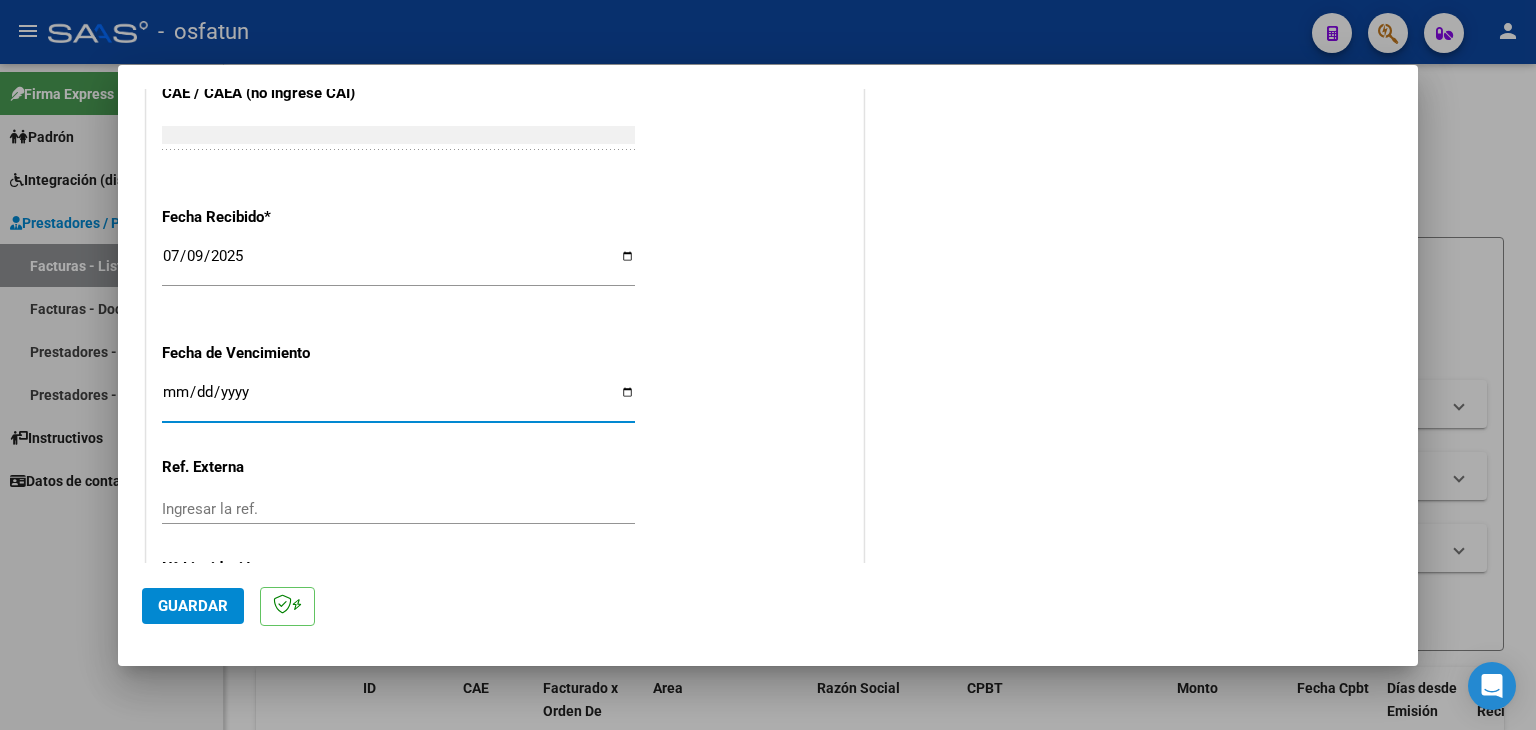 click on "Ingresar la fecha" at bounding box center (398, 400) 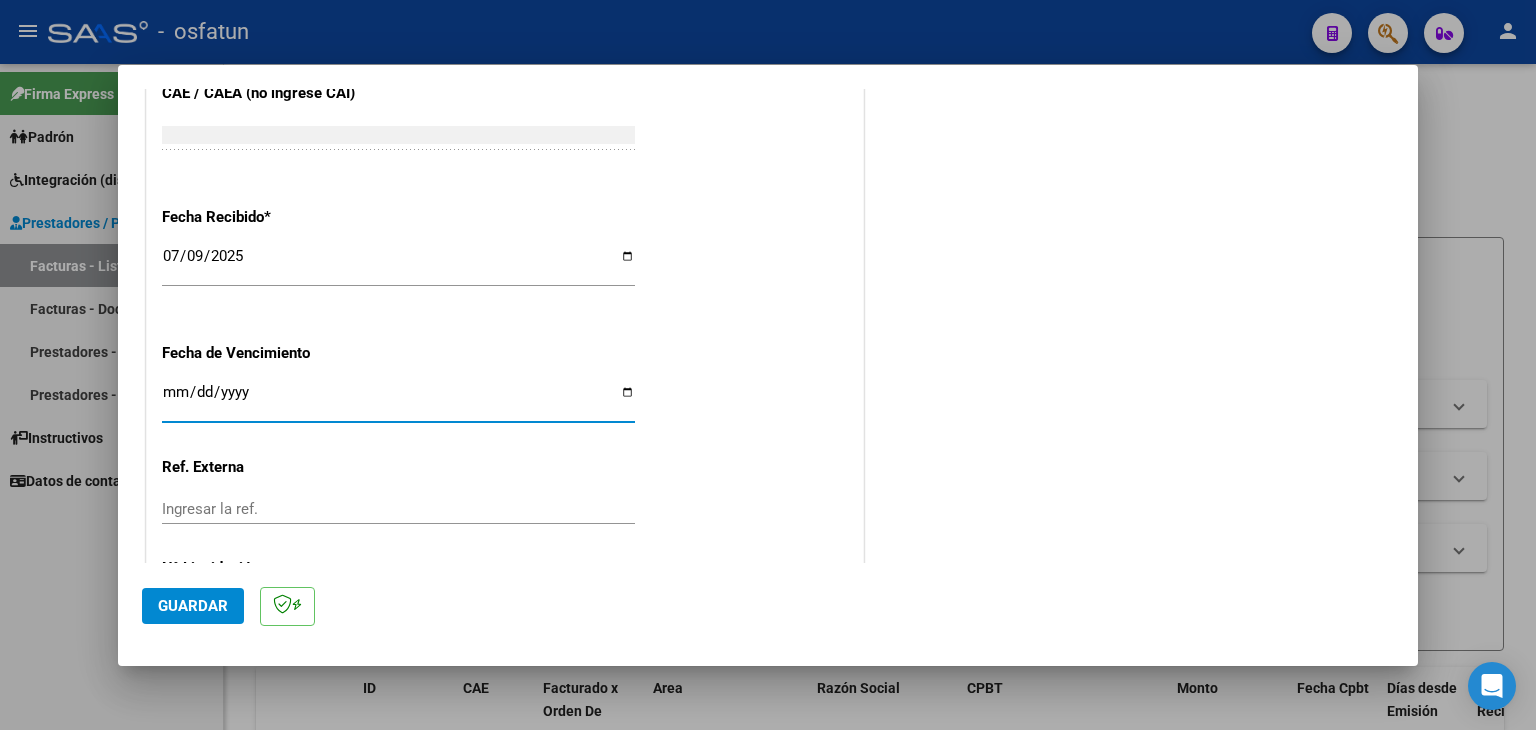 type on "2025-07-09" 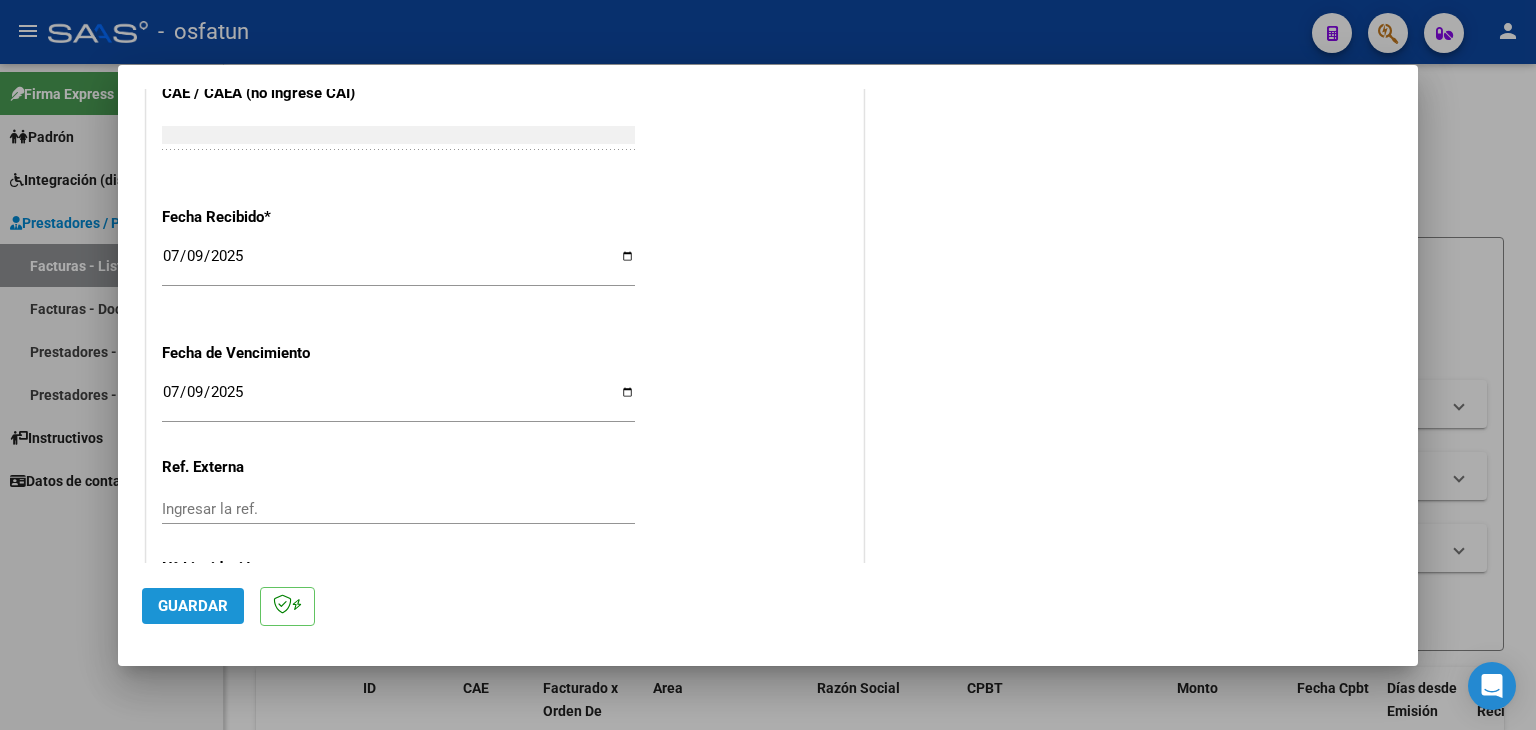 click on "Guardar" 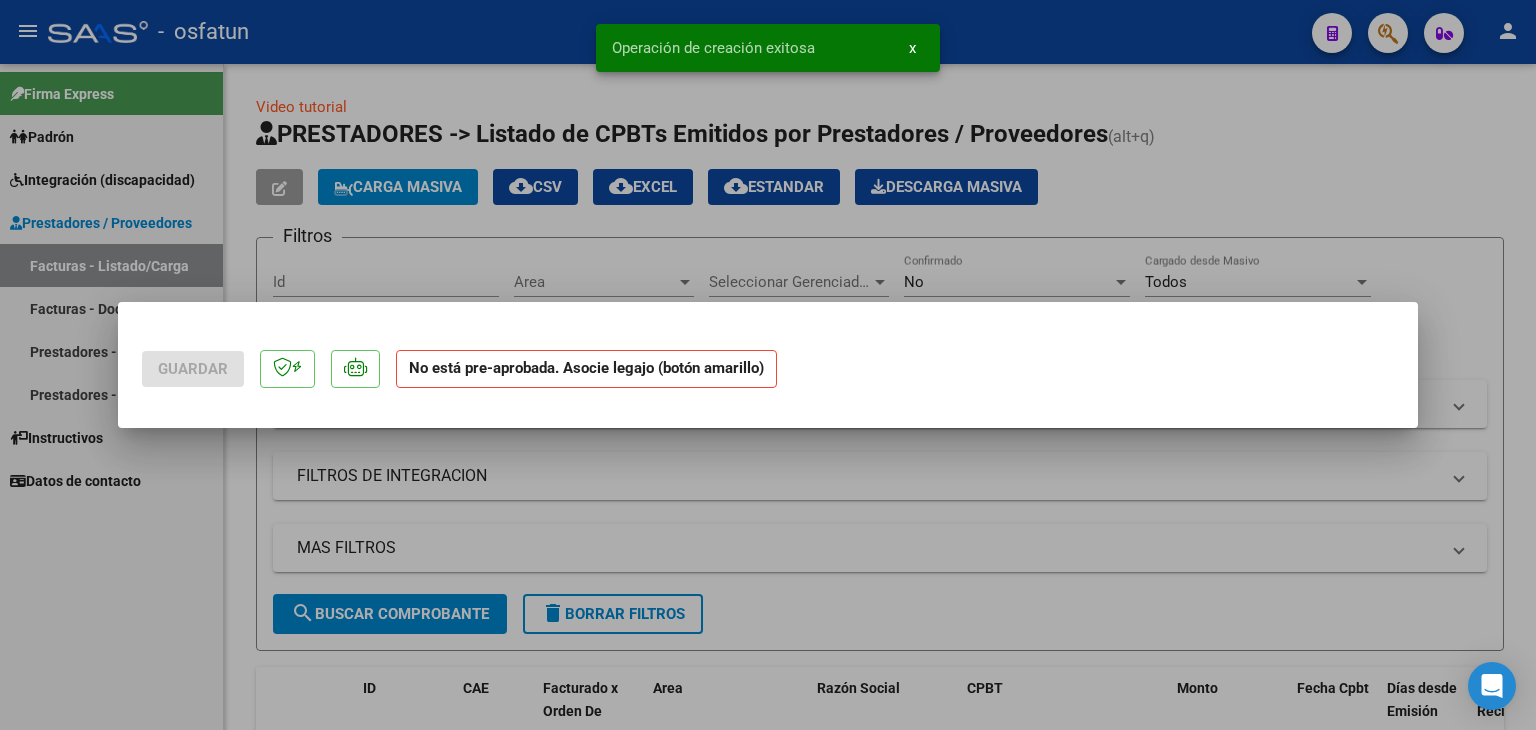 scroll, scrollTop: 0, scrollLeft: 0, axis: both 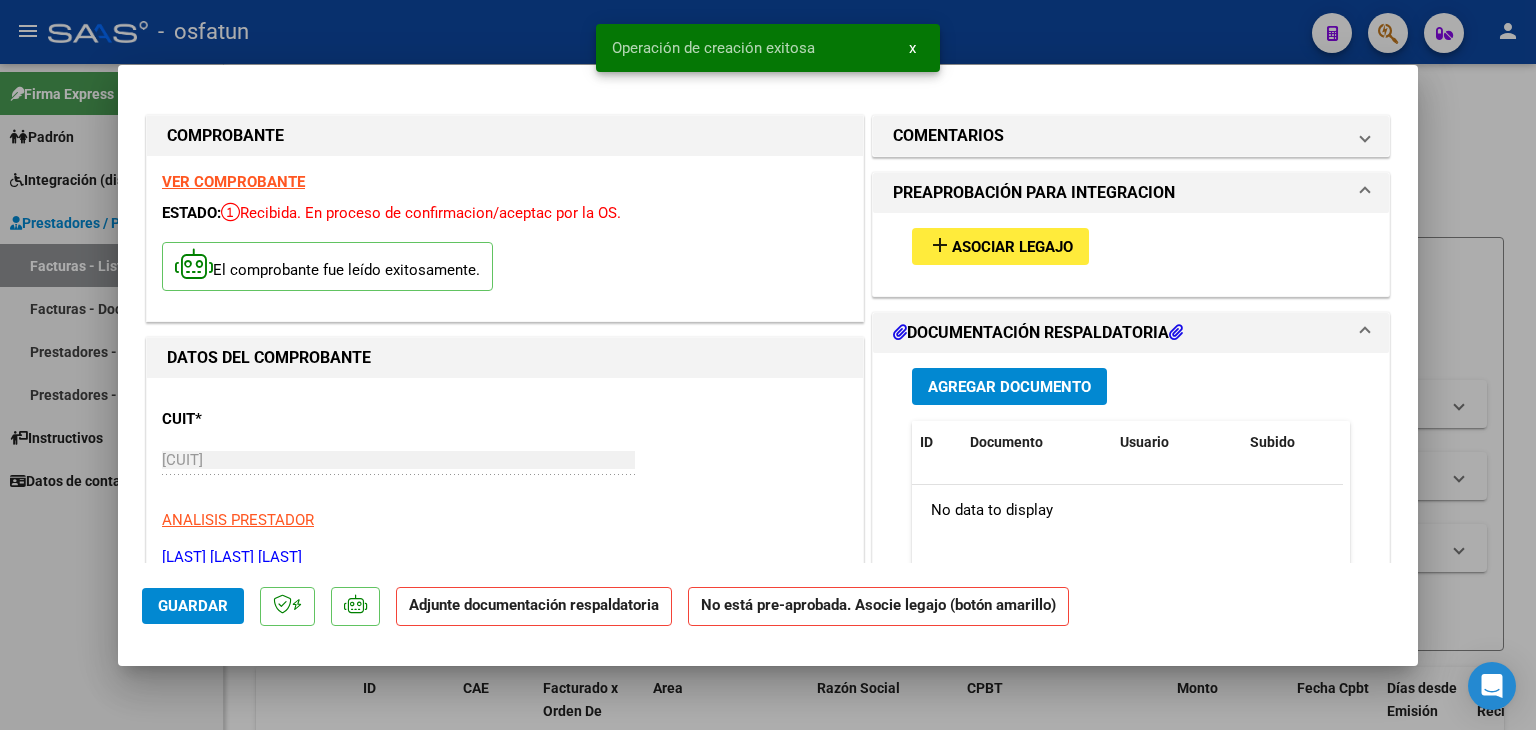 click on "Asociar Legajo" at bounding box center (1012, 247) 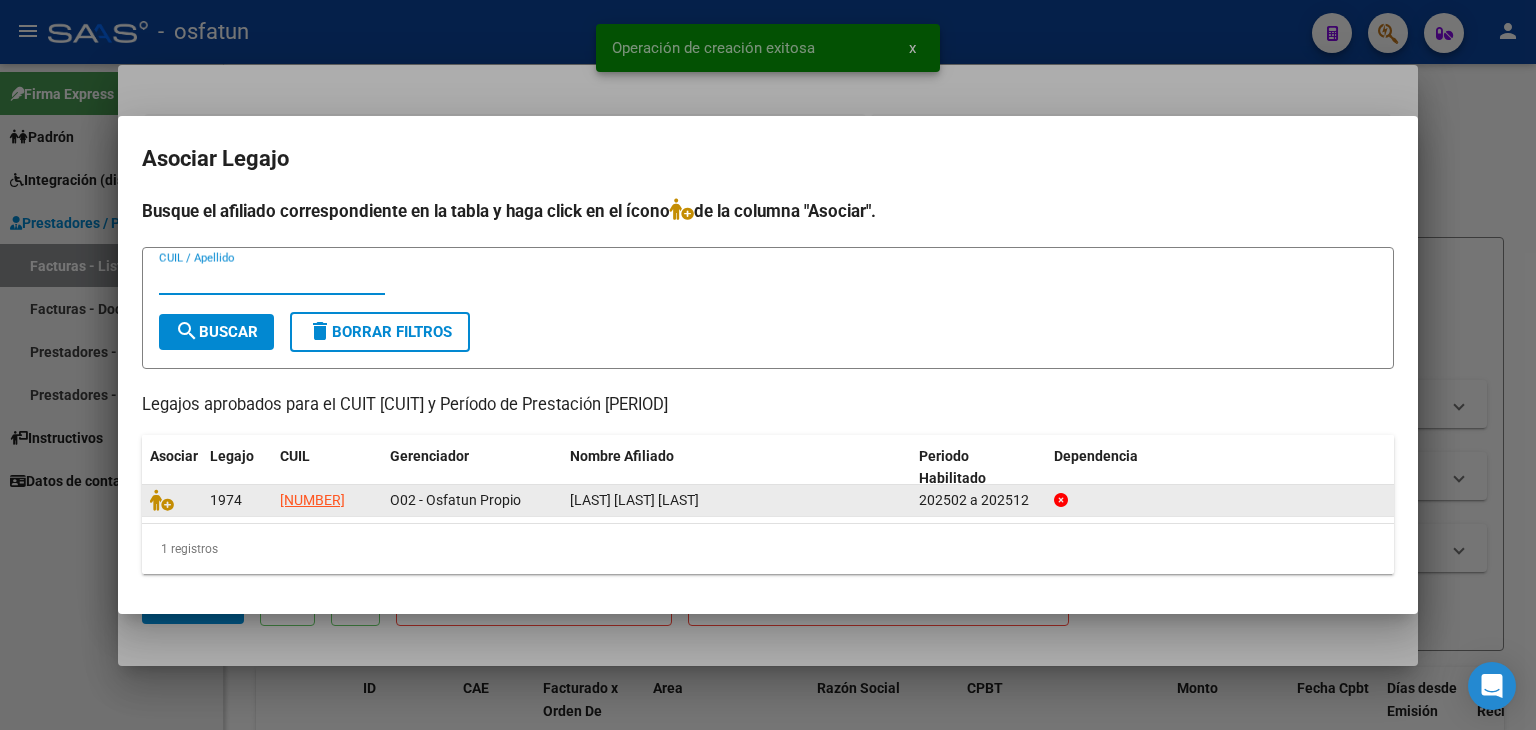 click 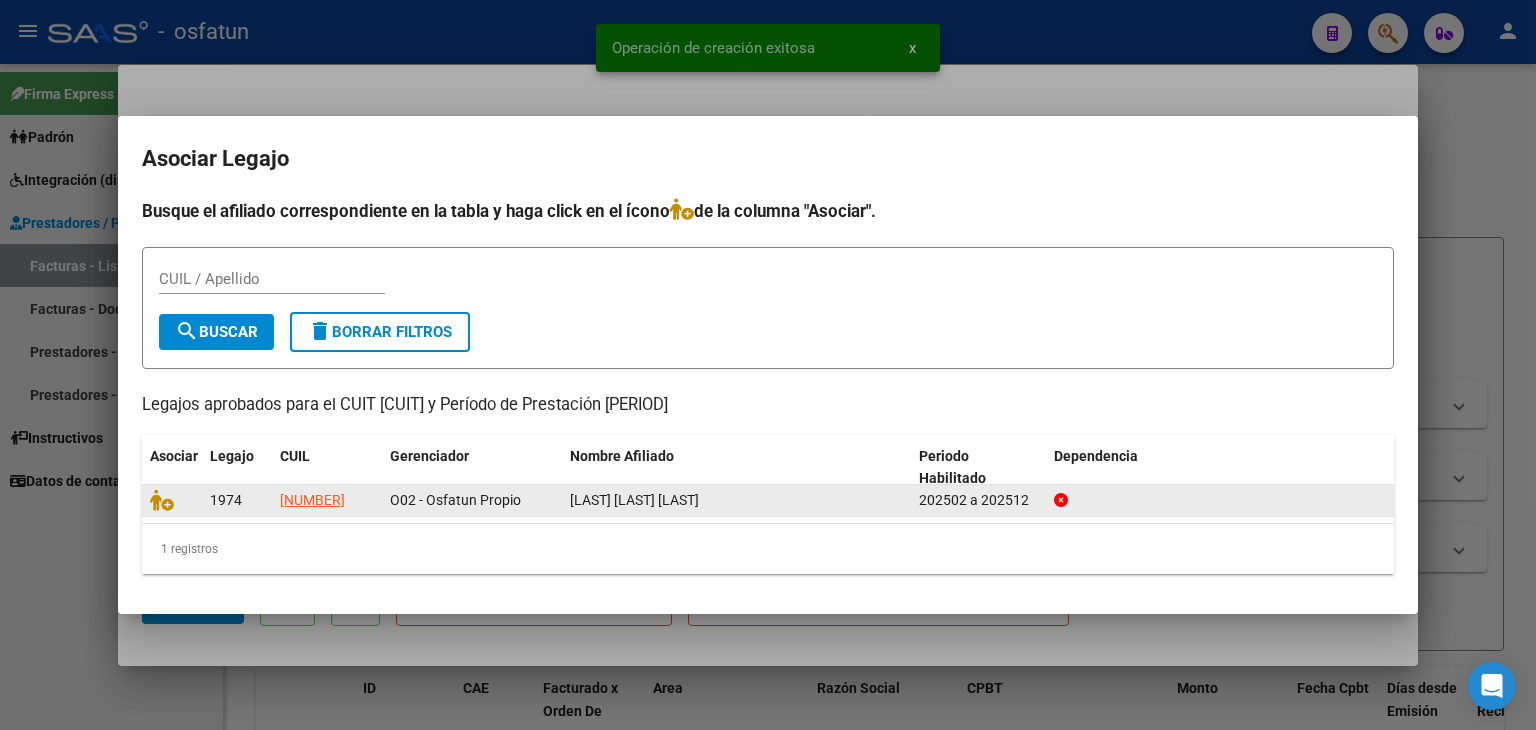 click 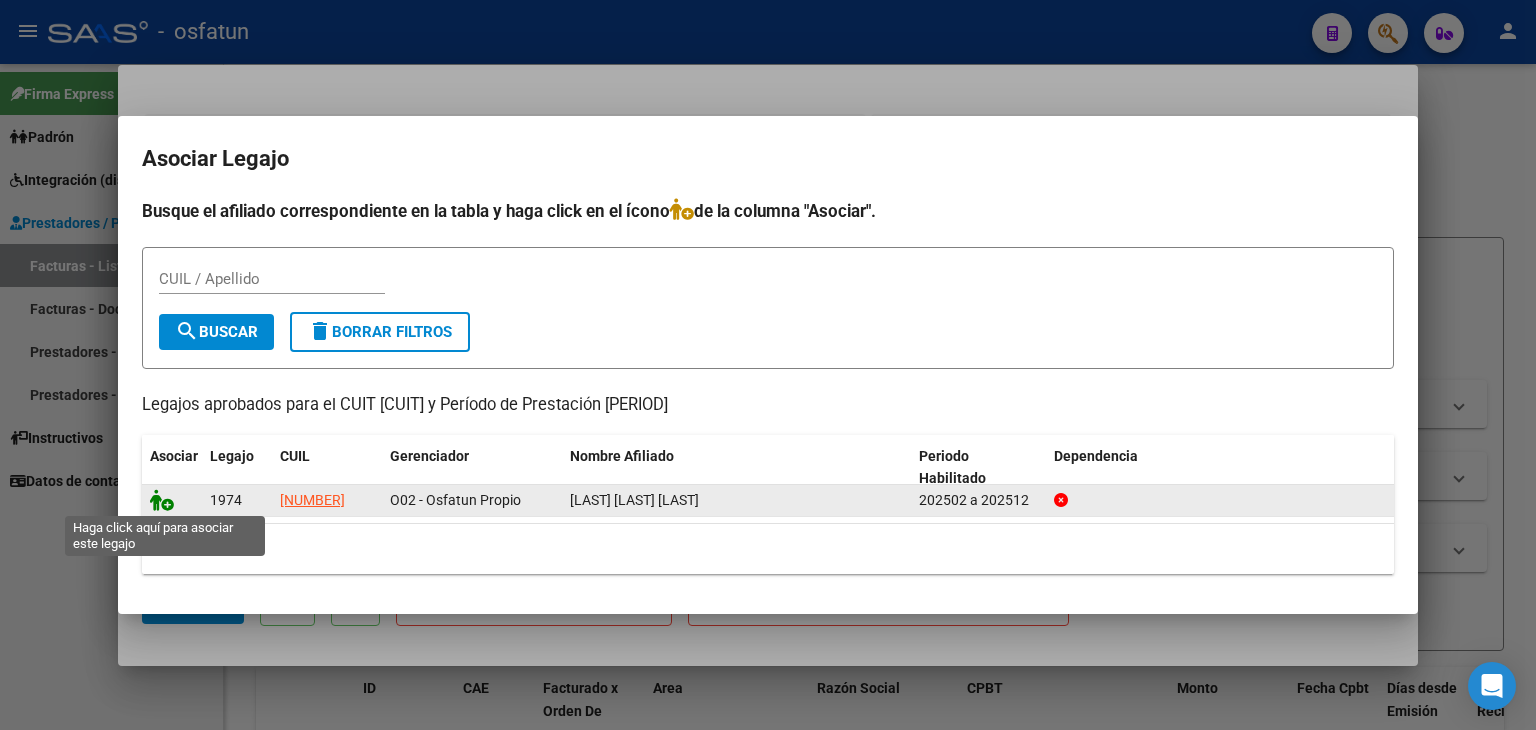 click 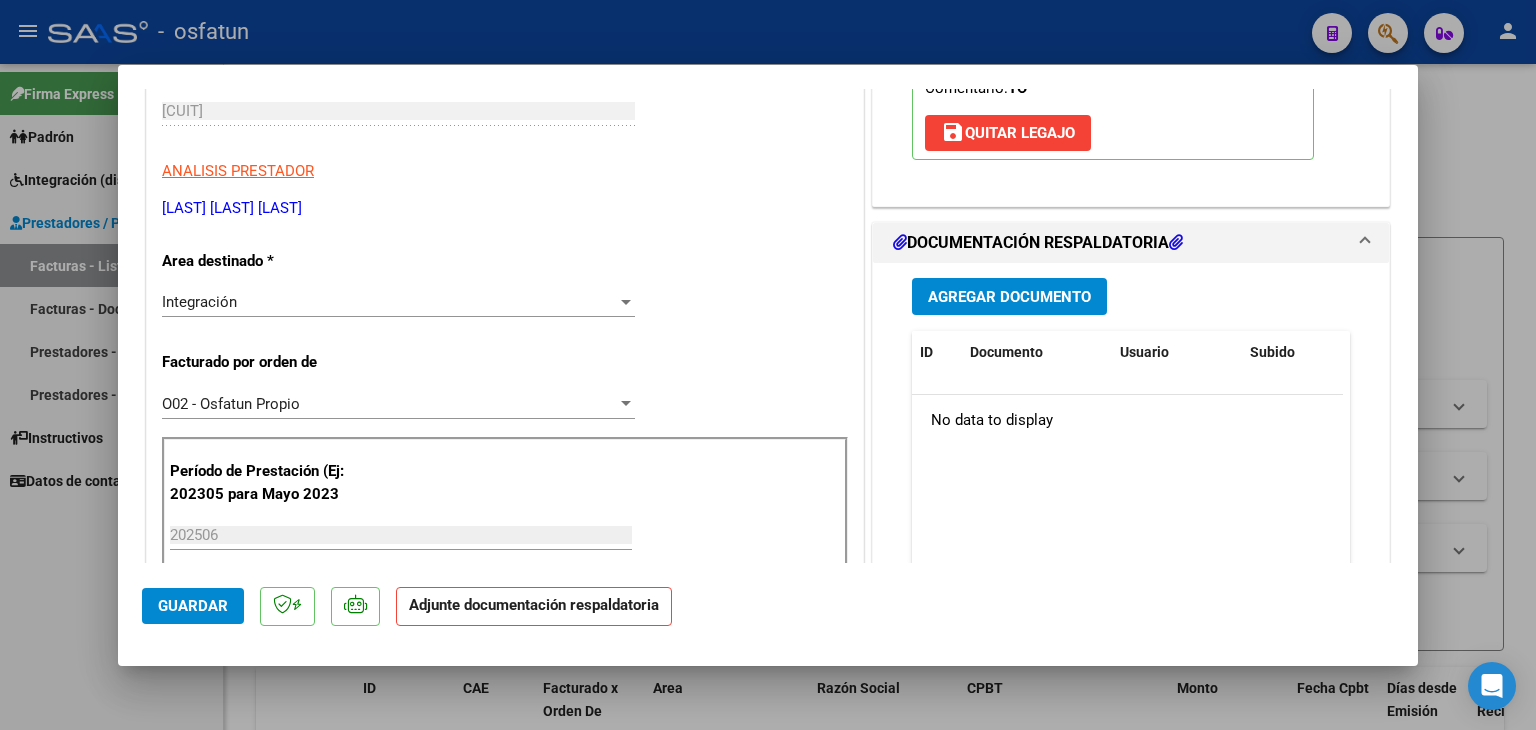 scroll, scrollTop: 400, scrollLeft: 0, axis: vertical 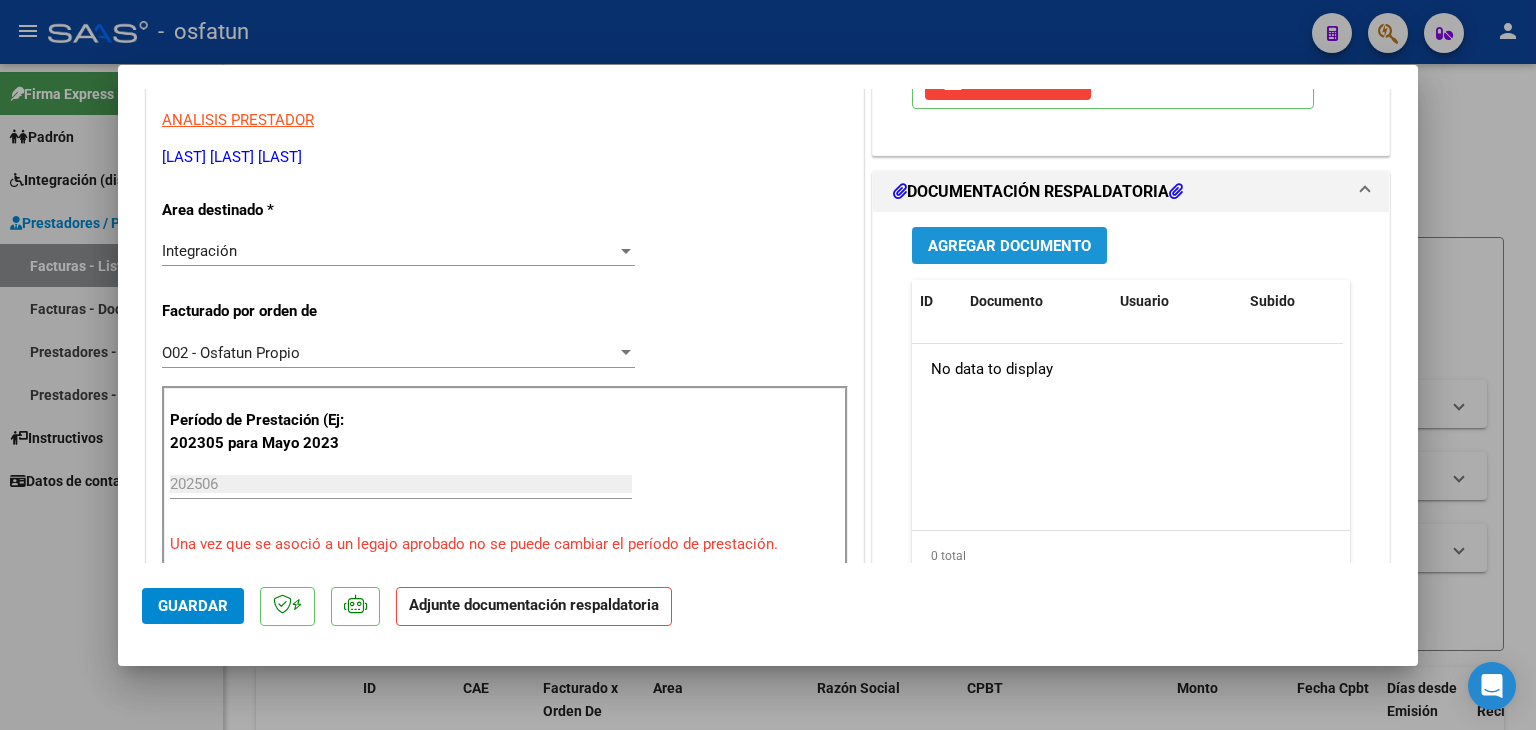 click on "Agregar Documento" at bounding box center (1009, 245) 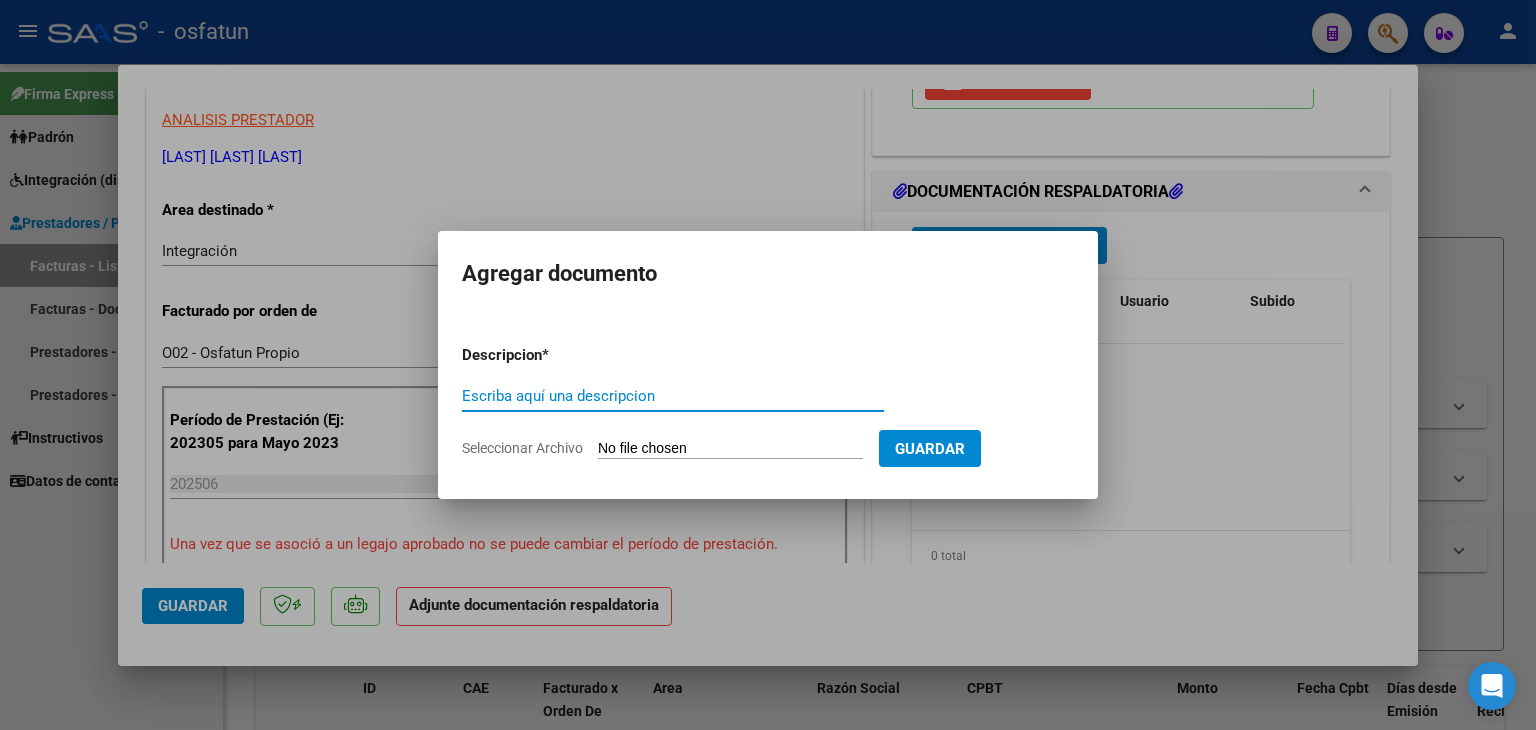 click on "Escriba aquí una descripcion" at bounding box center (673, 396) 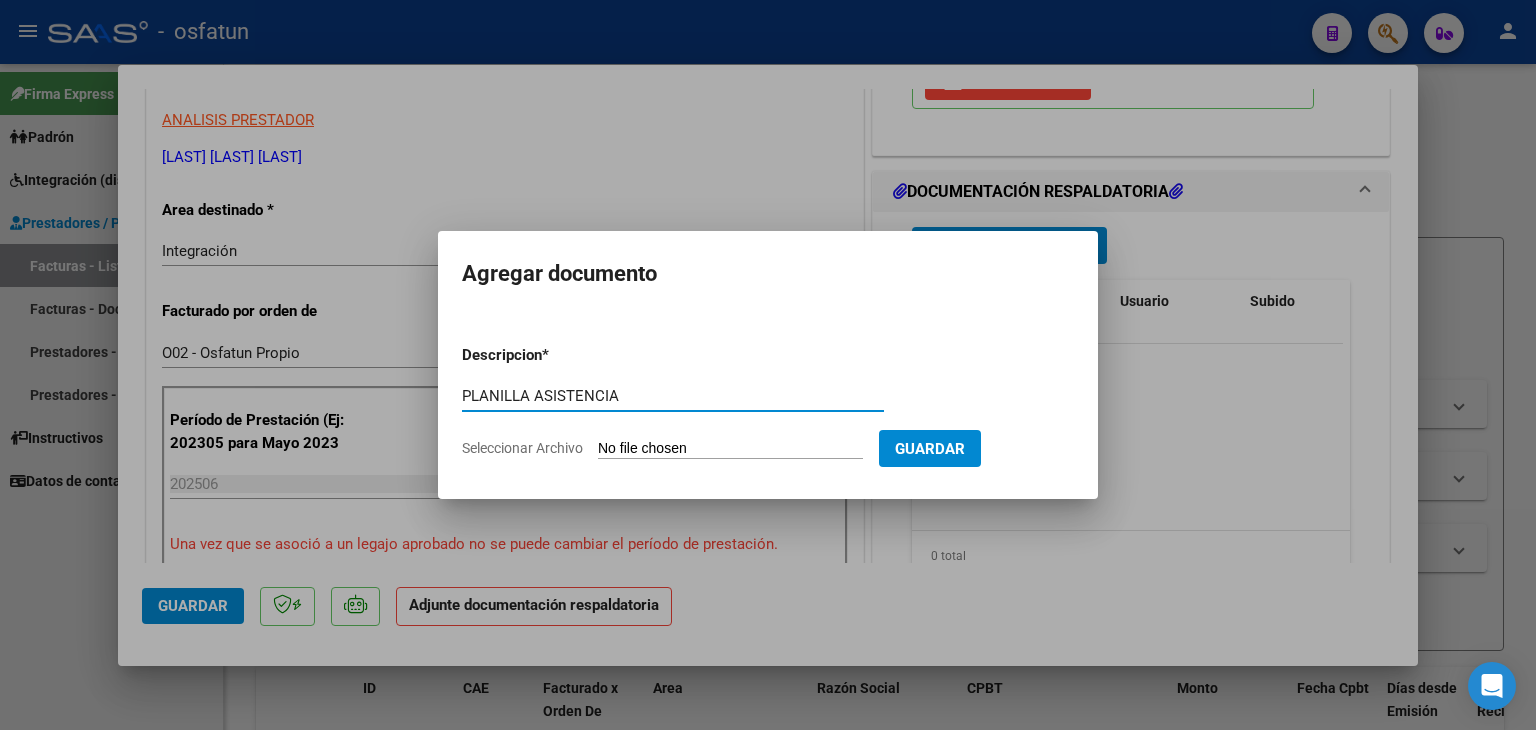 type on "PLANILLA ASISTENCIA" 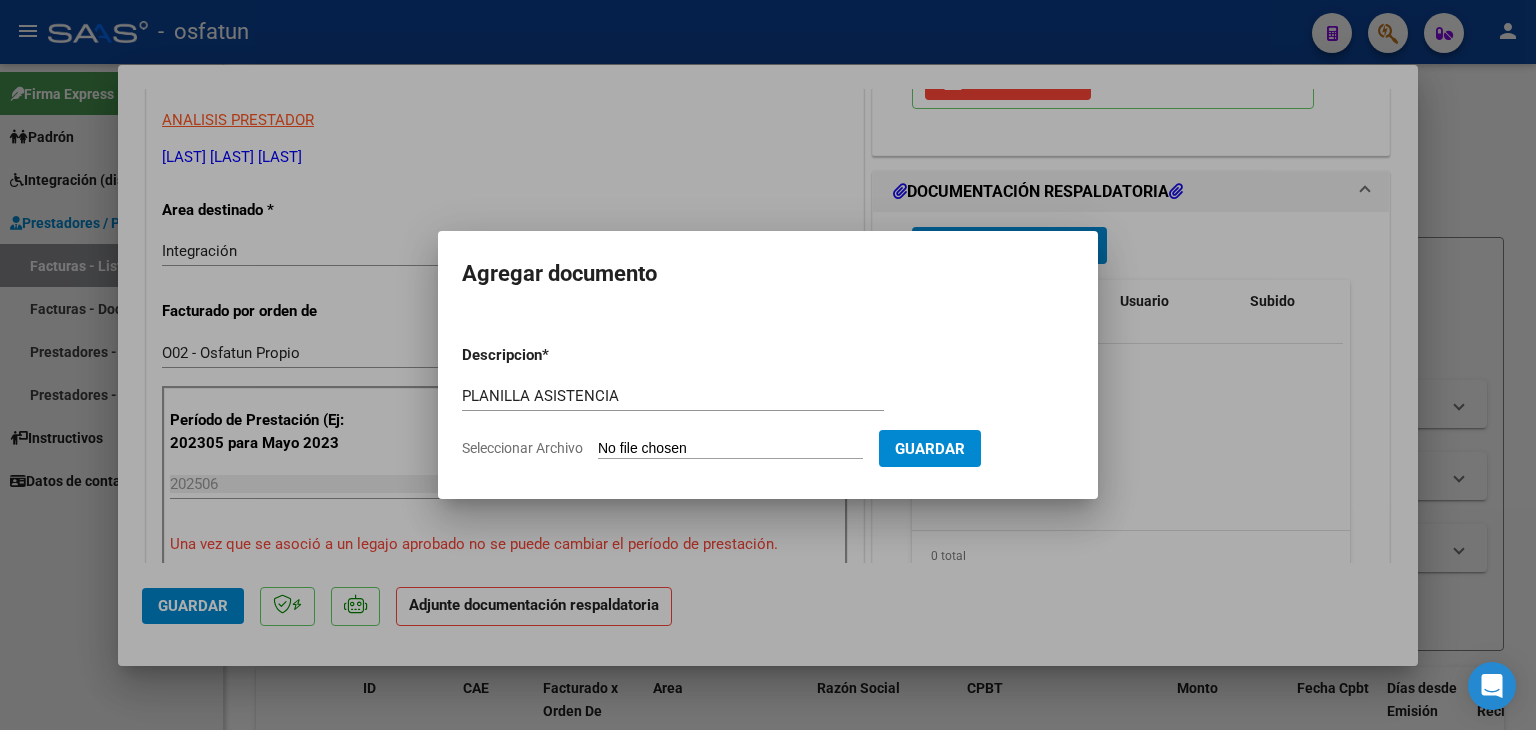 type on "C:\fakepath\PRESUPUESTO AUTORIZADO - TERAPIA OC - 2025.pdf" 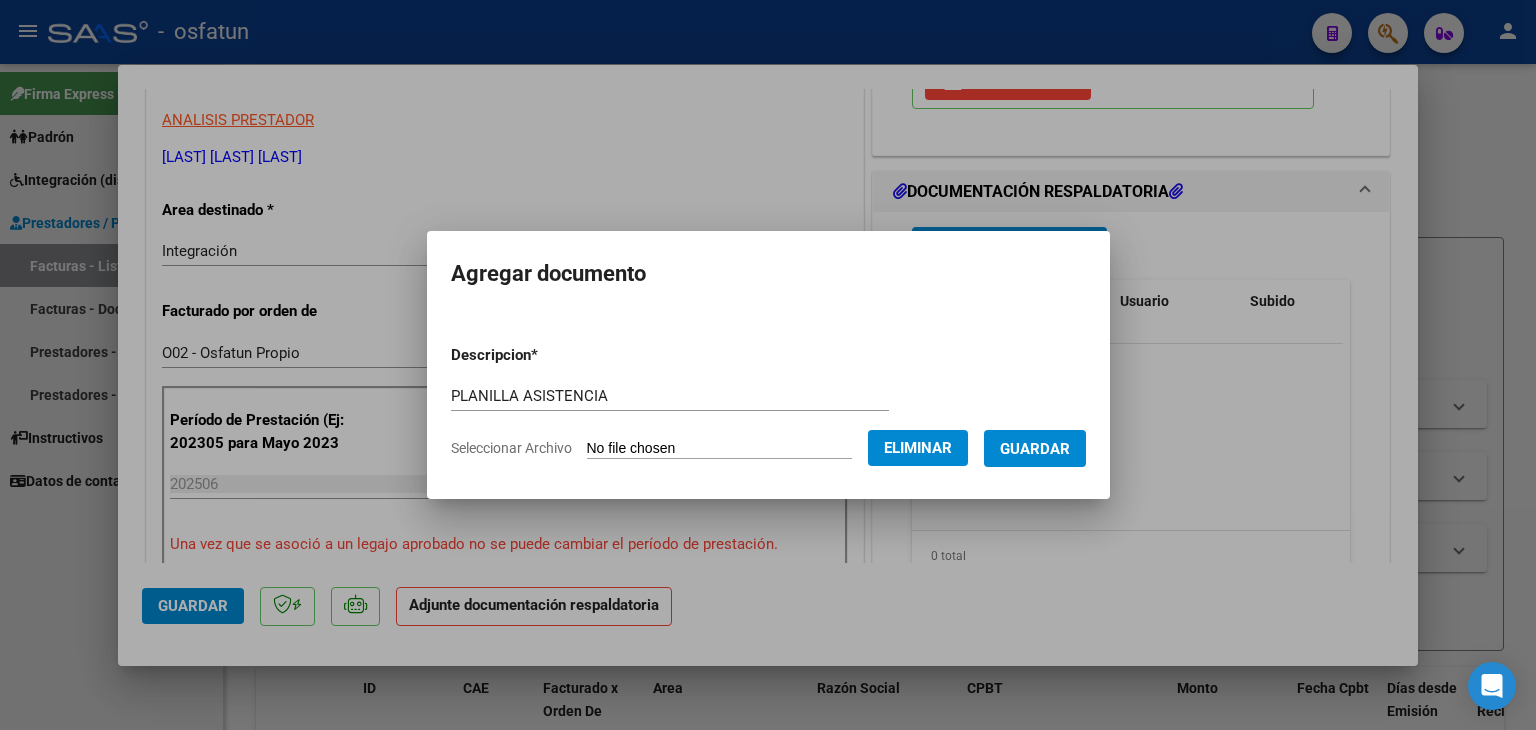 click on "Eliminar" 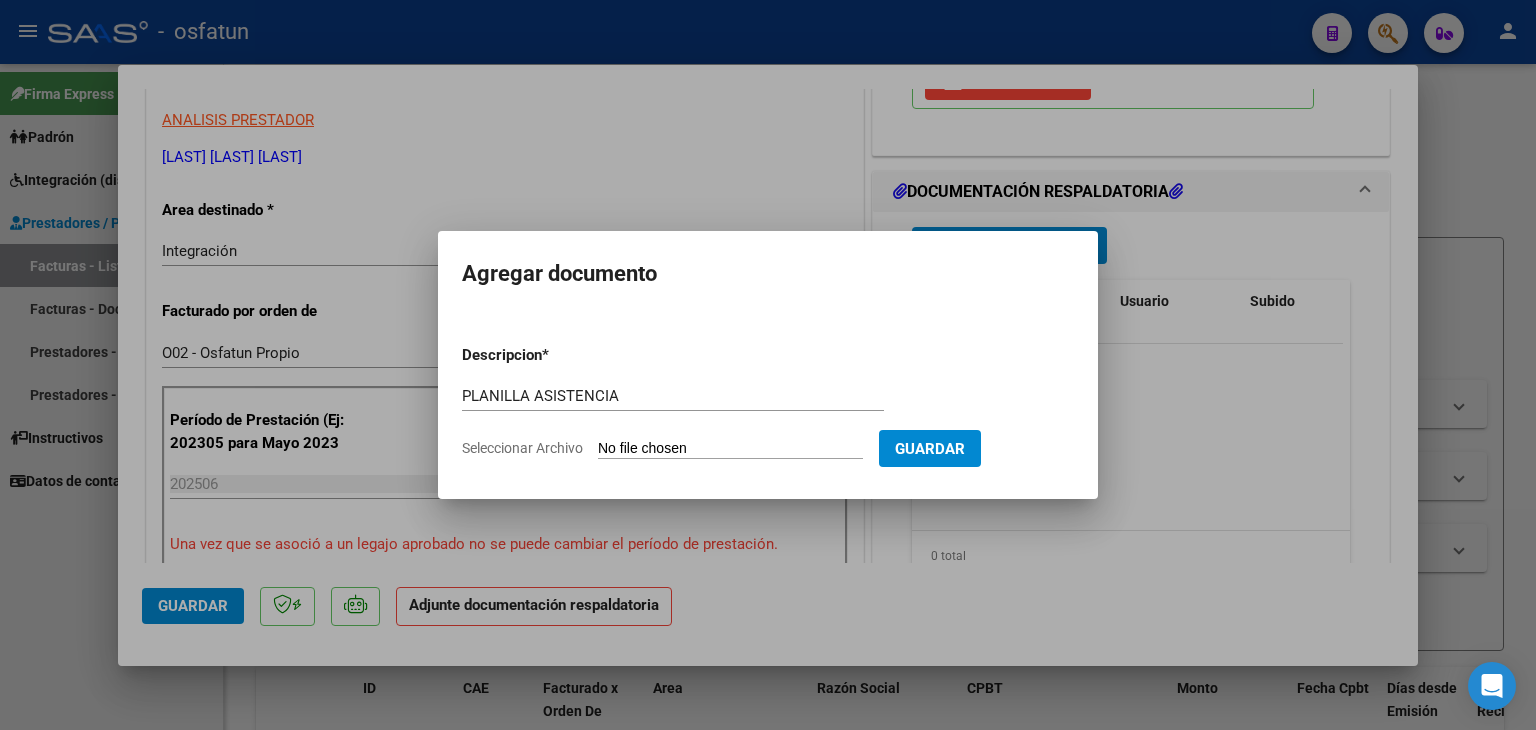 click on "Seleccionar Archivo" at bounding box center [730, 449] 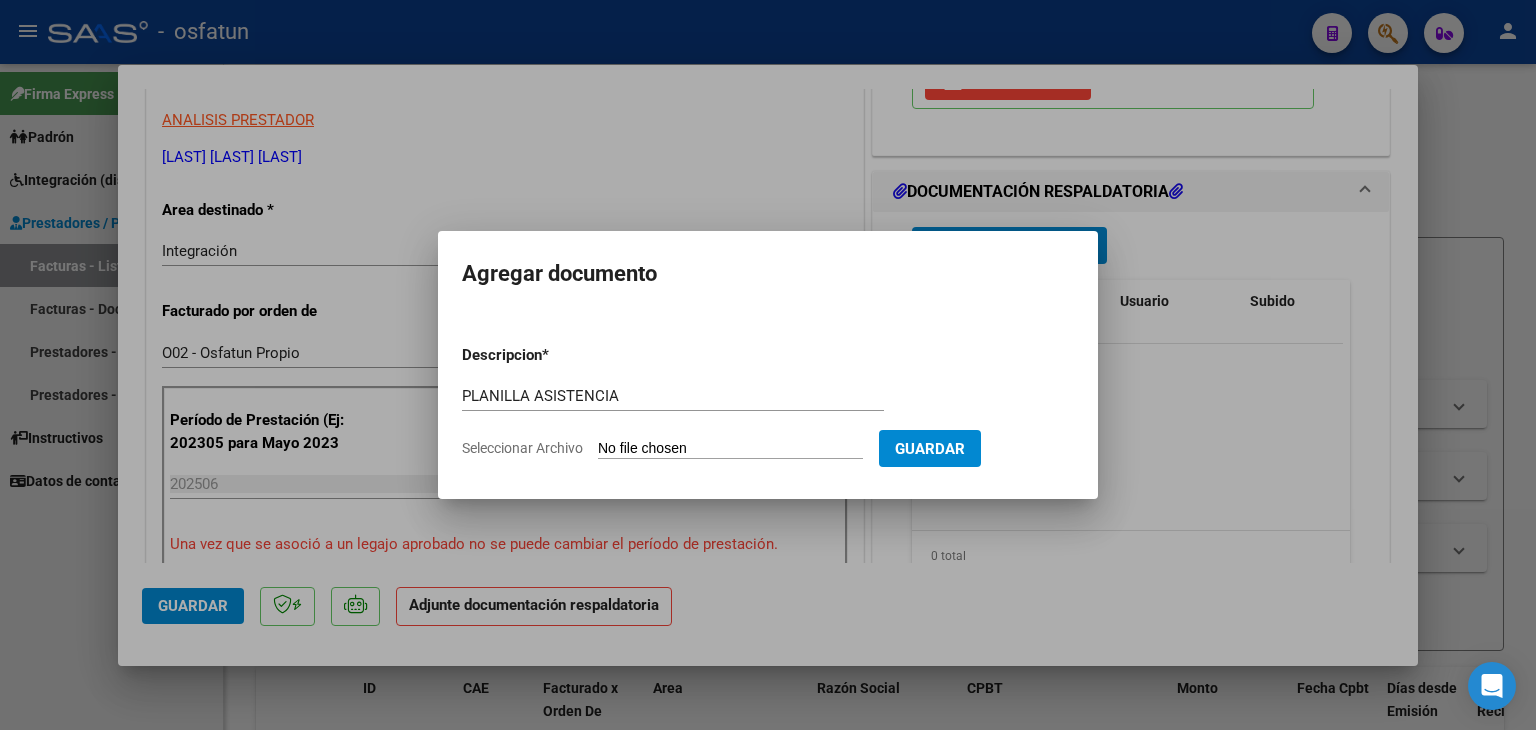 type on "C:\fakepath\PLANILLA ASISTENCIA - TERAPIA OC - JUN [YEAR].pdf" 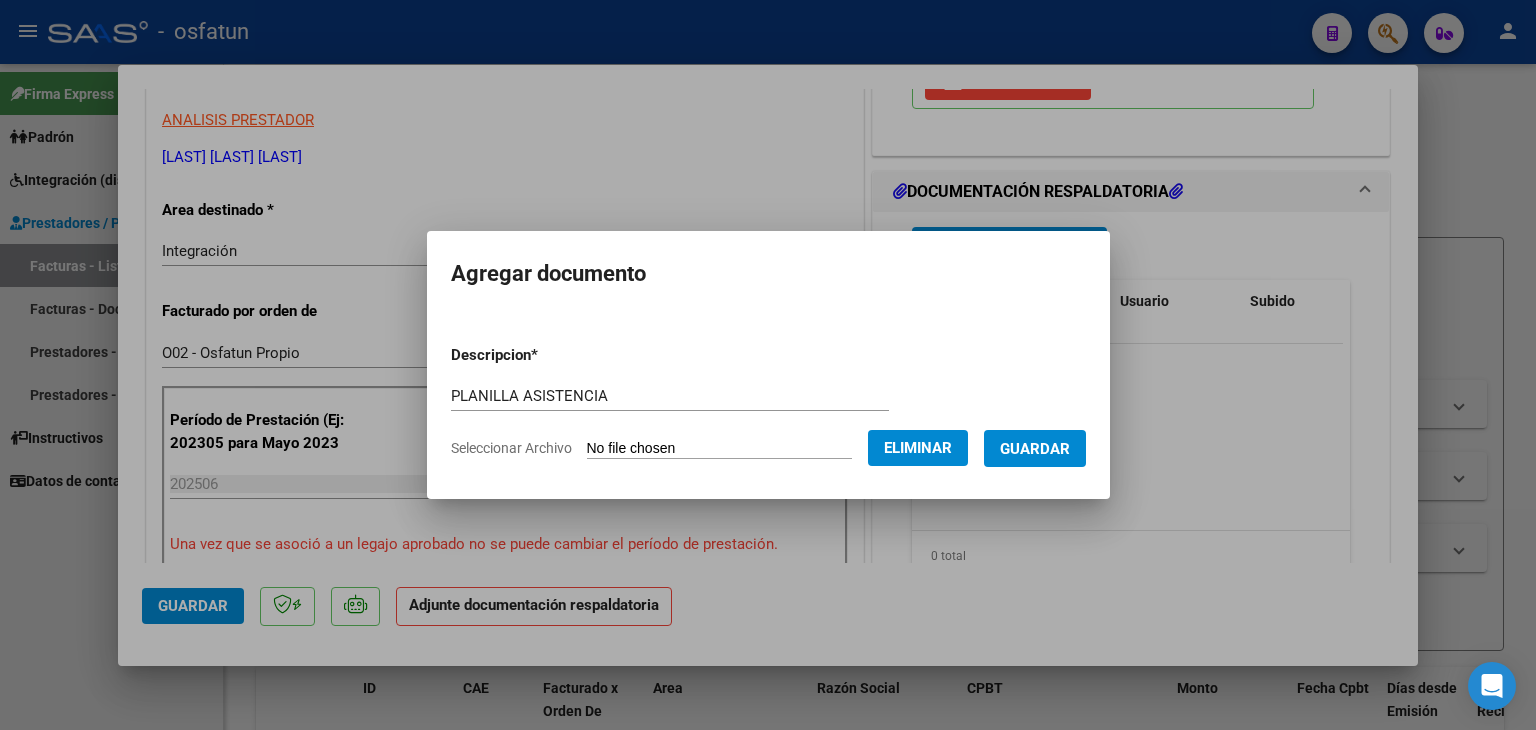 click on "Guardar" at bounding box center [1035, 449] 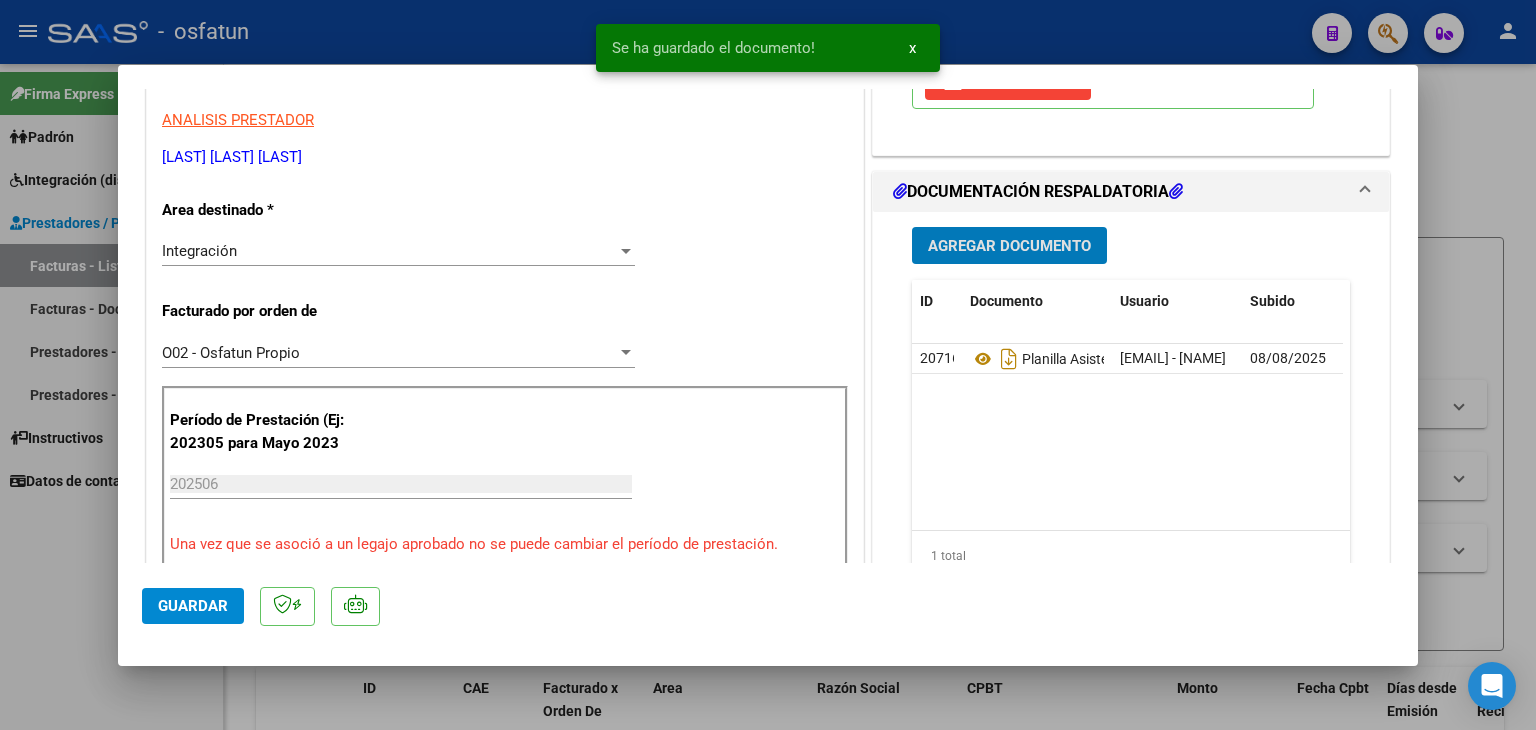 click on "Agregar Documento ID Documento Usuario Subido Acción [NUMBER]  Planilla Asistencia    [EMAIL] - [NAME]   [DATE]   [NUMBER] total   [NUMBER]" at bounding box center [1131, 411] 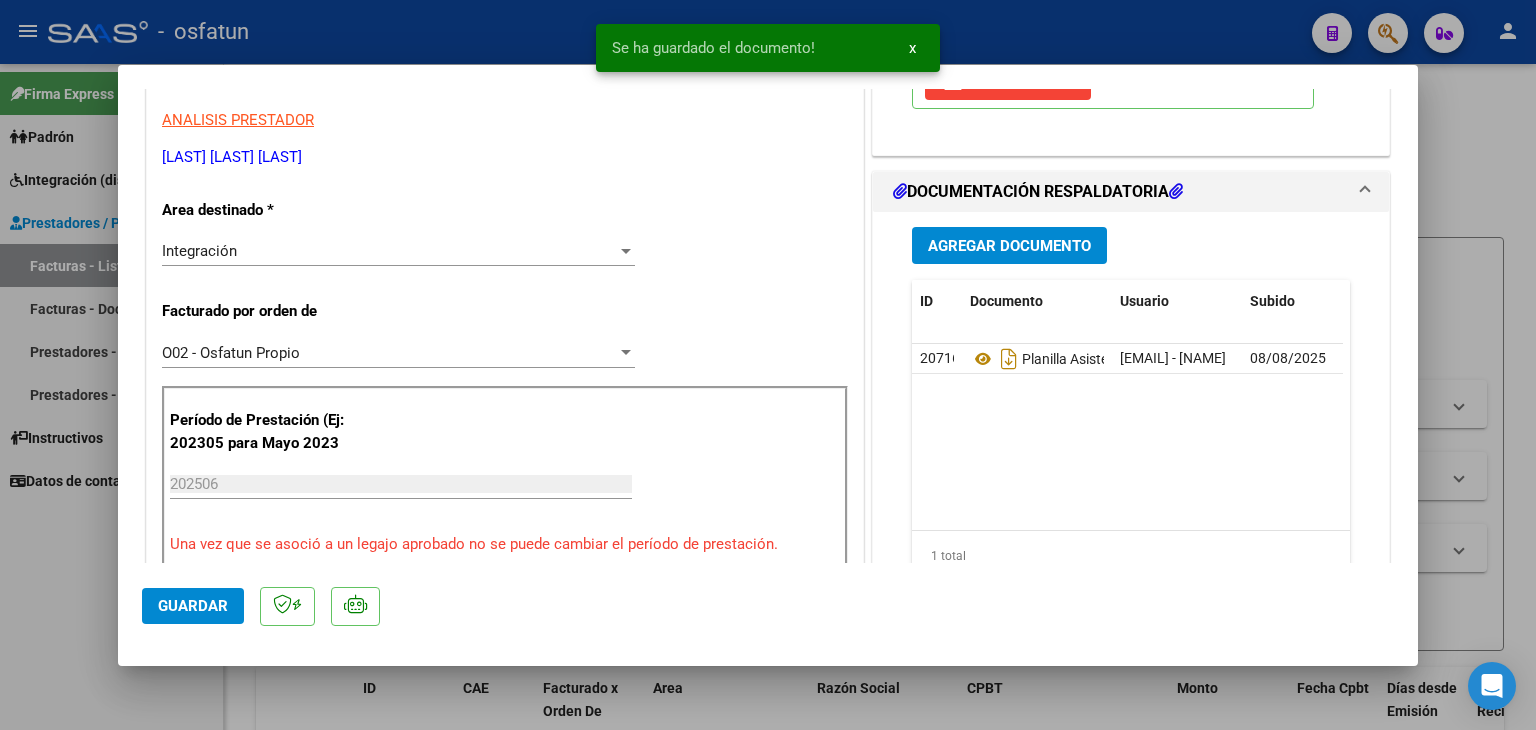 click on "Agregar Documento" at bounding box center [1009, 245] 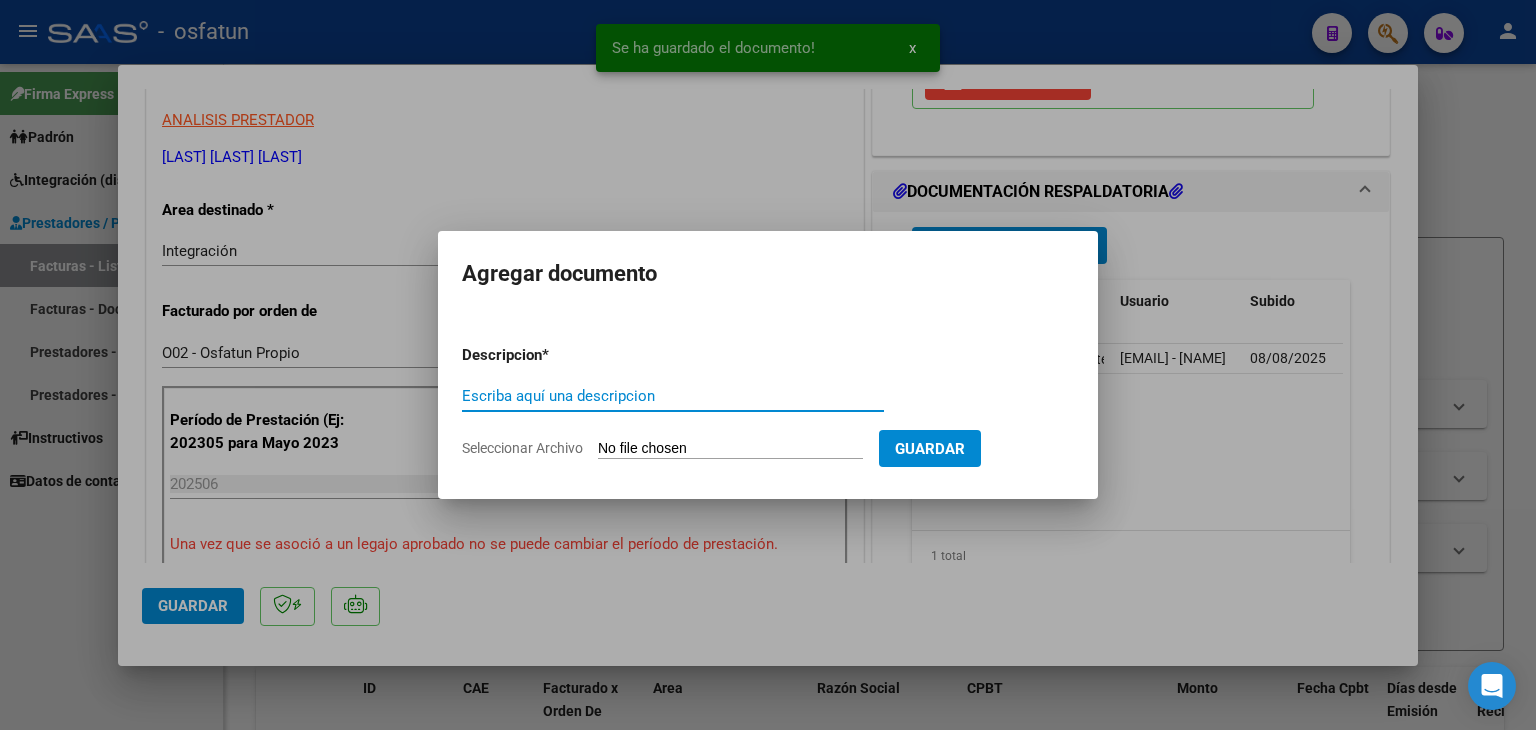 click on "Escriba aquí una descripcion" at bounding box center (673, 396) 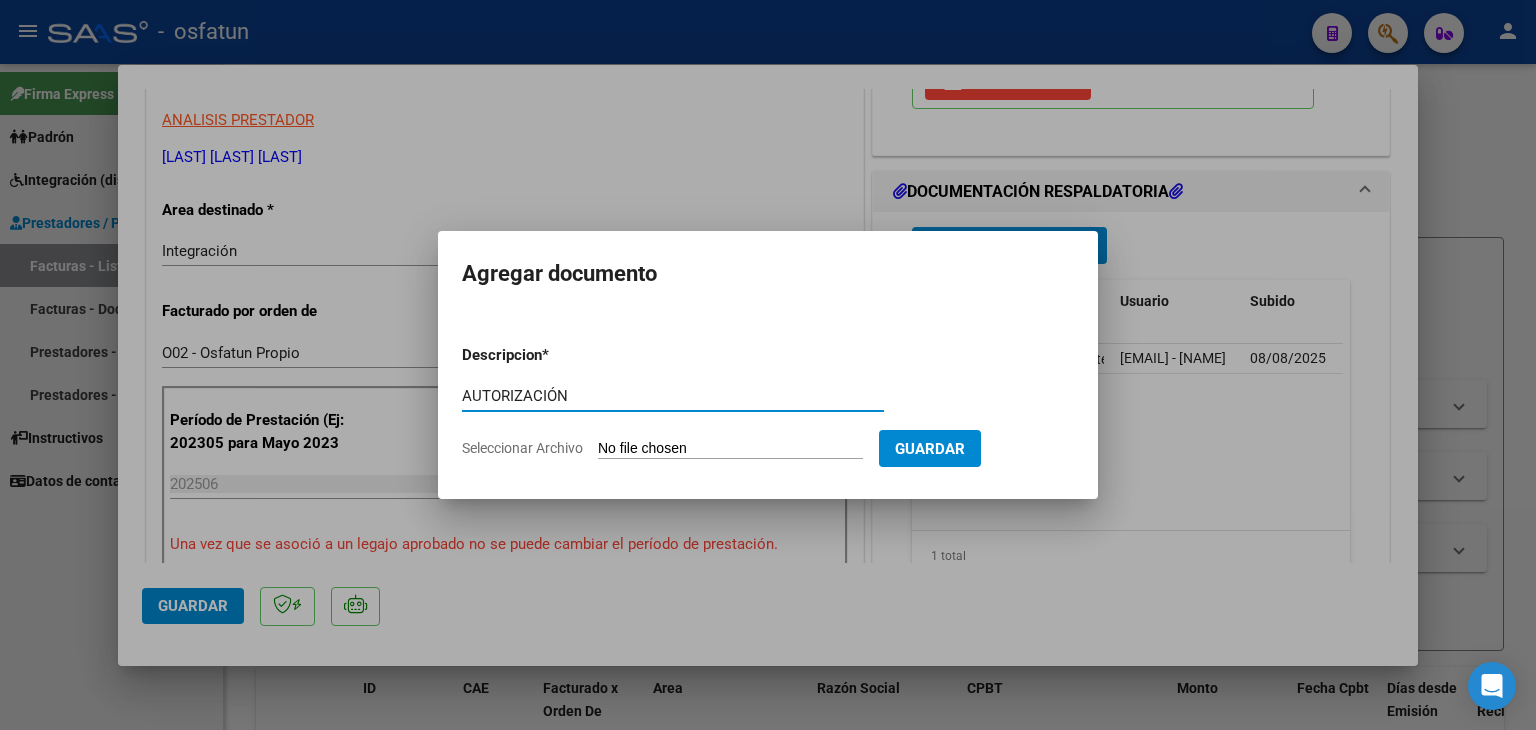 type on "AUTORIZACIÓN" 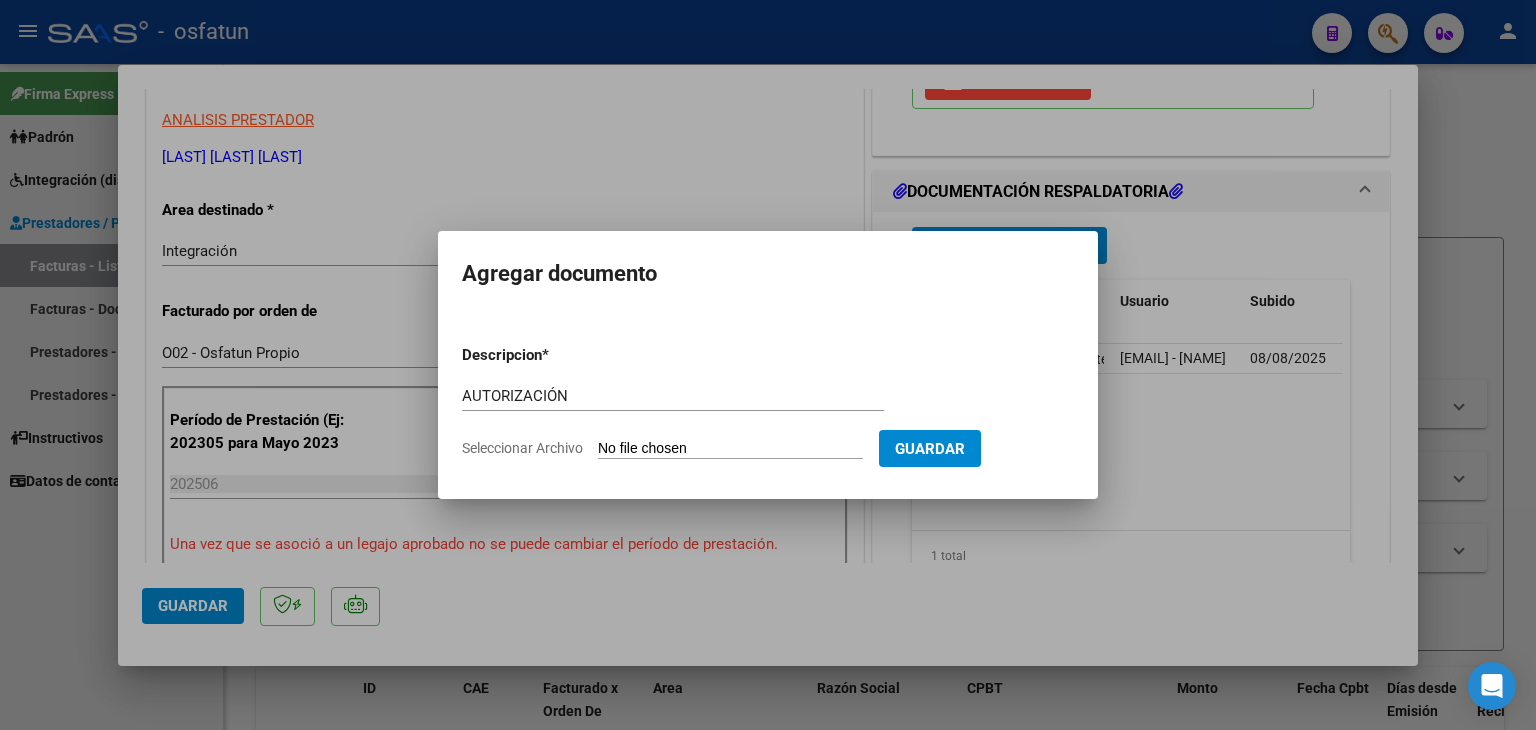 click on "Seleccionar Archivo" at bounding box center (730, 449) 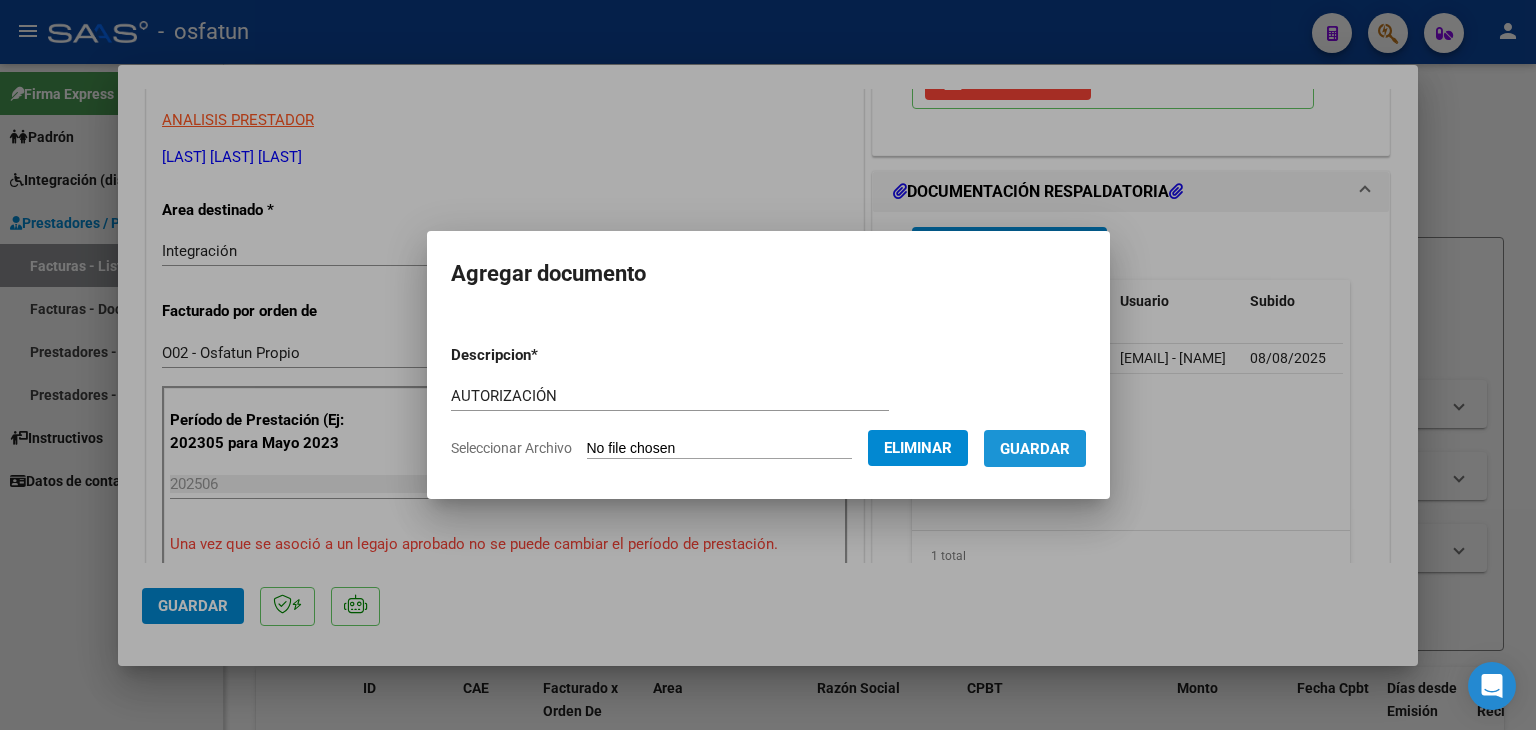 click on "Guardar" at bounding box center [1035, 449] 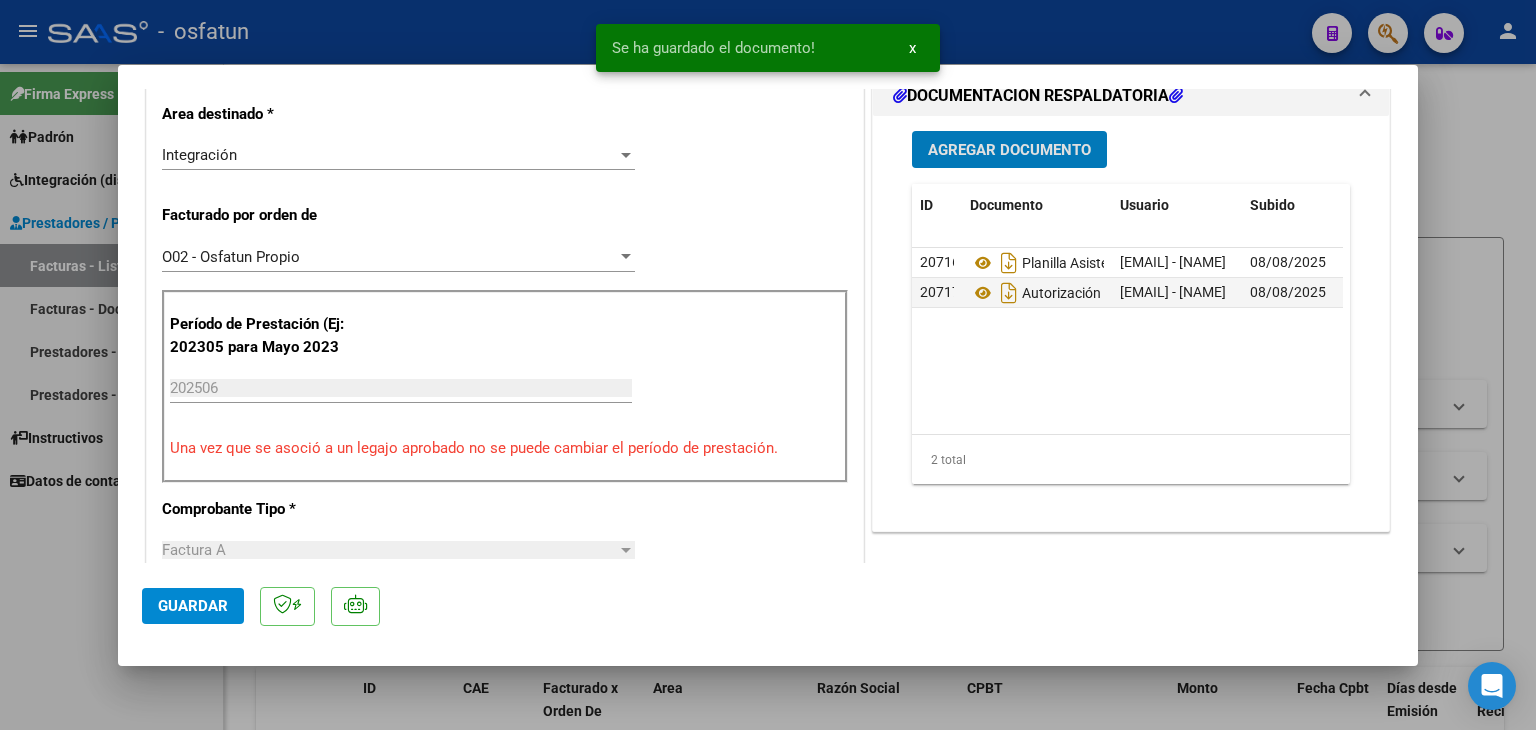 scroll, scrollTop: 500, scrollLeft: 0, axis: vertical 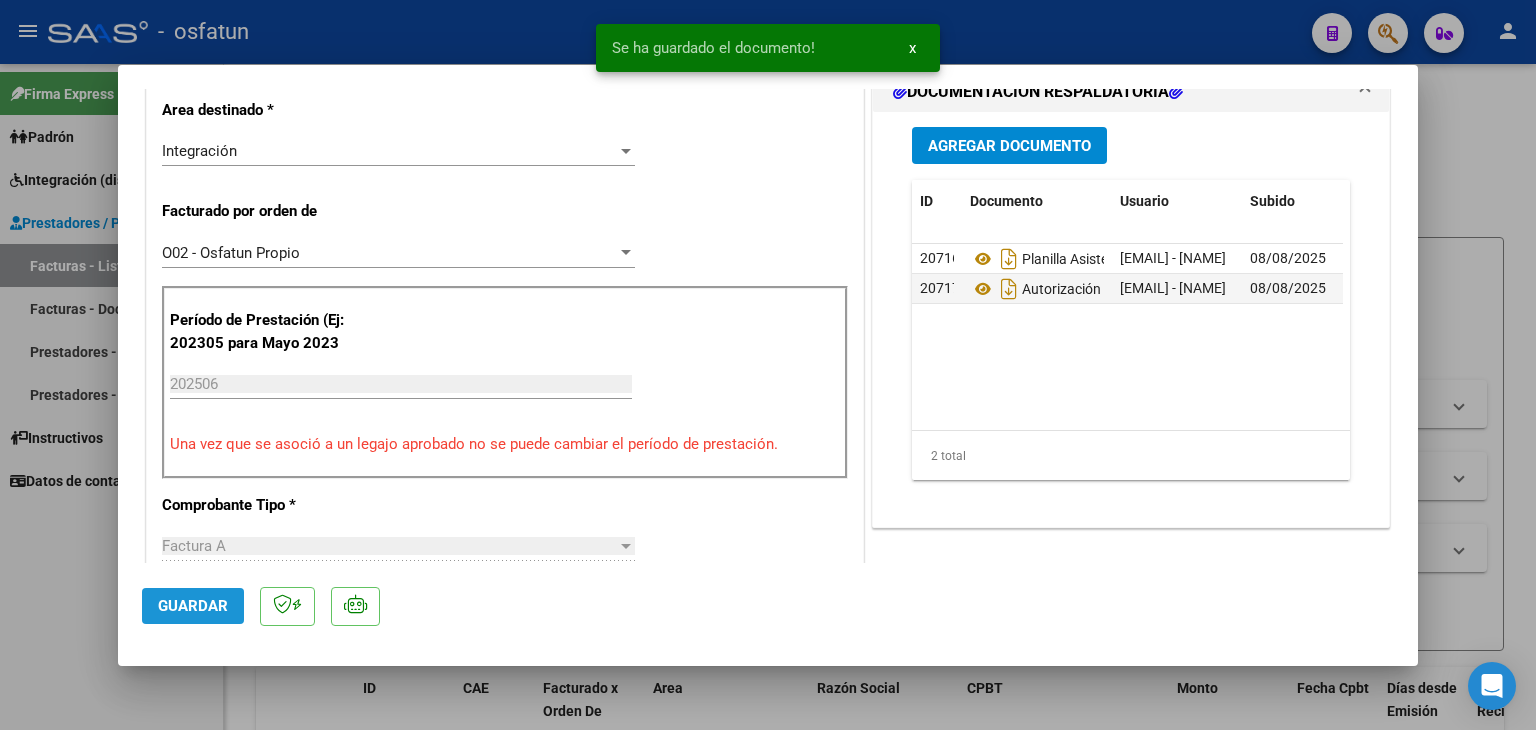 click on "Guardar" 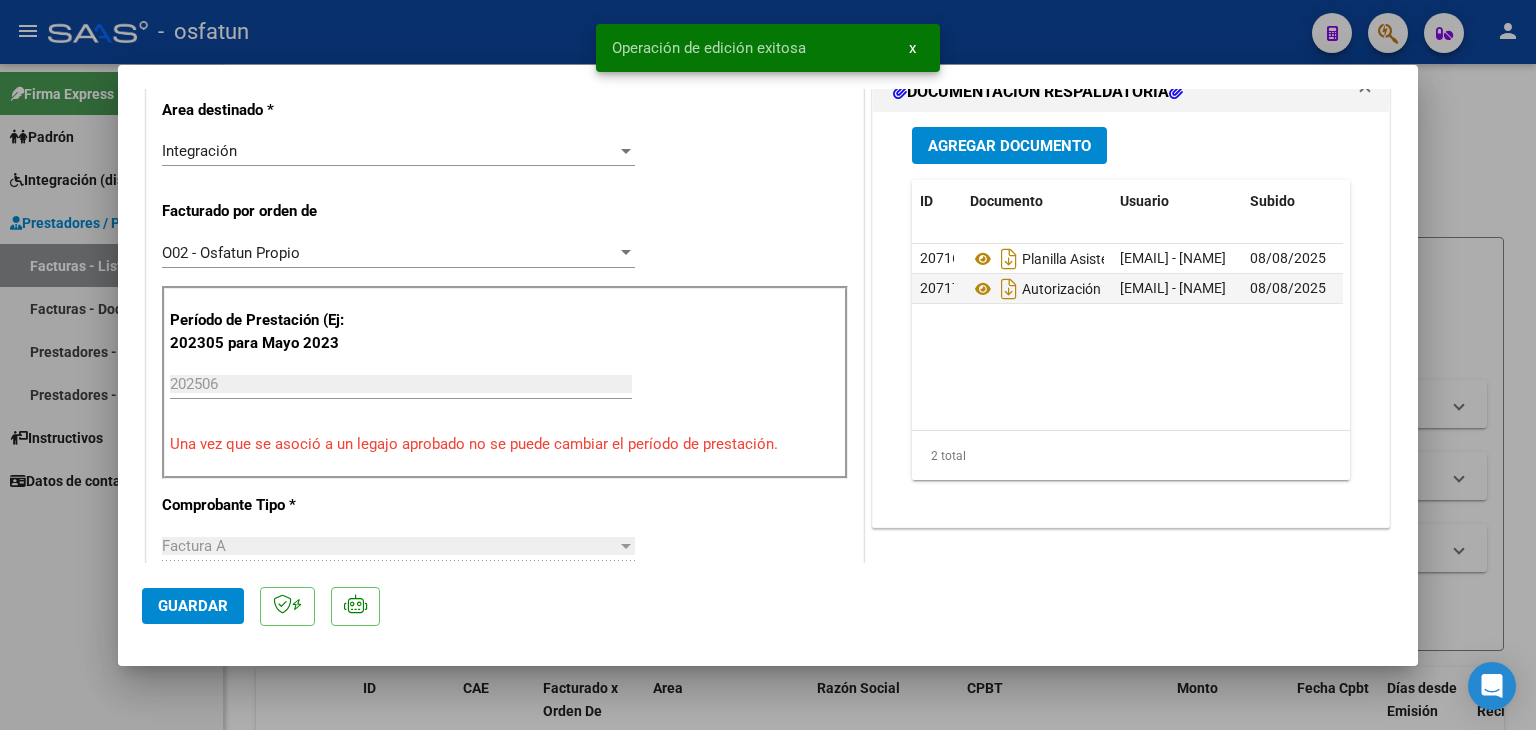 click at bounding box center (768, 365) 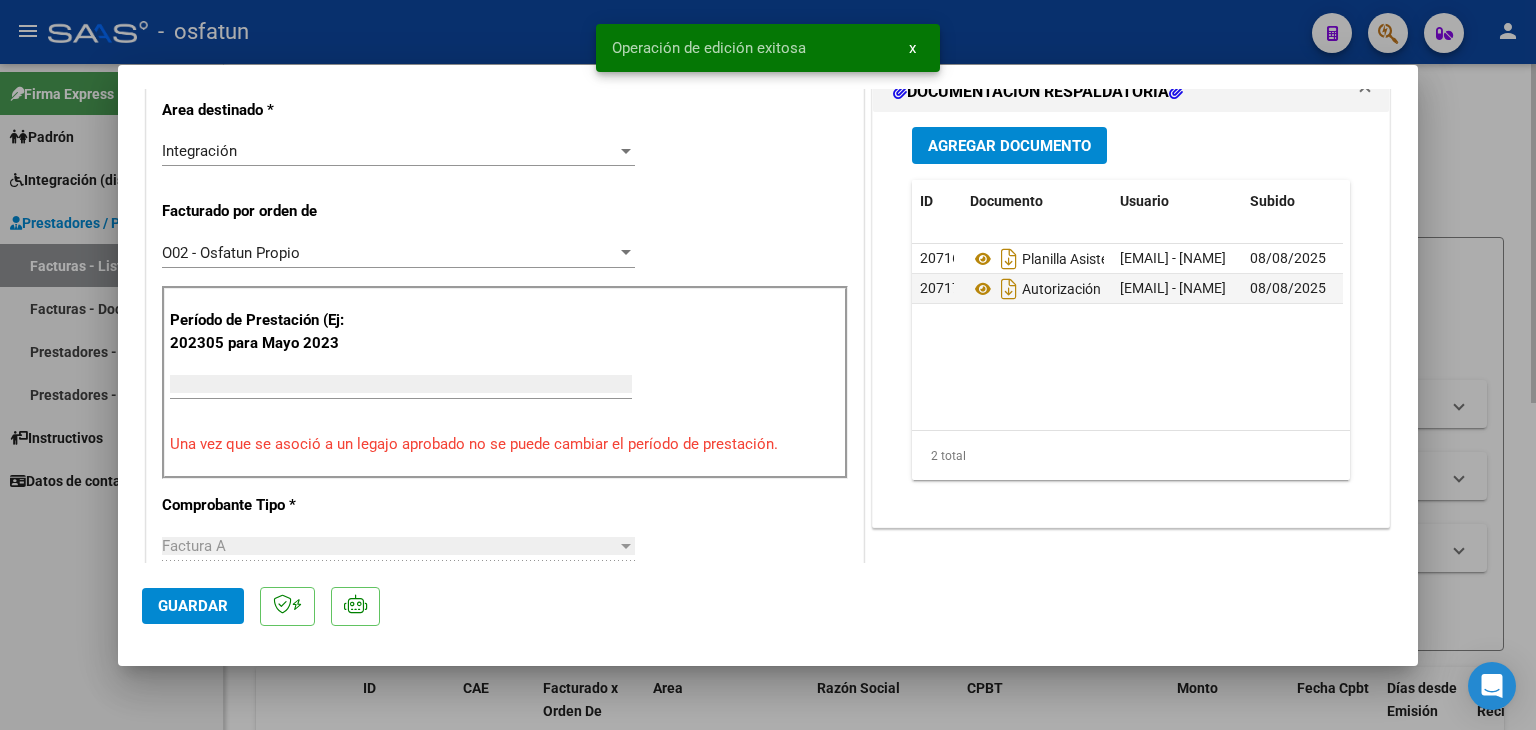 scroll, scrollTop: 414, scrollLeft: 0, axis: vertical 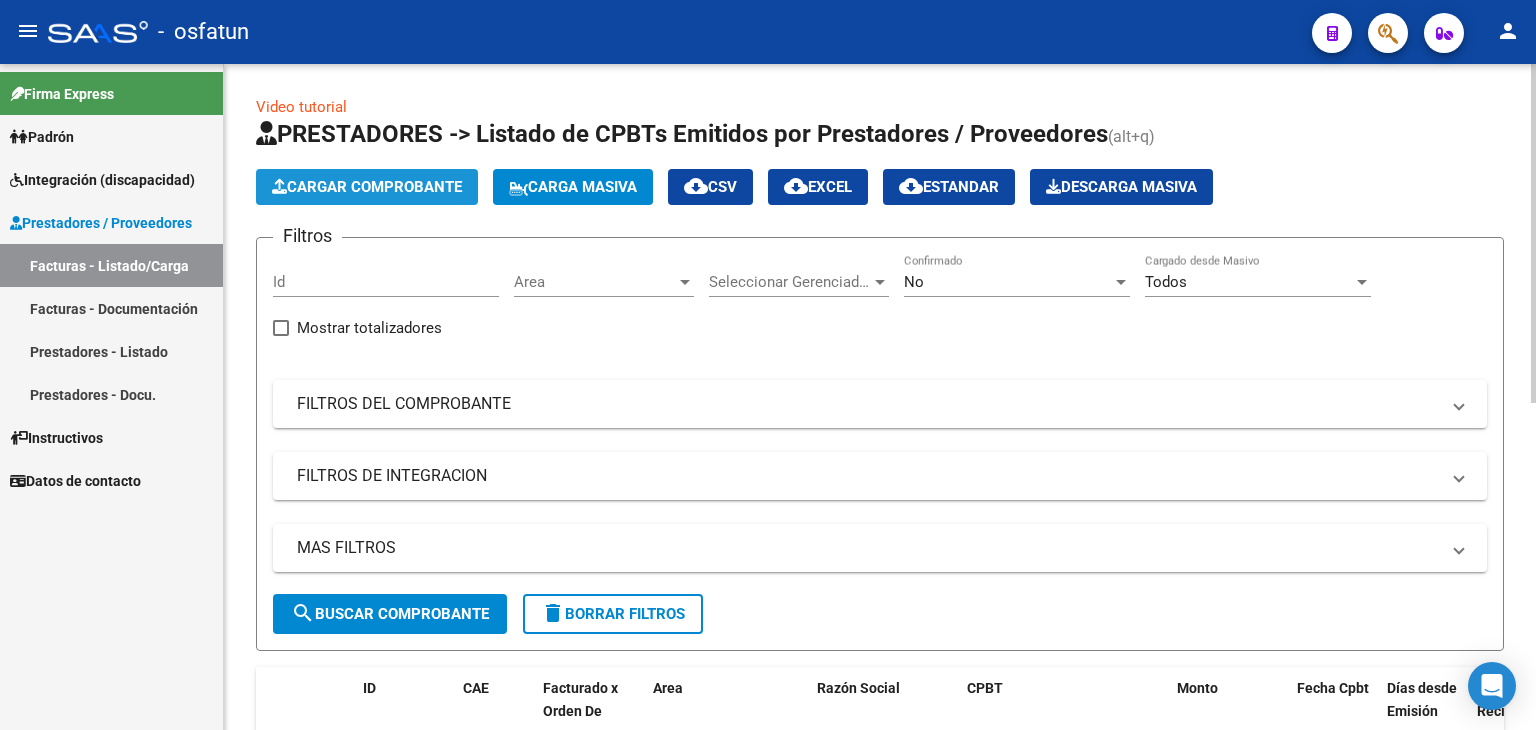 click on "Cargar Comprobante" 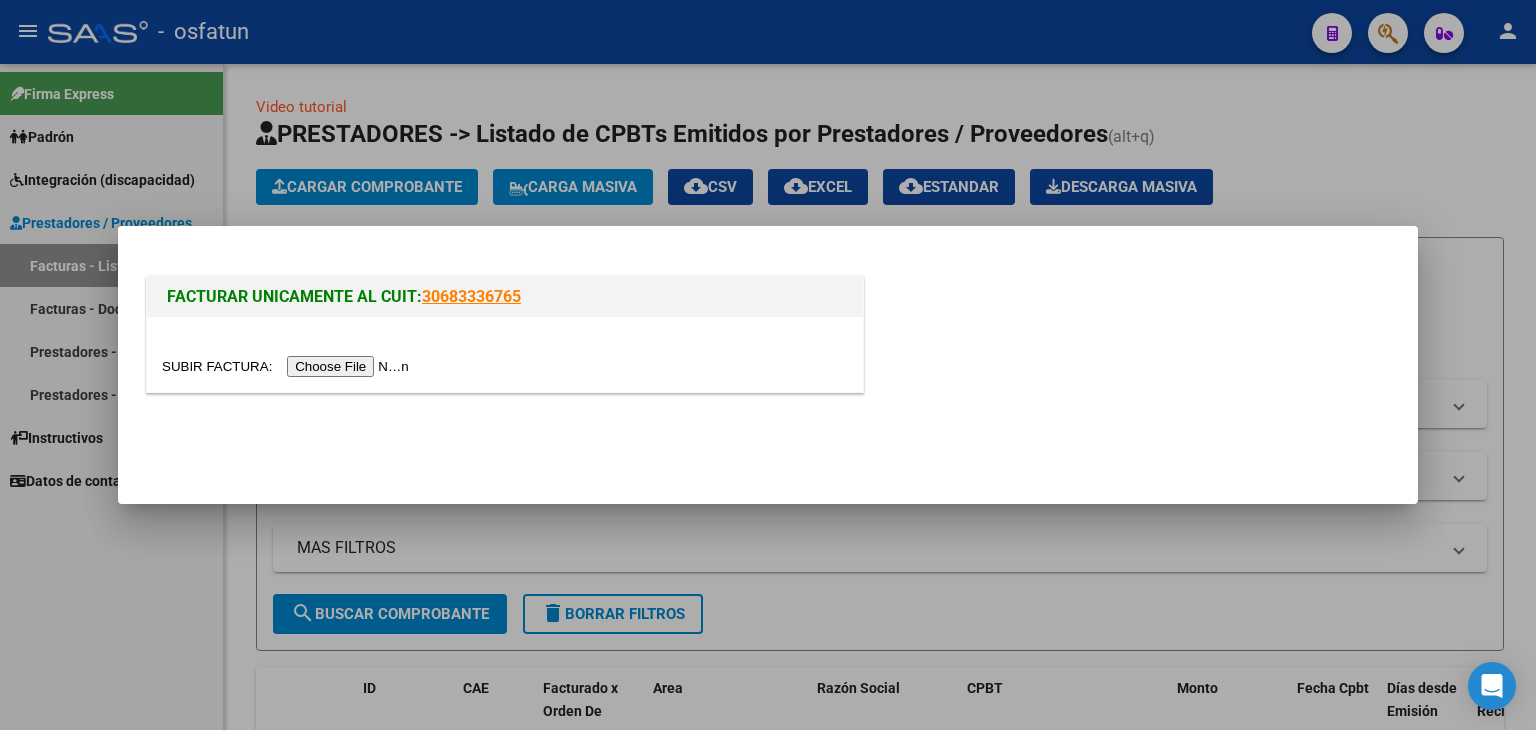 click at bounding box center [288, 366] 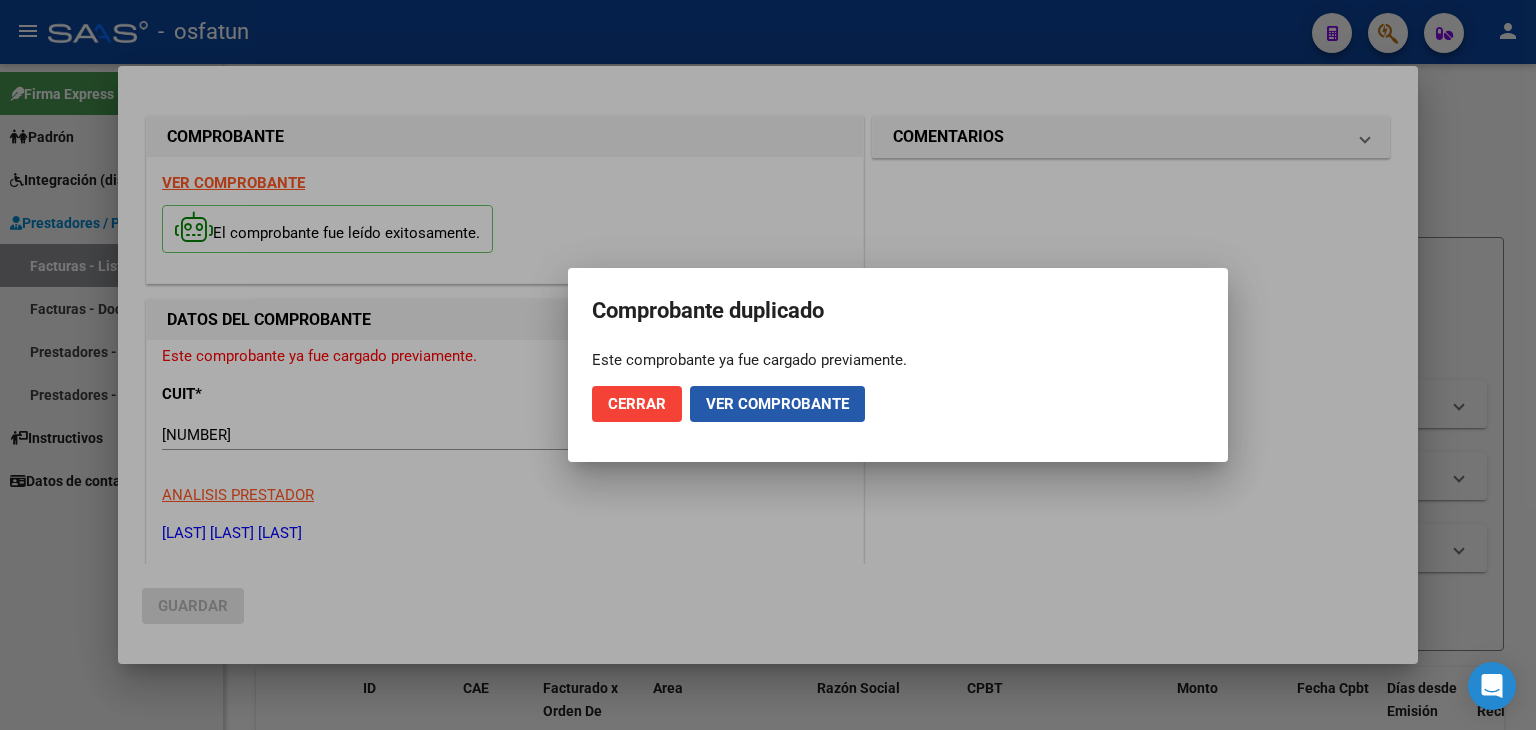 click on "Ver comprobante" 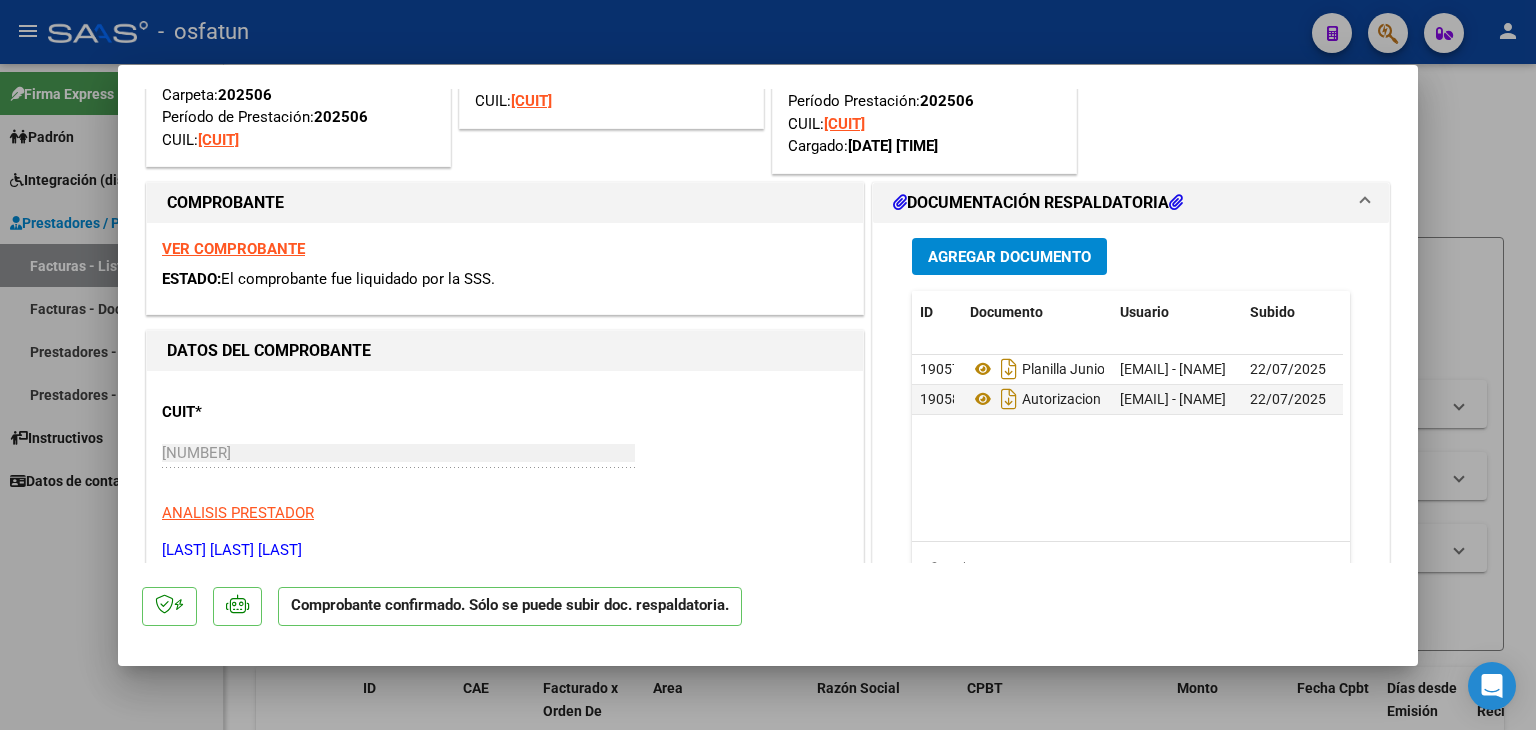 scroll, scrollTop: 0, scrollLeft: 0, axis: both 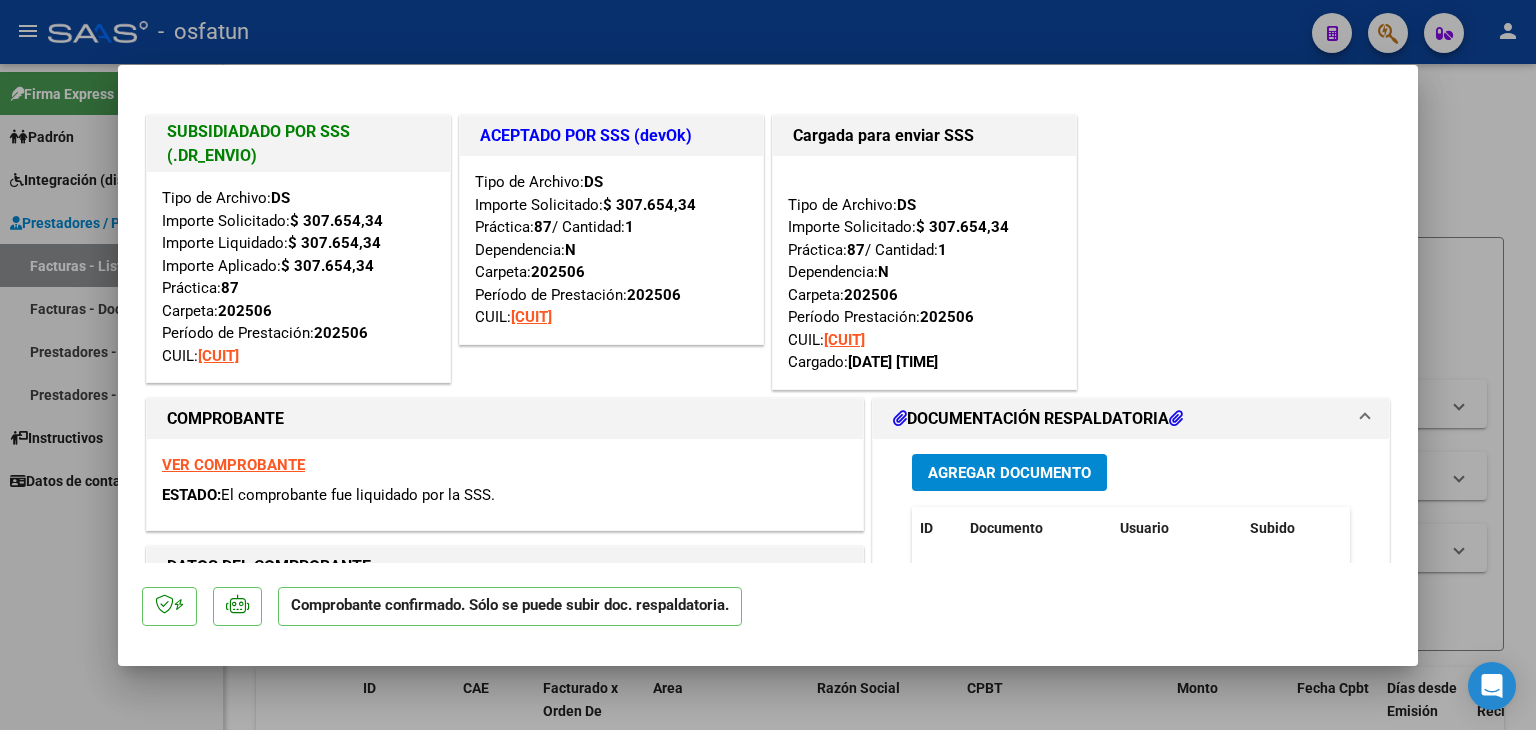 click at bounding box center (768, 365) 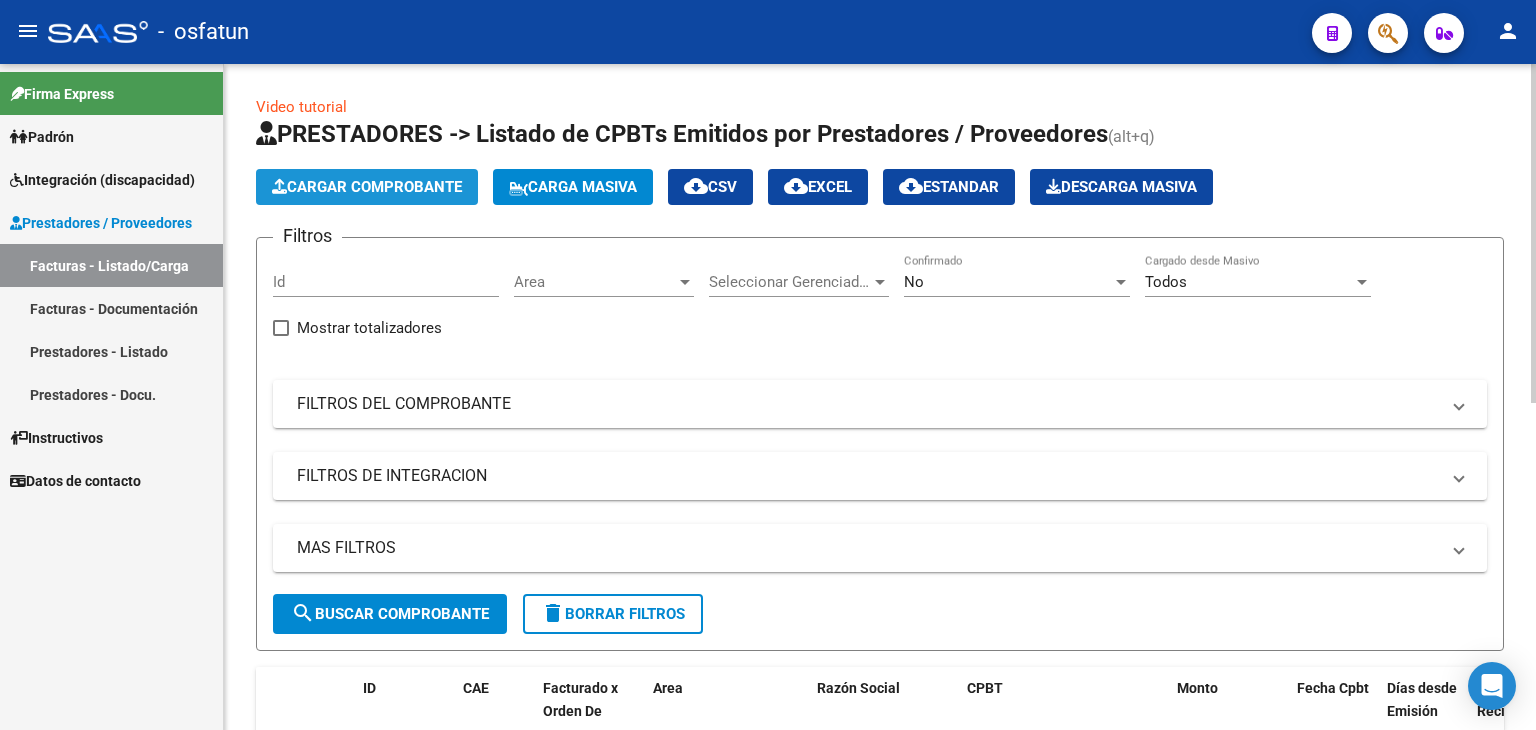 click on "Cargar Comprobante" 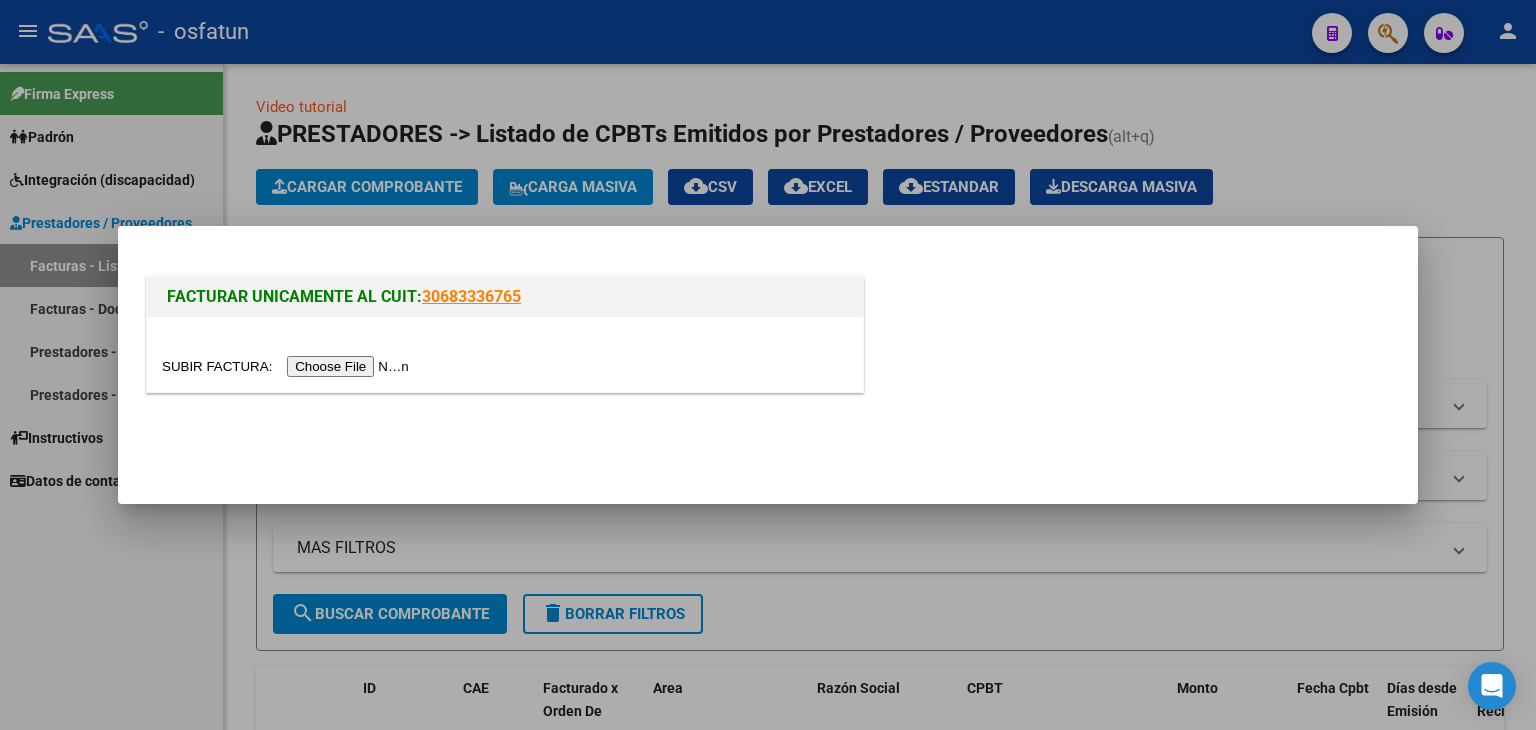 click at bounding box center [288, 366] 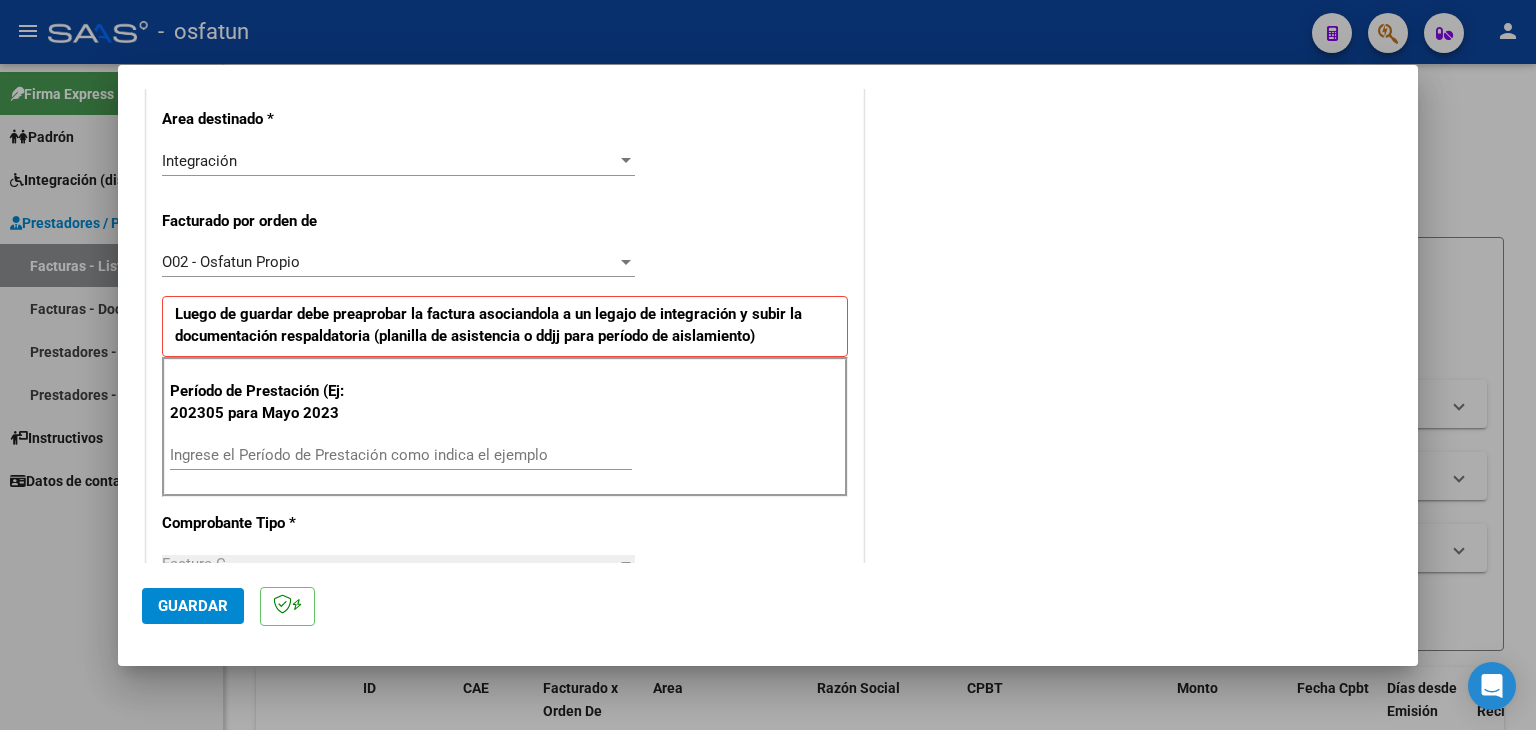 scroll, scrollTop: 600, scrollLeft: 0, axis: vertical 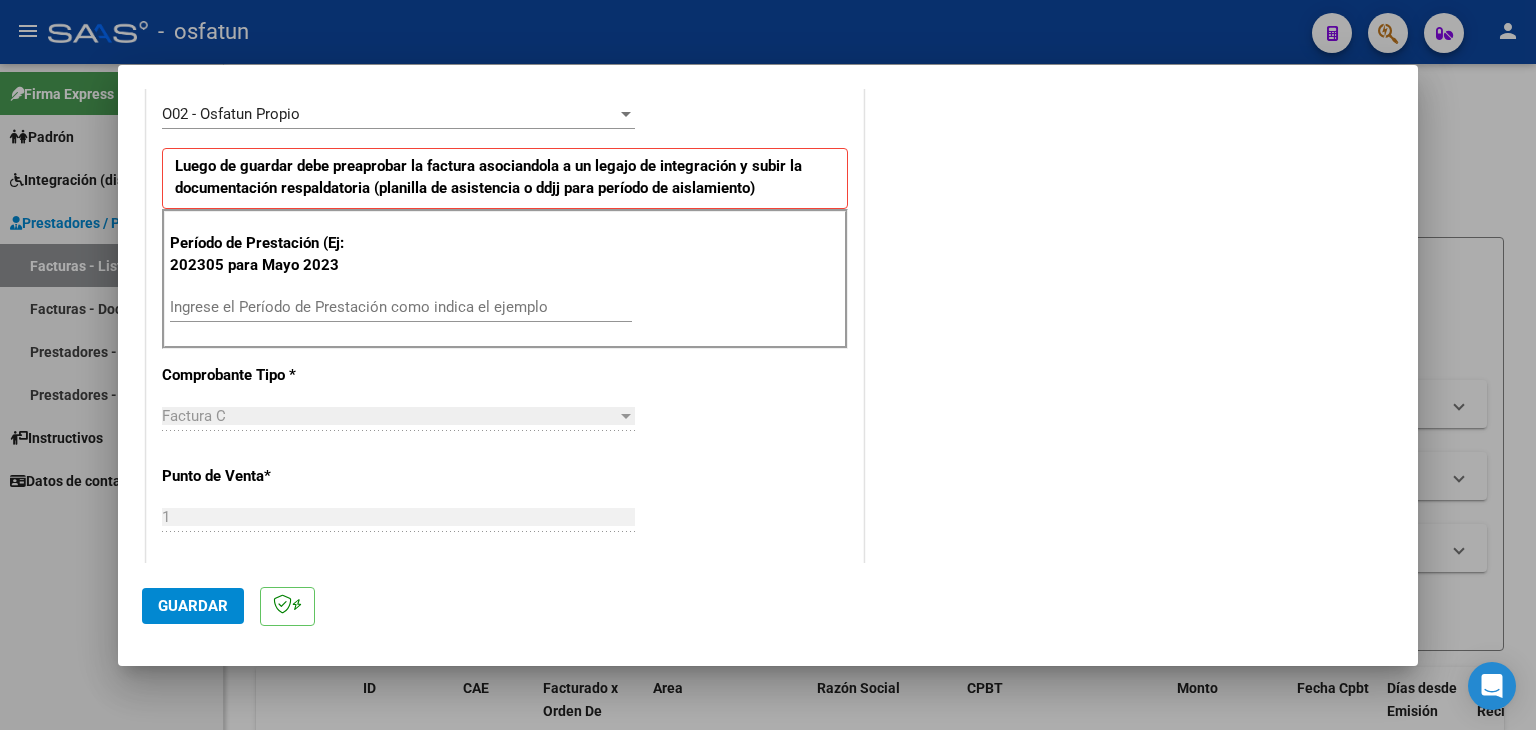 click on "Ingrese el Período de Prestación como indica el ejemplo" at bounding box center (401, 307) 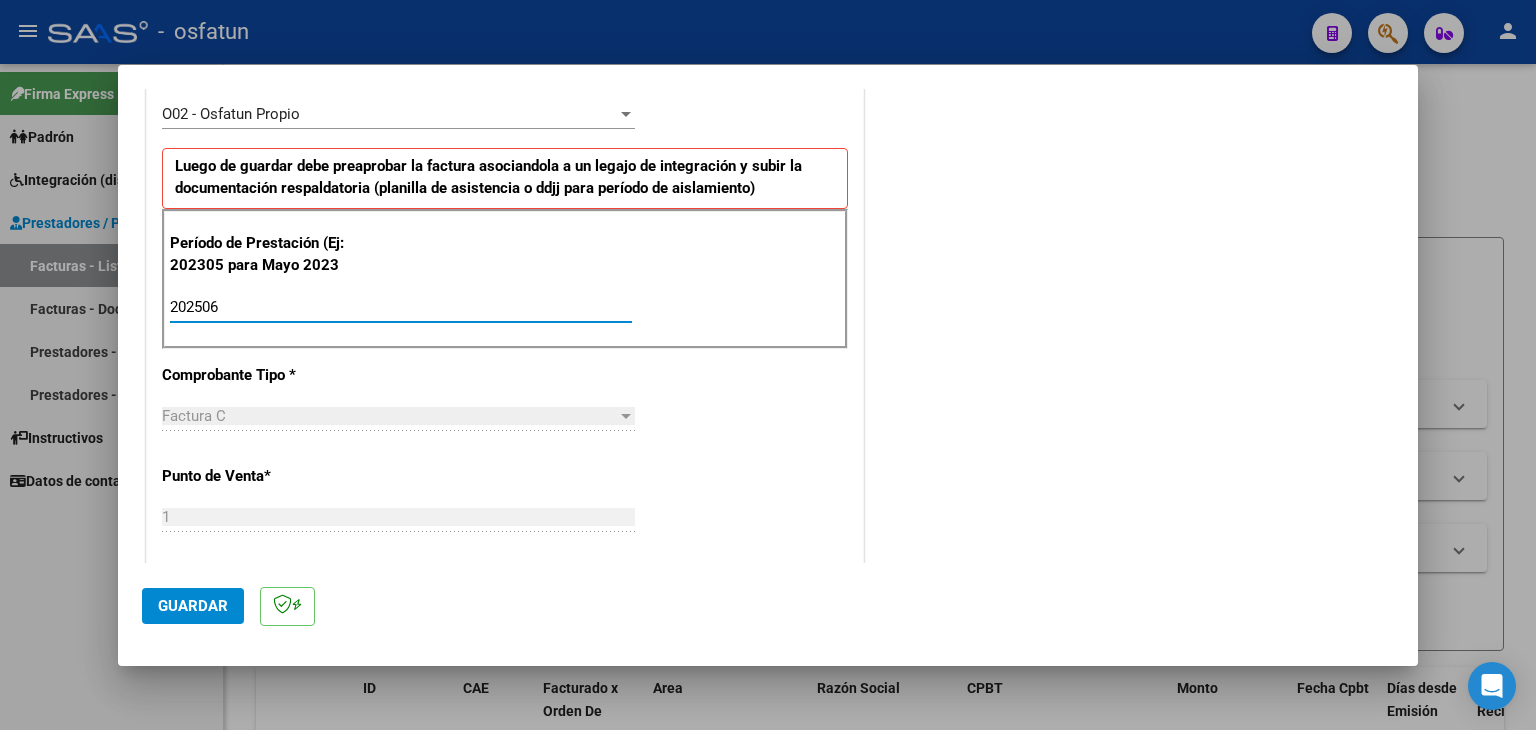 type on "202506" 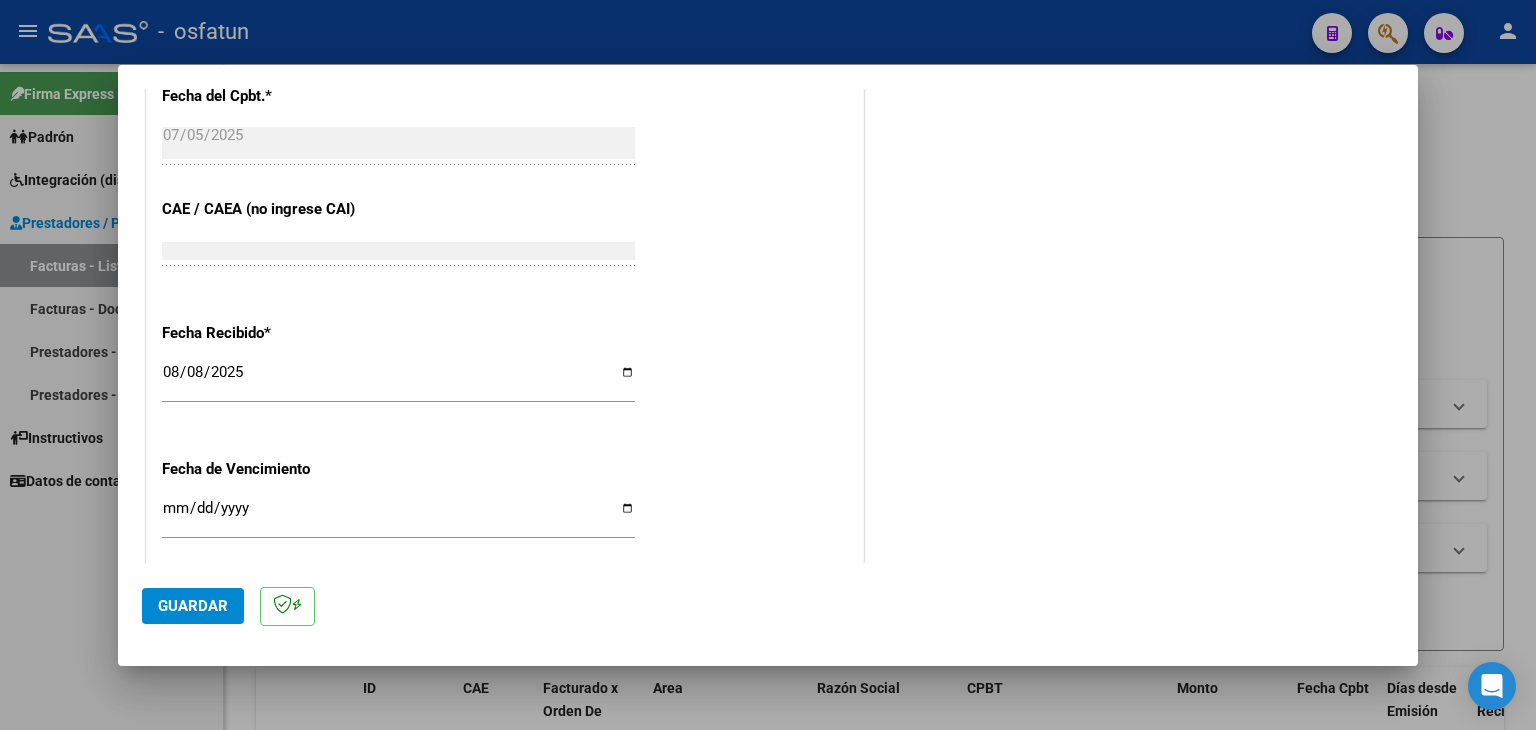 scroll, scrollTop: 1300, scrollLeft: 0, axis: vertical 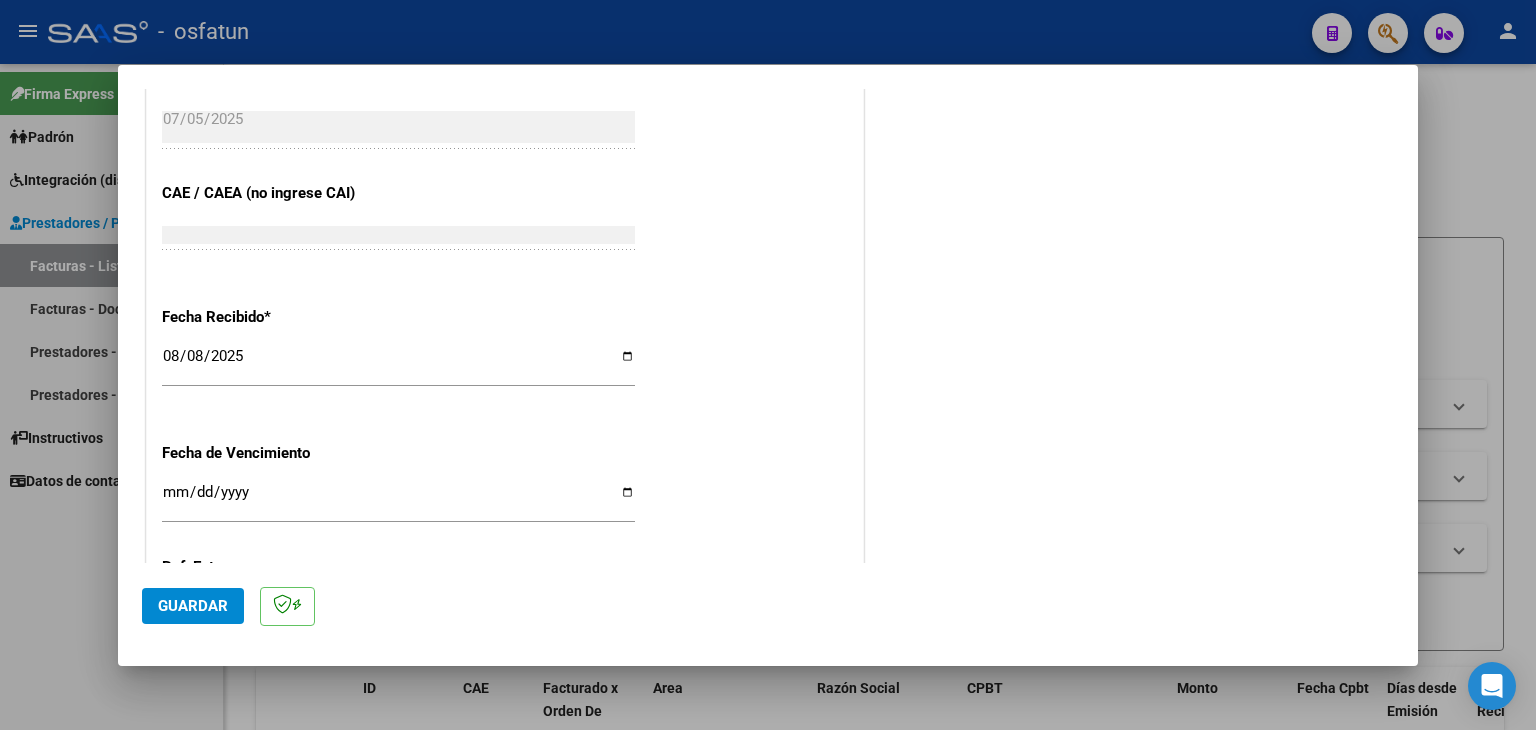 click on "2025-08-08" at bounding box center [398, 364] 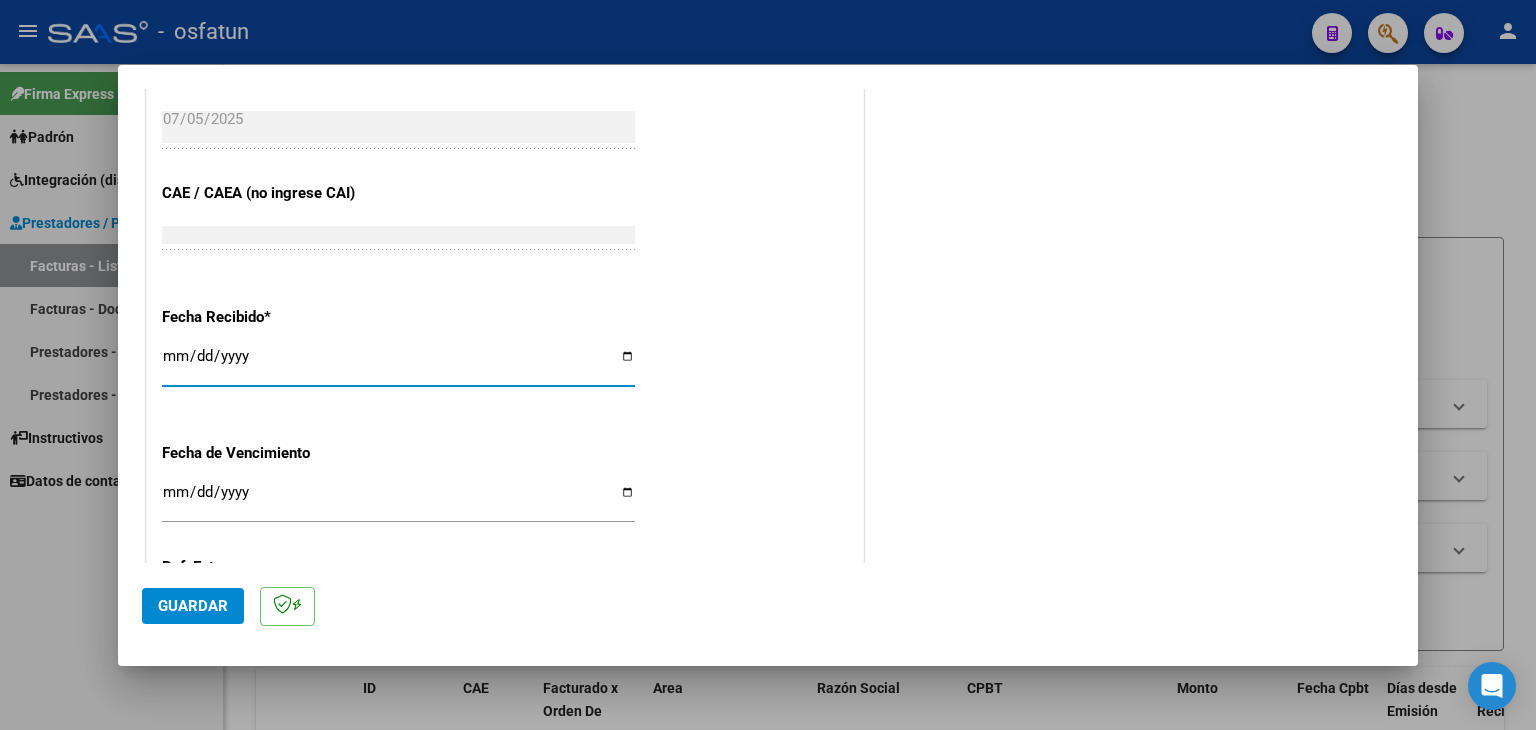 type on "2025-08-05" 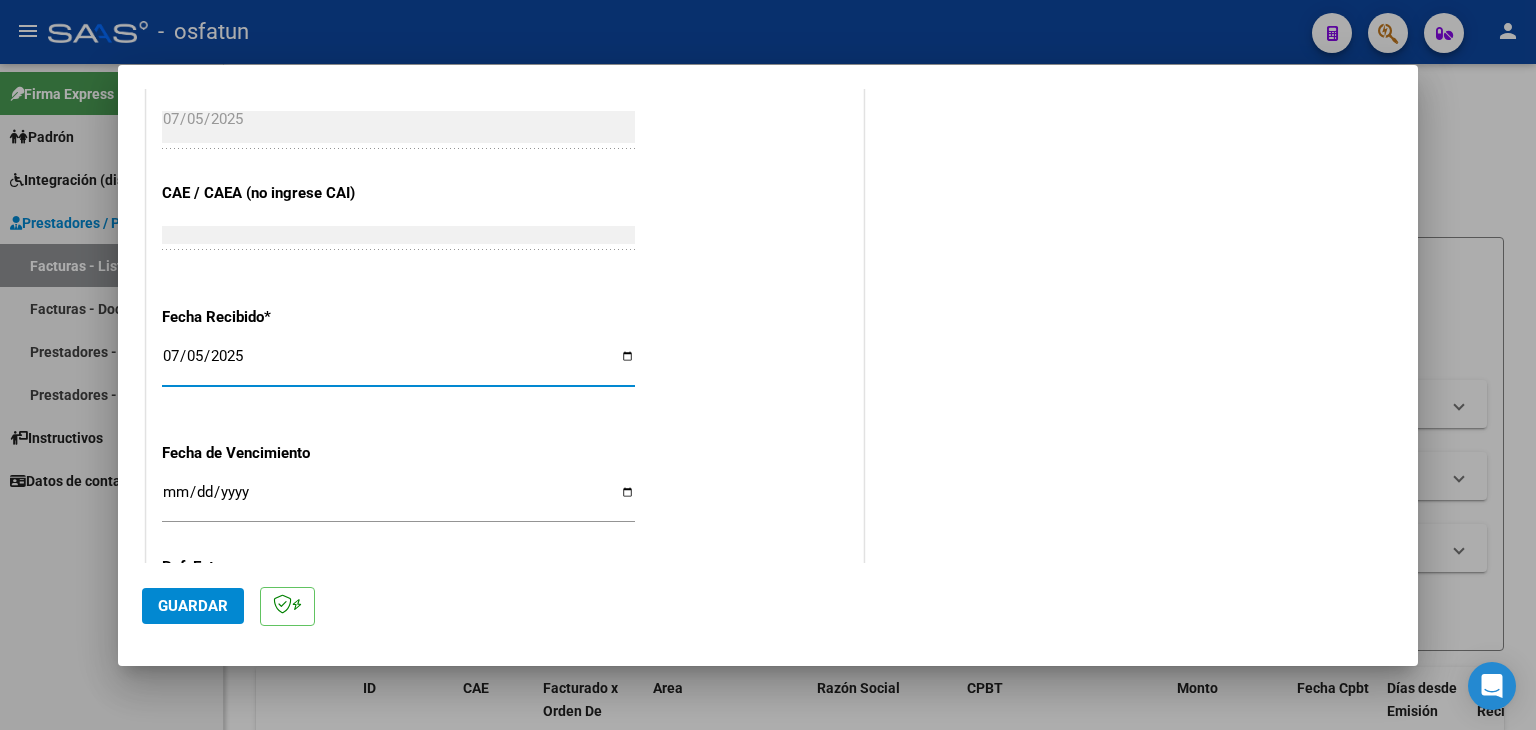 click on "Ingresar la fecha" at bounding box center [398, 500] 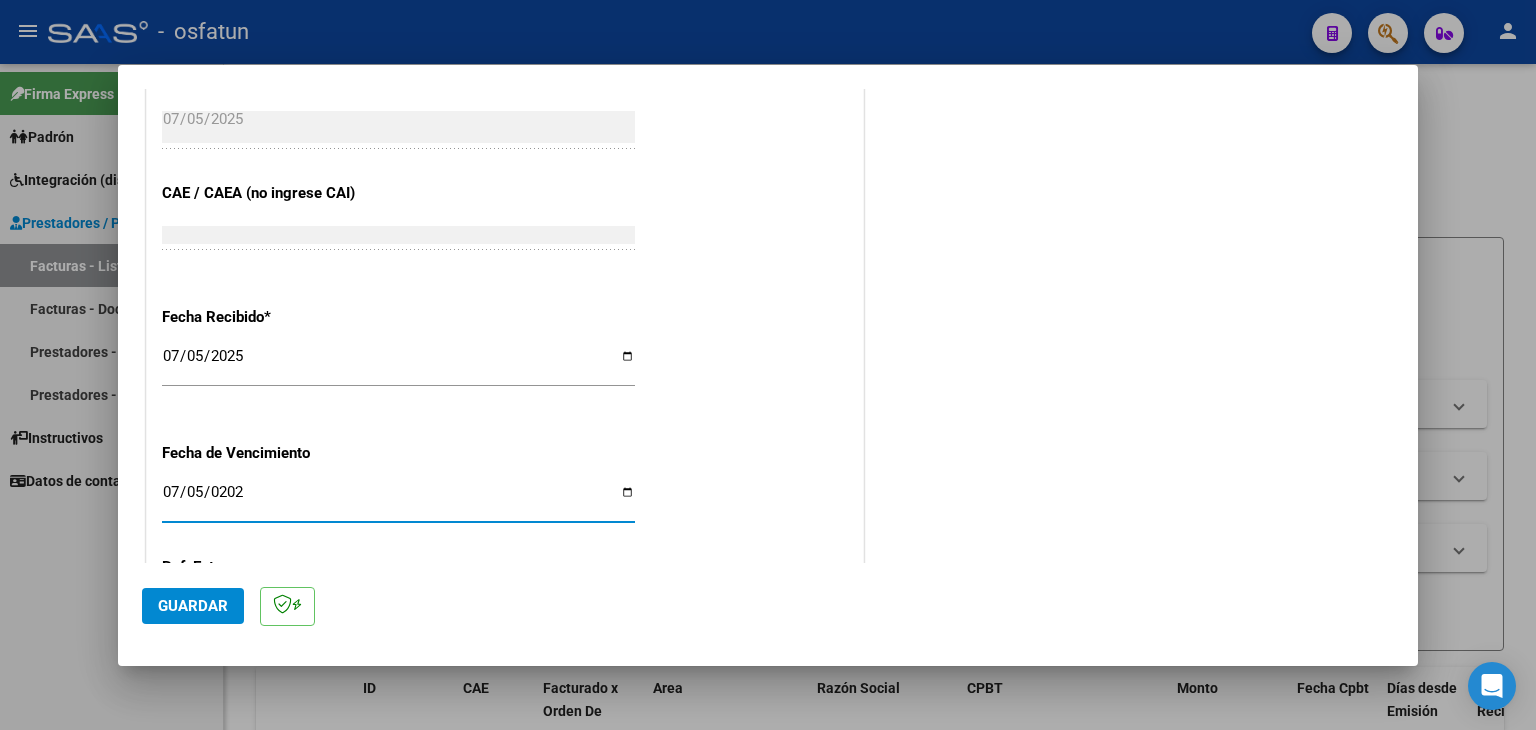 type on "2025-07-05" 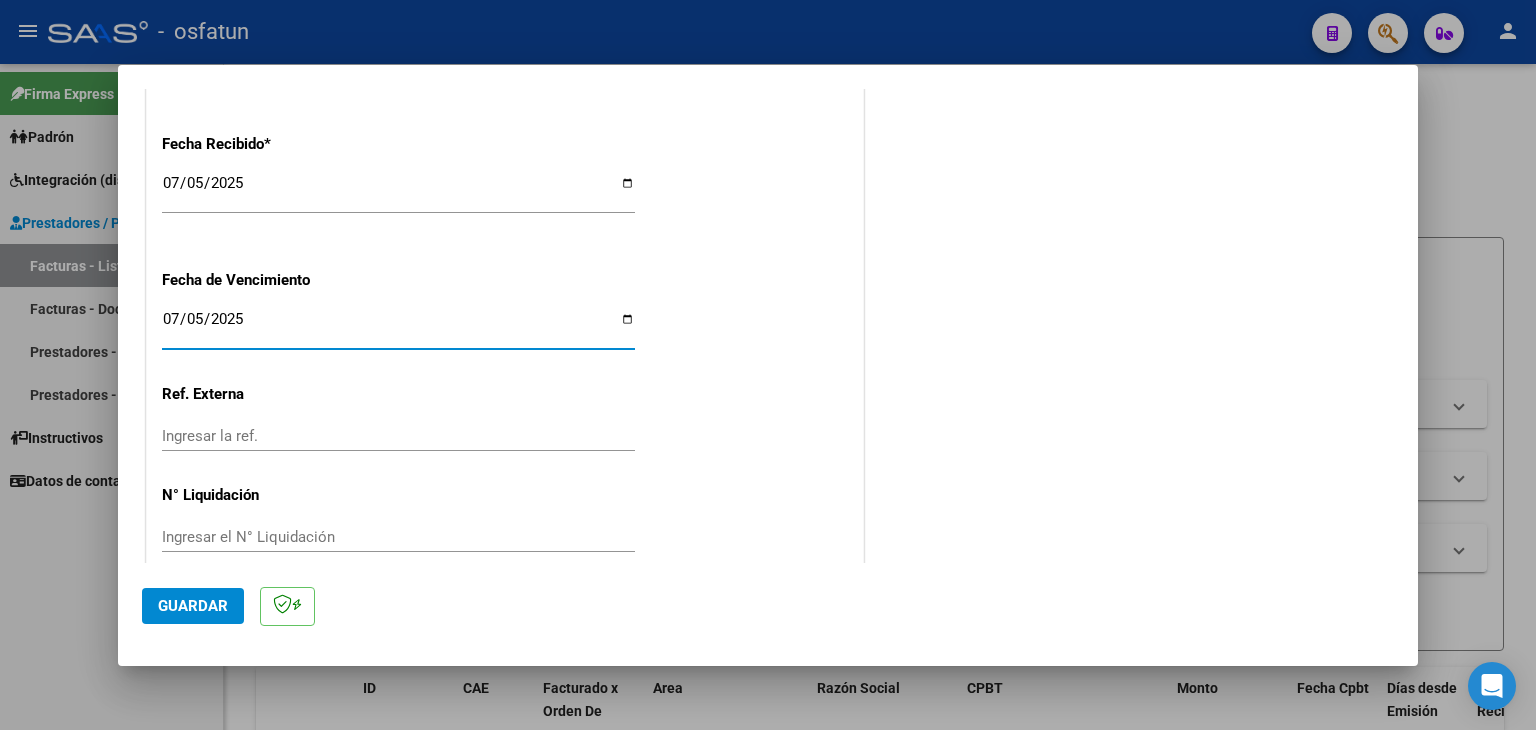 scroll, scrollTop: 1498, scrollLeft: 0, axis: vertical 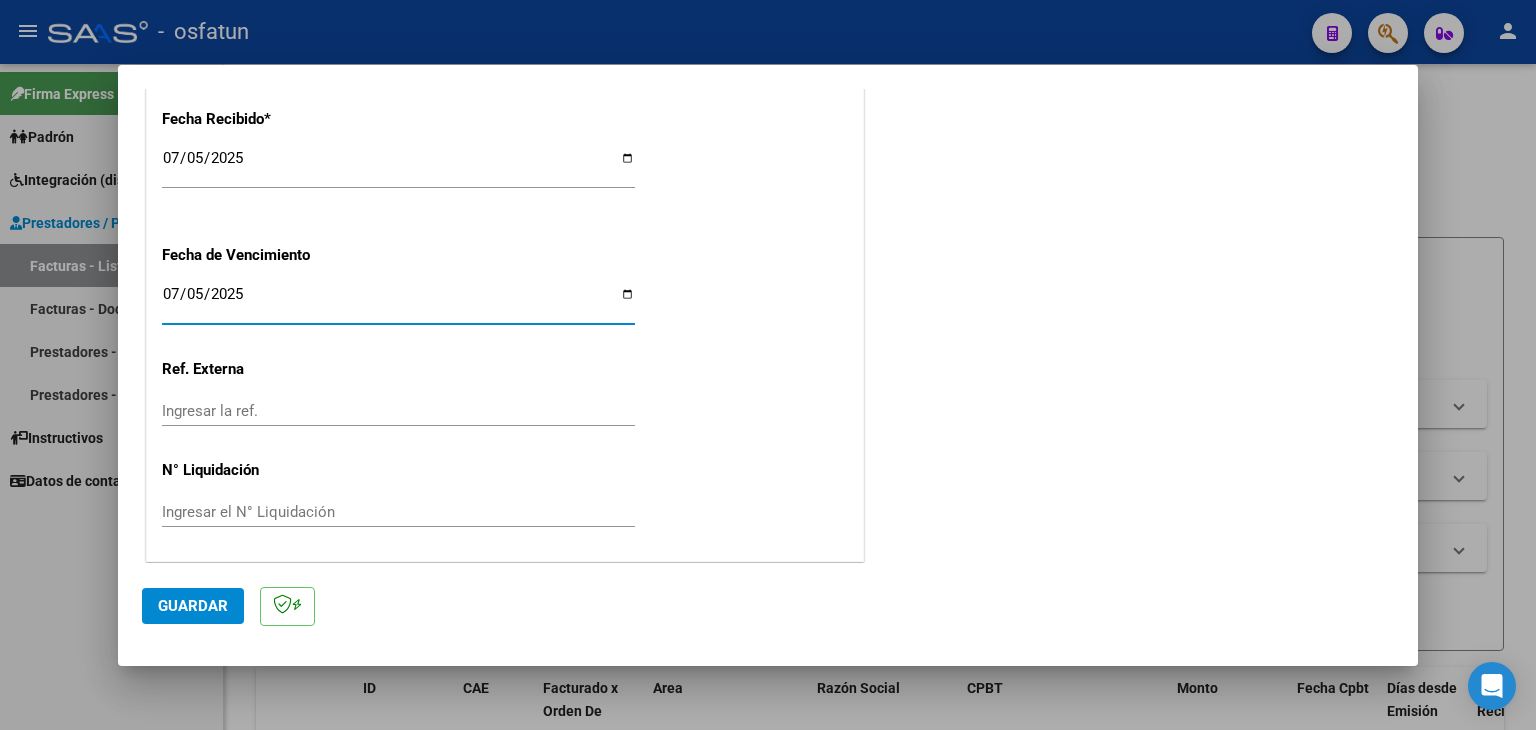 click on "Guardar" 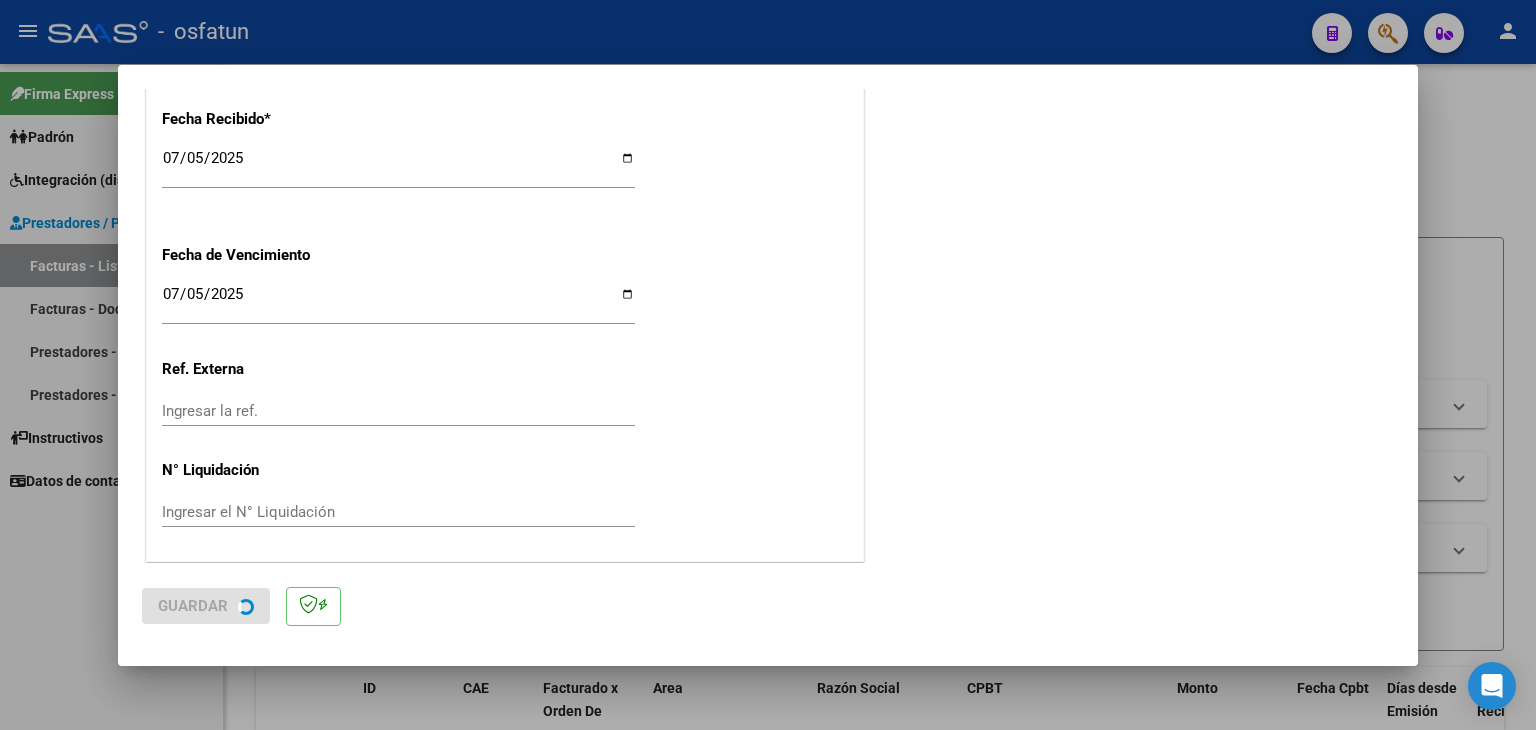 scroll, scrollTop: 0, scrollLeft: 0, axis: both 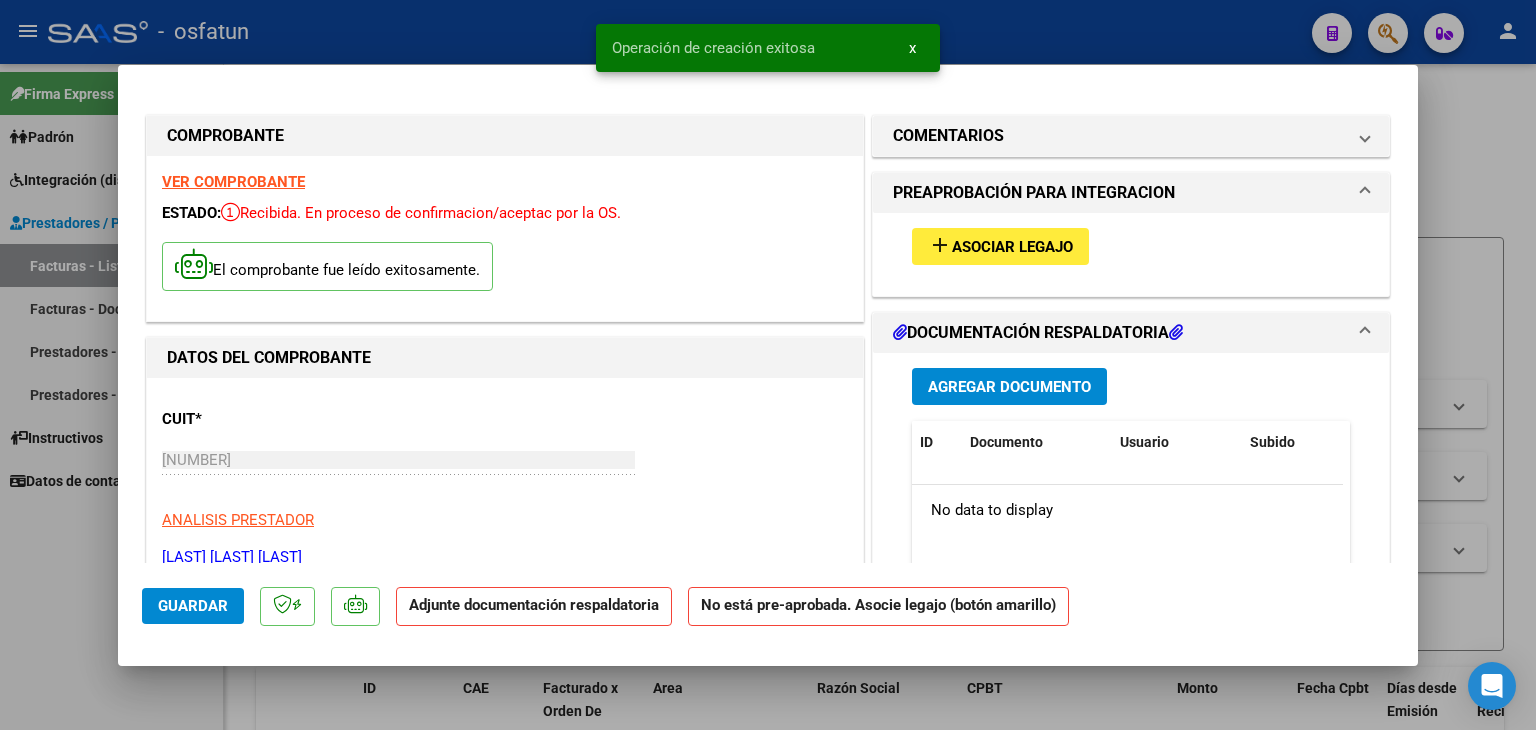 click on "Asociar Legajo" at bounding box center [1012, 247] 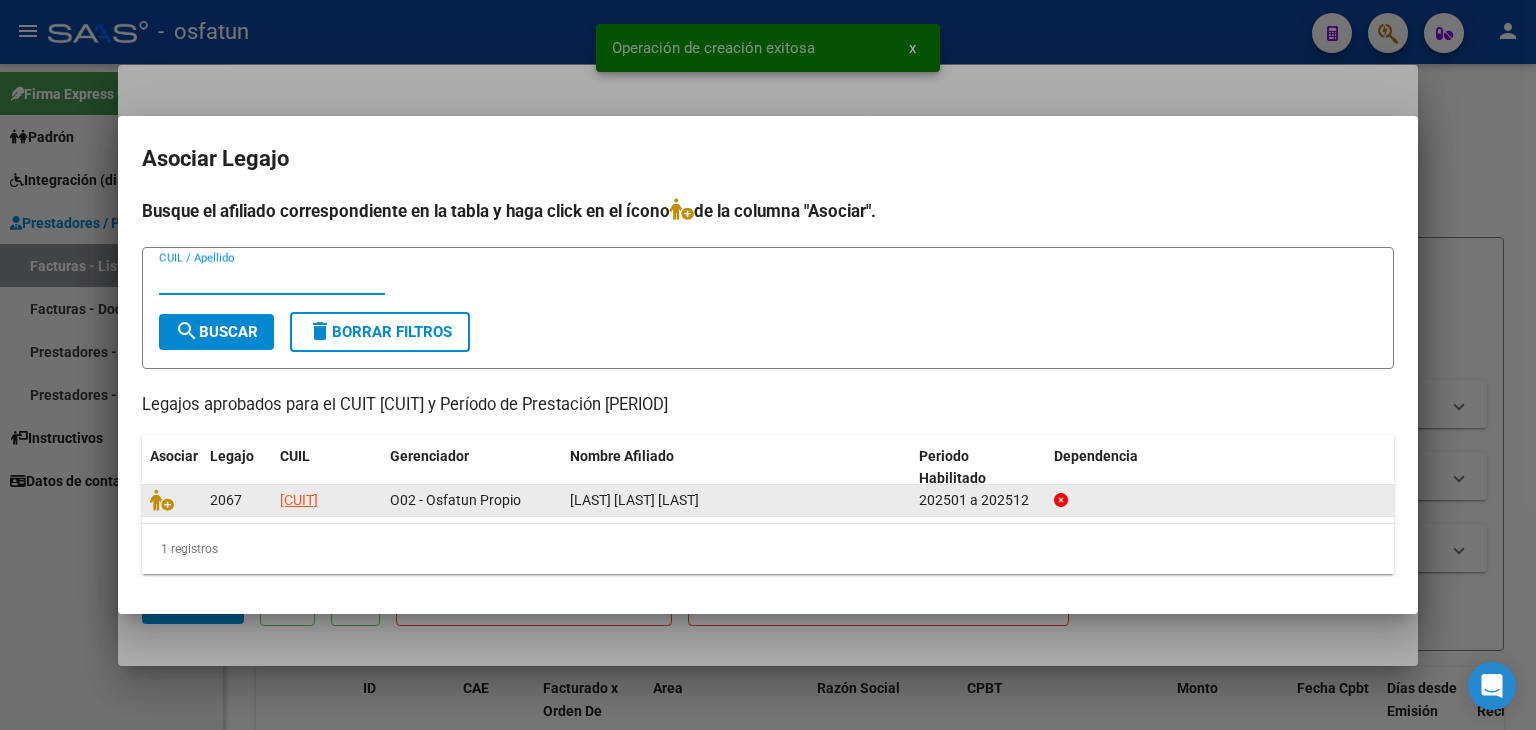 click 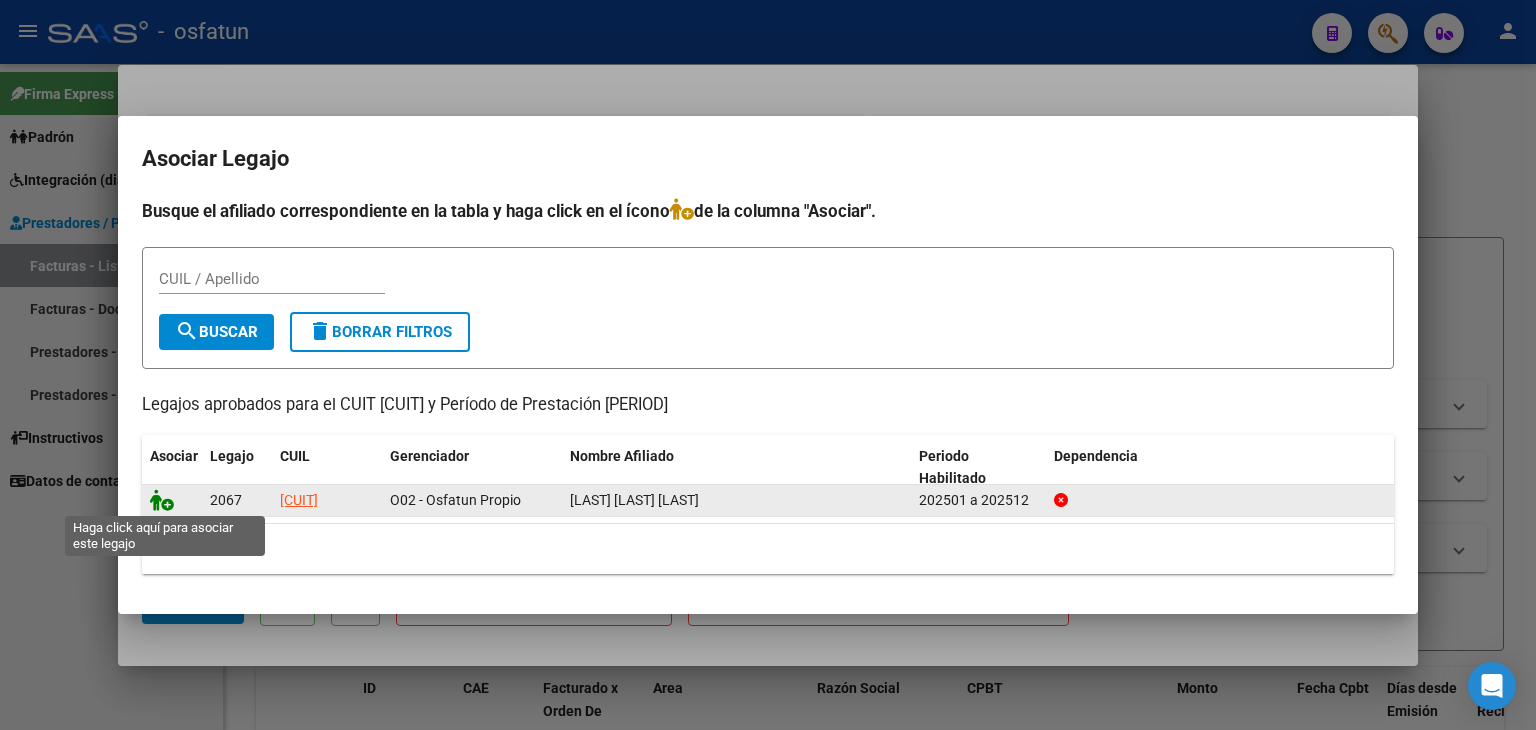 click 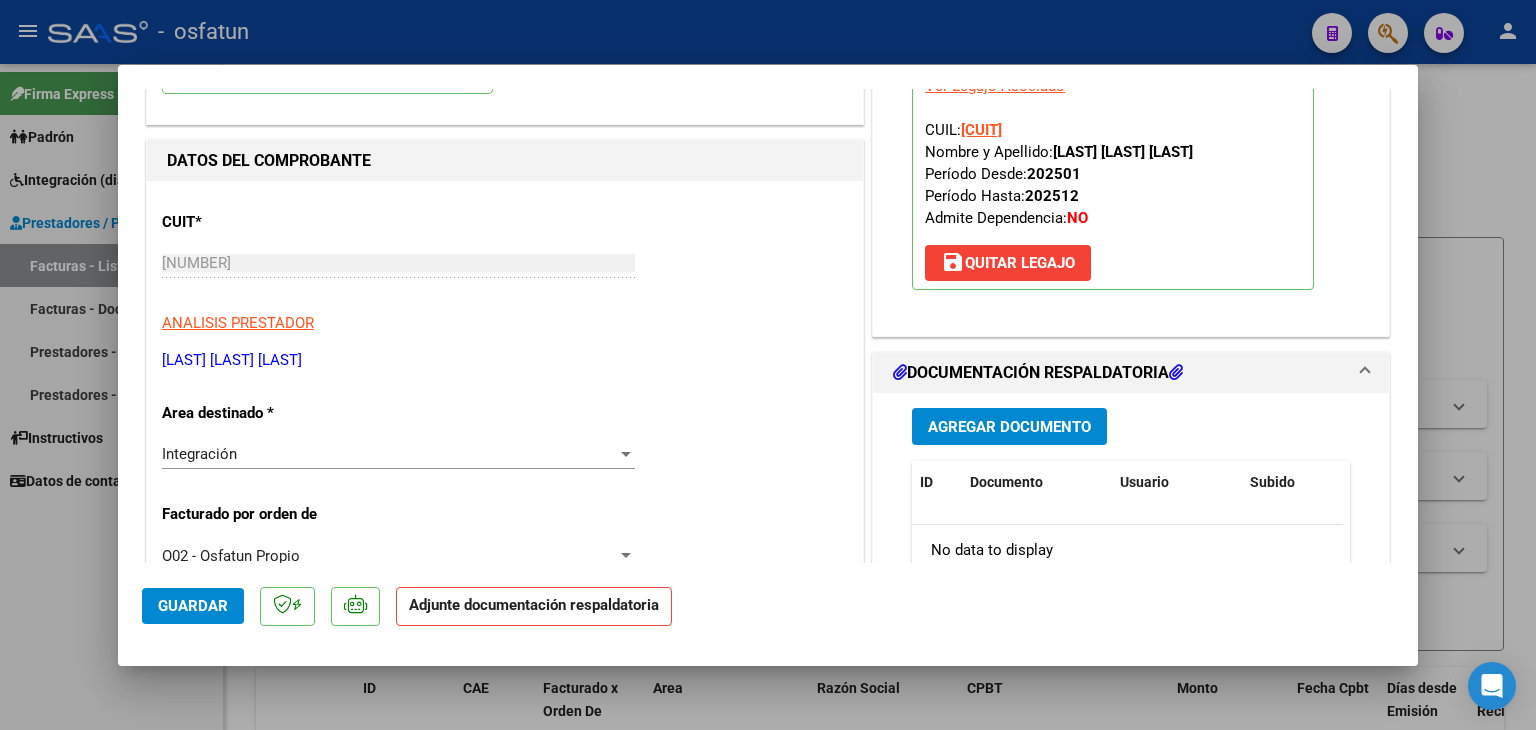 scroll, scrollTop: 200, scrollLeft: 0, axis: vertical 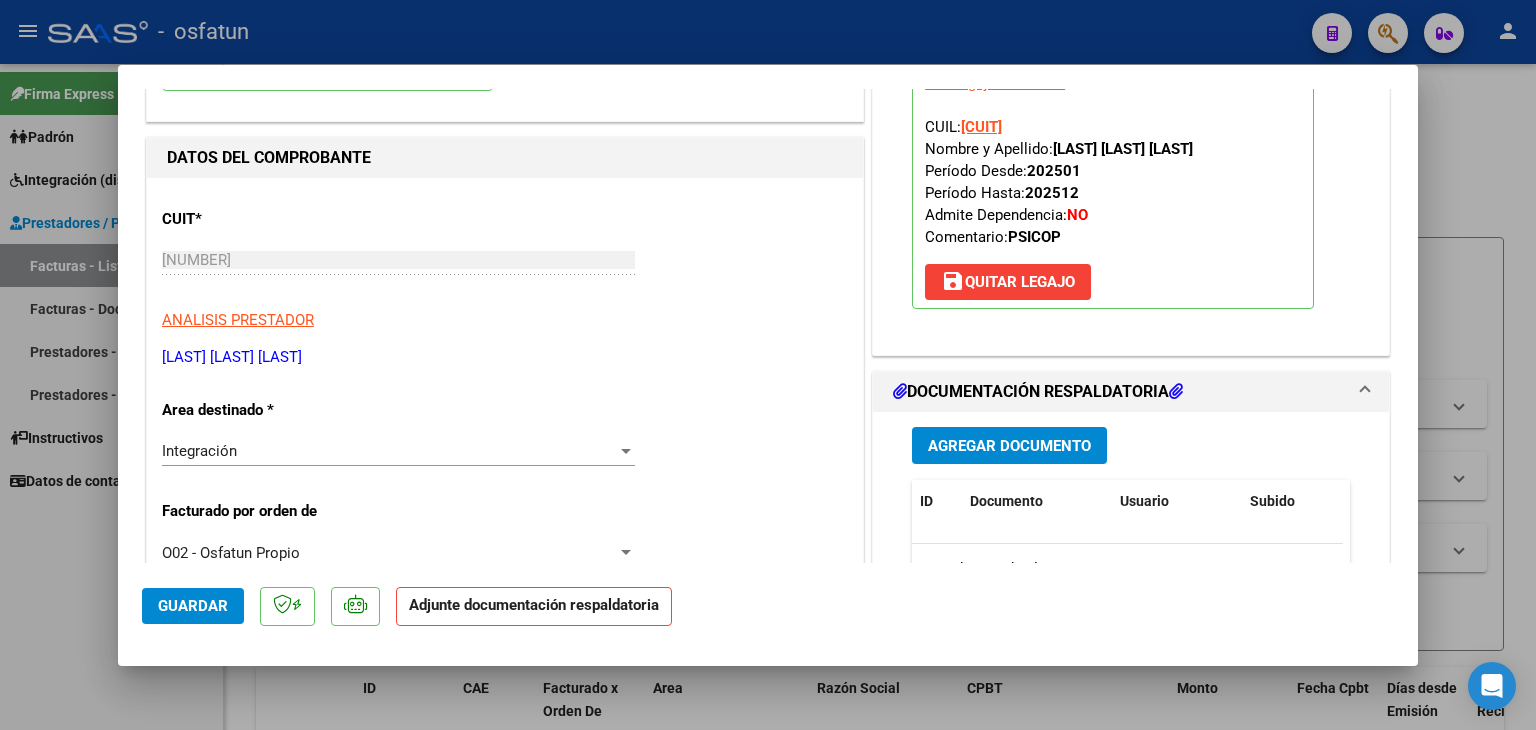click on "Agregar Documento" at bounding box center (1009, 446) 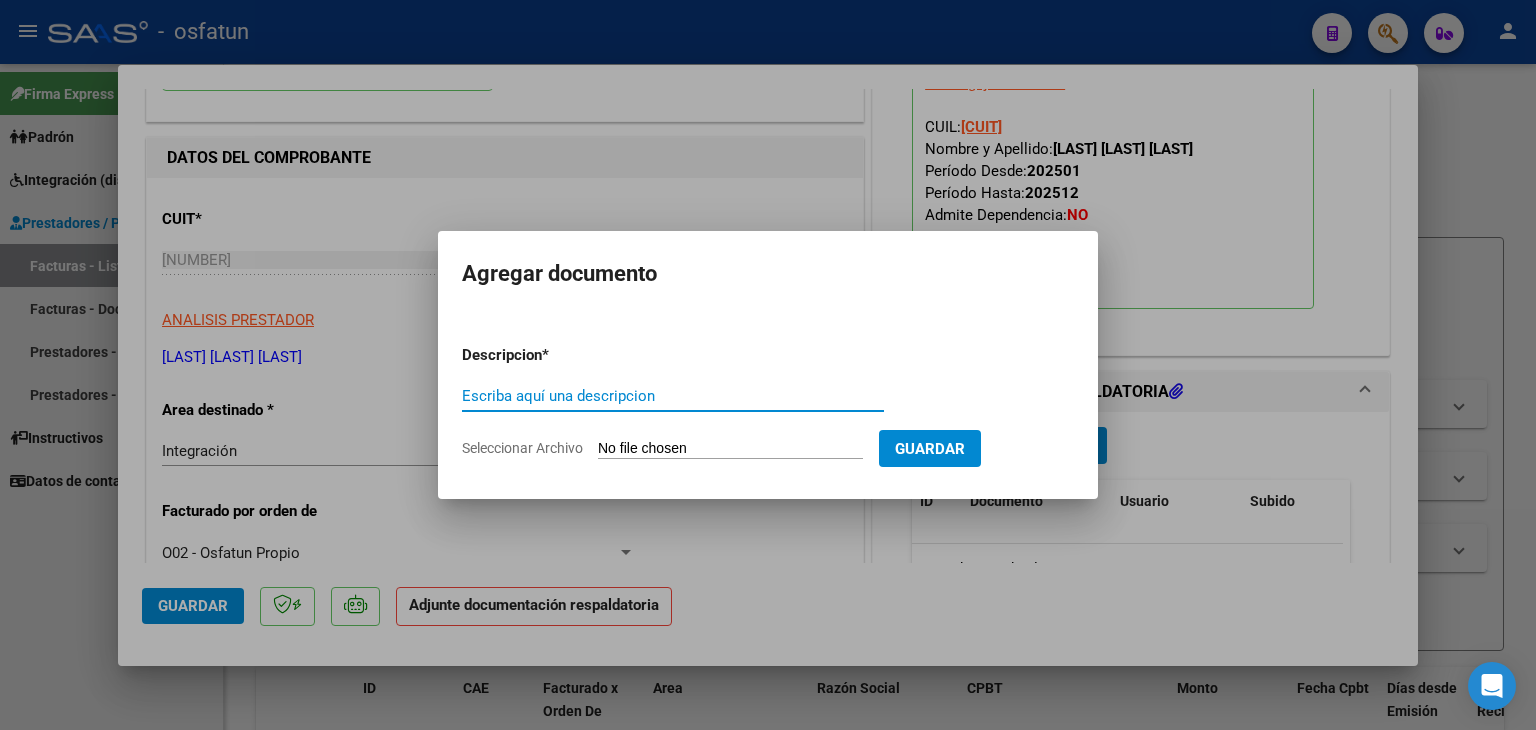 click on "Escriba aquí una descripcion" at bounding box center (673, 396) 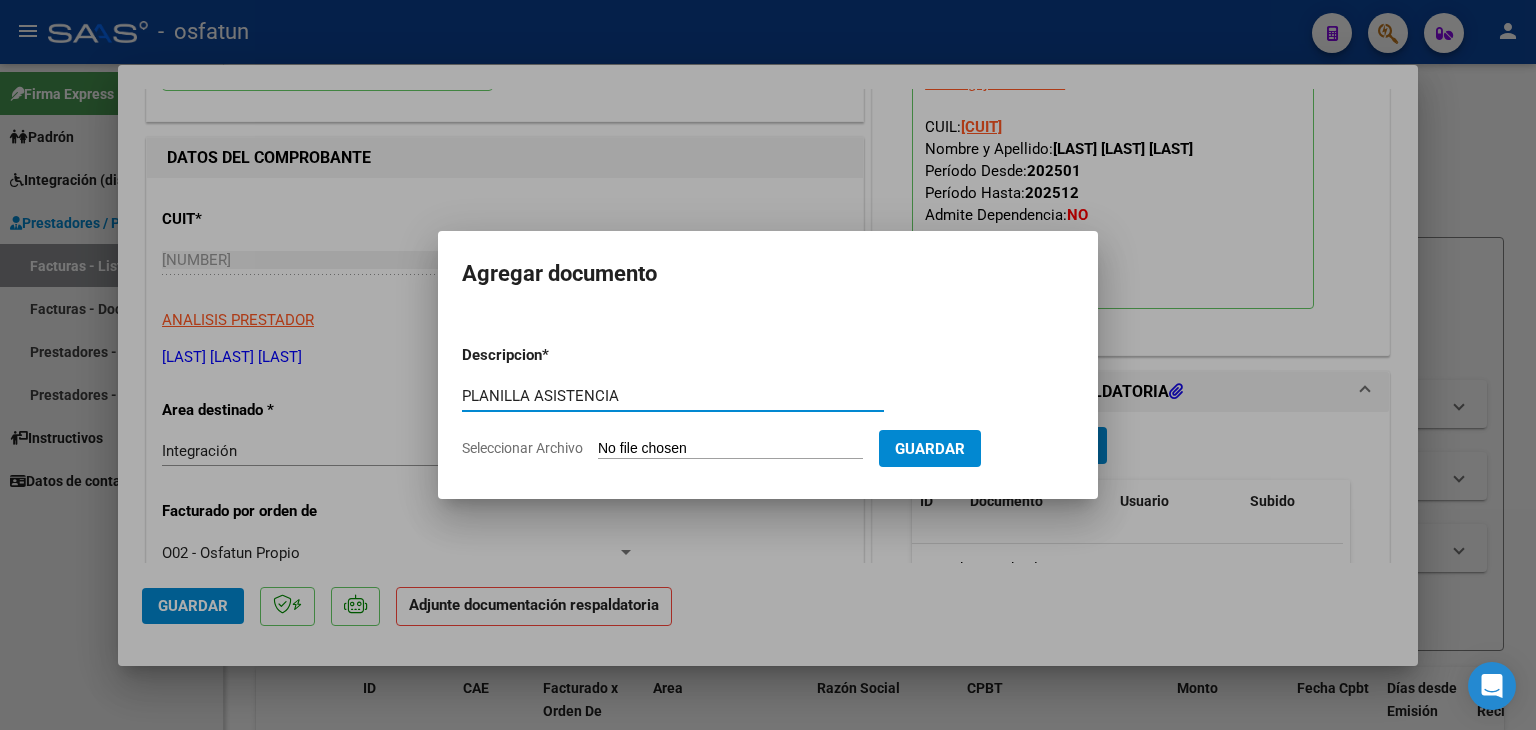 type on "PLANILLA ASISTENCIA" 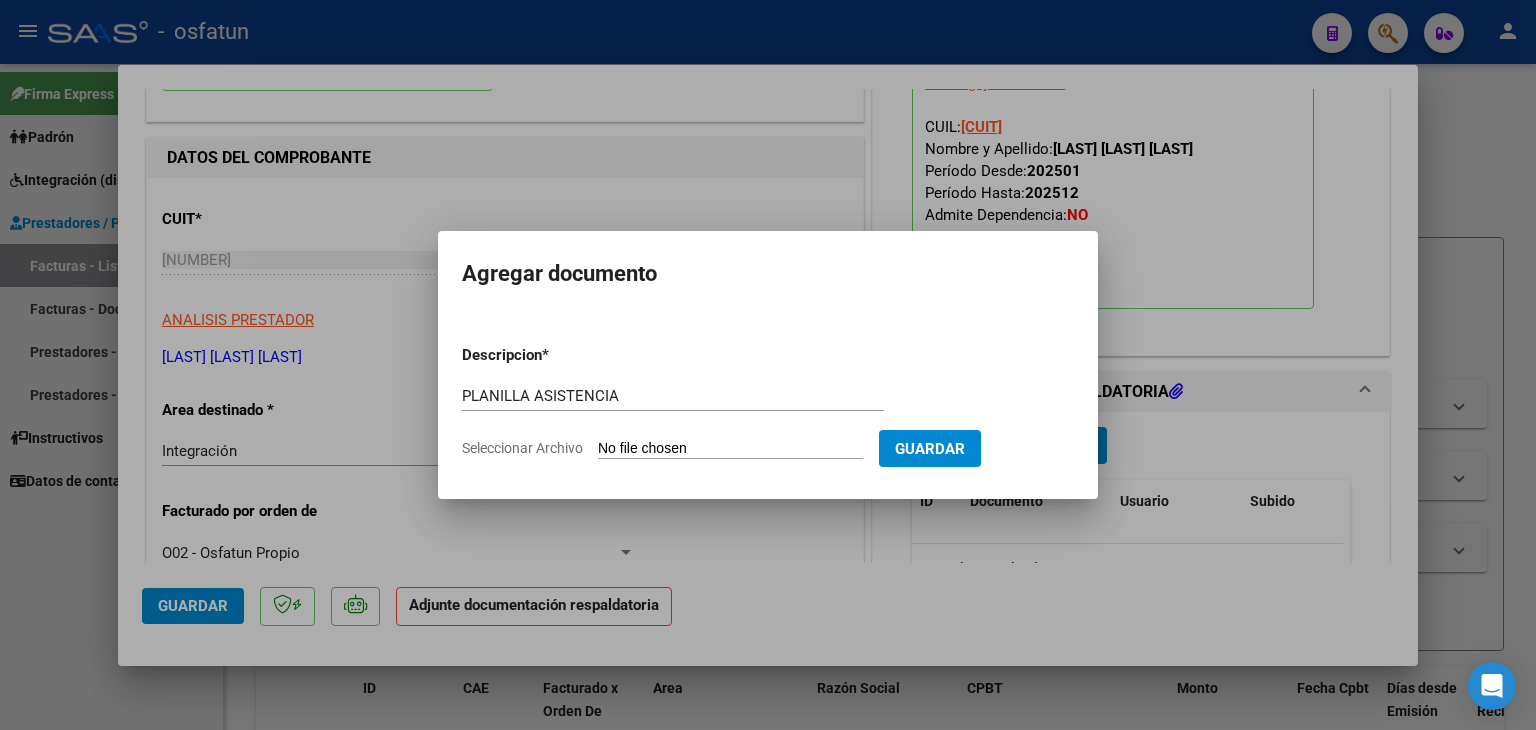 type on "C:\fakepath\PLANILLA ASISTENCIA - PSICOPE - JUN [YEAR].pdf" 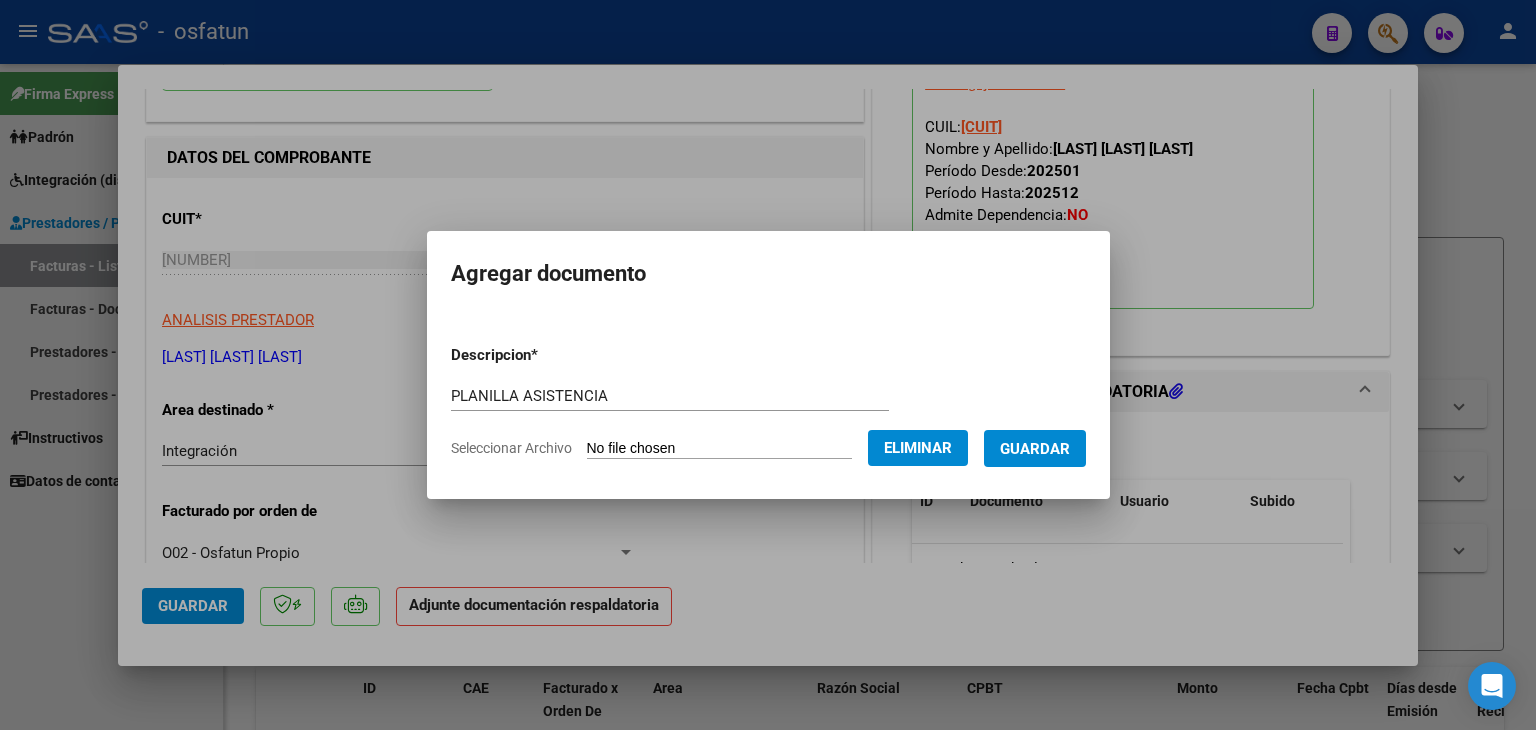 click on "Guardar" at bounding box center [1035, 449] 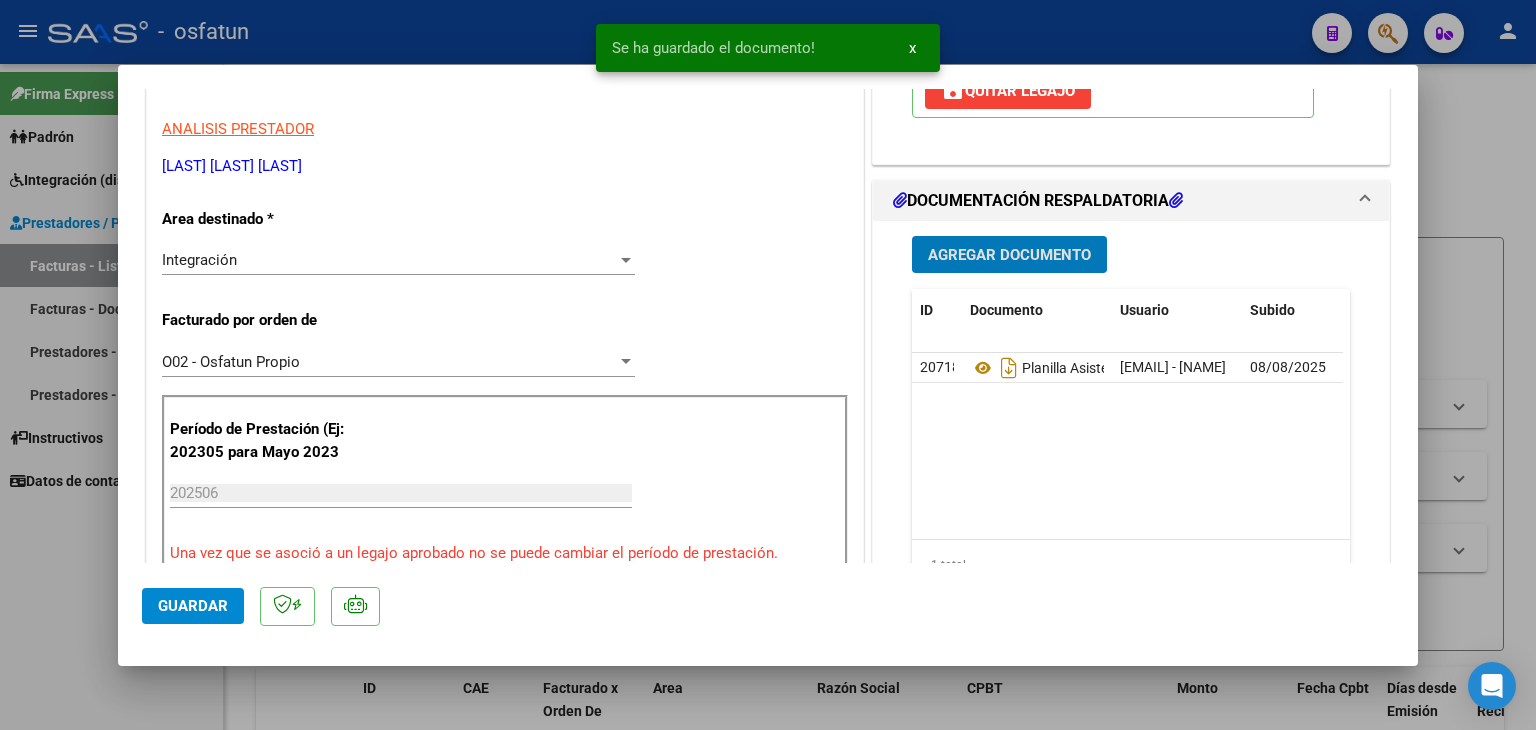 scroll, scrollTop: 400, scrollLeft: 0, axis: vertical 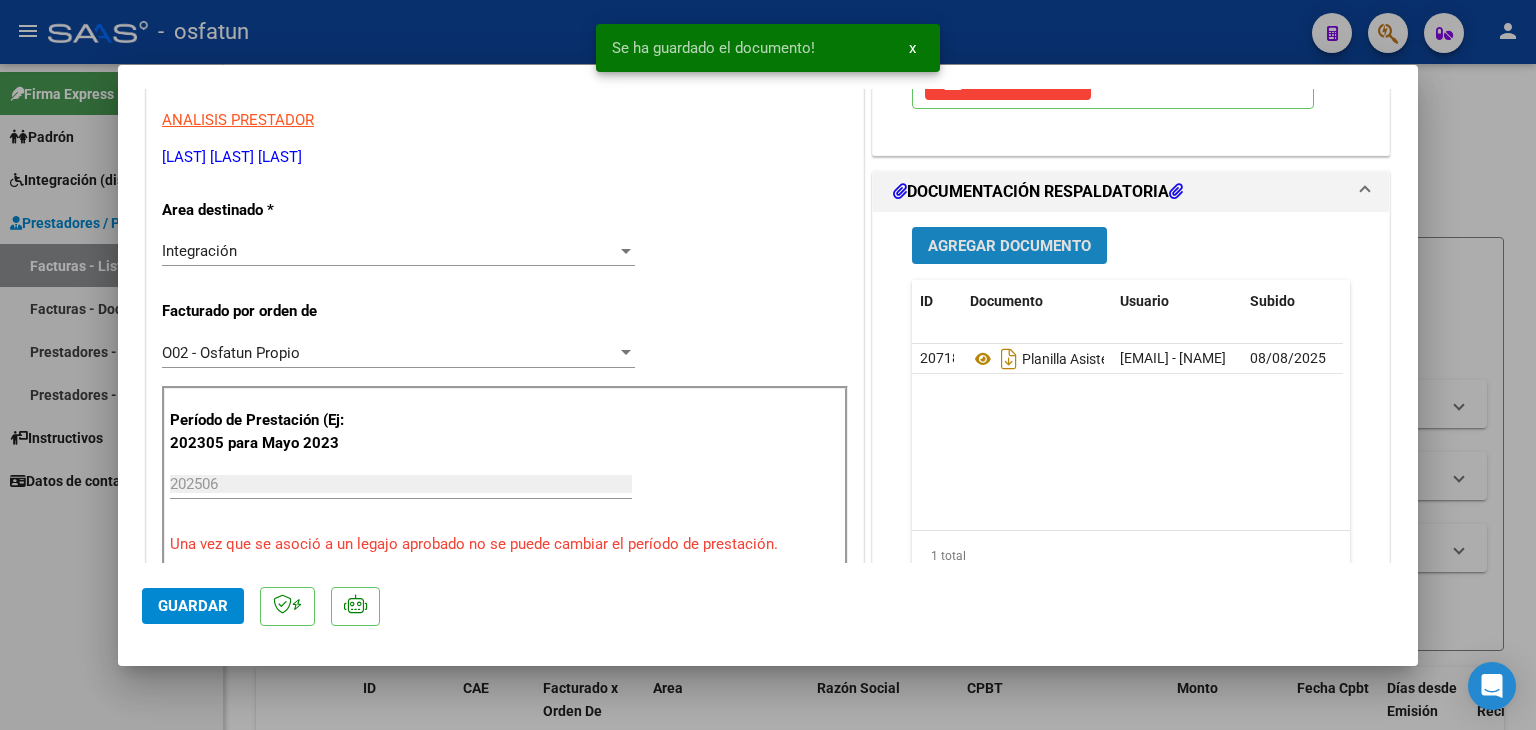 click on "Agregar Documento" at bounding box center (1009, 246) 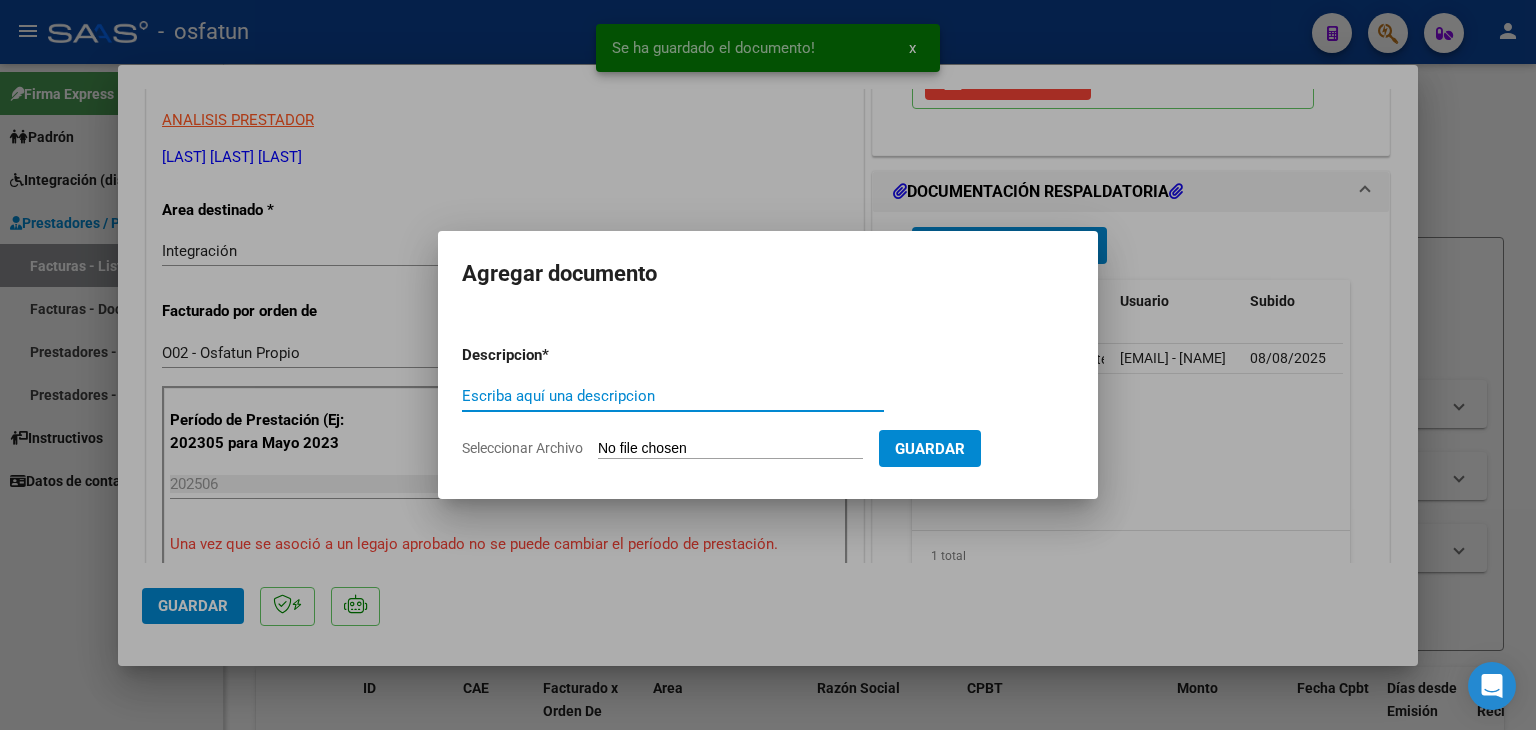 click on "Escriba aquí una descripcion" at bounding box center [673, 396] 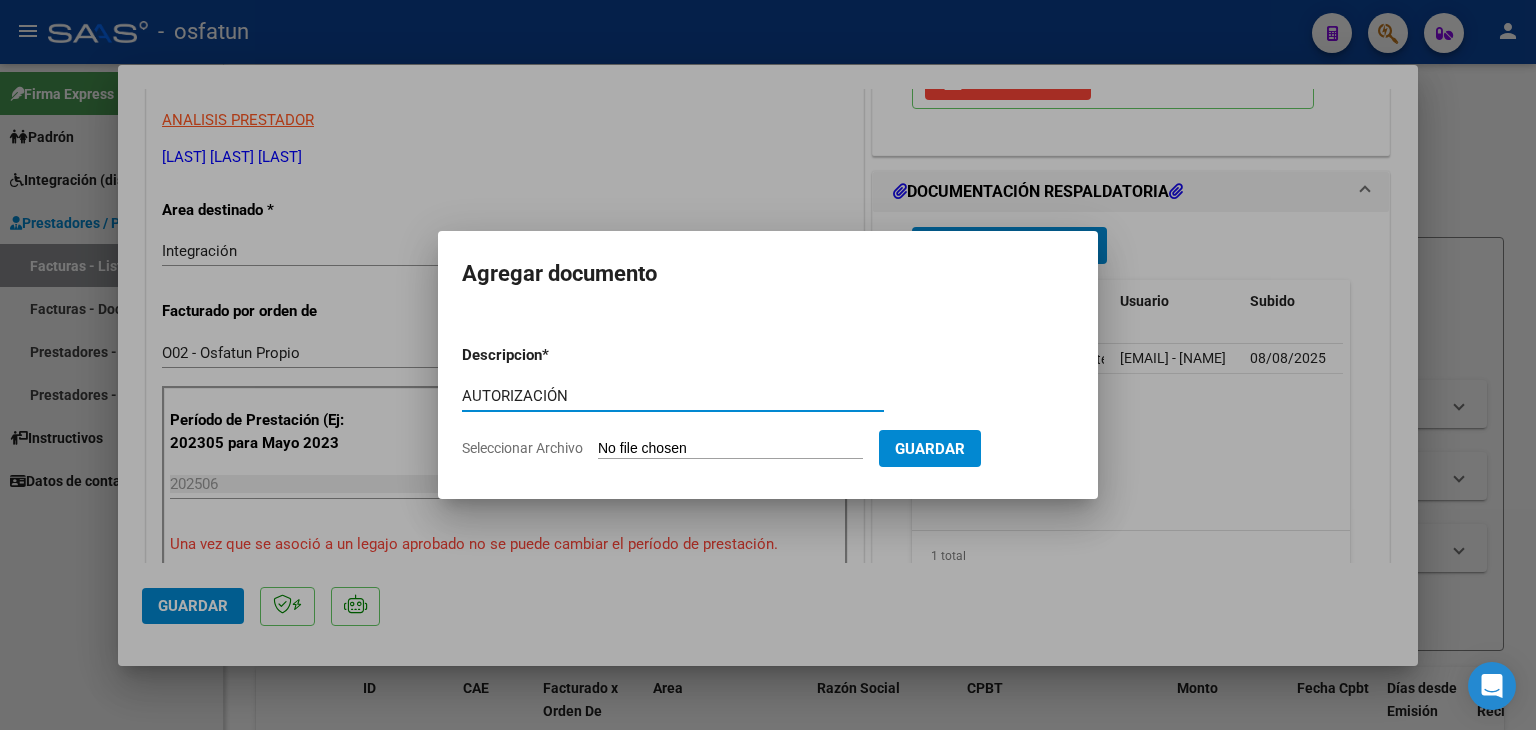 type on "AUTORIZACIÓN" 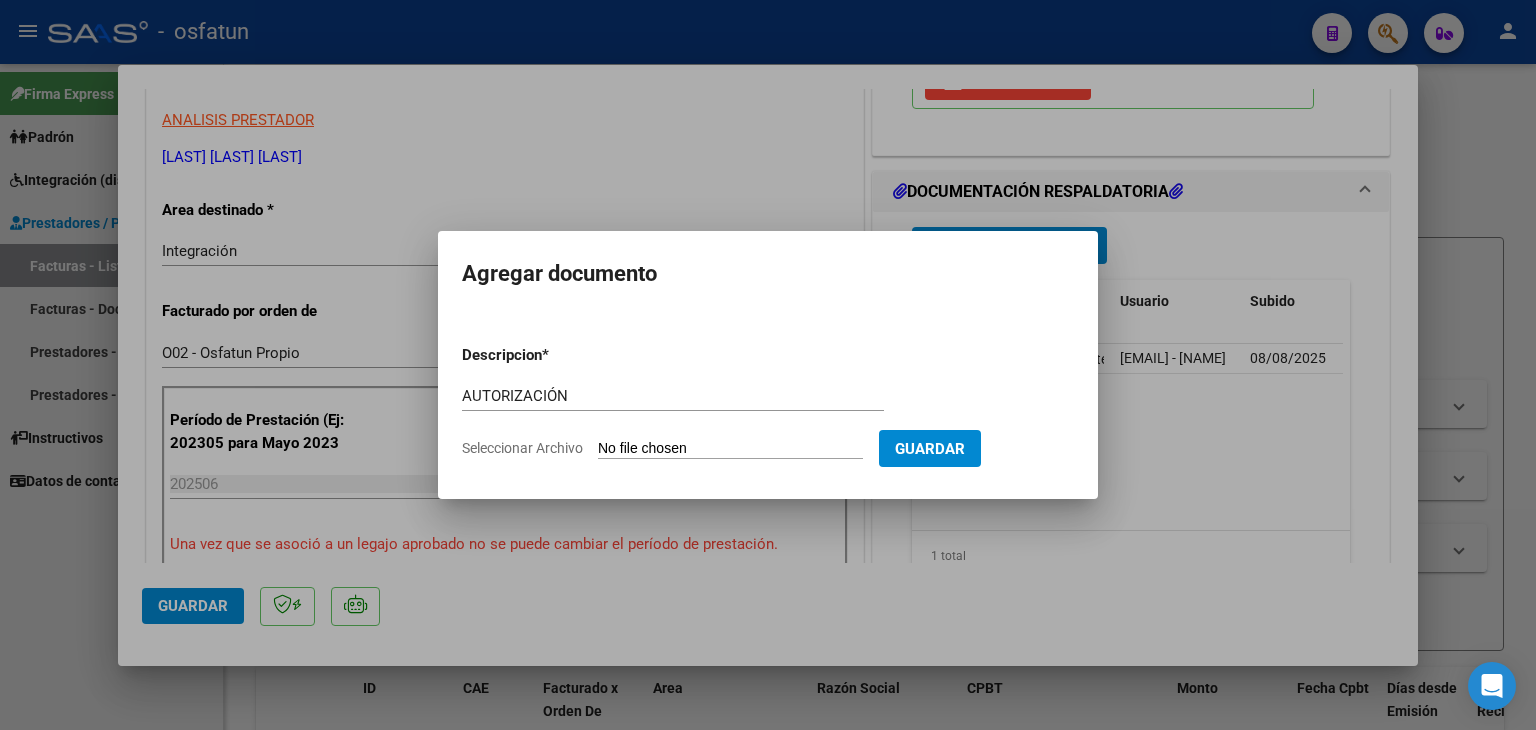 type on "C:\fakepath\PRESUPUESTO AUTORIZADO - PSICOPE - 2025.pdf" 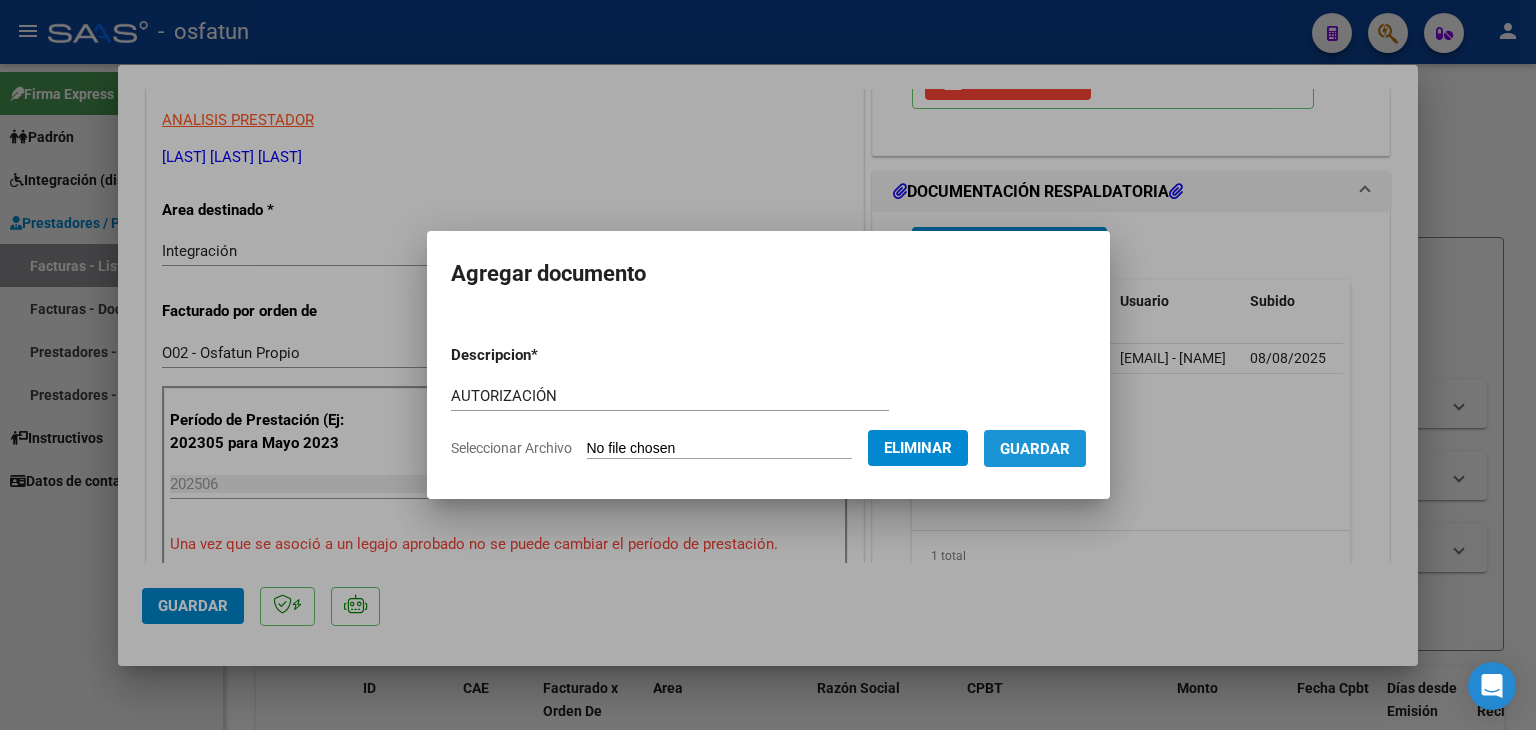 click on "Guardar" at bounding box center (1035, 449) 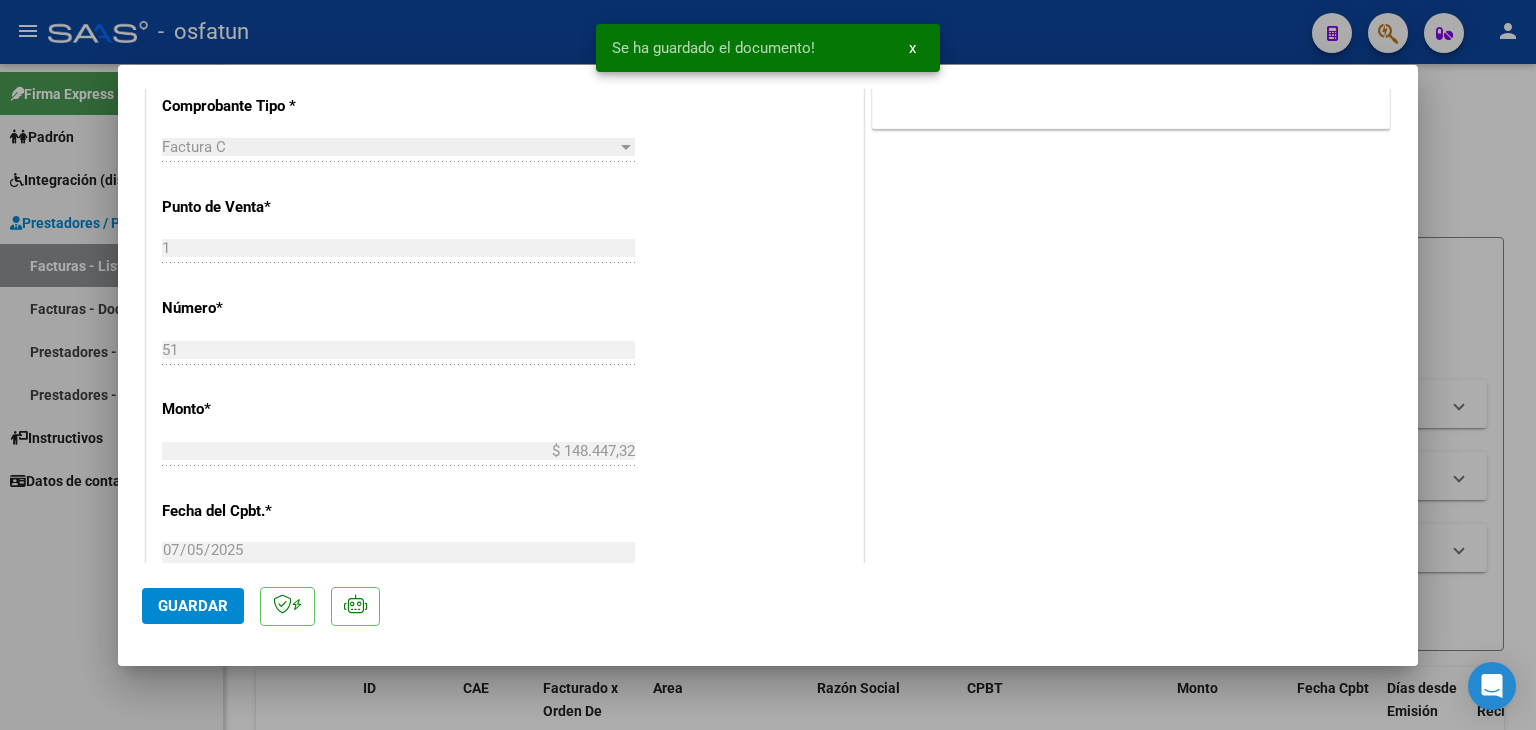 scroll, scrollTop: 900, scrollLeft: 0, axis: vertical 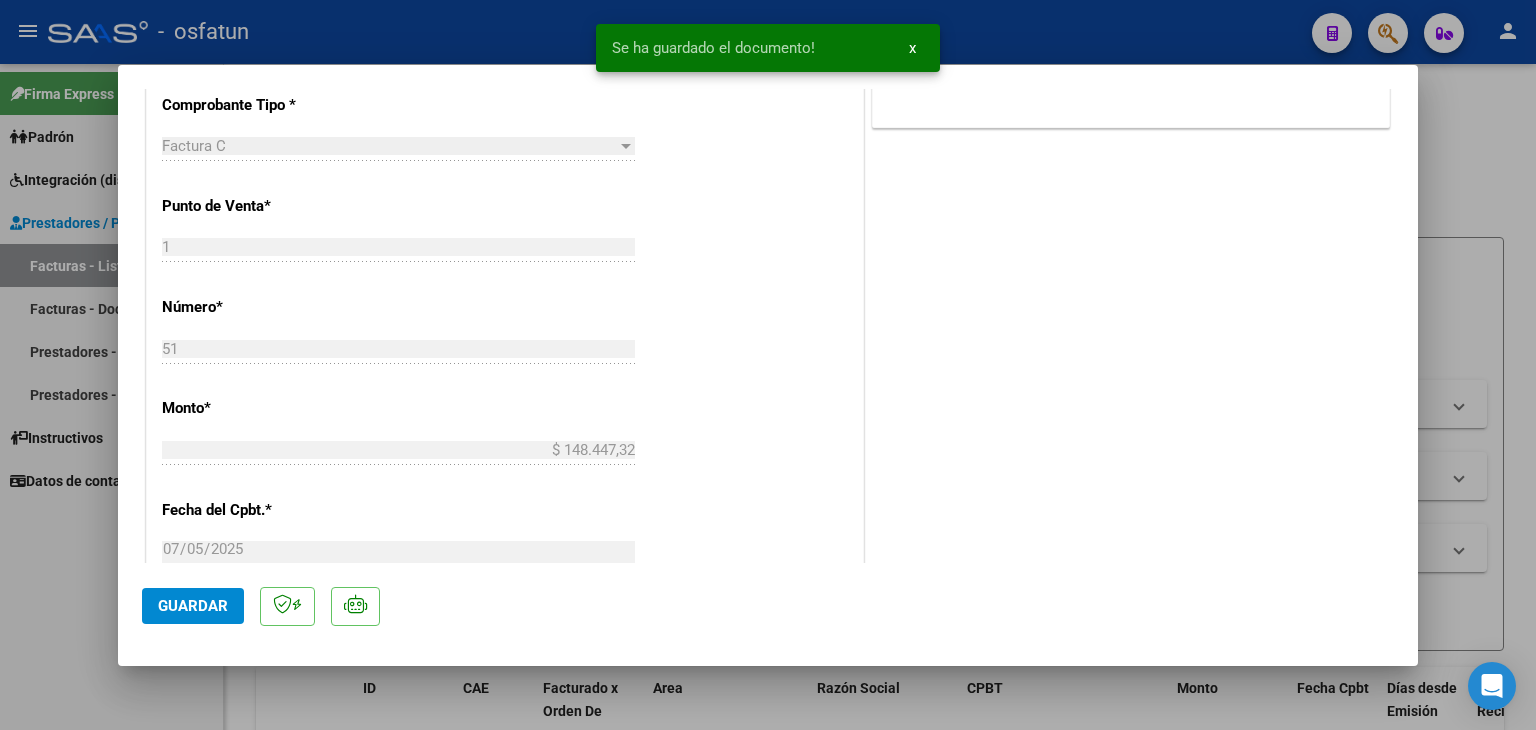 click on "Guardar" 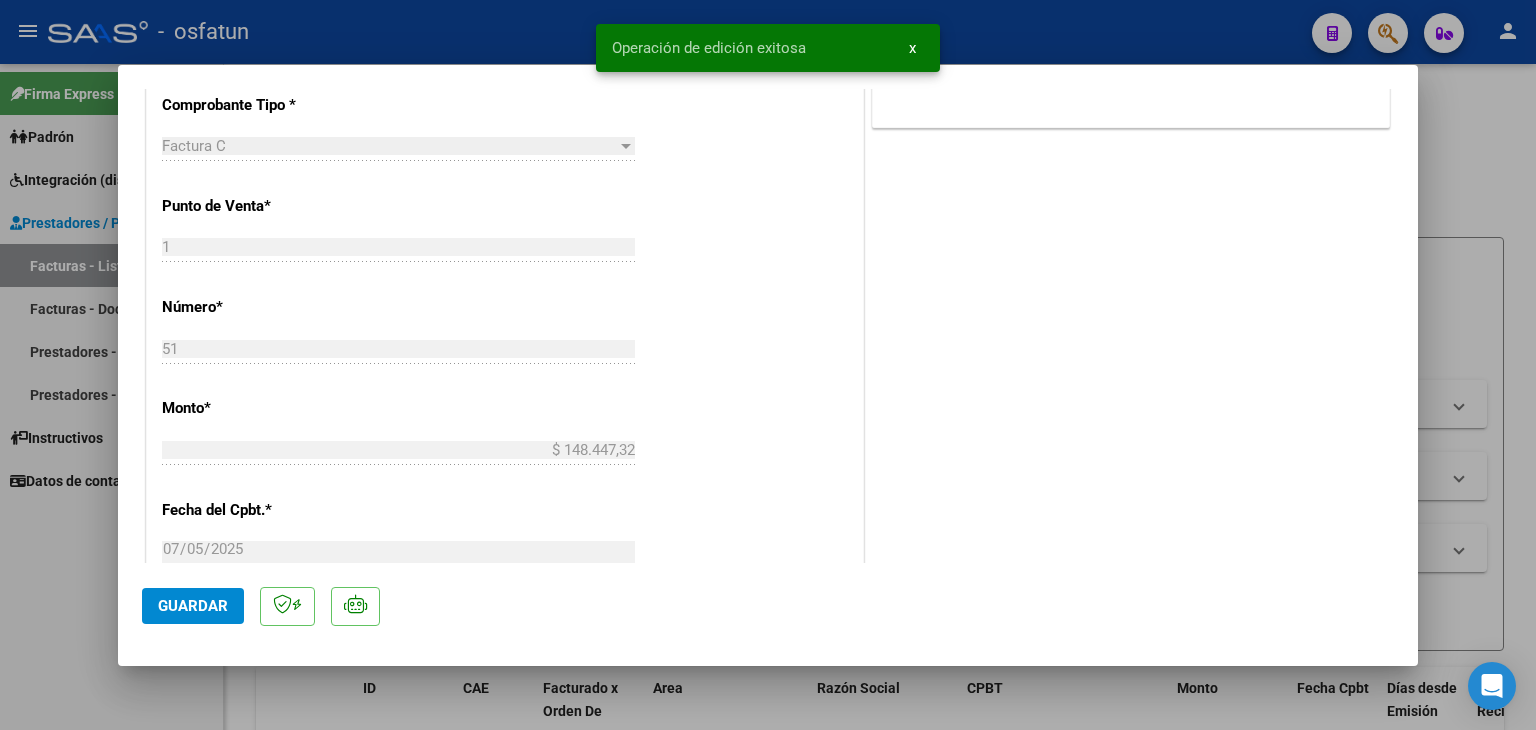 click at bounding box center [768, 365] 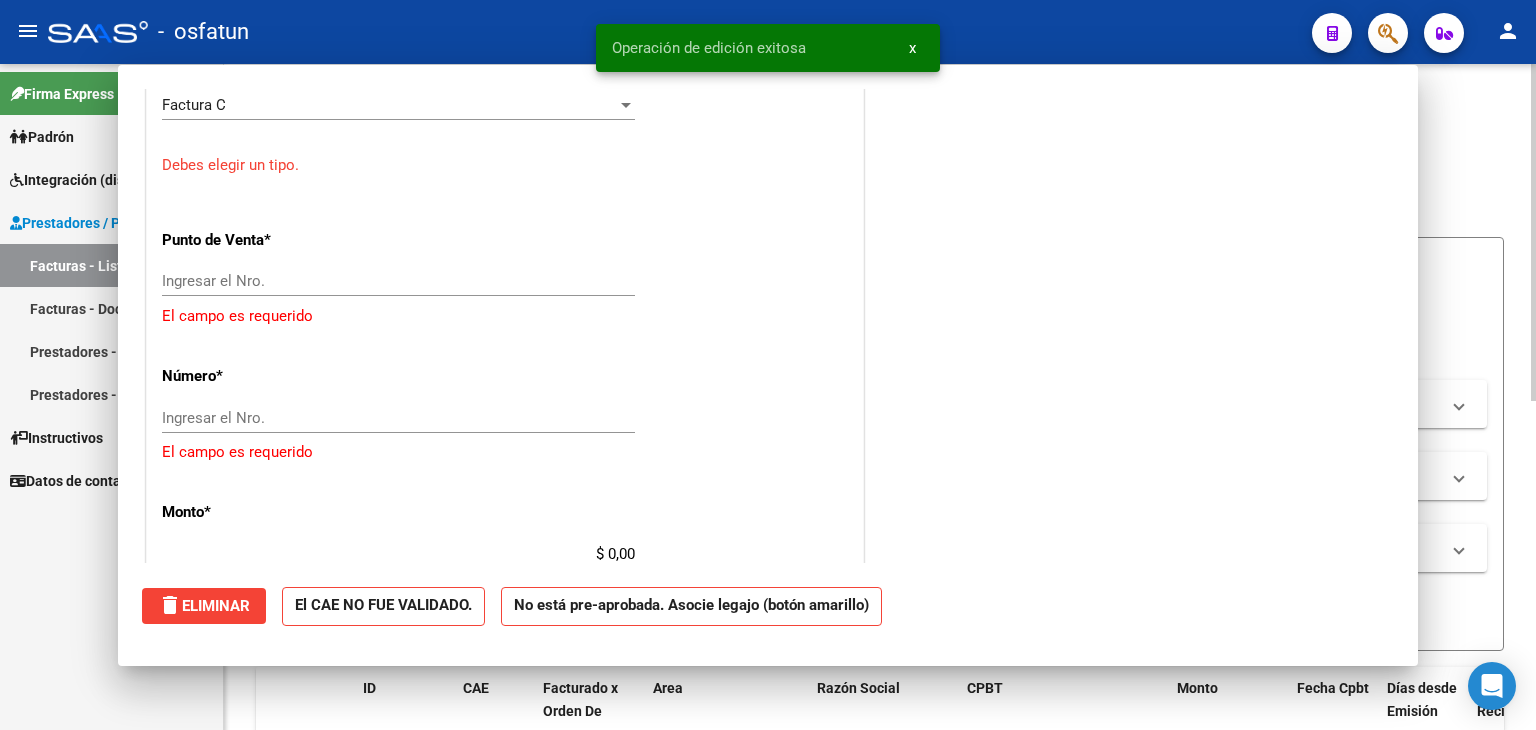 scroll, scrollTop: 859, scrollLeft: 0, axis: vertical 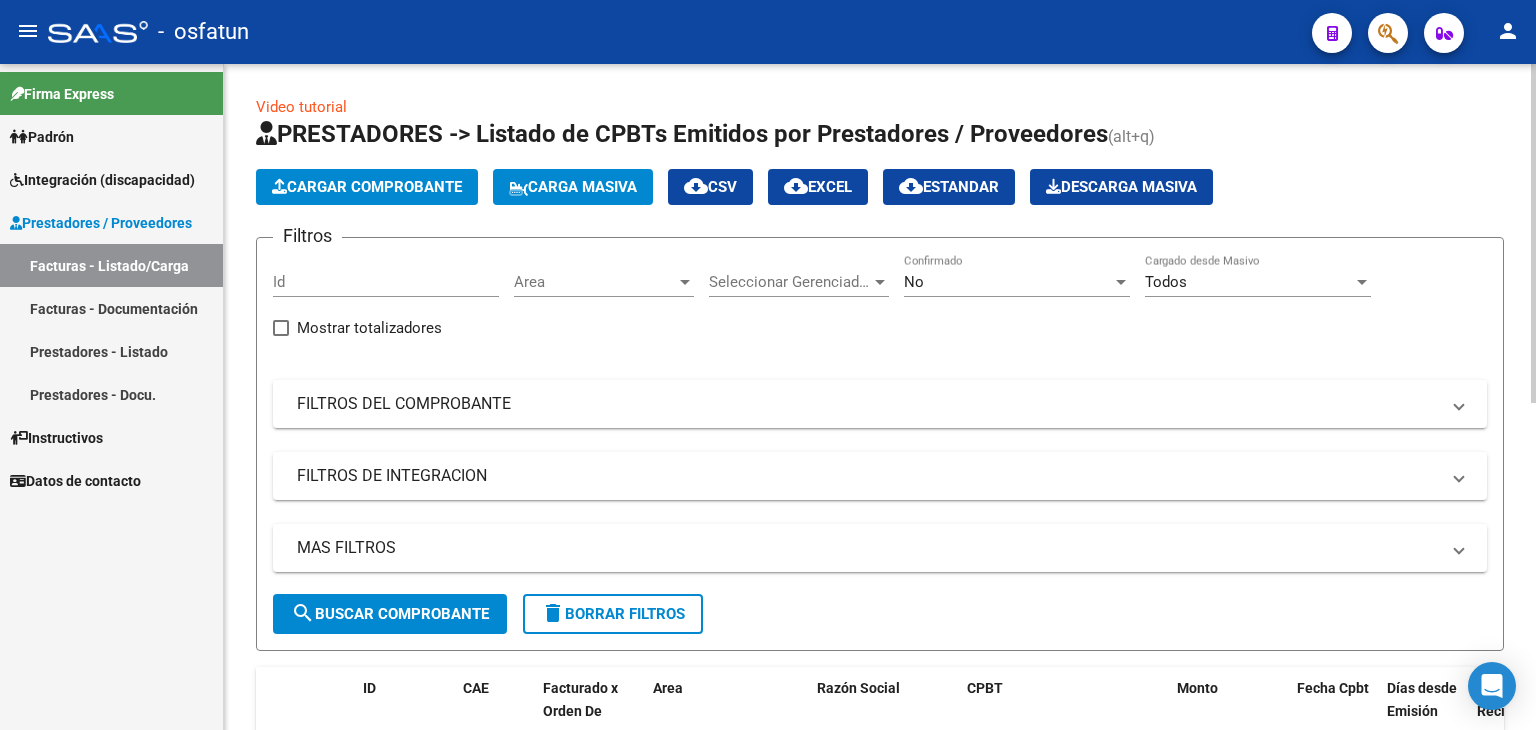 click on "Cargar Comprobante" 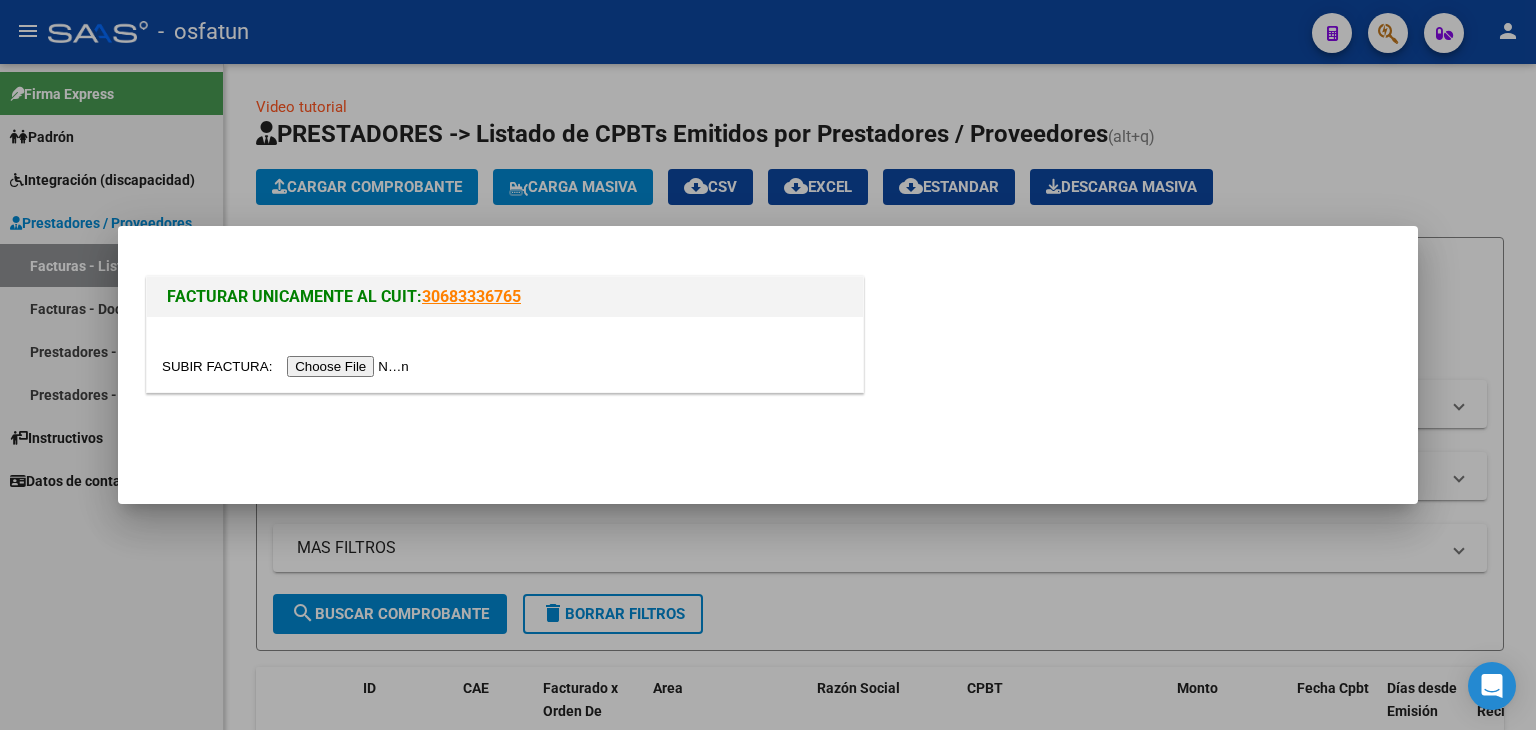 click at bounding box center [288, 366] 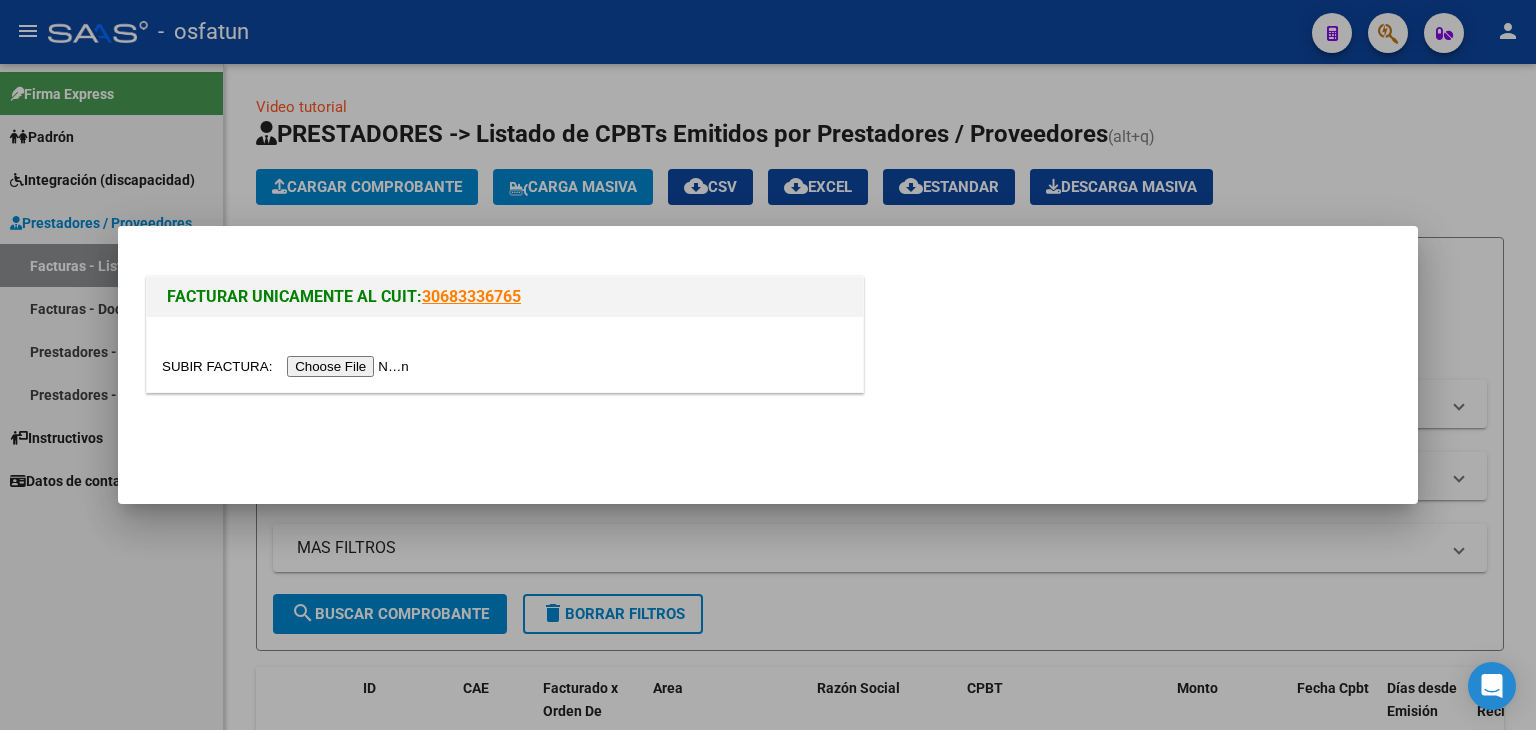 click at bounding box center [288, 366] 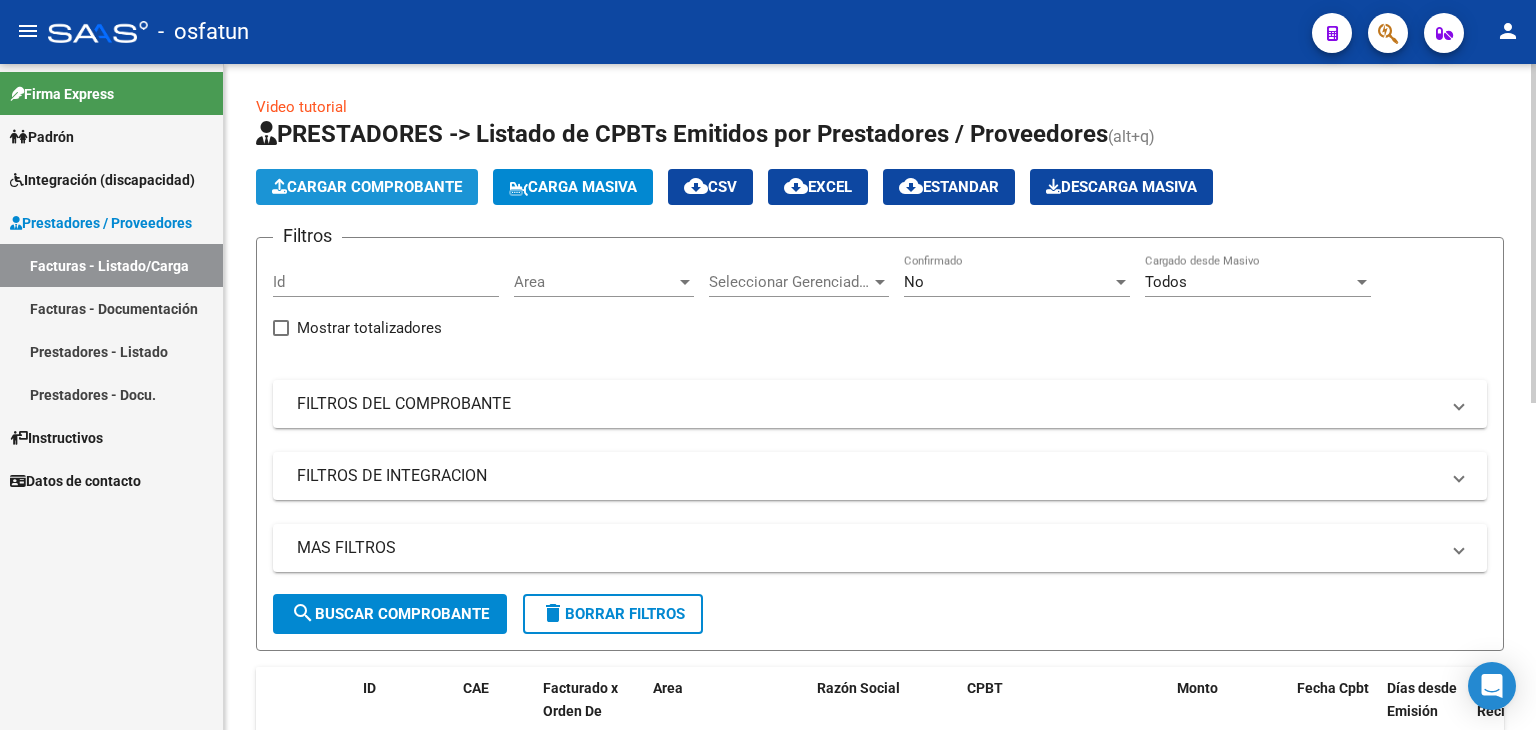 click on "Cargar Comprobante" 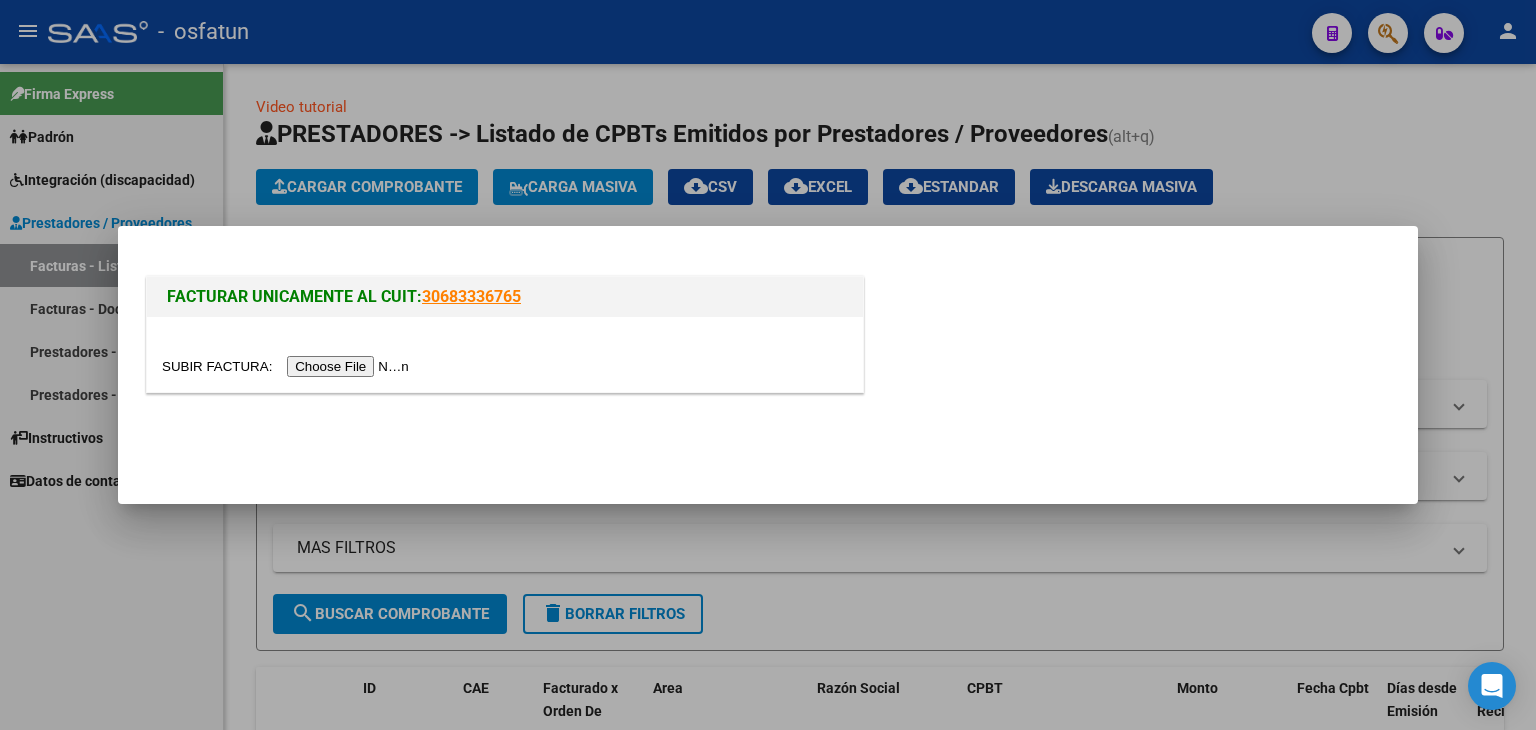 click at bounding box center [288, 366] 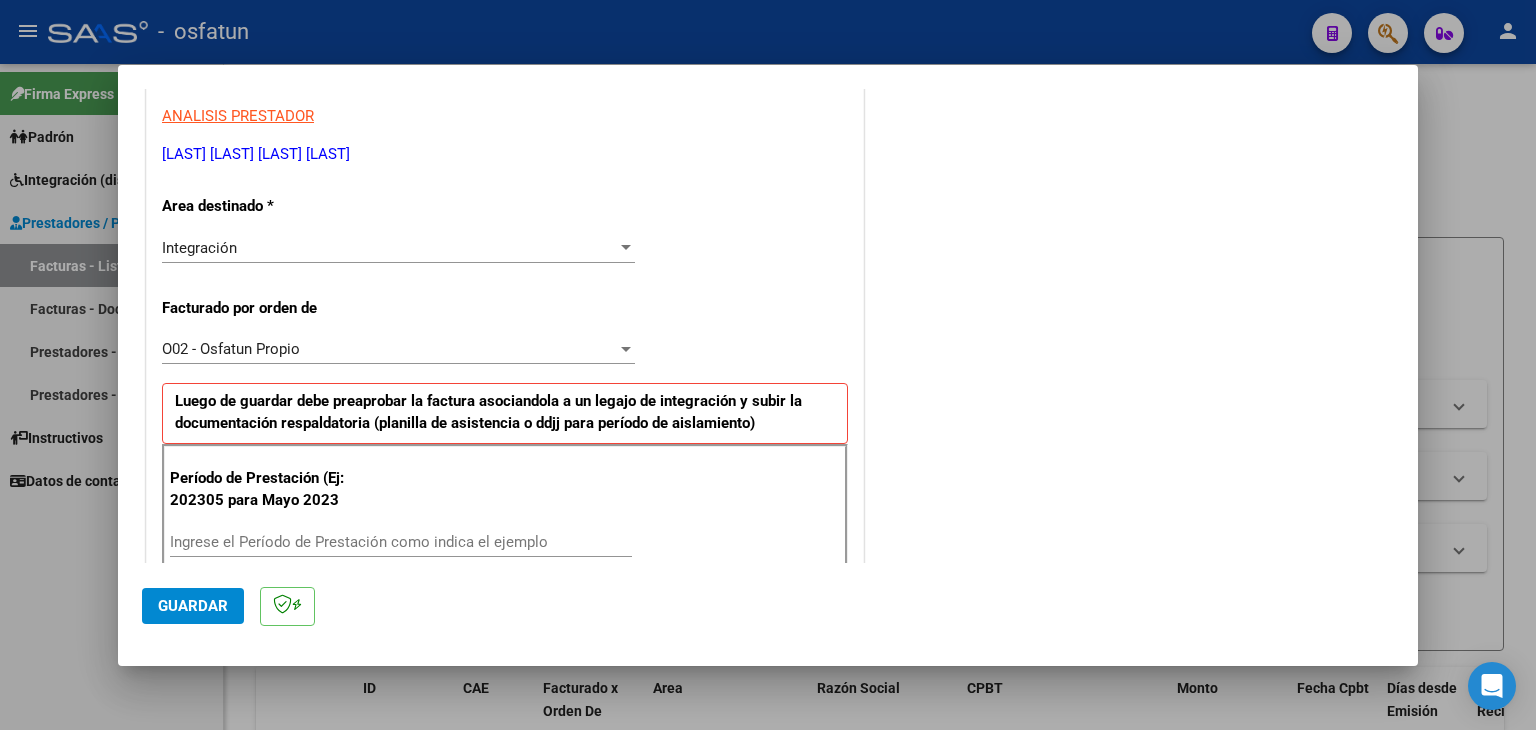 scroll, scrollTop: 400, scrollLeft: 0, axis: vertical 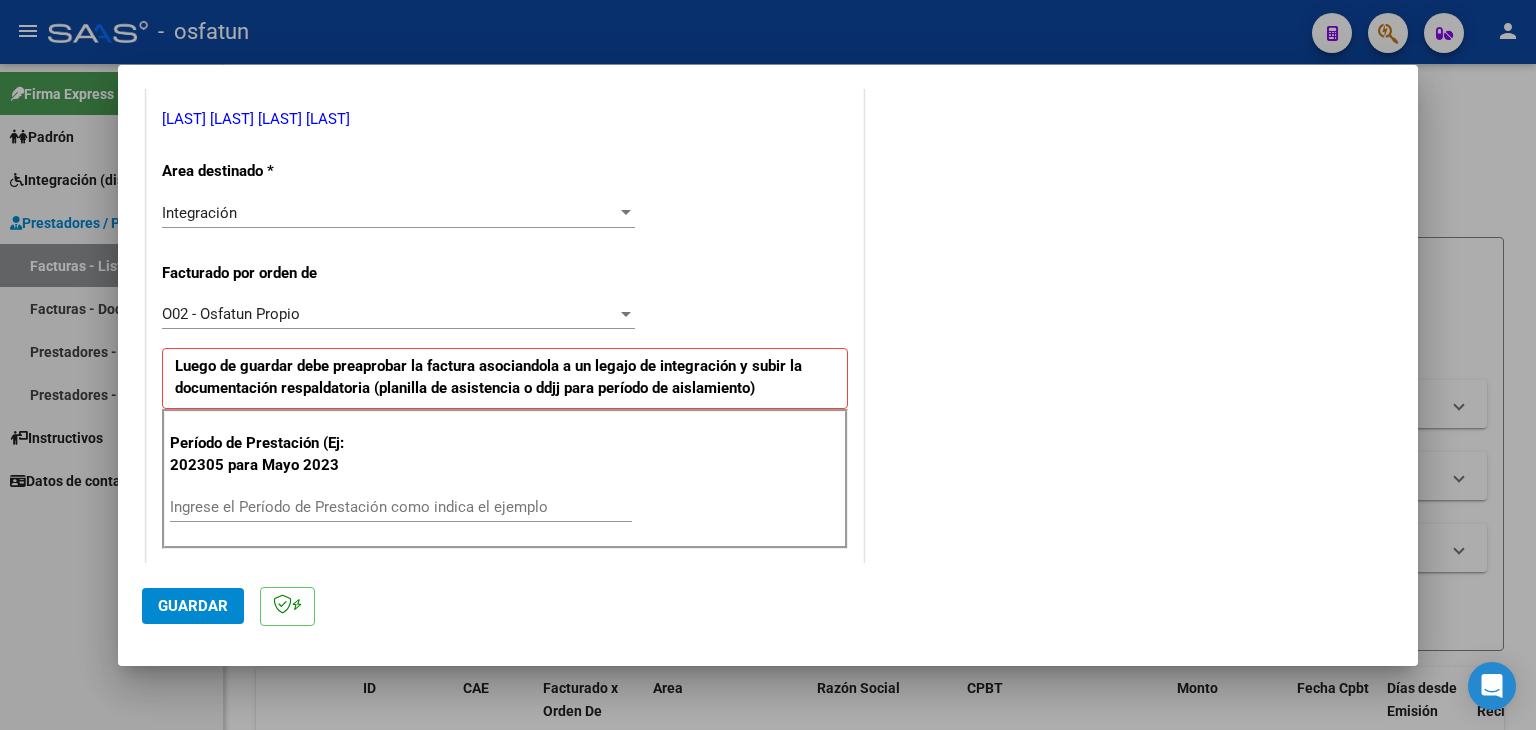click on "Ingrese el Período de Prestación como indica el ejemplo" at bounding box center [401, 507] 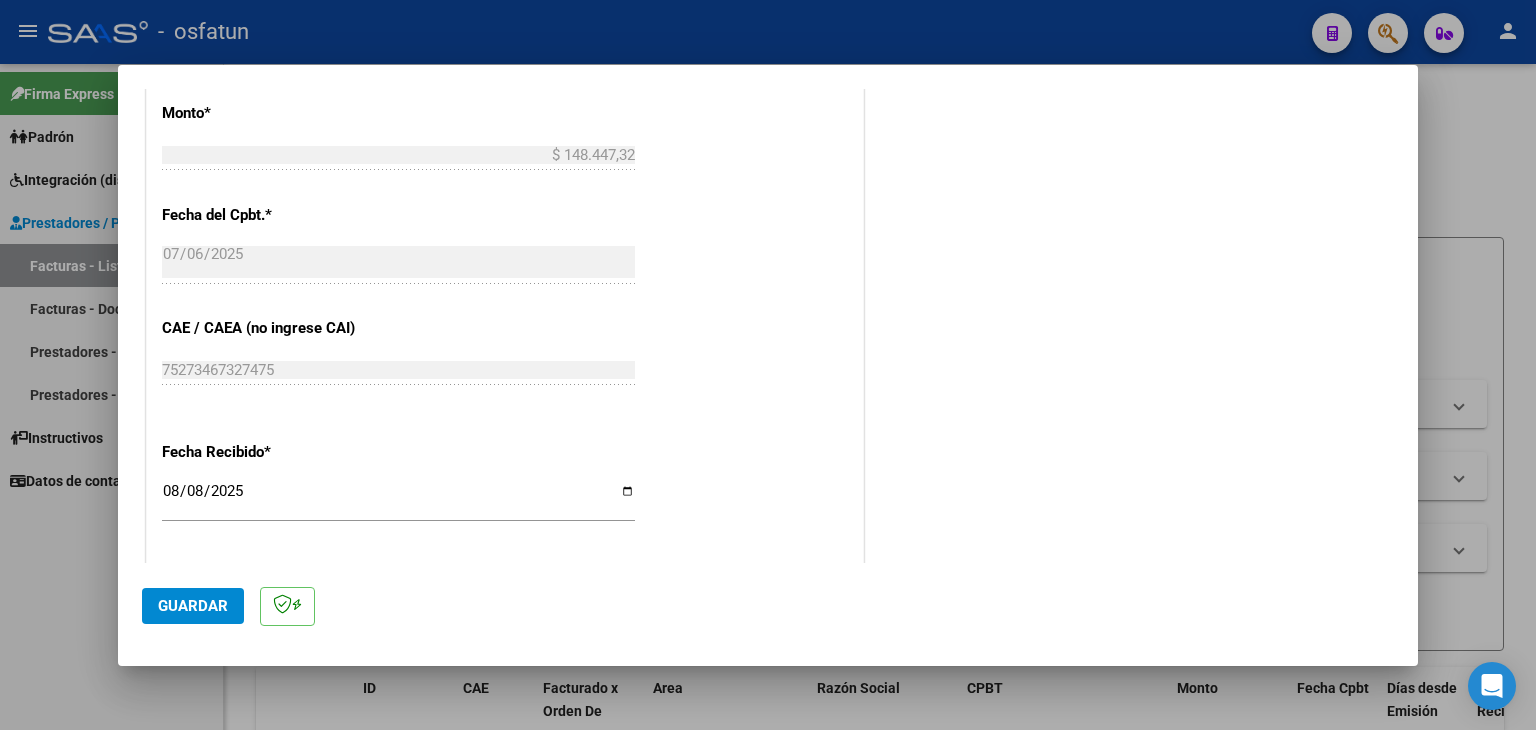 scroll, scrollTop: 1200, scrollLeft: 0, axis: vertical 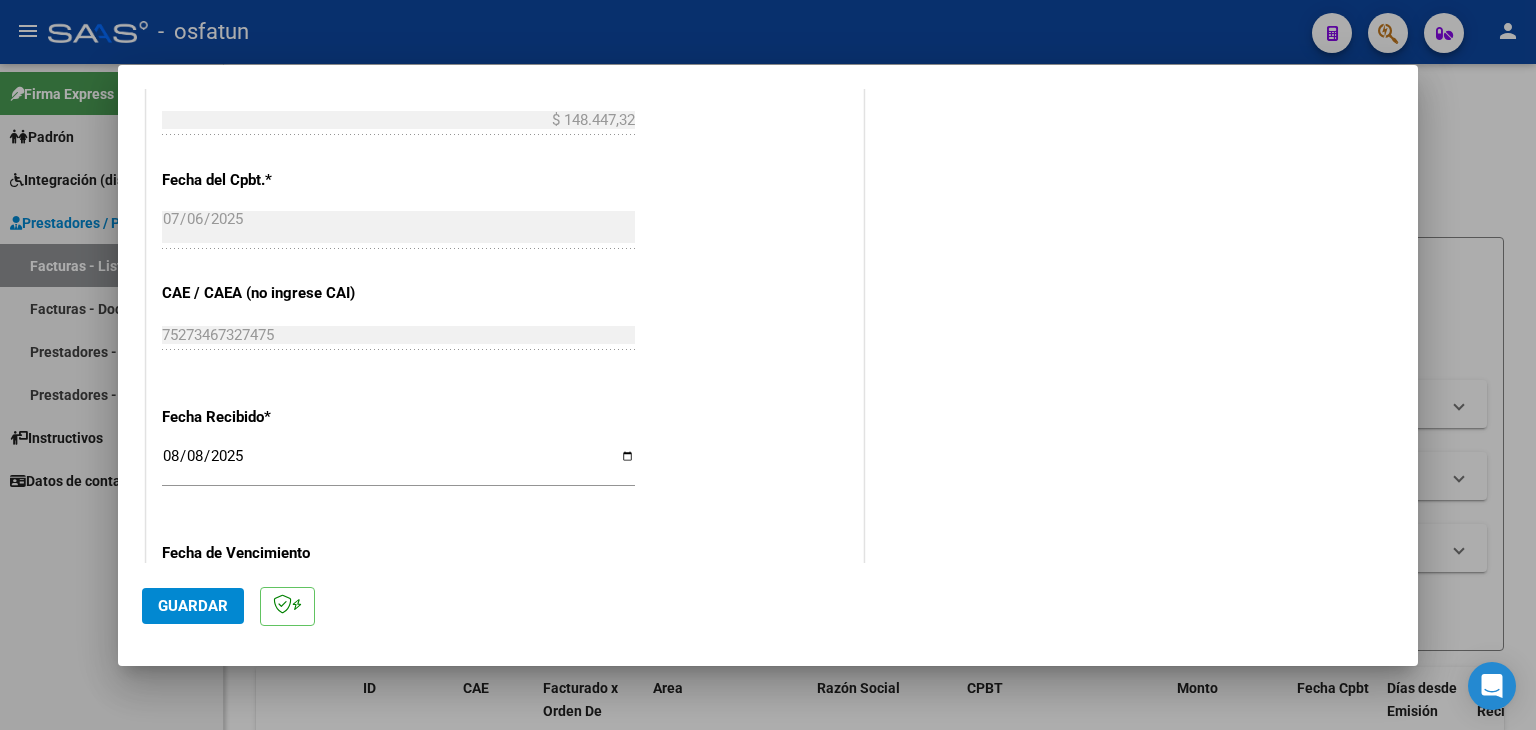 type on "202506" 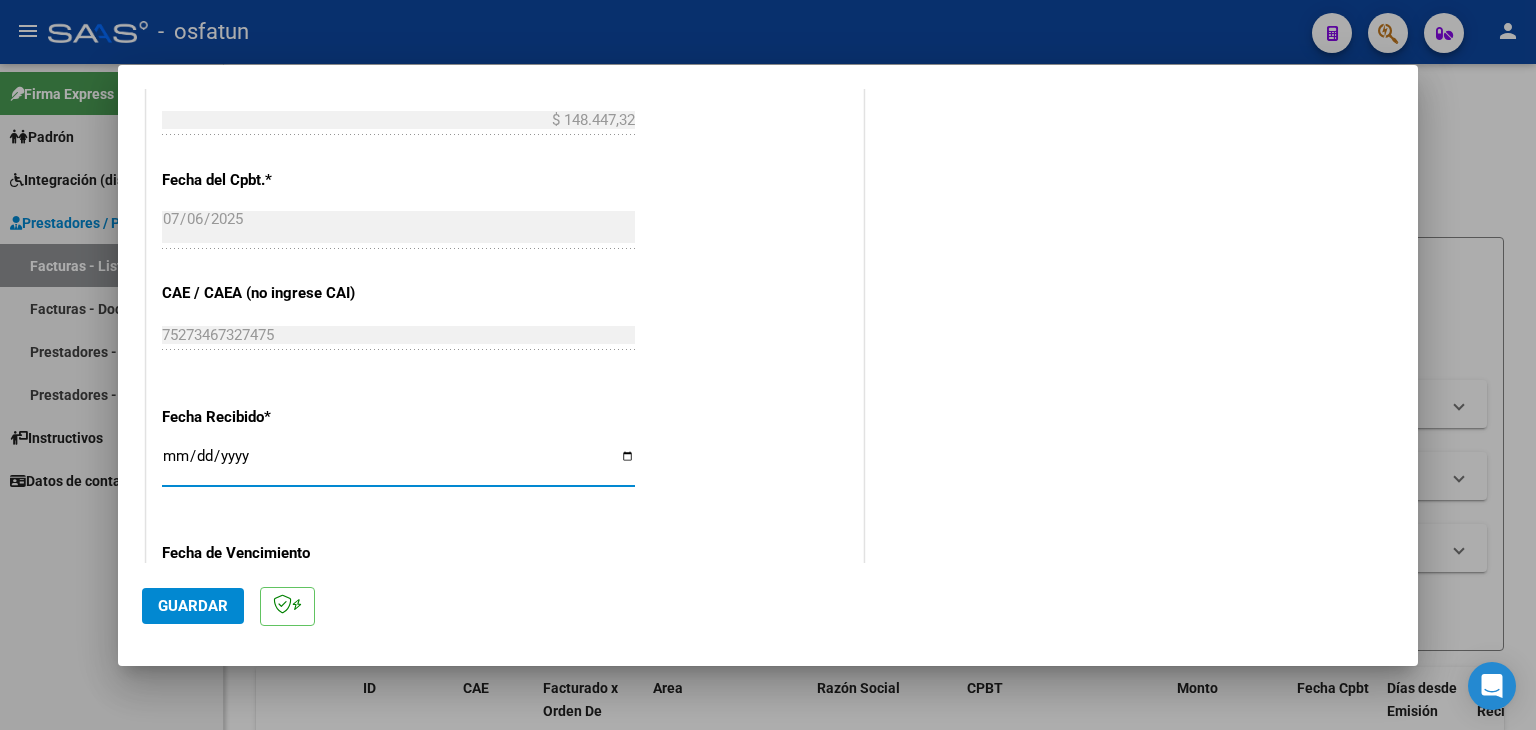 type on "2025-08-06" 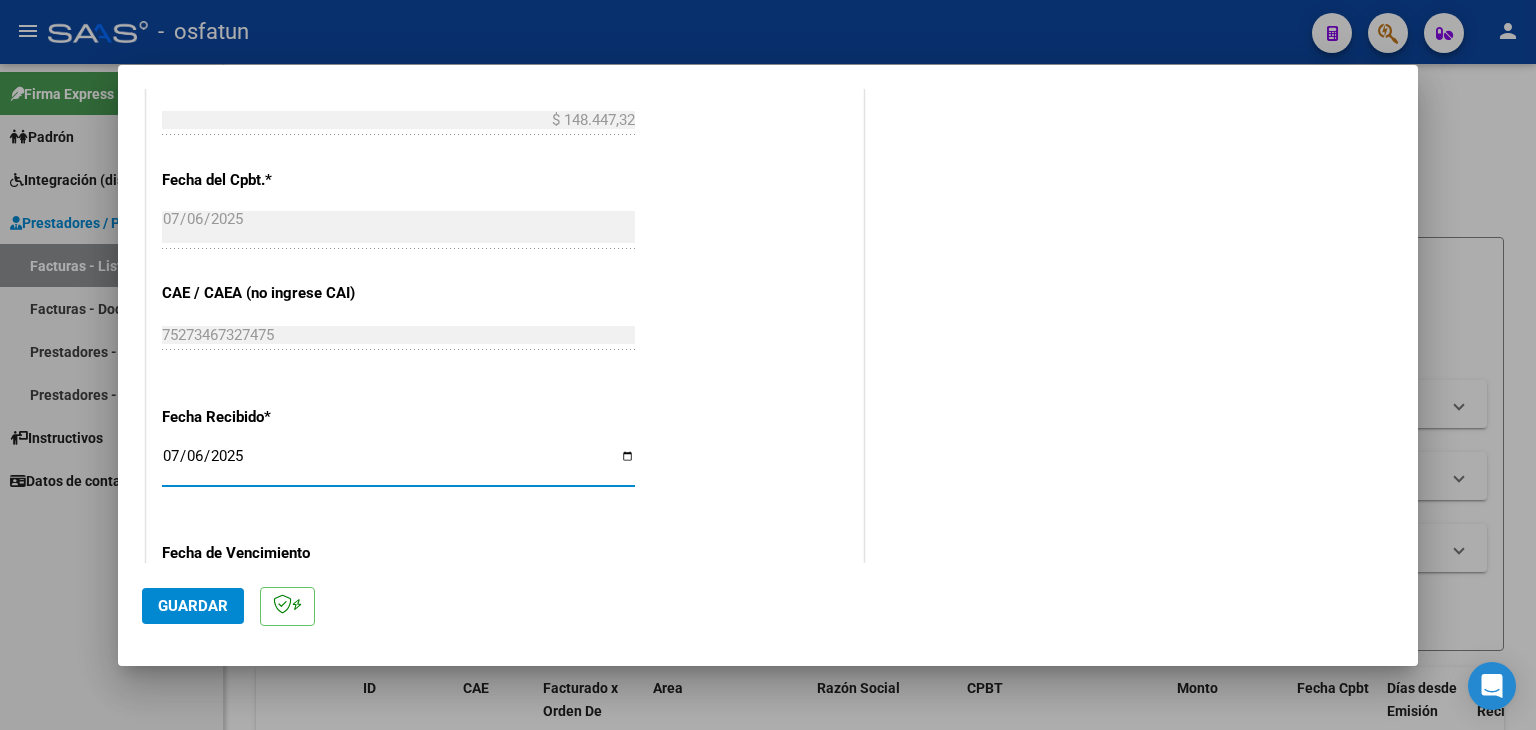 scroll, scrollTop: 1300, scrollLeft: 0, axis: vertical 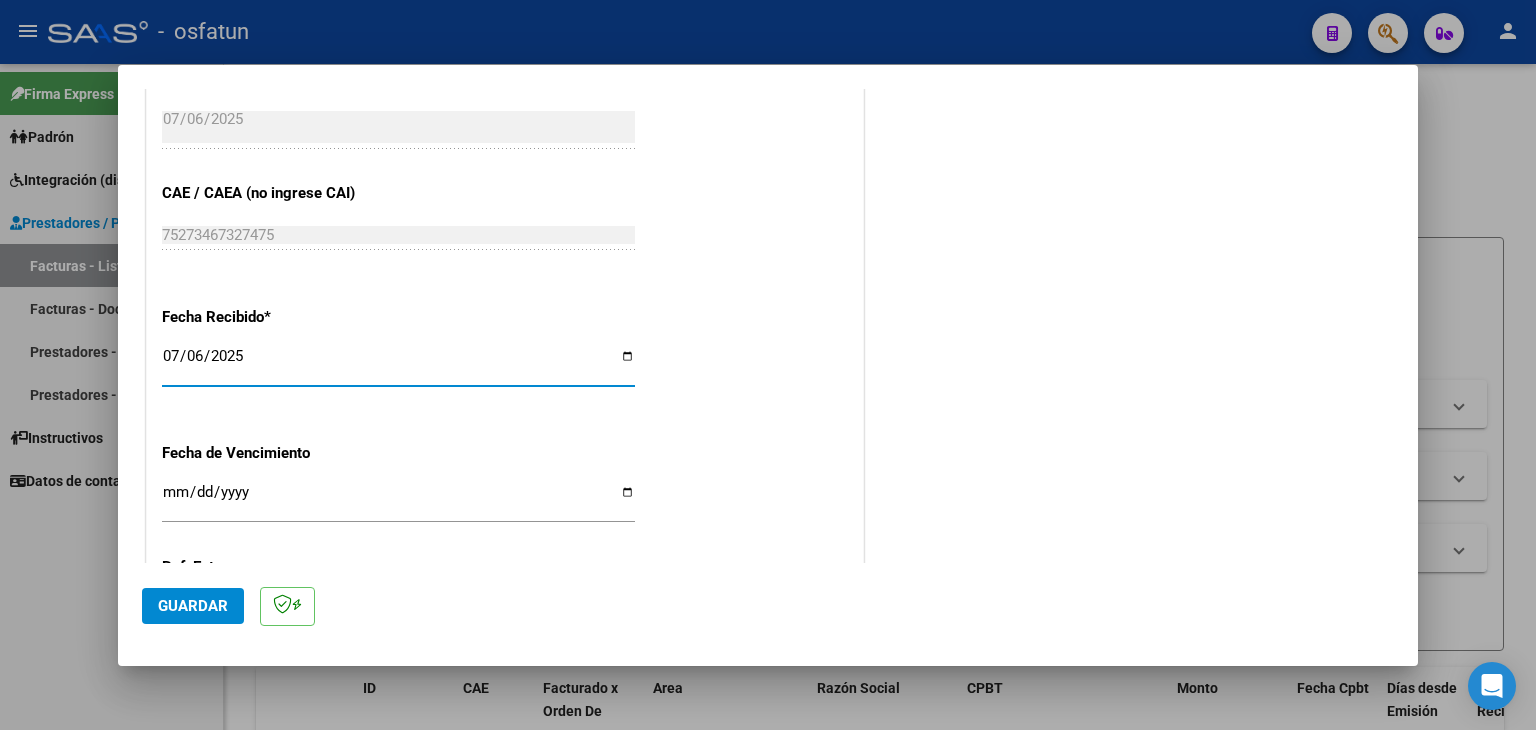 click on "Ingresar la fecha" at bounding box center (398, 500) 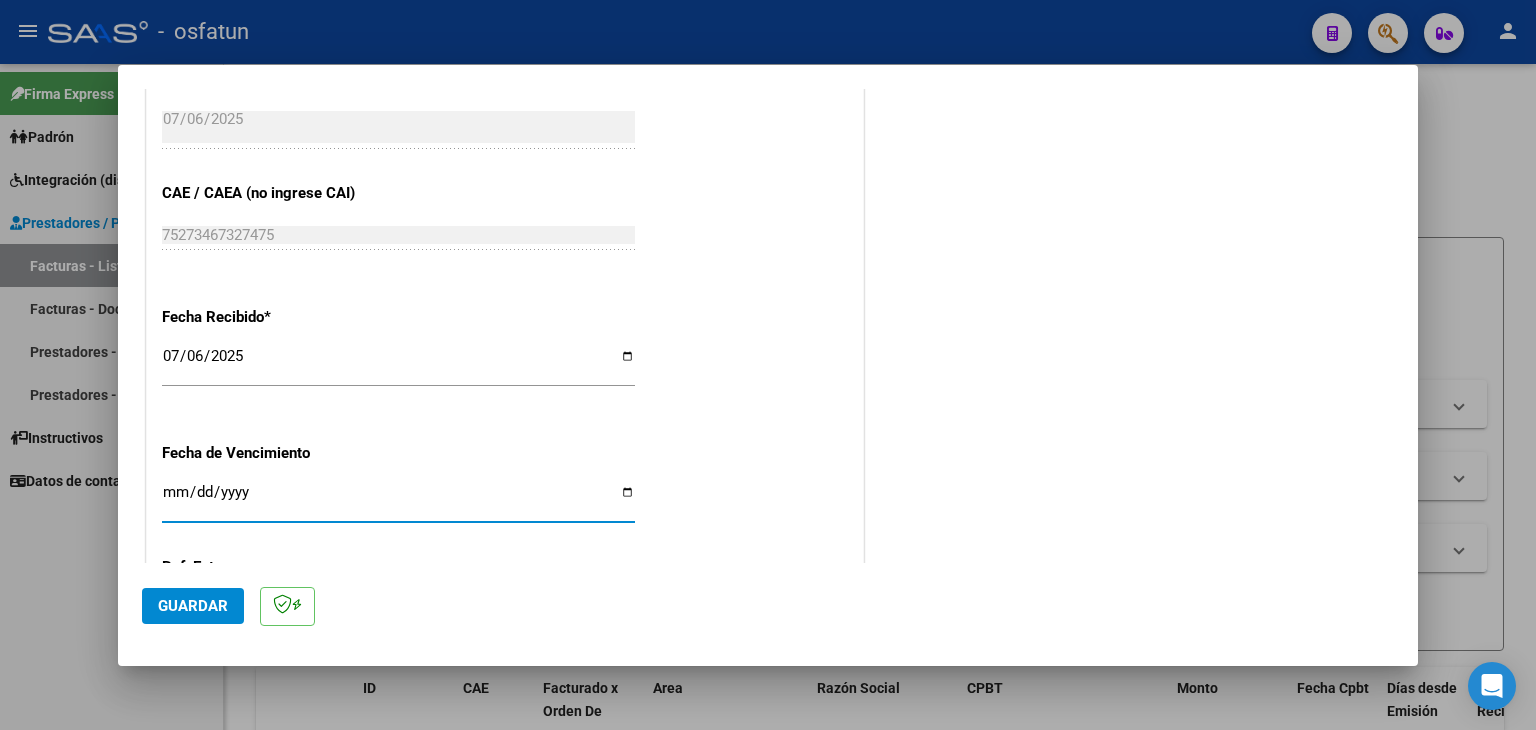 scroll, scrollTop: 1400, scrollLeft: 0, axis: vertical 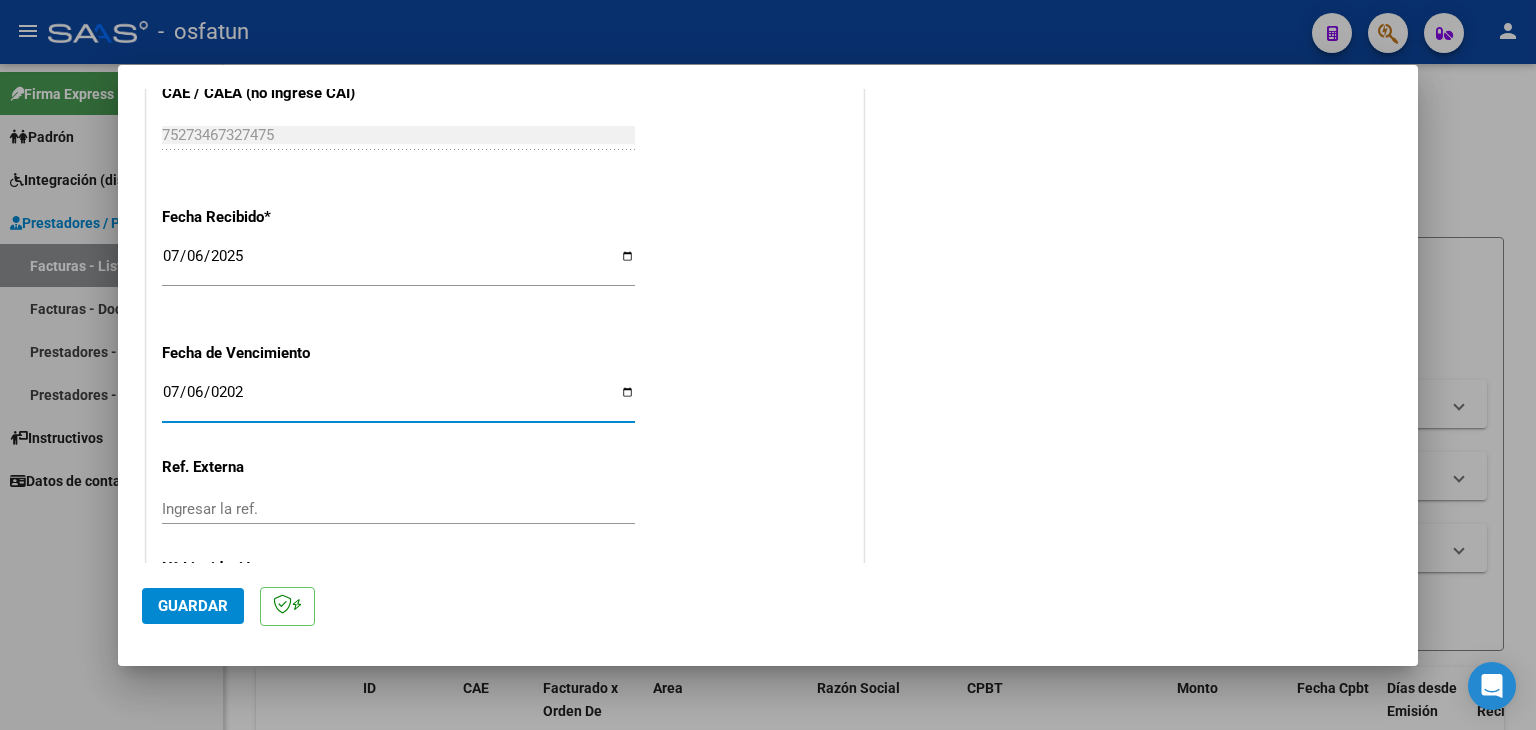 type on "2025-07-06" 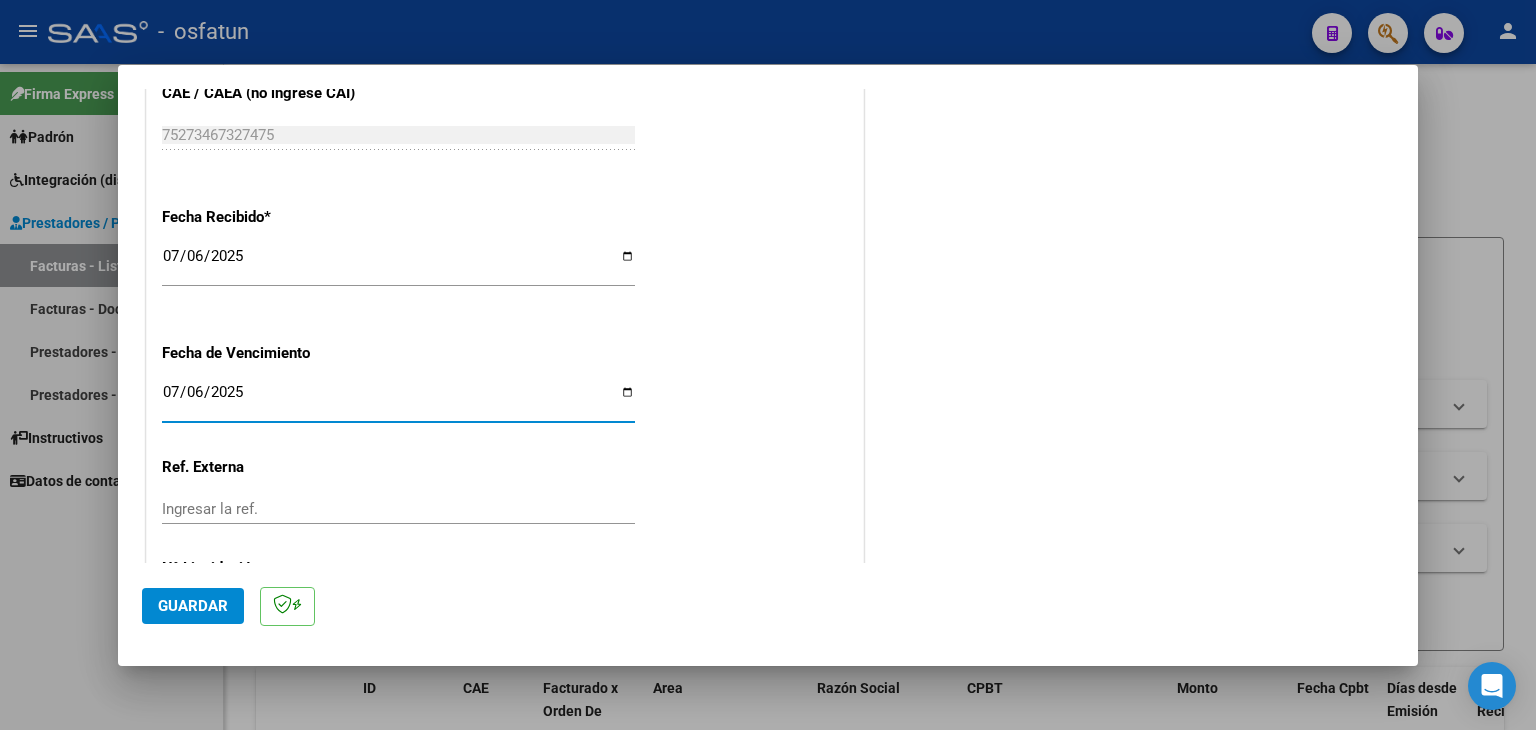 click on "Guardar" 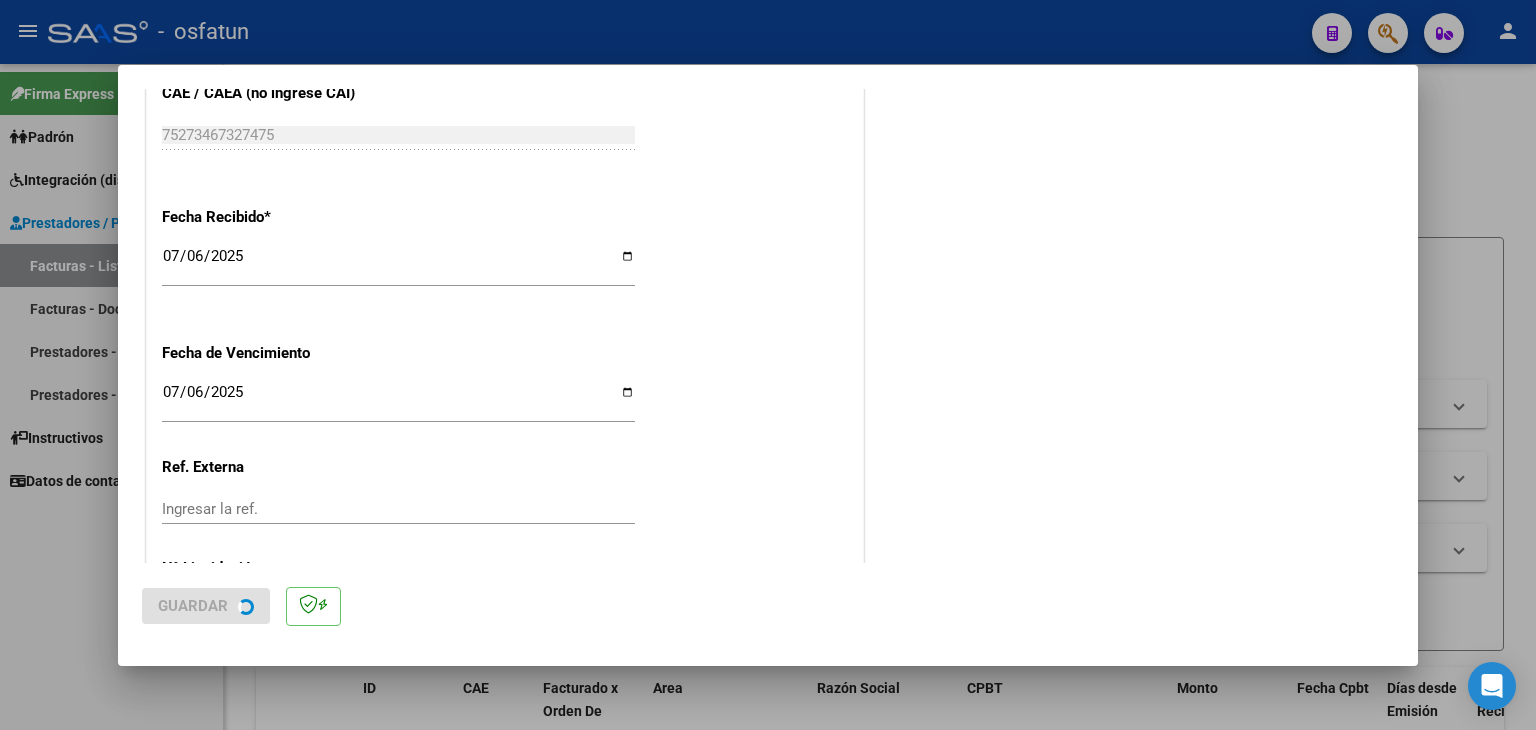 scroll, scrollTop: 0, scrollLeft: 0, axis: both 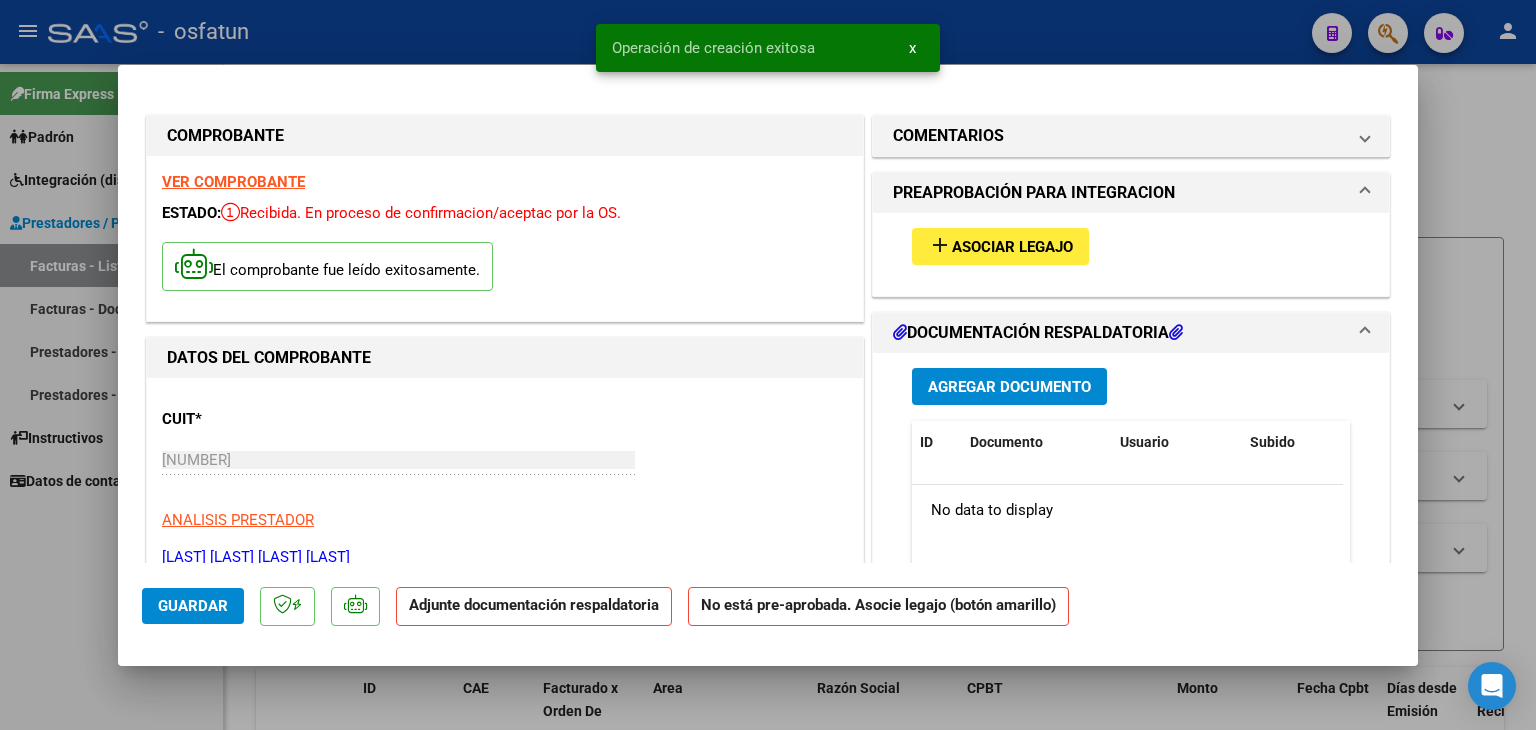 click on "add Asociar Legajo" at bounding box center [1000, 246] 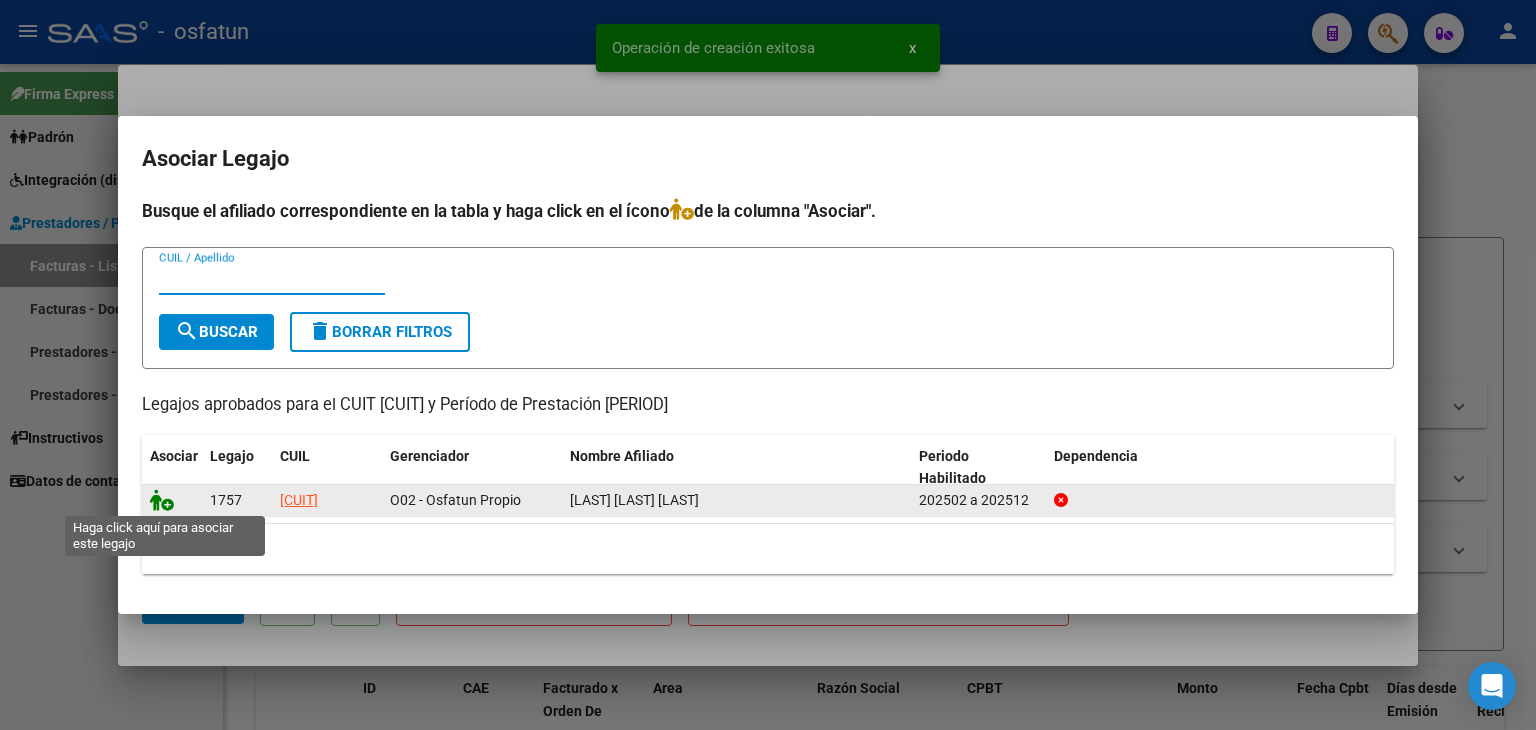 click 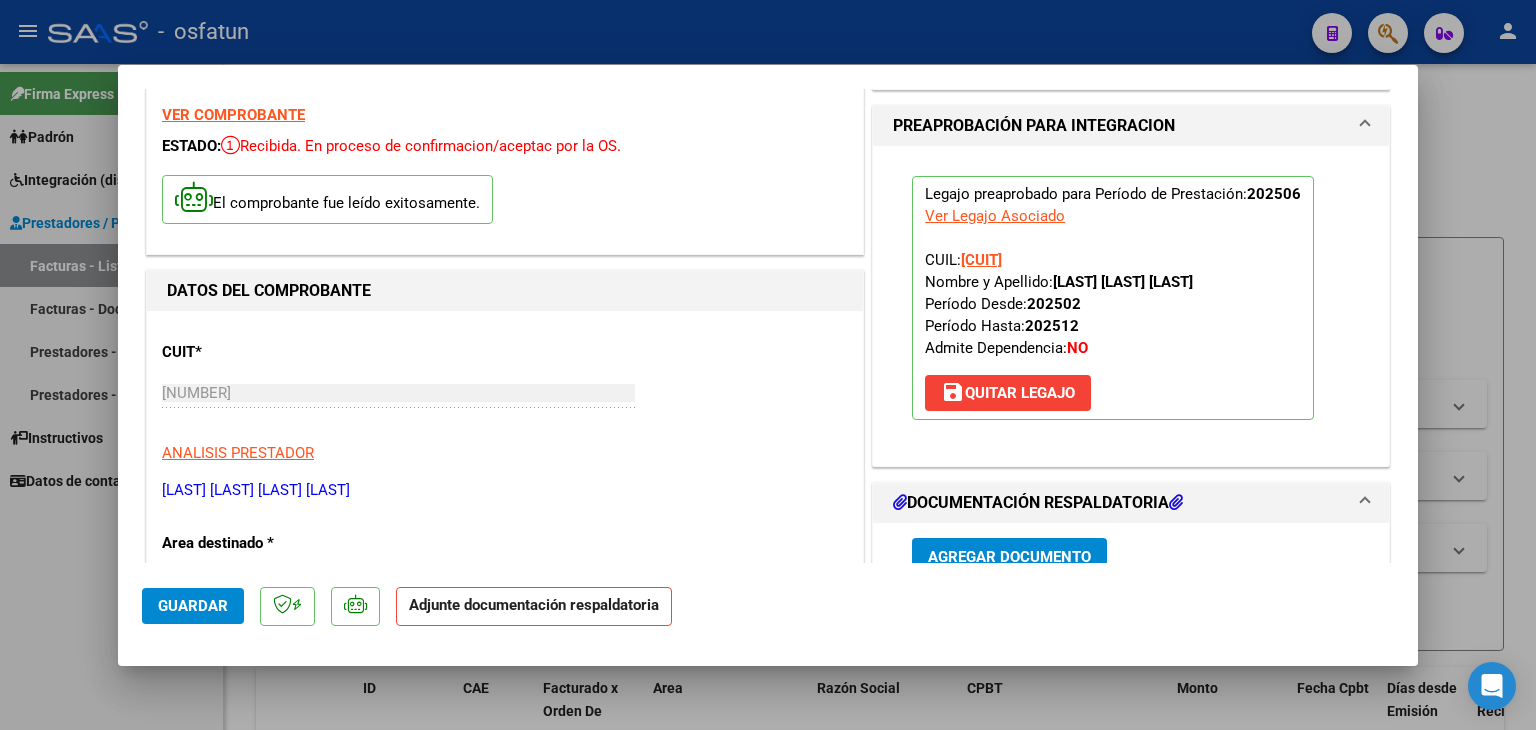 scroll, scrollTop: 200, scrollLeft: 0, axis: vertical 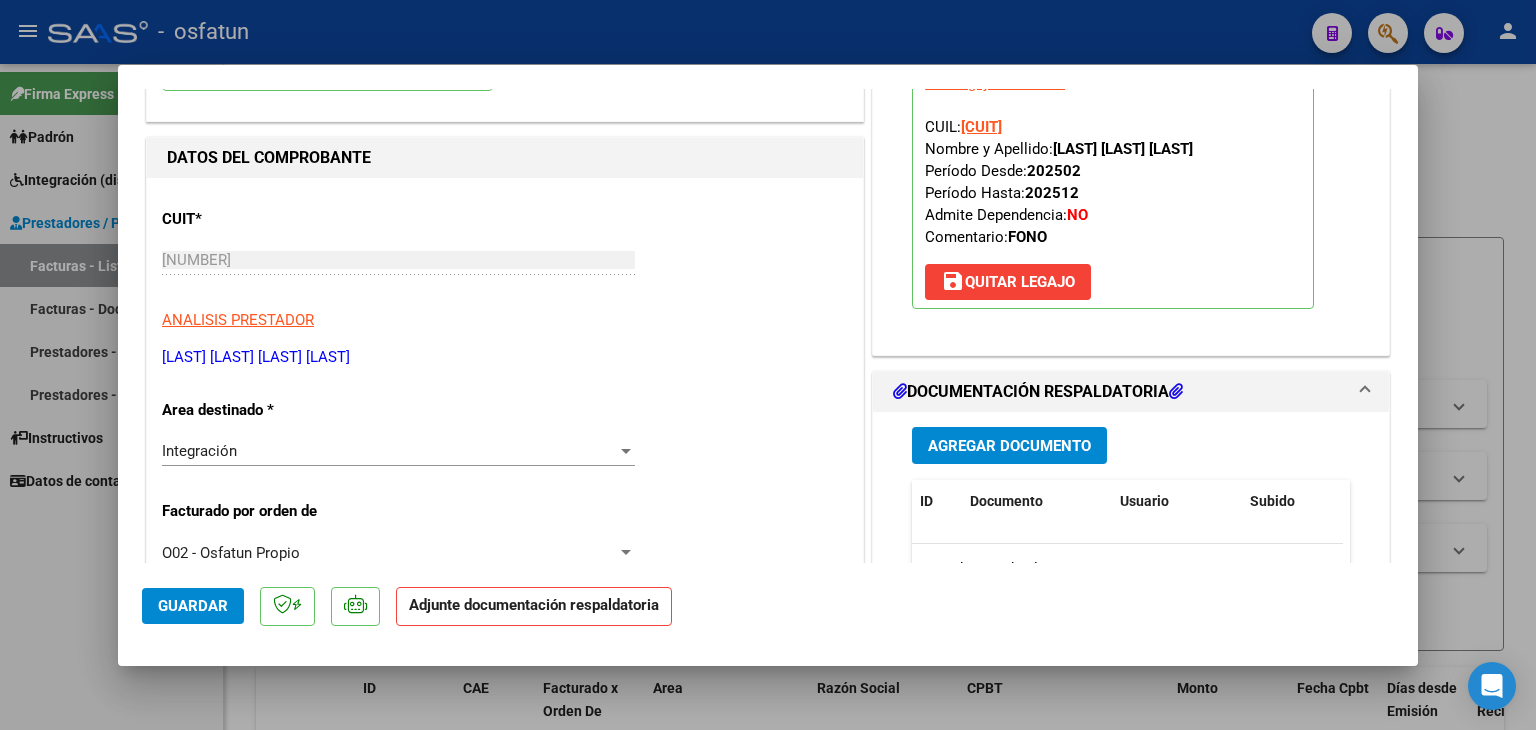 click on "Agregar Documento" at bounding box center (1009, 446) 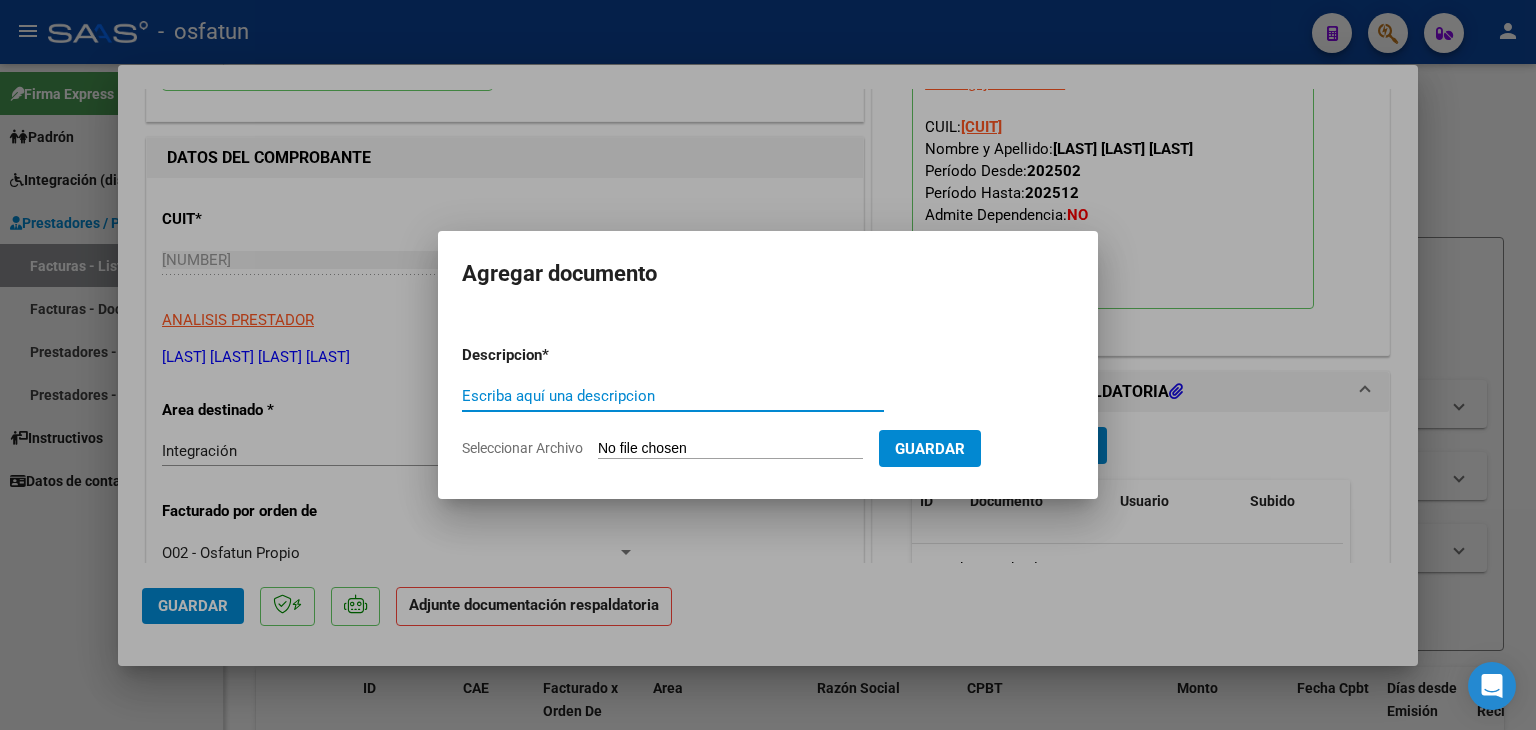 click on "Escriba aquí una descripcion" at bounding box center (673, 396) 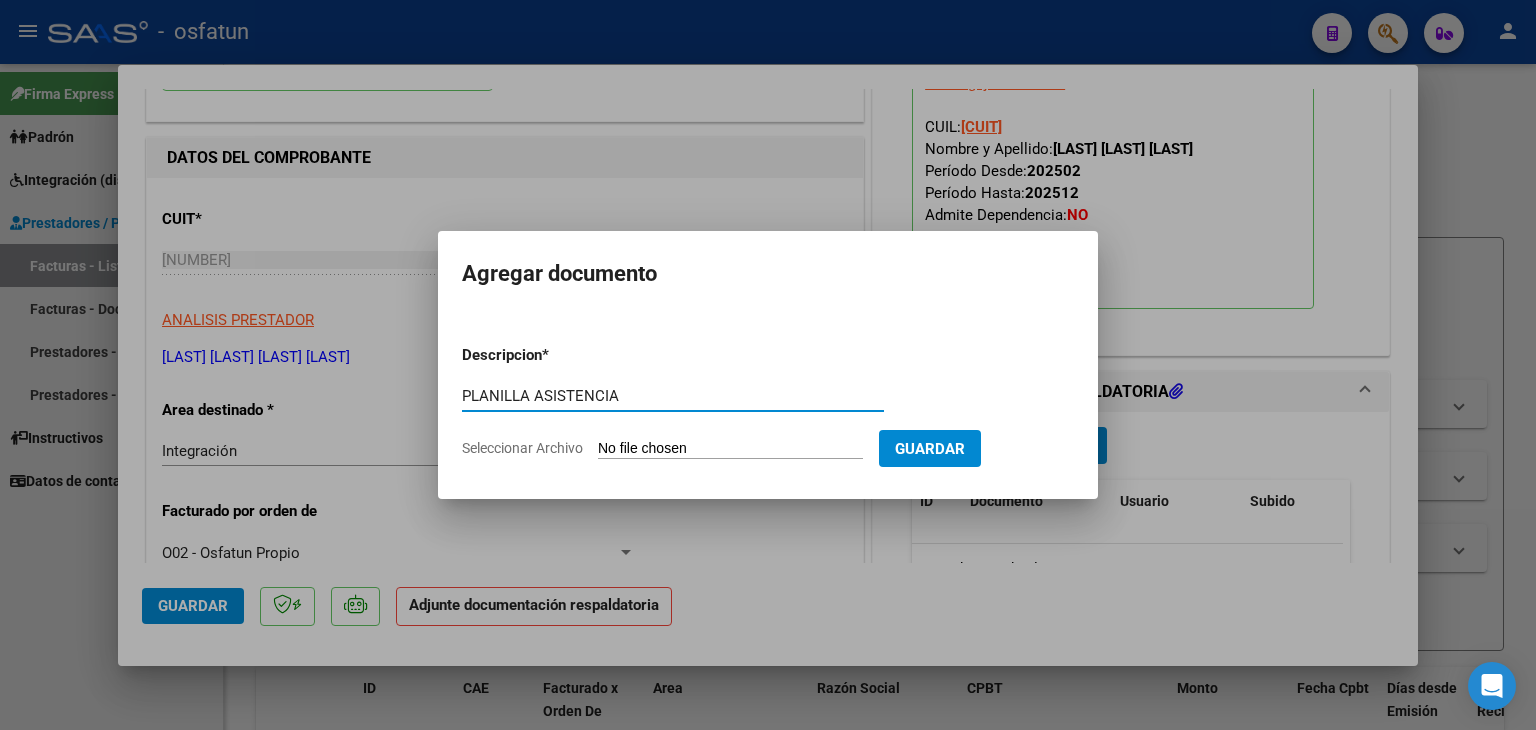 type on "PLANILLA ASISTENCIA" 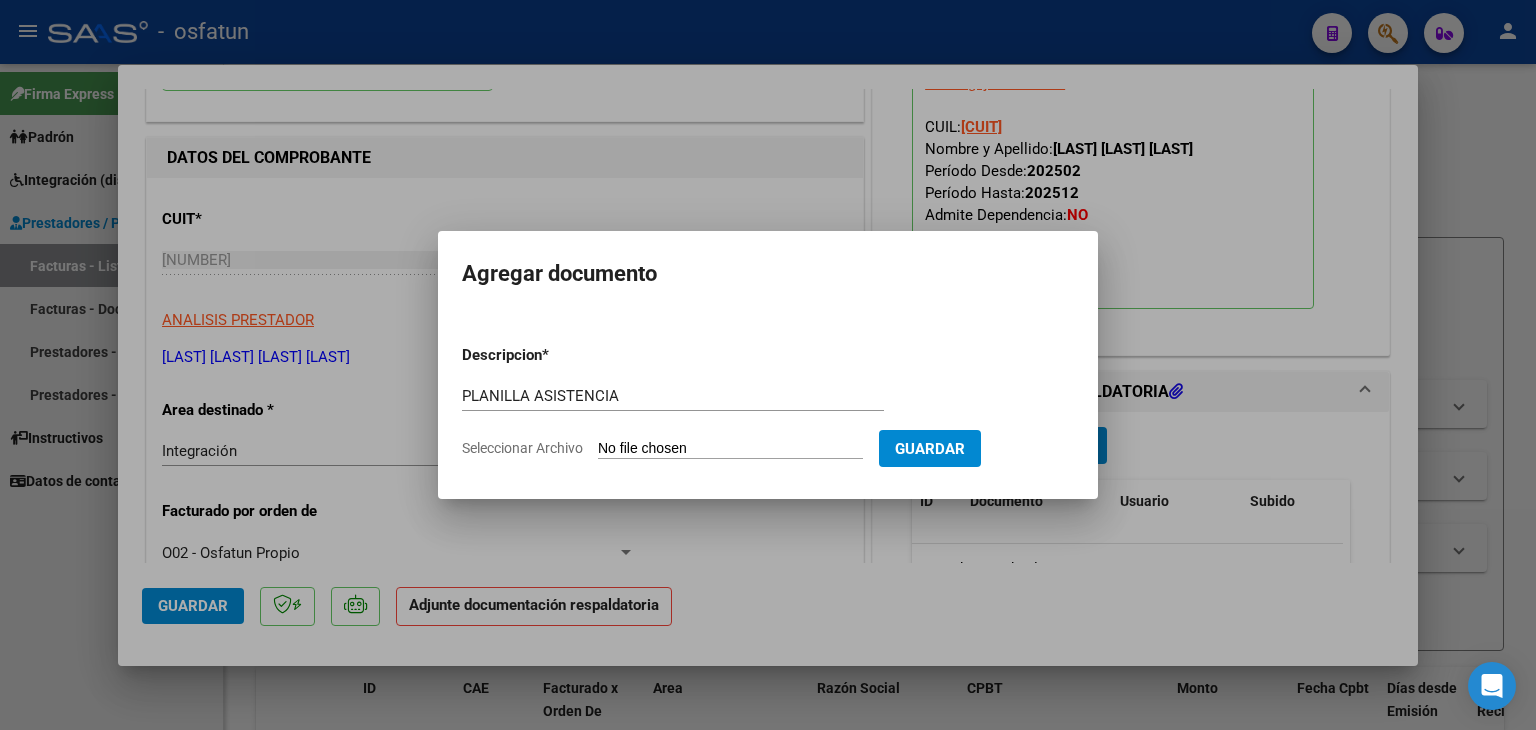 click on "Descripcion  *   PLANILLA ASISTENCIA Escriba aquí una descripcion  Seleccionar Archivo Guardar" at bounding box center (768, 402) 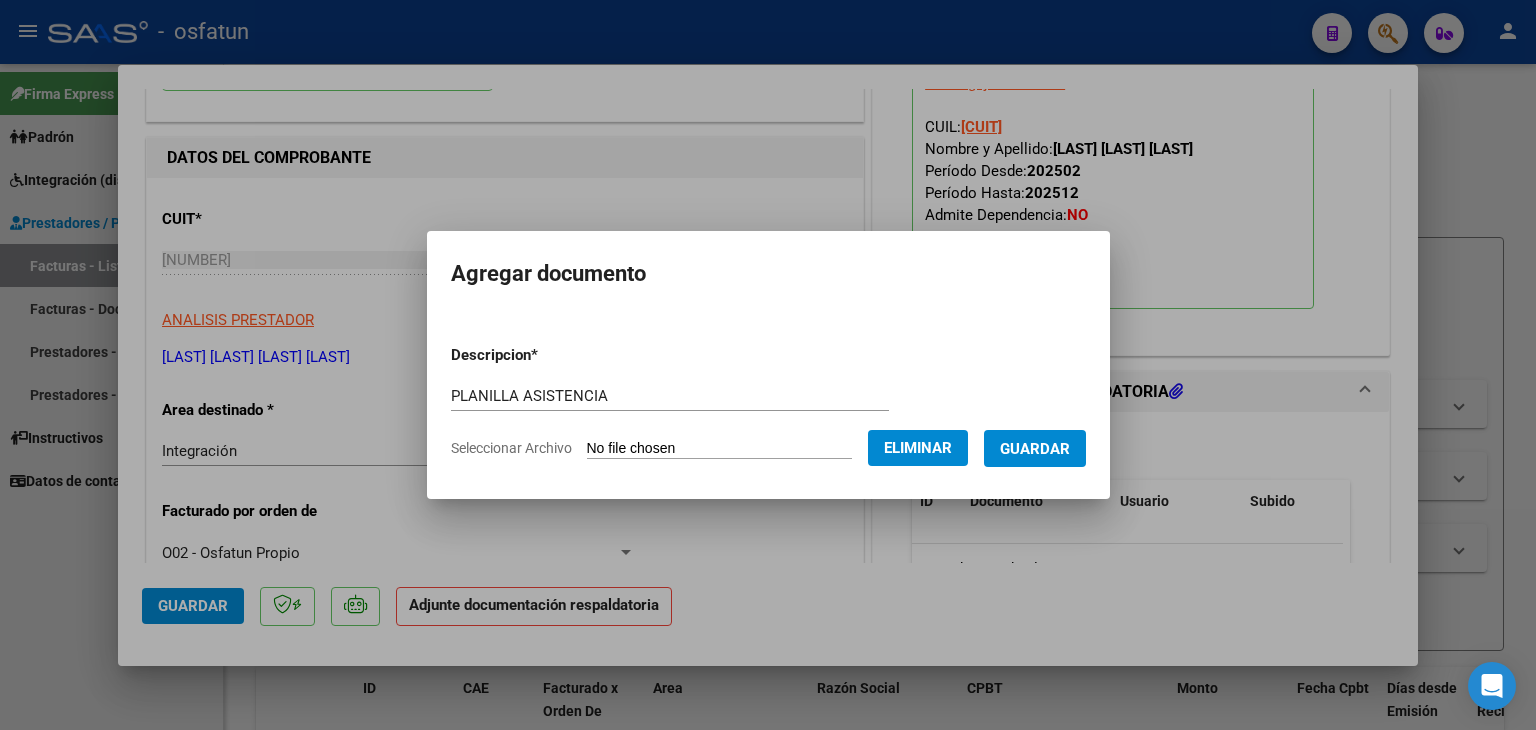 click on "Guardar" at bounding box center (1035, 449) 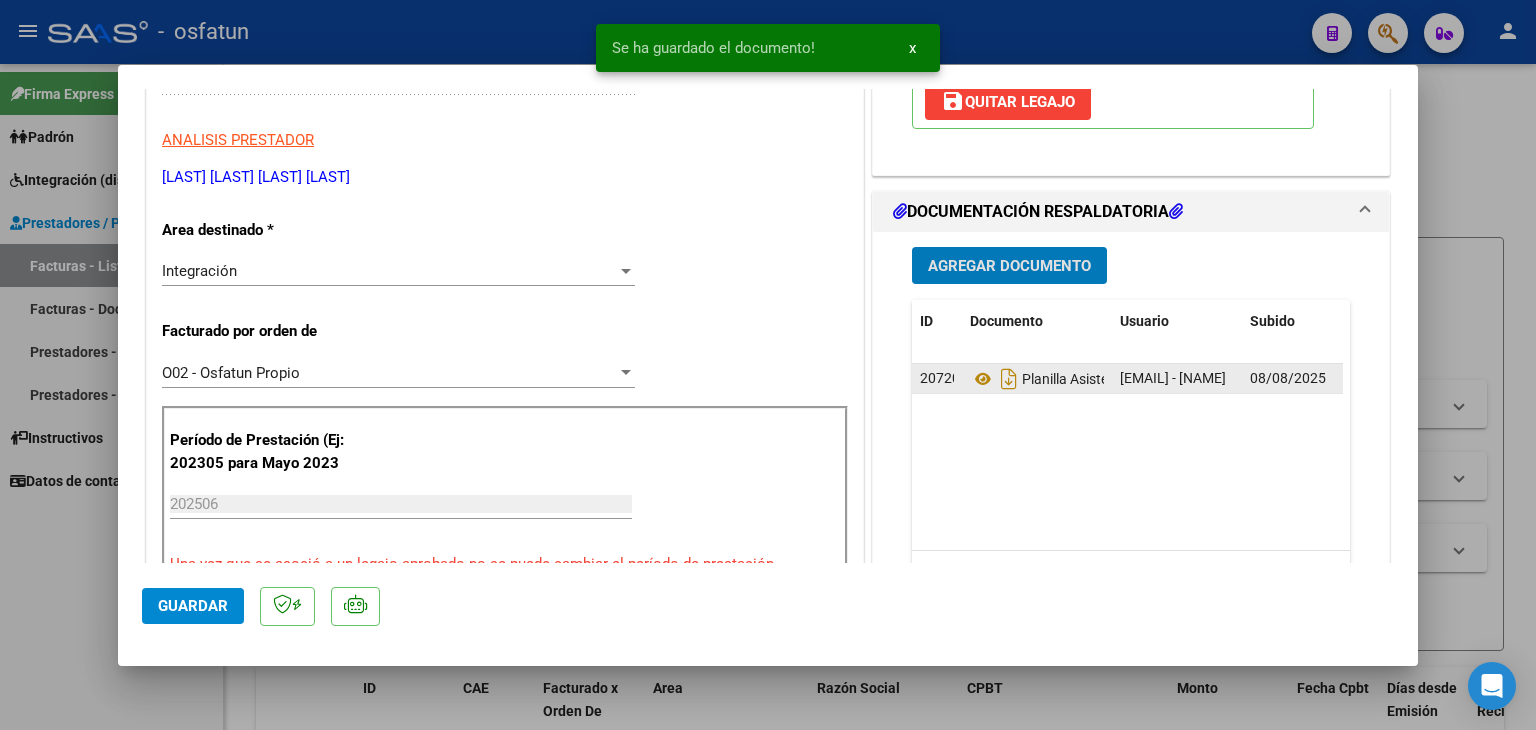 scroll, scrollTop: 400, scrollLeft: 0, axis: vertical 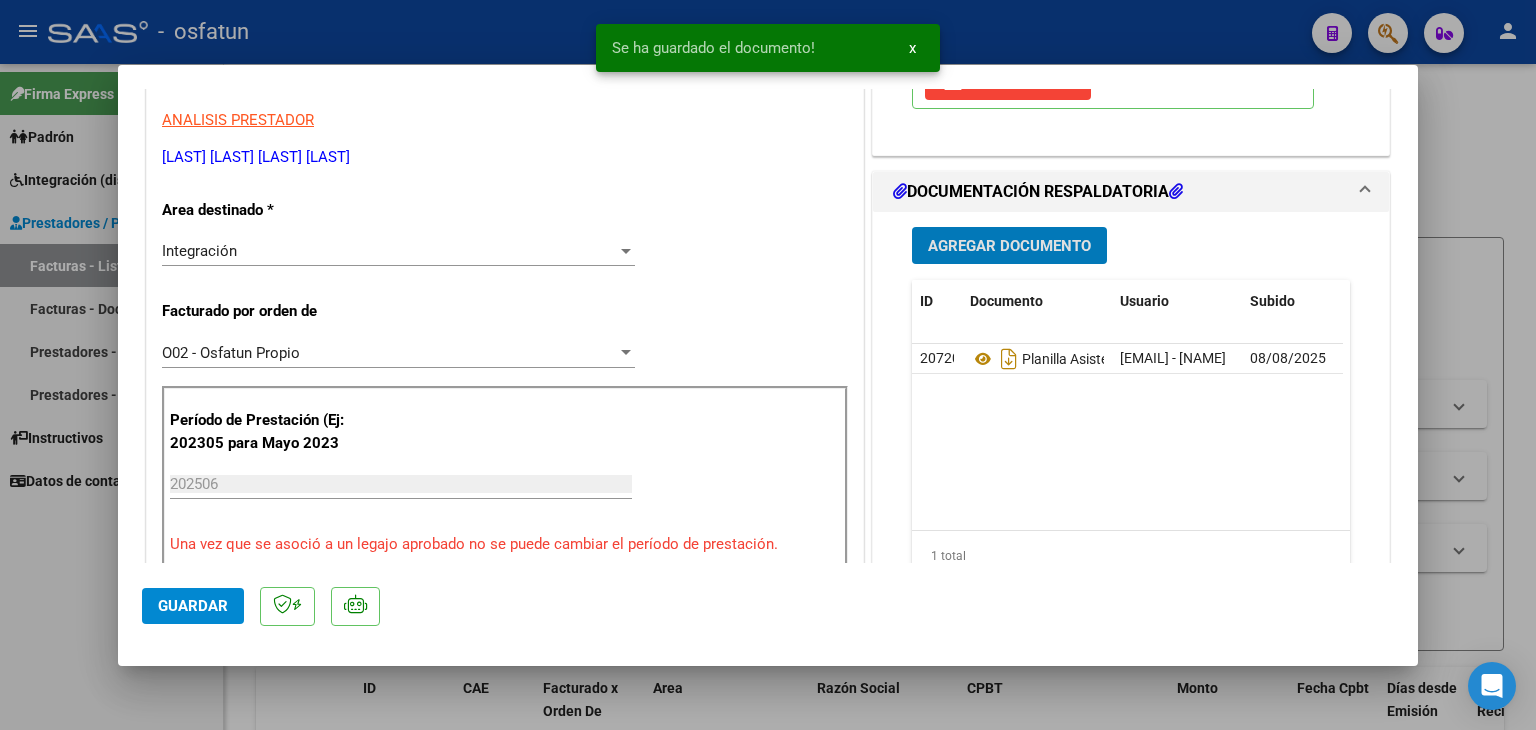 click on "Agregar Documento" at bounding box center [1009, 245] 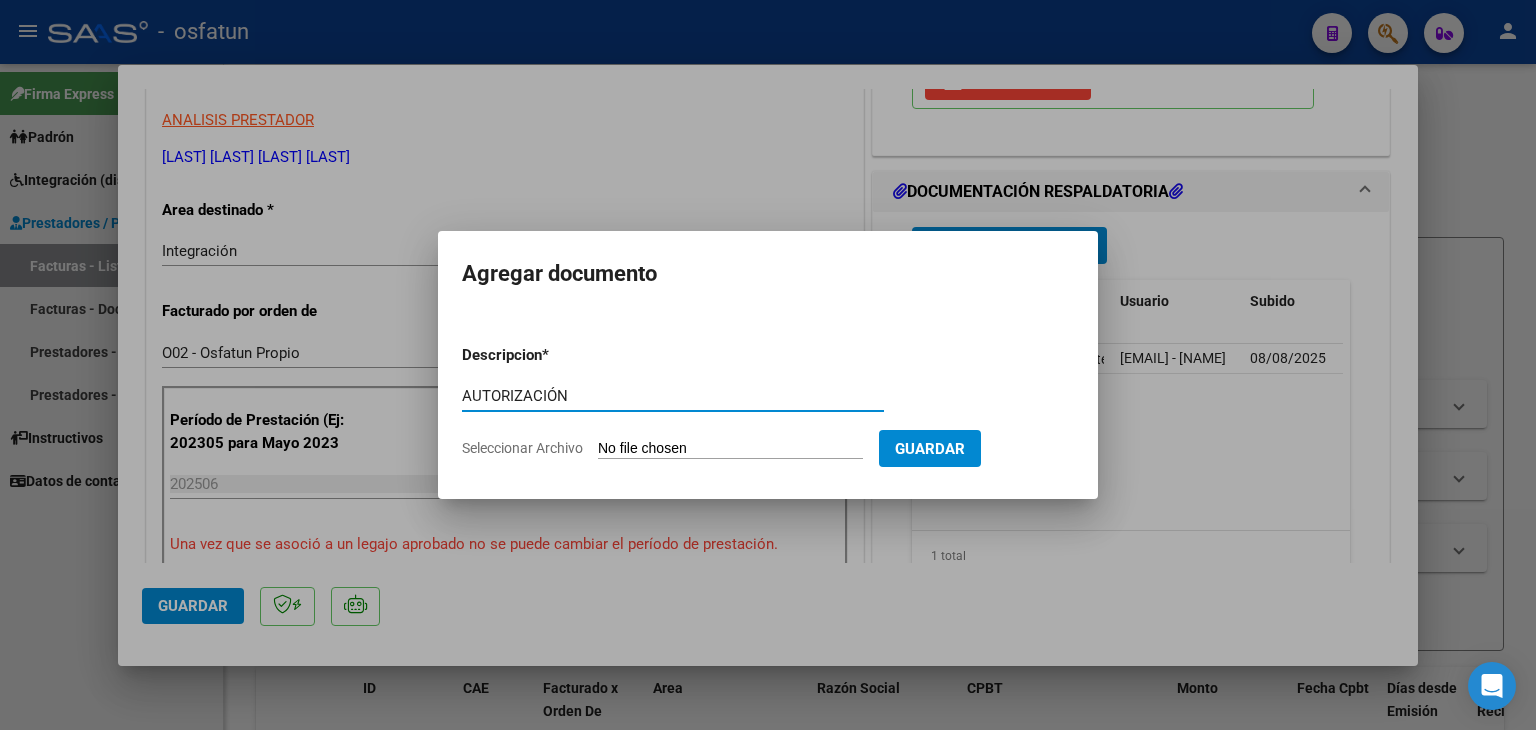 type on "AUTORIZACIÓN" 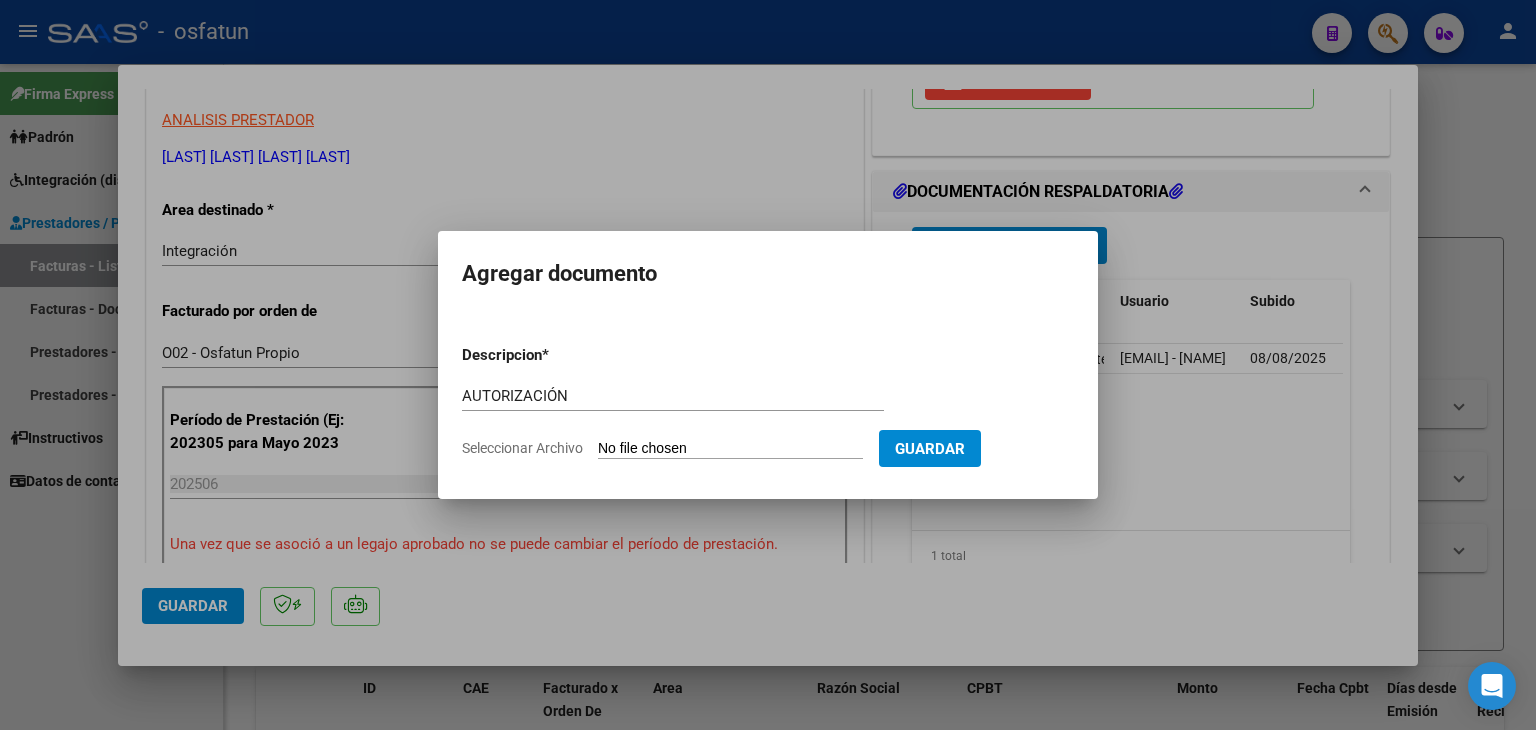 click on "Seleccionar Archivo" at bounding box center (730, 449) 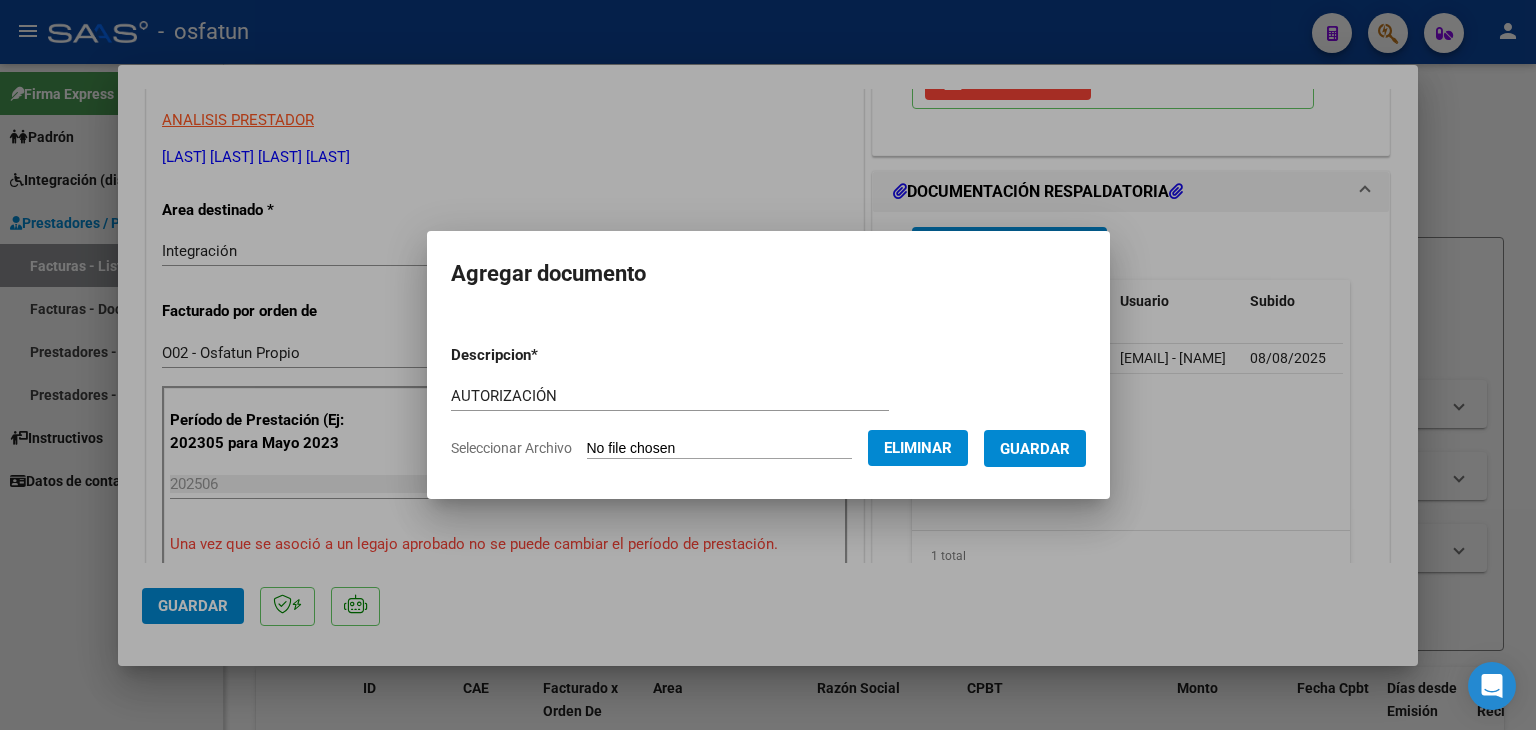 click on "Descripcion  *   AUTORIZACIÓN Escriba aquí una descripcion  Seleccionar Archivo Eliminar Guardar" at bounding box center [768, 402] 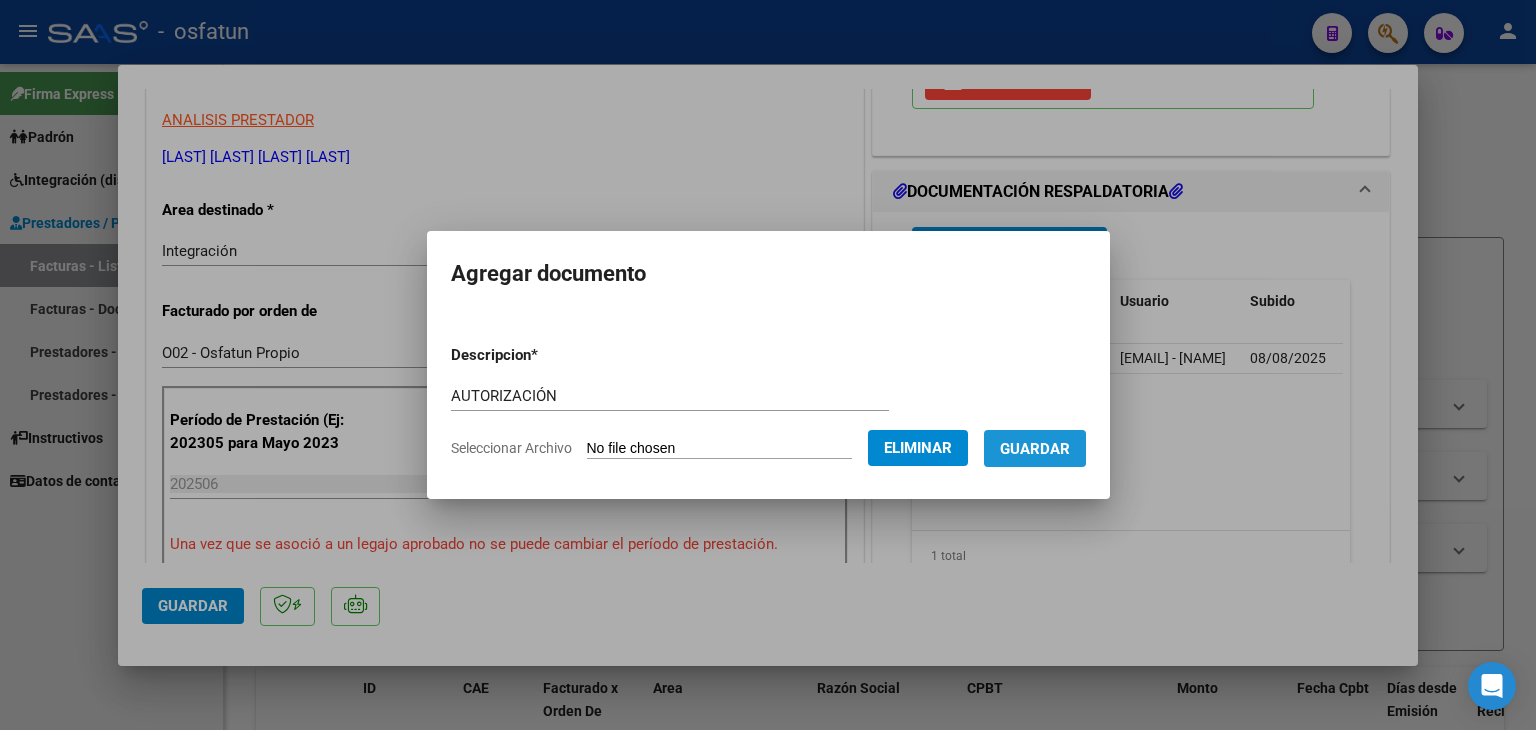 click on "Guardar" at bounding box center (1035, 449) 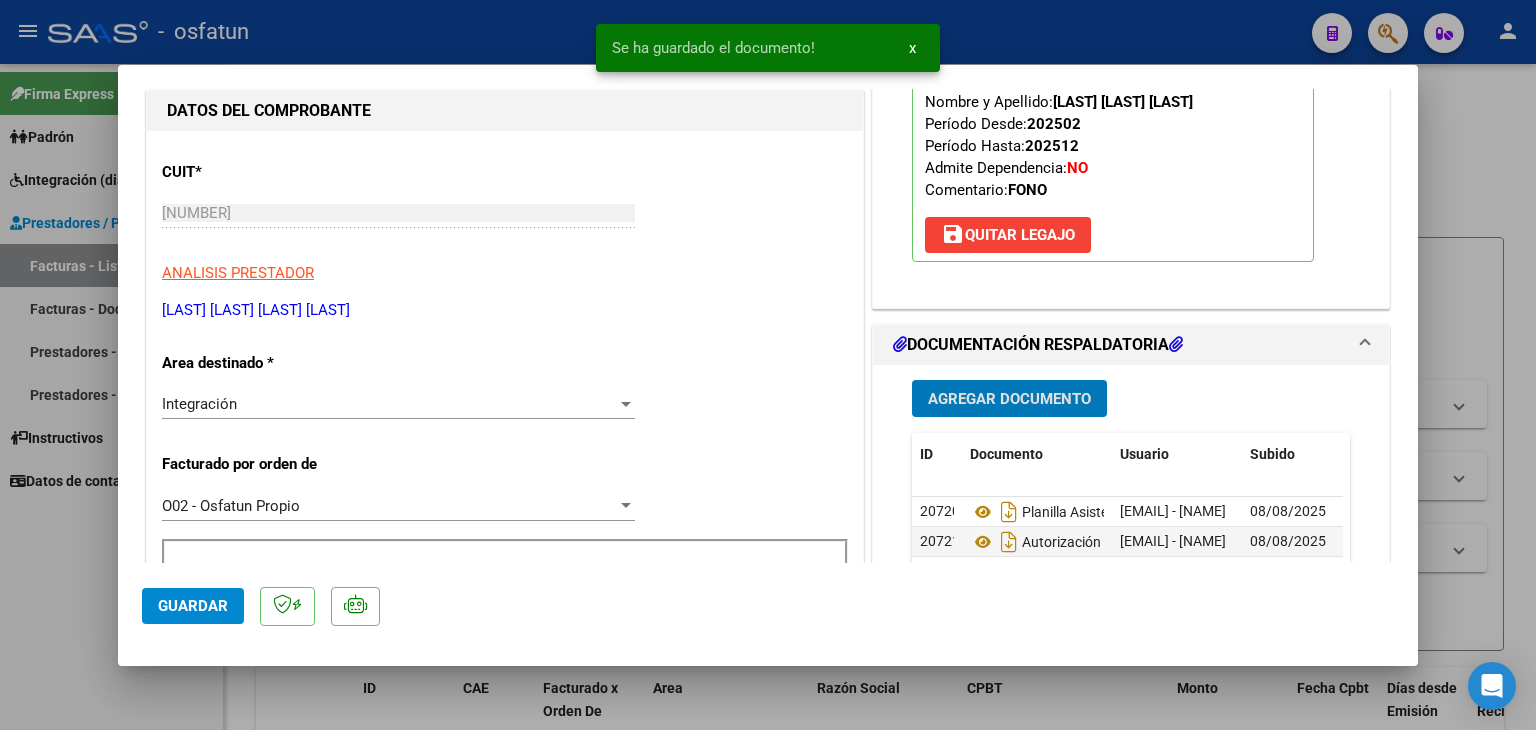 scroll, scrollTop: 200, scrollLeft: 0, axis: vertical 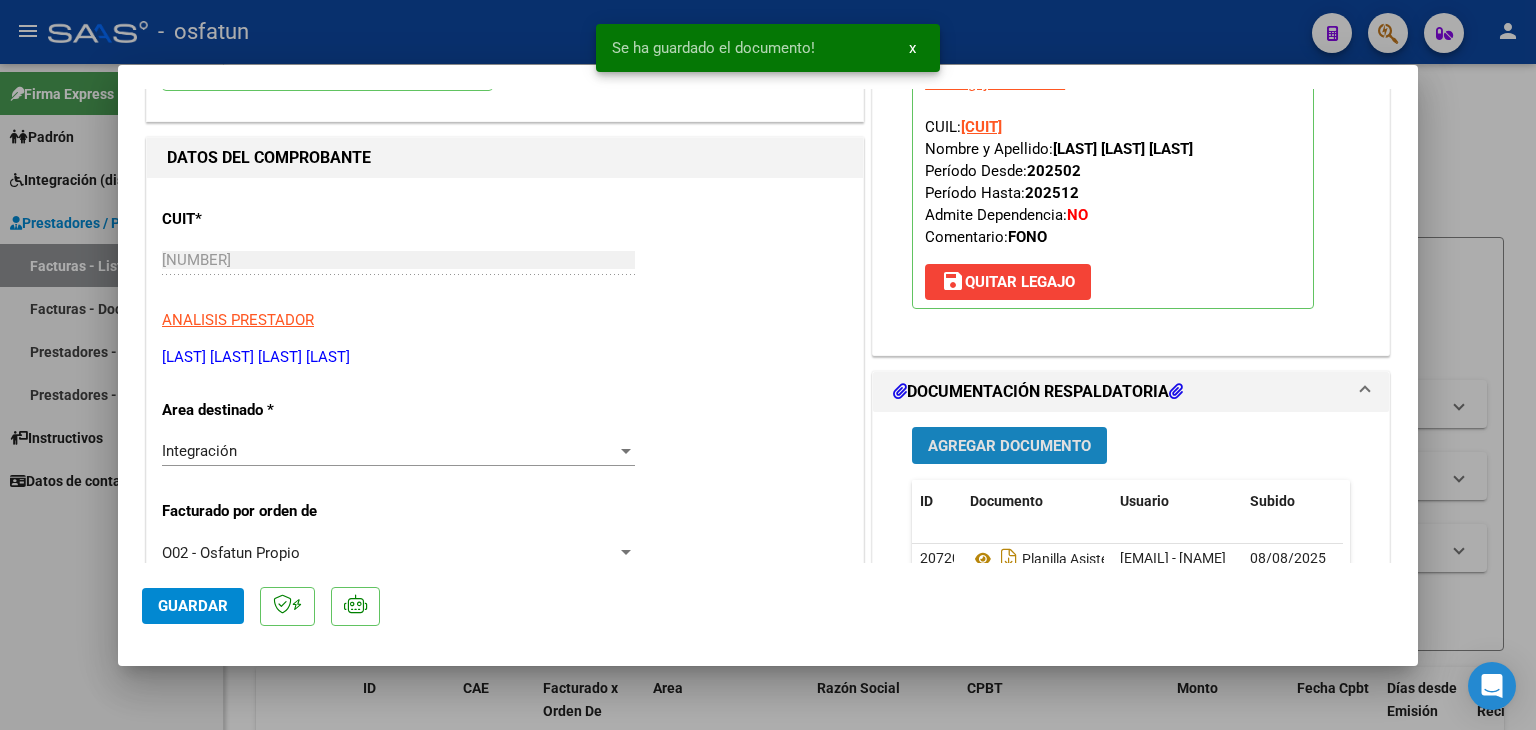 click on "Agregar Documento" at bounding box center [1009, 445] 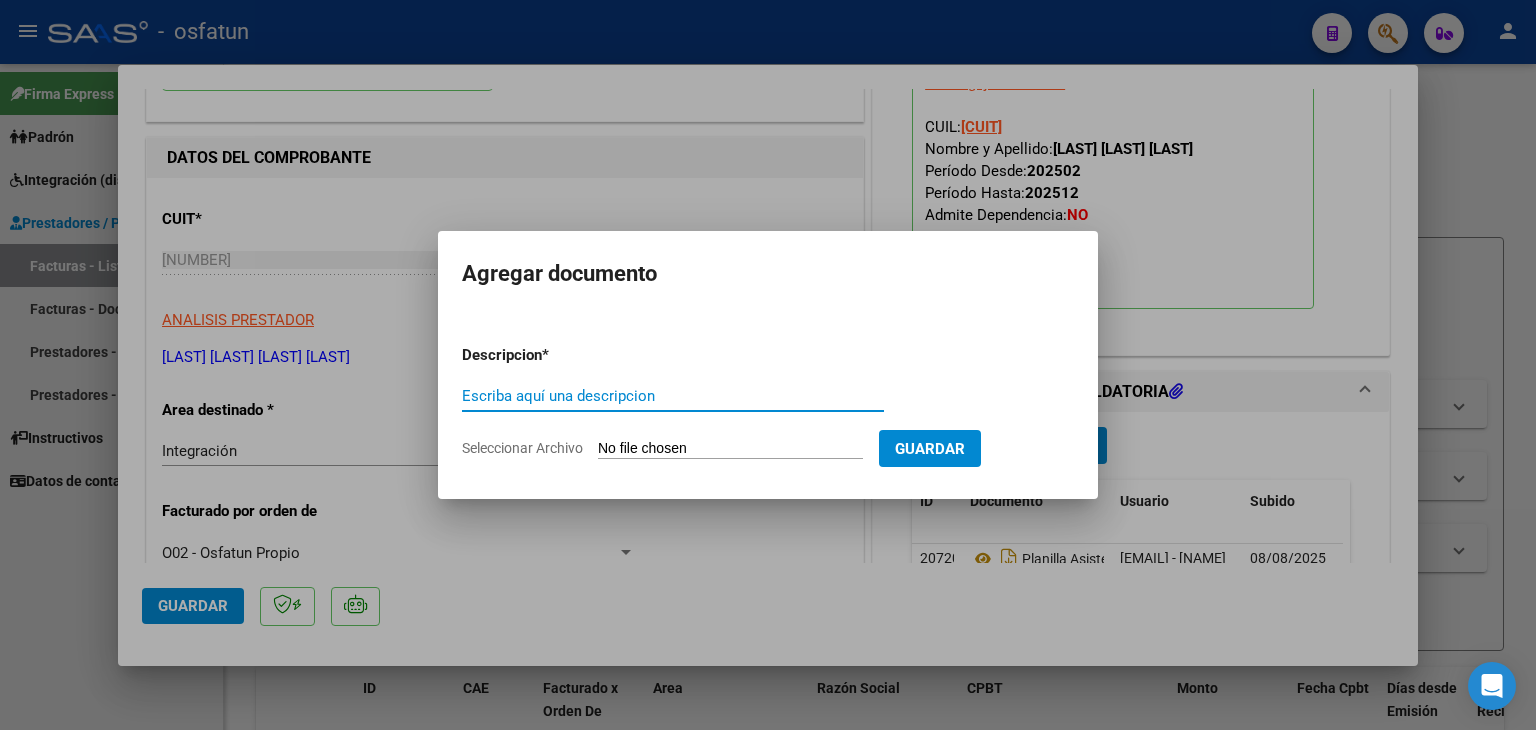 click on "Escriba aquí una descripcion" at bounding box center [673, 396] 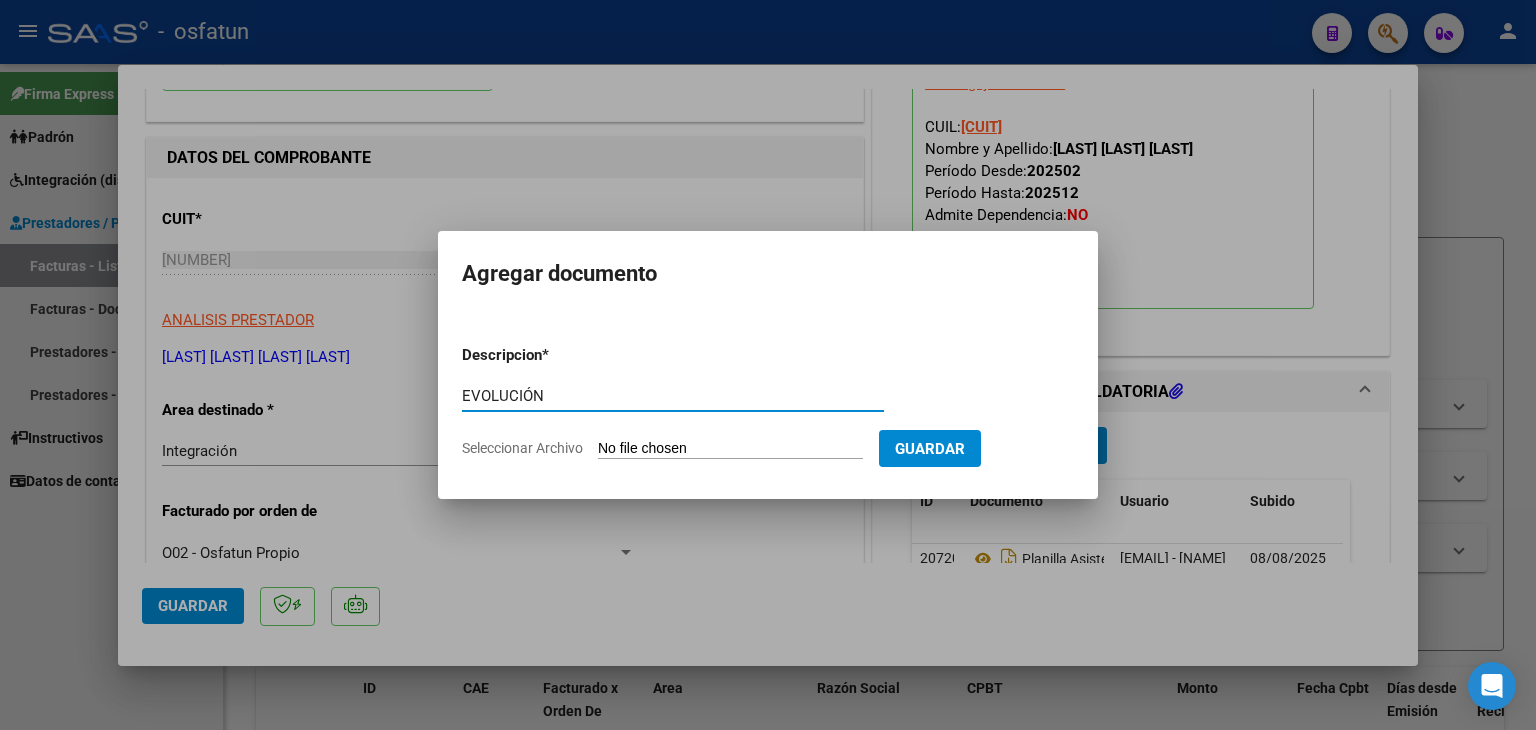 type on "EVOLUCIÓN" 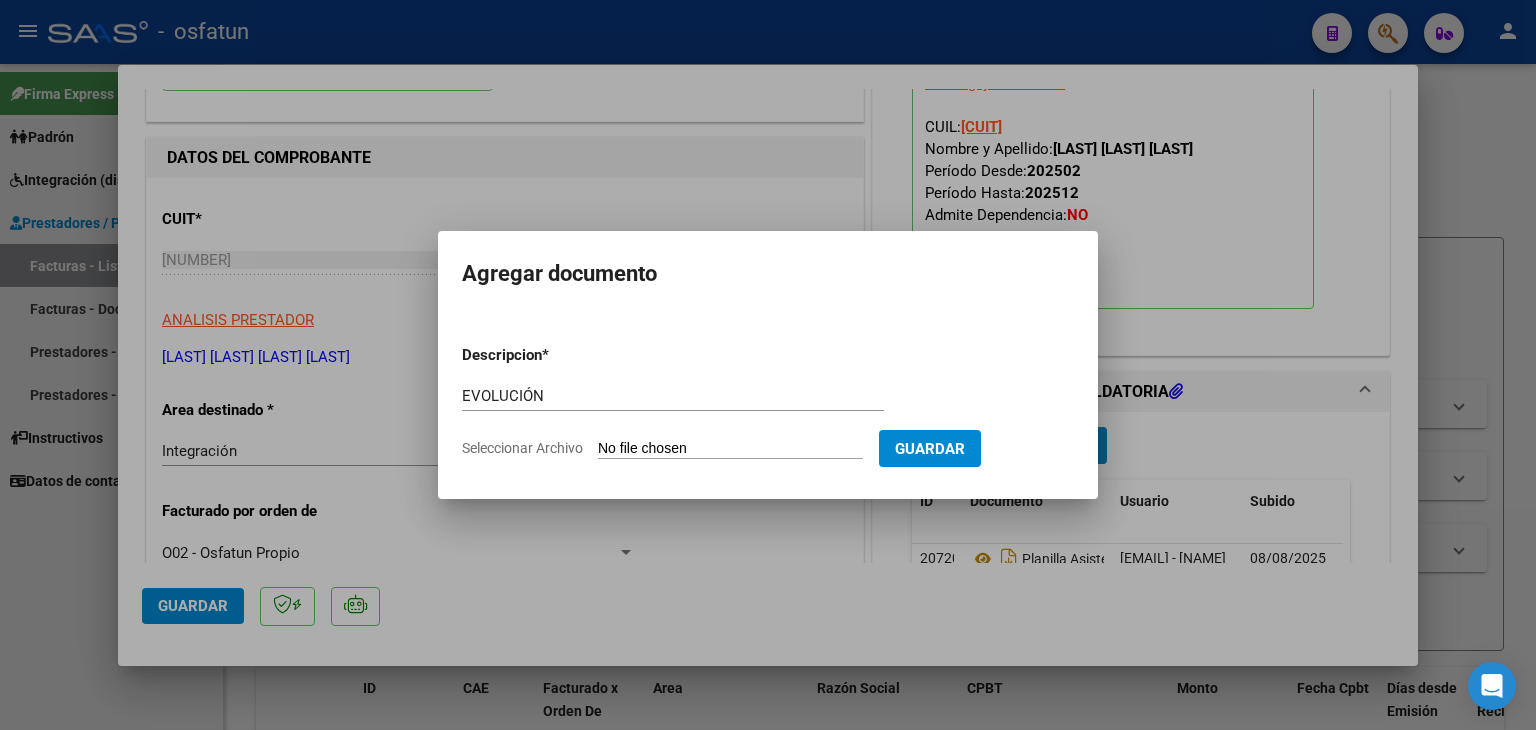 type on "C:\fakepath\EVOLUCIÓN - FONO - JUN 2025.docx" 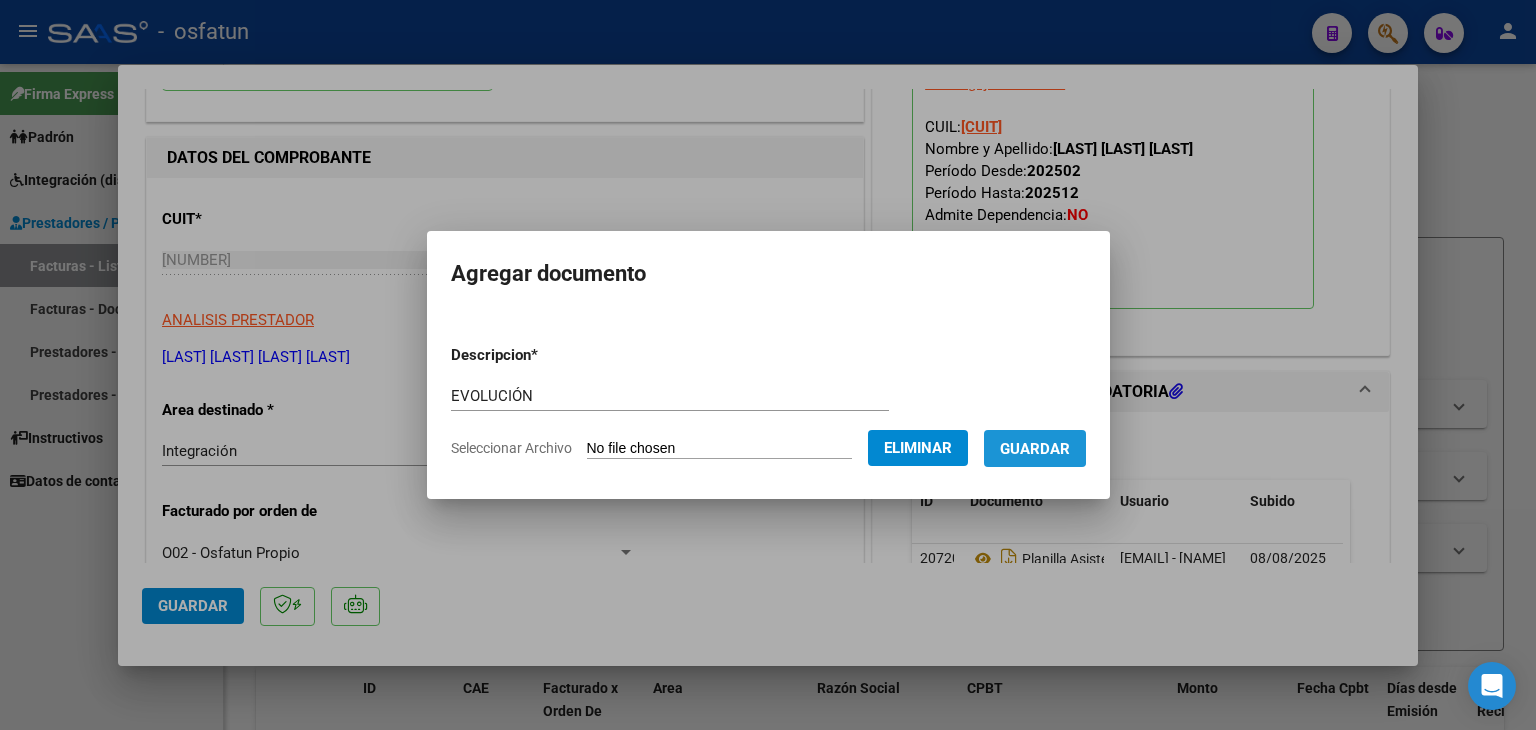 click on "Guardar" at bounding box center (1035, 449) 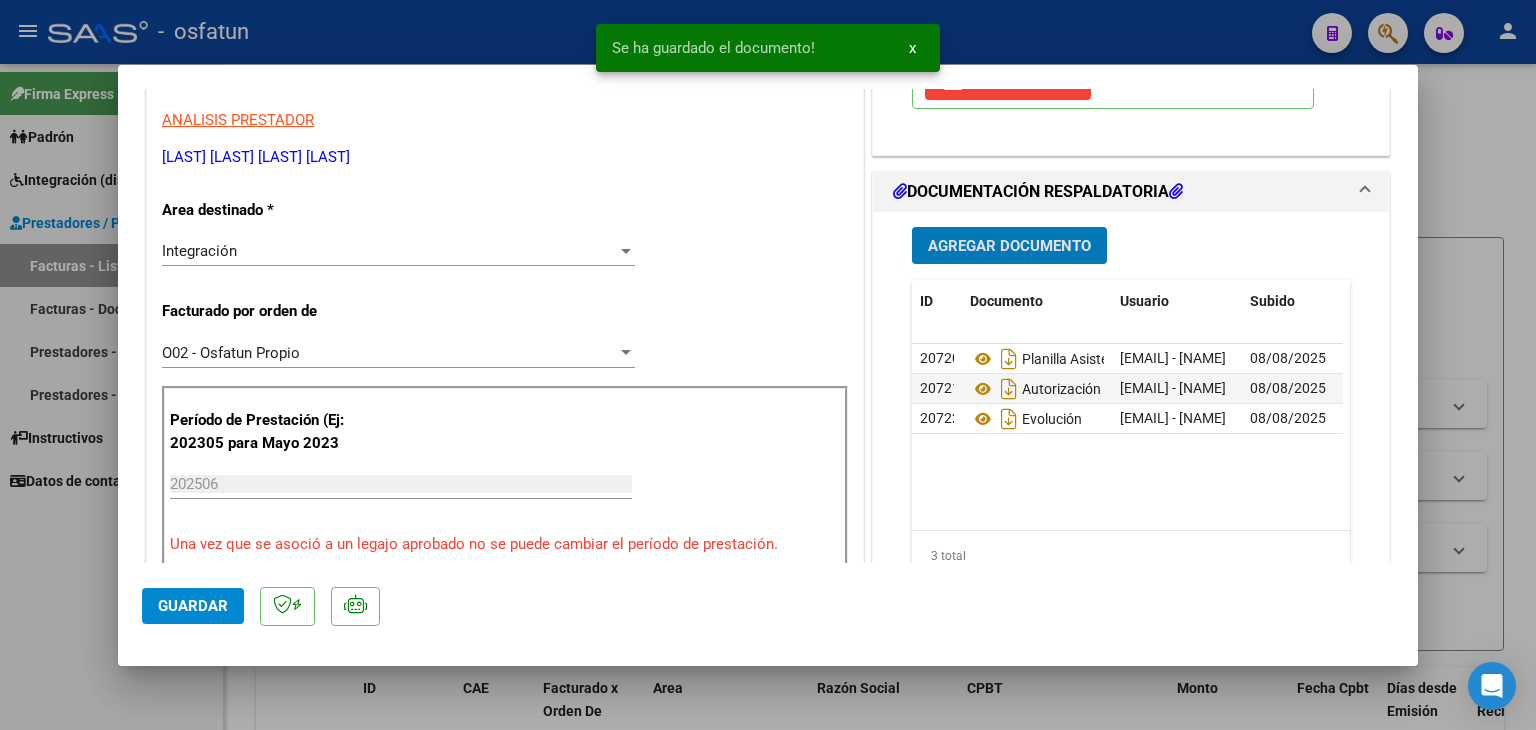 scroll, scrollTop: 500, scrollLeft: 0, axis: vertical 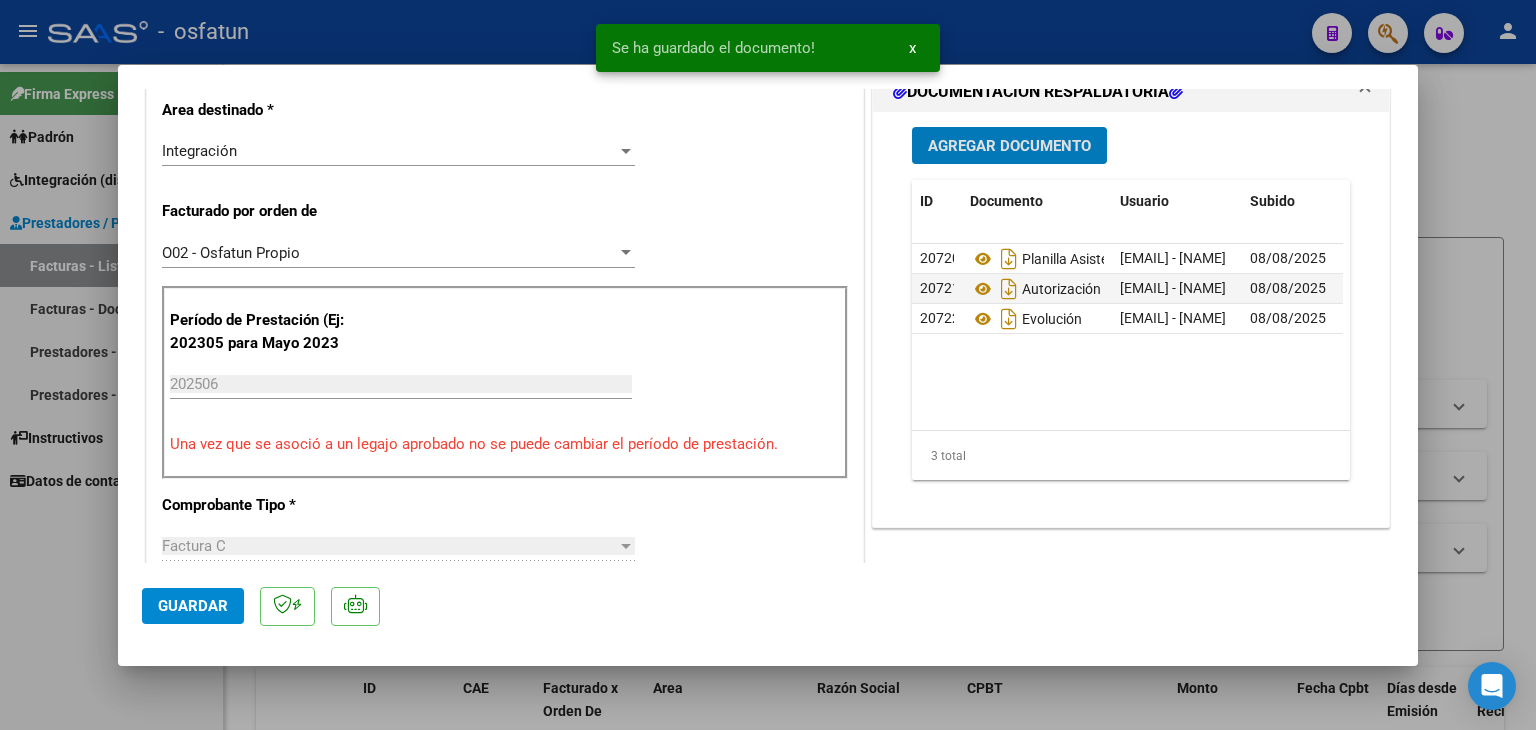 click on "Guardar" 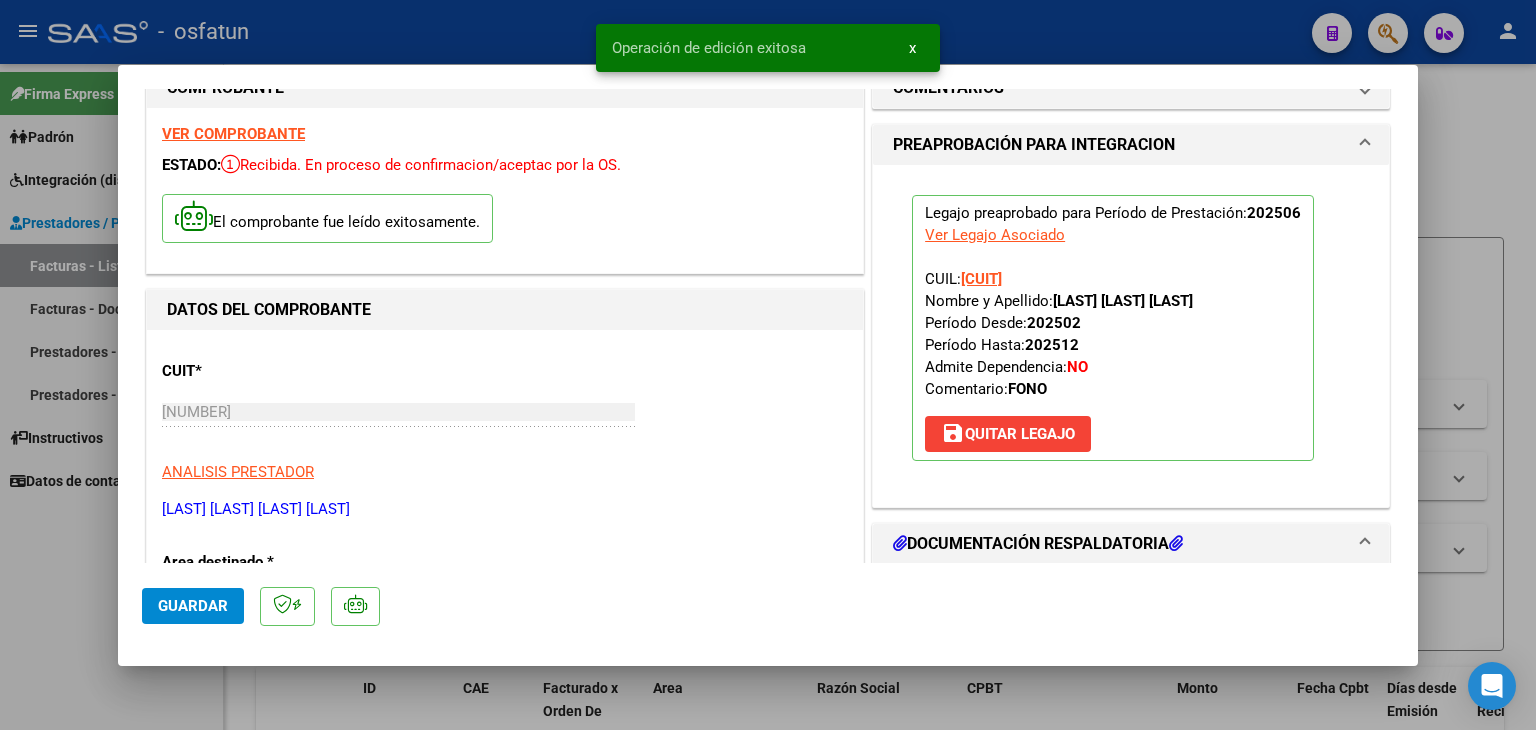 scroll, scrollTop: 0, scrollLeft: 0, axis: both 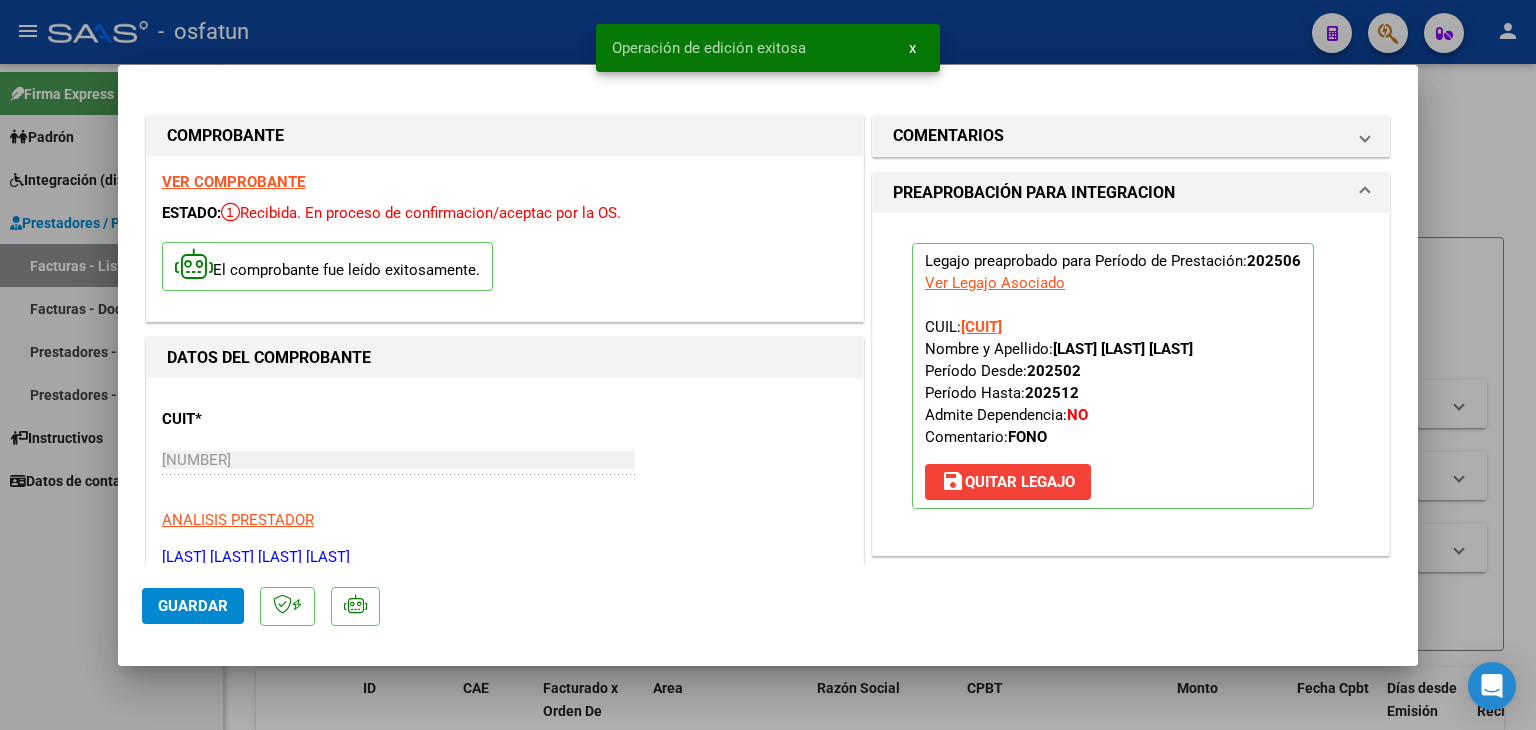 click at bounding box center [768, 365] 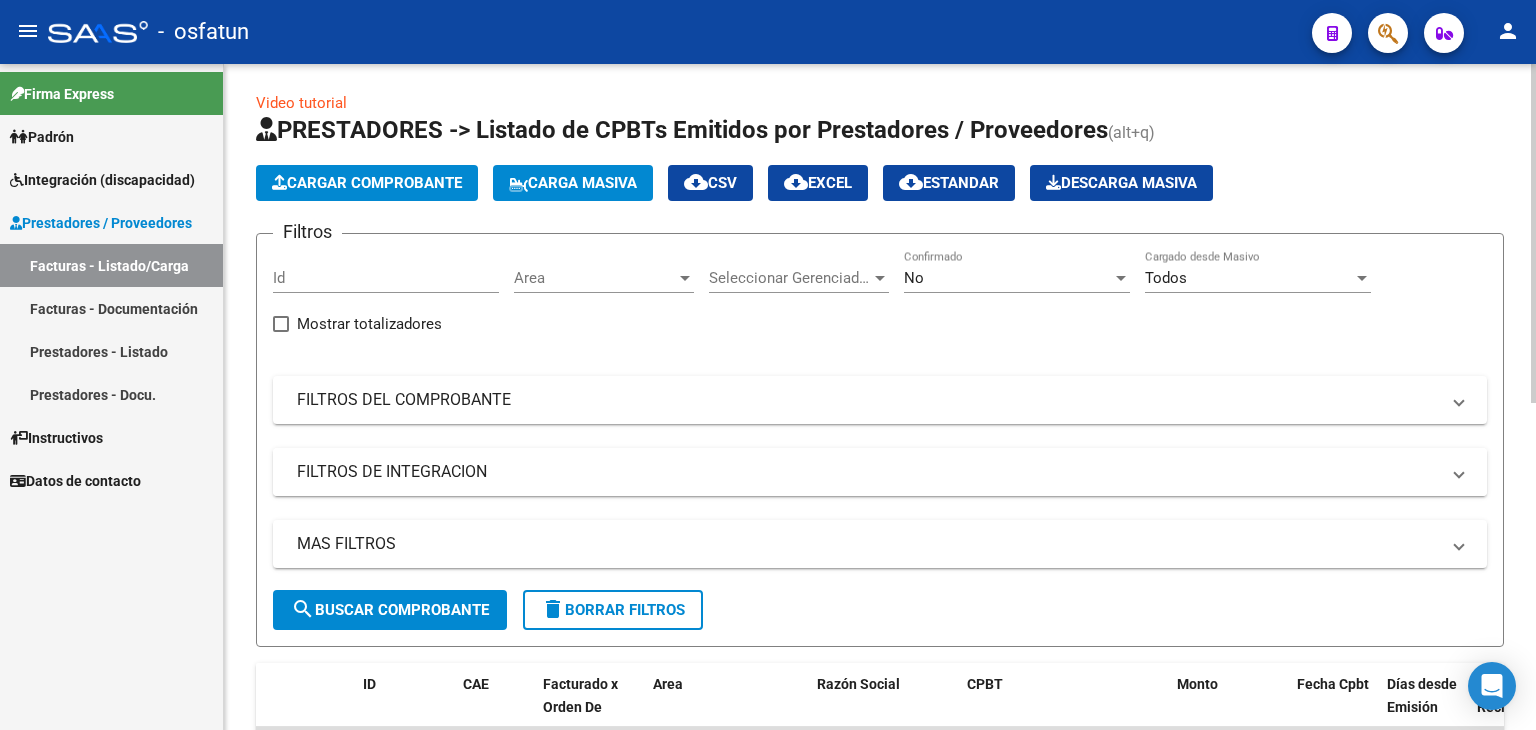 scroll, scrollTop: 0, scrollLeft: 0, axis: both 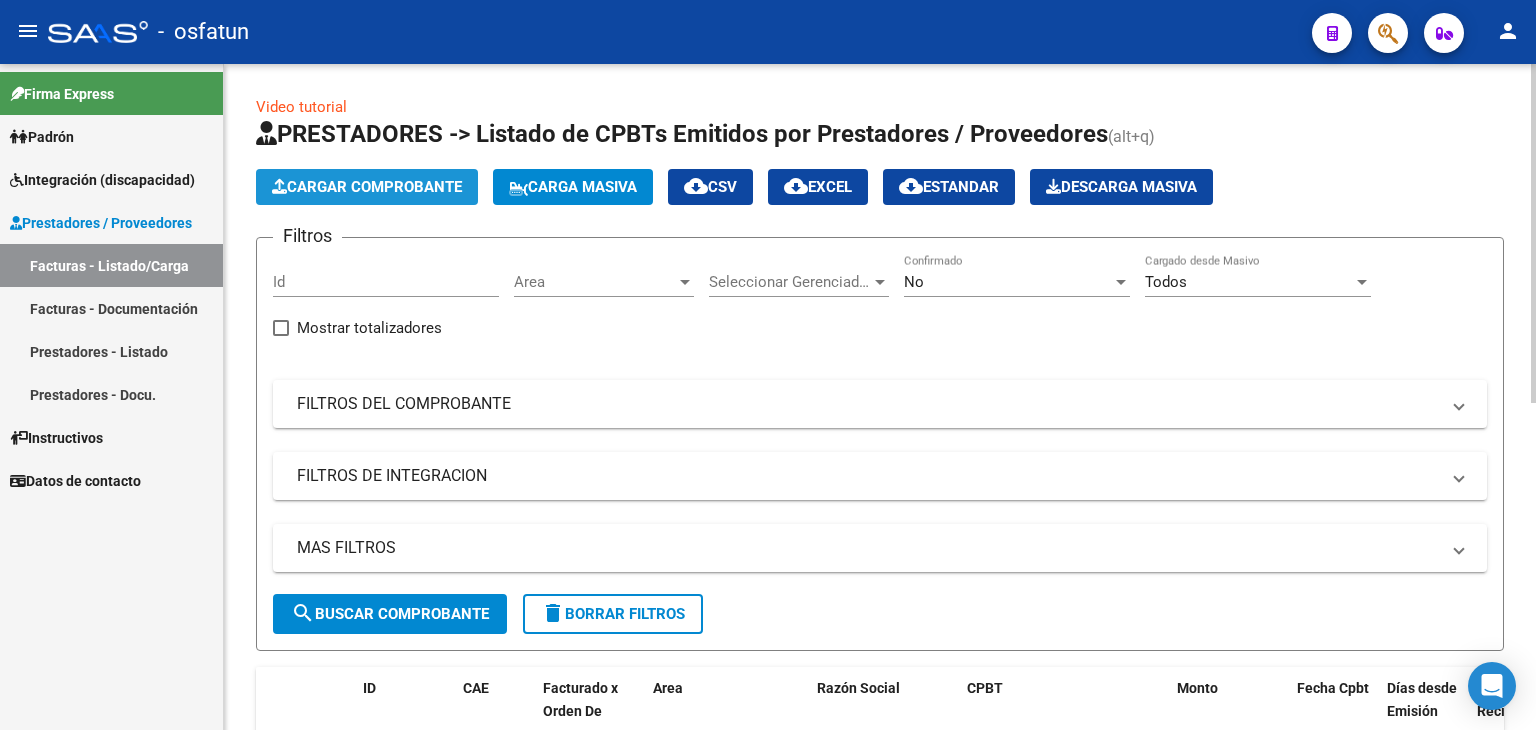 click on "Cargar Comprobante" 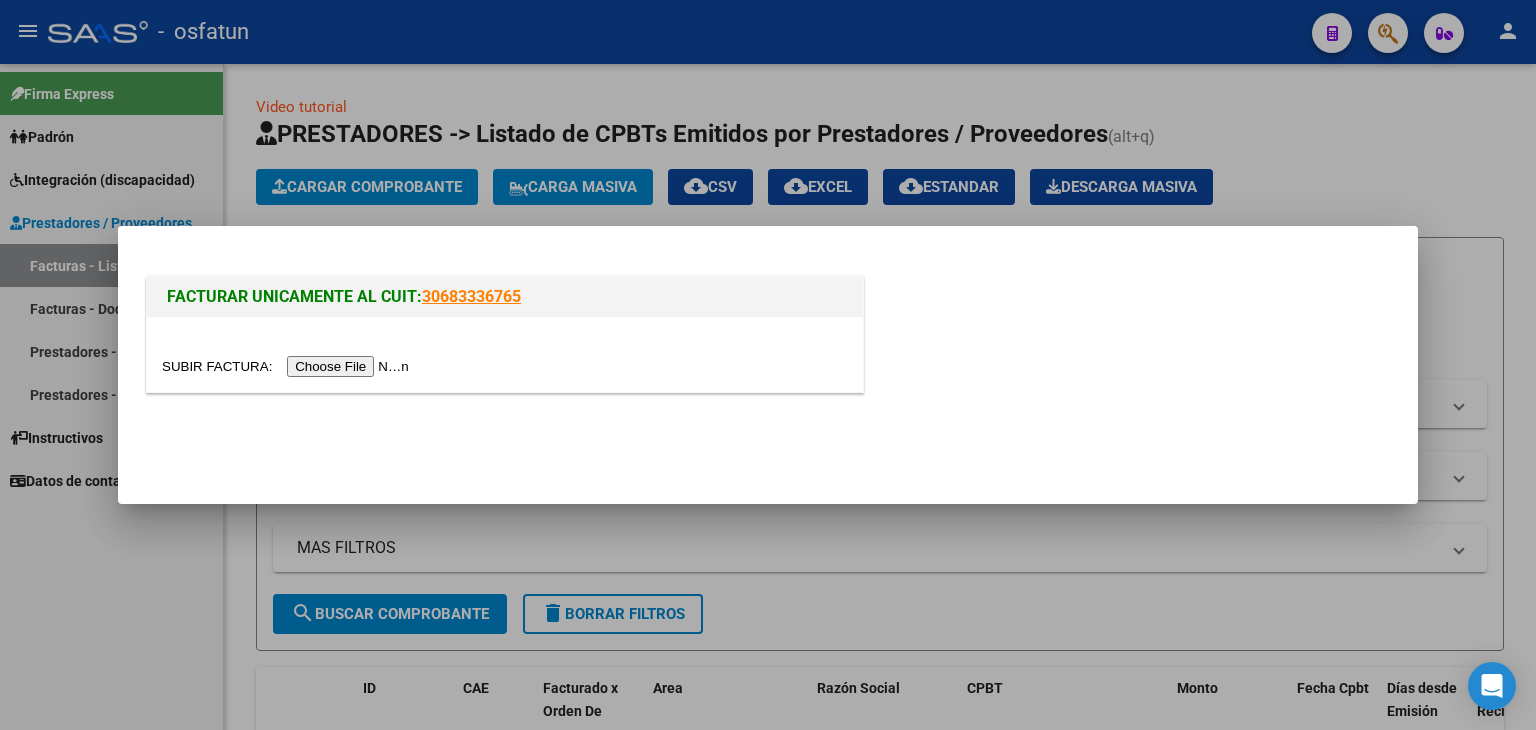 click at bounding box center [288, 366] 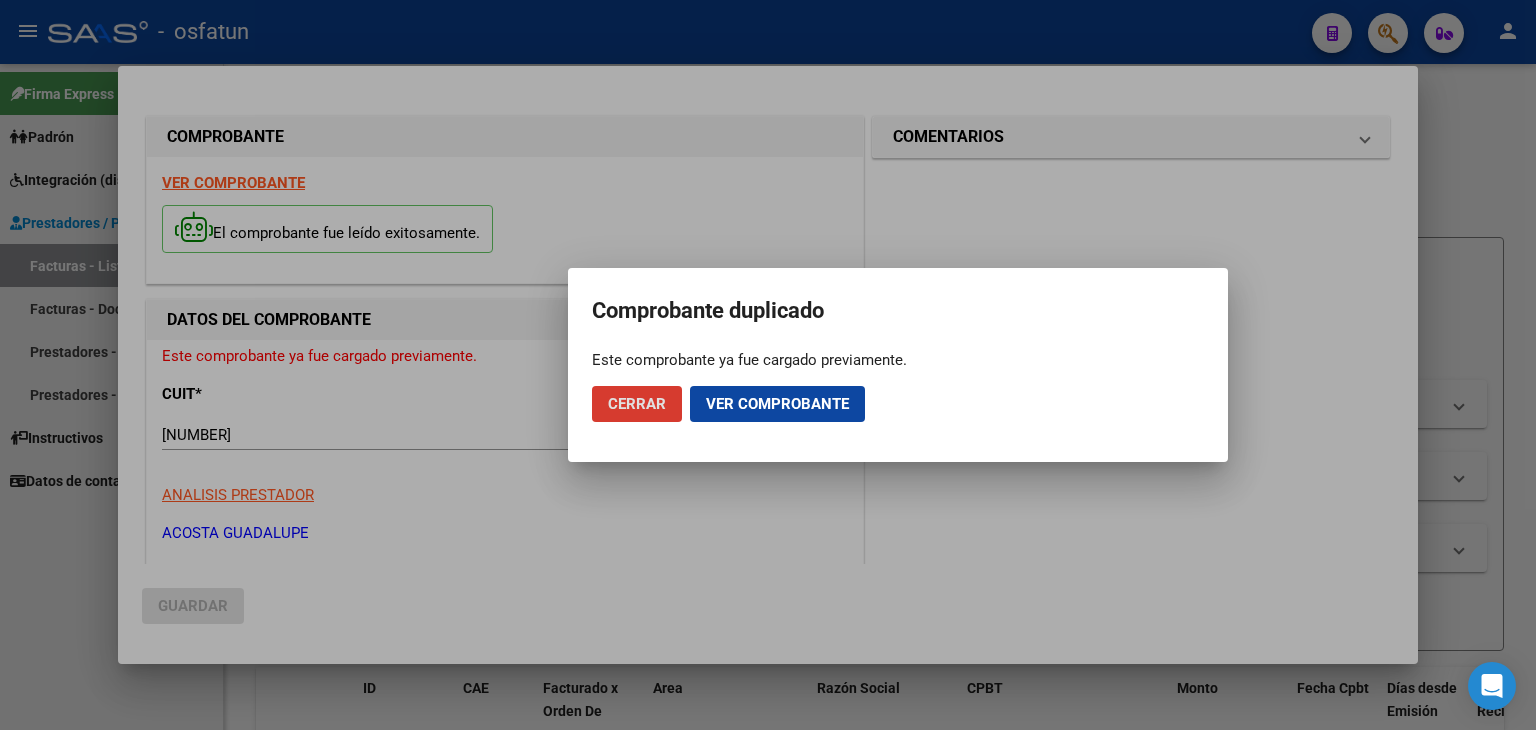 click on "Ver comprobante" 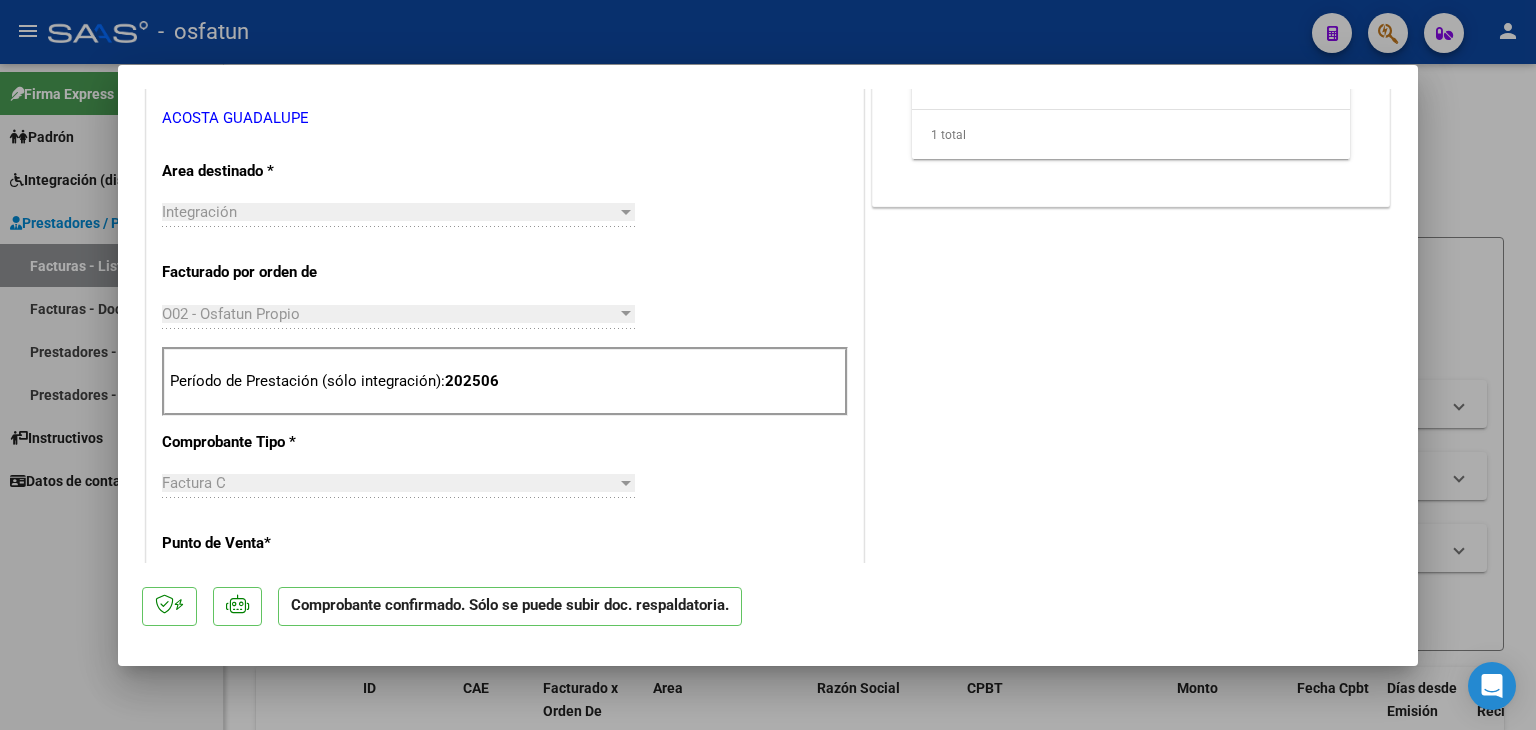 scroll, scrollTop: 600, scrollLeft: 0, axis: vertical 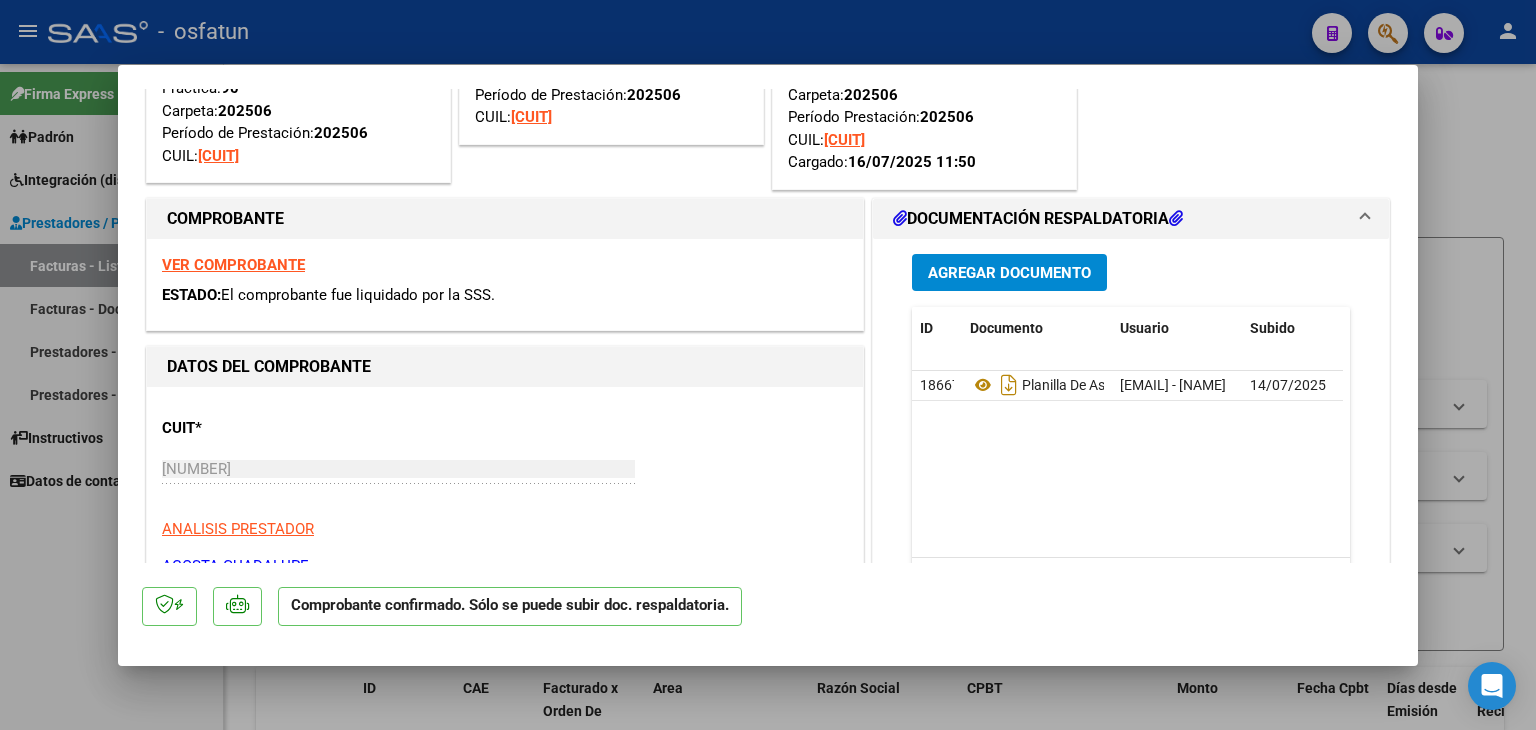 click at bounding box center [768, 365] 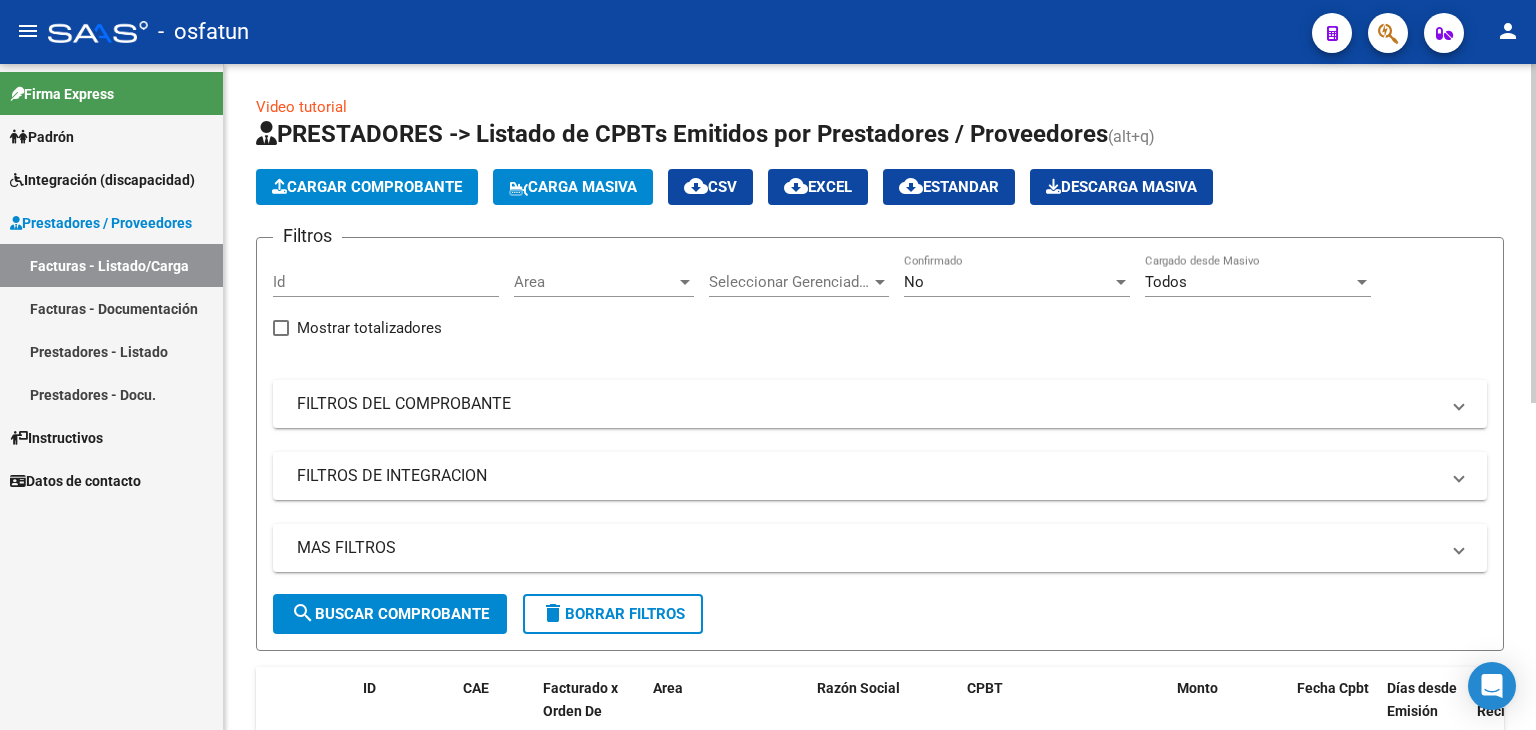 click on "Cargar Comprobante" 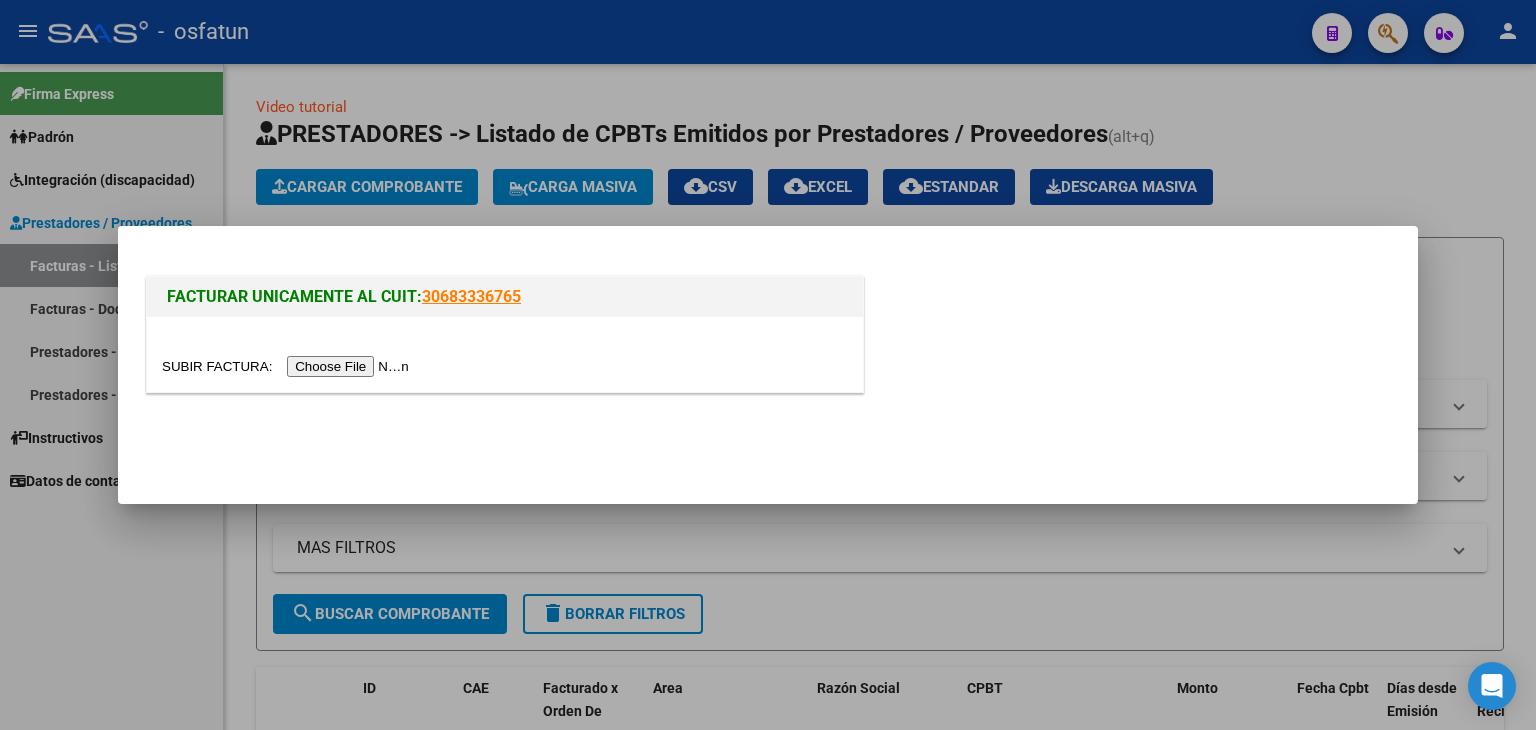 click at bounding box center [288, 366] 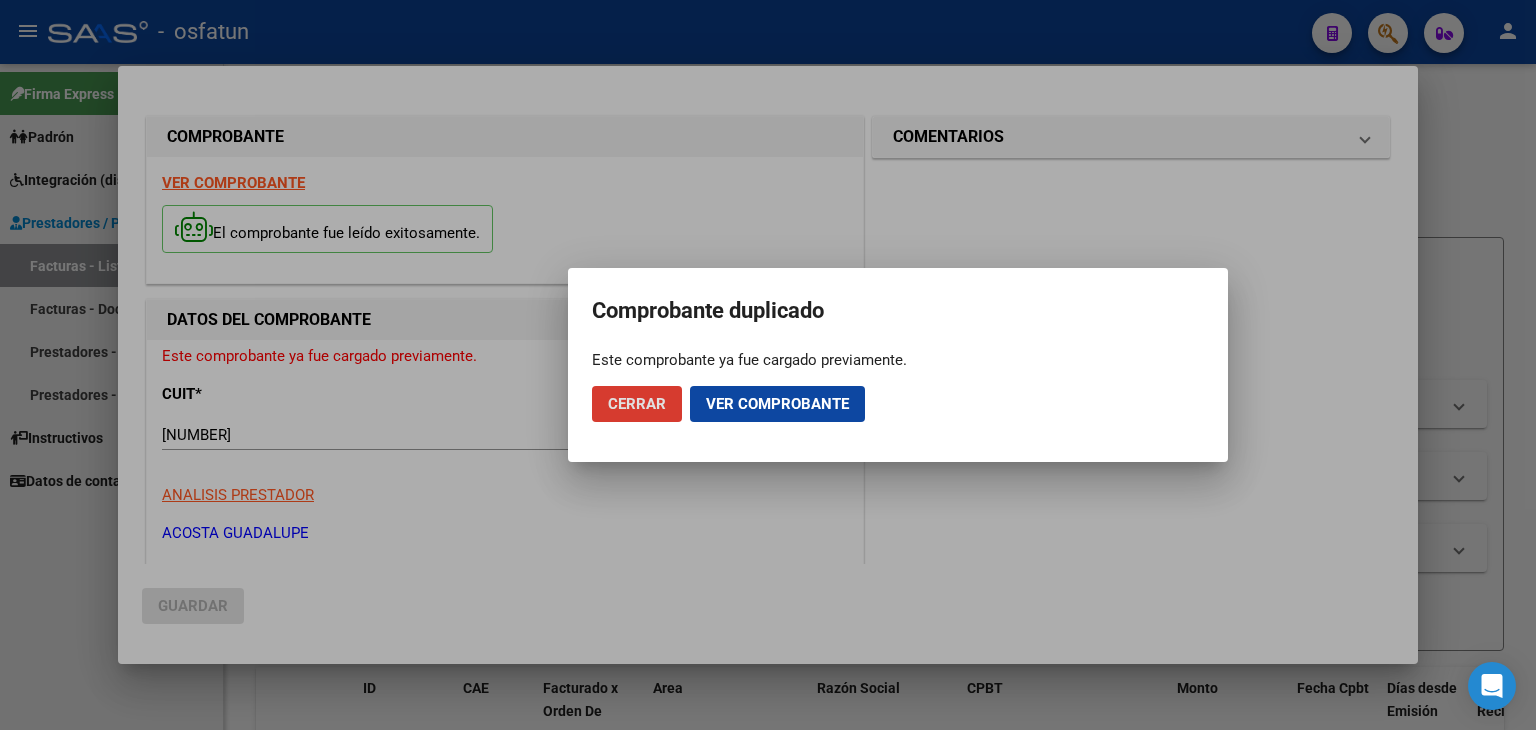 click on "Ver comprobante" 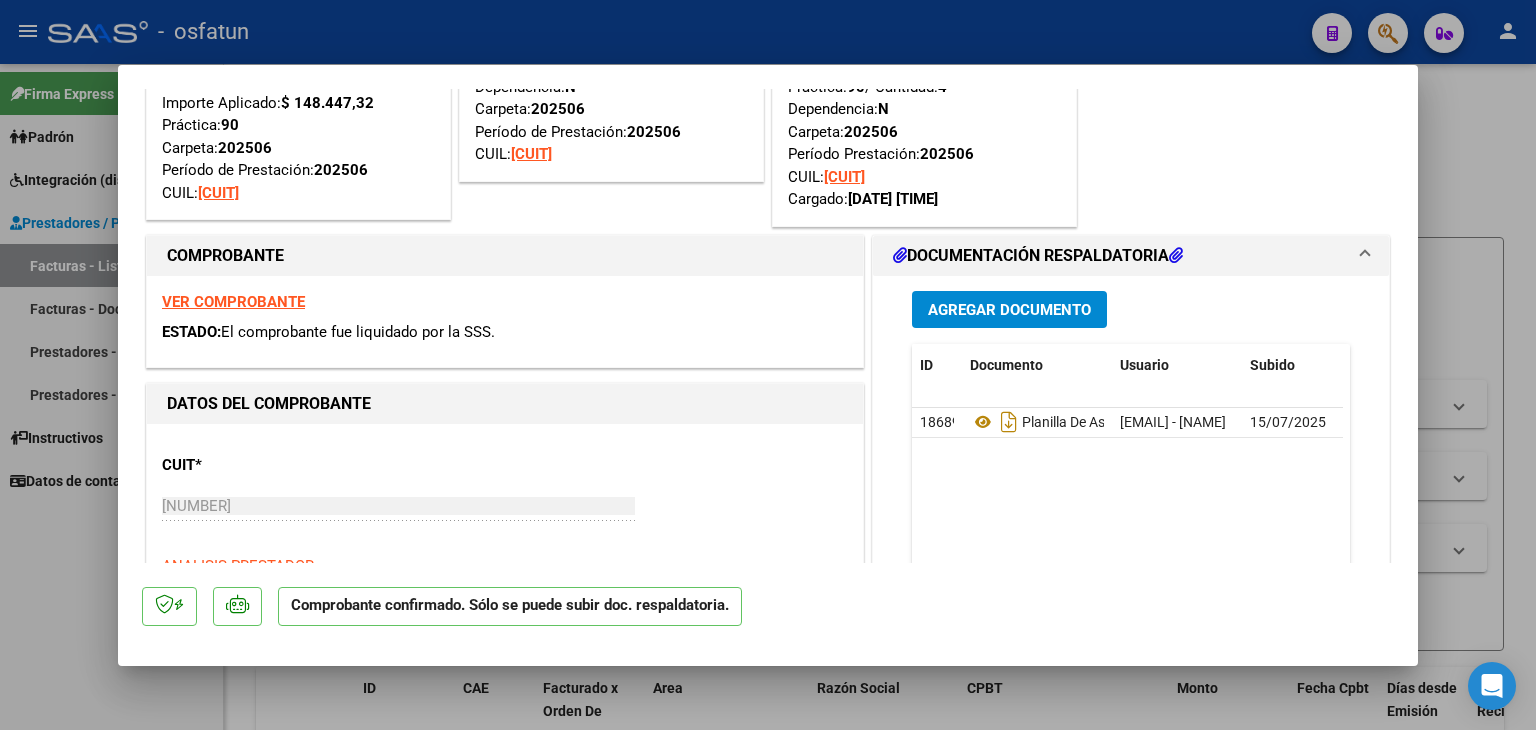 scroll, scrollTop: 0, scrollLeft: 0, axis: both 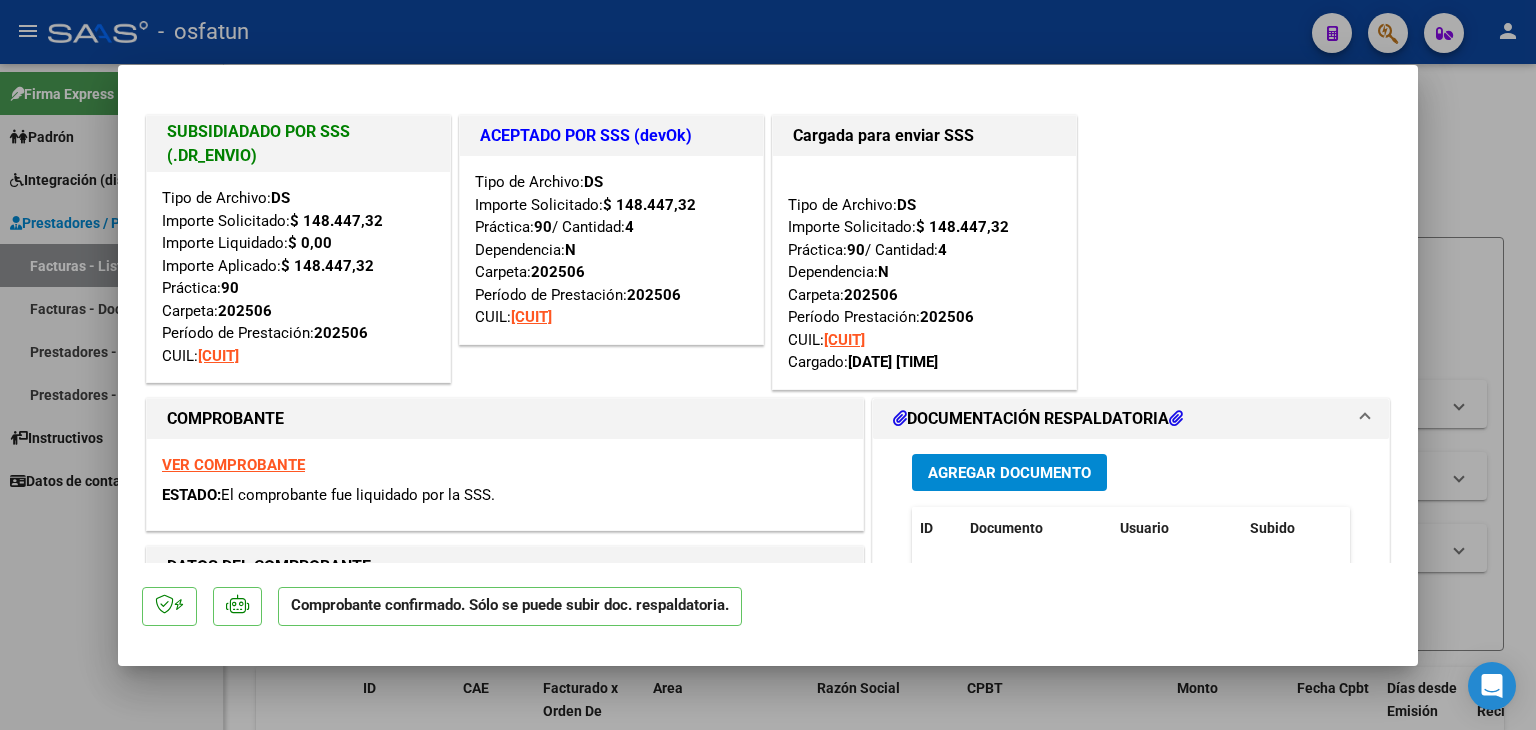 click at bounding box center [768, 365] 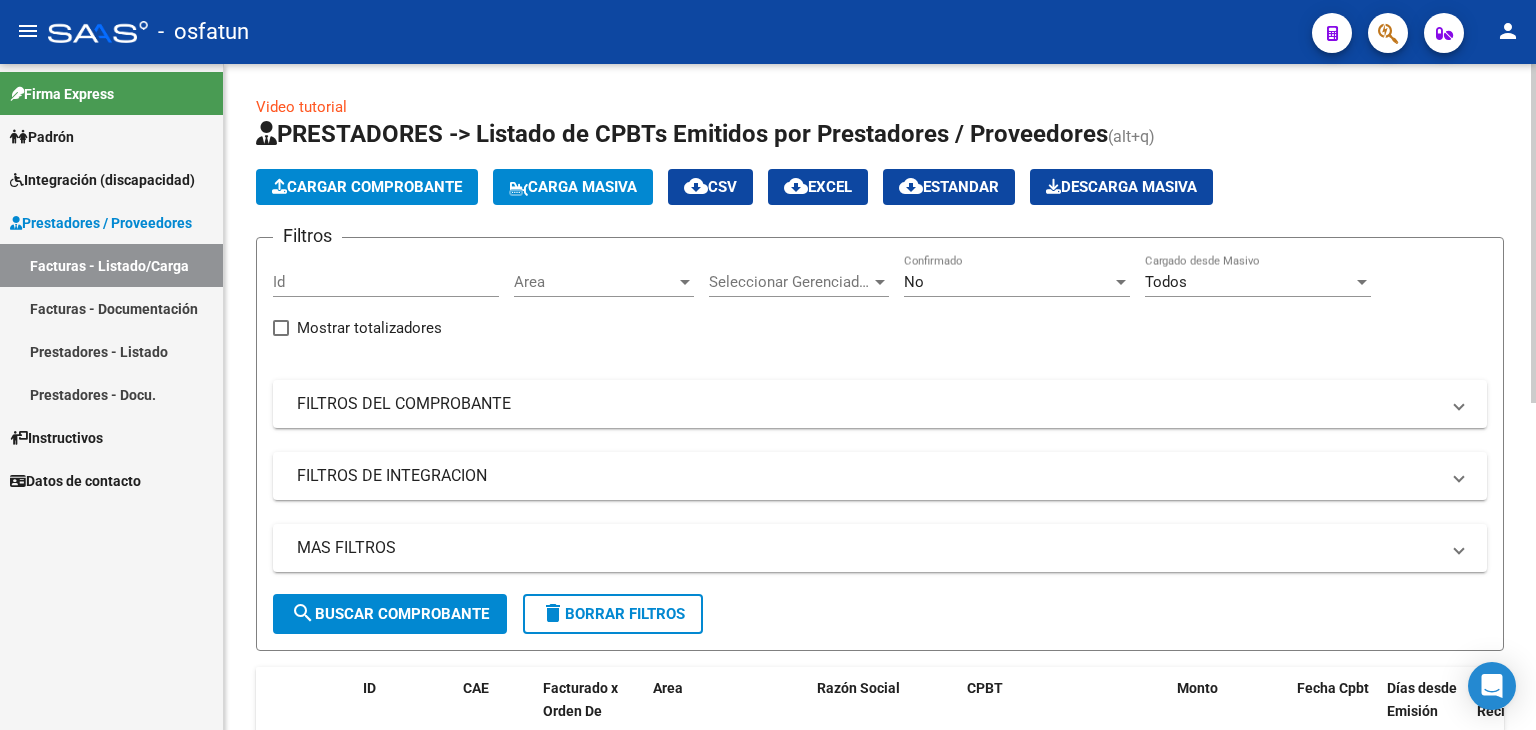 click on "Cargar Comprobante" 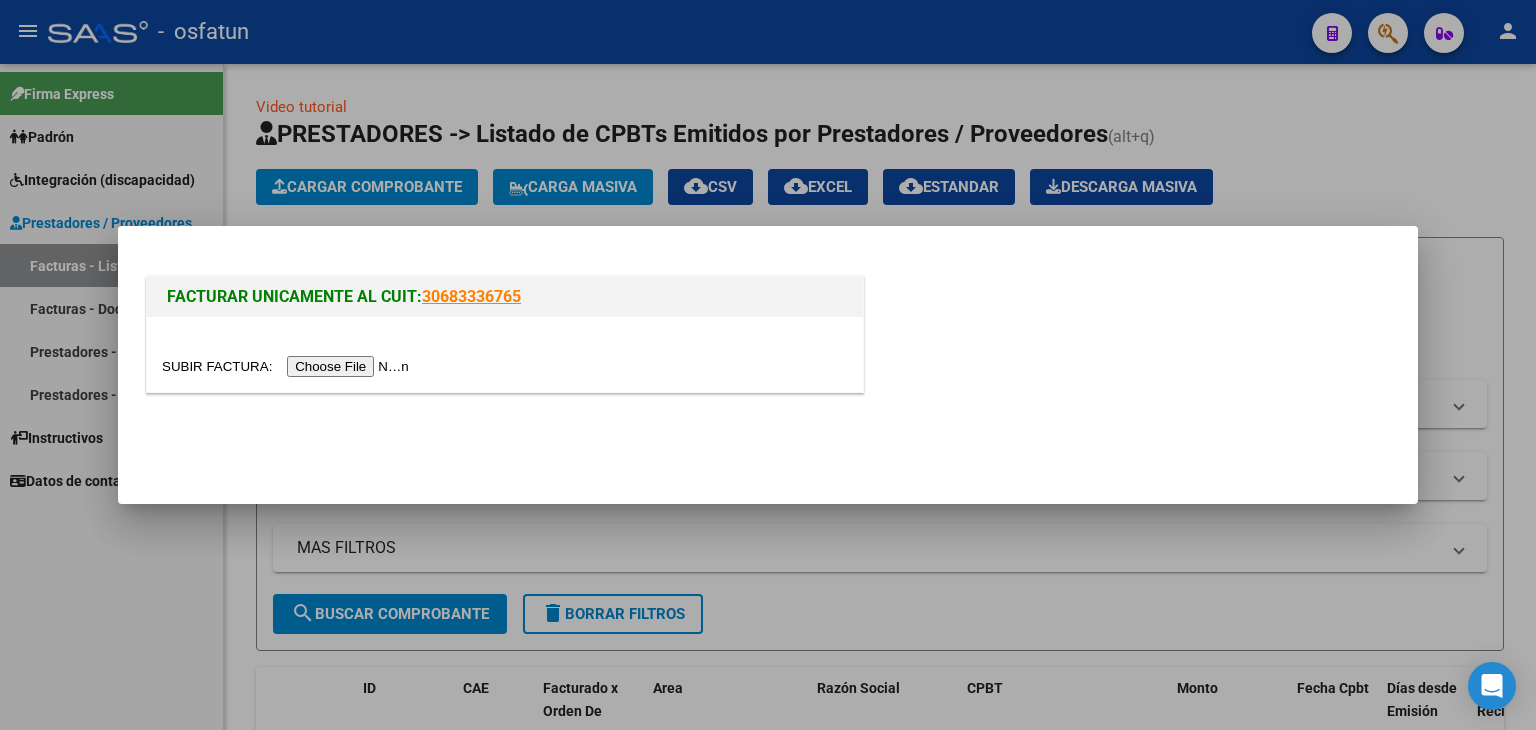 click at bounding box center [288, 366] 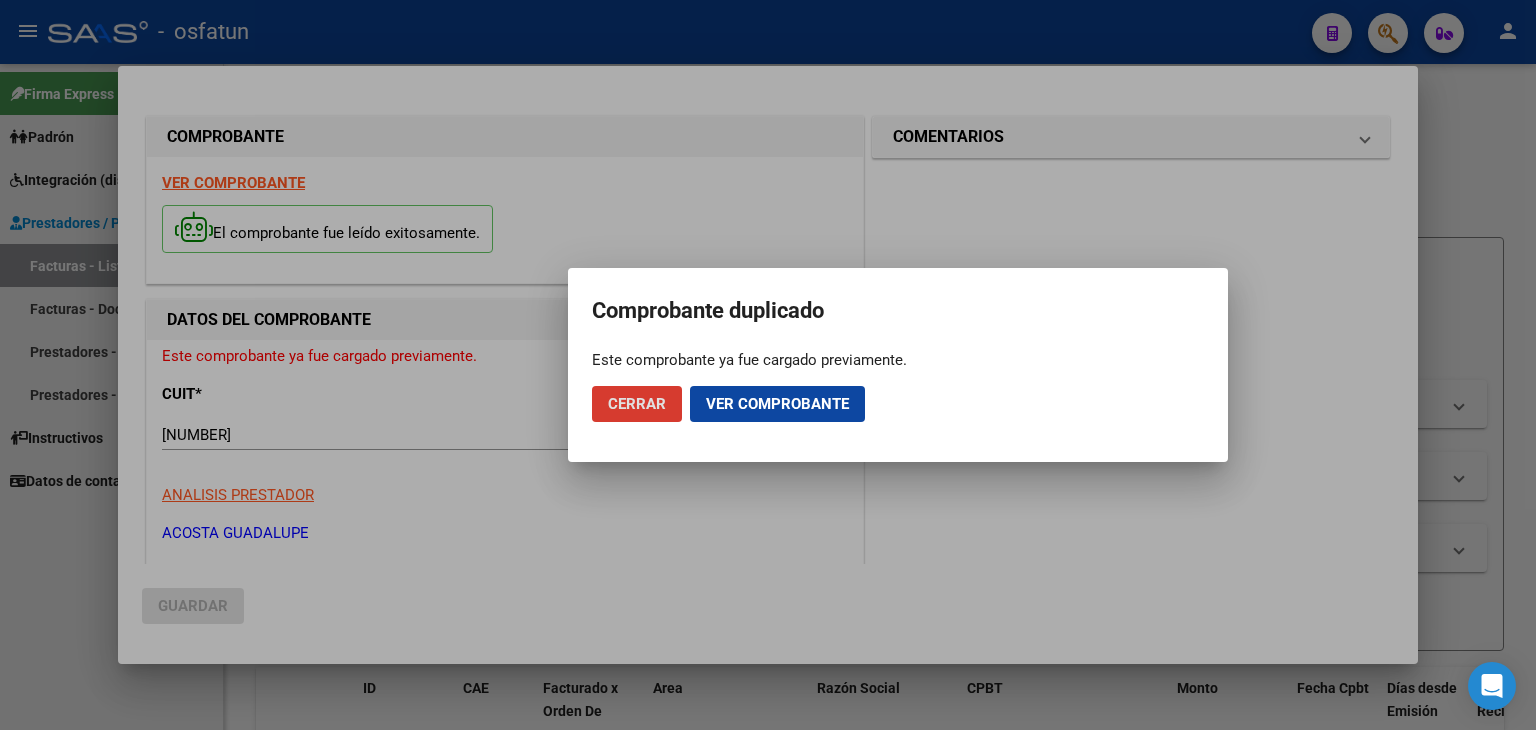 click on "Ver comprobante" 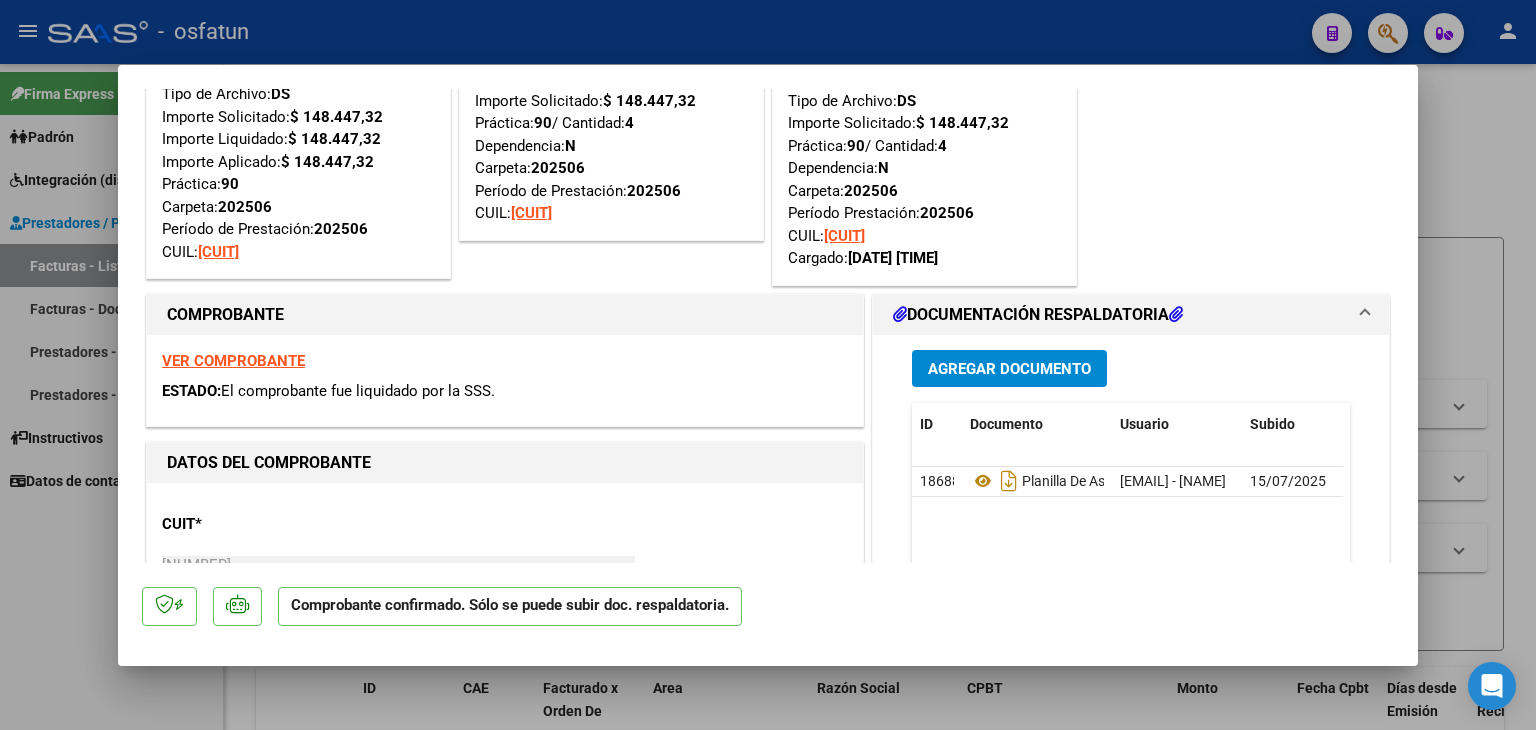 scroll, scrollTop: 0, scrollLeft: 0, axis: both 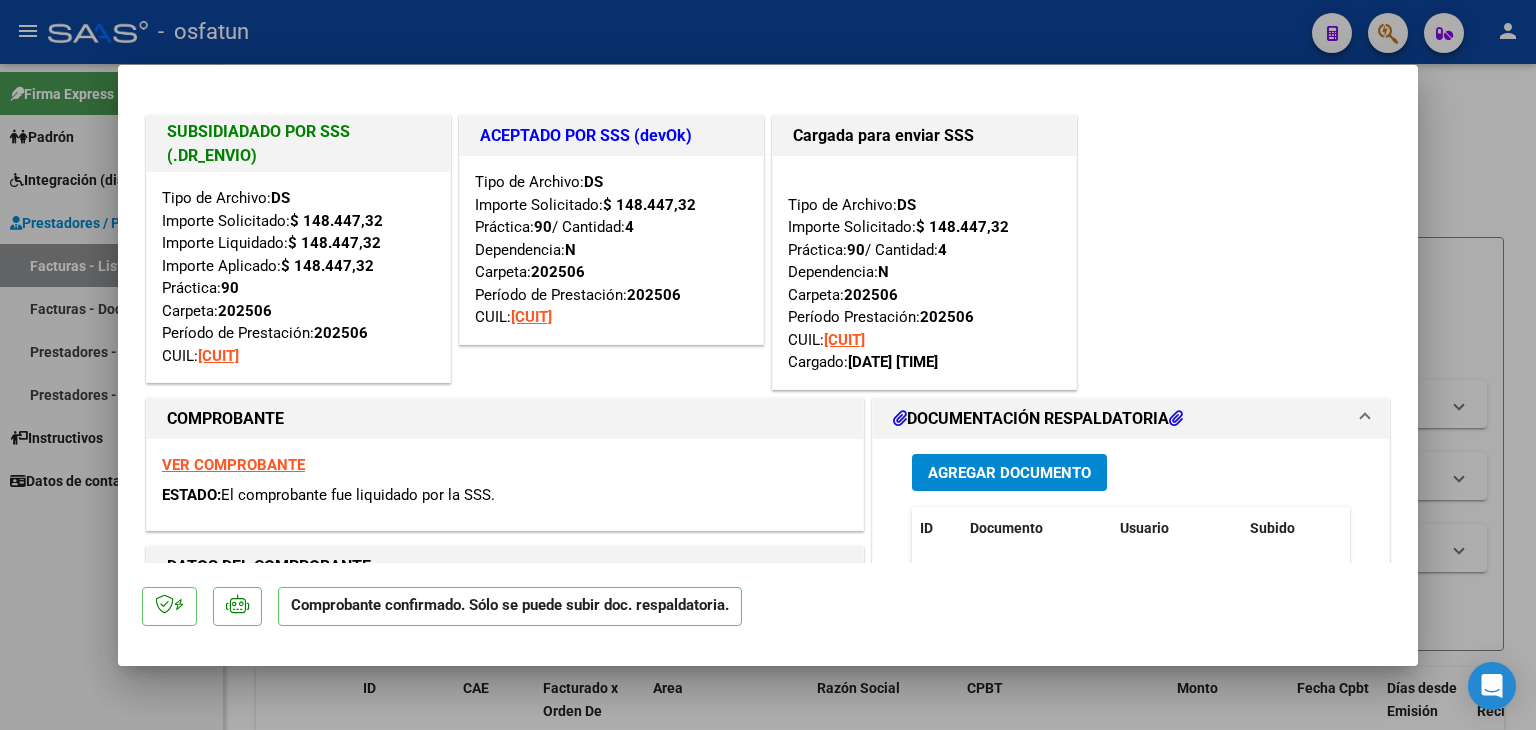 click at bounding box center [768, 365] 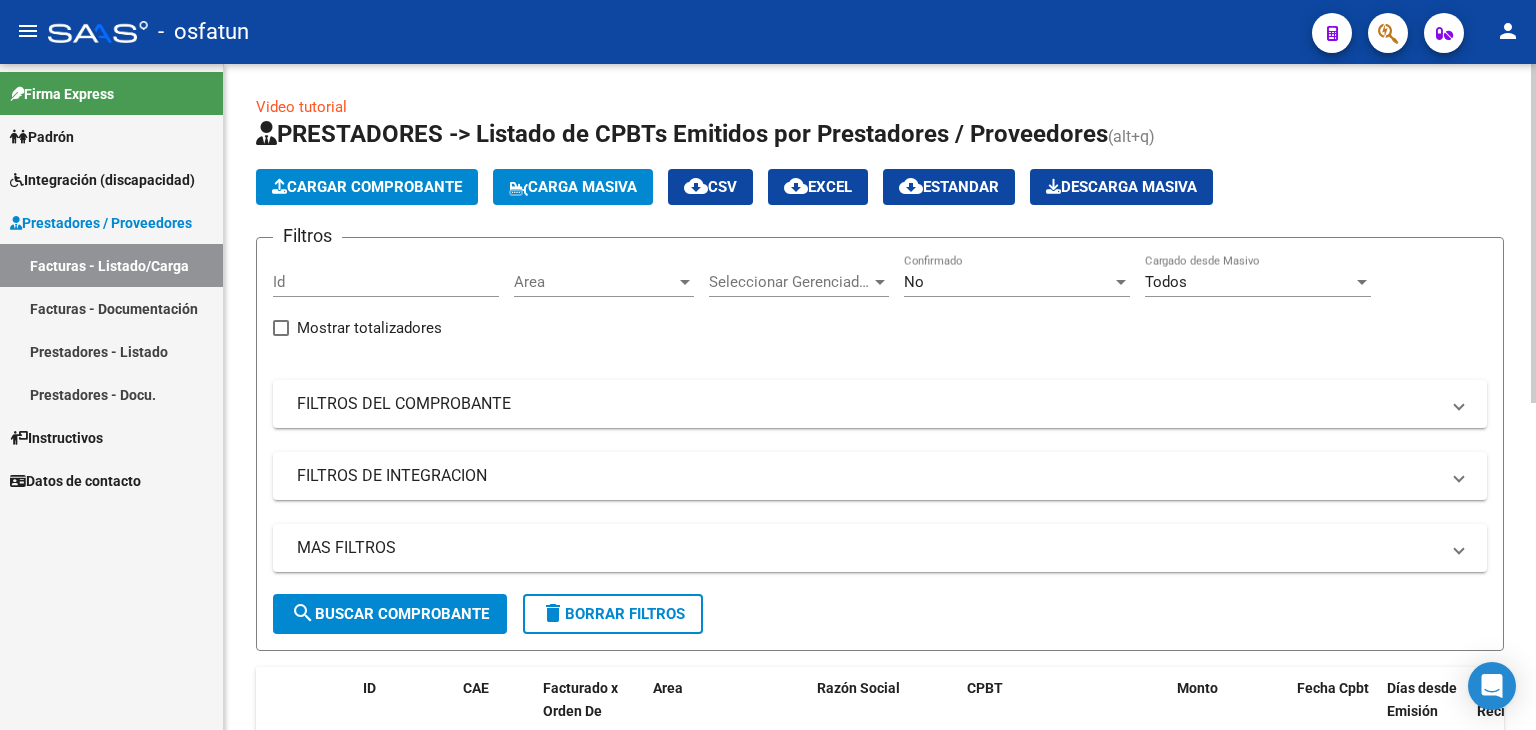 click on "Cargar Comprobante" 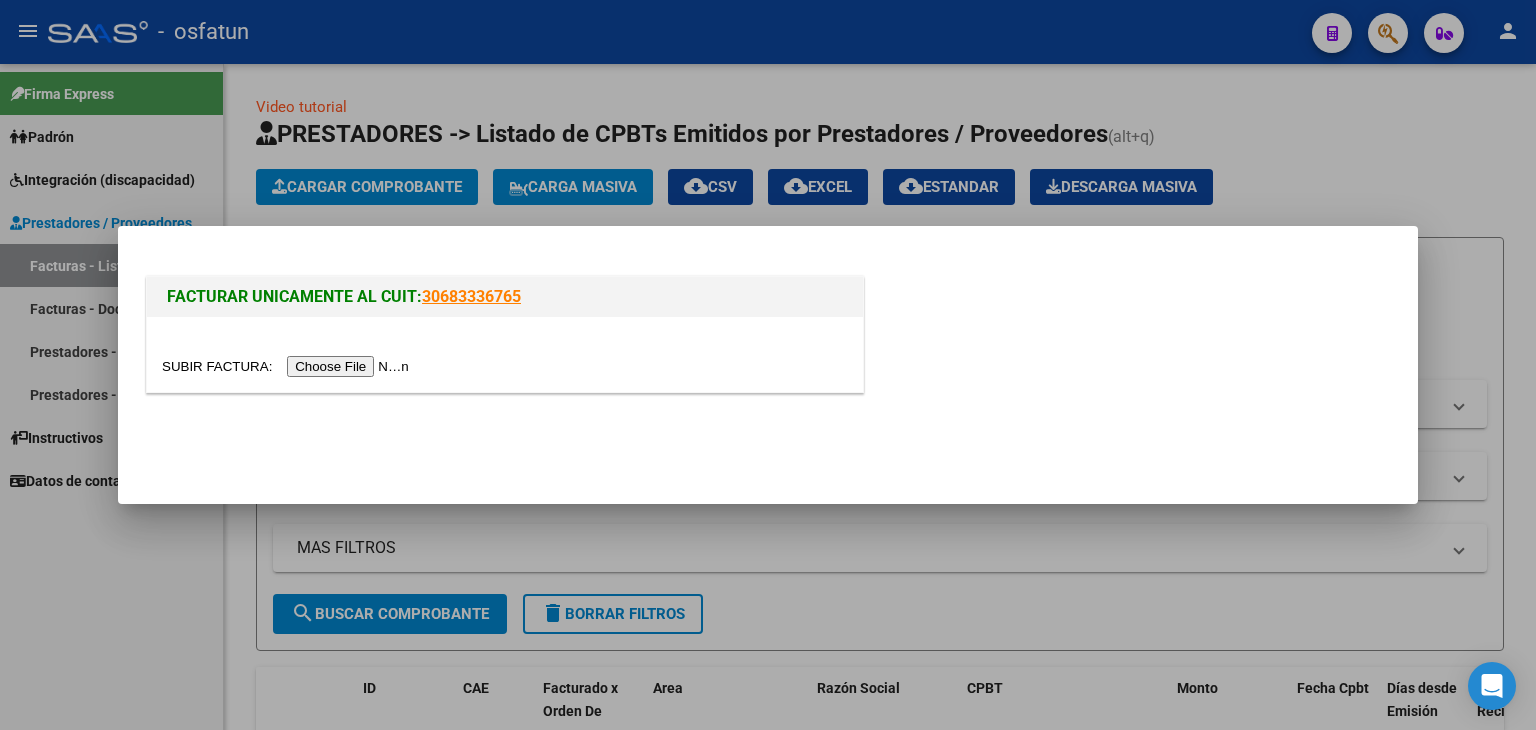 click at bounding box center [288, 366] 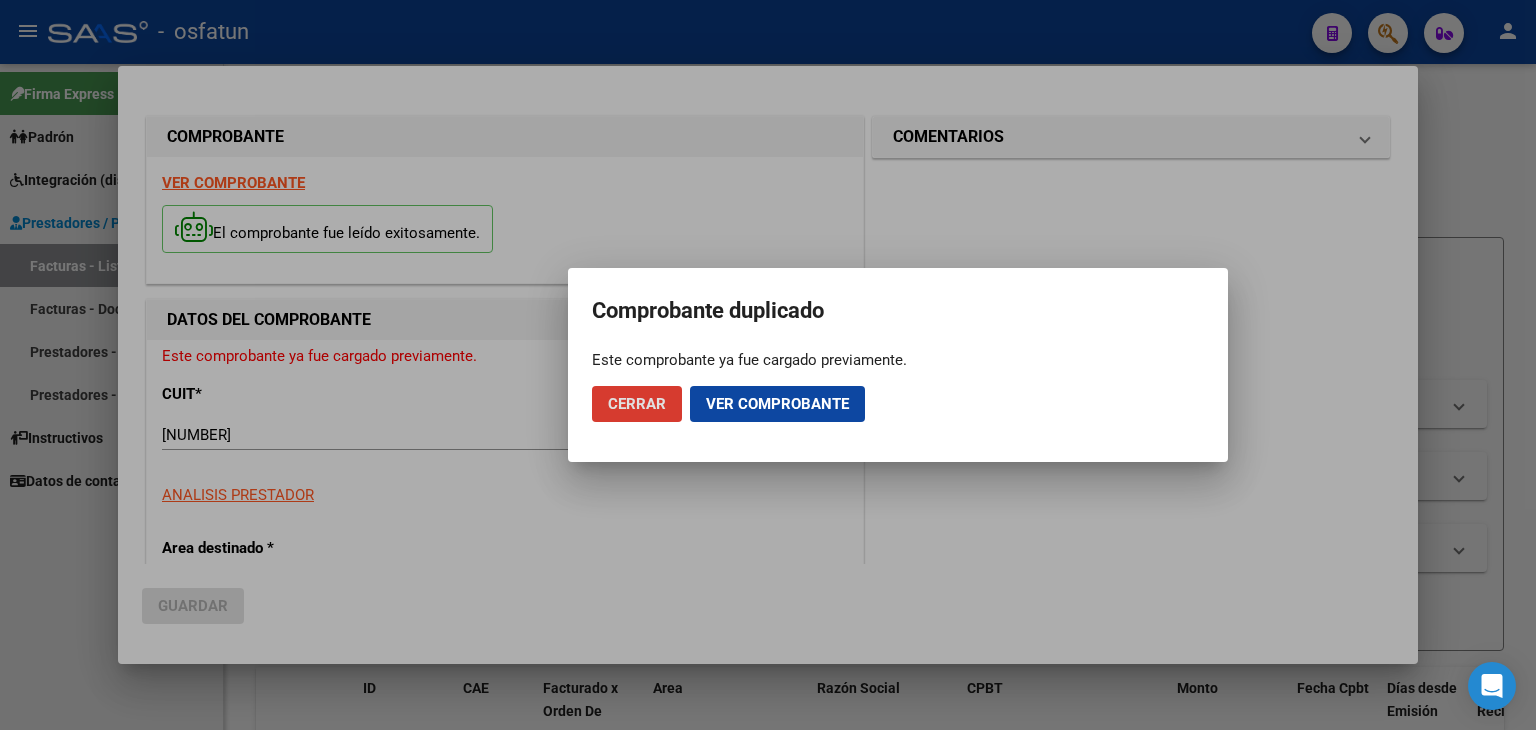click on "Ver comprobante" 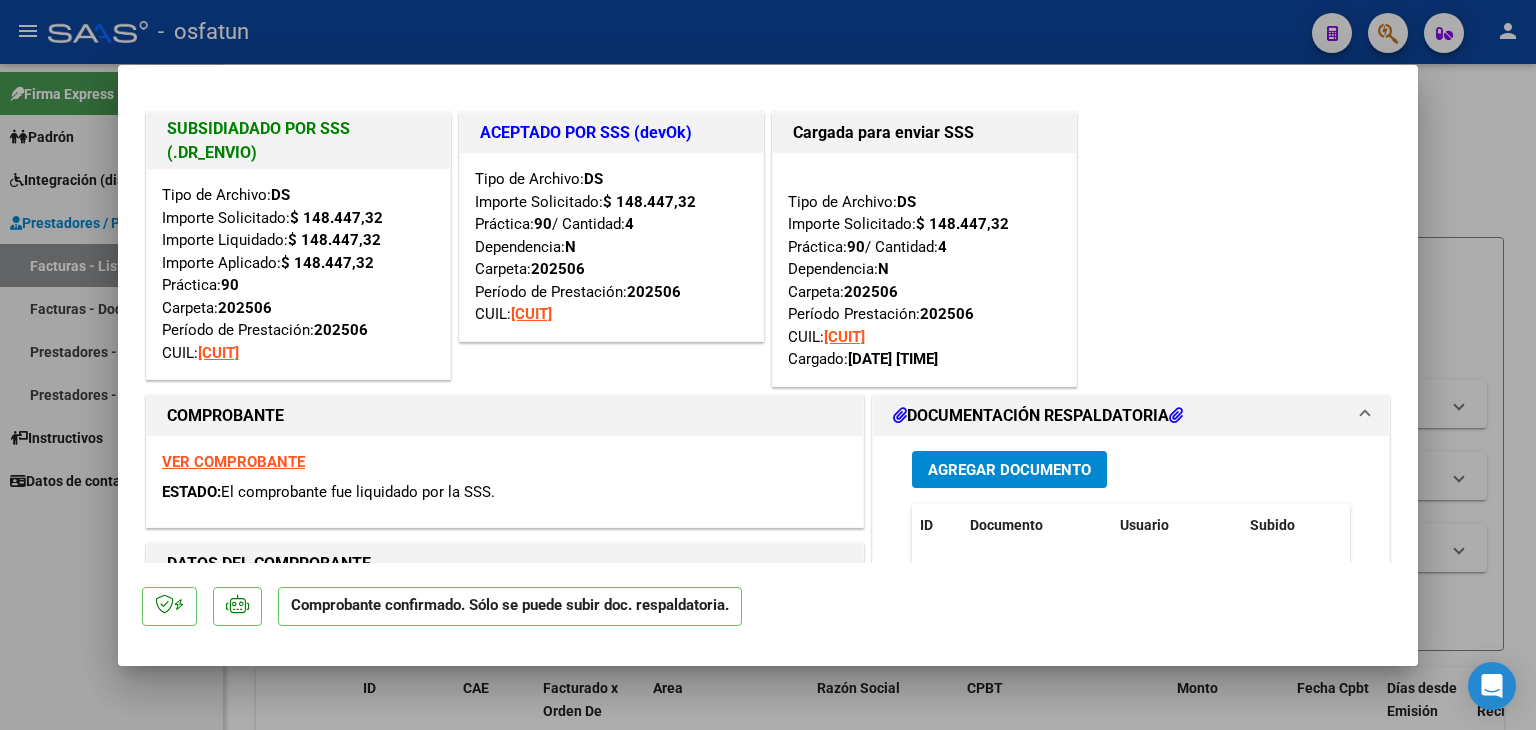 scroll, scrollTop: 0, scrollLeft: 0, axis: both 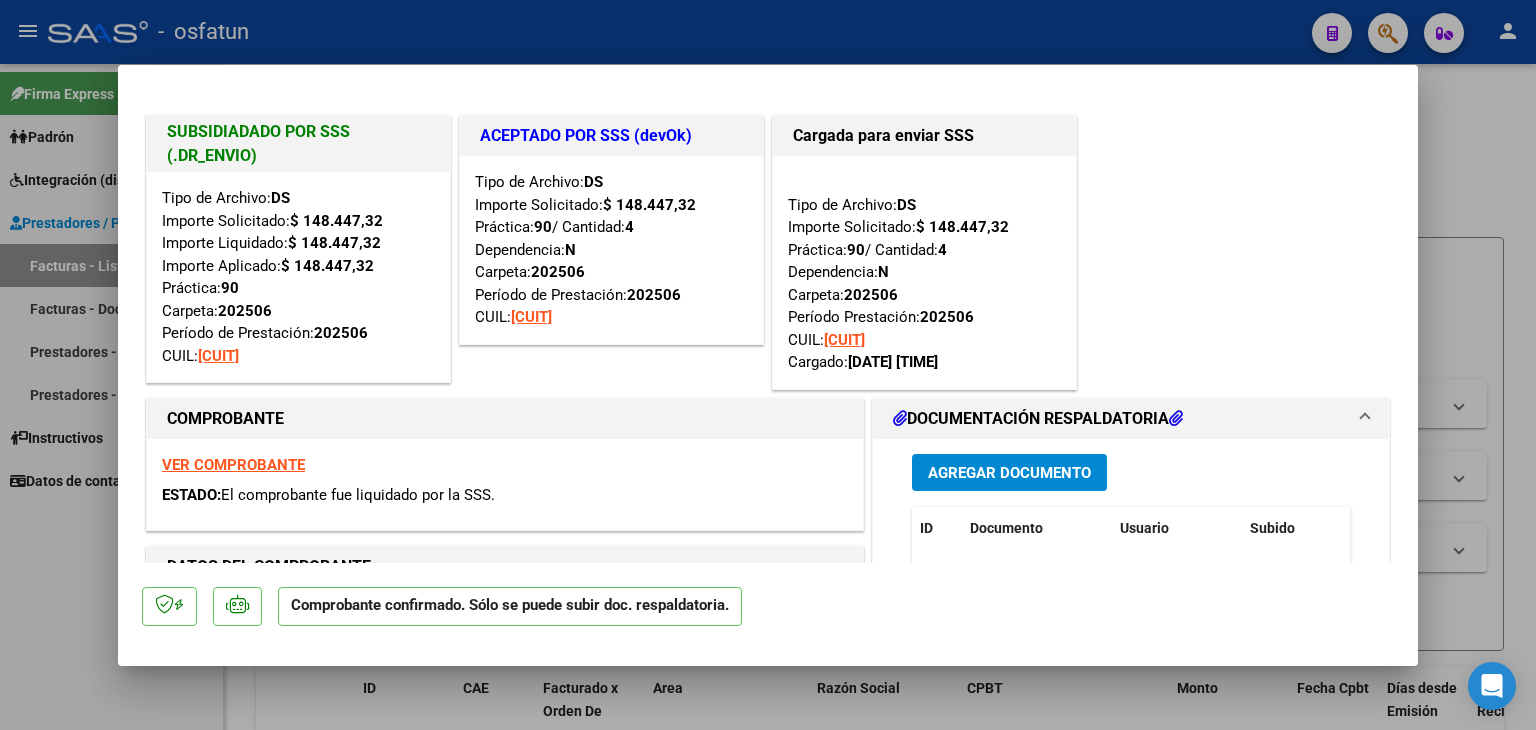 click at bounding box center (768, 365) 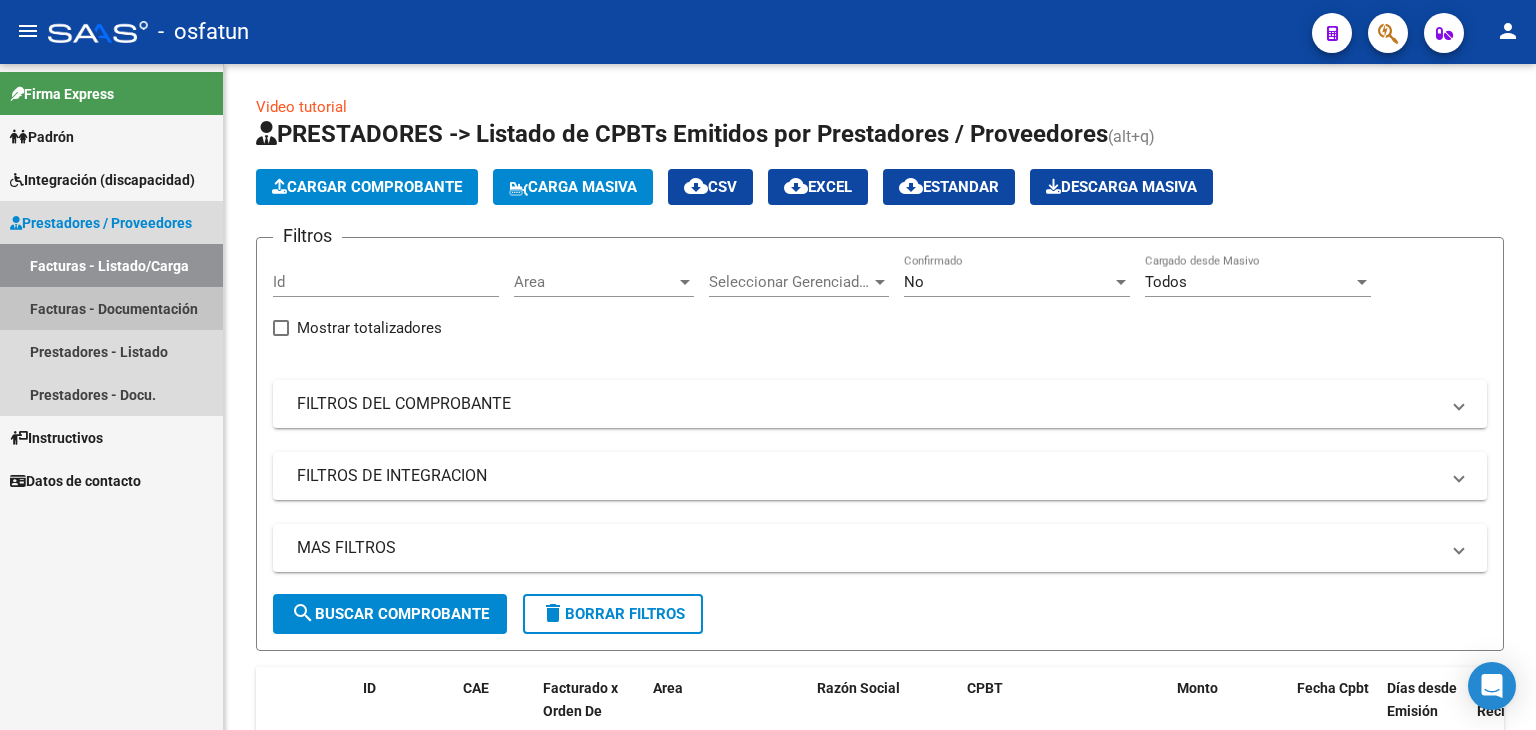 click on "Facturas - Documentación" at bounding box center (111, 308) 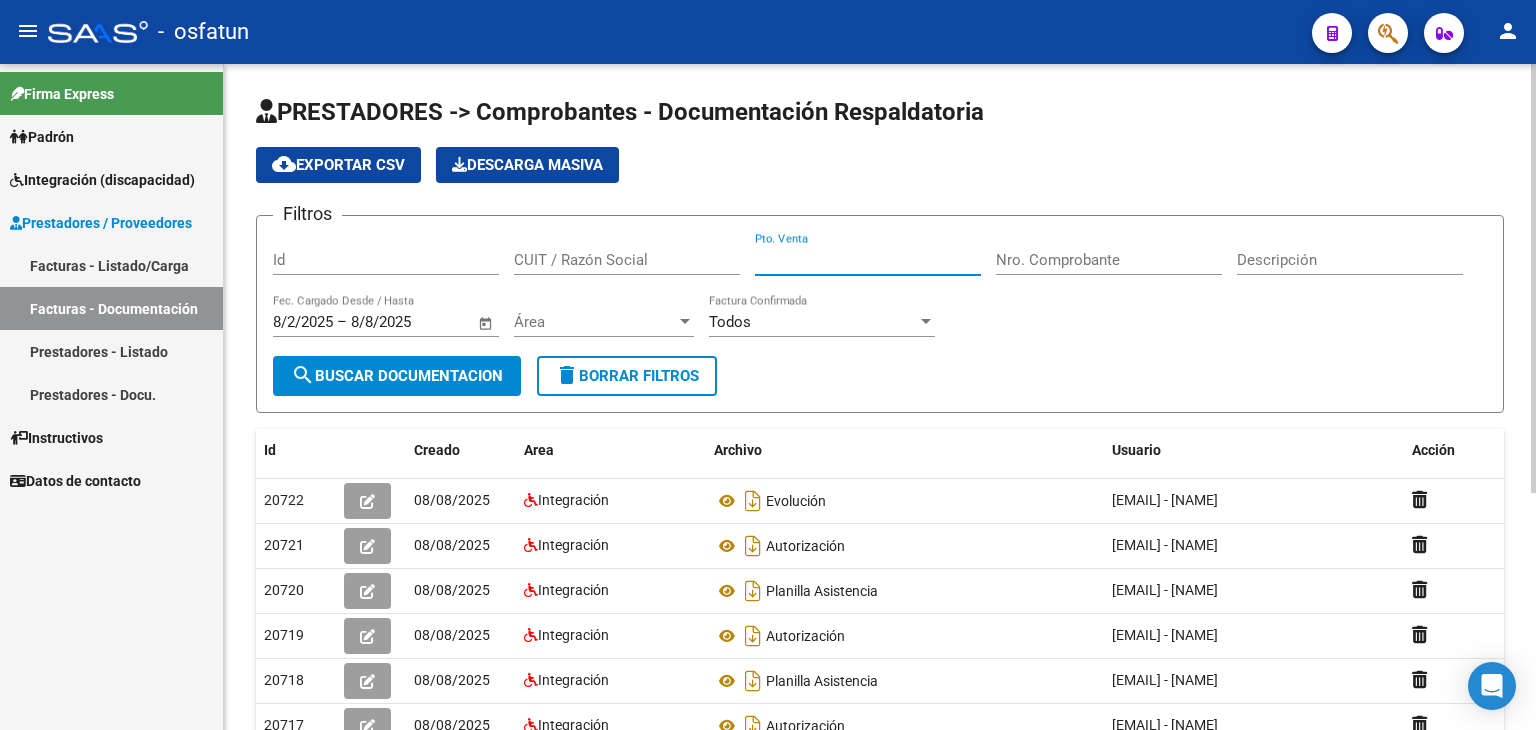 click on "Pto. Venta" at bounding box center (868, 260) 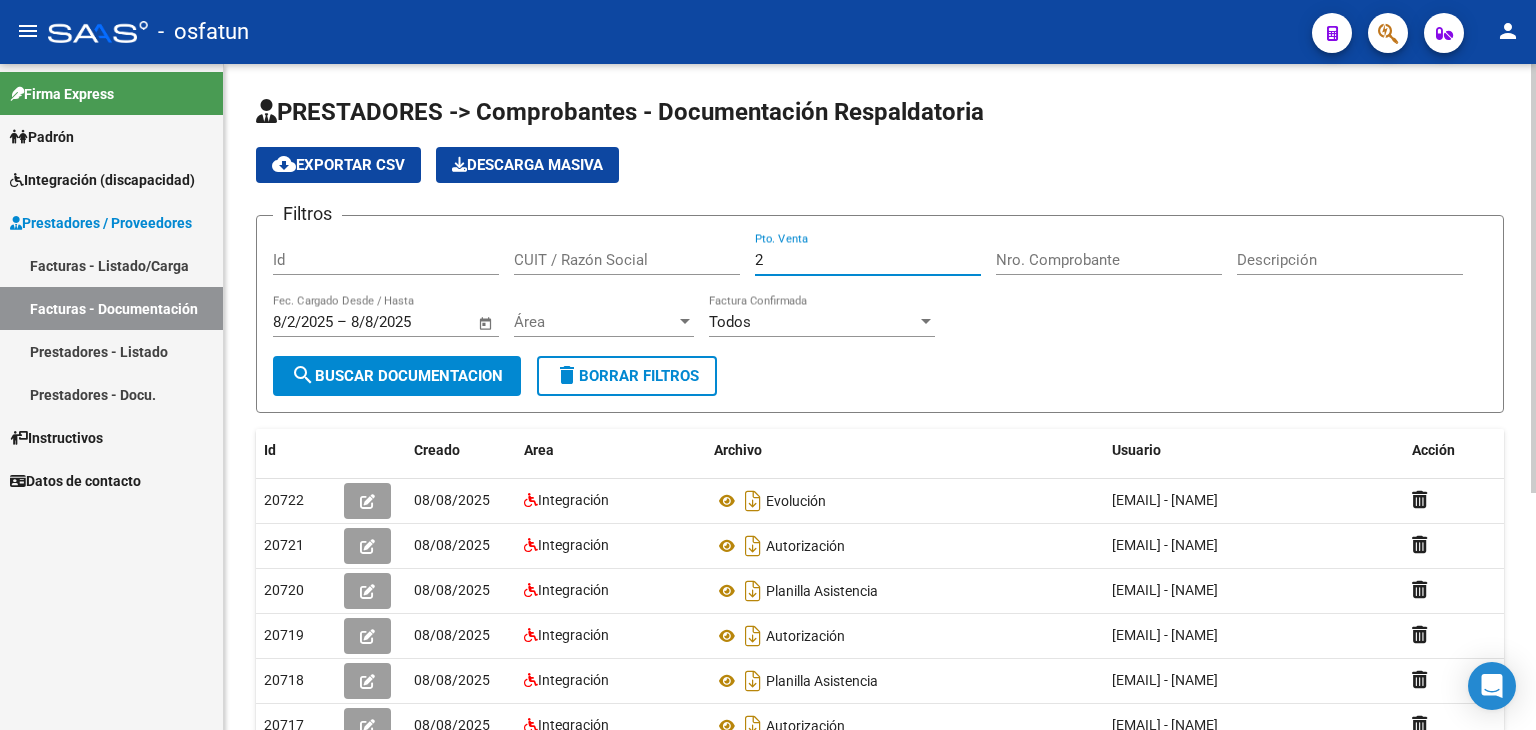 type on "2" 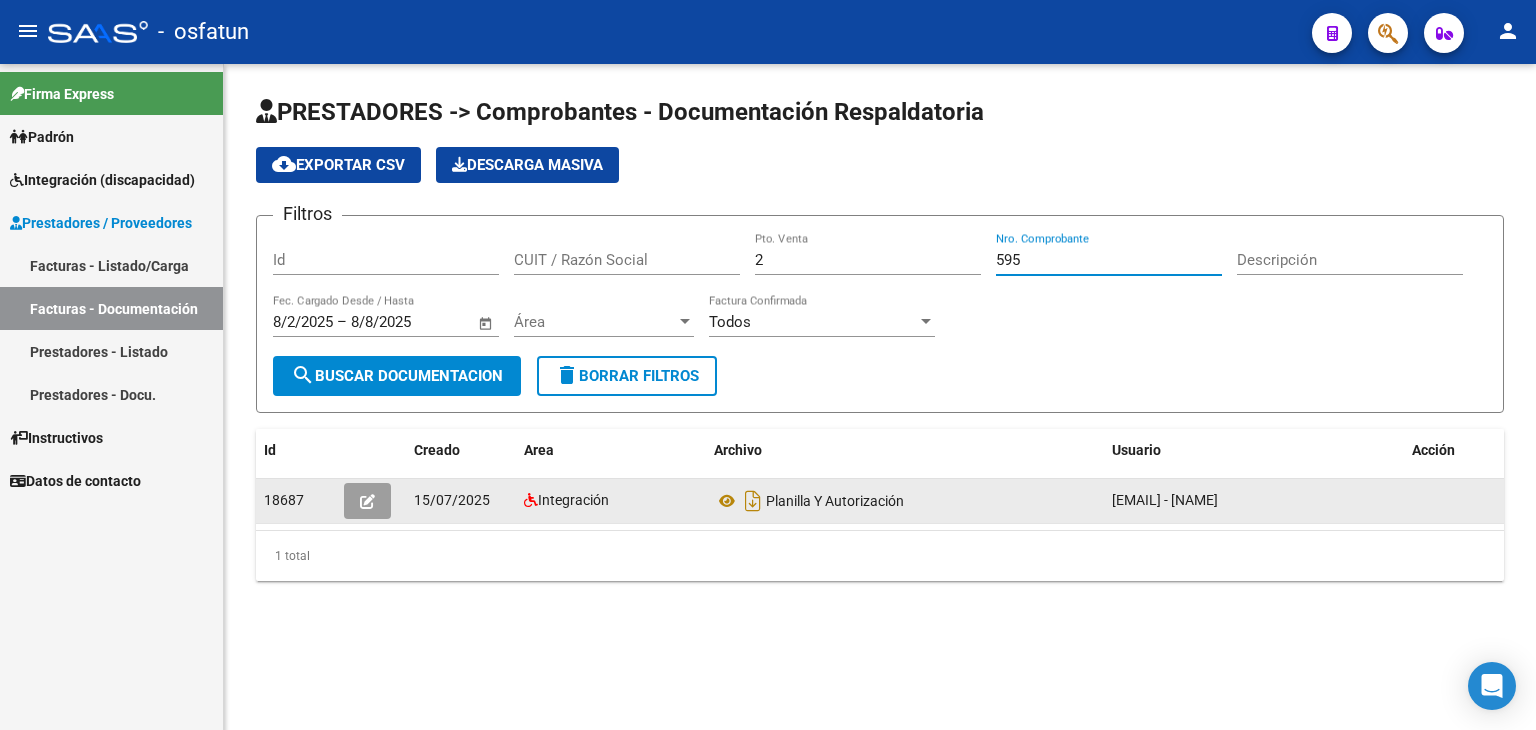 type on "595" 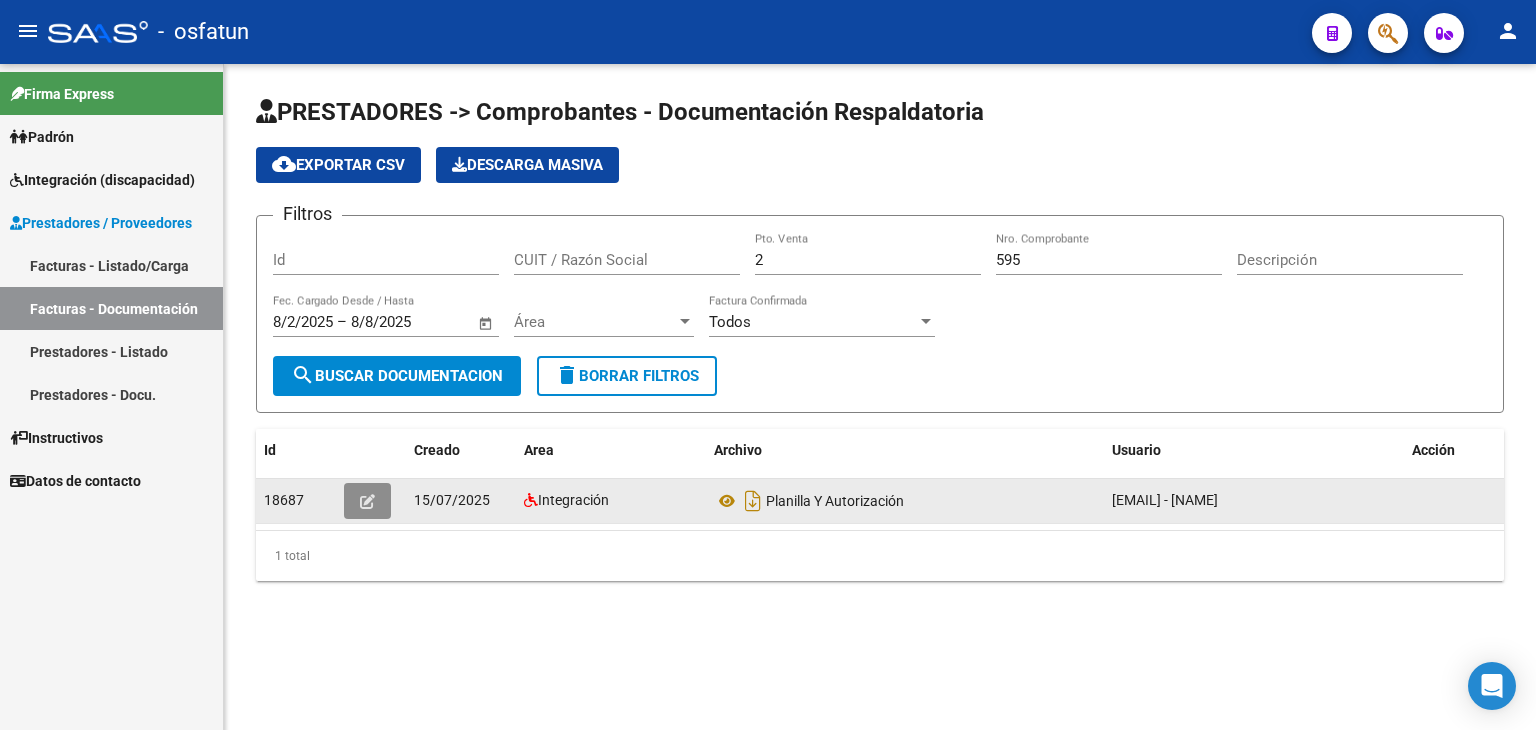 click 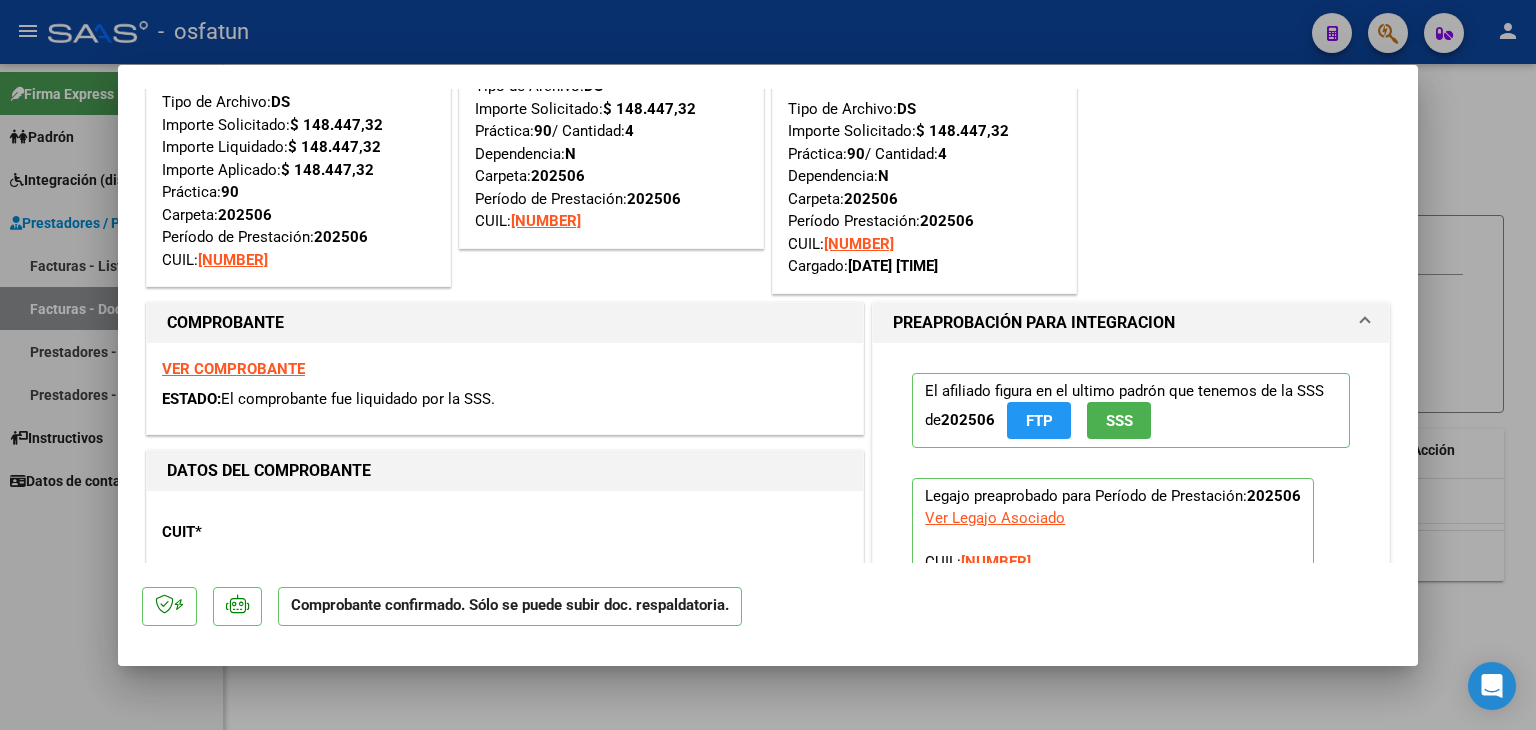 scroll, scrollTop: 0, scrollLeft: 0, axis: both 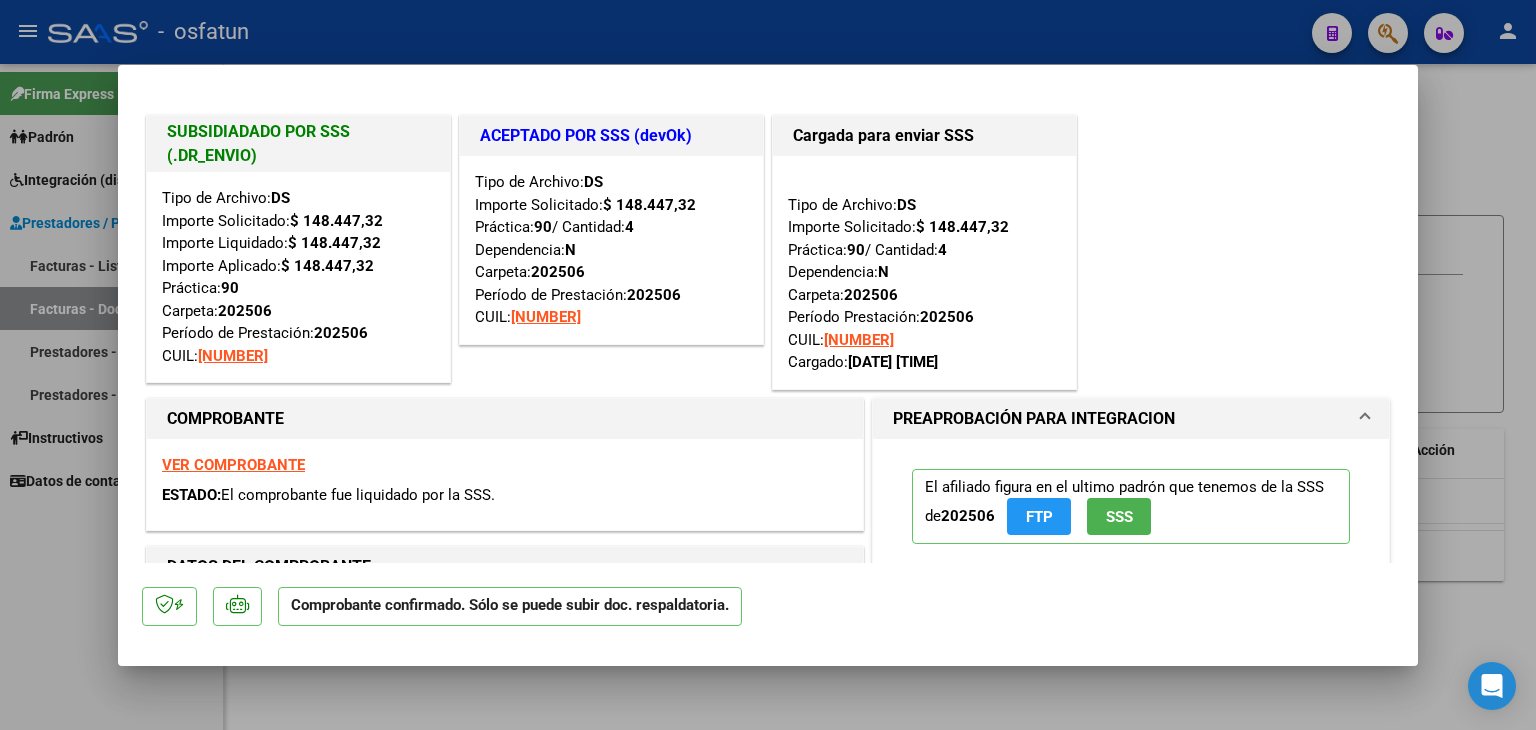 click at bounding box center (768, 365) 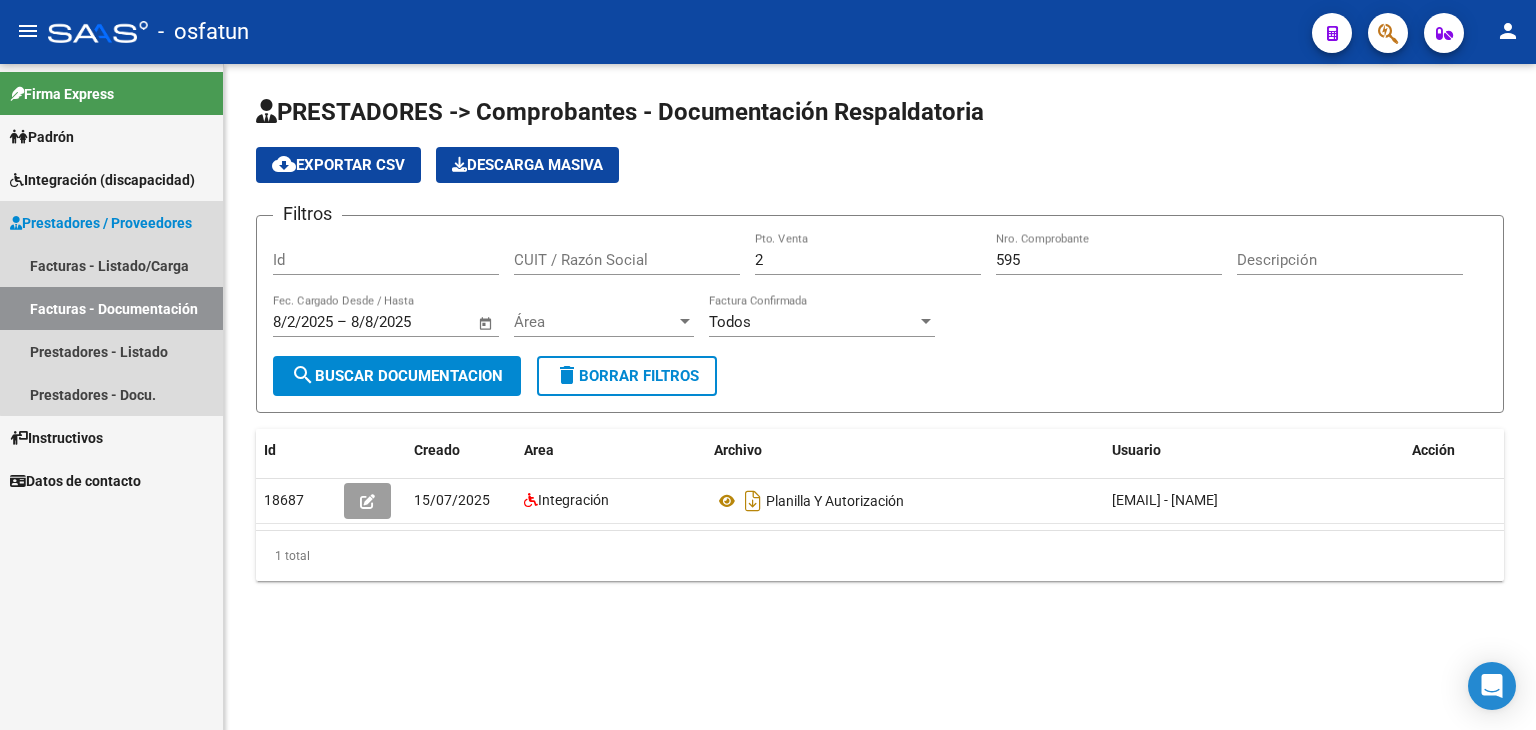 click on "Prestadores / Proveedores" at bounding box center [101, 223] 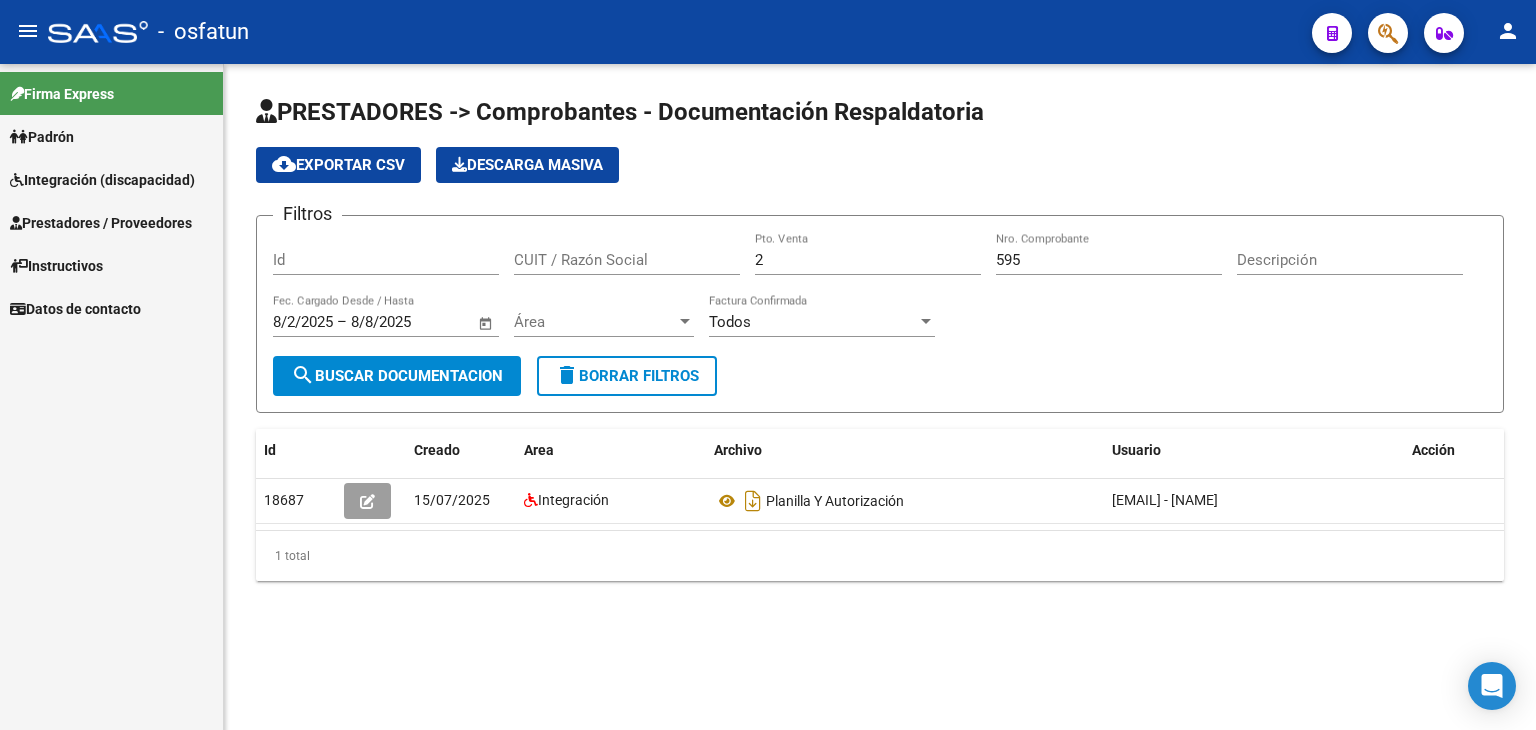click on "Prestadores / Proveedores" at bounding box center [101, 223] 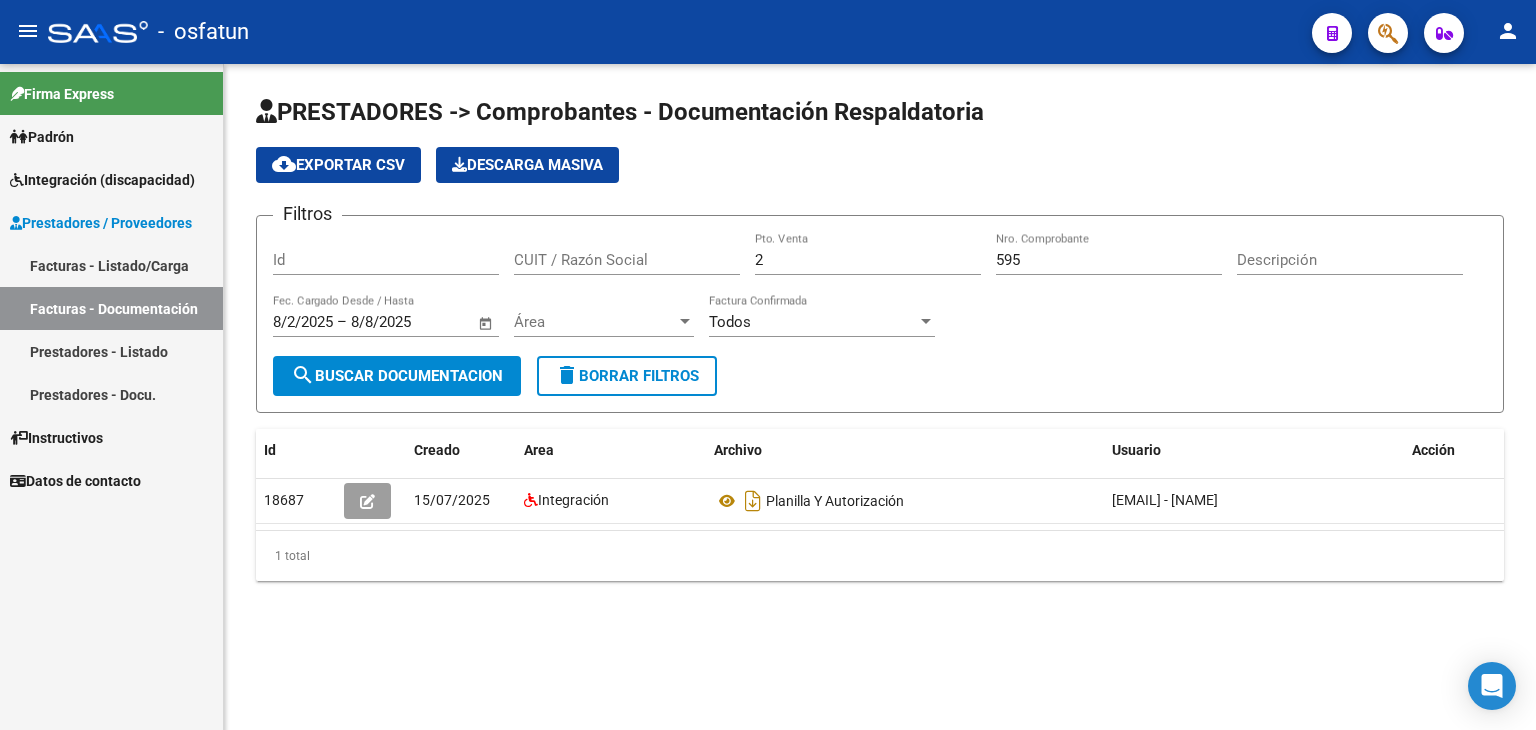 click on "Facturas - Listado/Carga" at bounding box center [111, 265] 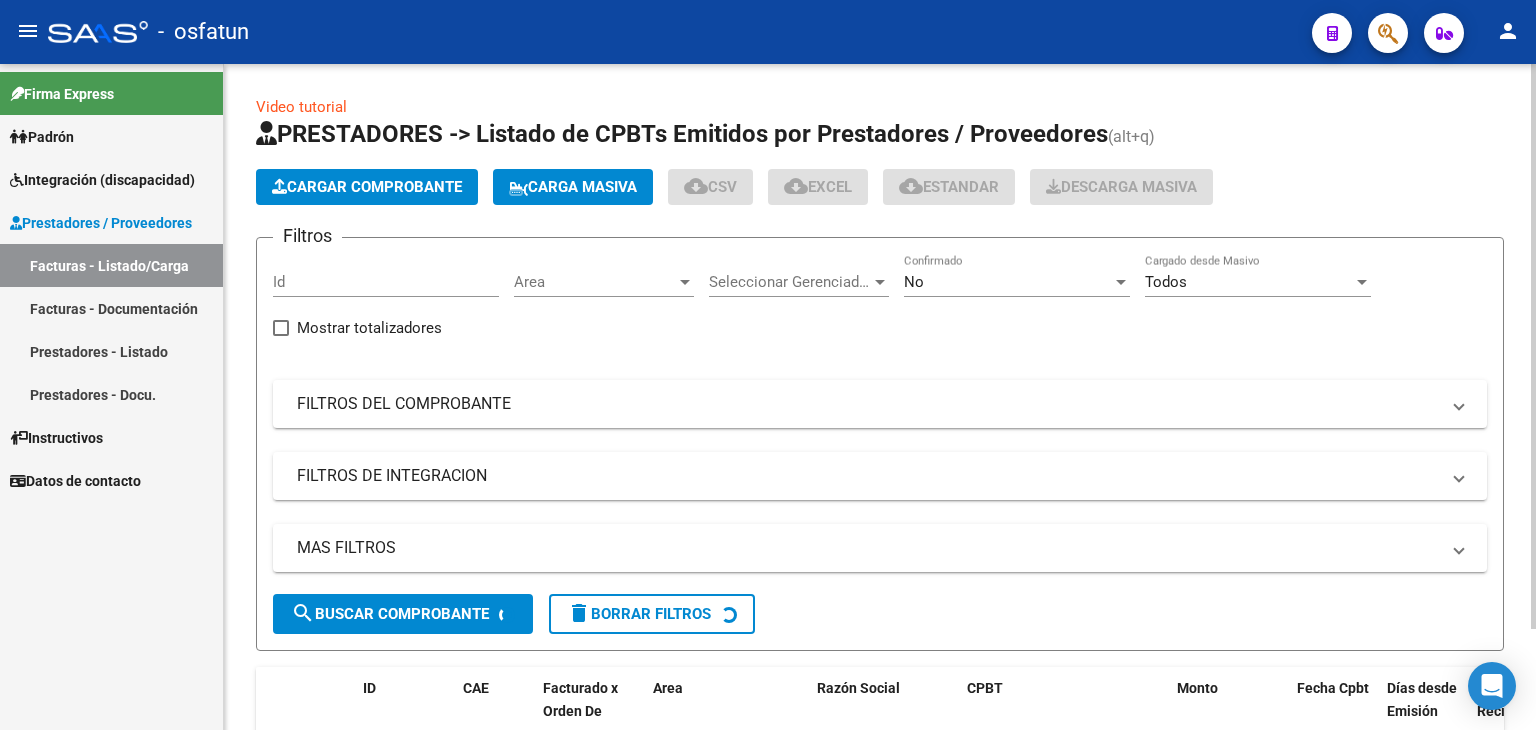 click on "Cargar Comprobante" 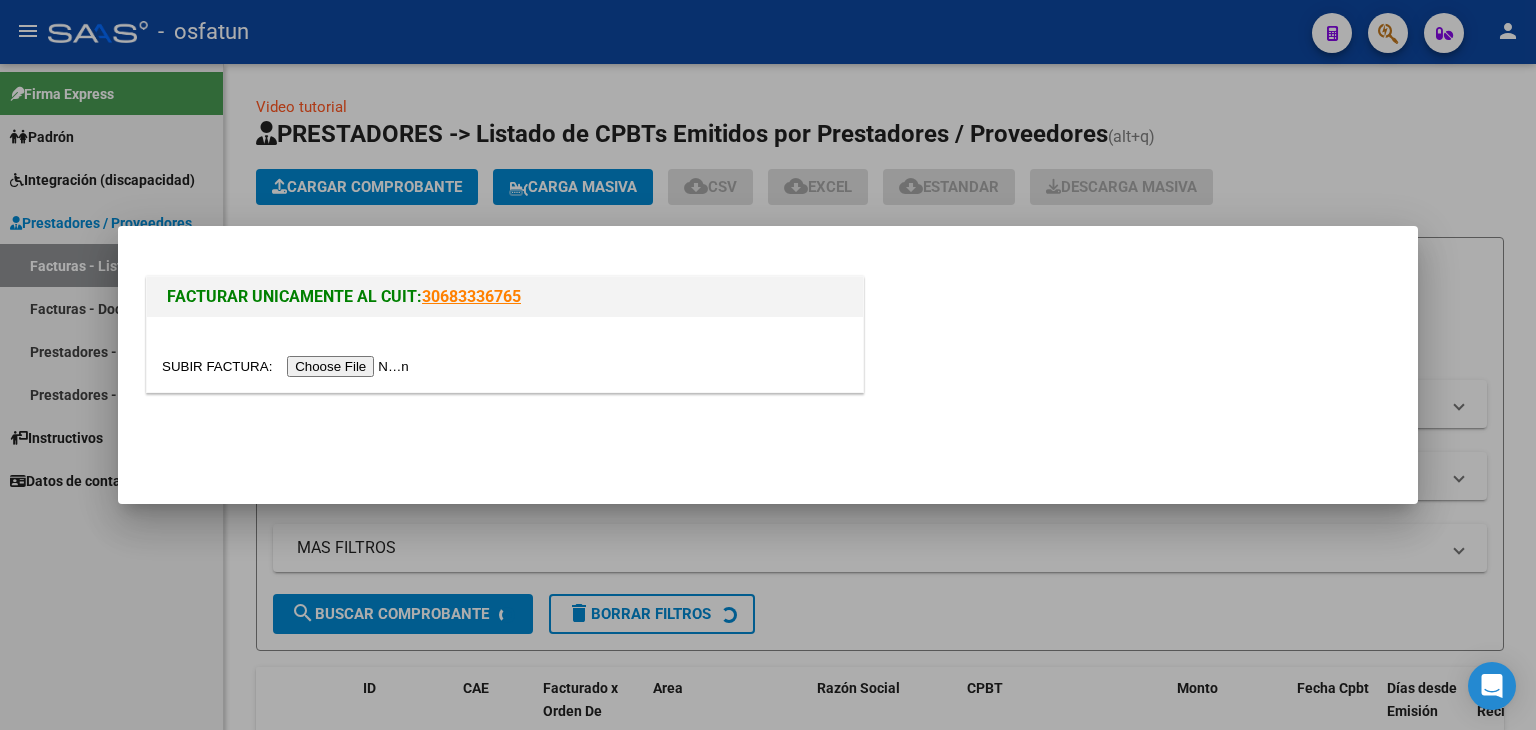 click at bounding box center [288, 366] 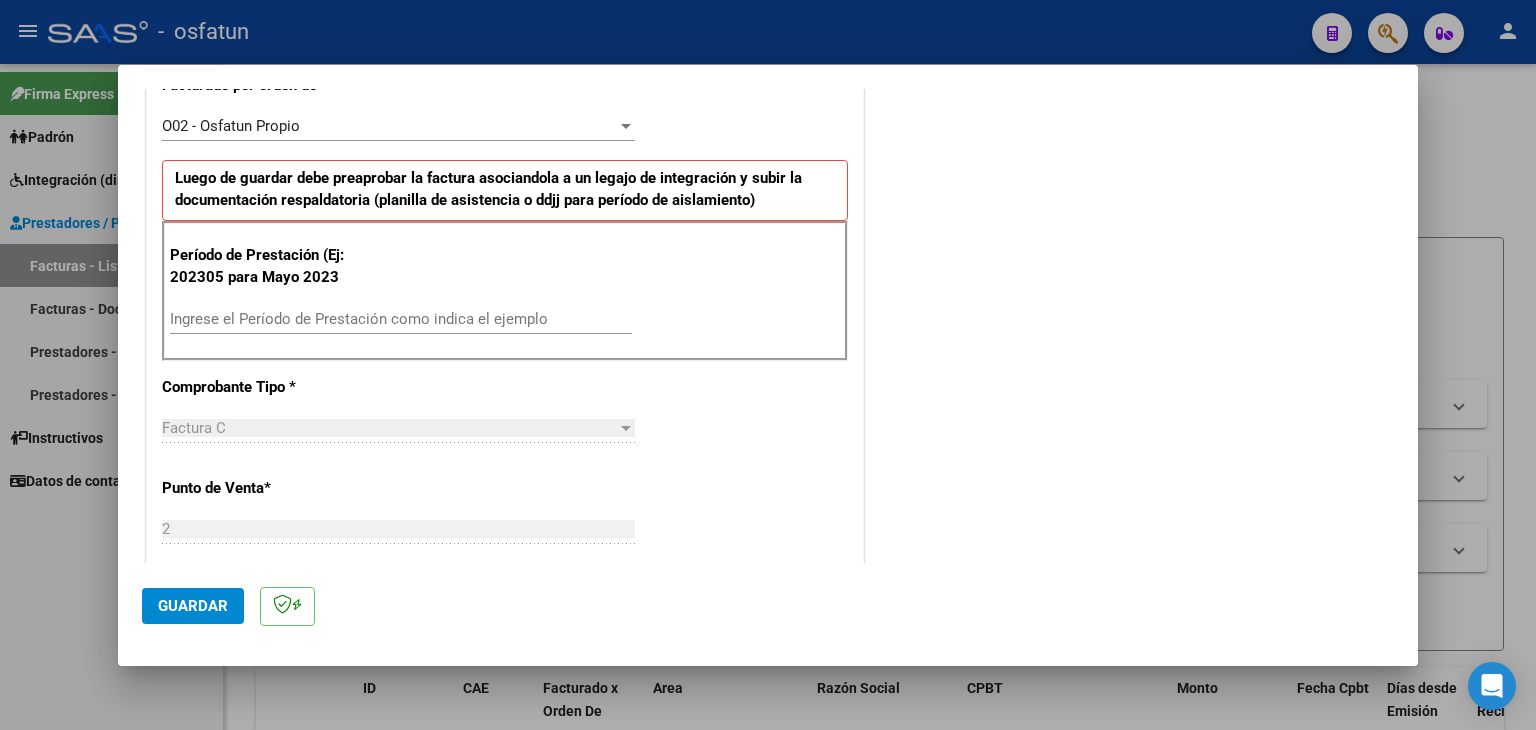 scroll, scrollTop: 600, scrollLeft: 0, axis: vertical 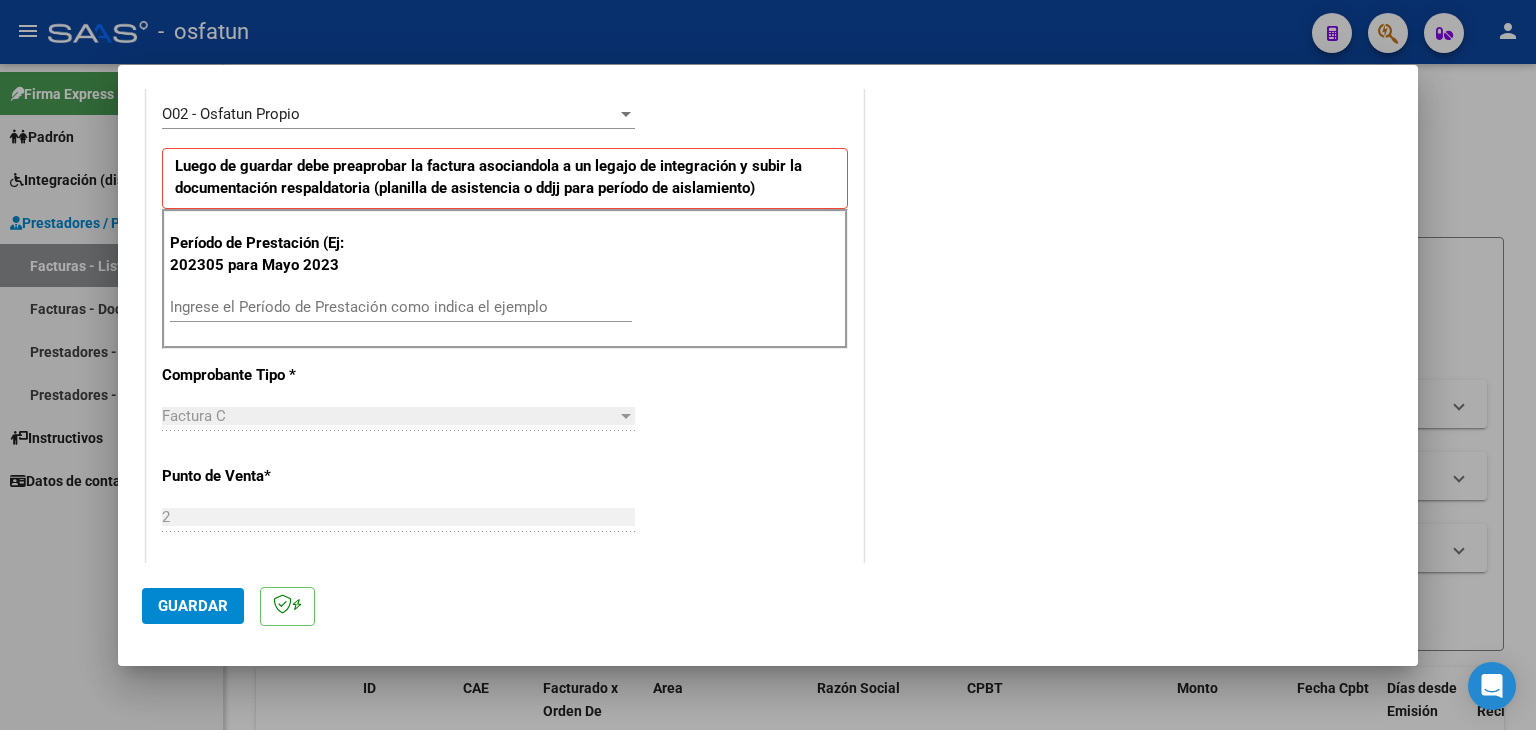 click on "Ingrese el Período de Prestación como indica el ejemplo" at bounding box center [401, 307] 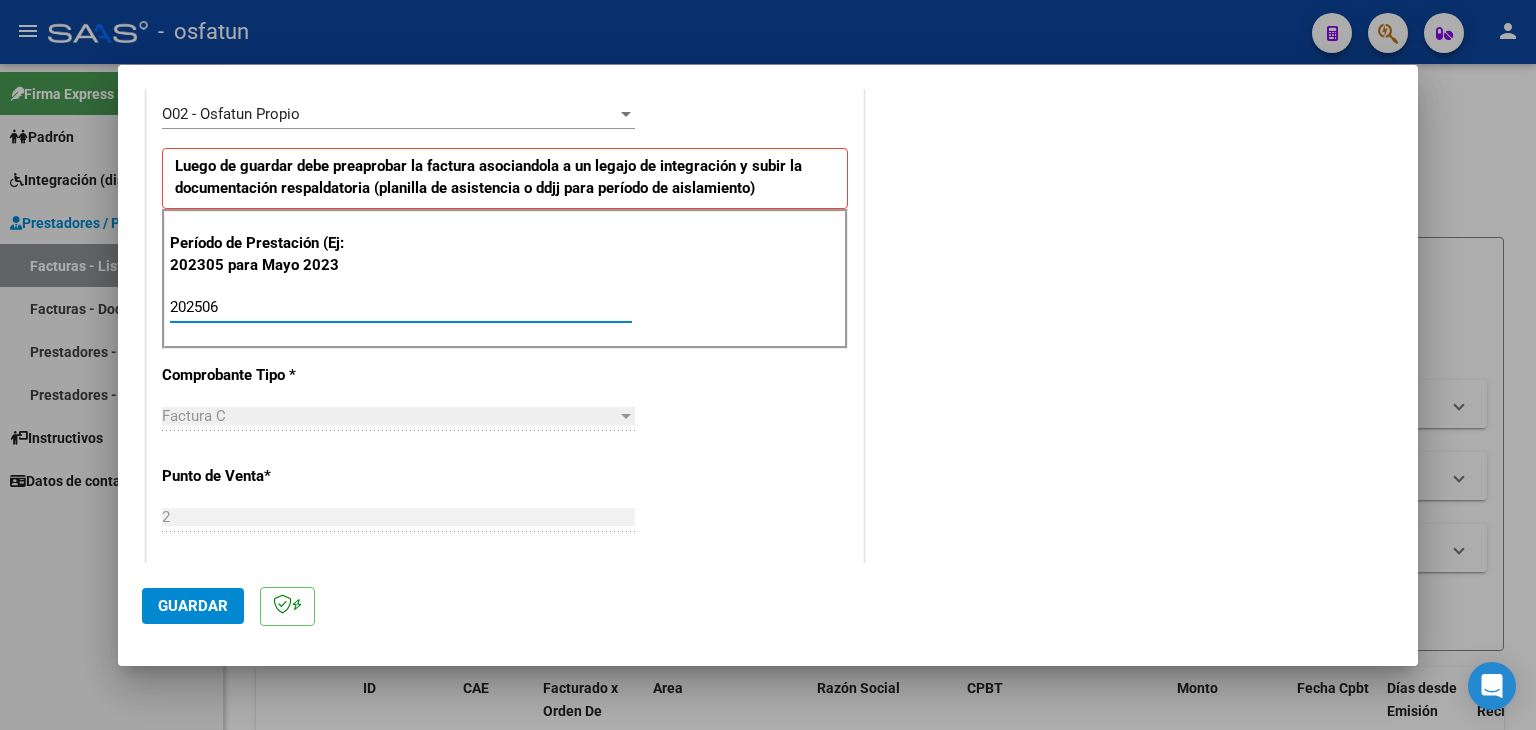 type 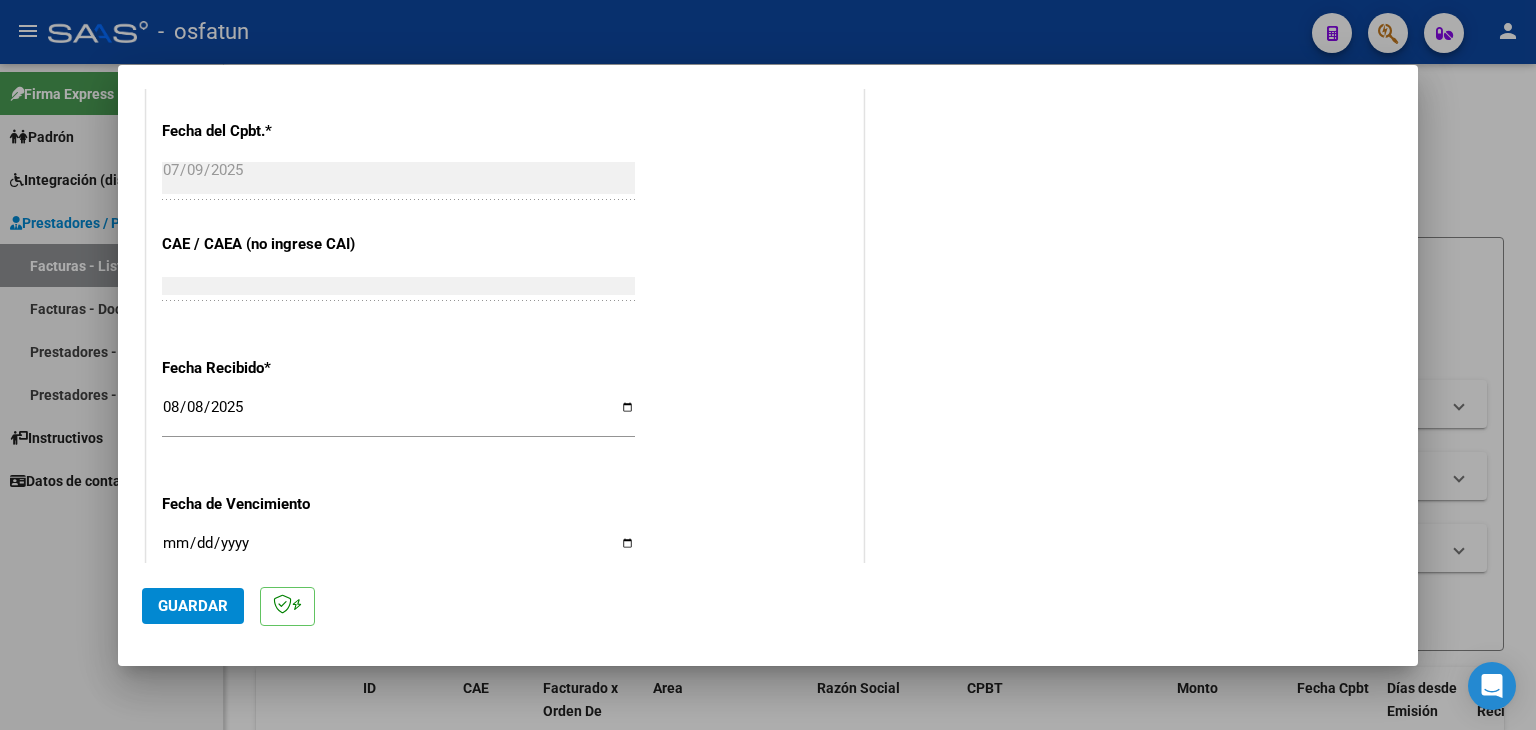scroll, scrollTop: 1300, scrollLeft: 0, axis: vertical 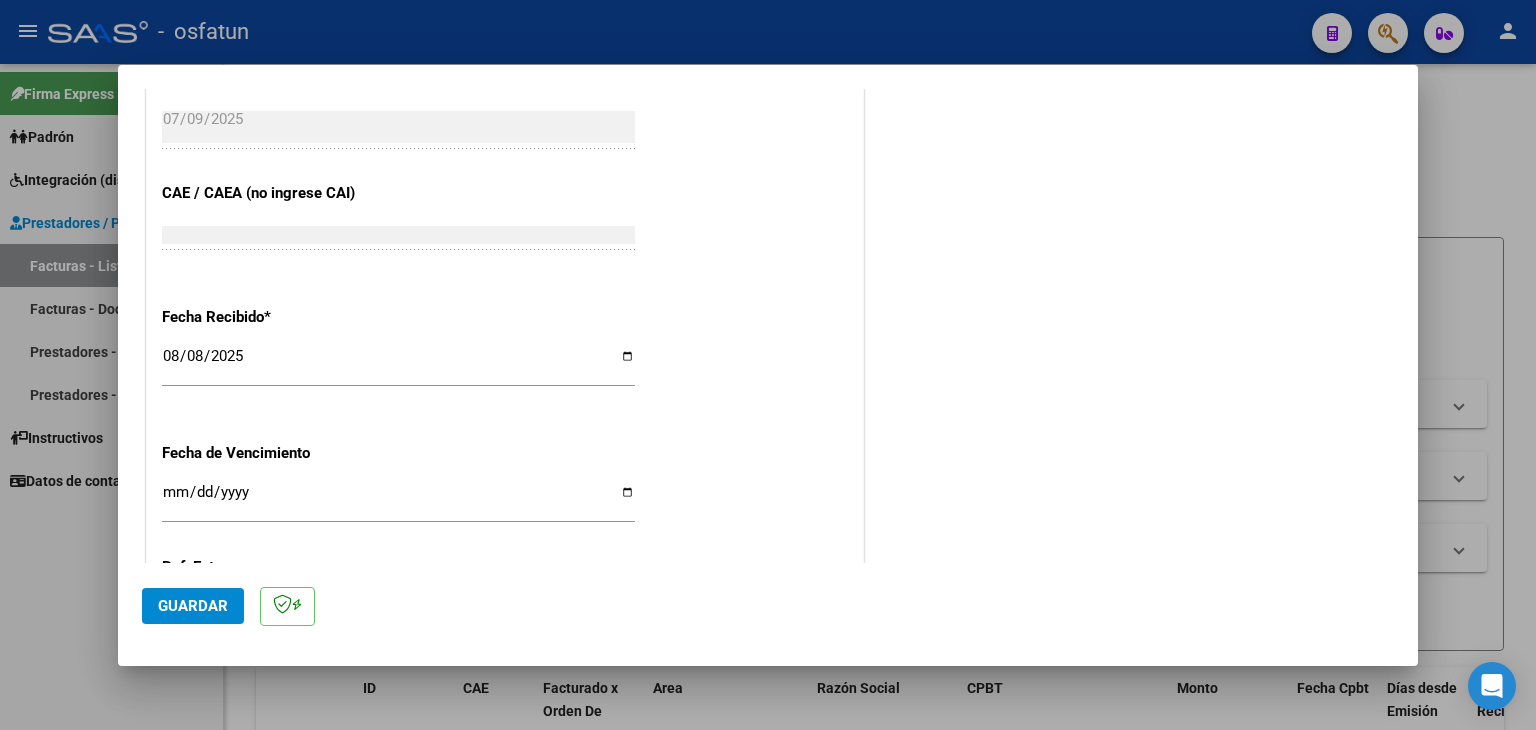 click on "Ingresar la fecha" at bounding box center (398, 500) 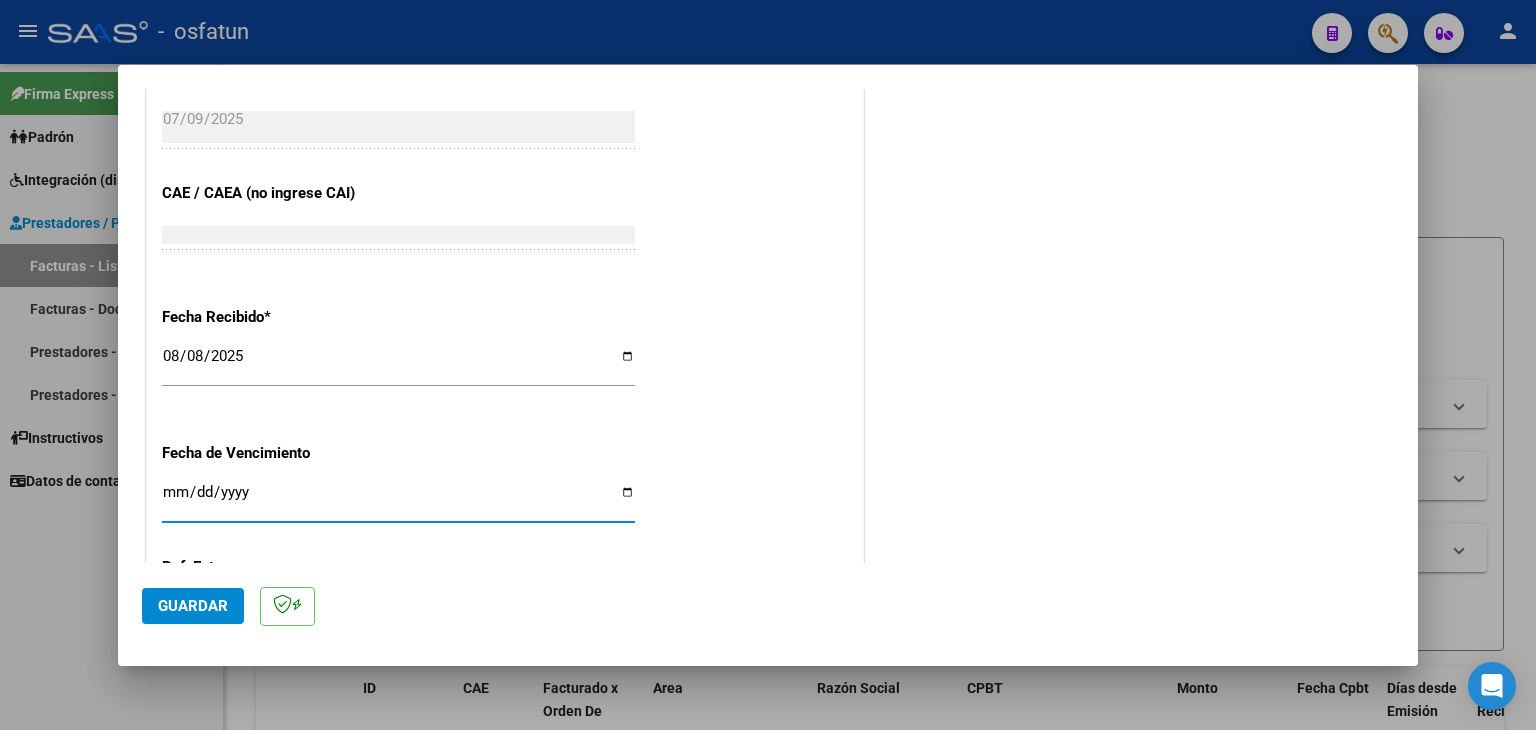 click on "2025-08-08" at bounding box center (398, 364) 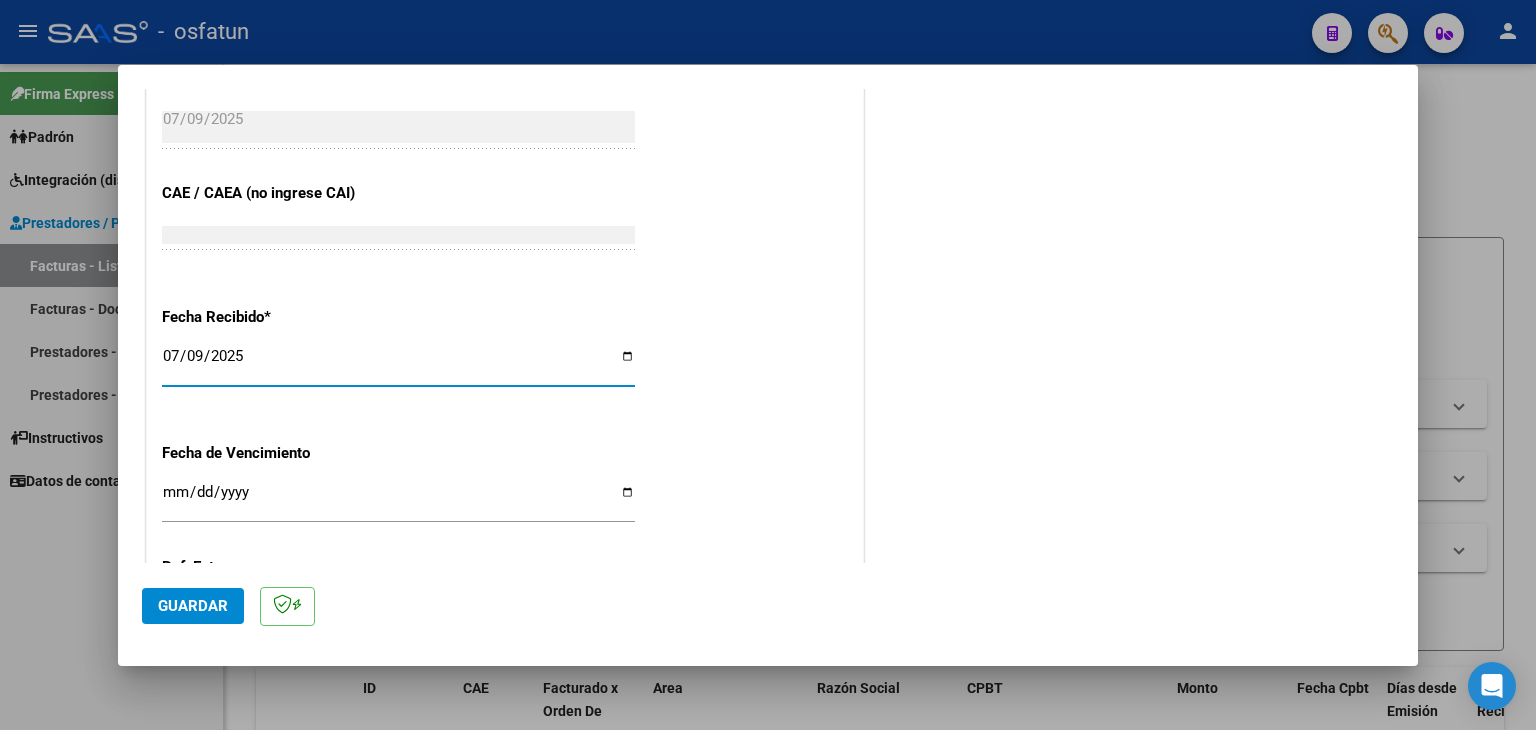 click on "Ingresar la fecha" at bounding box center (398, 500) 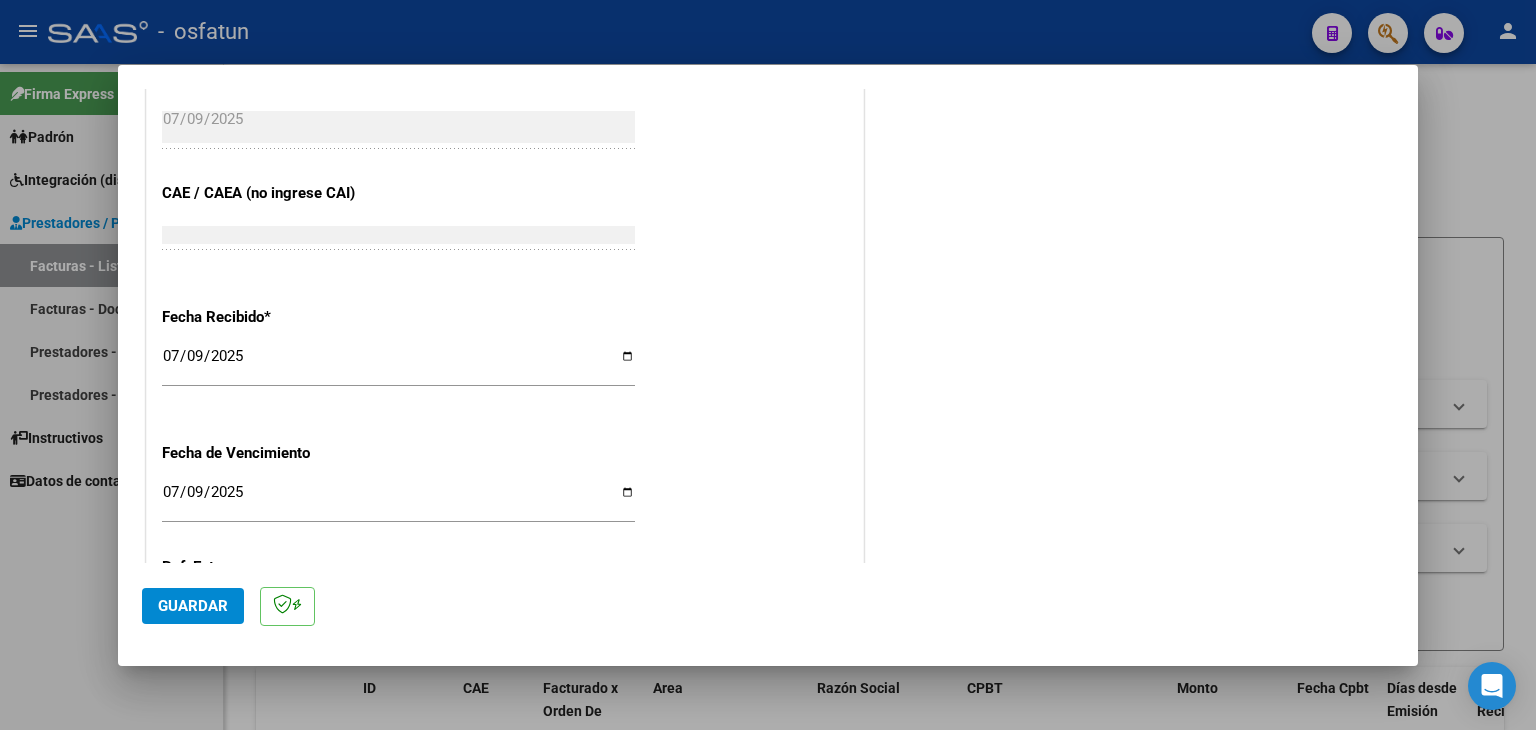 click on "Guardar" 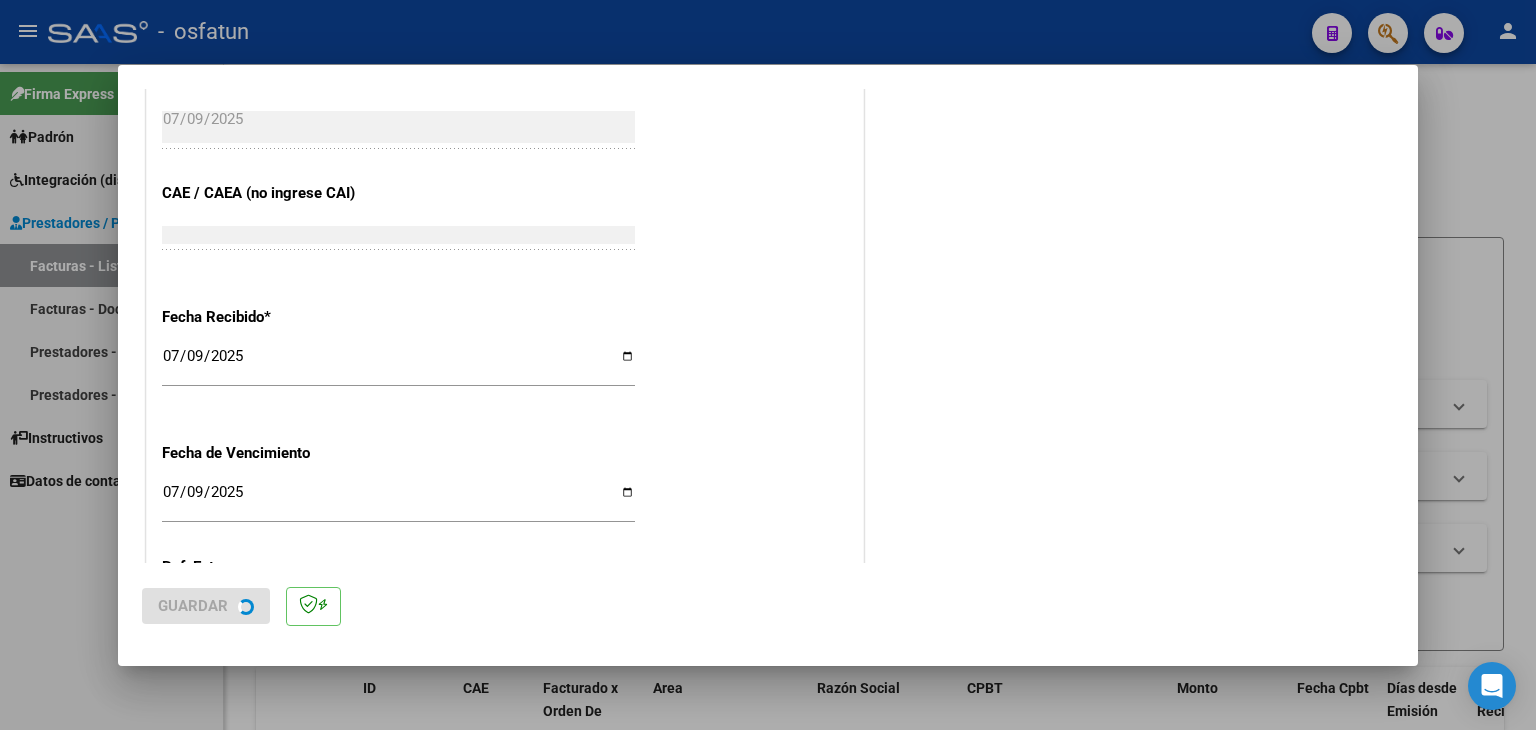 scroll, scrollTop: 0, scrollLeft: 0, axis: both 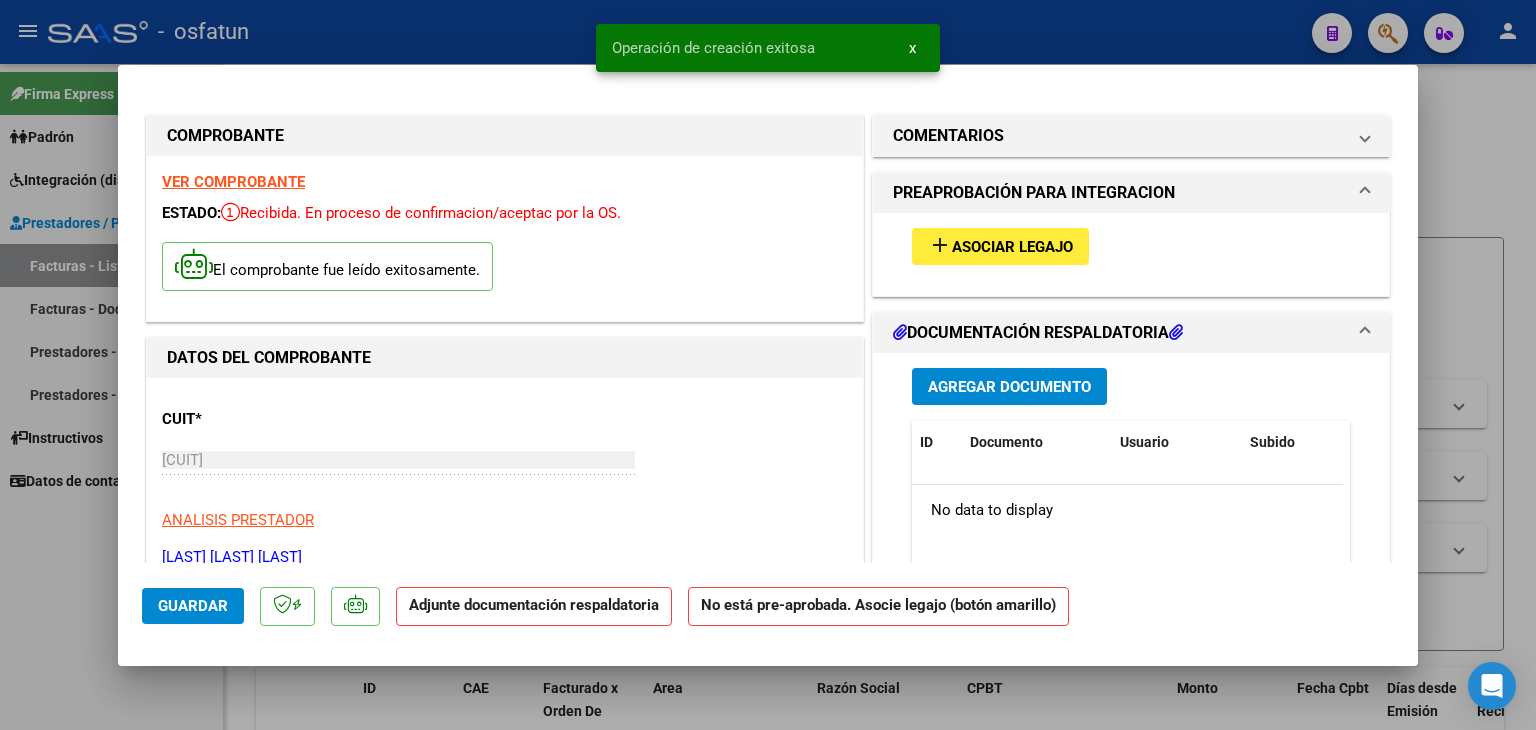 click on "Asociar Legajo" at bounding box center [1012, 247] 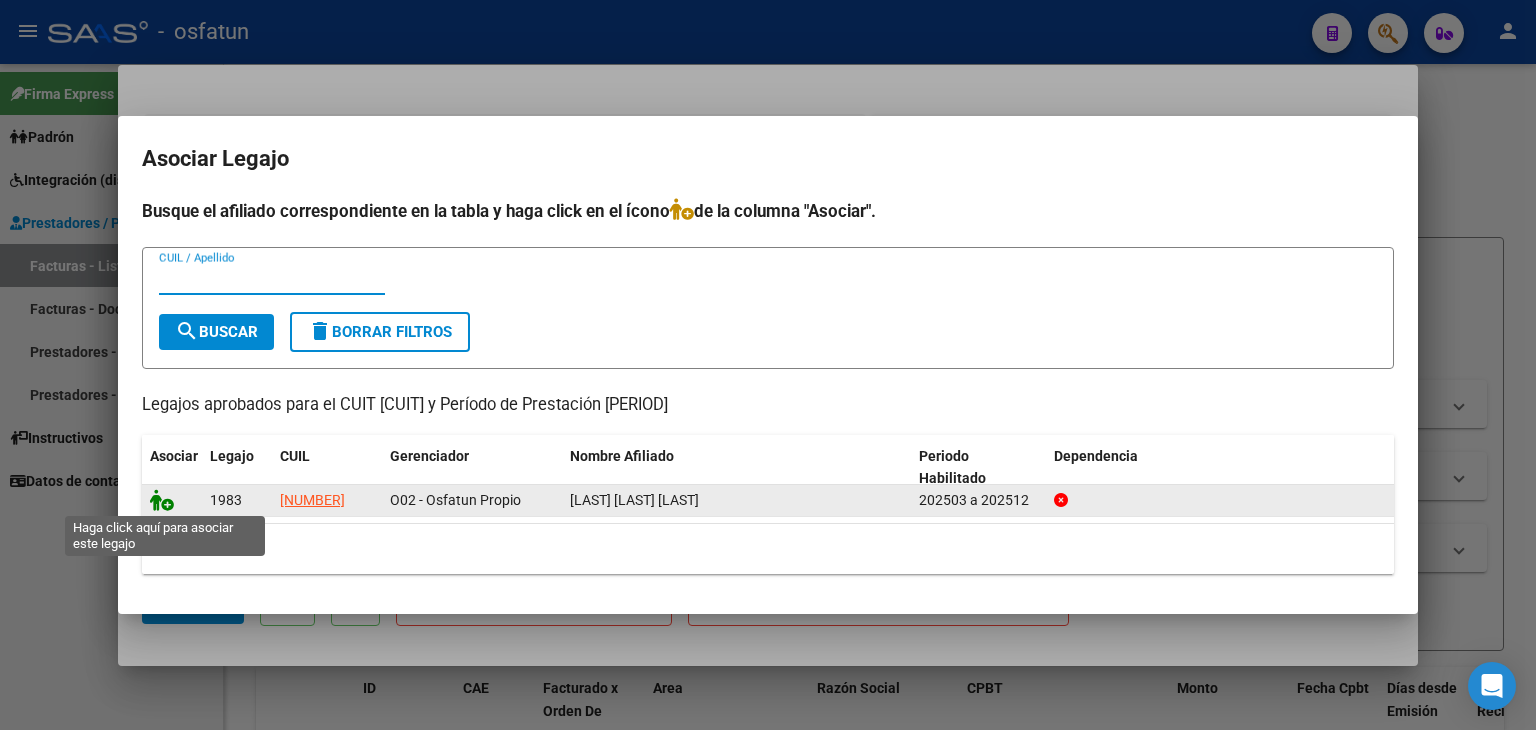 click 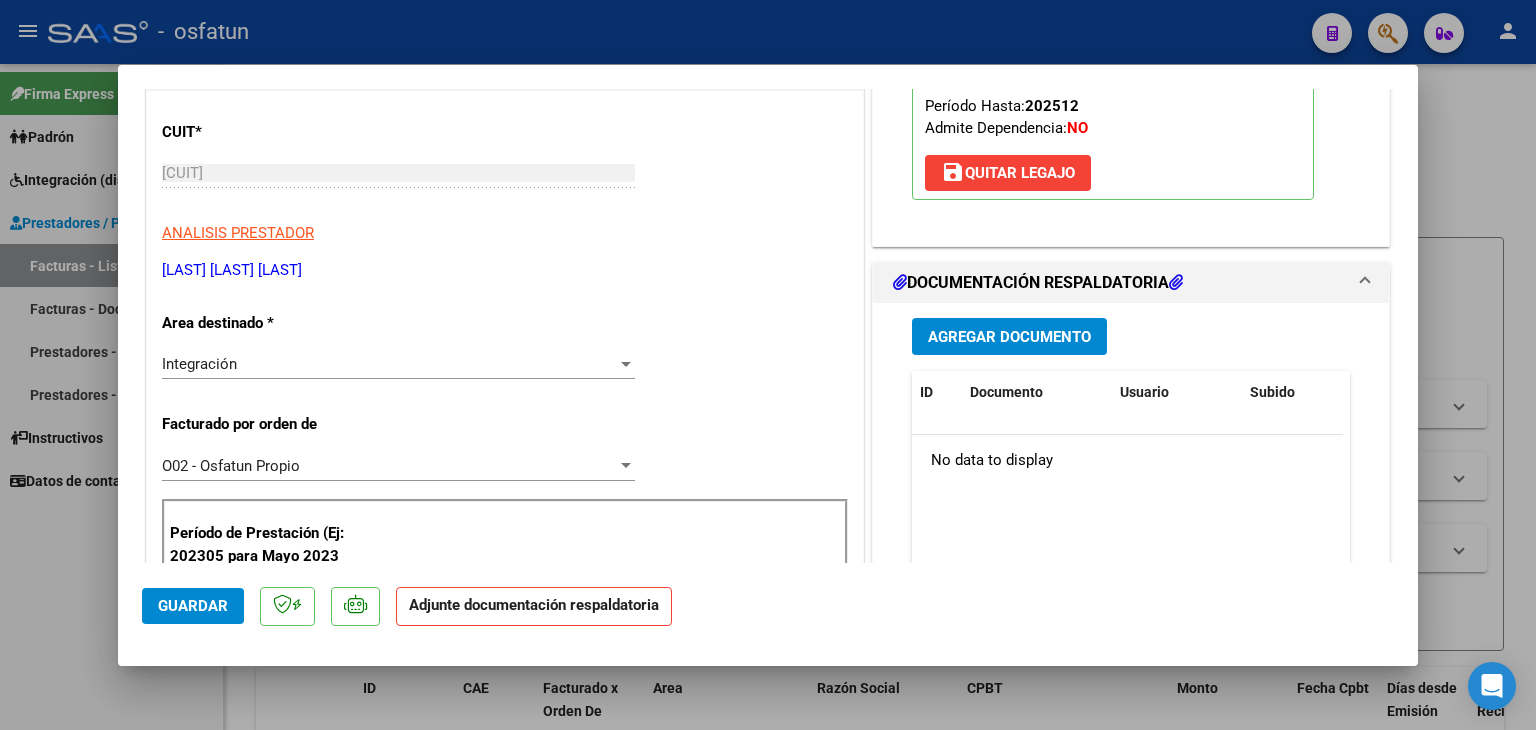 scroll, scrollTop: 300, scrollLeft: 0, axis: vertical 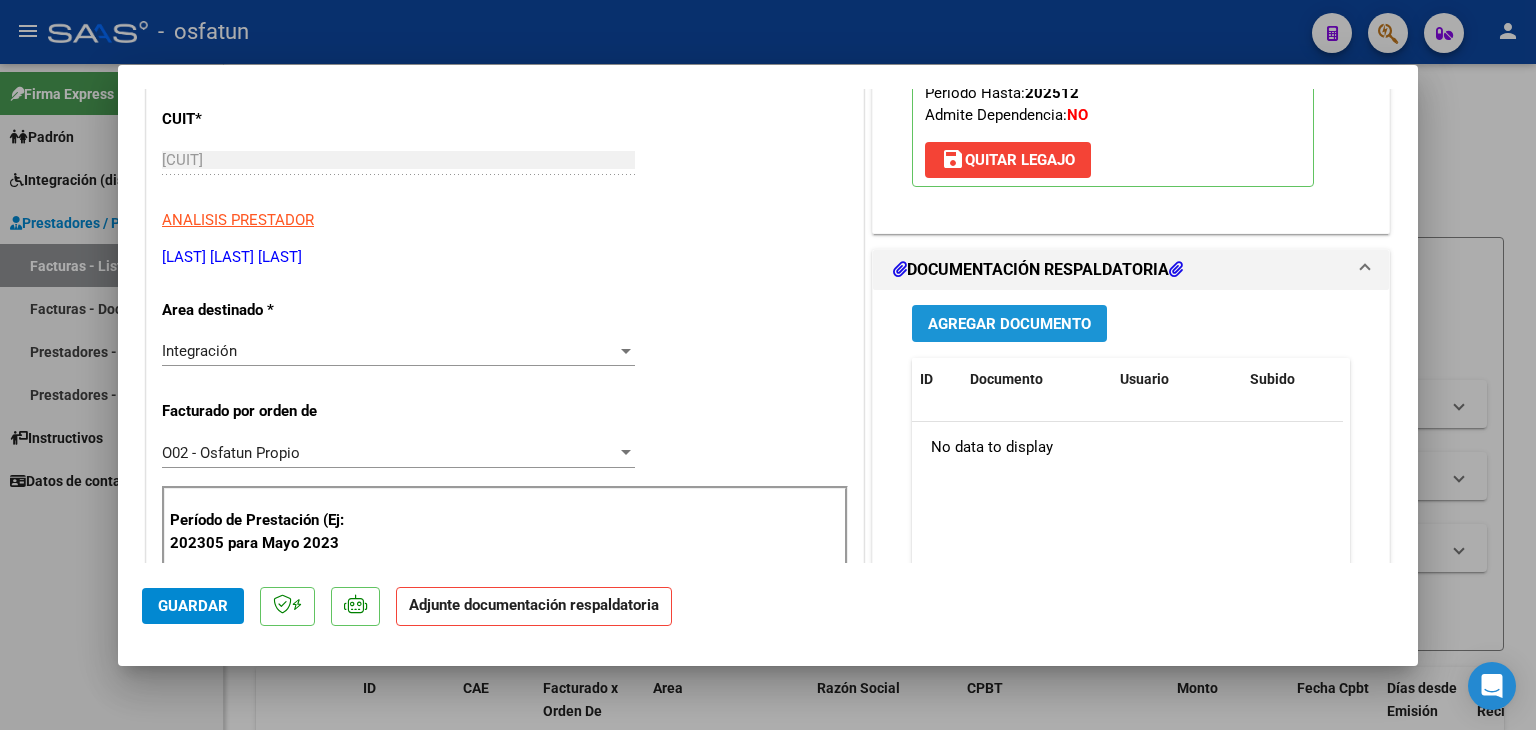 click on "Agregar Documento" at bounding box center [1009, 324] 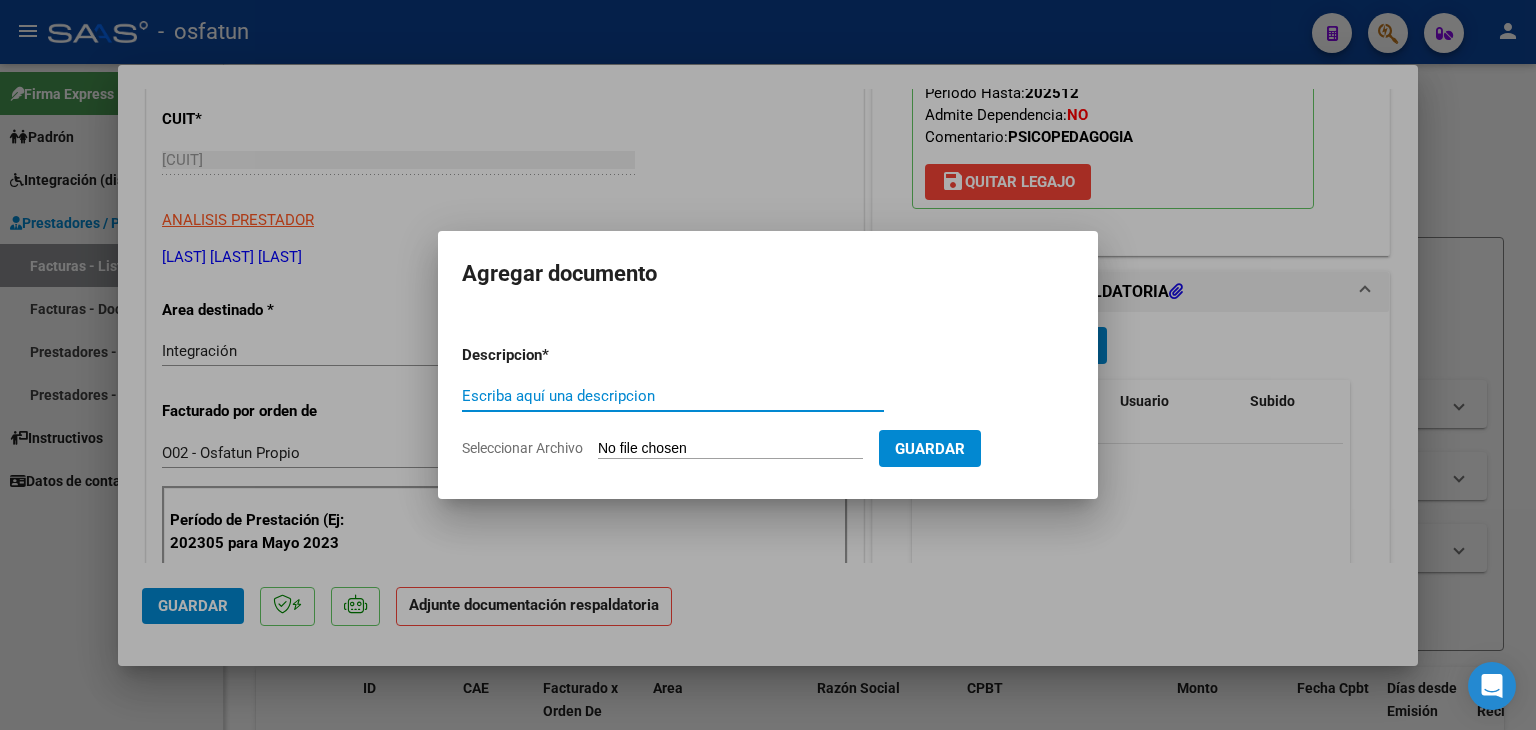 click on "Escriba aquí una descripcion" at bounding box center [673, 396] 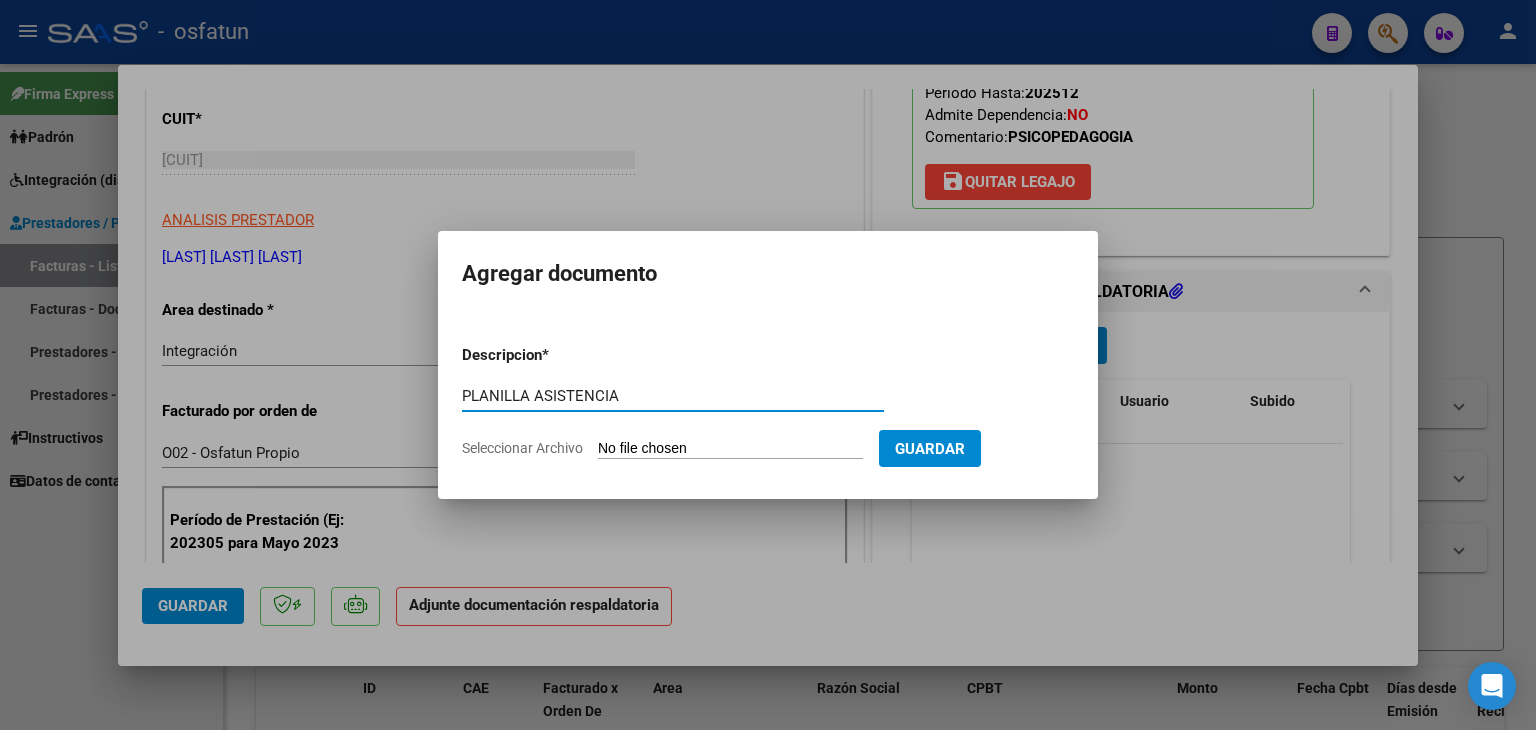click on "Seleccionar Archivo" at bounding box center (730, 449) 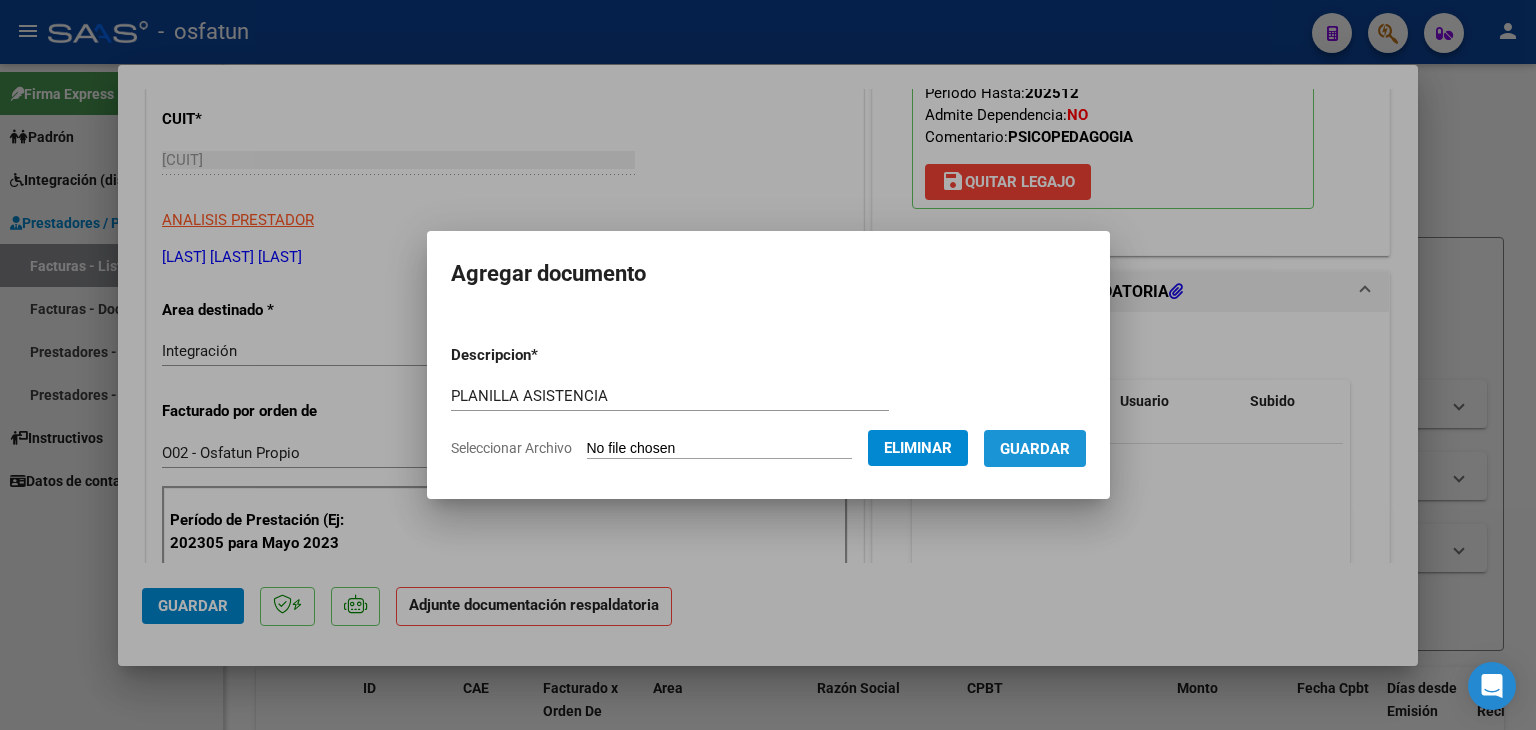 click on "Guardar" at bounding box center [1035, 449] 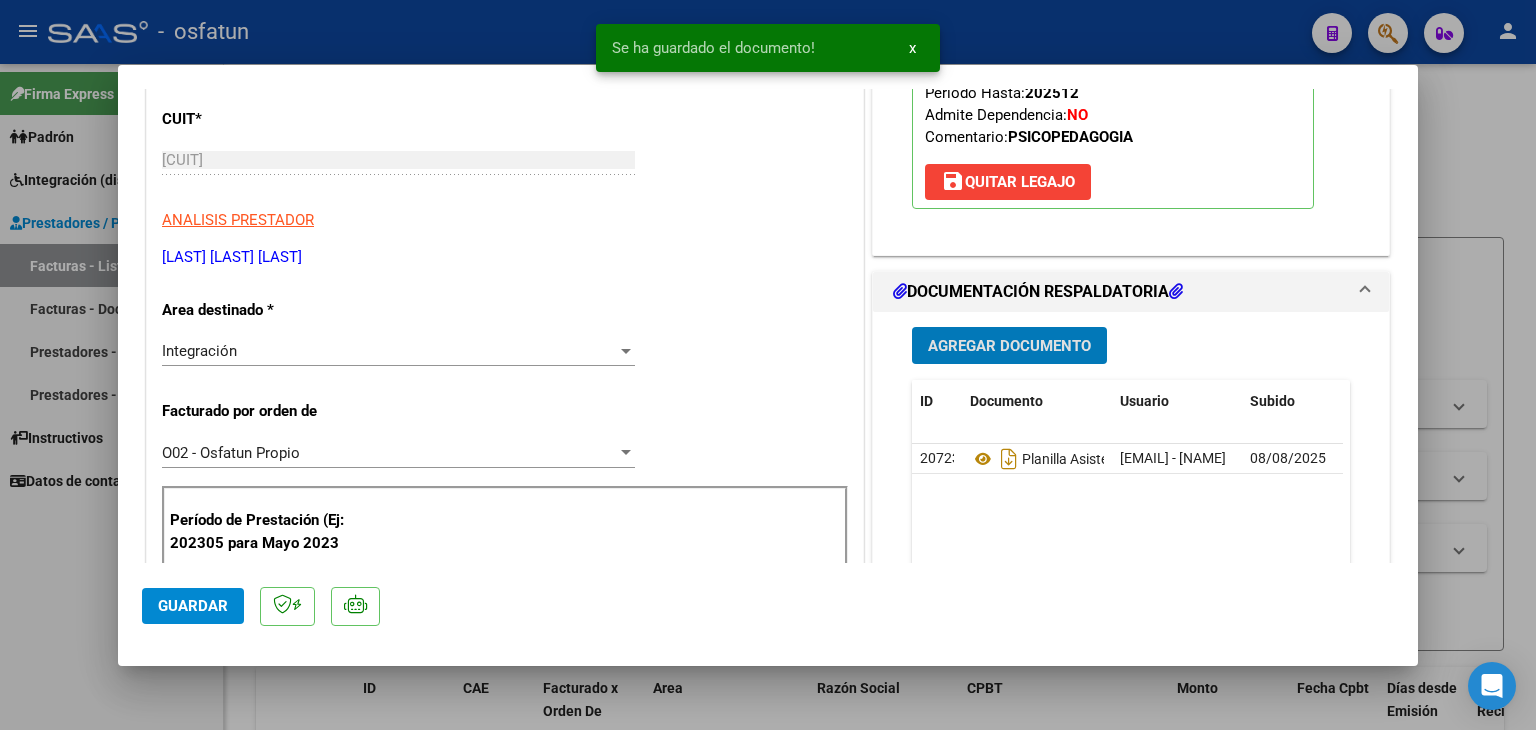 click on "Agregar Documento" at bounding box center [1009, 345] 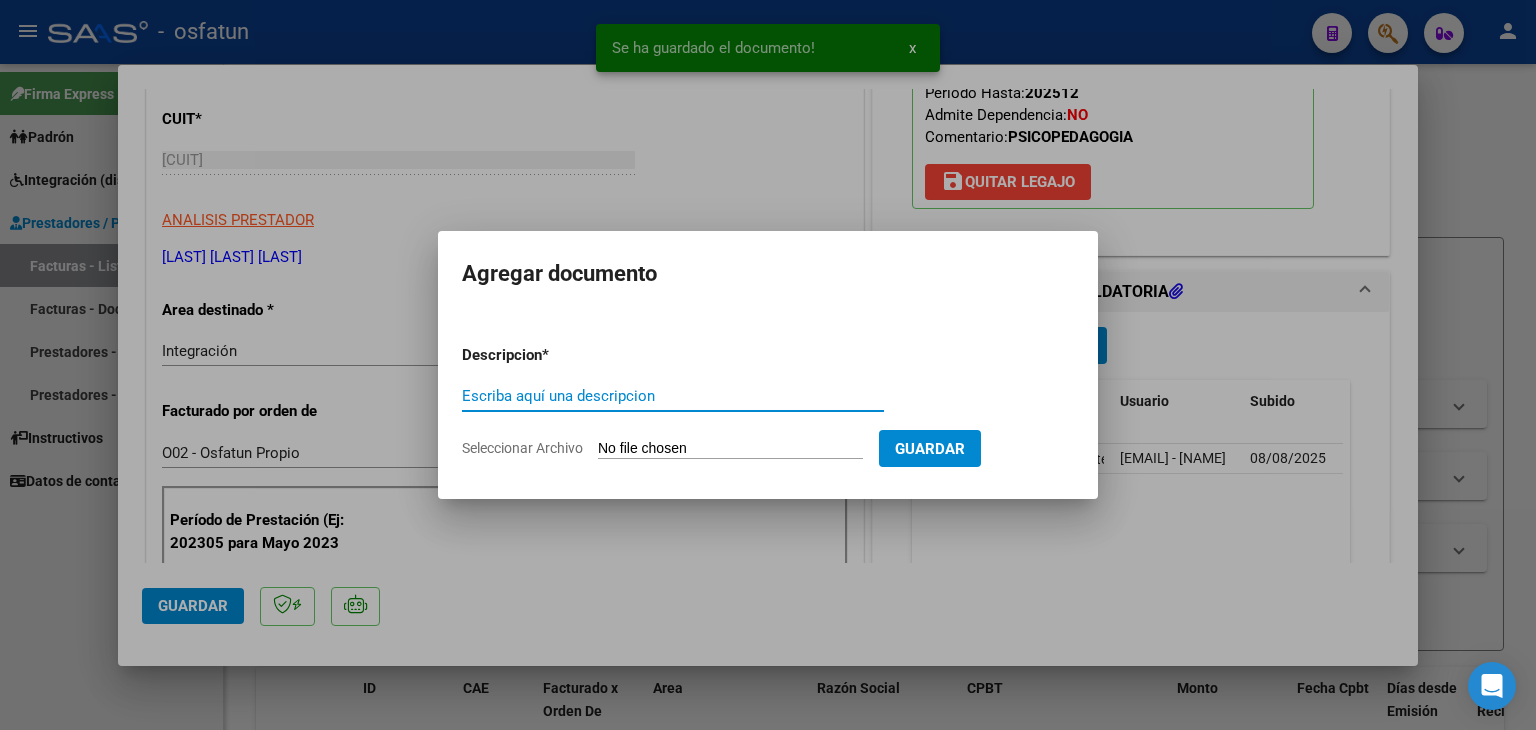 click on "Escriba aquí una descripcion" at bounding box center [673, 396] 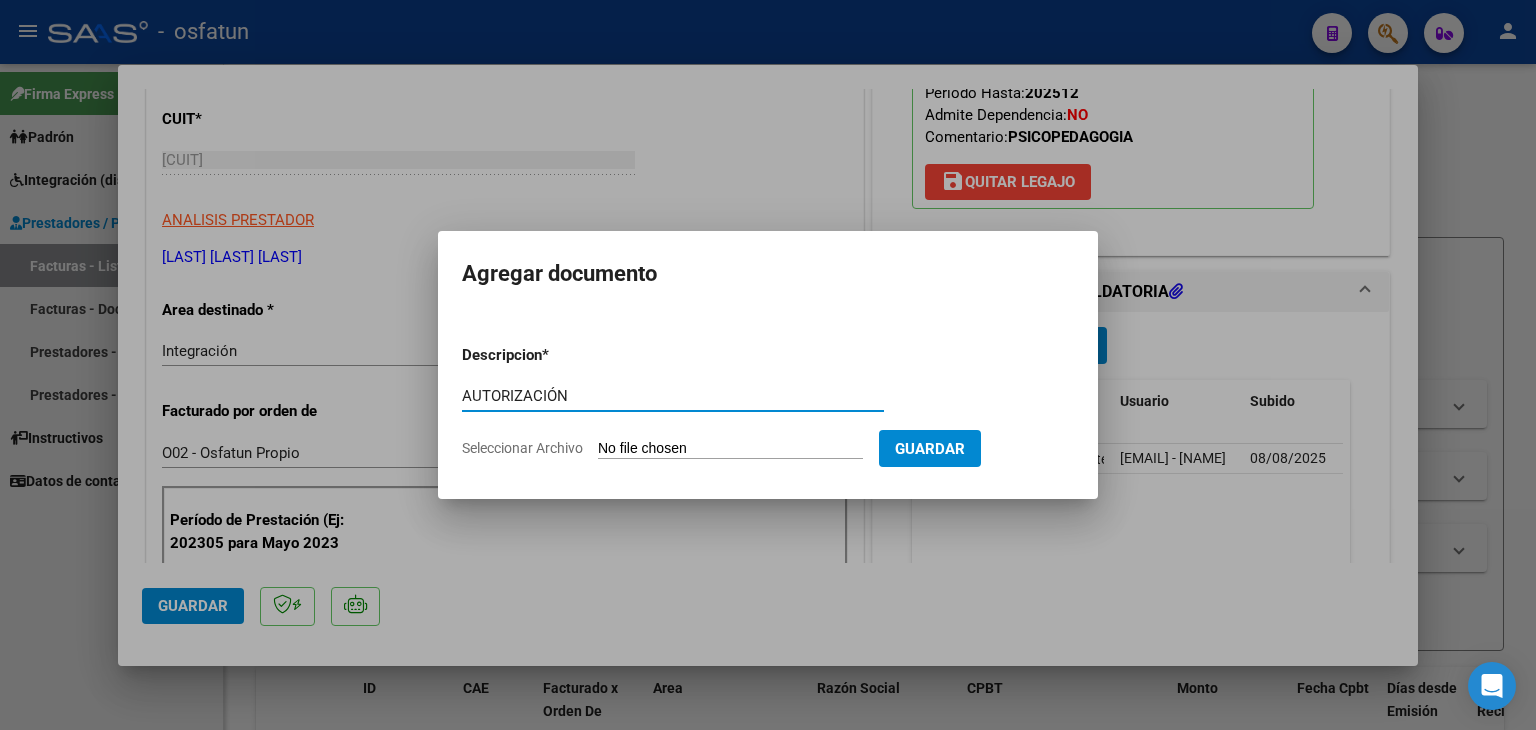 click on "Seleccionar Archivo" at bounding box center (730, 449) 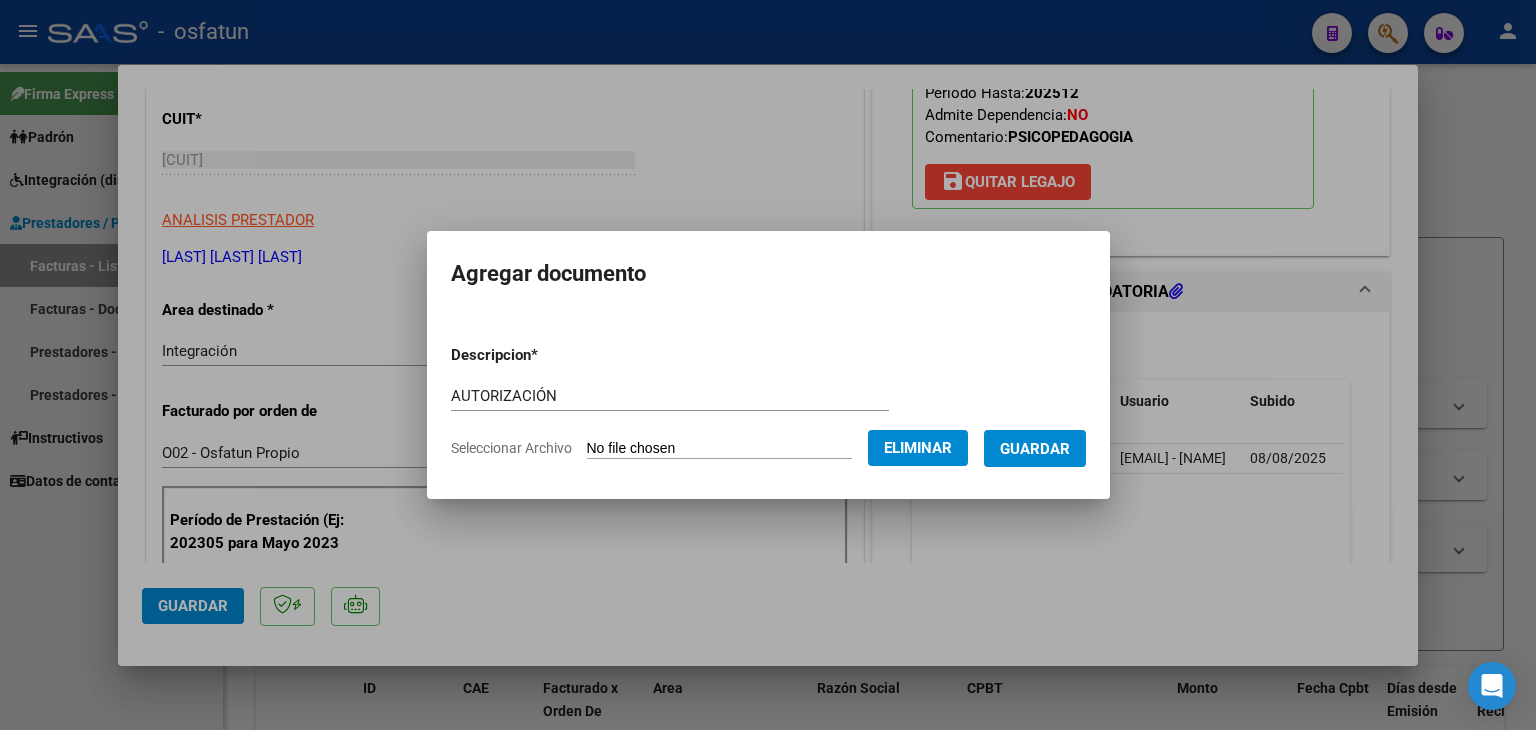 click on "Guardar" at bounding box center (1035, 448) 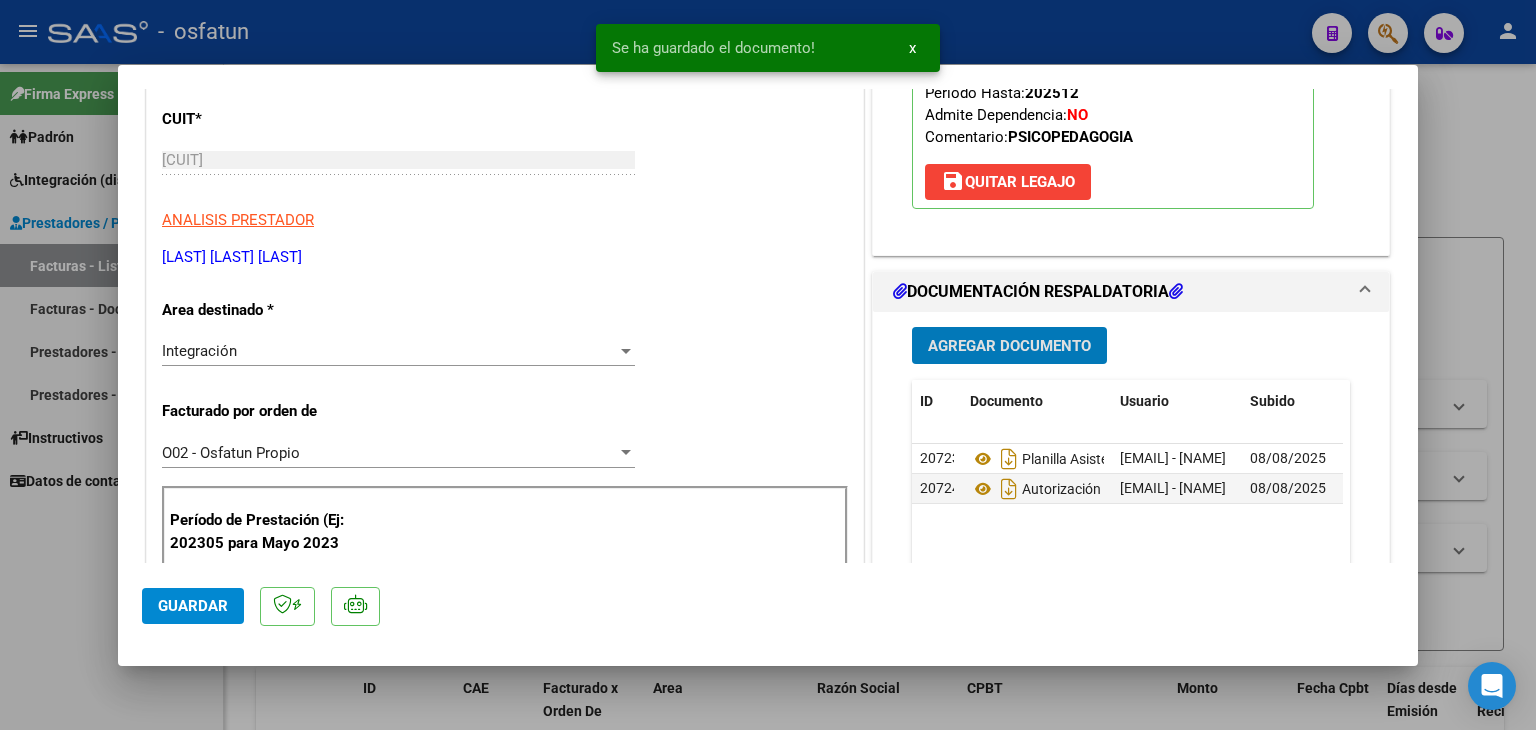 scroll, scrollTop: 600, scrollLeft: 0, axis: vertical 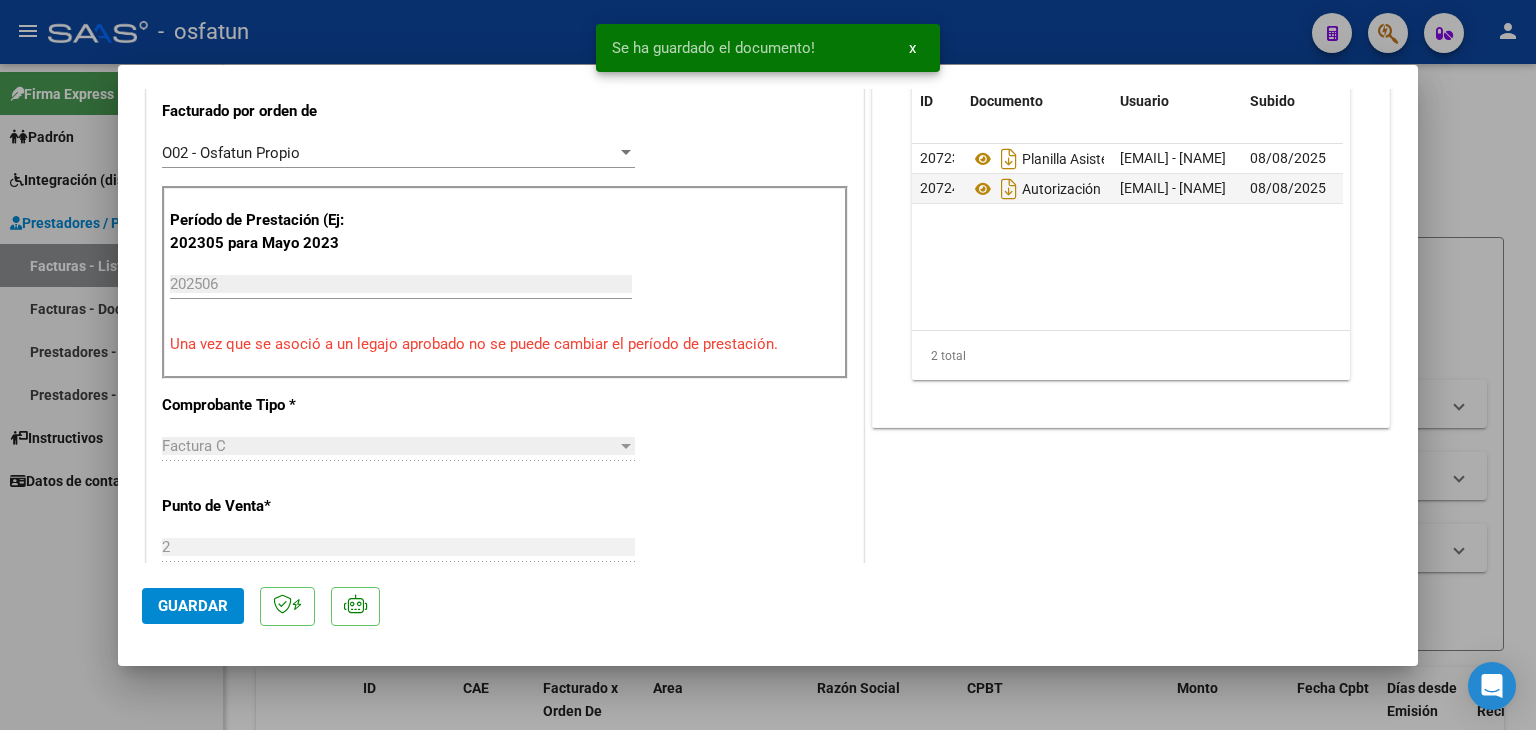click on "Guardar" 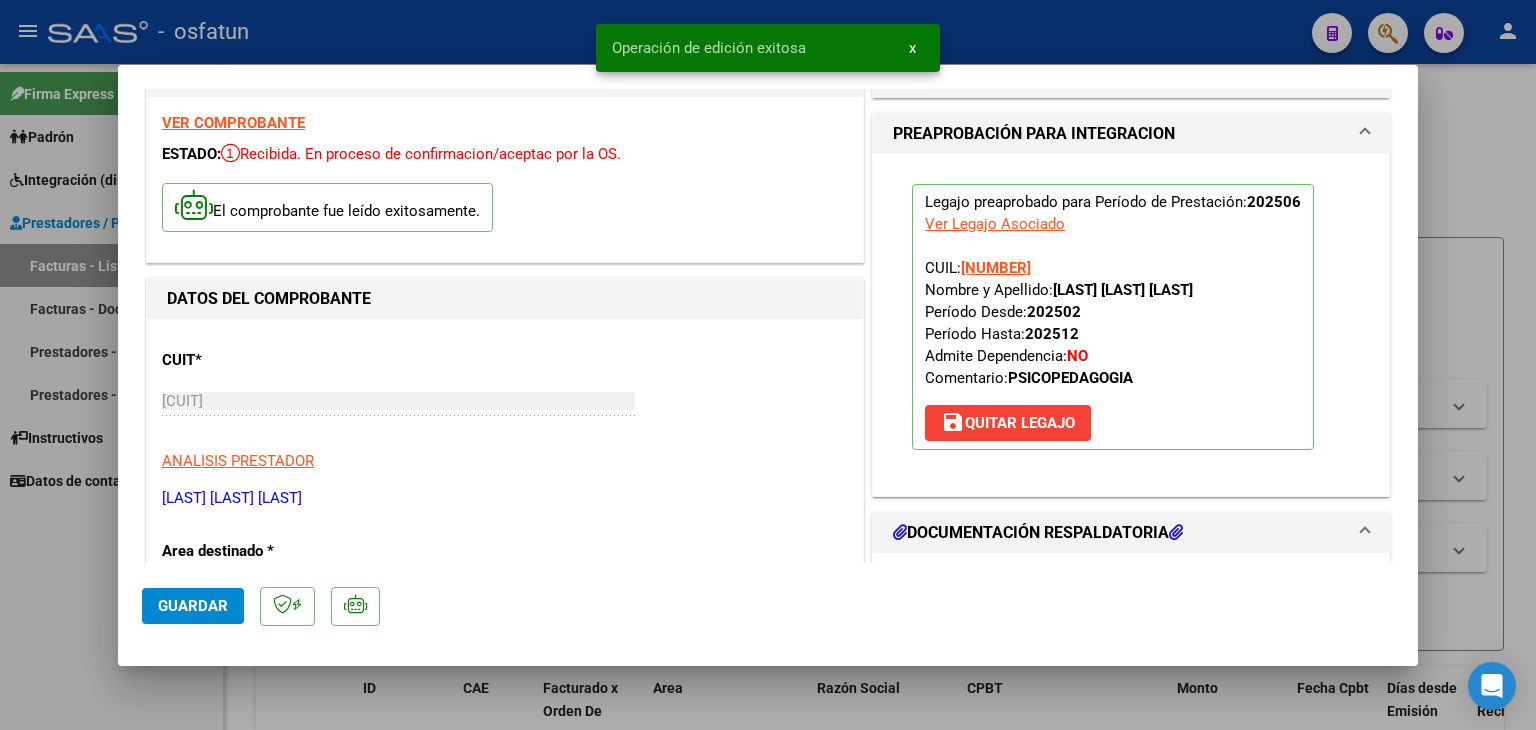 scroll, scrollTop: 0, scrollLeft: 0, axis: both 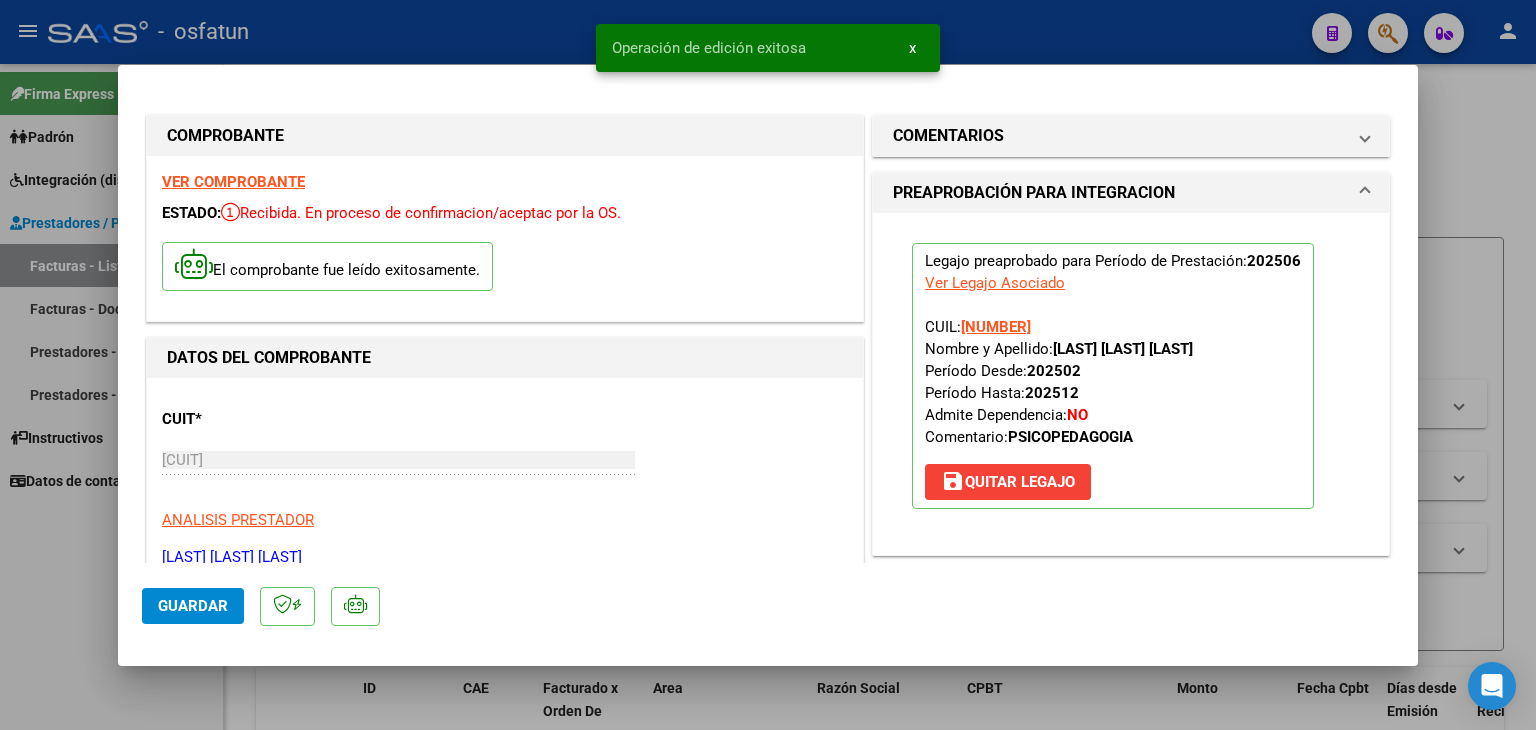 click at bounding box center (768, 365) 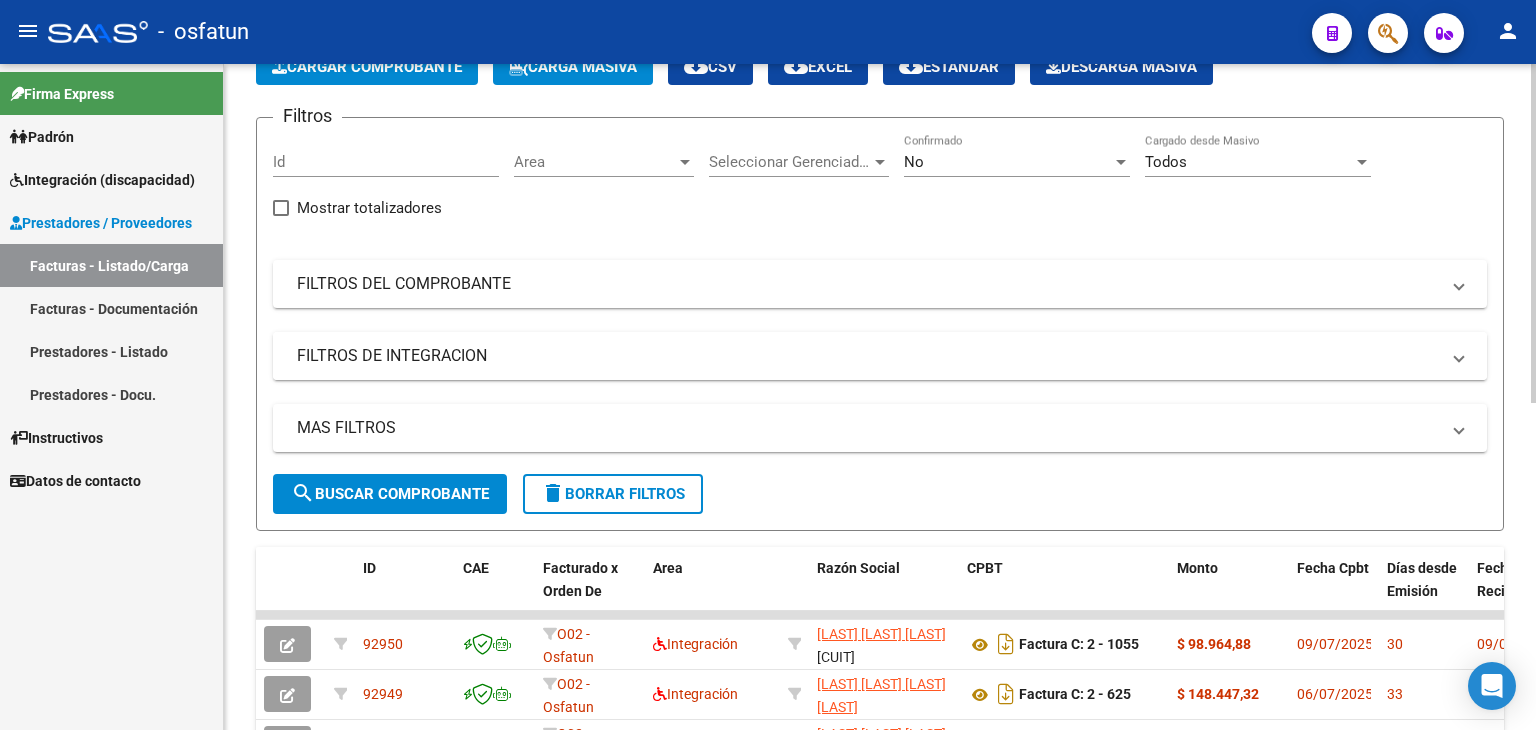 scroll, scrollTop: 0, scrollLeft: 0, axis: both 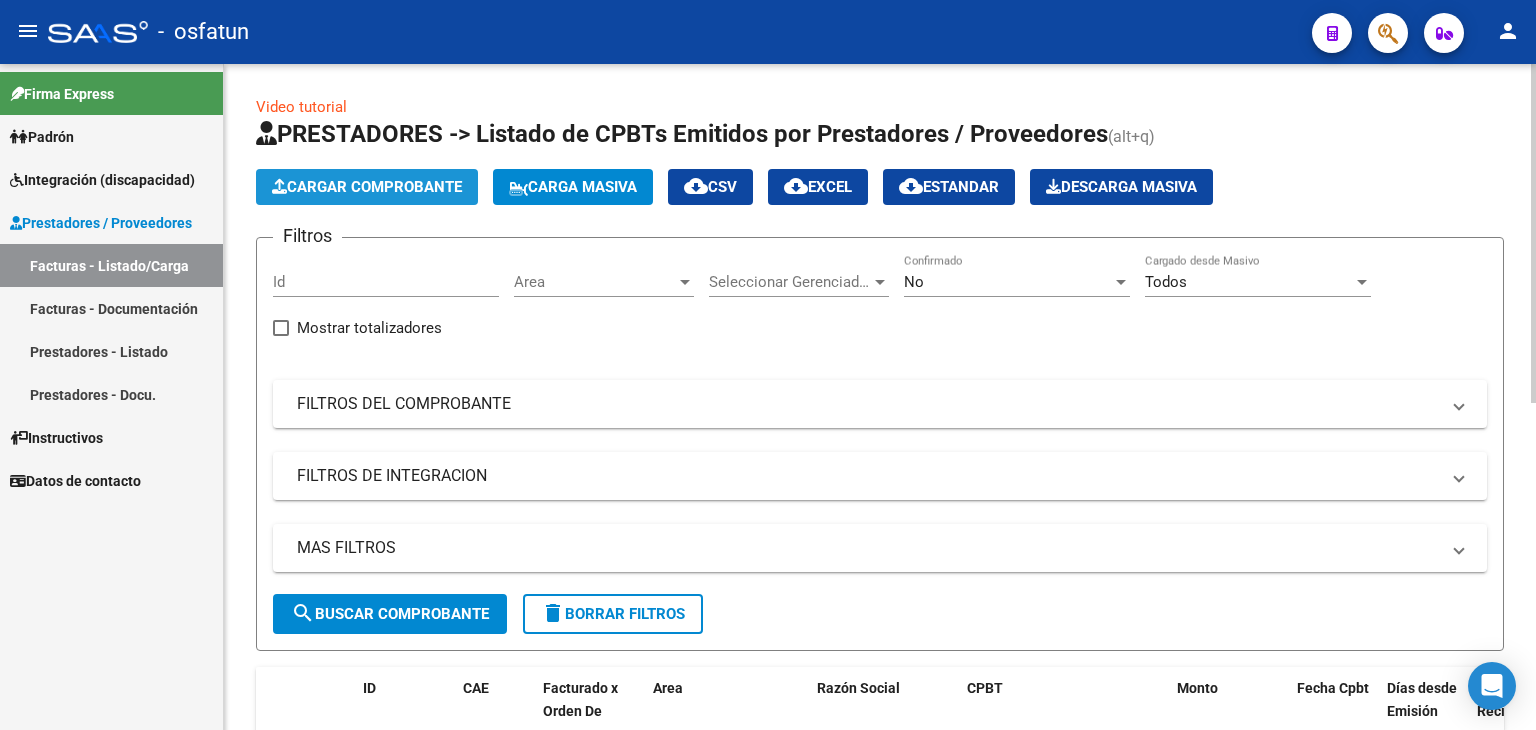 click on "Cargar Comprobante" 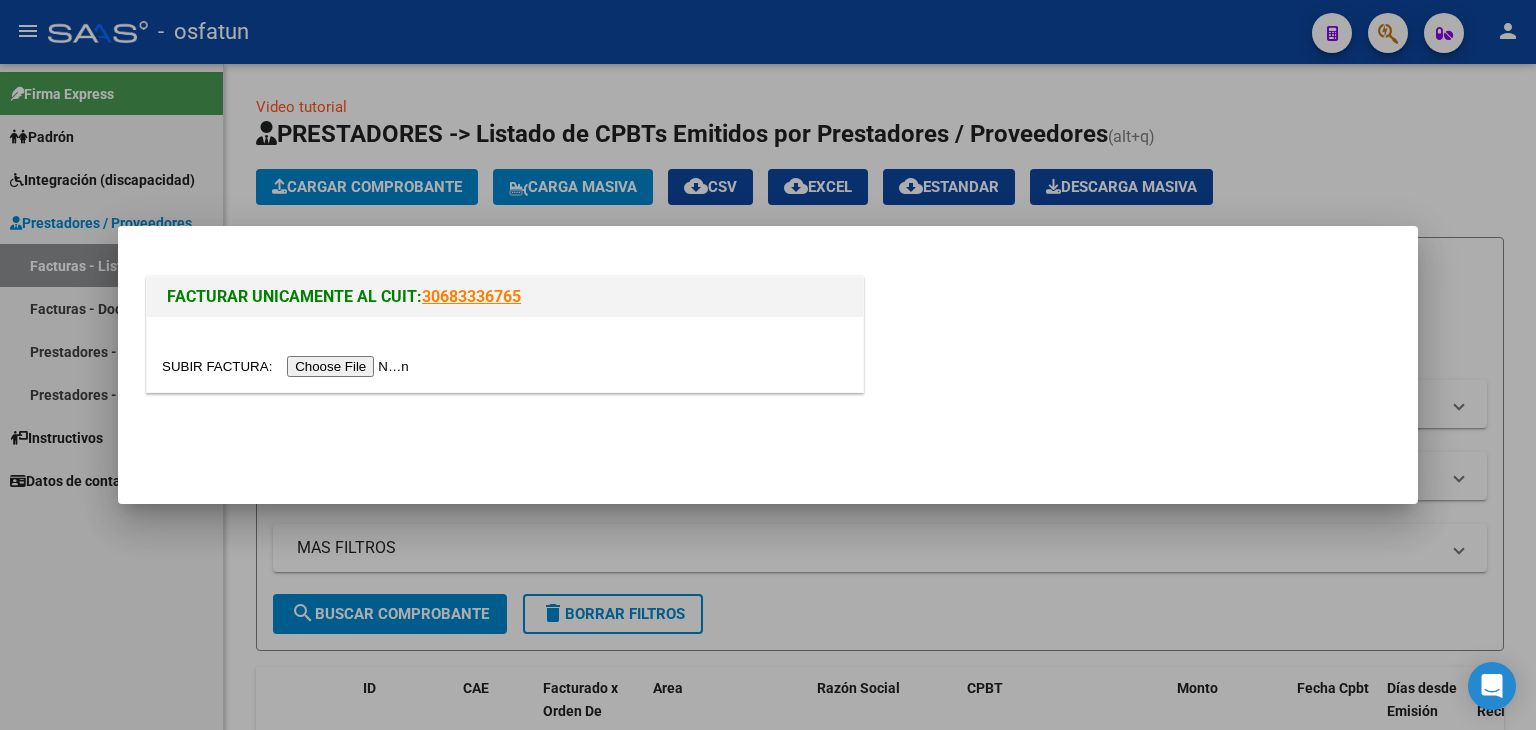 click at bounding box center (505, 354) 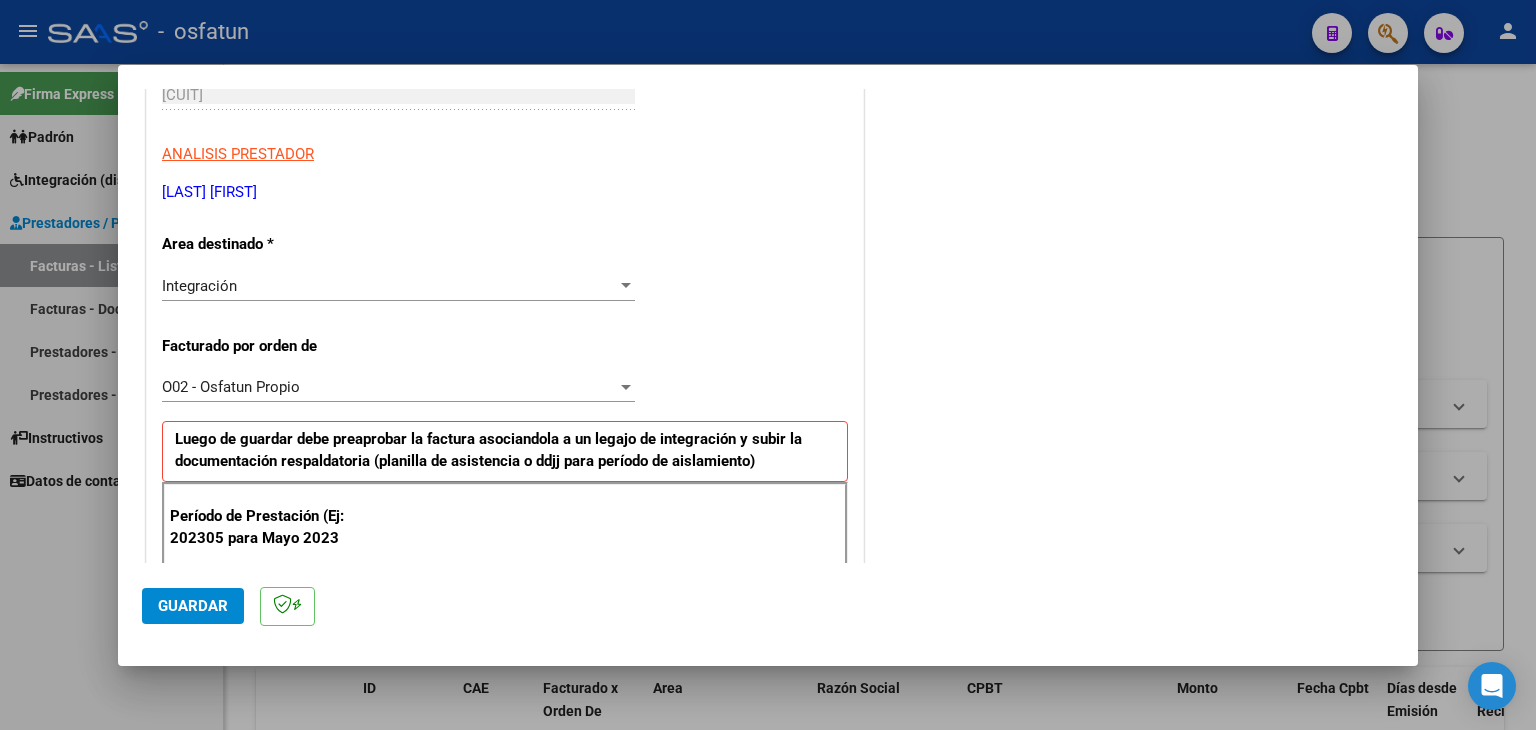 scroll, scrollTop: 400, scrollLeft: 0, axis: vertical 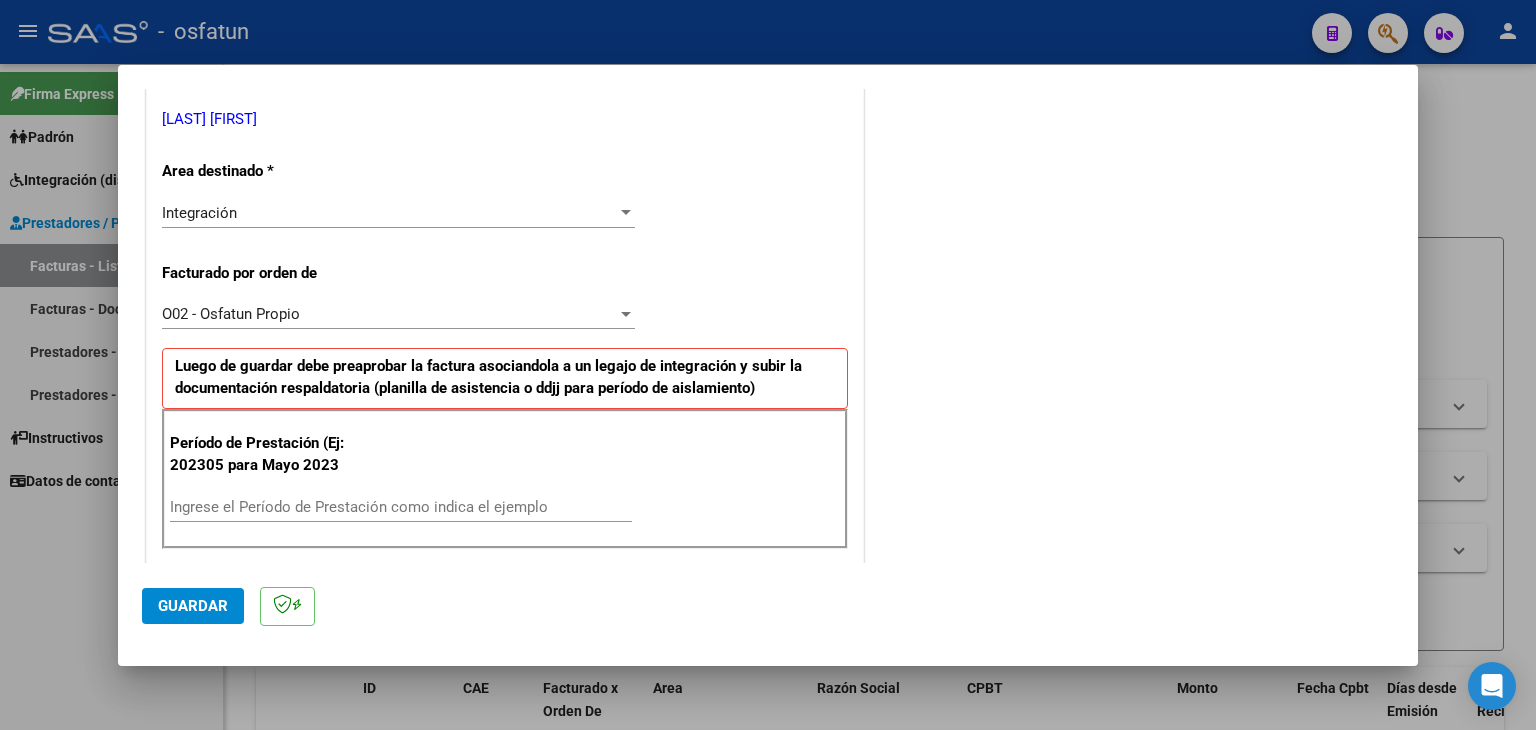 click on "Ingrese el Período de Prestación como indica el ejemplo" at bounding box center (401, 507) 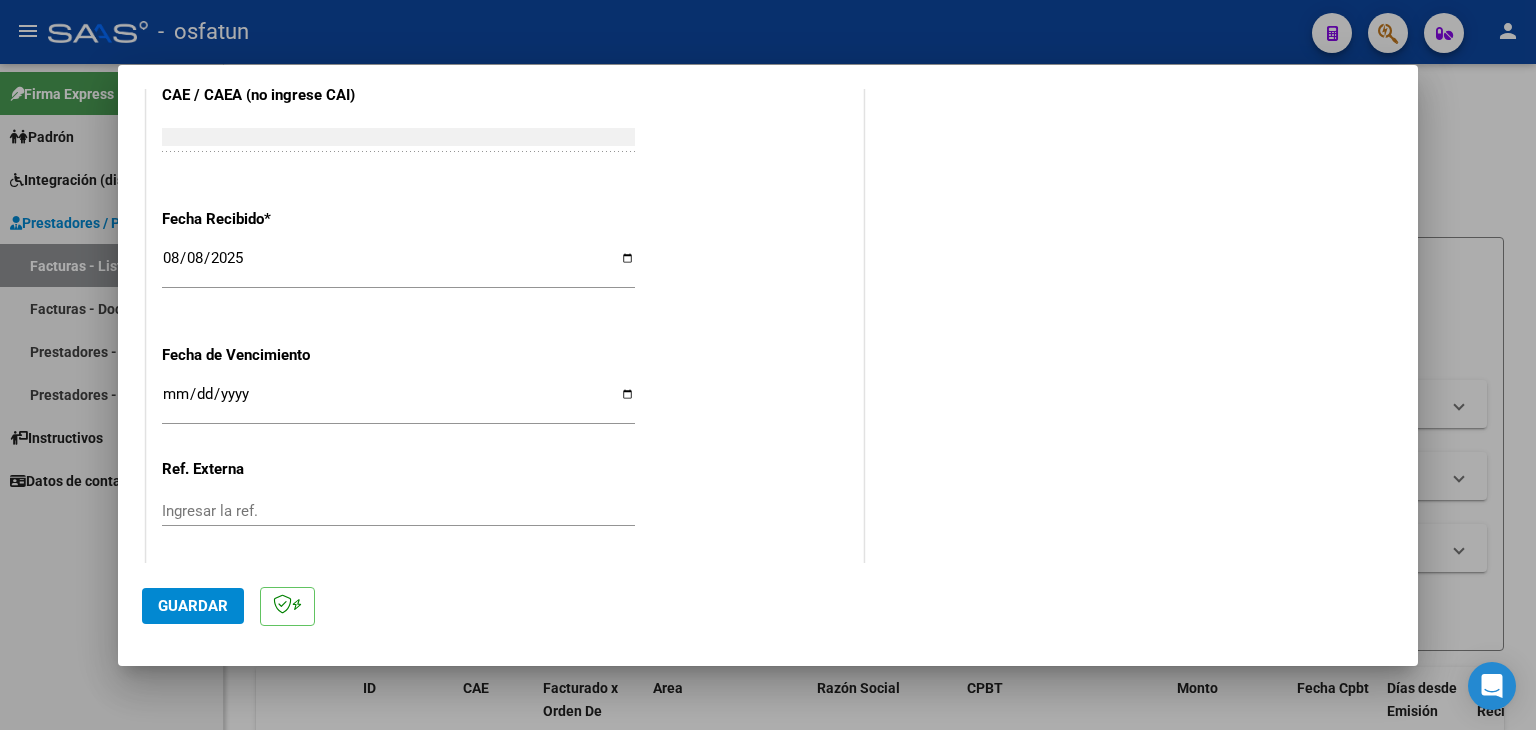 scroll, scrollTop: 1298, scrollLeft: 0, axis: vertical 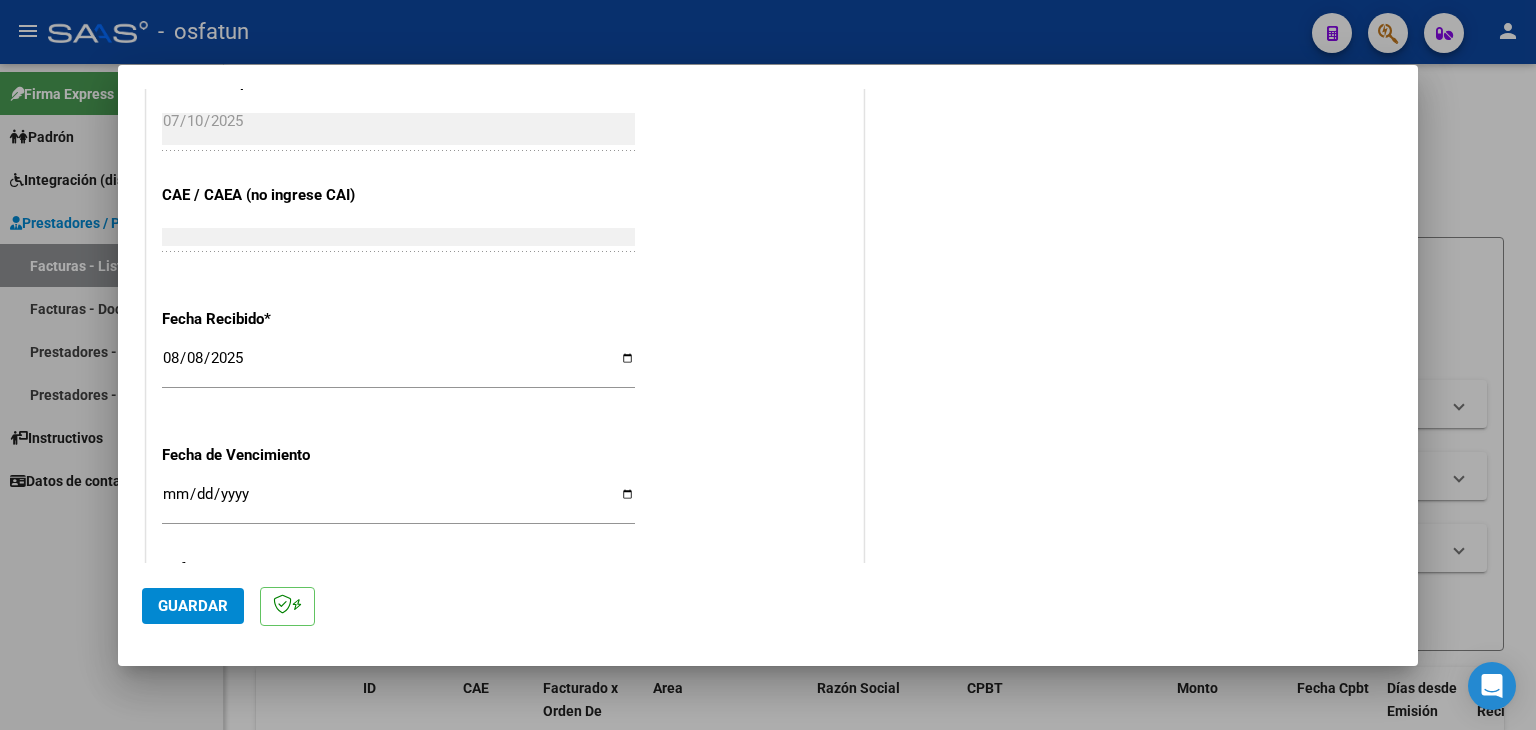 click on "2025-08-08" at bounding box center [398, 366] 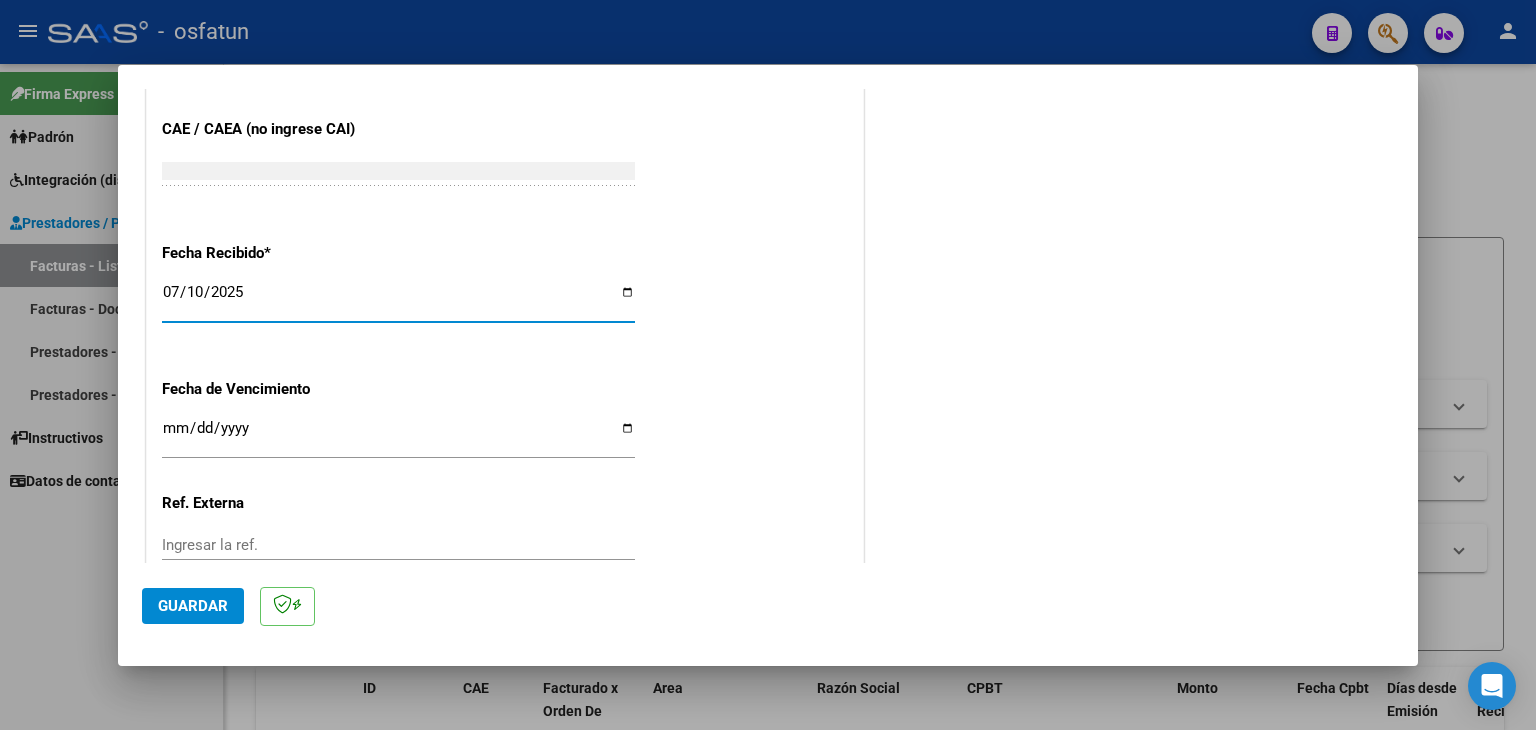 scroll, scrollTop: 1398, scrollLeft: 0, axis: vertical 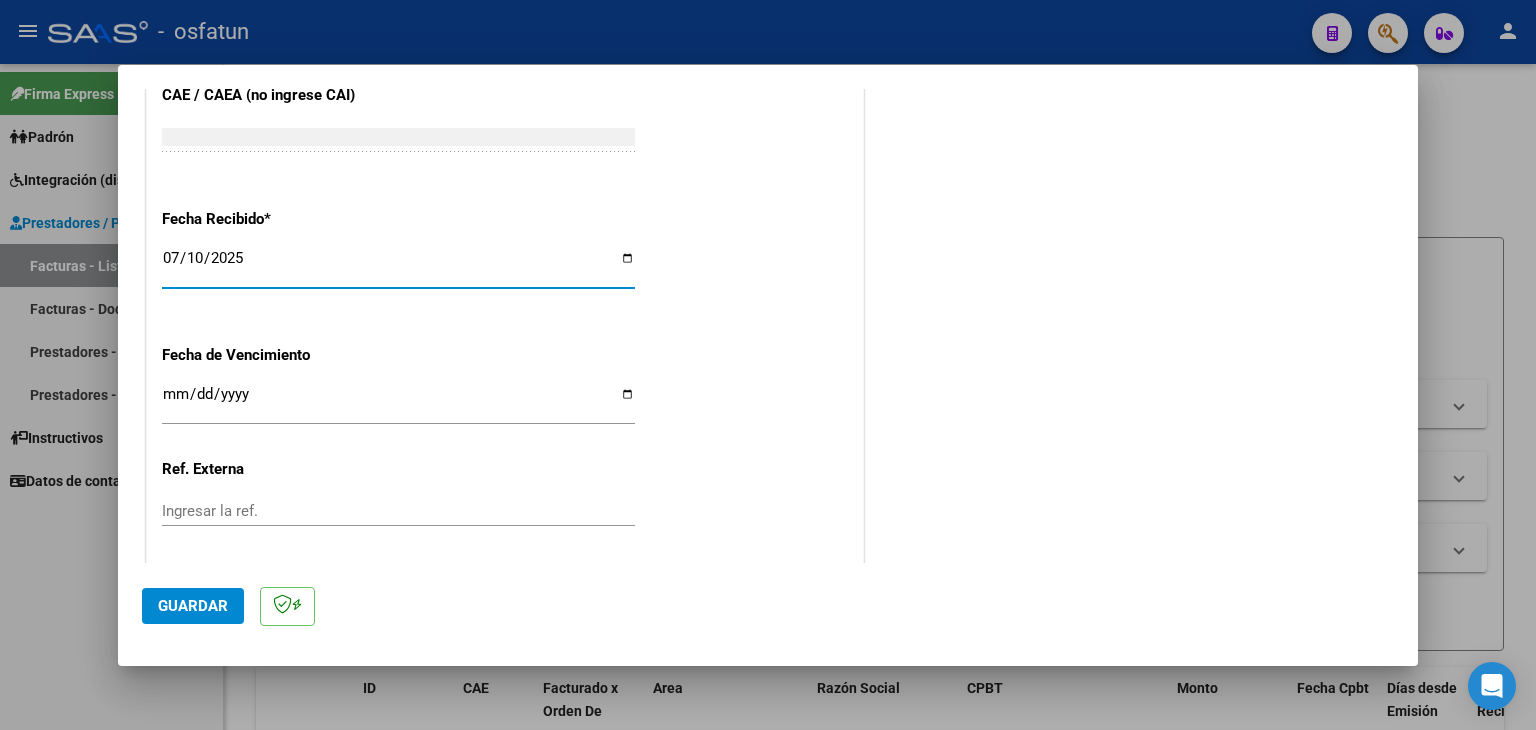 click on "Guardar" 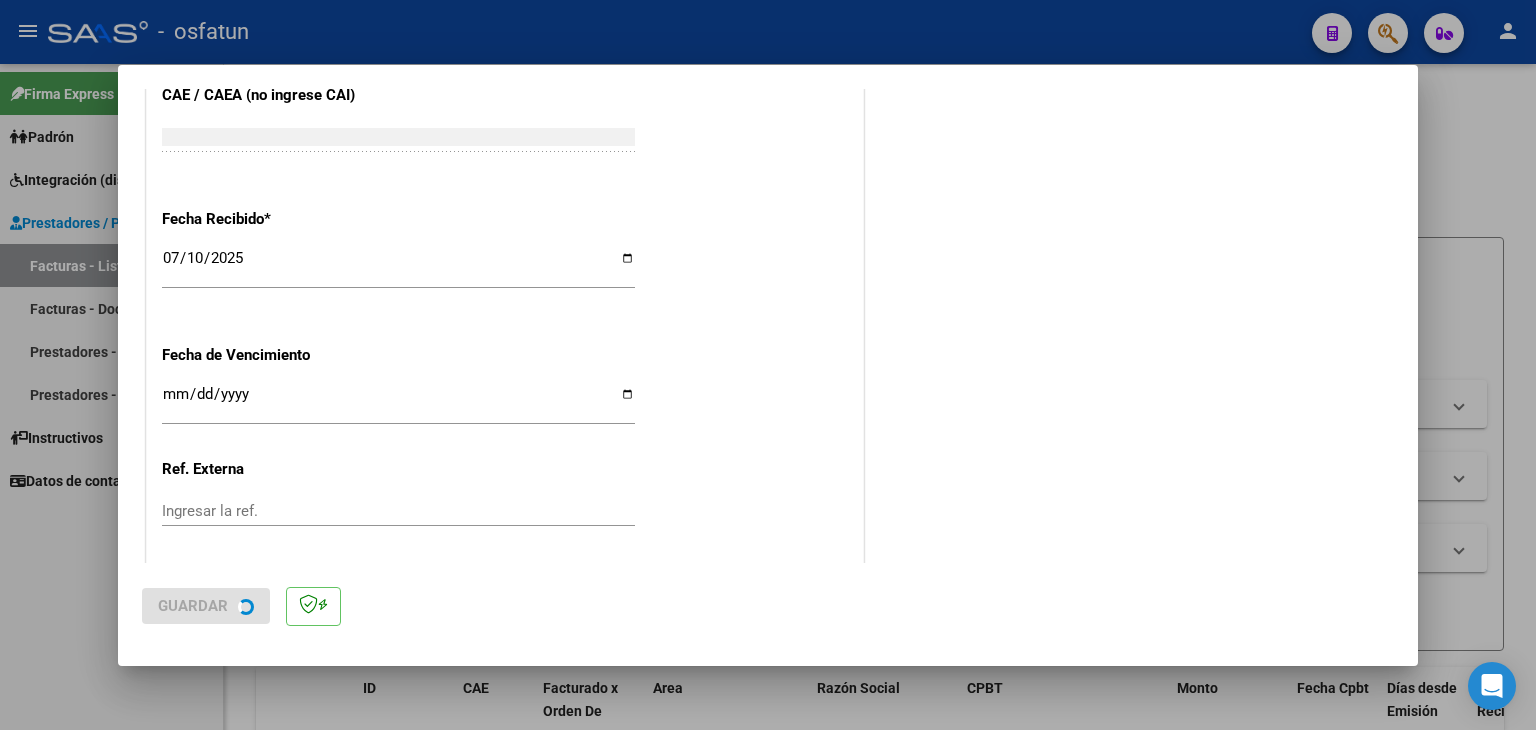 scroll, scrollTop: 0, scrollLeft: 0, axis: both 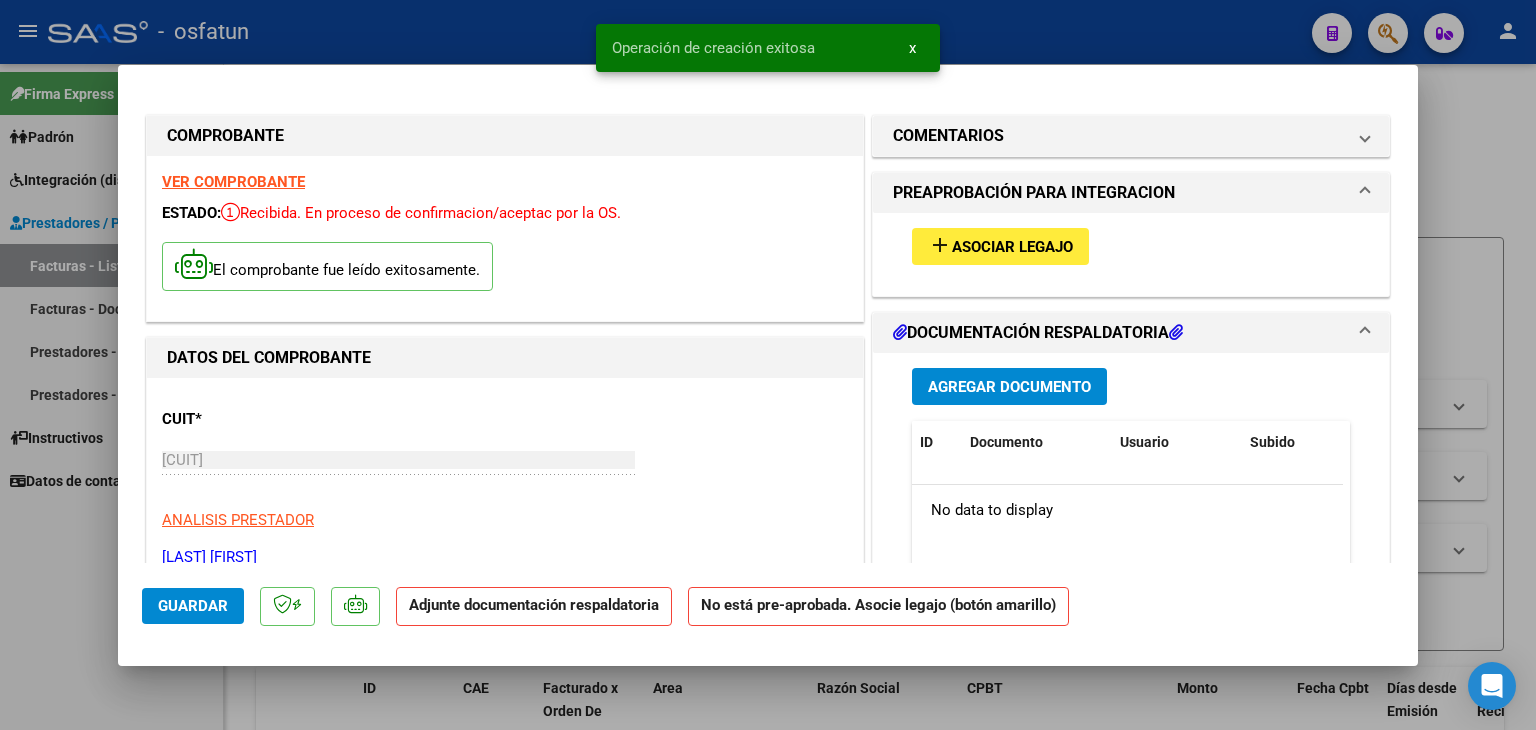 click on "Asociar Legajo" at bounding box center [1012, 247] 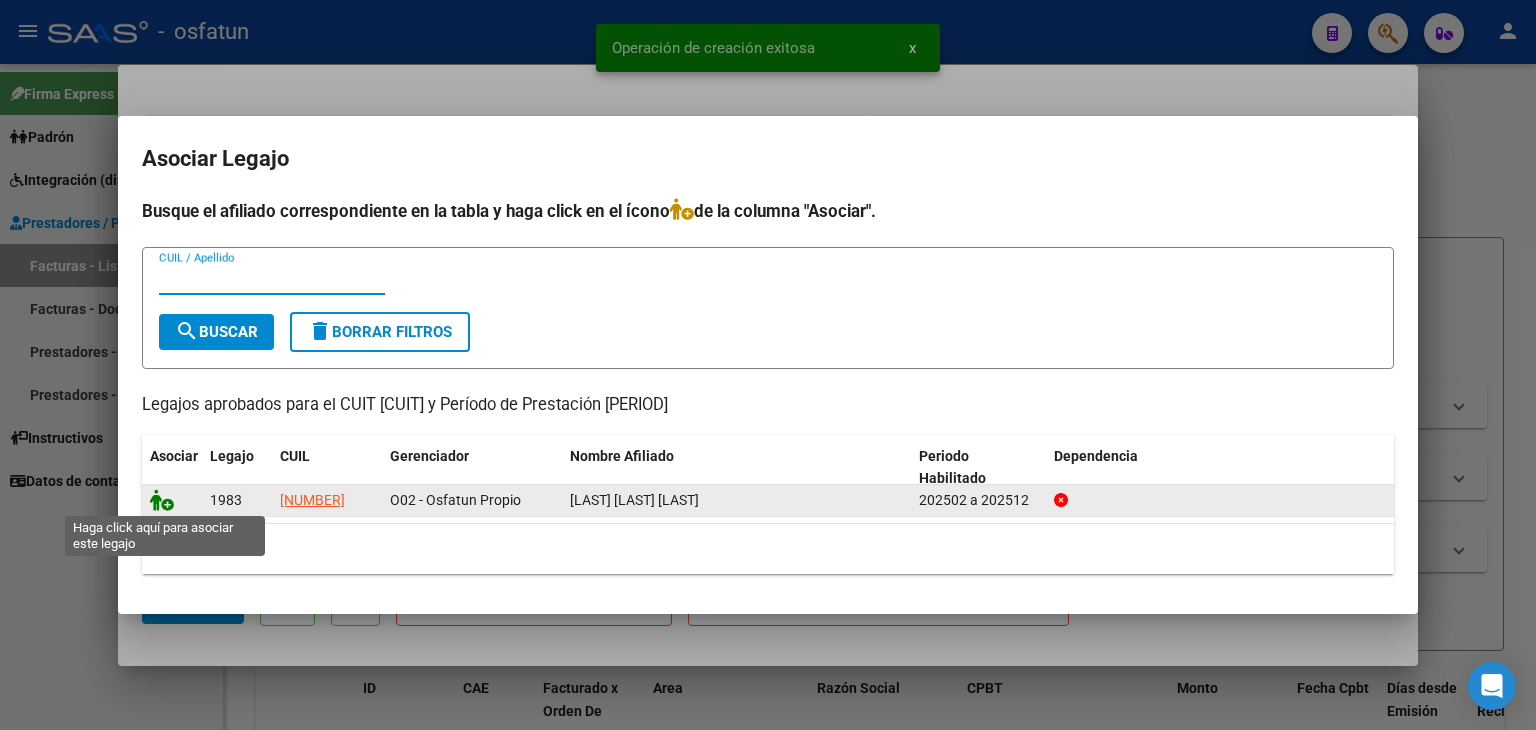click 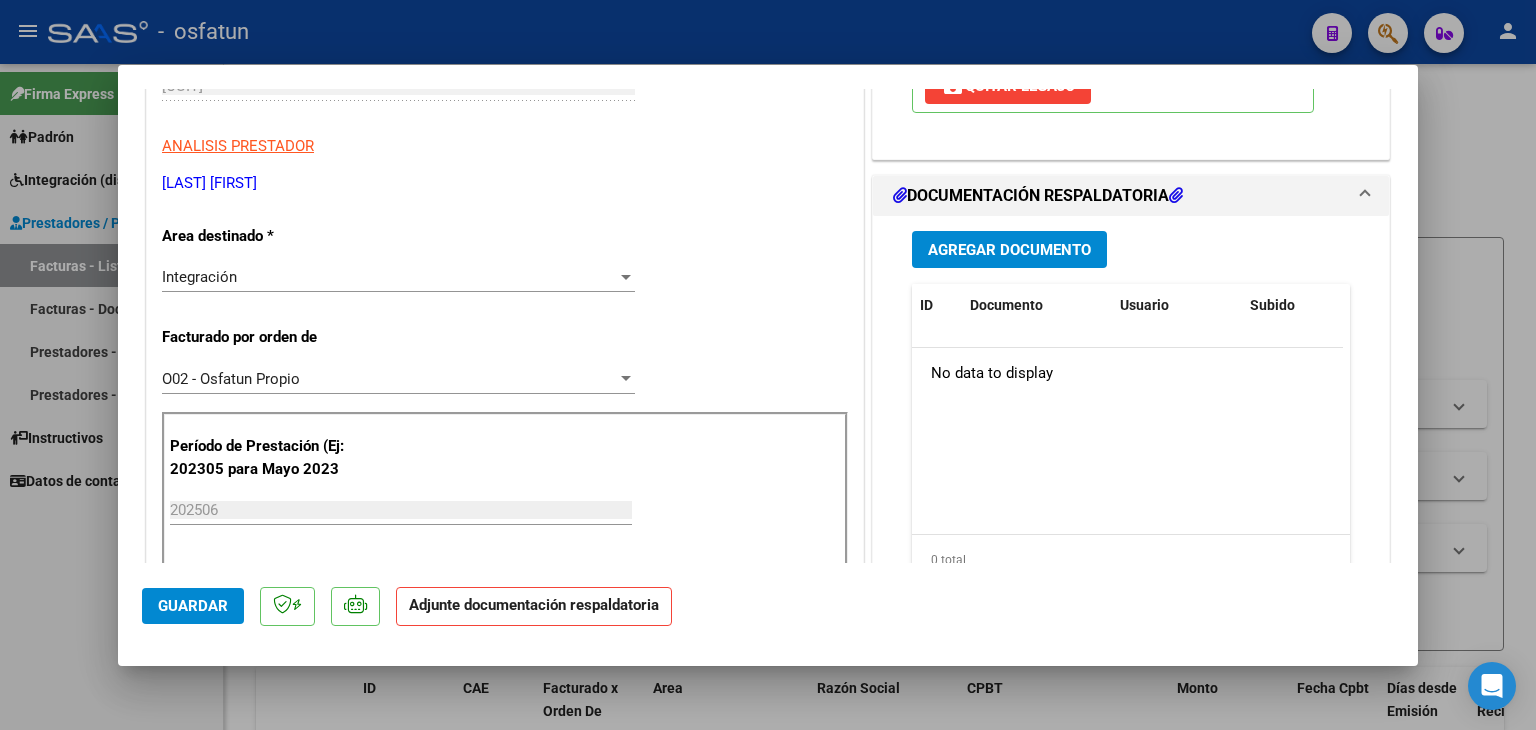 scroll, scrollTop: 400, scrollLeft: 0, axis: vertical 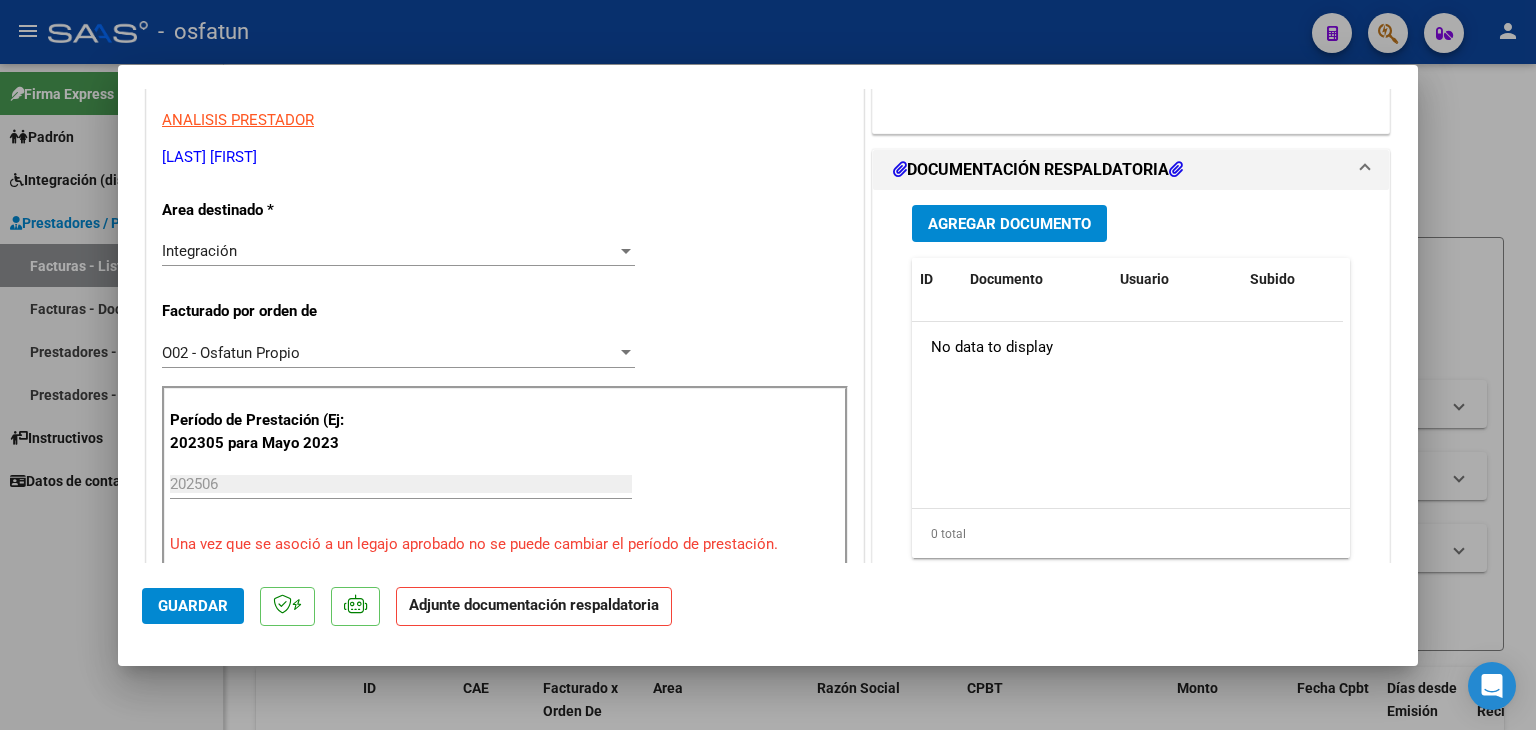 click on "Agregar Documento" at bounding box center [1009, 224] 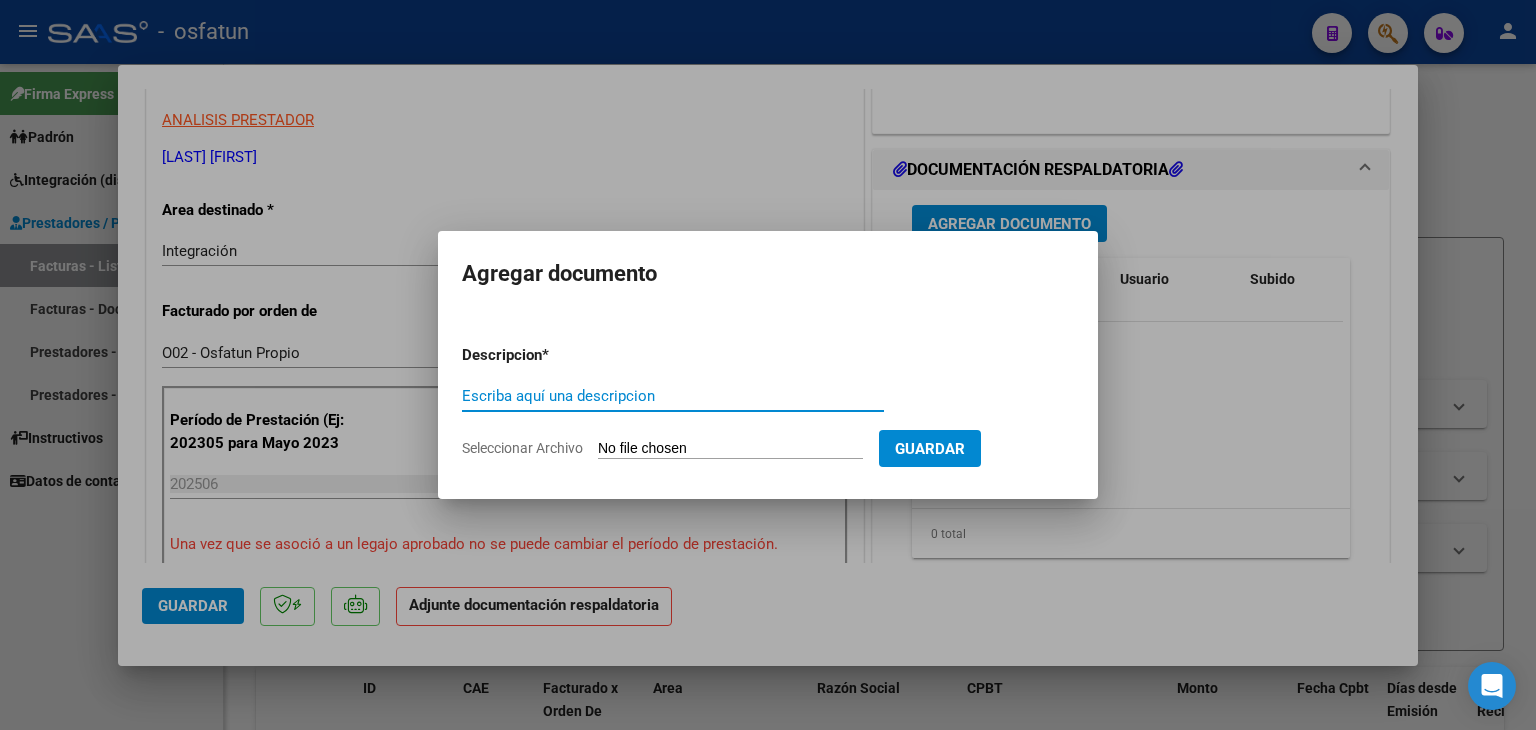 click on "Escriba aquí una descripcion" at bounding box center (673, 396) 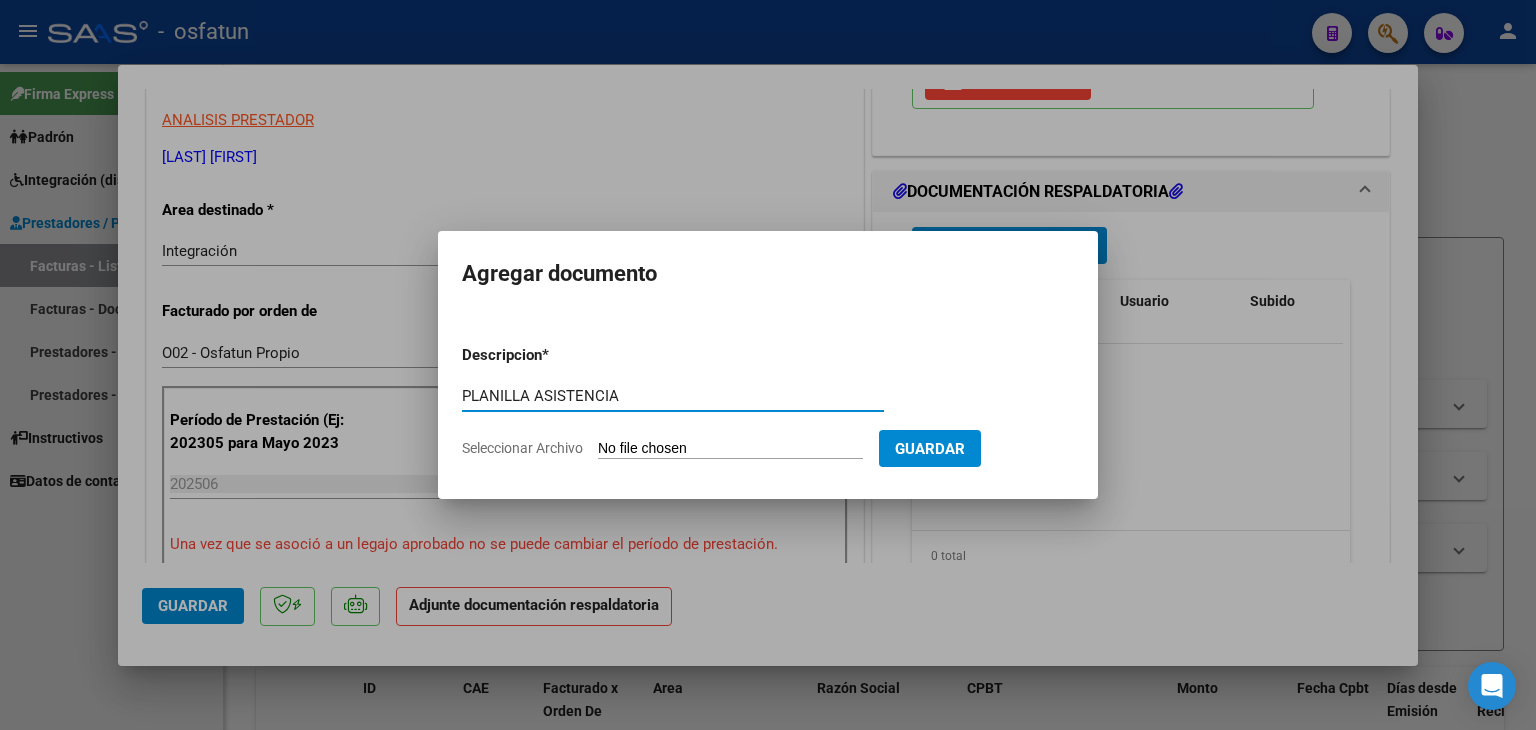 click on "Seleccionar Archivo" at bounding box center [730, 449] 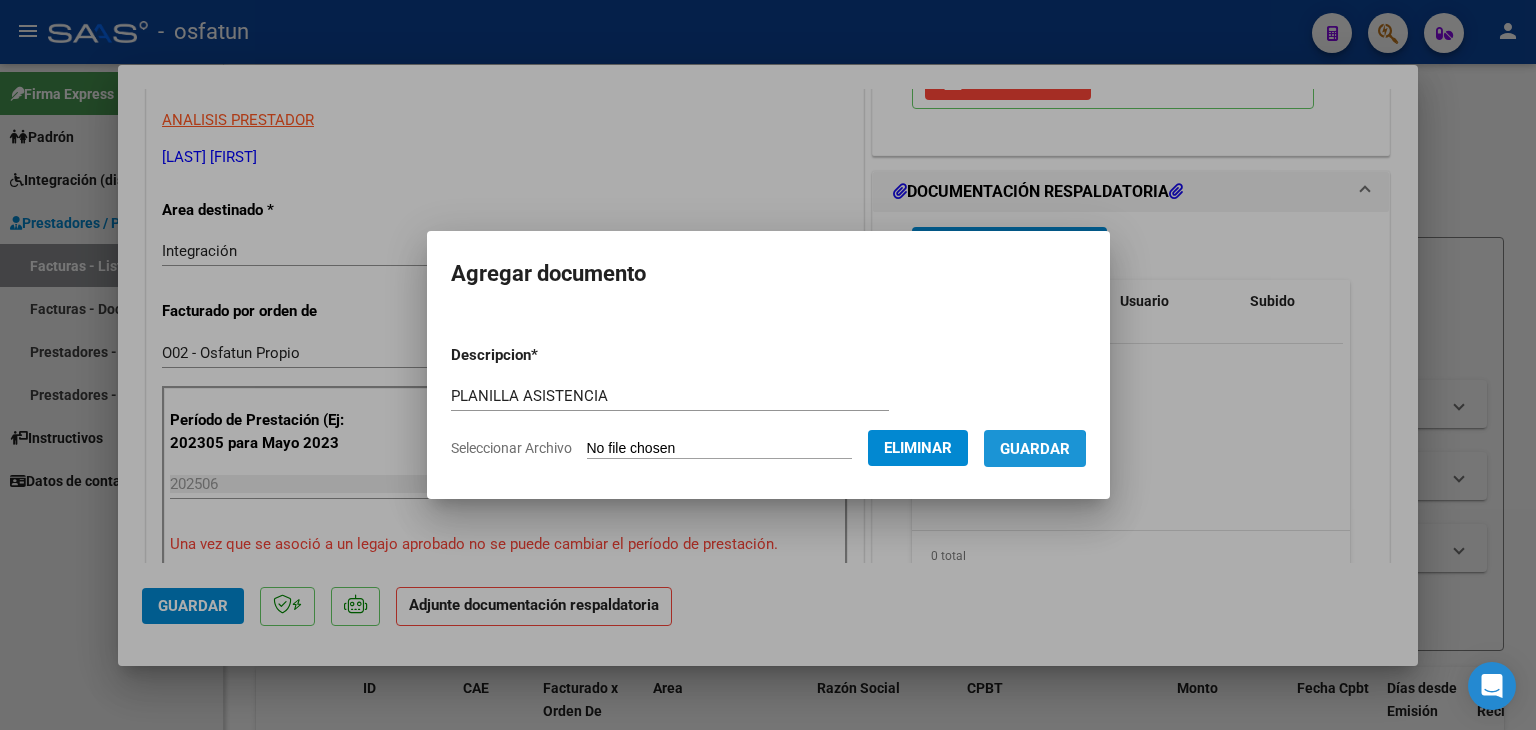 click on "Guardar" at bounding box center (1035, 449) 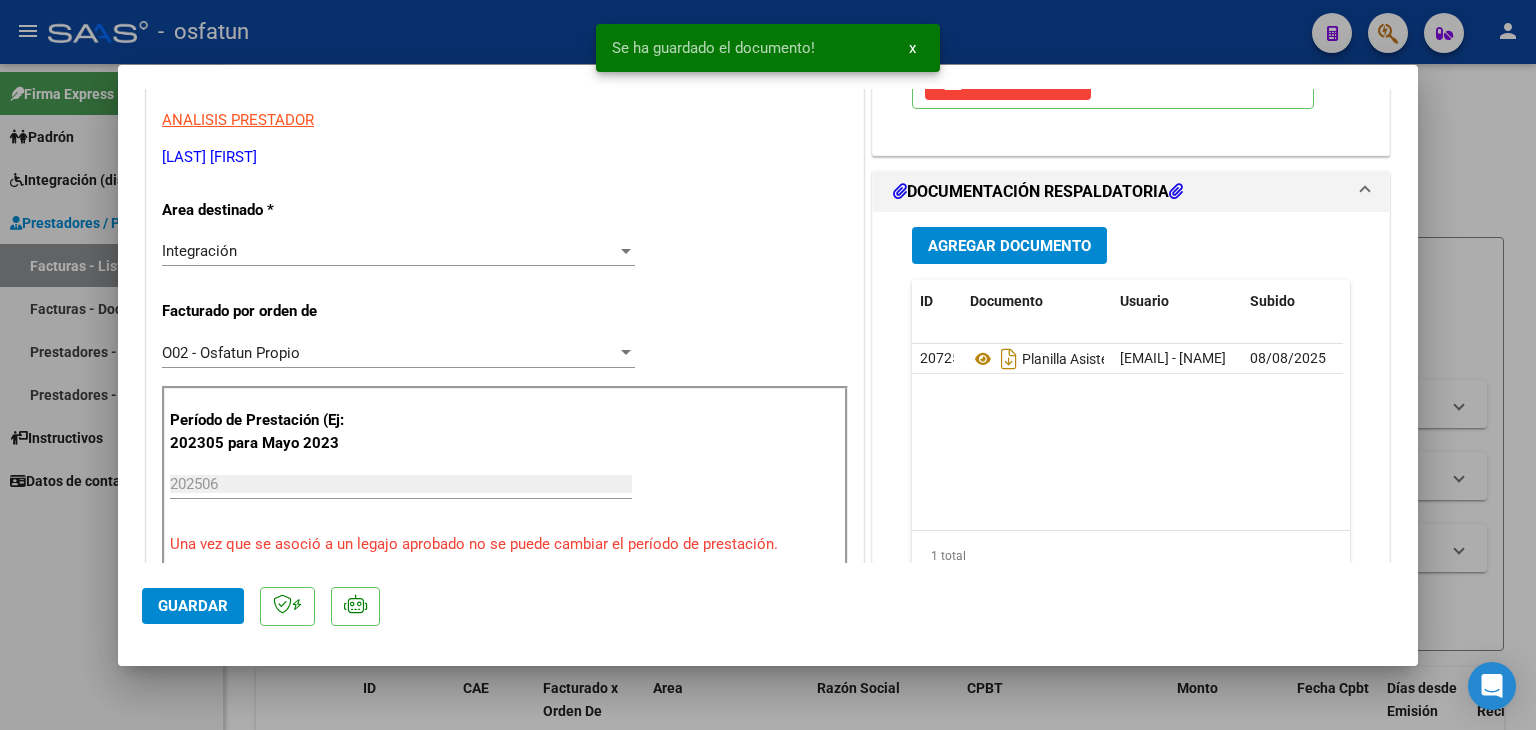 click on "Agregar Documento ID Documento Usuario Subido Acción [NUMBER]  Planilla Asistencia    [EMAIL] - [NAME]   [DATE]   [NUMBER] total   [NUMBER]" at bounding box center (1131, 411) 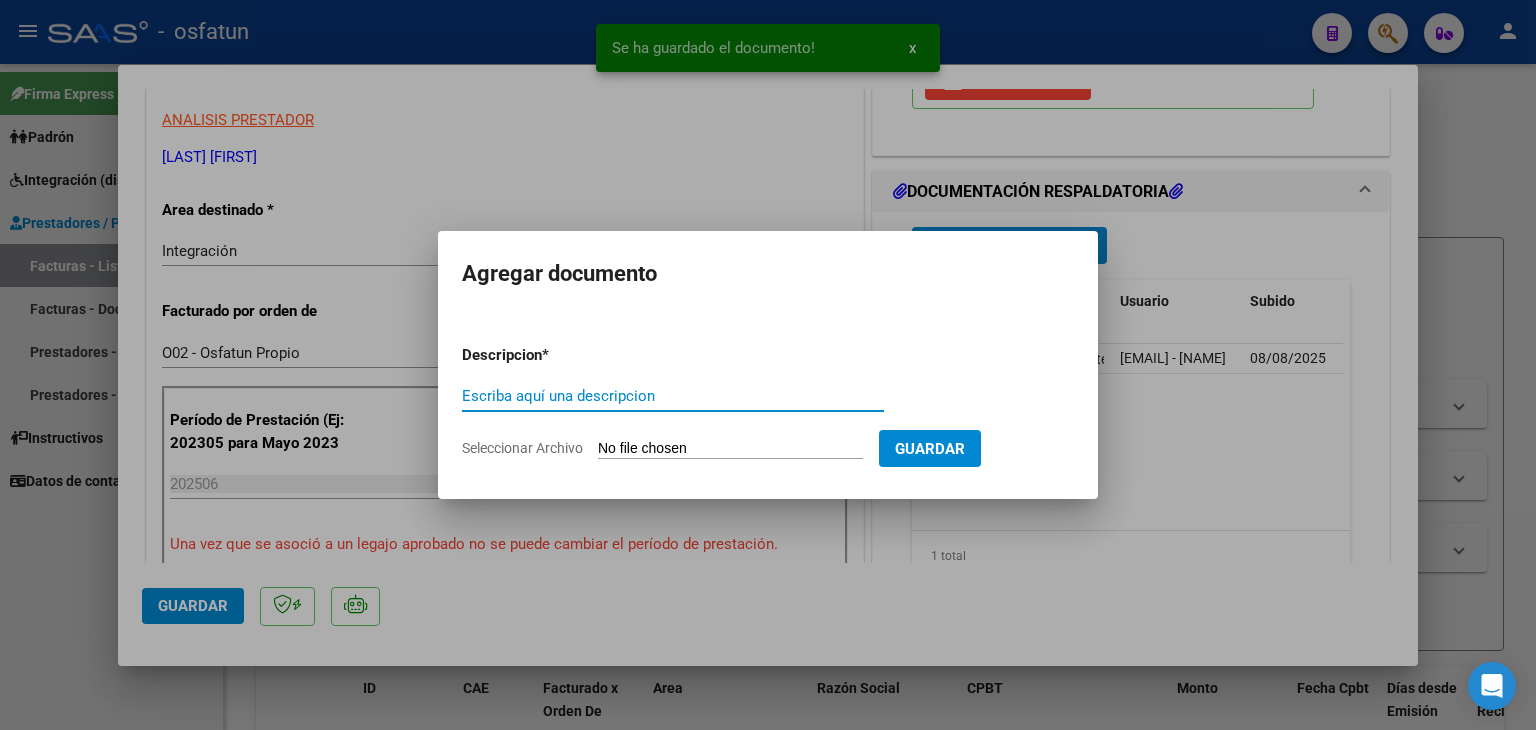 click on "Escriba aquí una descripcion" at bounding box center (673, 396) 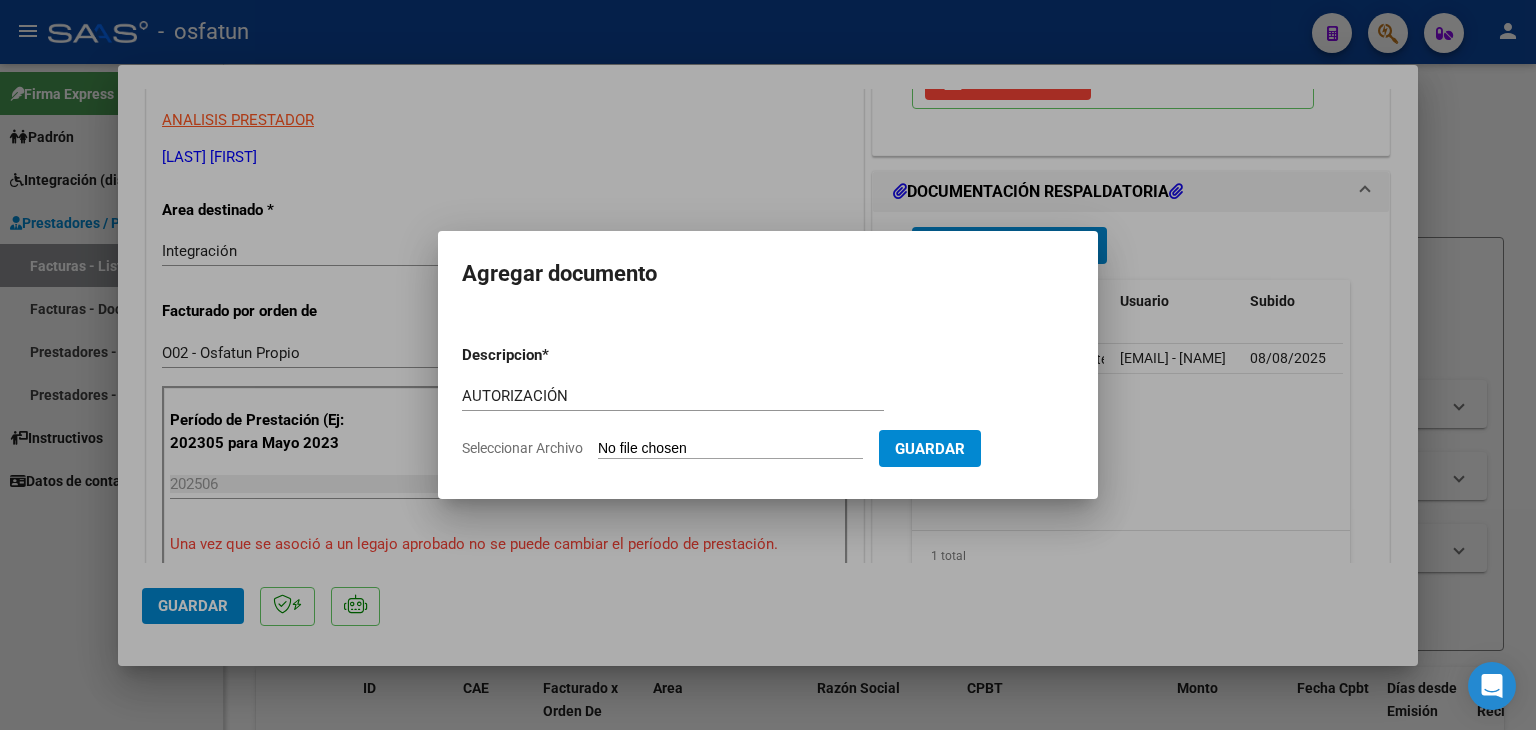 click on "Seleccionar Archivo" at bounding box center (730, 449) 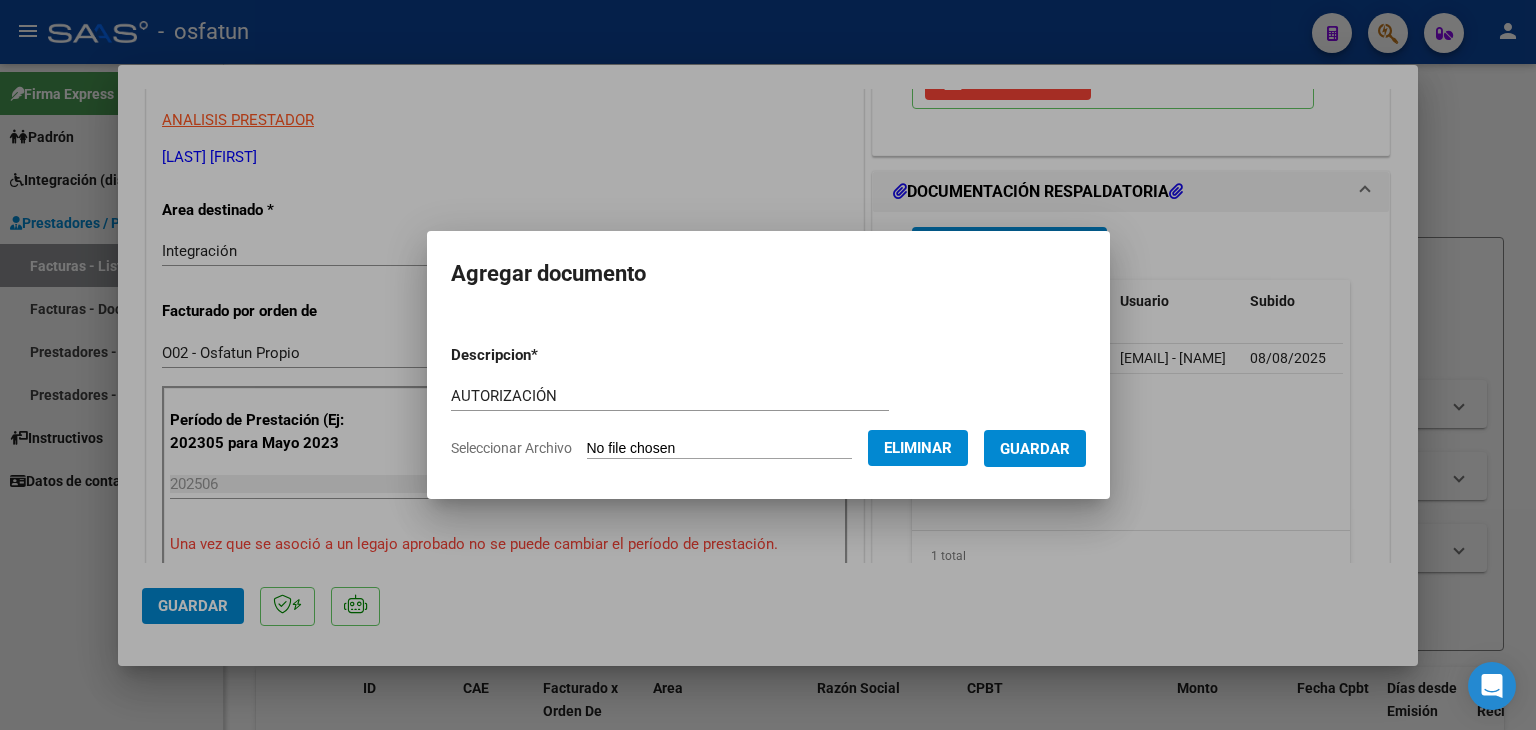 click on "Guardar" at bounding box center [1035, 449] 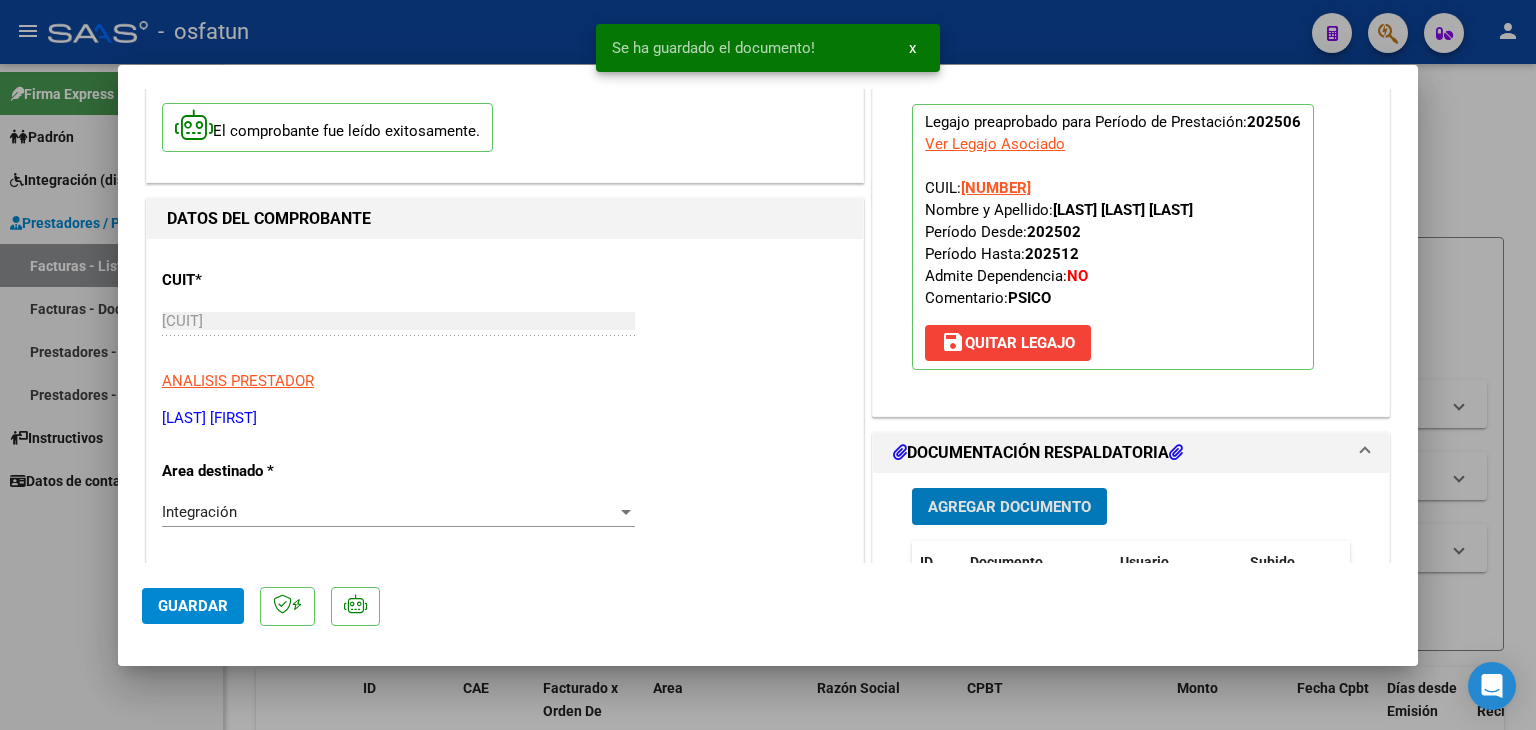 scroll, scrollTop: 0, scrollLeft: 0, axis: both 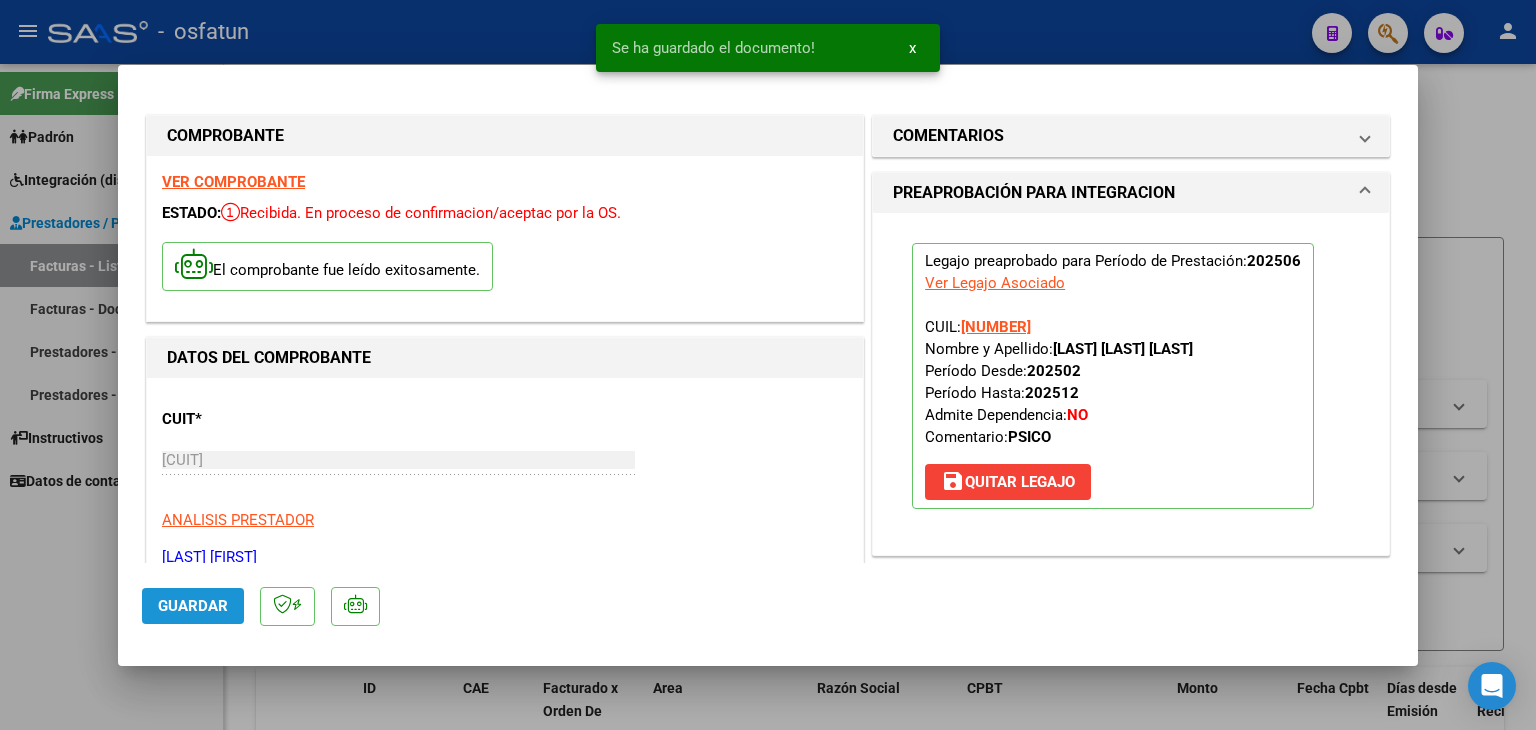 click on "Guardar" 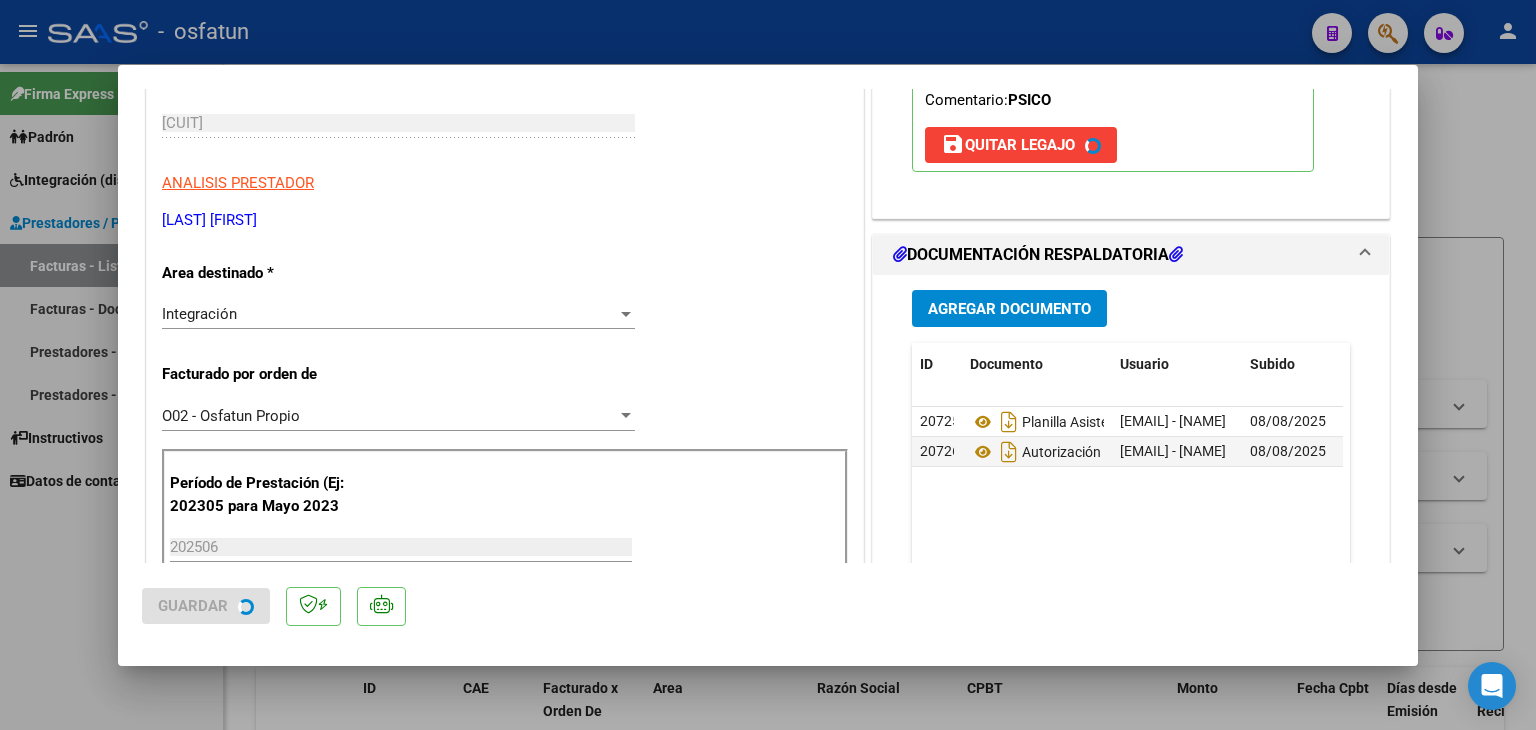 scroll, scrollTop: 400, scrollLeft: 0, axis: vertical 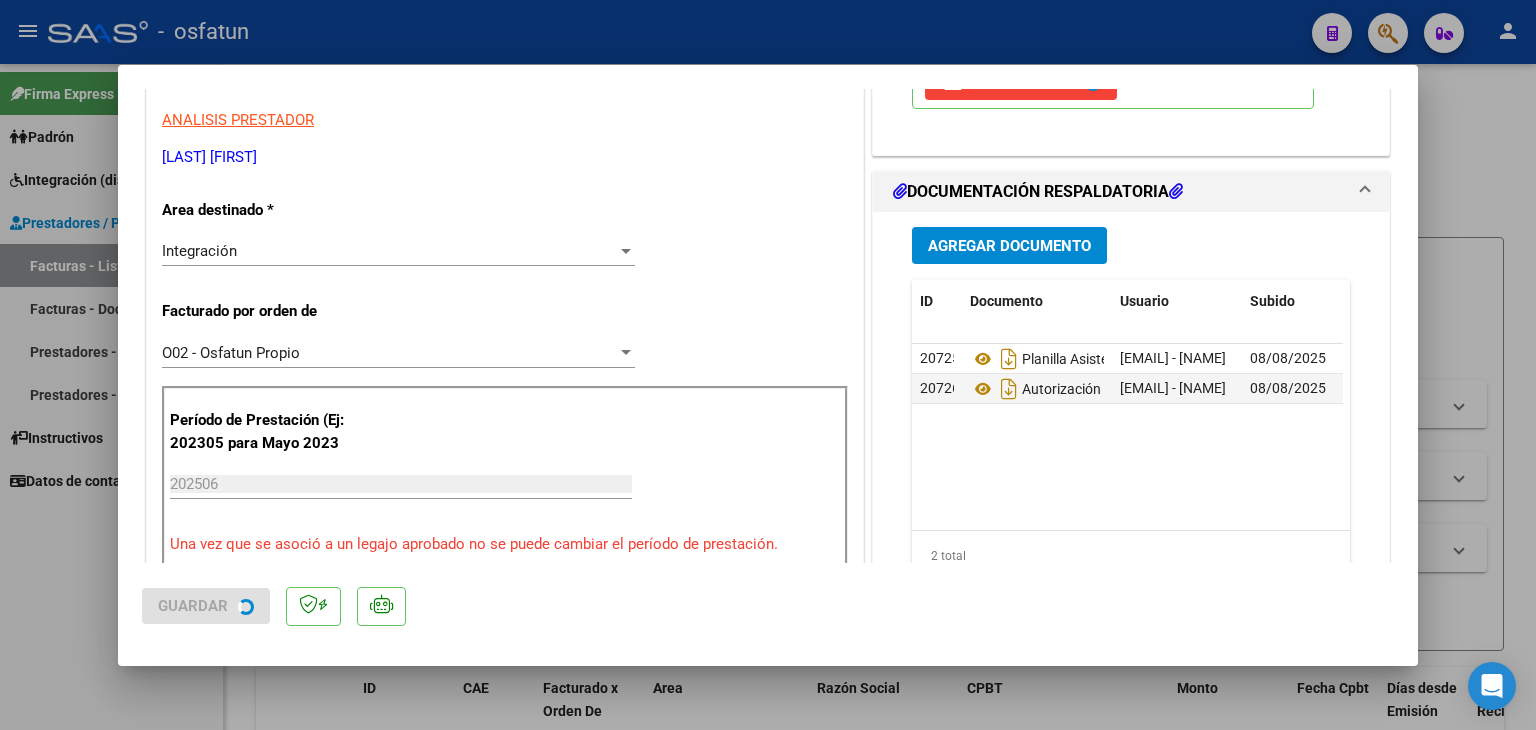 click at bounding box center [768, 365] 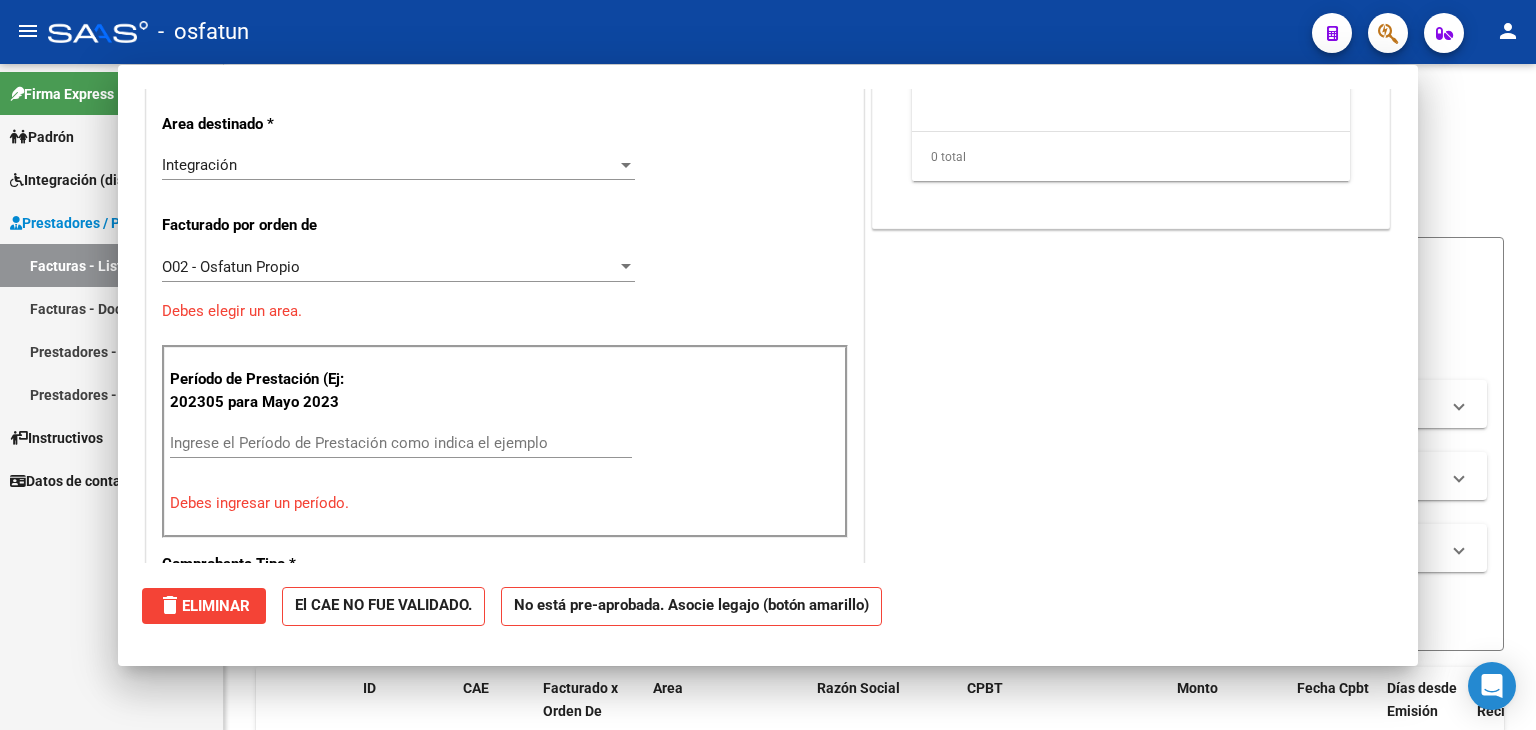 scroll, scrollTop: 0, scrollLeft: 0, axis: both 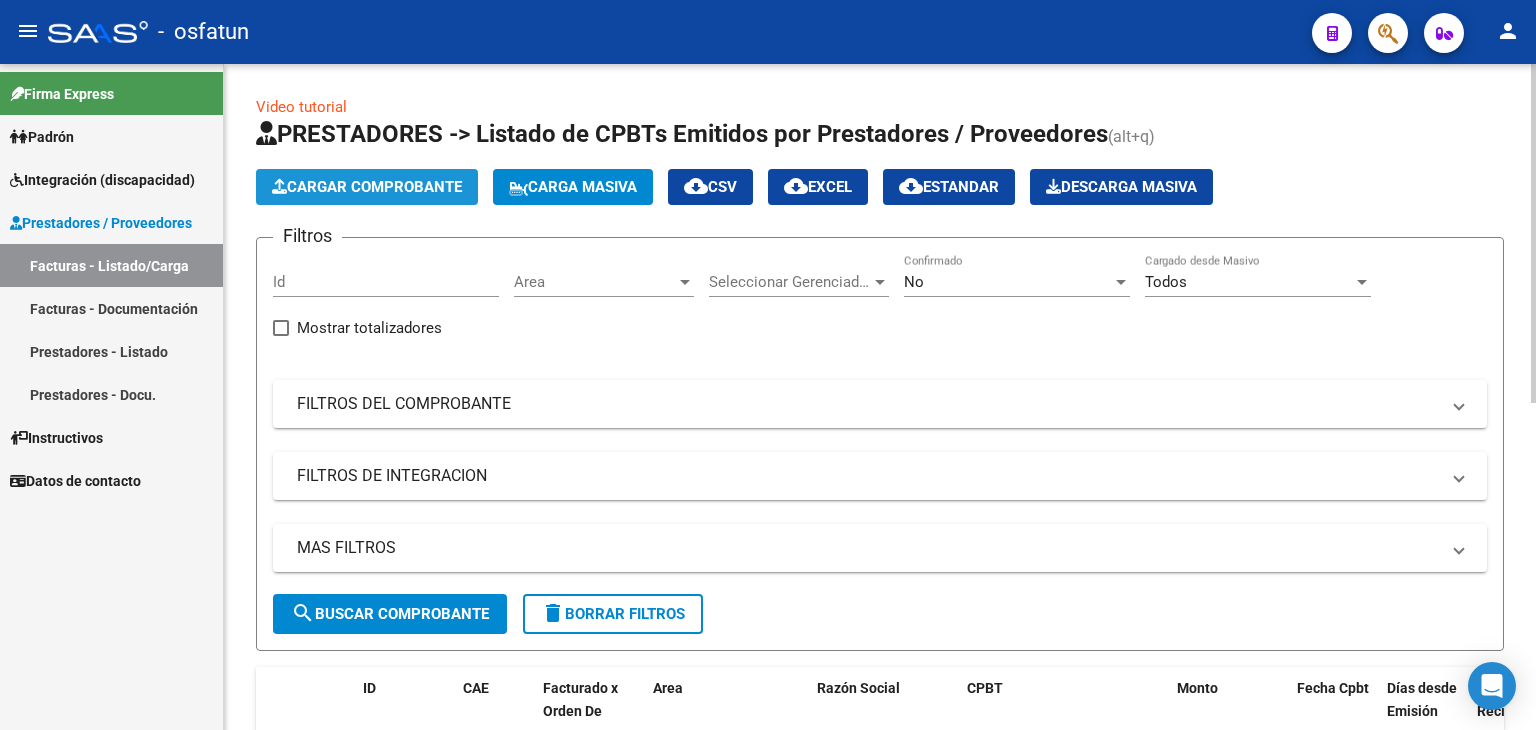 click on "Cargar Comprobante" 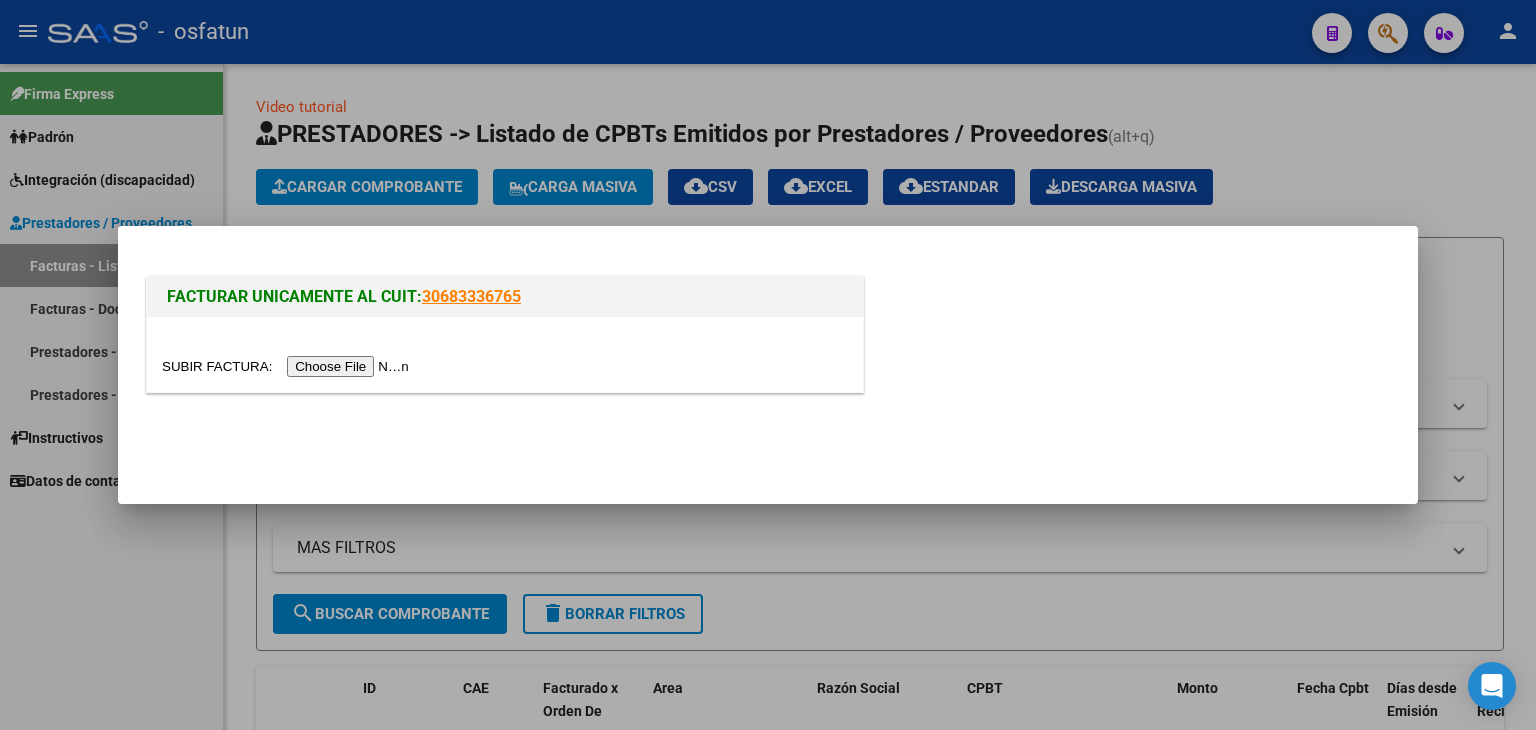 click at bounding box center [288, 366] 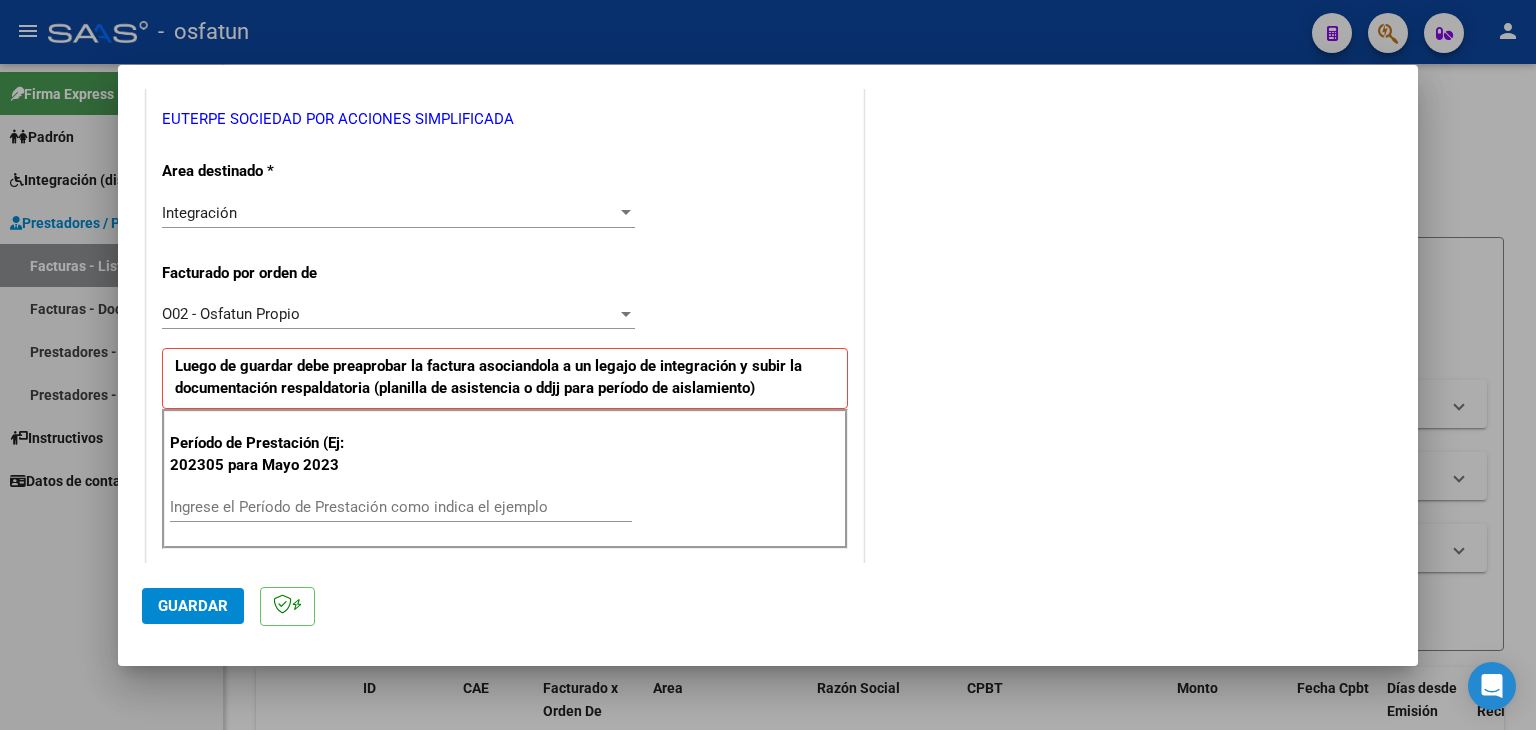 scroll, scrollTop: 600, scrollLeft: 0, axis: vertical 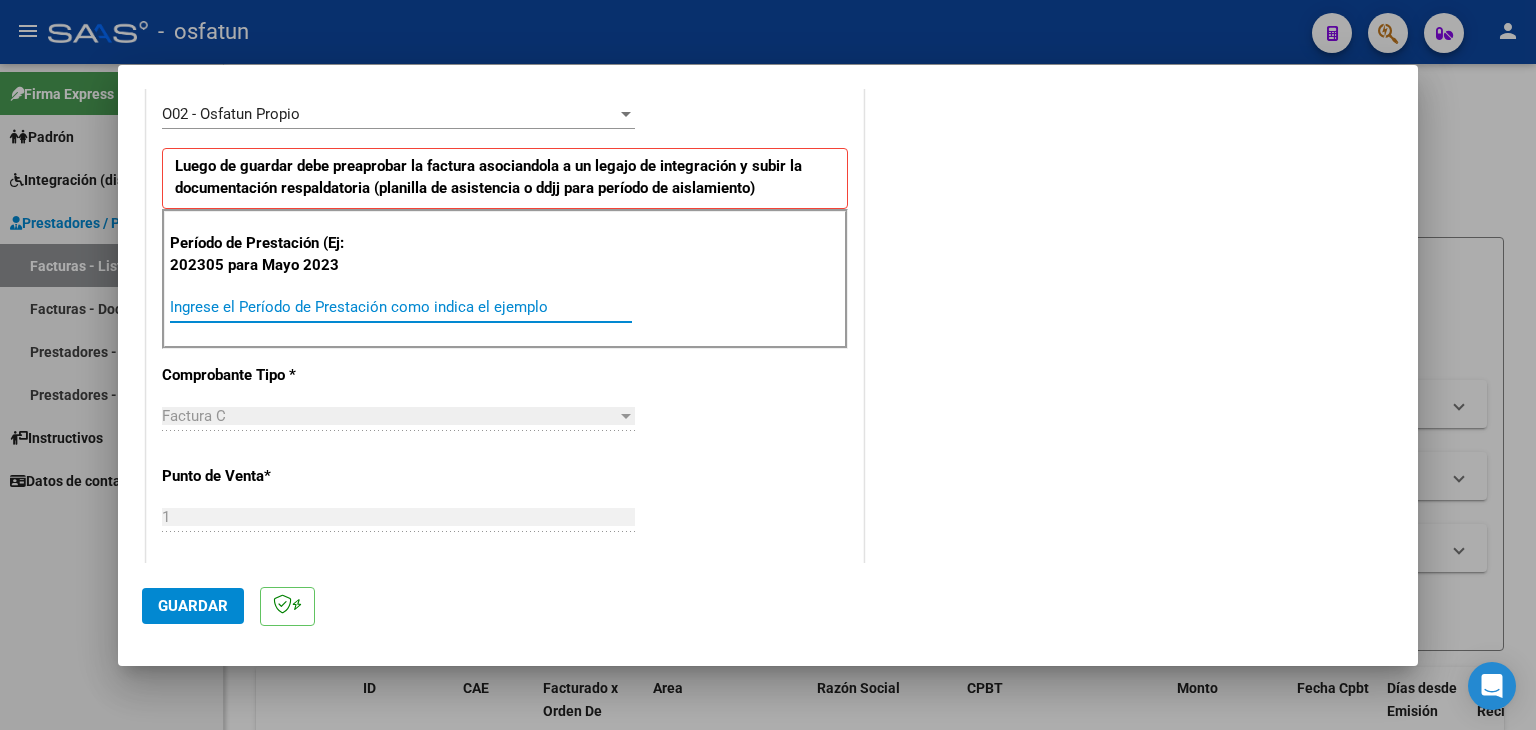 click on "Ingrese el Período de Prestación como indica el ejemplo" at bounding box center [401, 307] 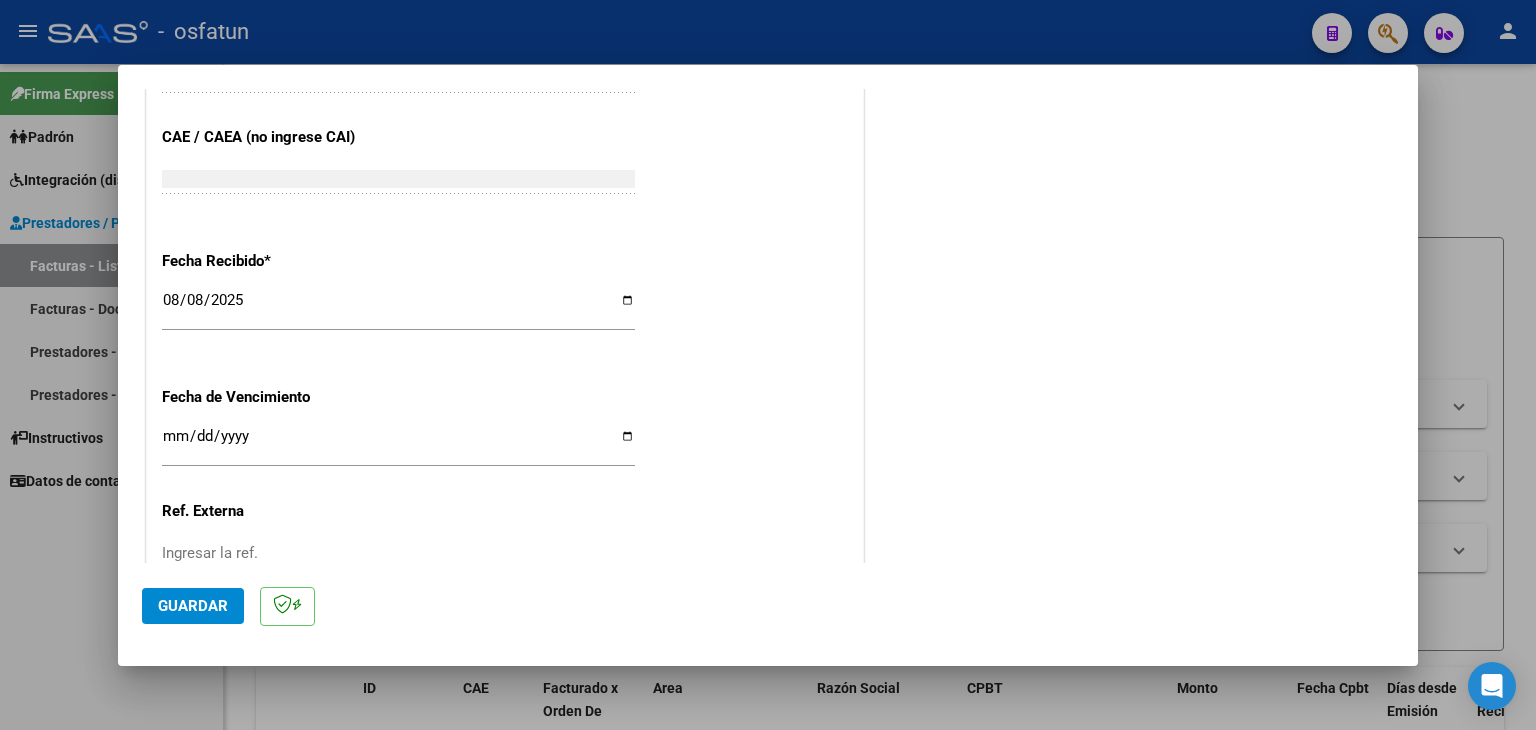 scroll, scrollTop: 1400, scrollLeft: 0, axis: vertical 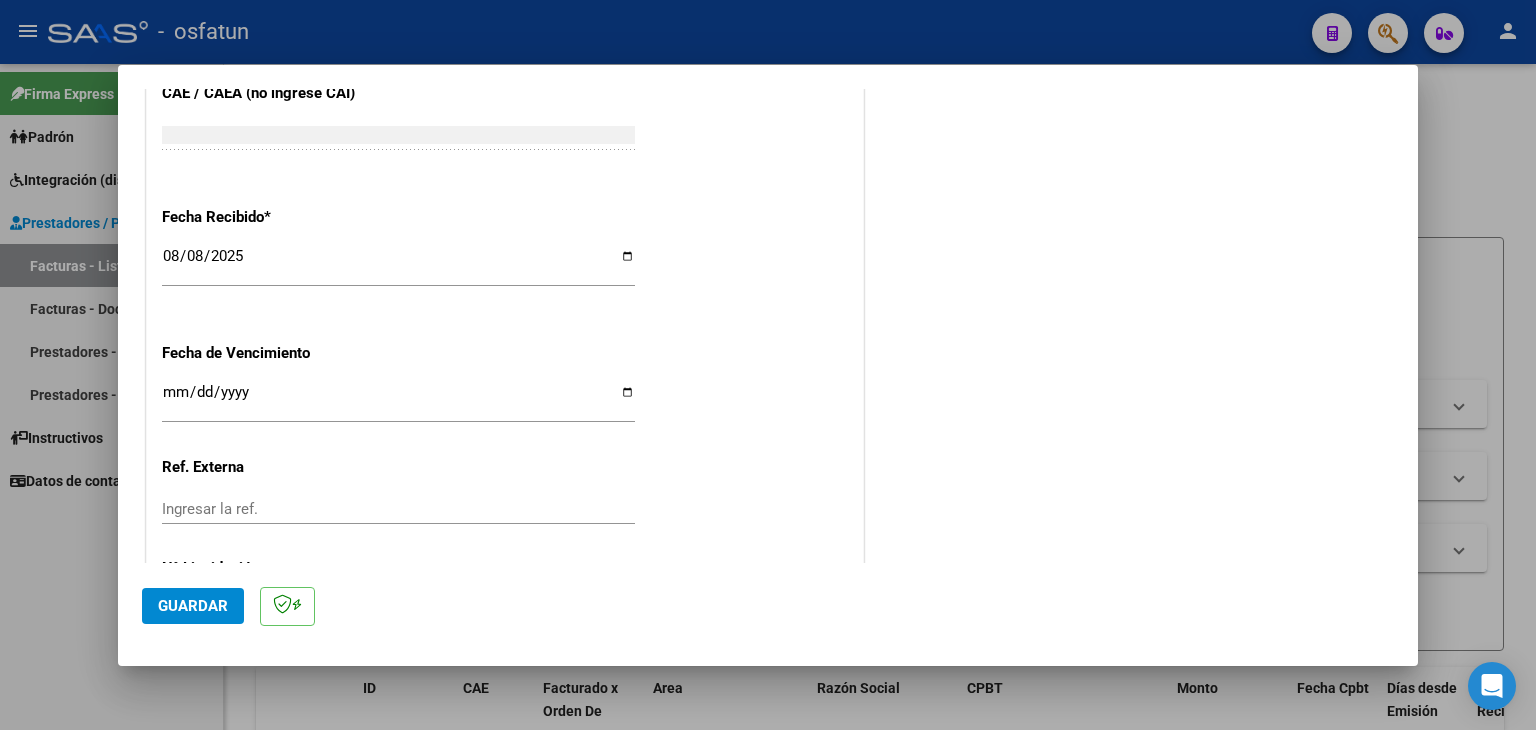 click on "Guardar" 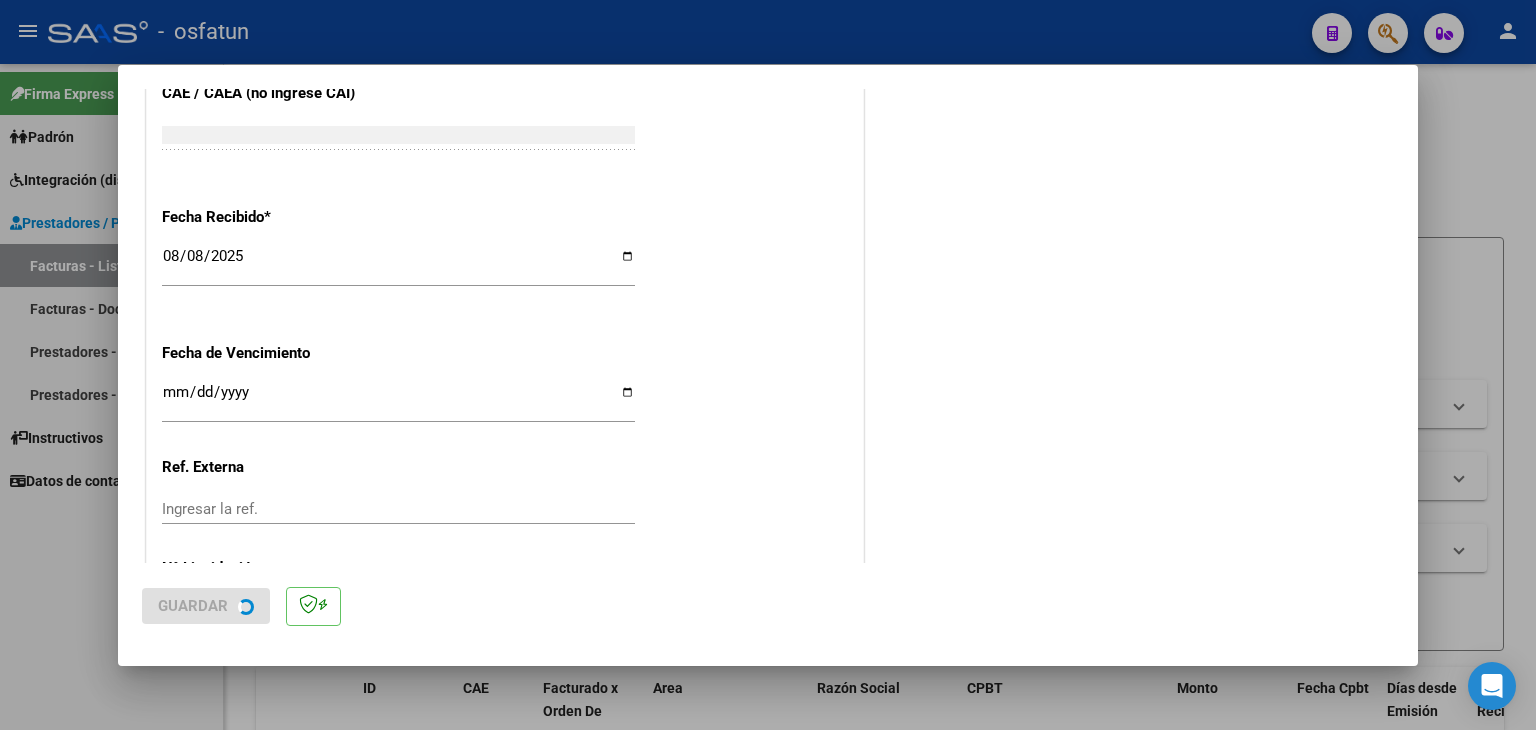 scroll, scrollTop: 0, scrollLeft: 0, axis: both 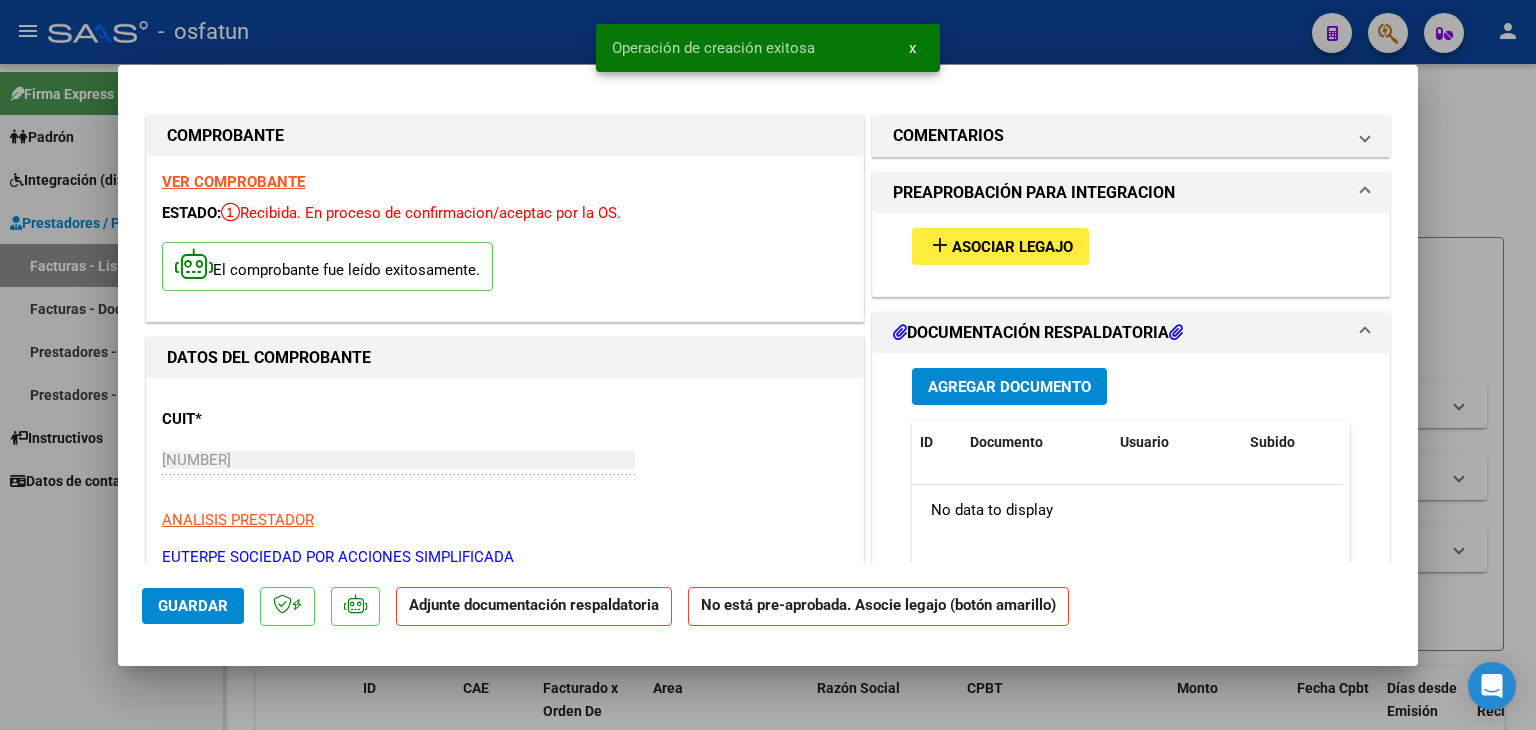 click on "add Asociar Legajo" at bounding box center [1000, 246] 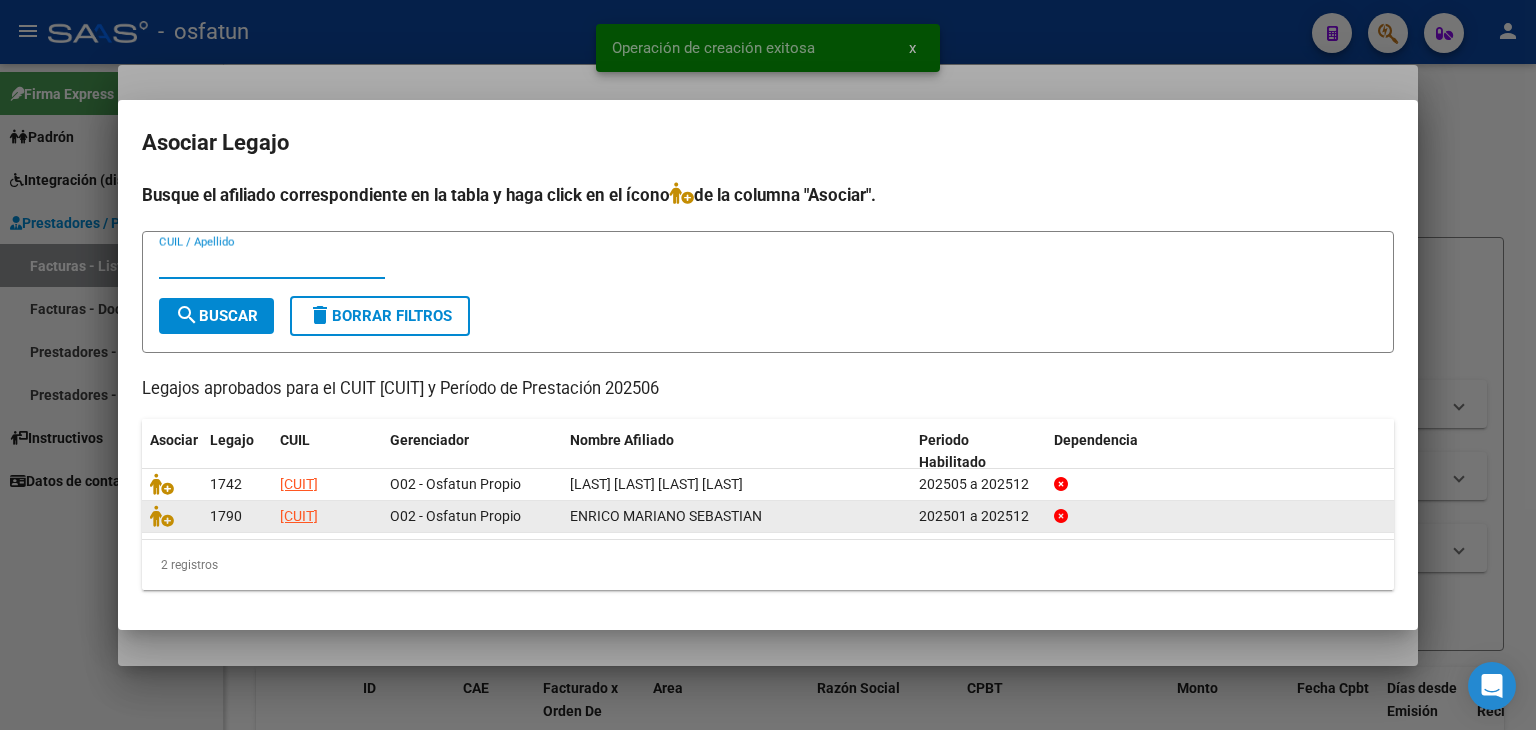 click 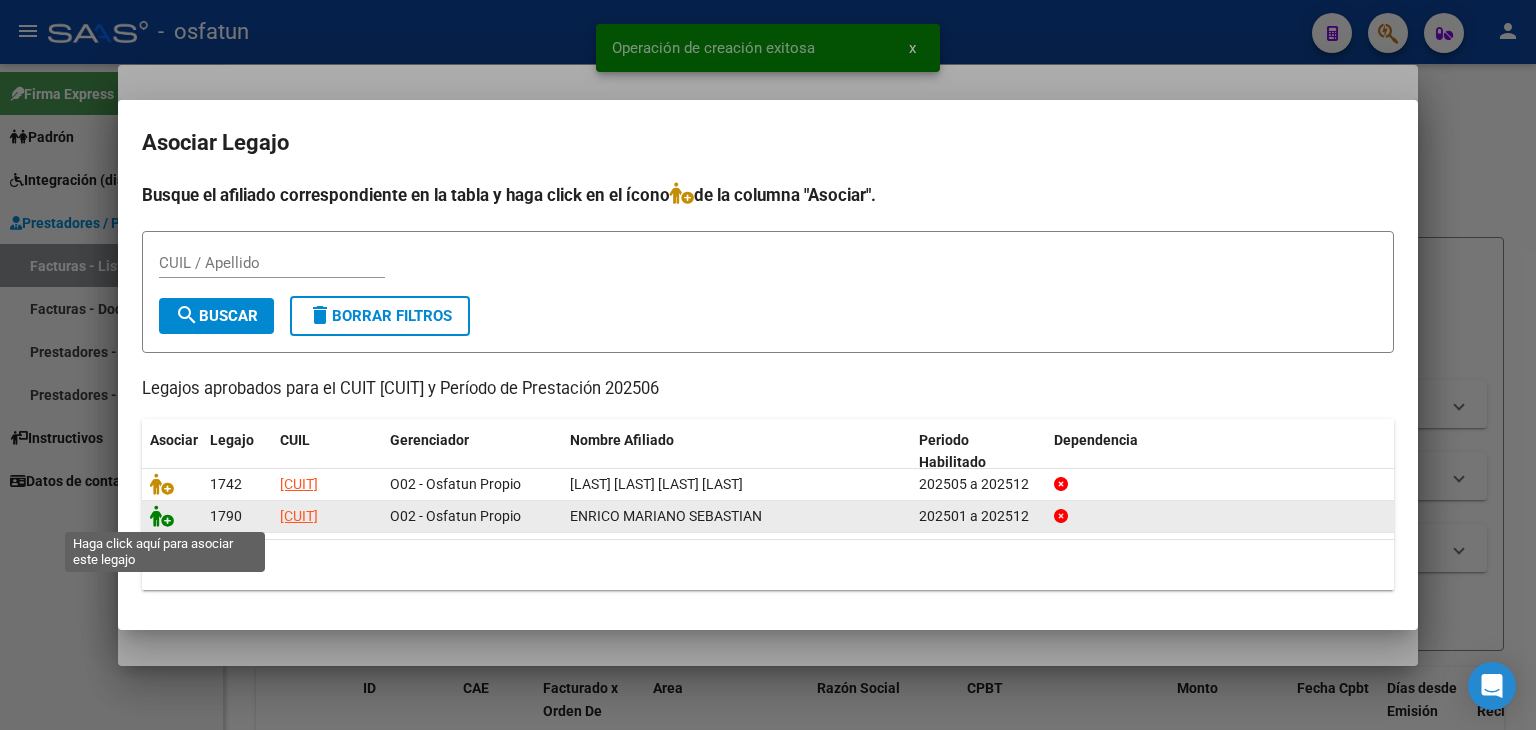 click 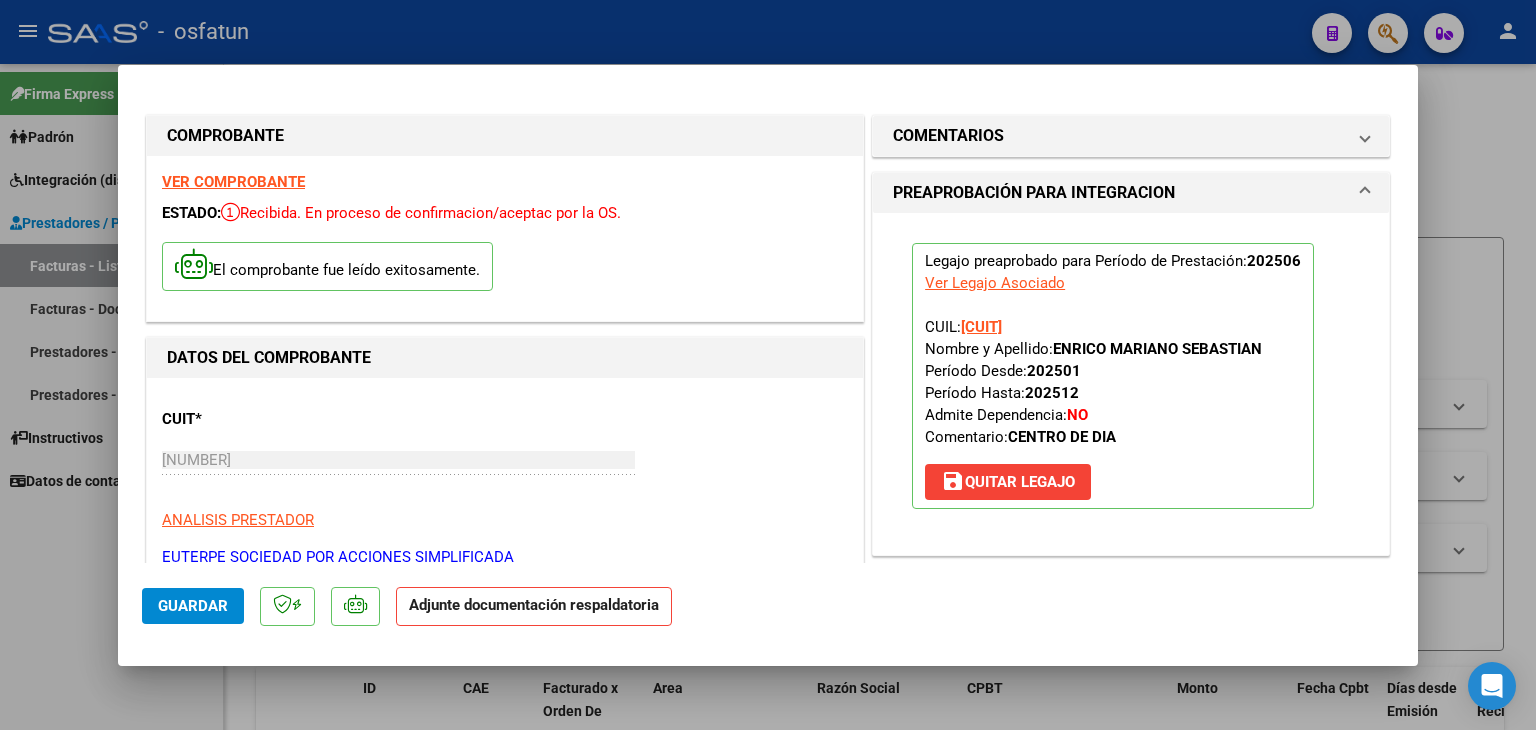 scroll, scrollTop: 300, scrollLeft: 0, axis: vertical 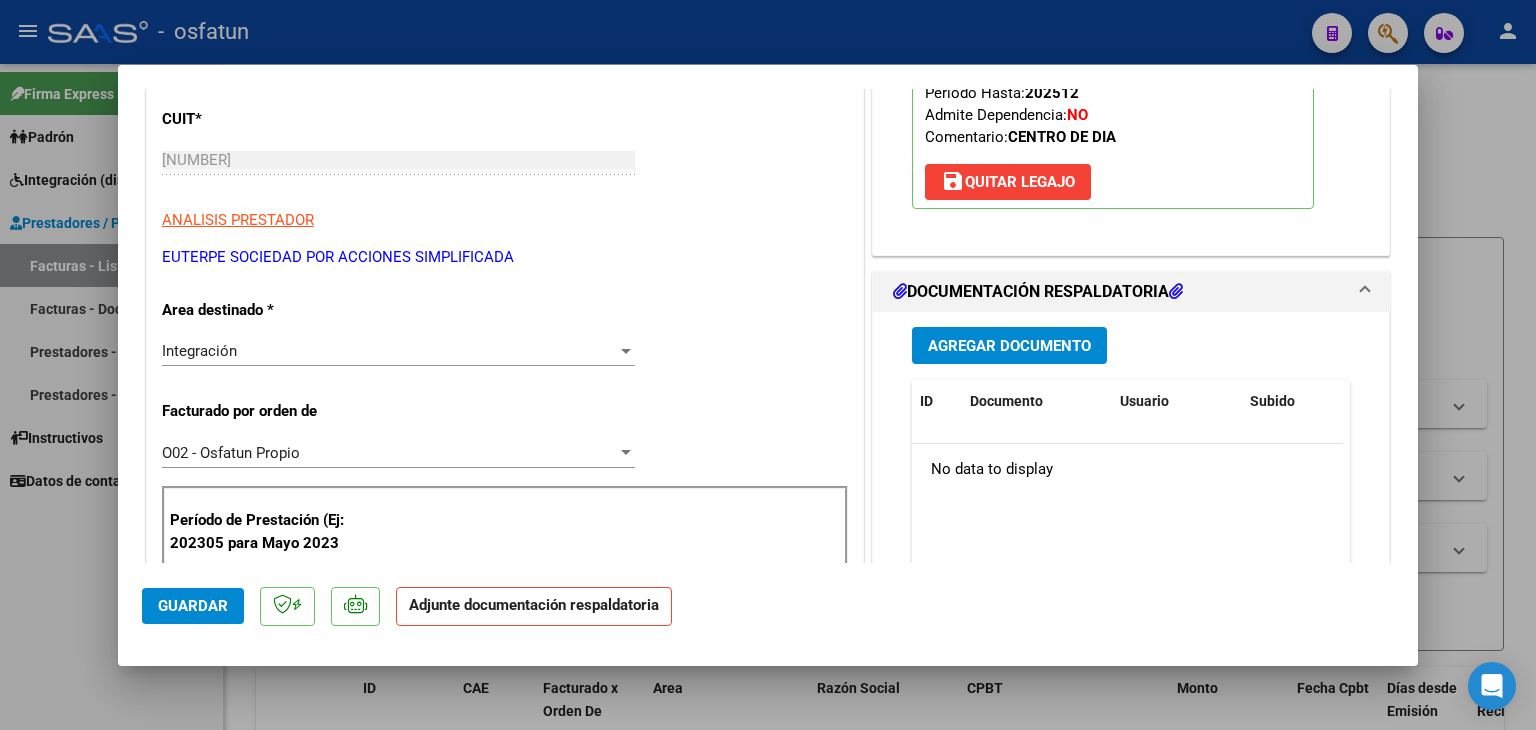 click on "DOCUMENTACIÓN RESPALDATORIA" at bounding box center [1131, 292] 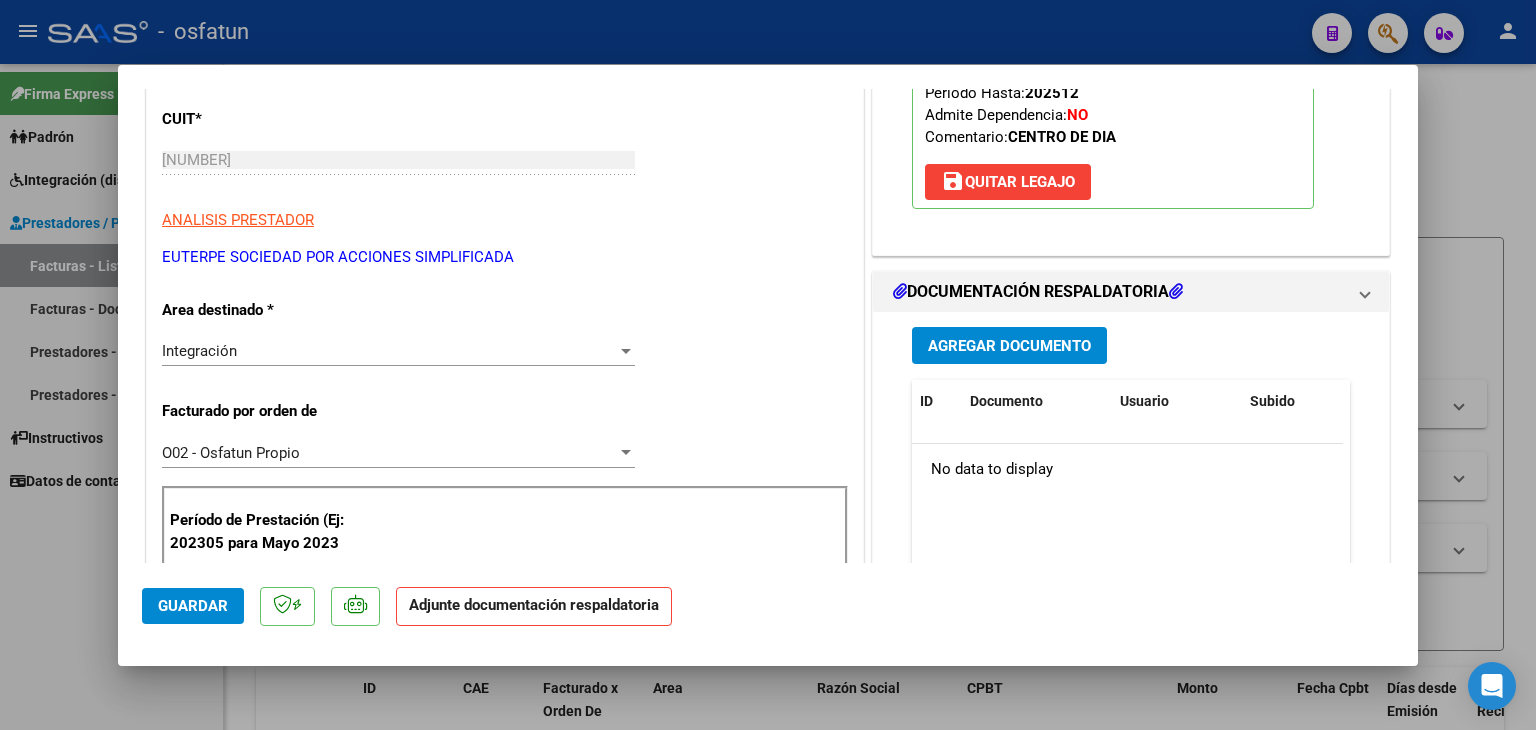 click on "COMENTARIOS Comentarios De la Obra Social: Comentarios de la Obra Social (no visibles para el prestador/gerenciador): PREAPROBACIÓN PARA INTEGRACION  Legajo preaprobado para Período de Prestación:  202506 Ver Legajo Asociado  CUIL:  [CUIL]  Nombre y Apellido:  ENRICO MARIANO SEBASTIAN  Período Desde:  202501  Período Hasta:  202512  Admite Dependencia:   NO  Comentario:  CENTRO DE DIA save  Quitar Legajo   DOCUMENTACIÓN RESPALDATORIA  Agregar Documento ID Documento Usuario Subido Acción No data to display  0 total   1" at bounding box center (1131, 802) 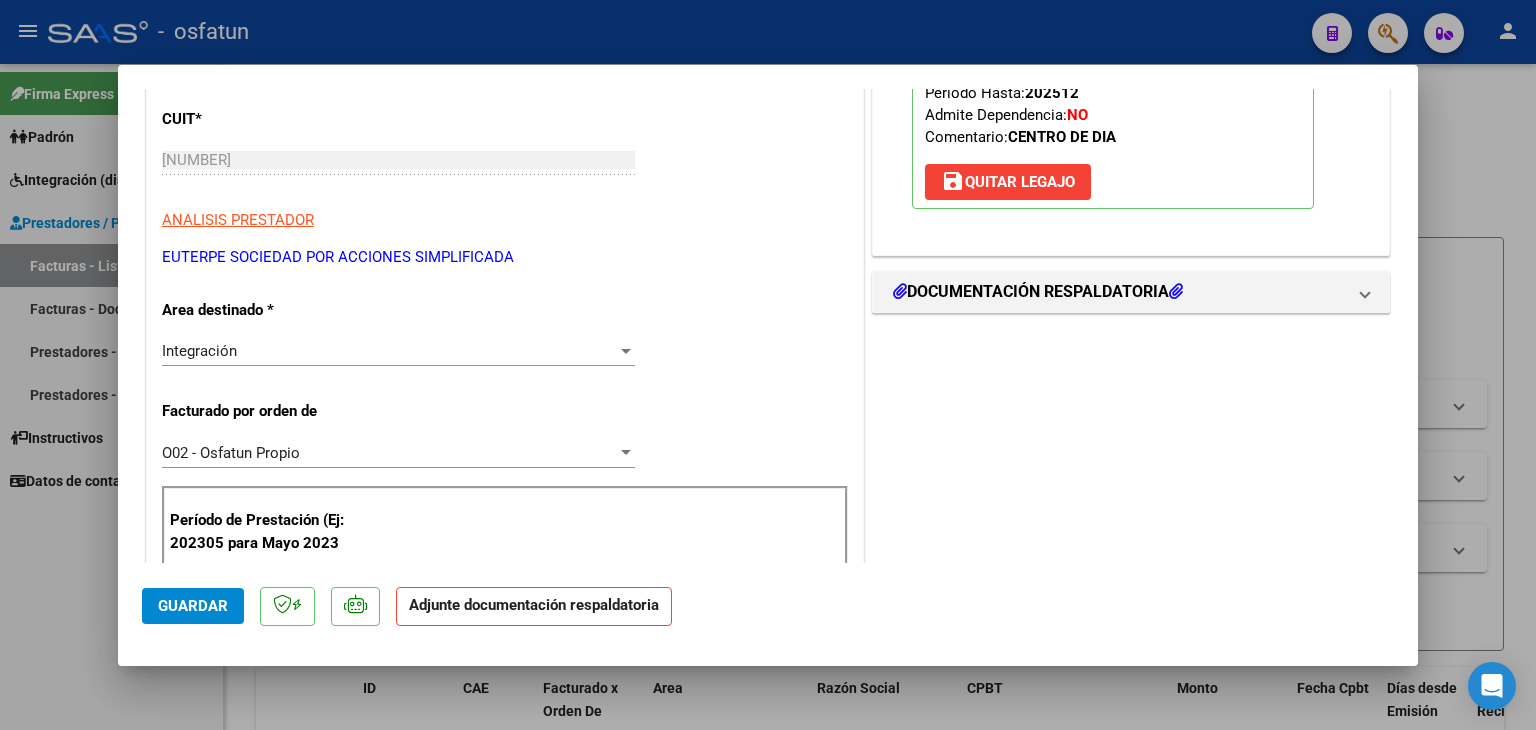 click on "PREAPROBACIÓN PARA INTEGRACION  Legajo preaprobado para Período de Prestación:  202506 Ver Legajo Asociado  CUIL:  [NUMBER]  Nombre y Apellido:  [LAST] [LAST] [LAST]  Período Desde:  202501  Período Hasta:  202512  Admite Dependencia:   NO  Comentario:  CENTRO DE DIA save  Quitar Legajo" at bounding box center [1131, 64] 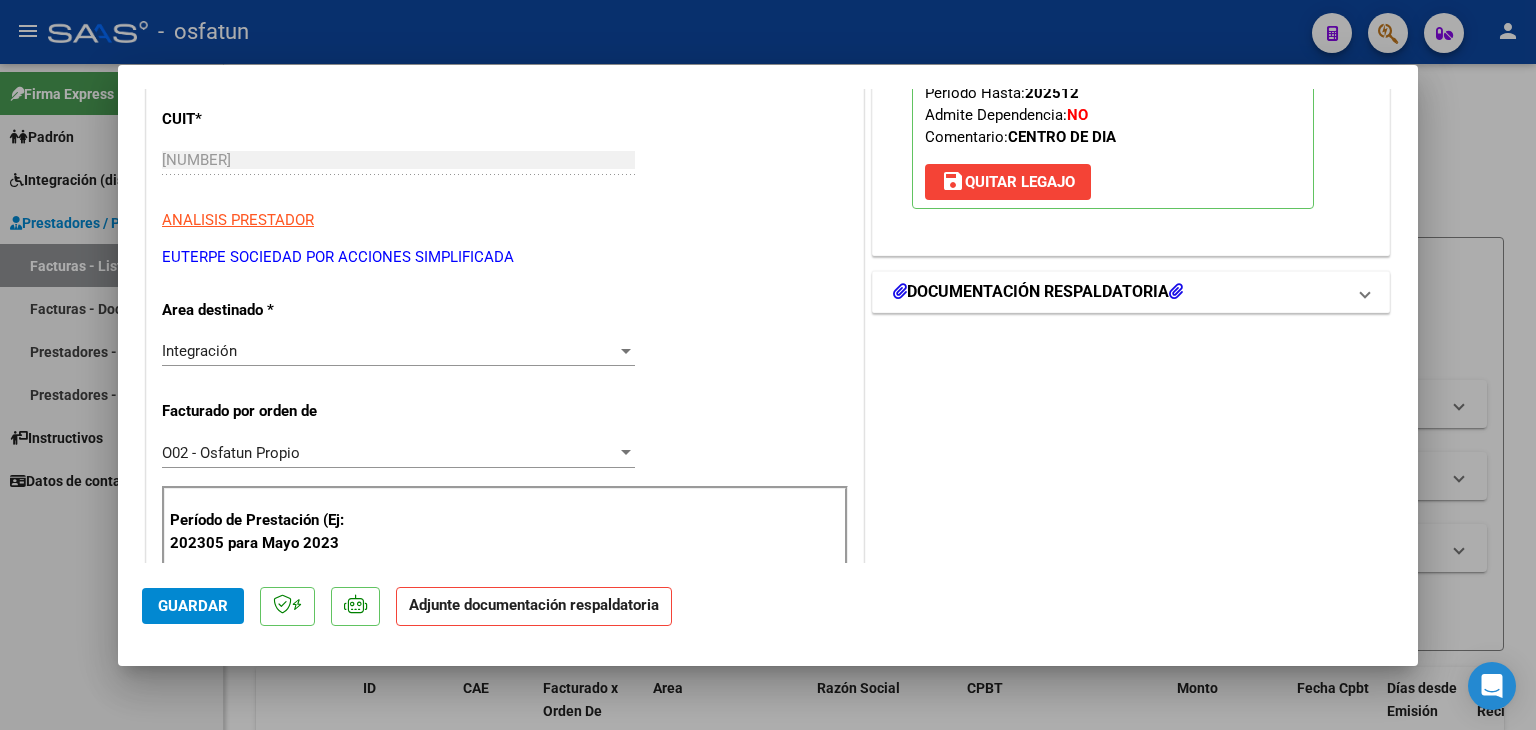 click on "DOCUMENTACIÓN RESPALDATORIA" at bounding box center (1131, 292) 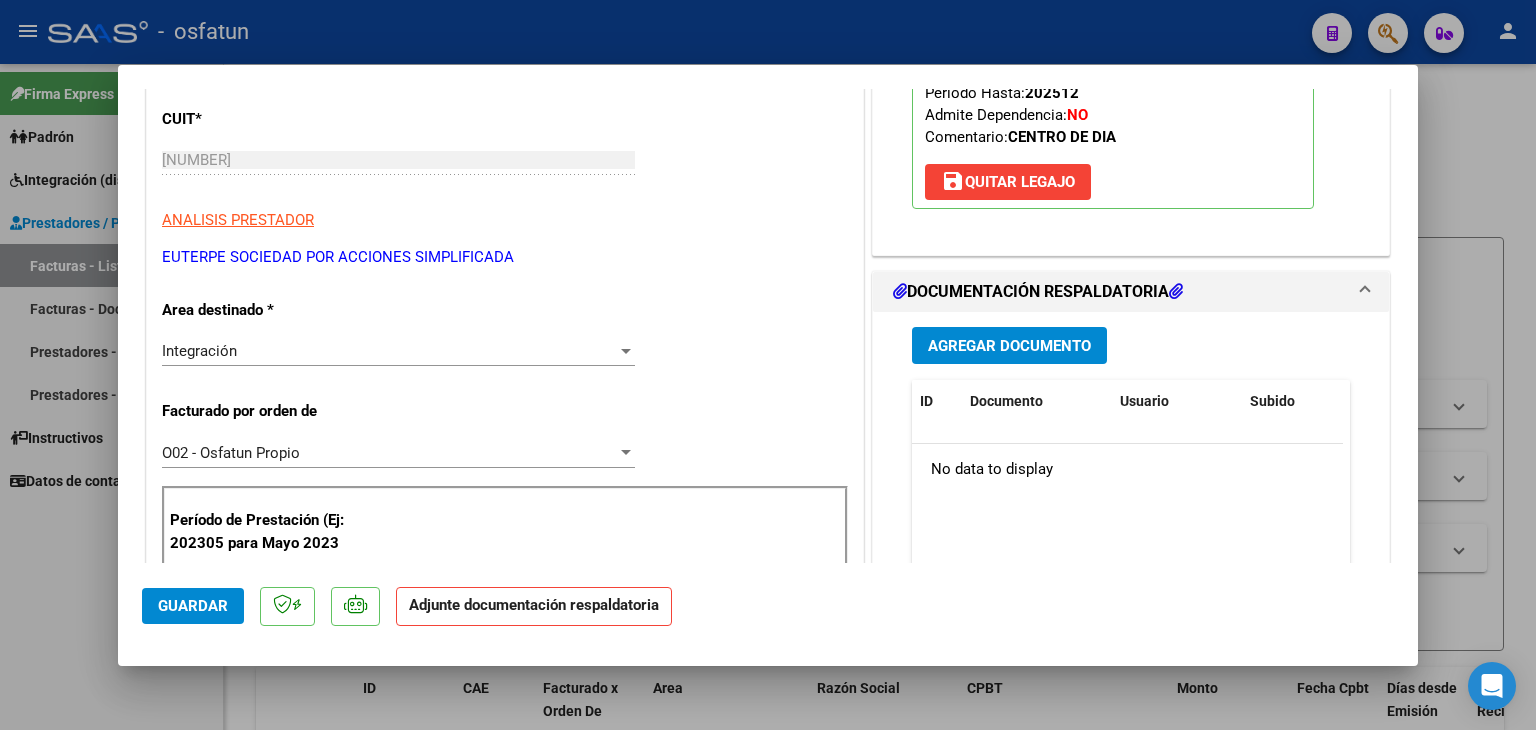 click on "Agregar Documento" at bounding box center (1009, 346) 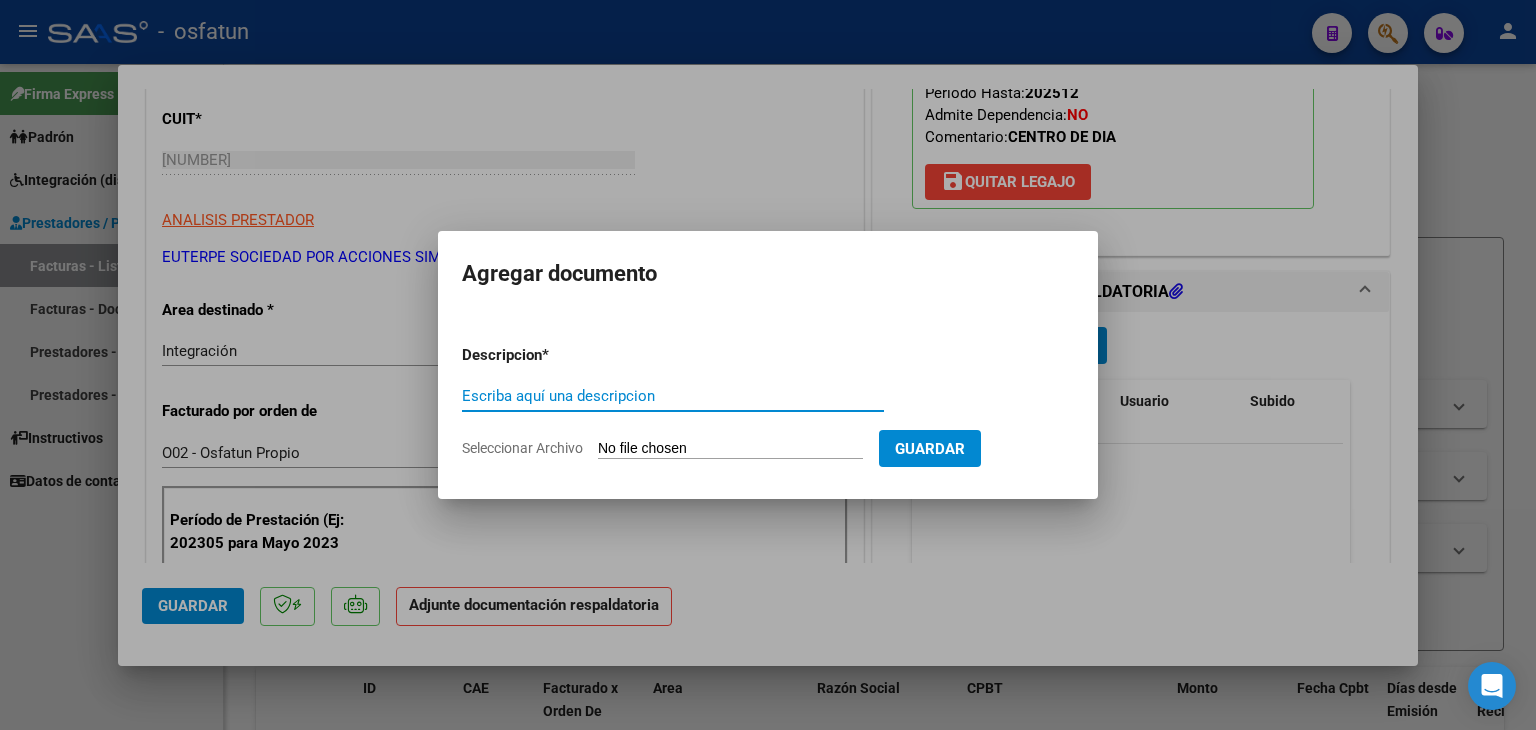 click on "Escriba aquí una descripcion" at bounding box center [673, 396] 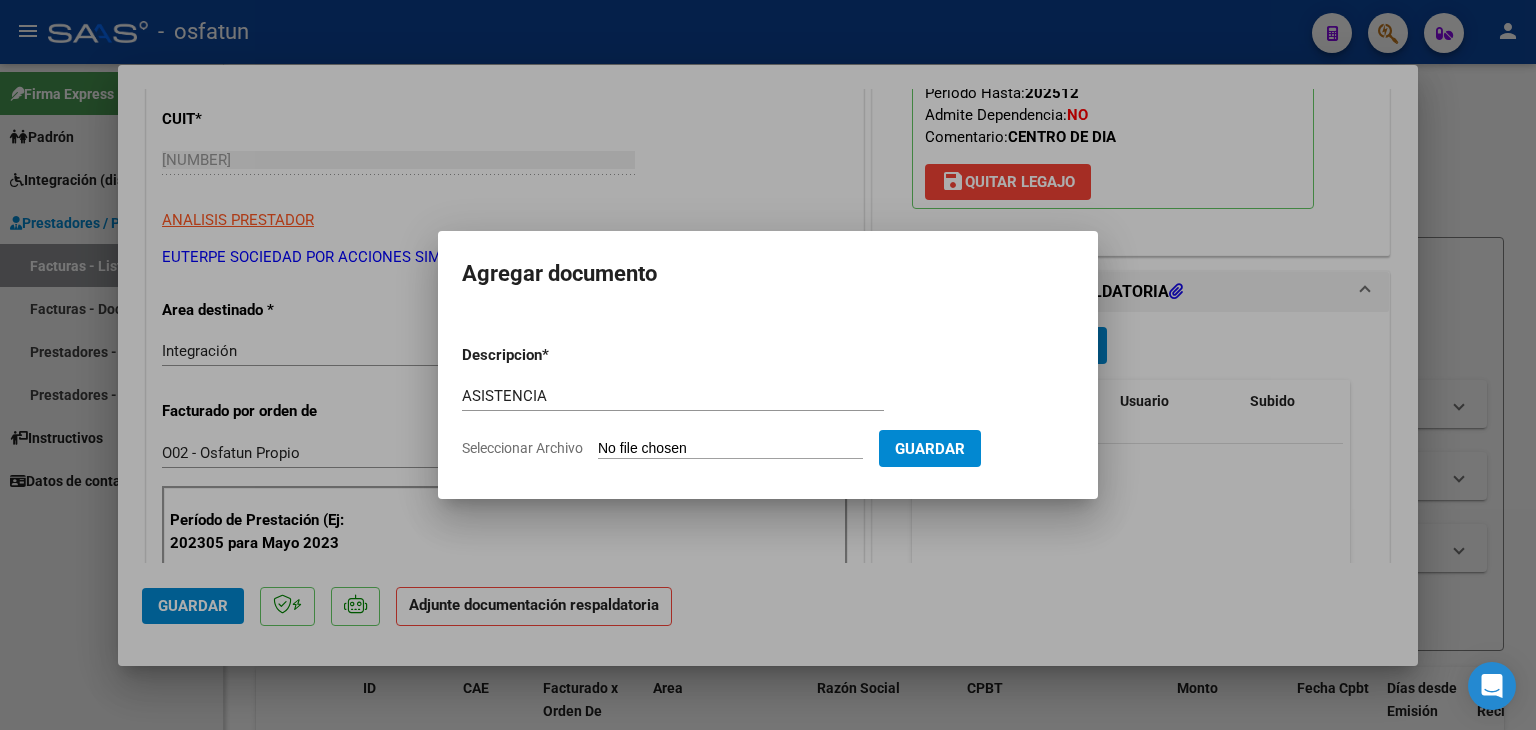 click on "Seleccionar Archivo" at bounding box center (730, 449) 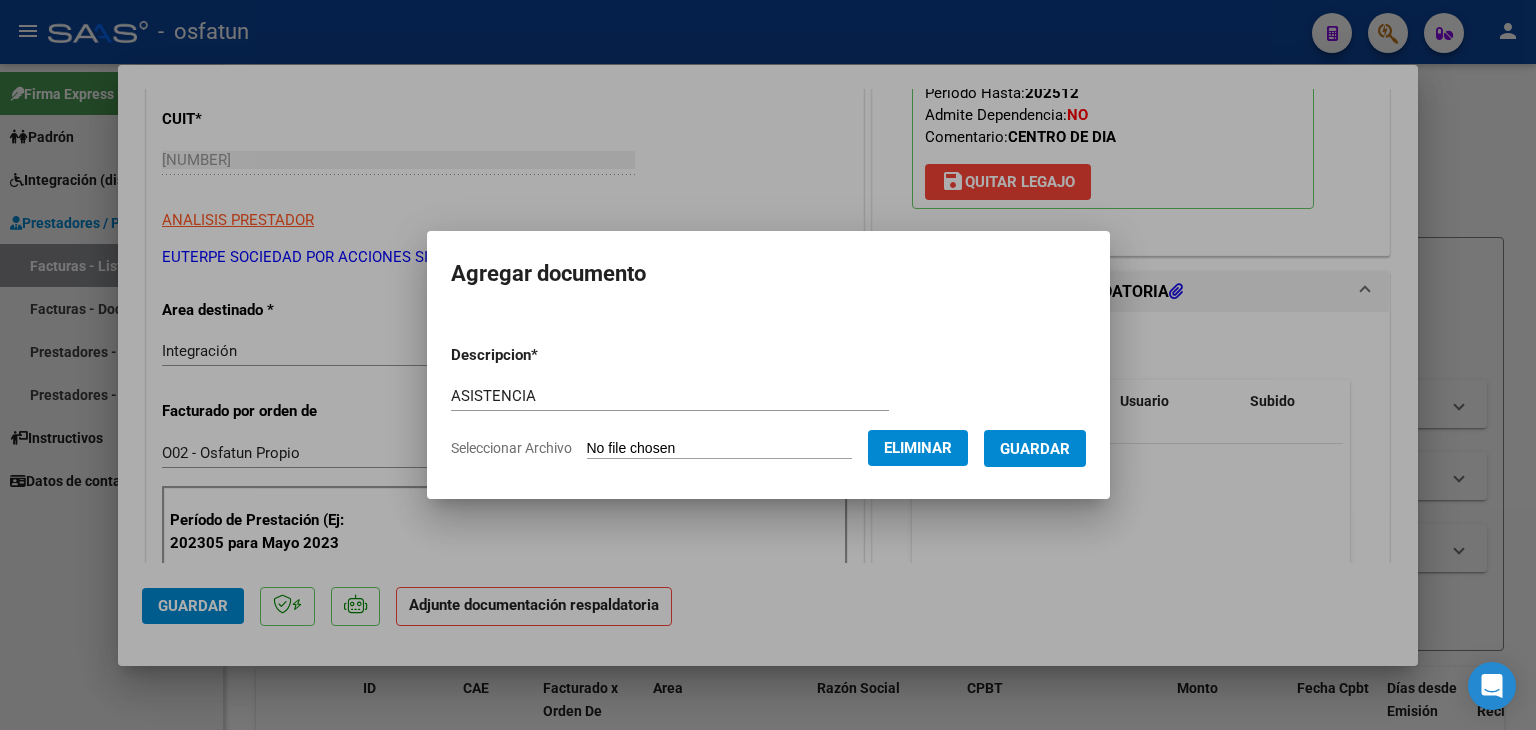 click on "Guardar" at bounding box center [1035, 449] 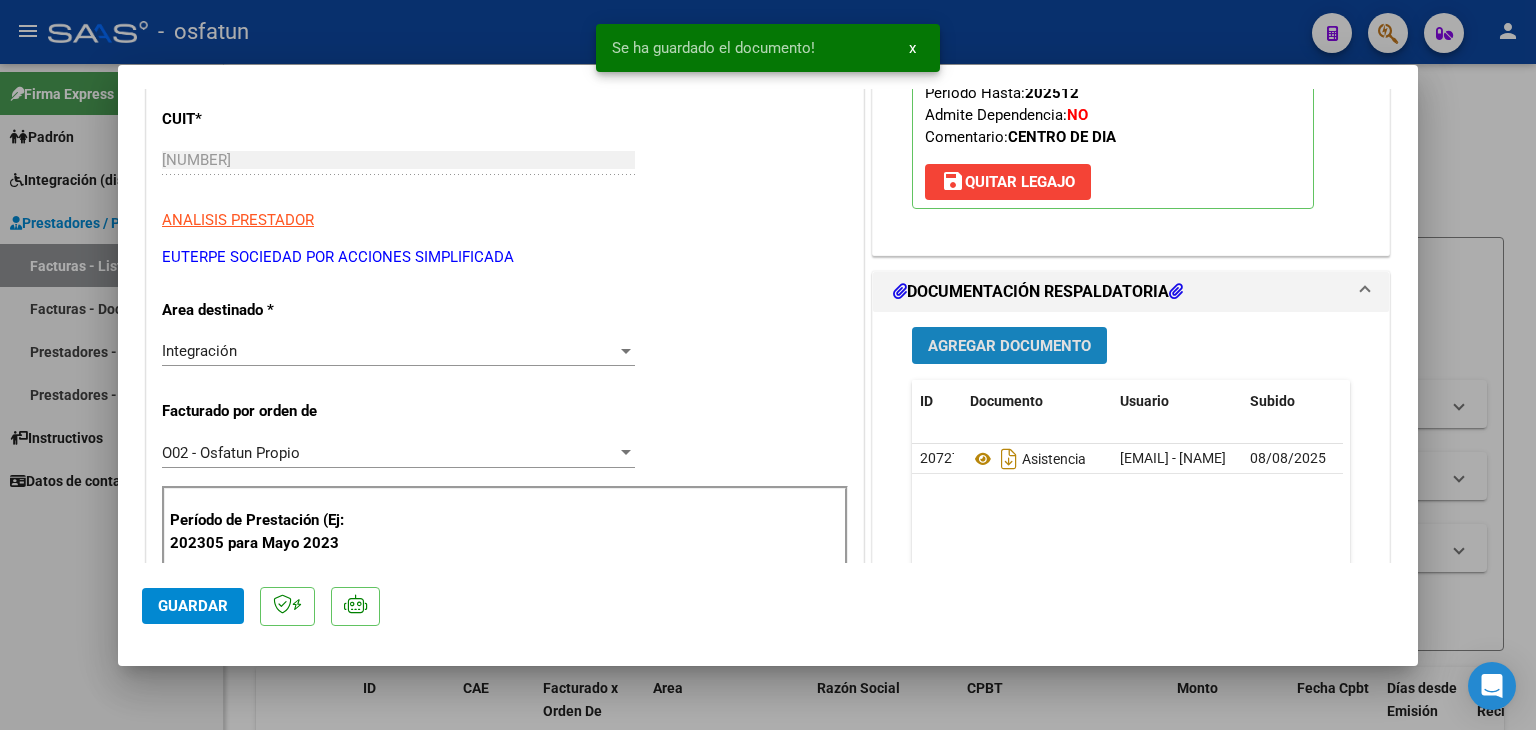 click on "Agregar Documento" at bounding box center (1009, 346) 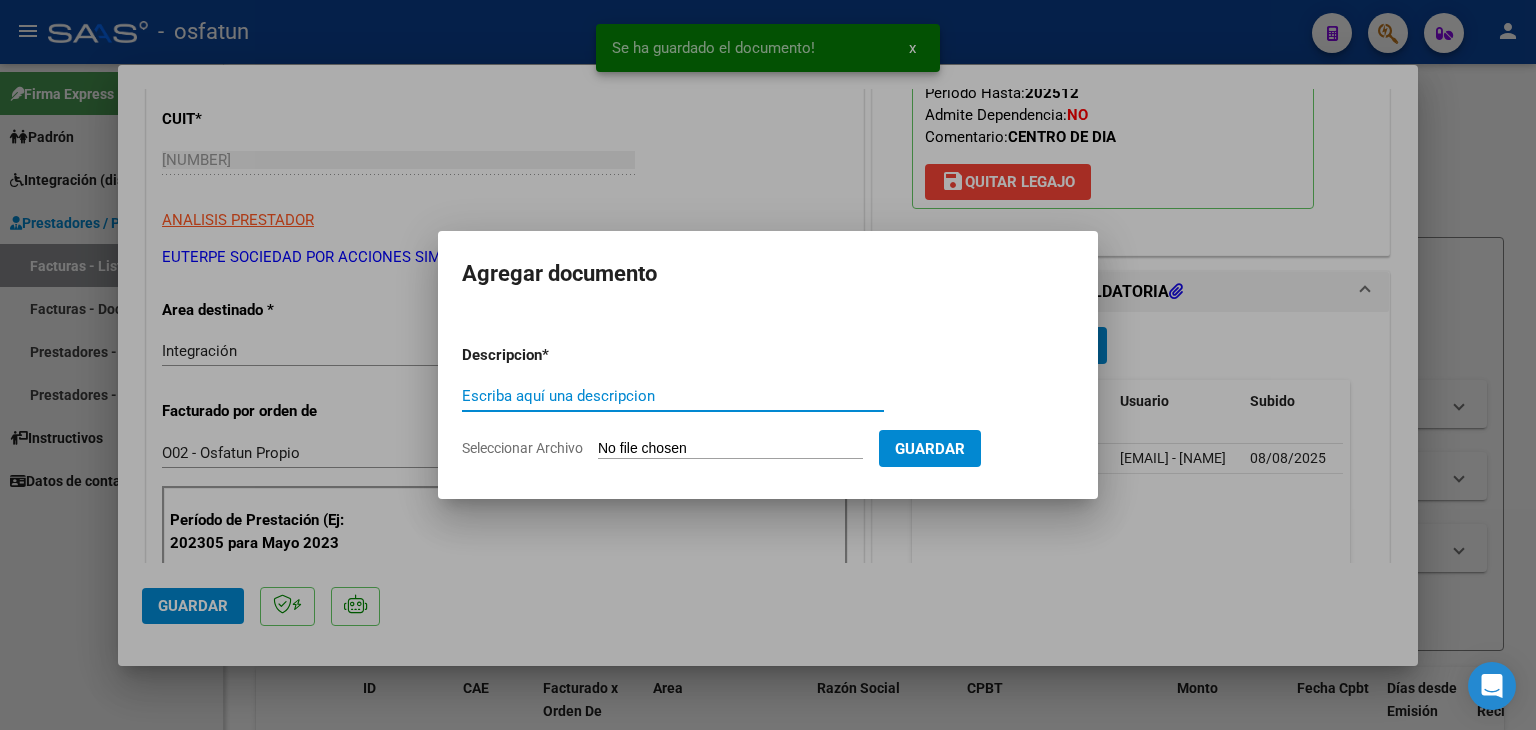 click on "Escriba aquí una descripcion" at bounding box center [673, 396] 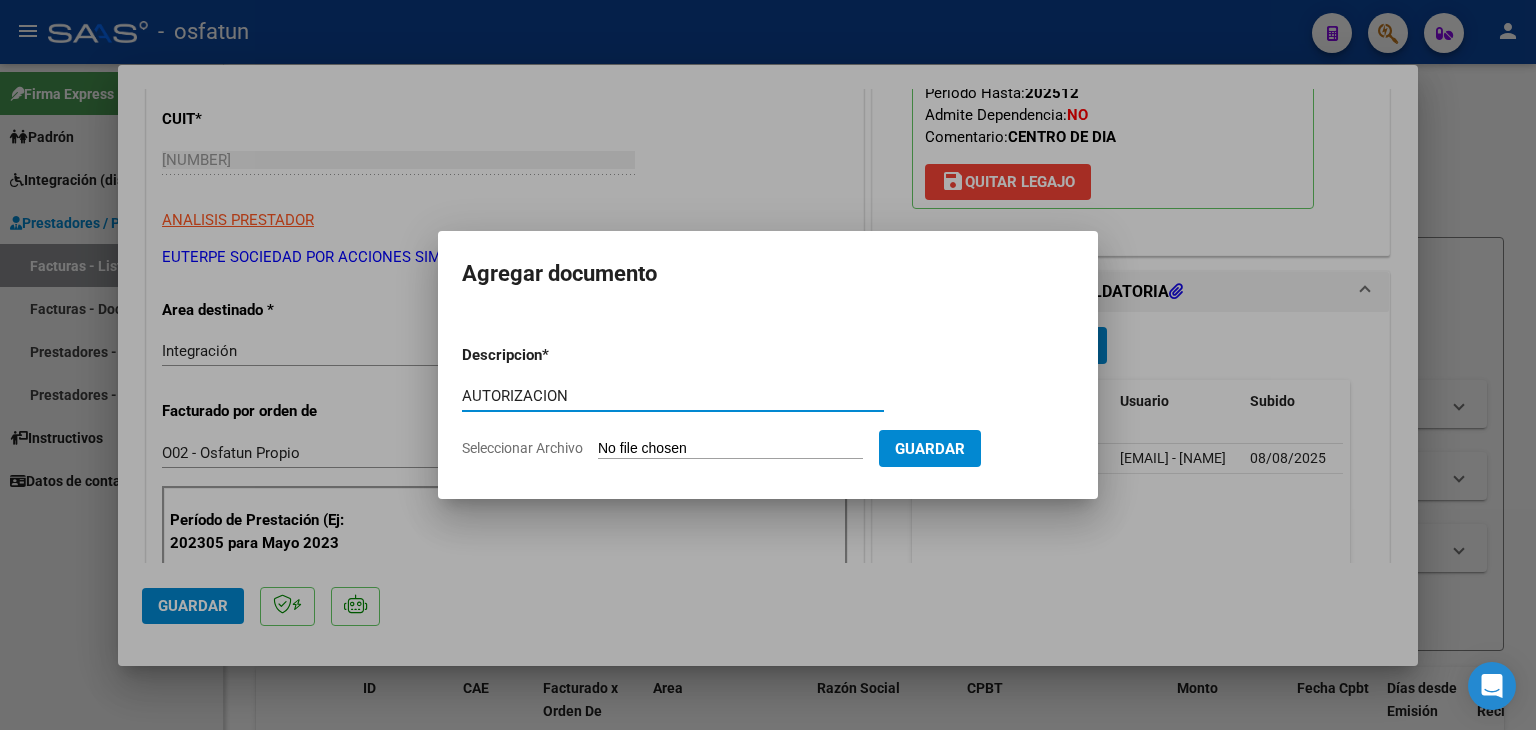 click on "Seleccionar Archivo" at bounding box center (730, 449) 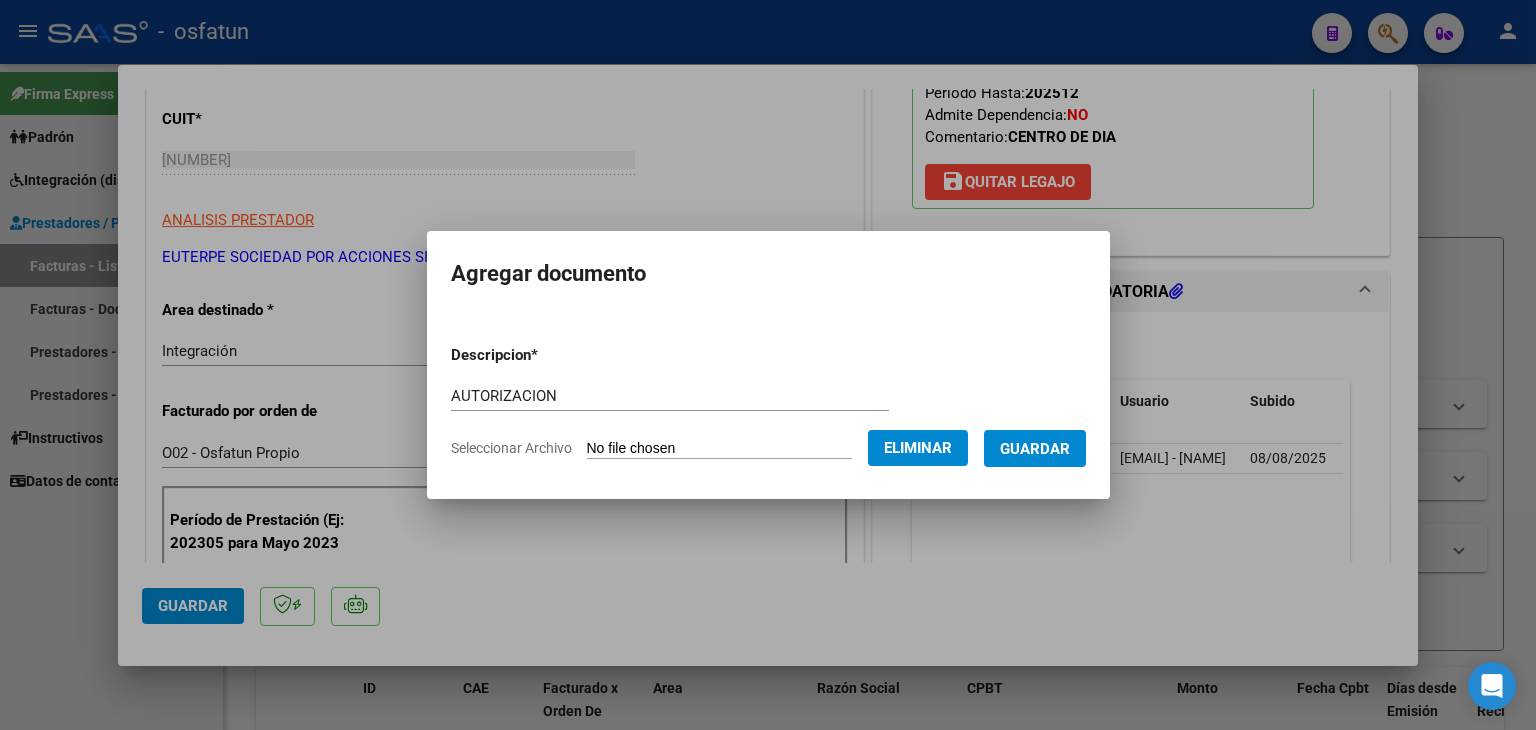 click on "Guardar" at bounding box center (1035, 449) 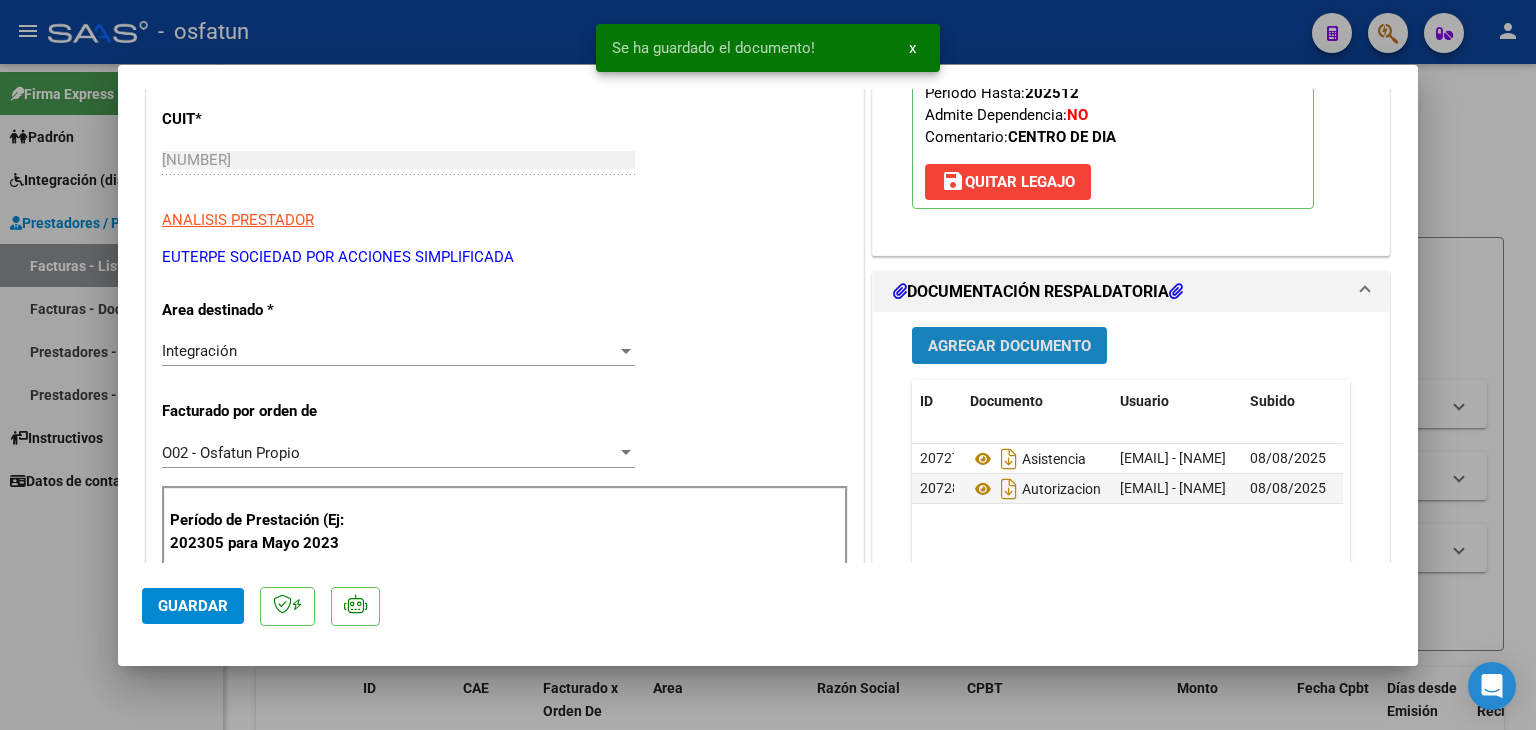 click on "Agregar Documento" at bounding box center (1009, 346) 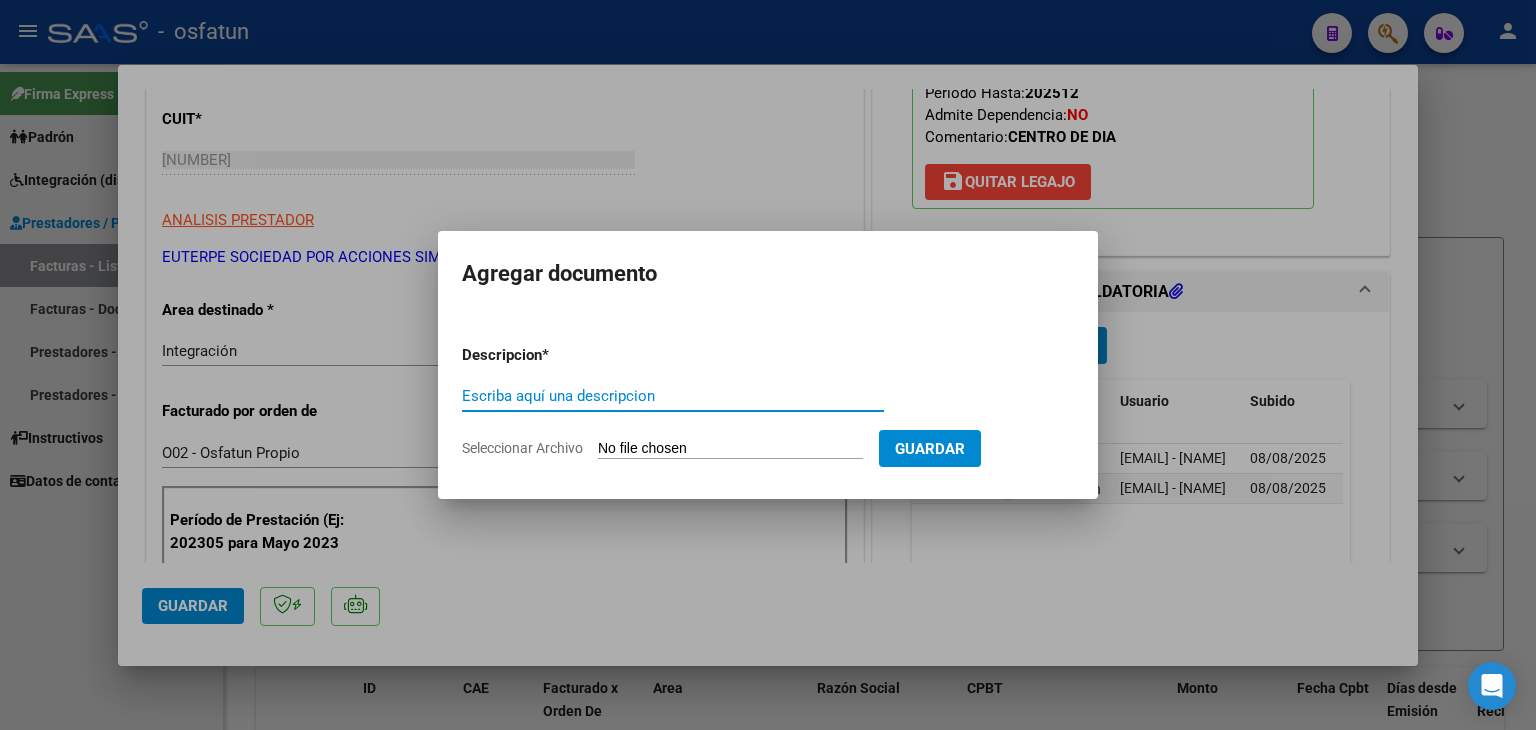 click on "Seleccionar Archivo" at bounding box center (730, 449) 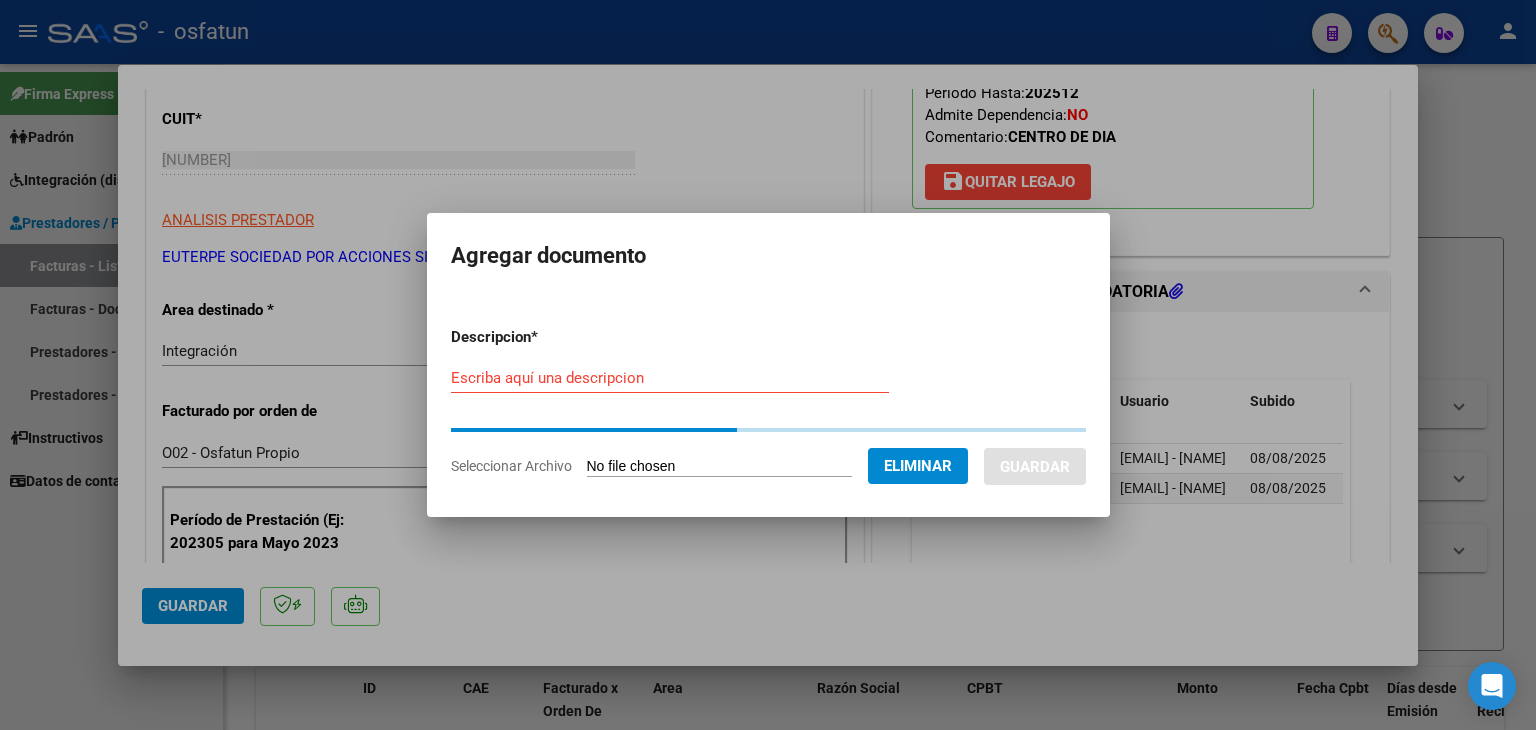 click on "Escriba aquí una descripcion" at bounding box center [670, 378] 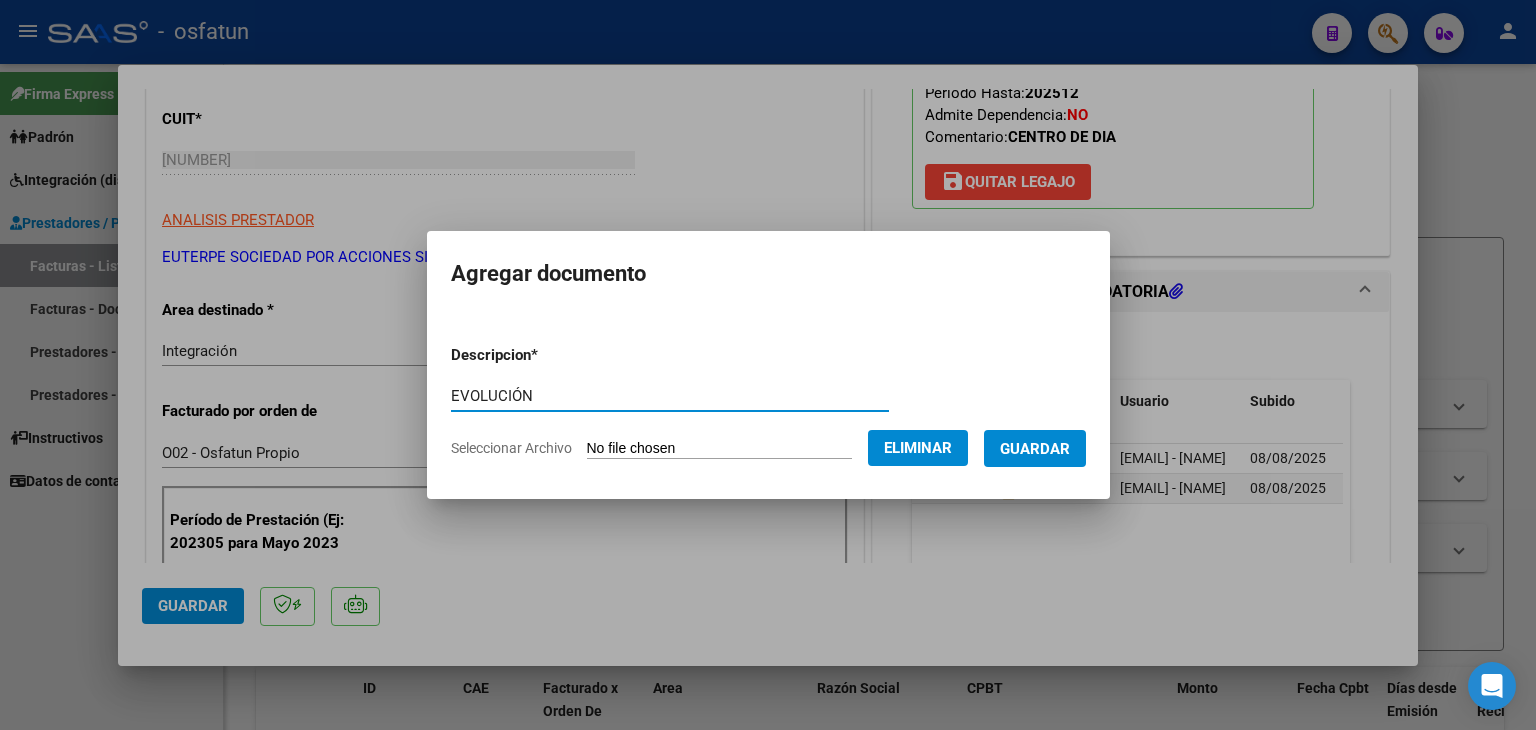 click on "Guardar" at bounding box center [1035, 448] 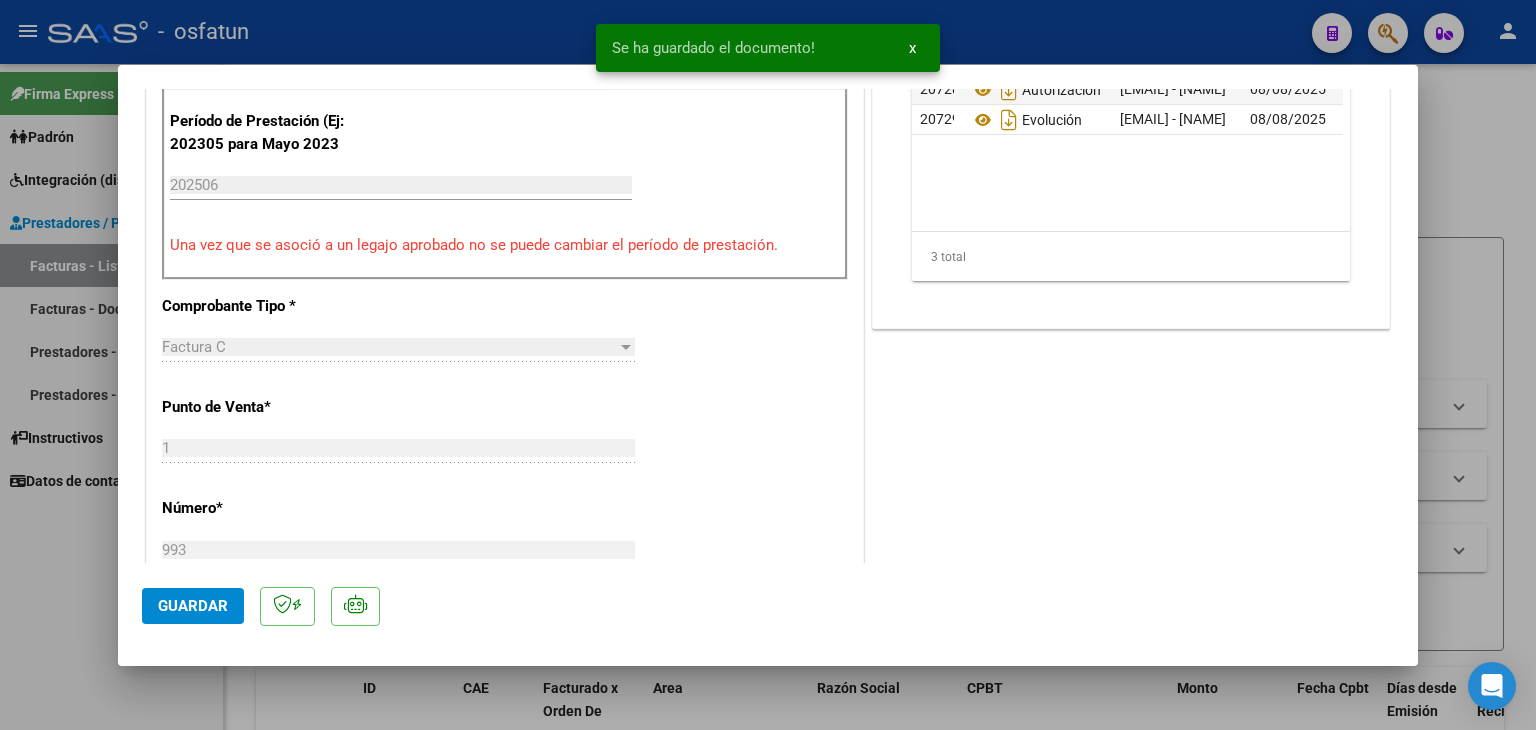 scroll, scrollTop: 700, scrollLeft: 0, axis: vertical 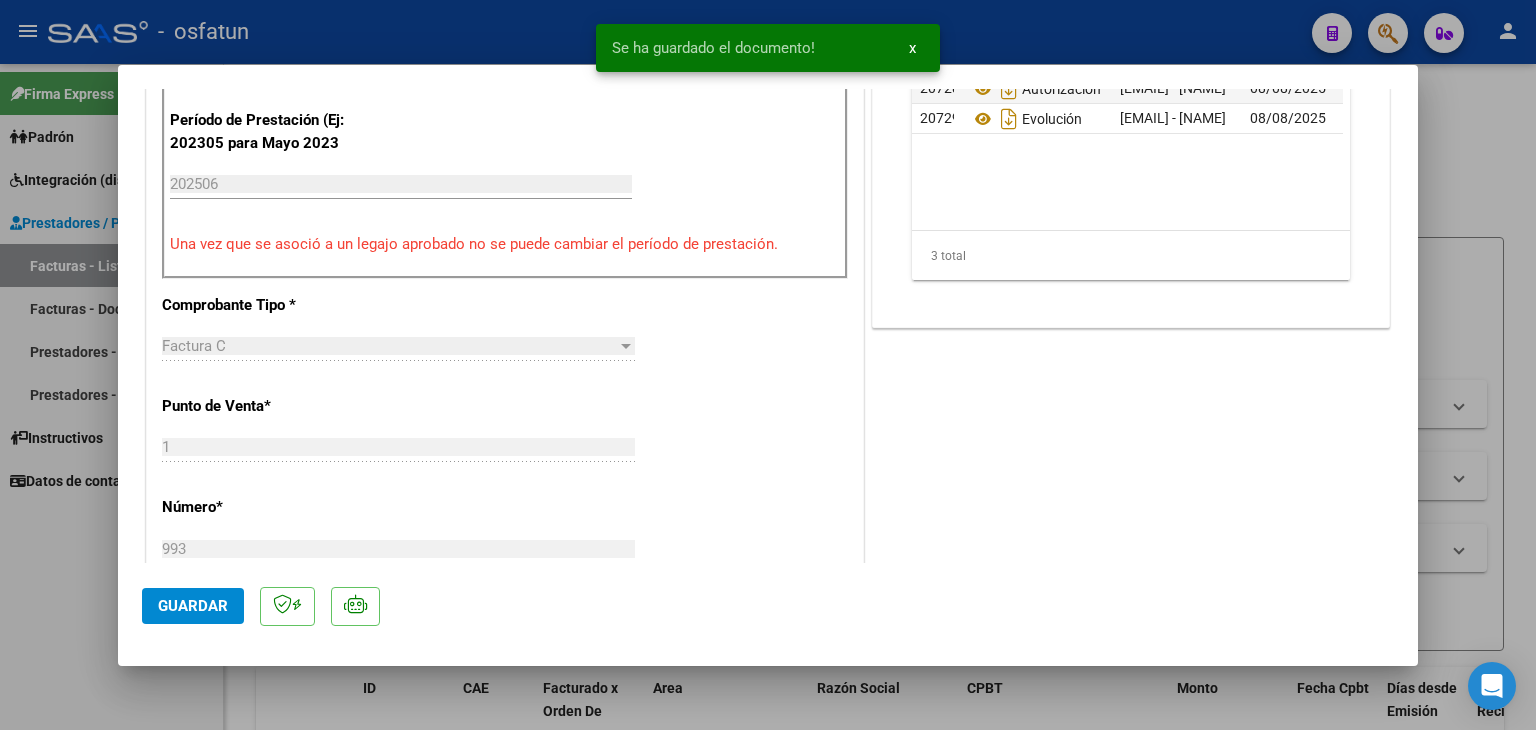 click on "Guardar" 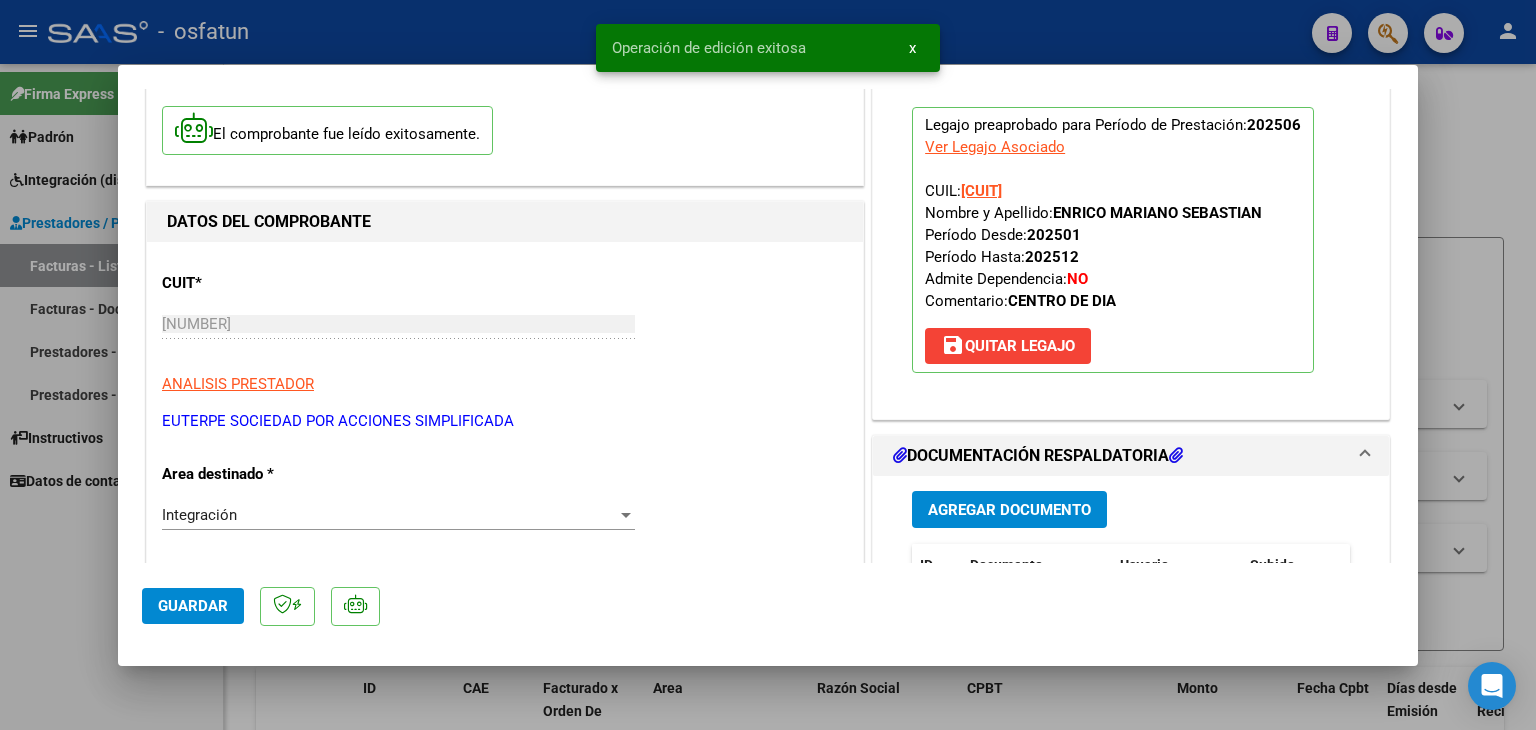 scroll, scrollTop: 0, scrollLeft: 0, axis: both 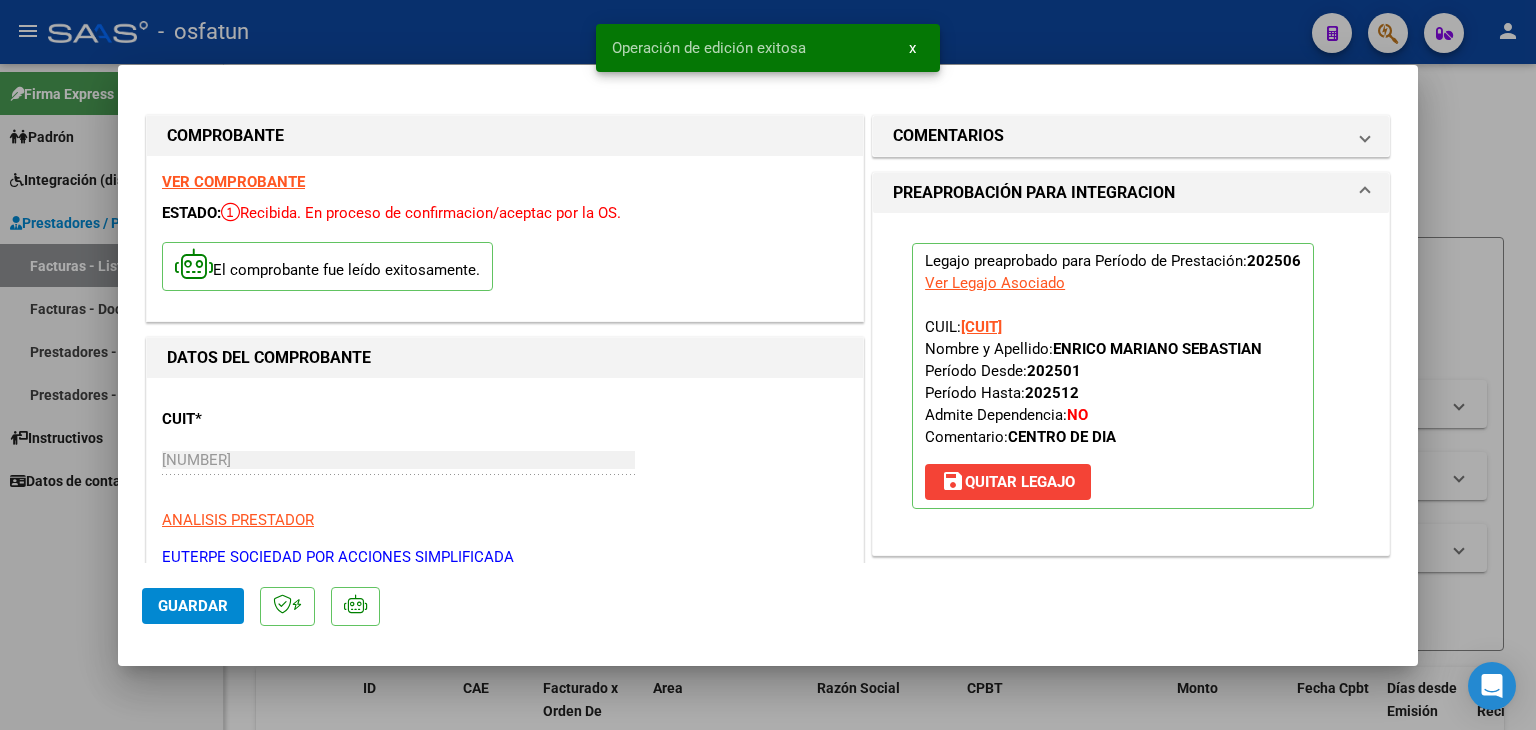 click at bounding box center (768, 365) 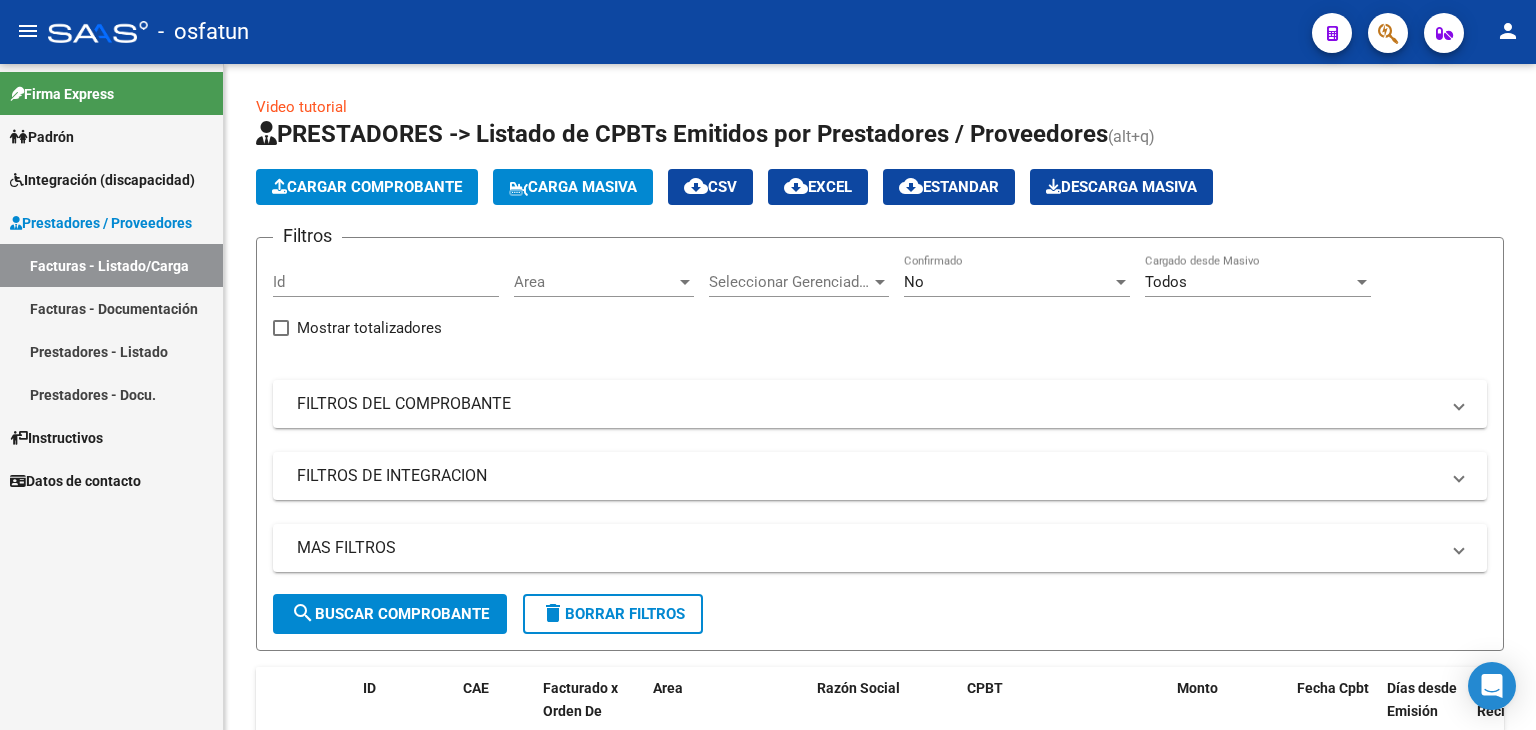 click on "Facturas - Documentación" at bounding box center (111, 308) 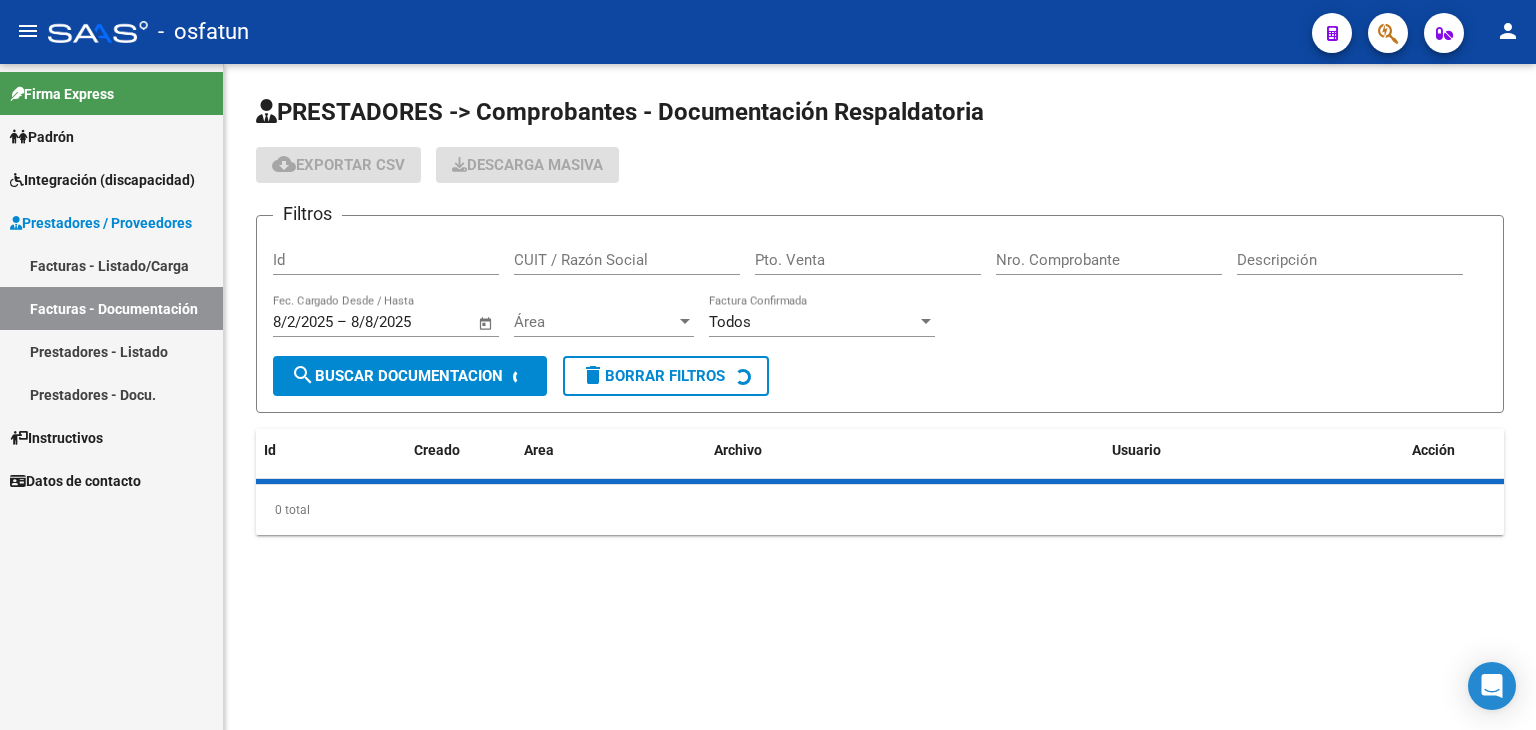 click on "Pto. Venta" 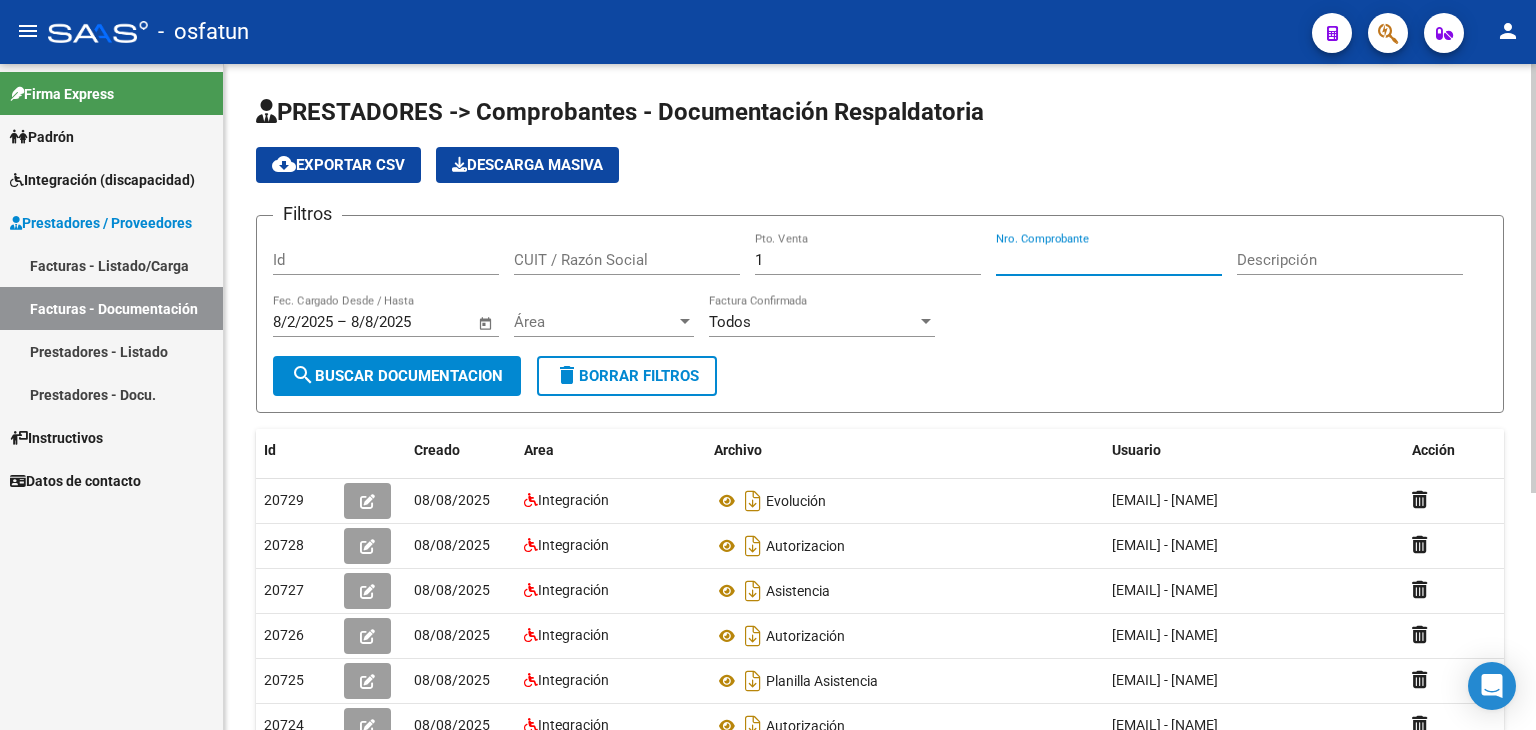 click on "Nro. Comprobante" at bounding box center (1109, 260) 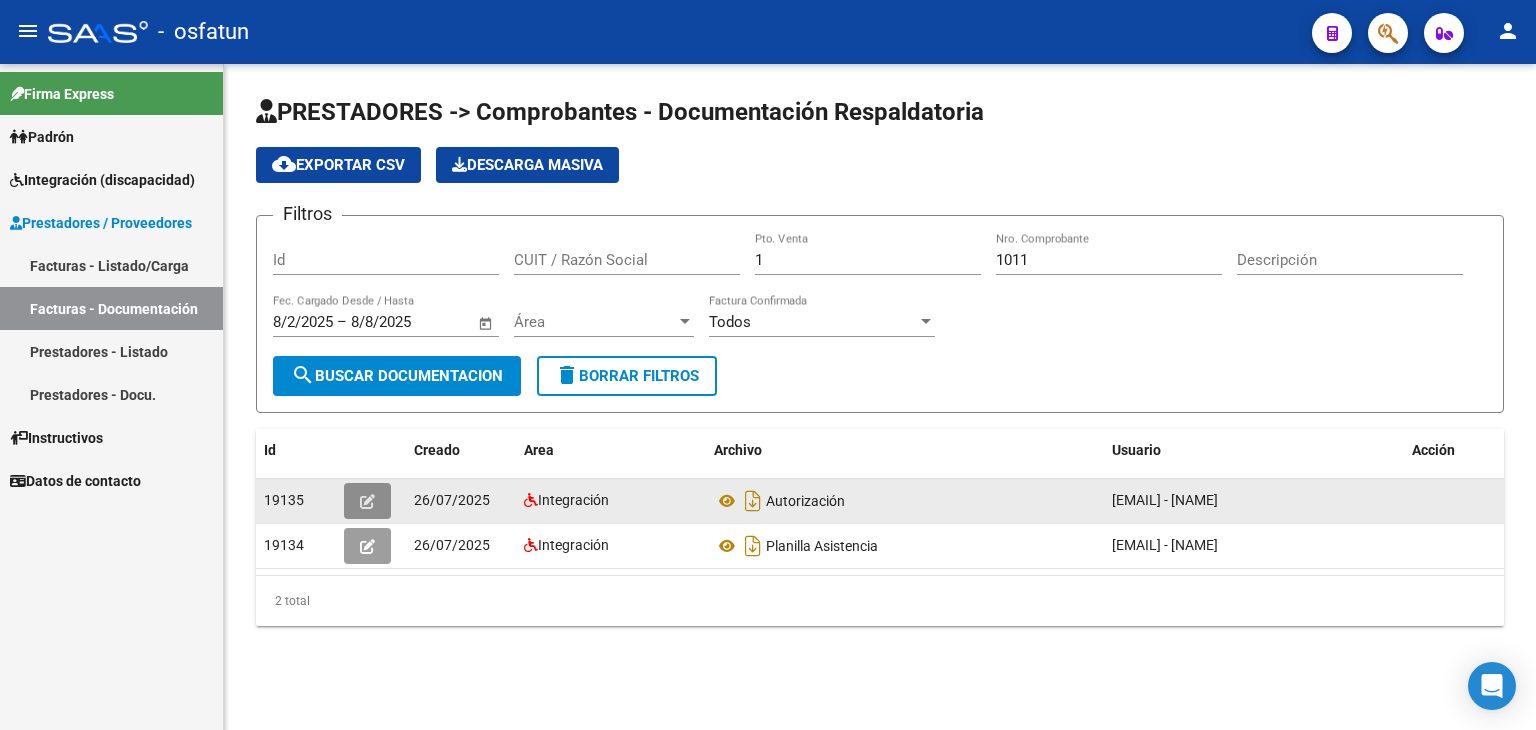 click 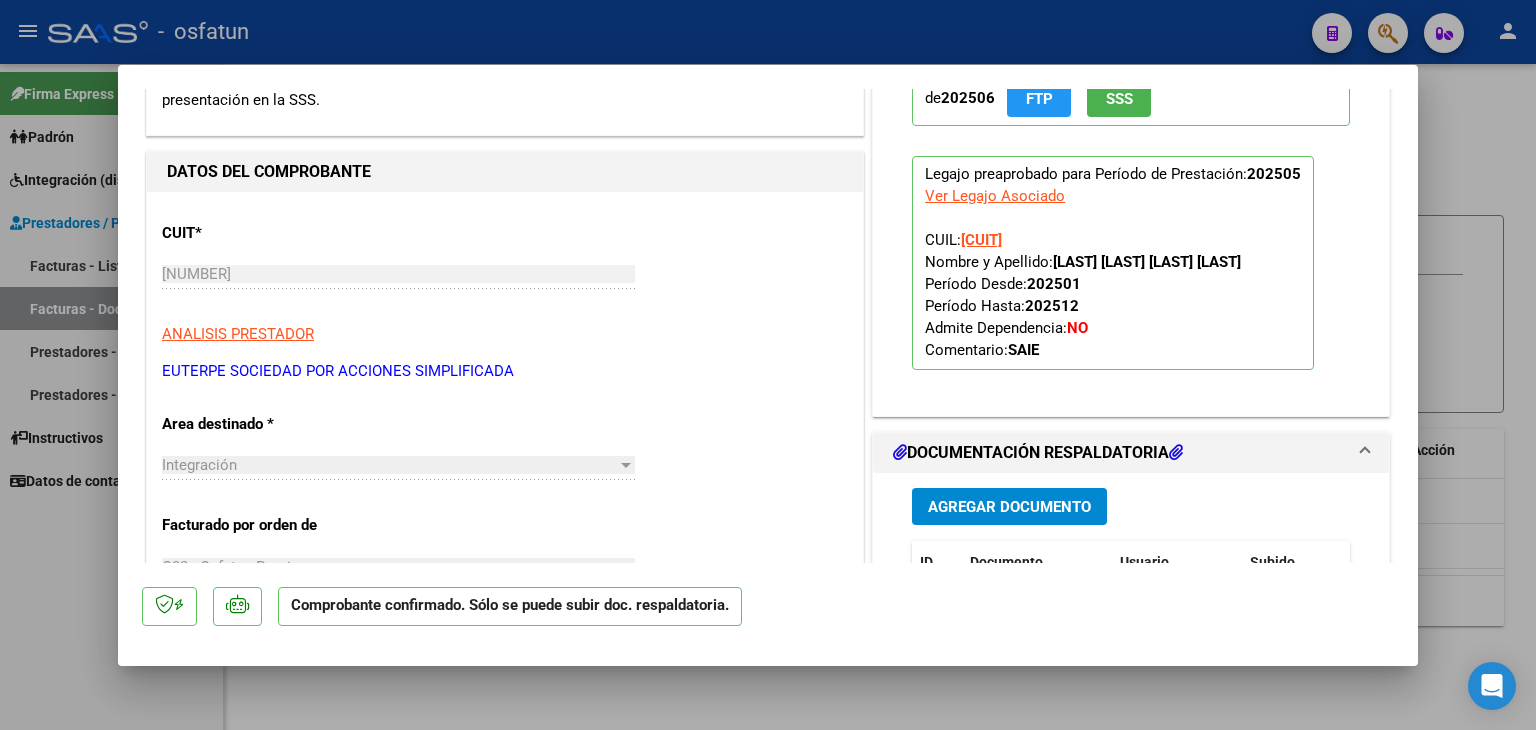 scroll, scrollTop: 500, scrollLeft: 0, axis: vertical 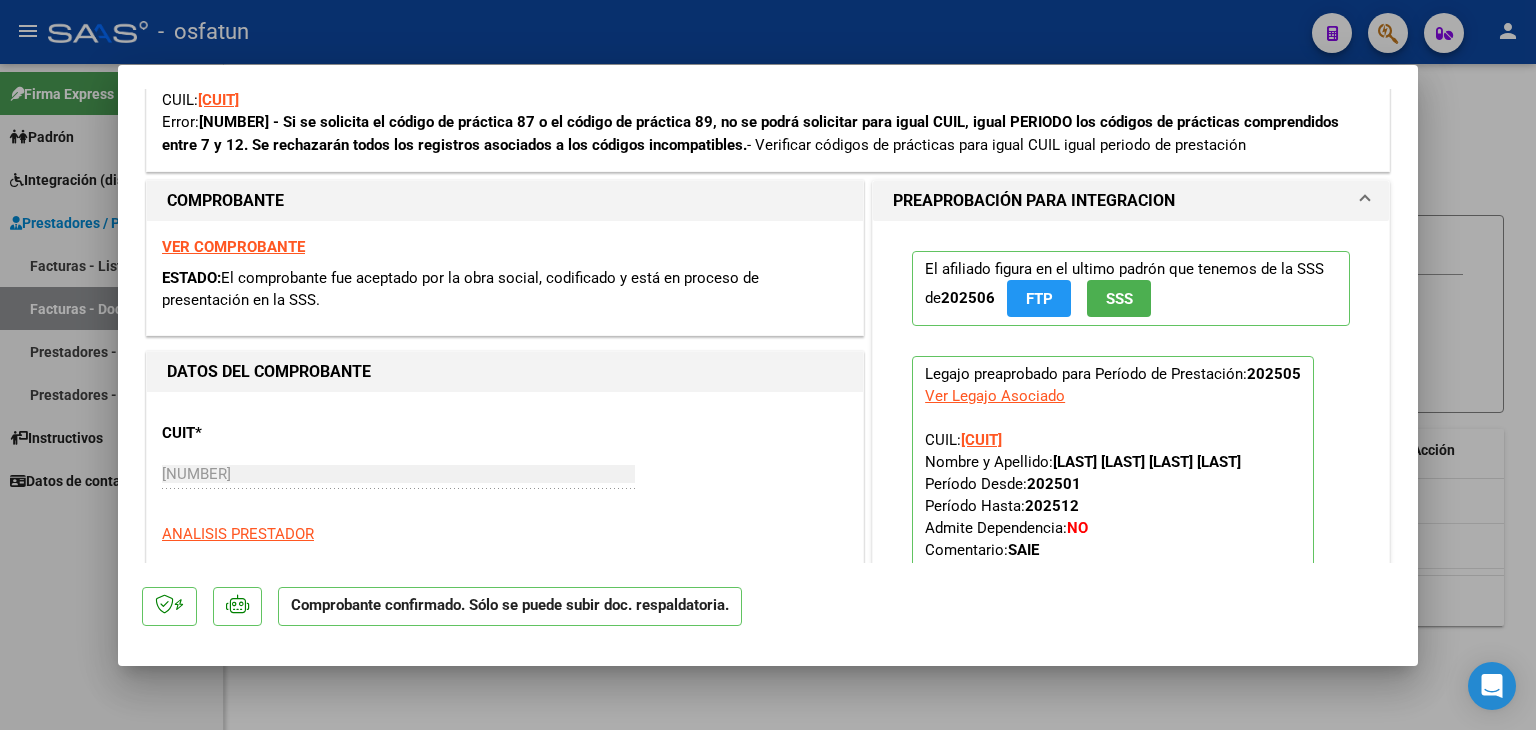 click on "VER COMPROBANTE" at bounding box center [233, 247] 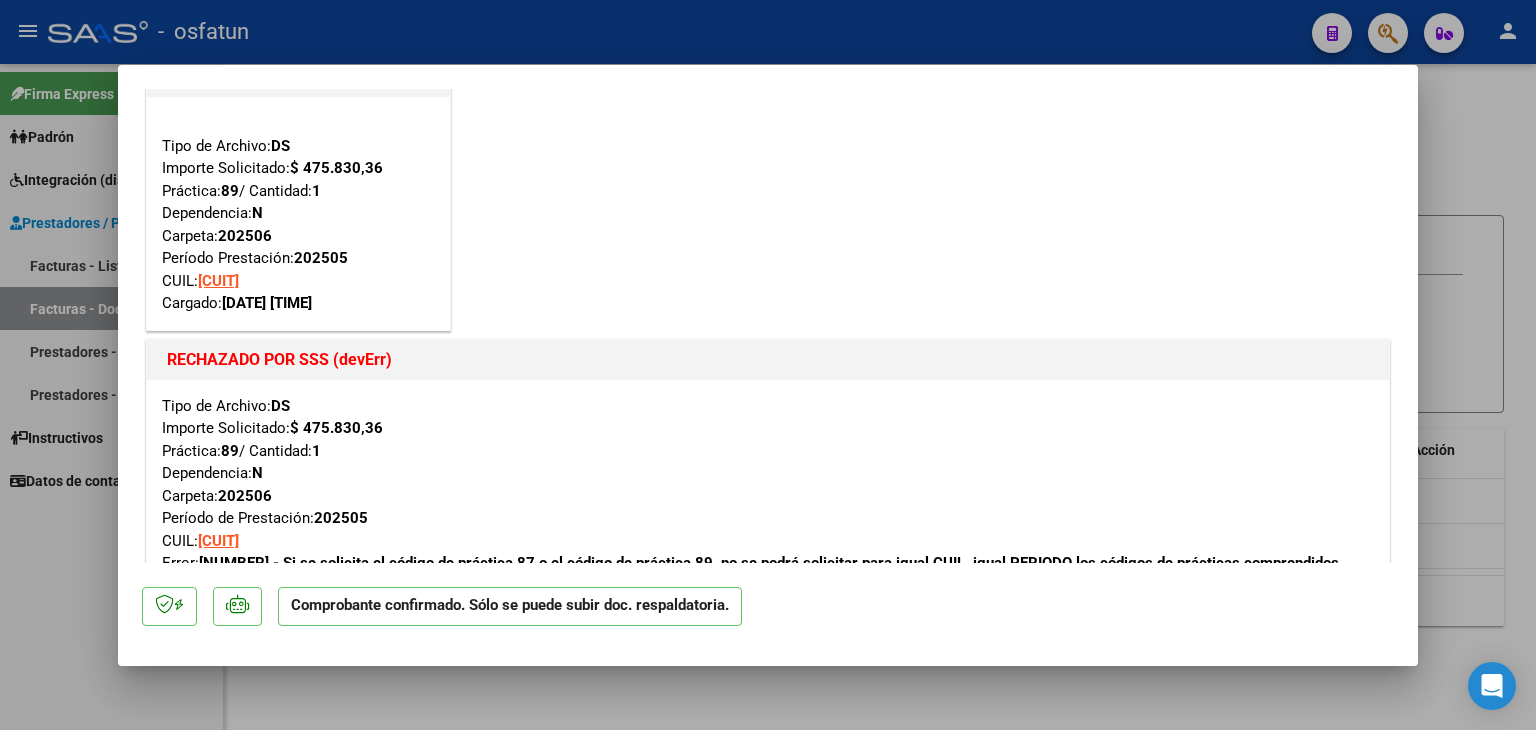 scroll, scrollTop: 0, scrollLeft: 0, axis: both 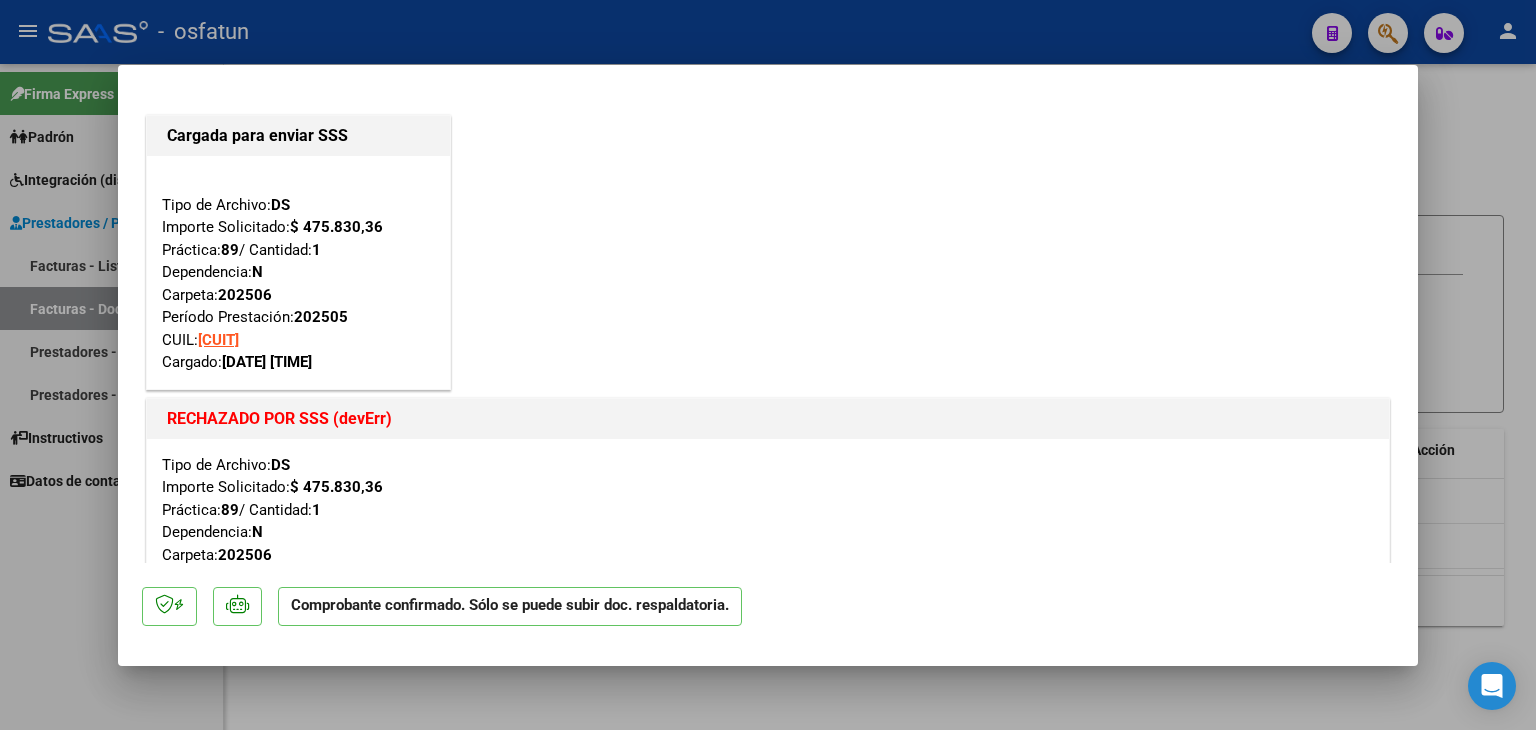 click at bounding box center [768, 365] 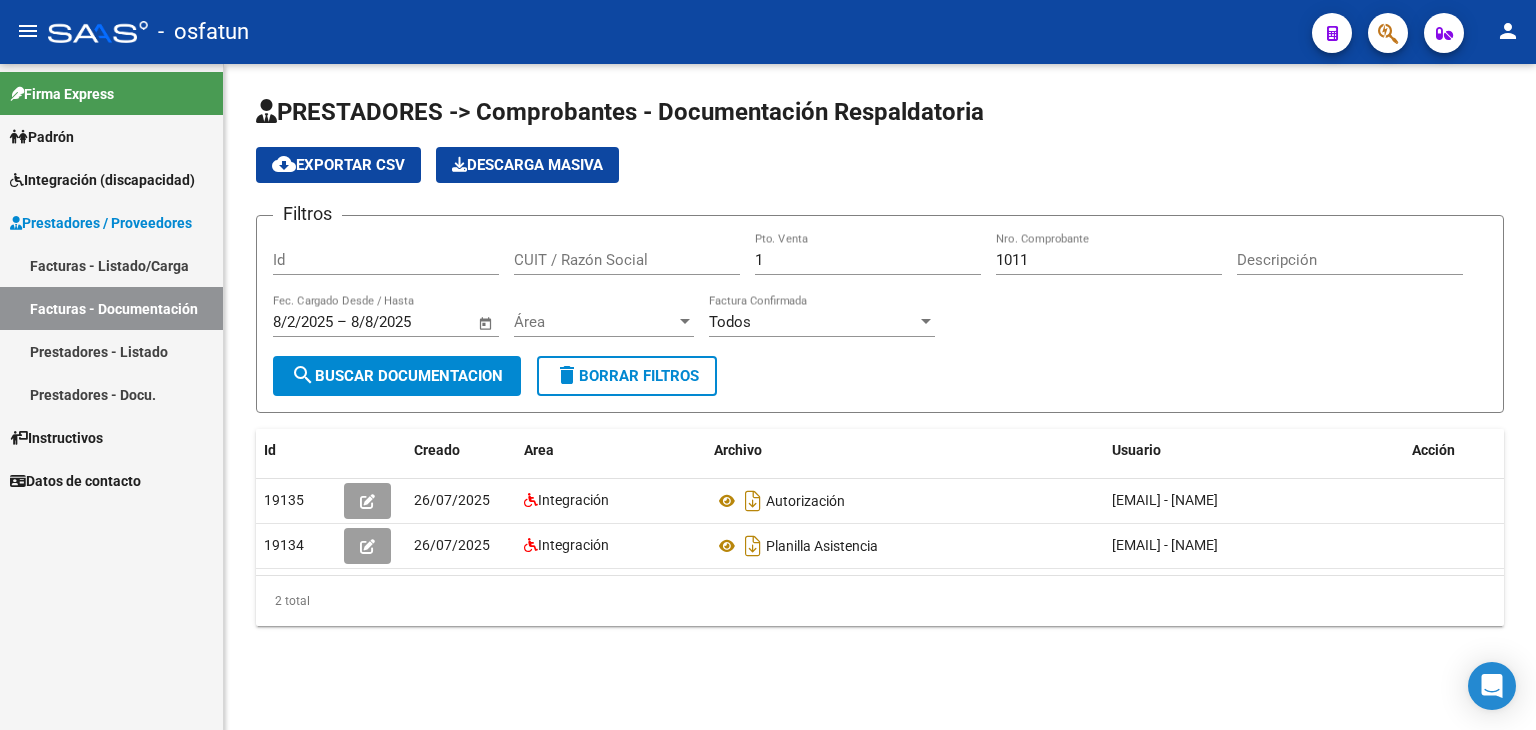 click on "Facturas - Listado/Carga" at bounding box center [111, 265] 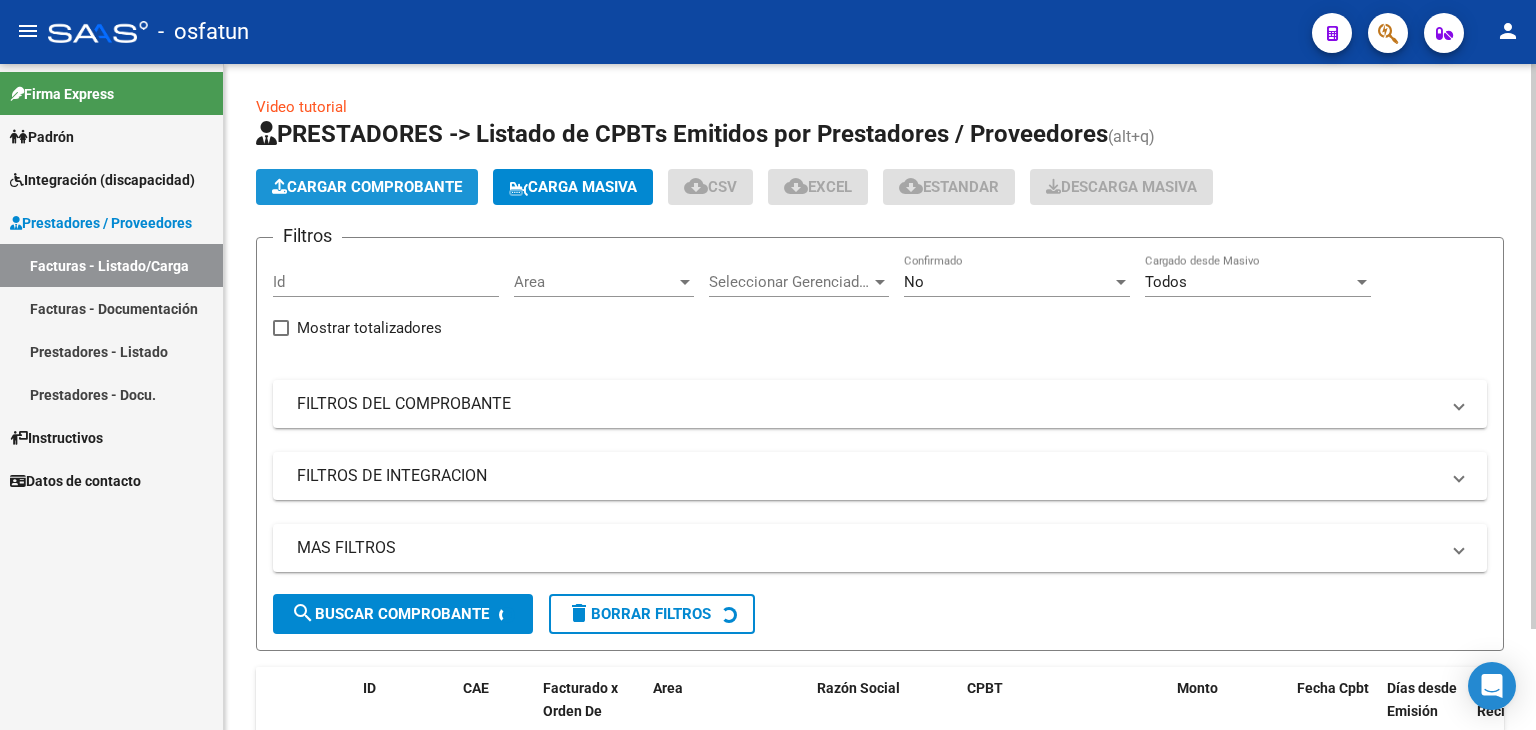 click on "Cargar Comprobante" 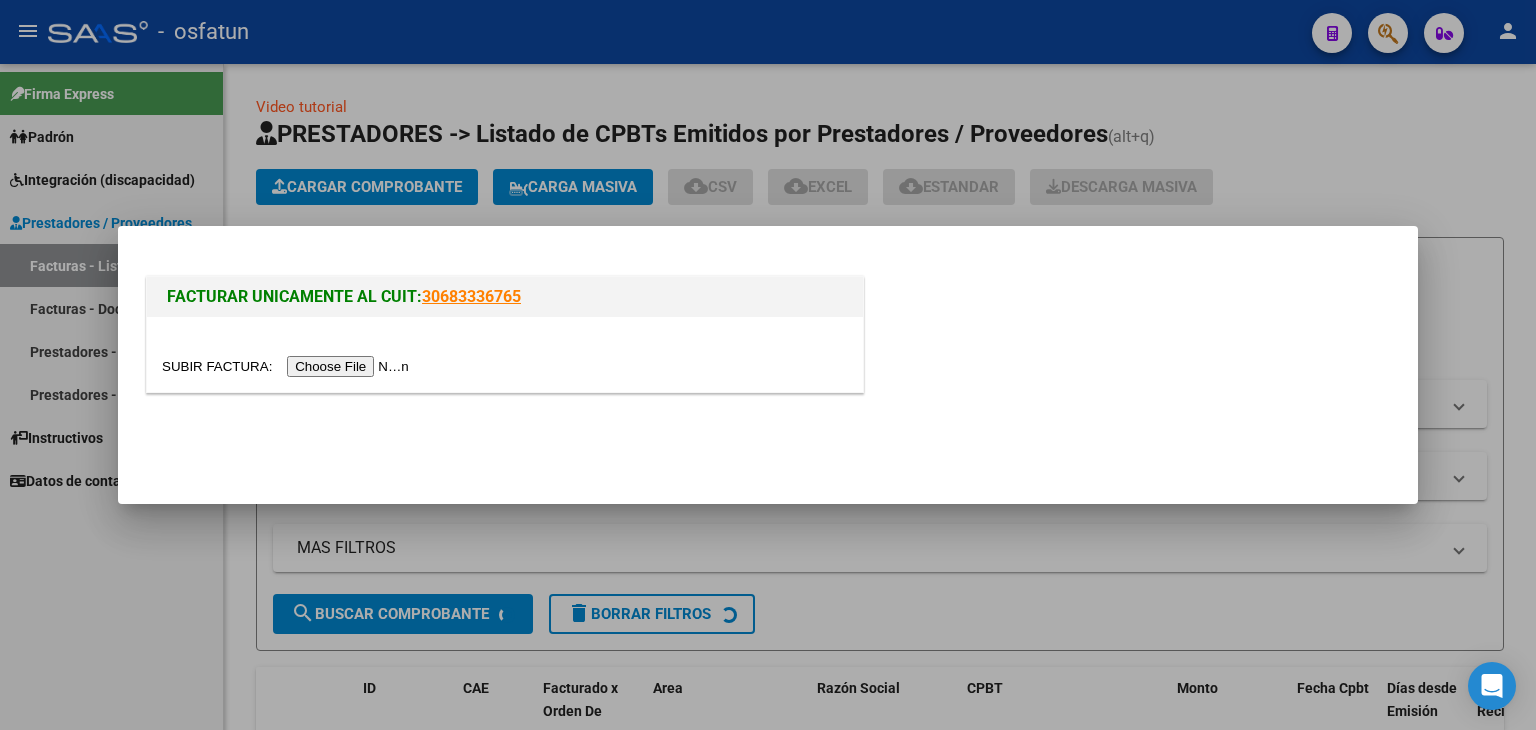 click at bounding box center (288, 366) 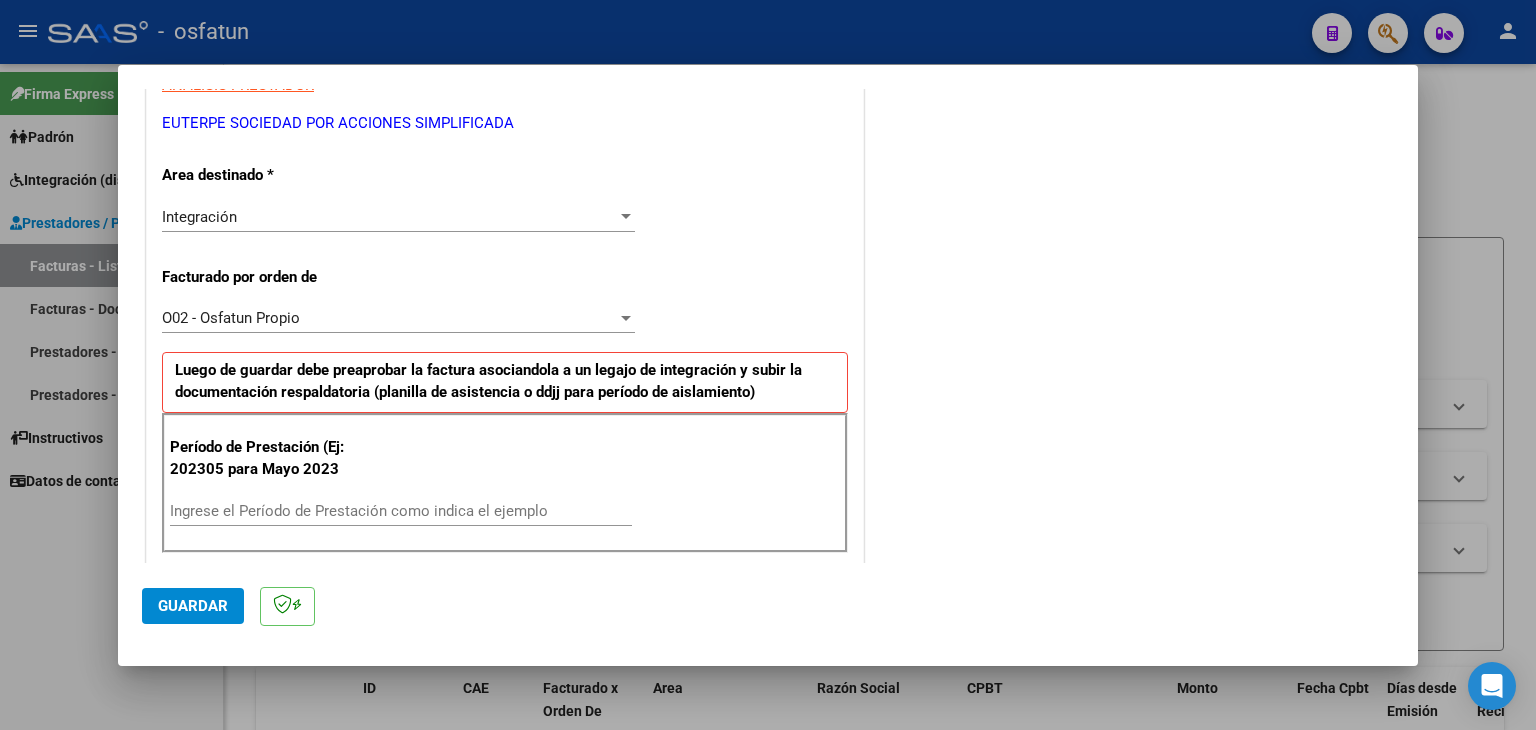scroll, scrollTop: 400, scrollLeft: 0, axis: vertical 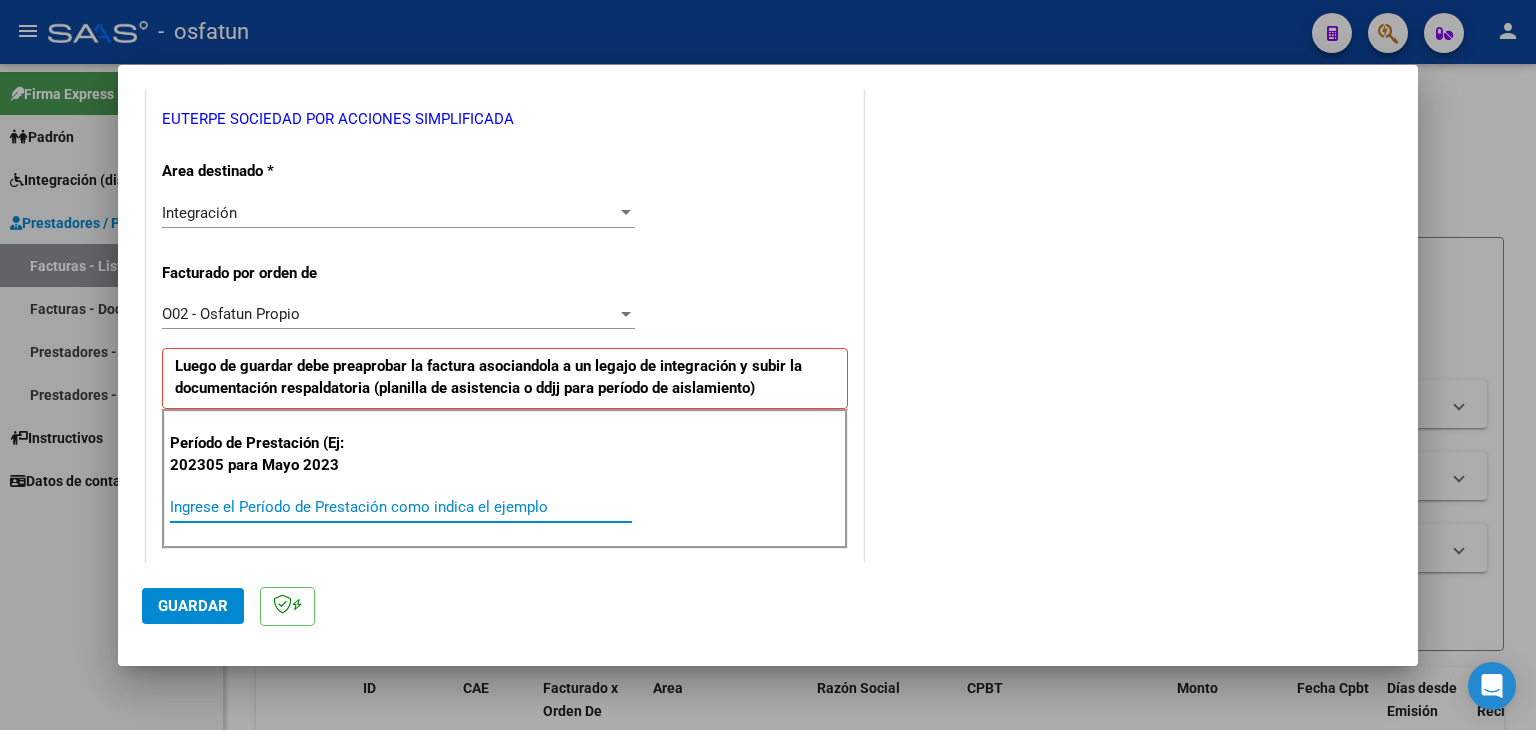 click on "Ingrese el Período de Prestación como indica el ejemplo" at bounding box center (401, 507) 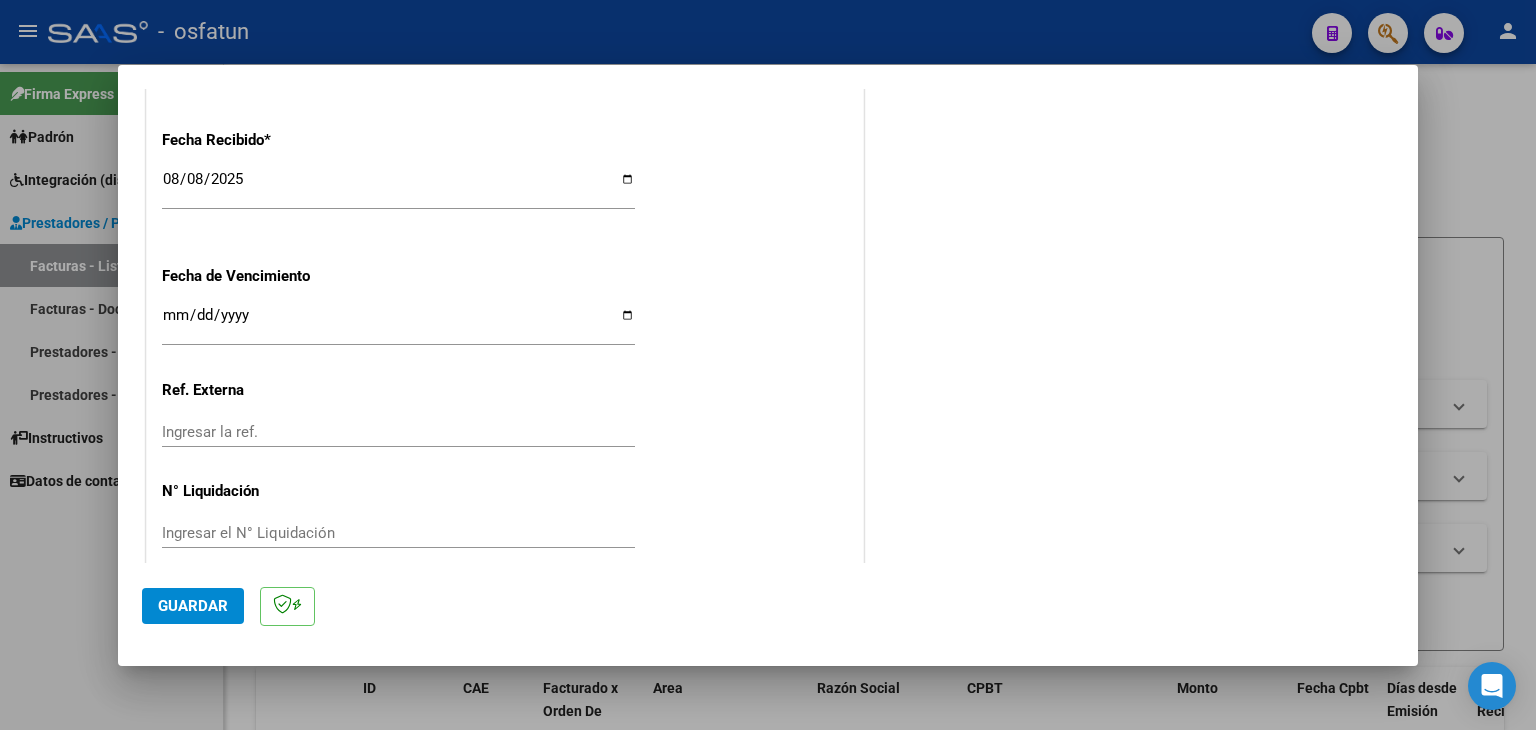 scroll, scrollTop: 1498, scrollLeft: 0, axis: vertical 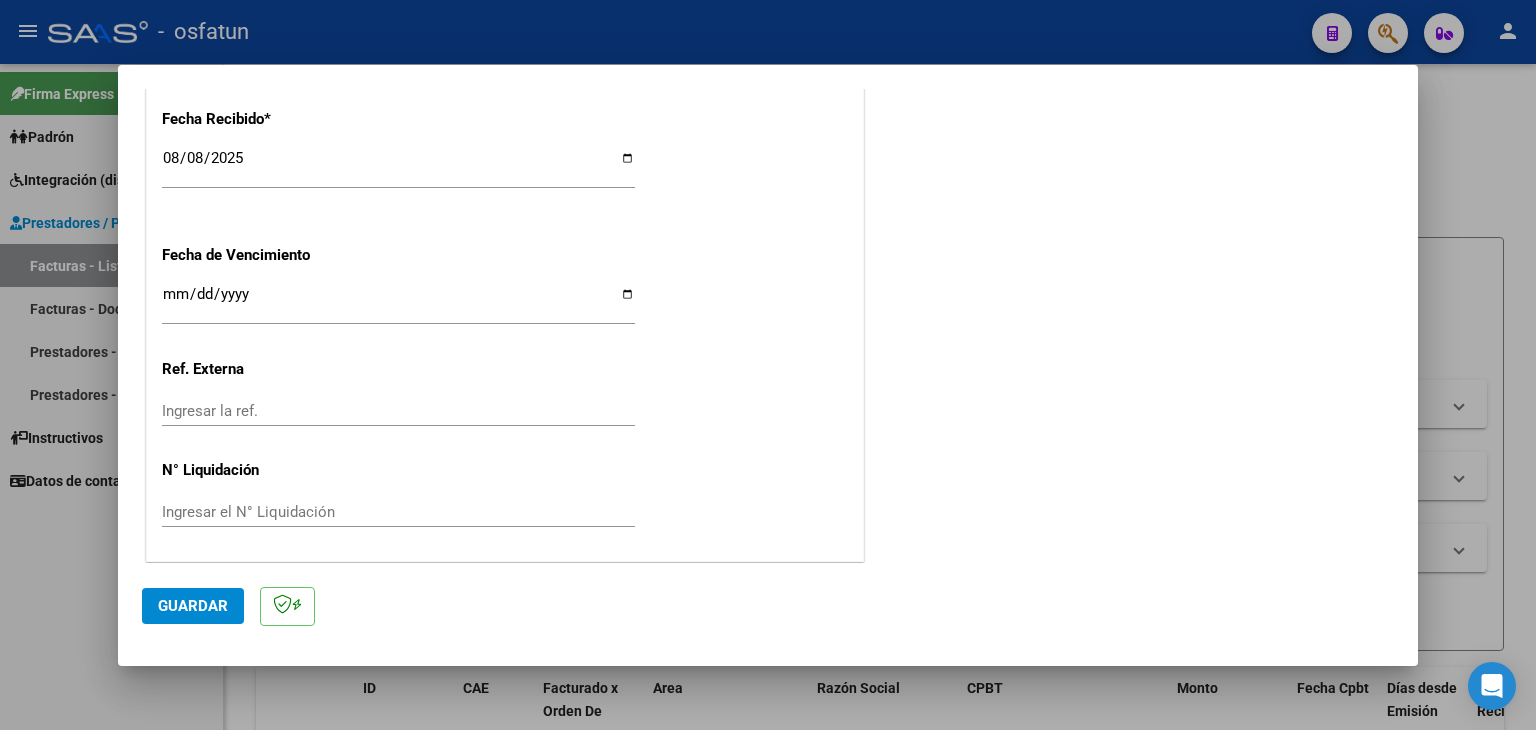 click on "Guardar" 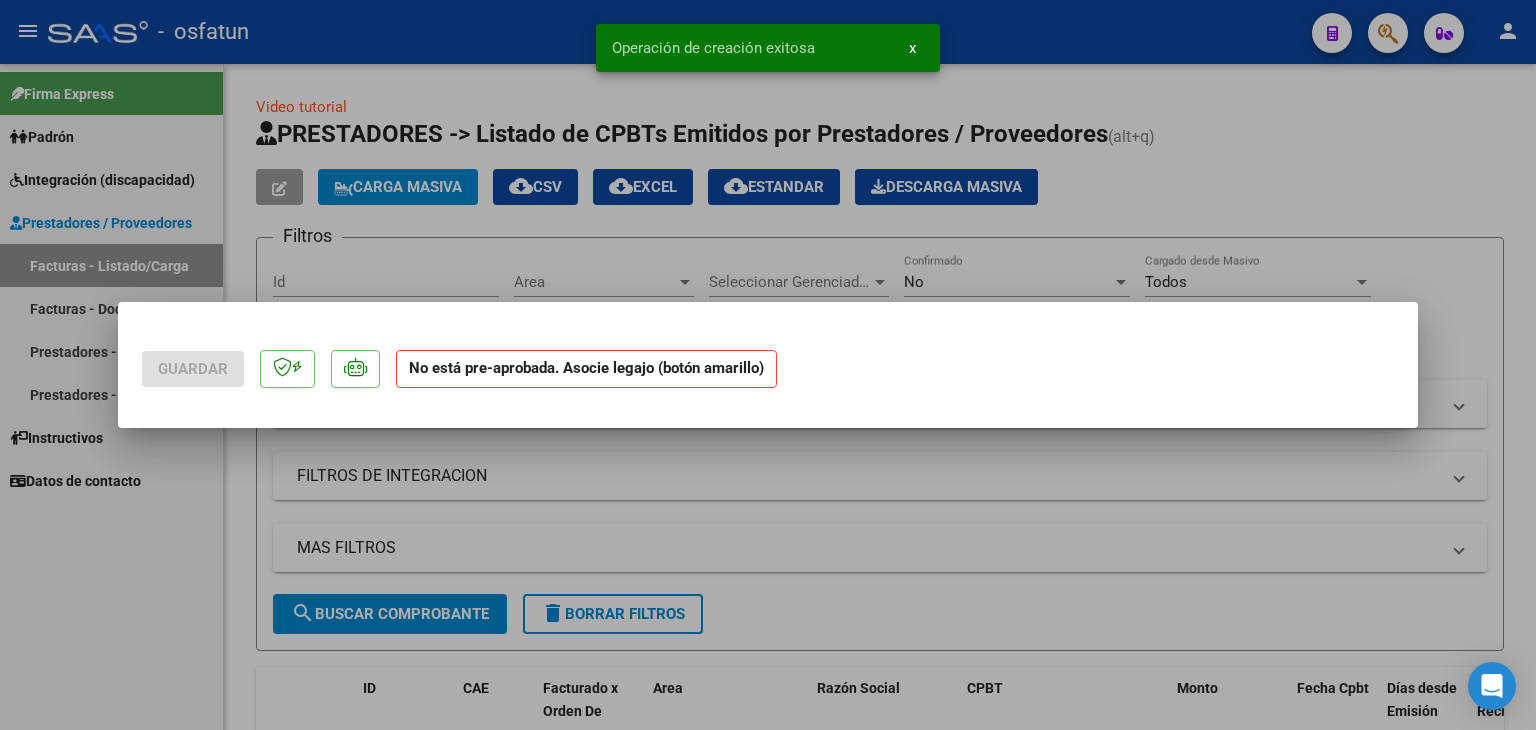 scroll, scrollTop: 0, scrollLeft: 0, axis: both 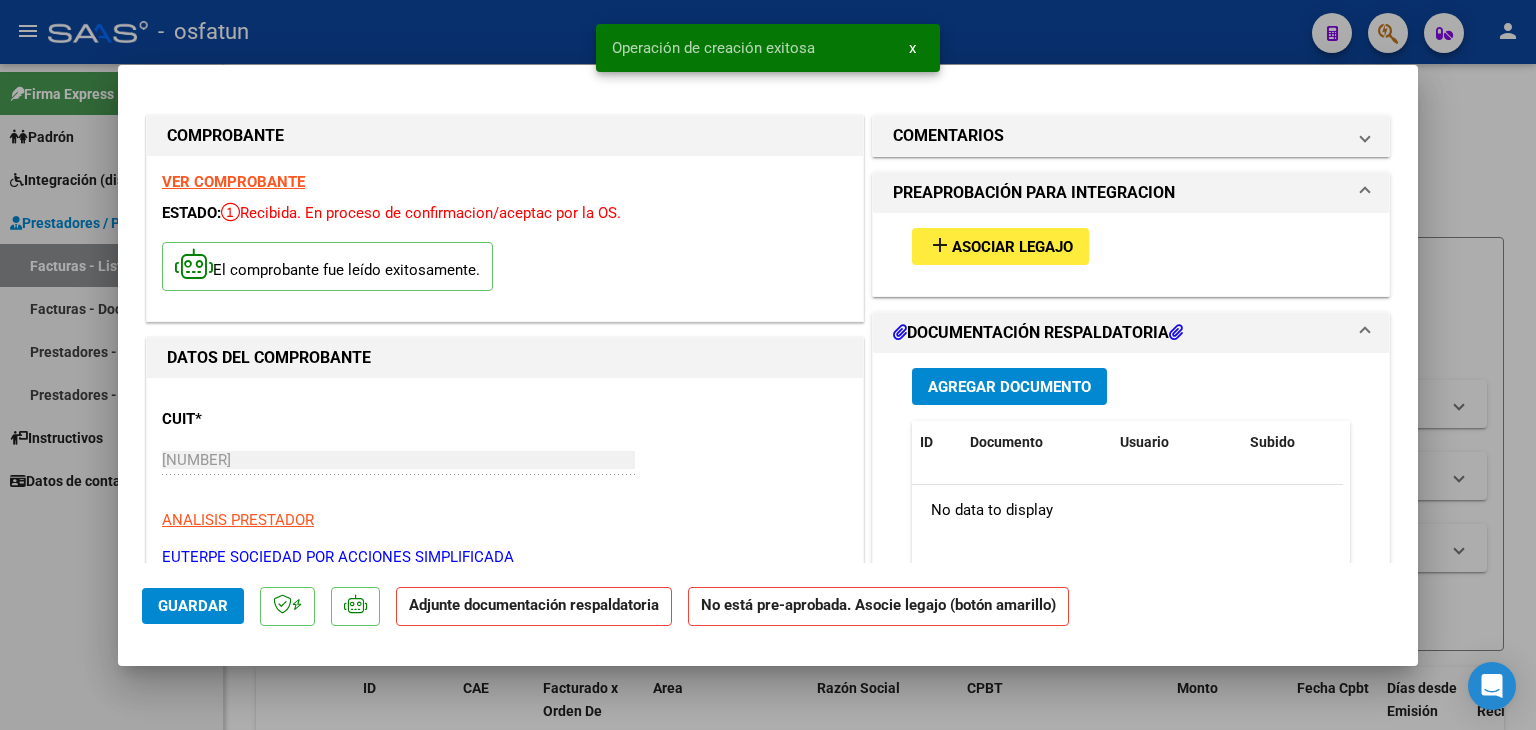 click on "Asociar Legajo" at bounding box center [1012, 247] 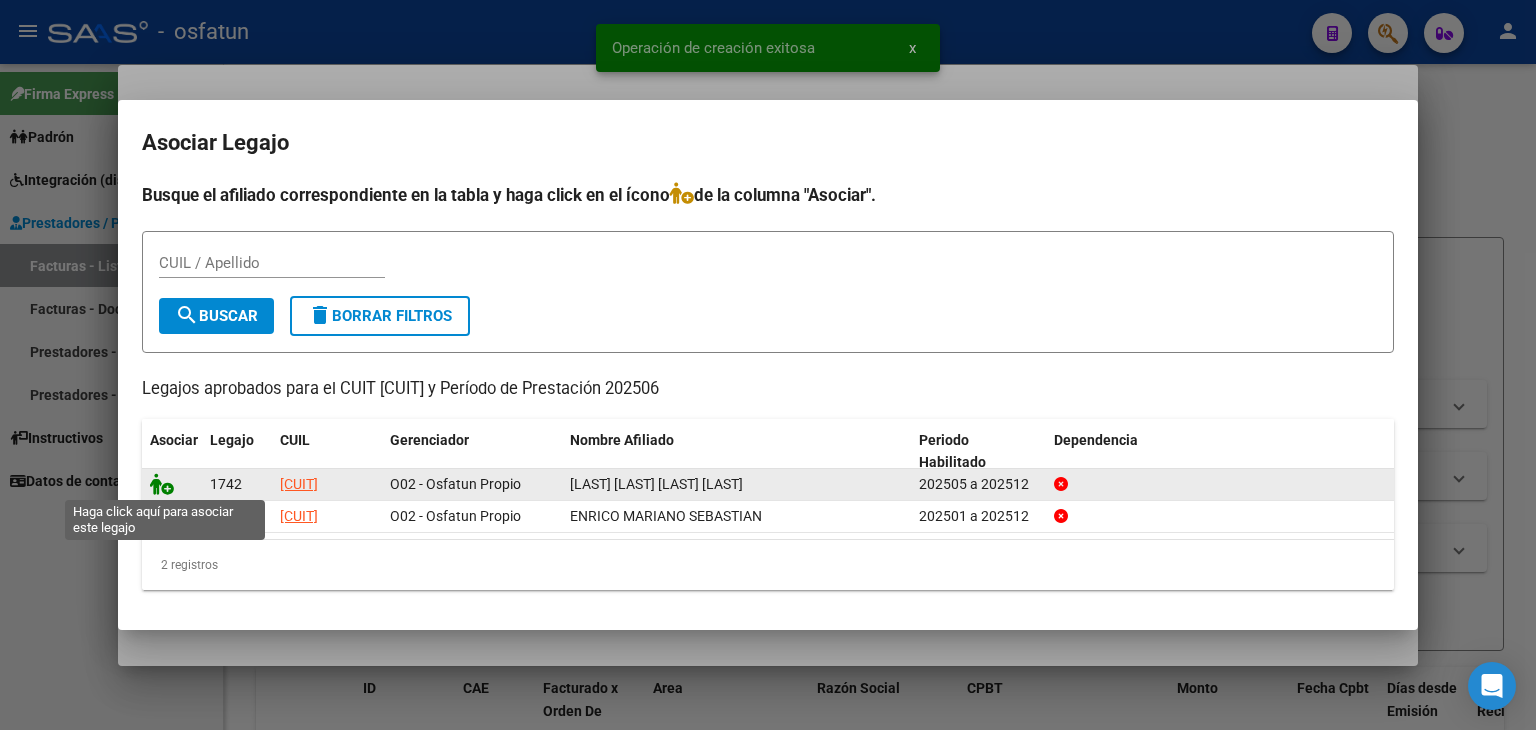 click 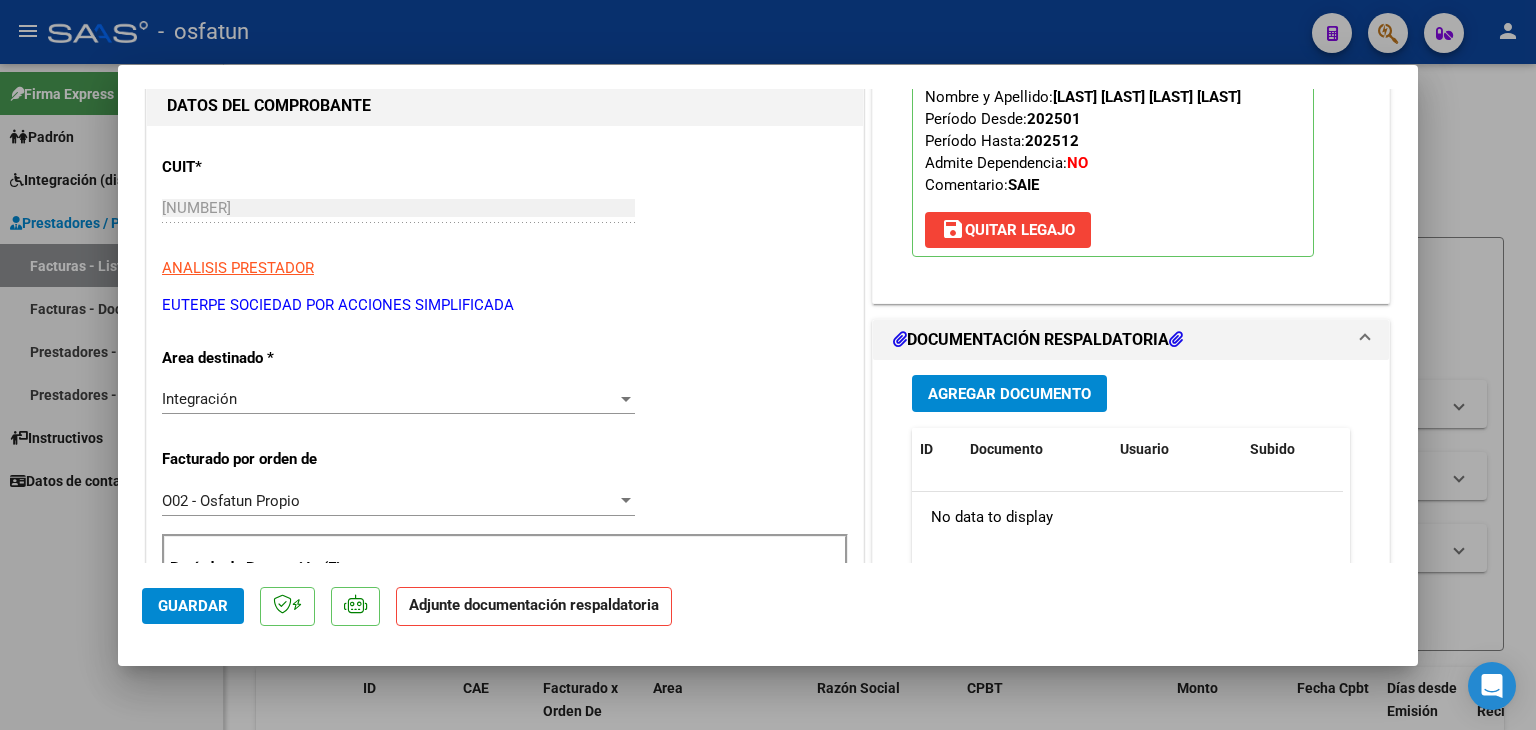 scroll, scrollTop: 300, scrollLeft: 0, axis: vertical 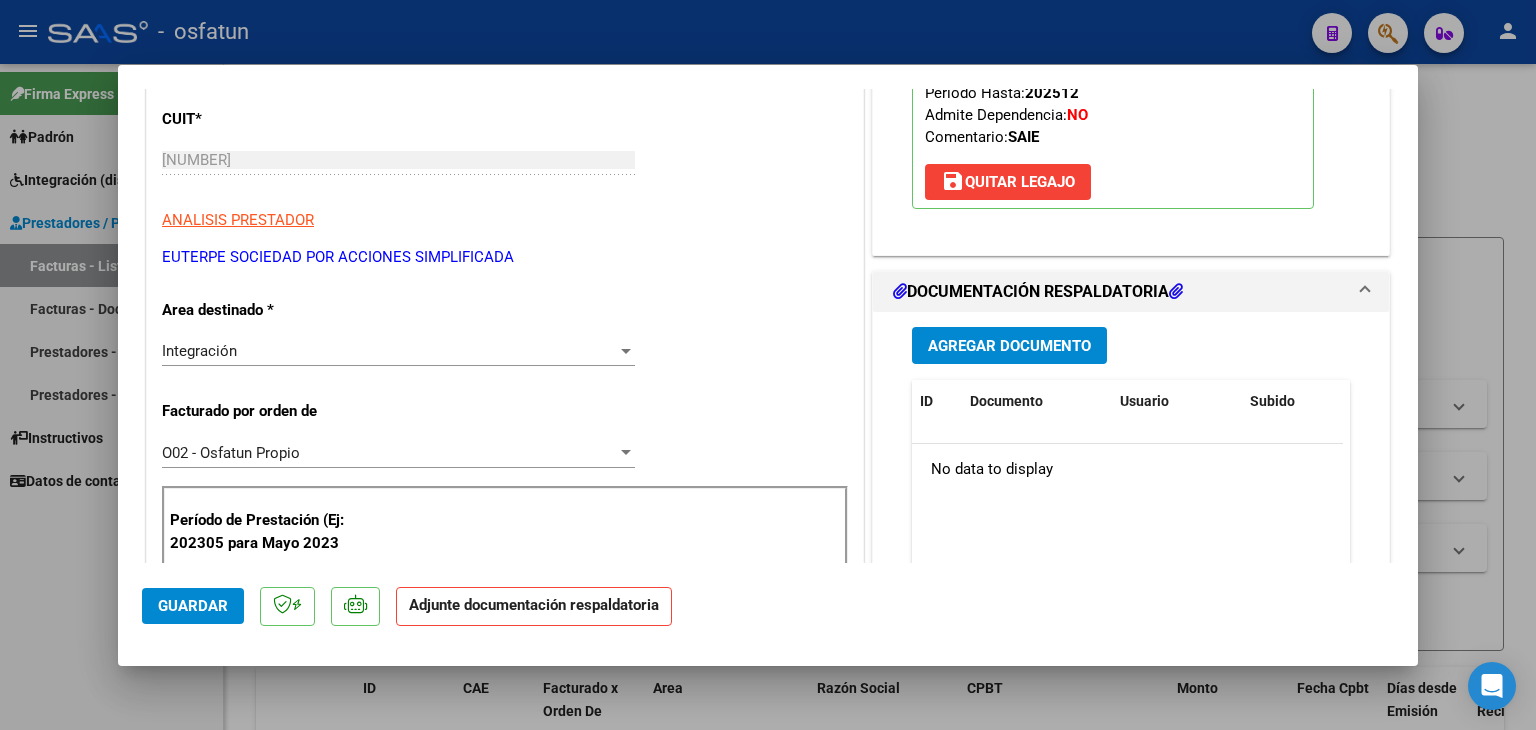 click on "Agregar Documento" at bounding box center [1009, 345] 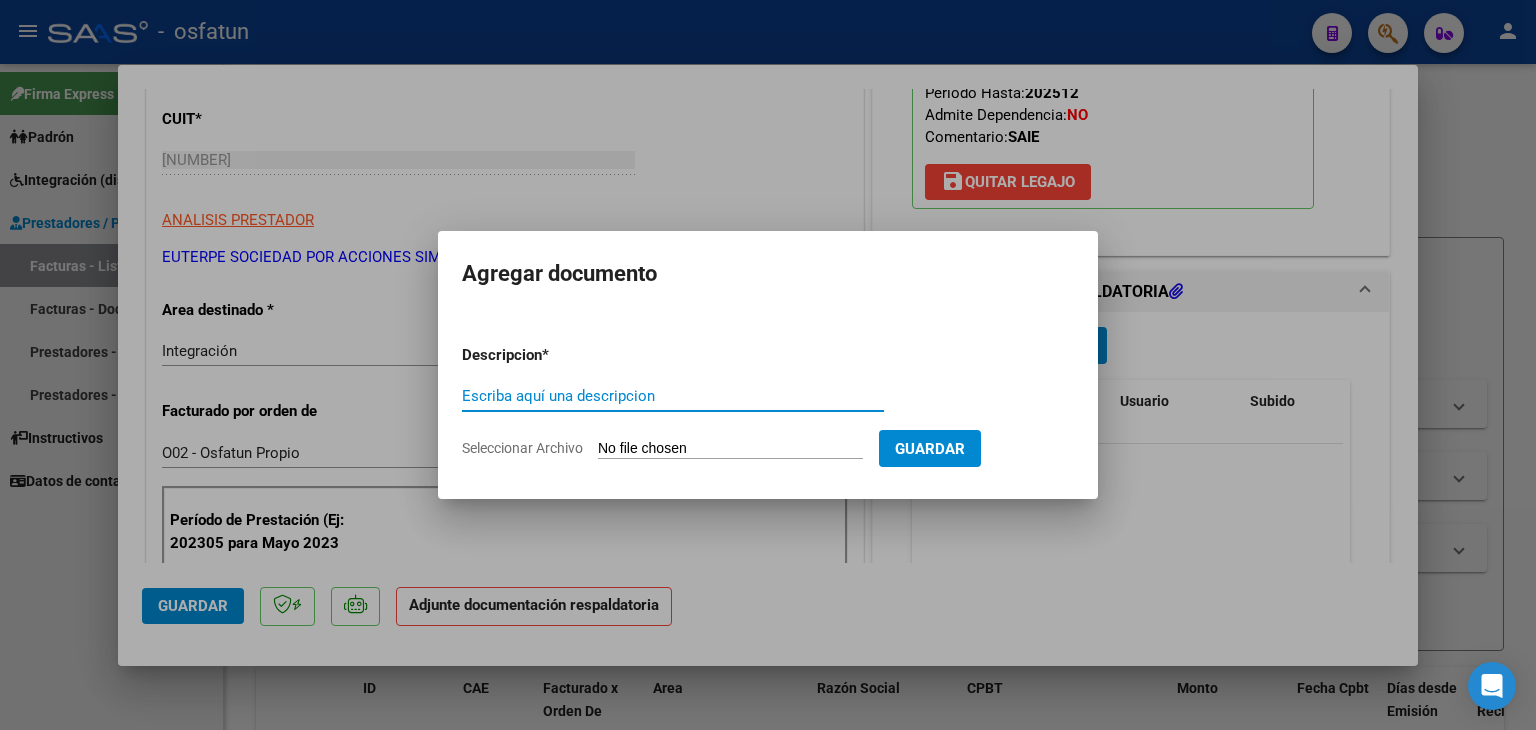 click on "Escriba aquí una descripcion" at bounding box center (673, 396) 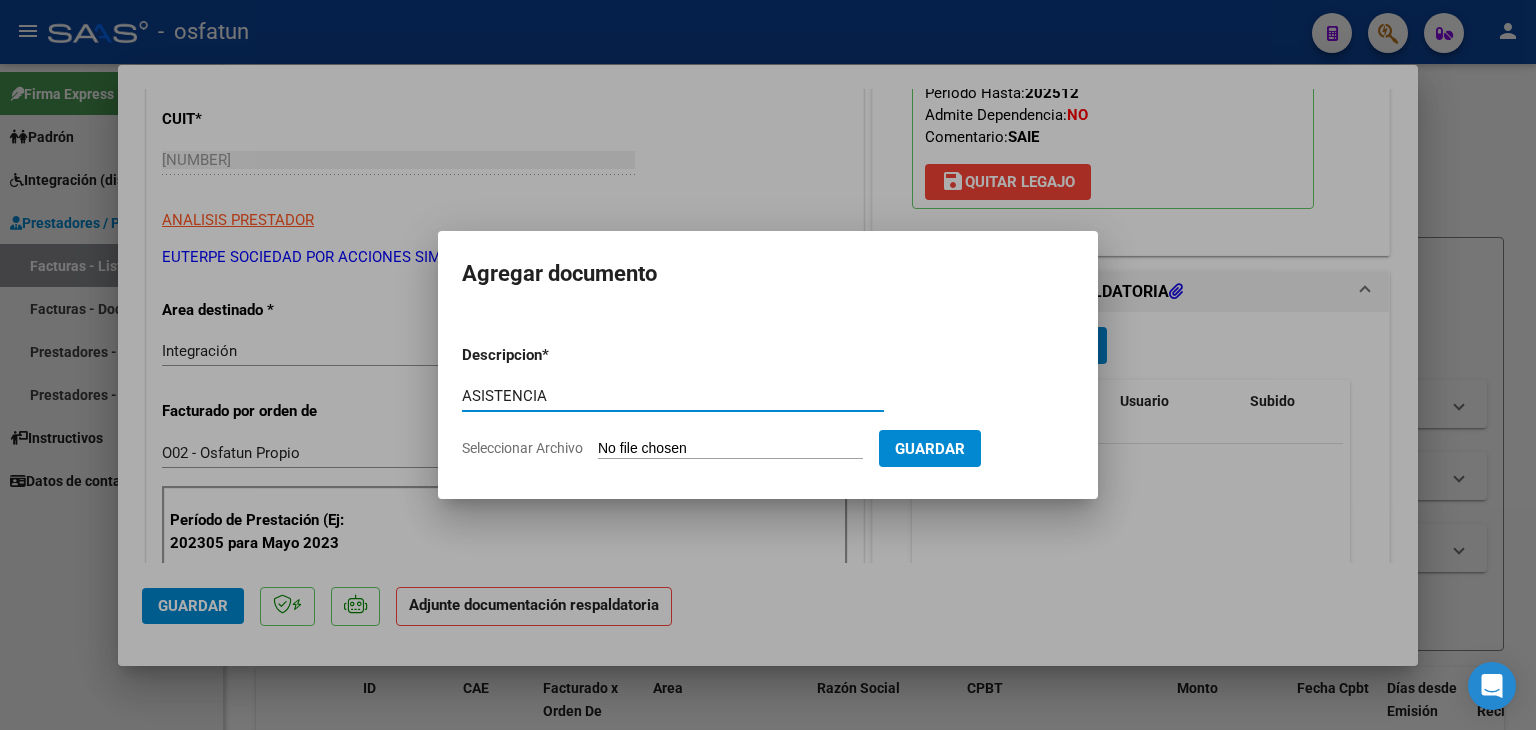 click on "Seleccionar Archivo" at bounding box center [730, 449] 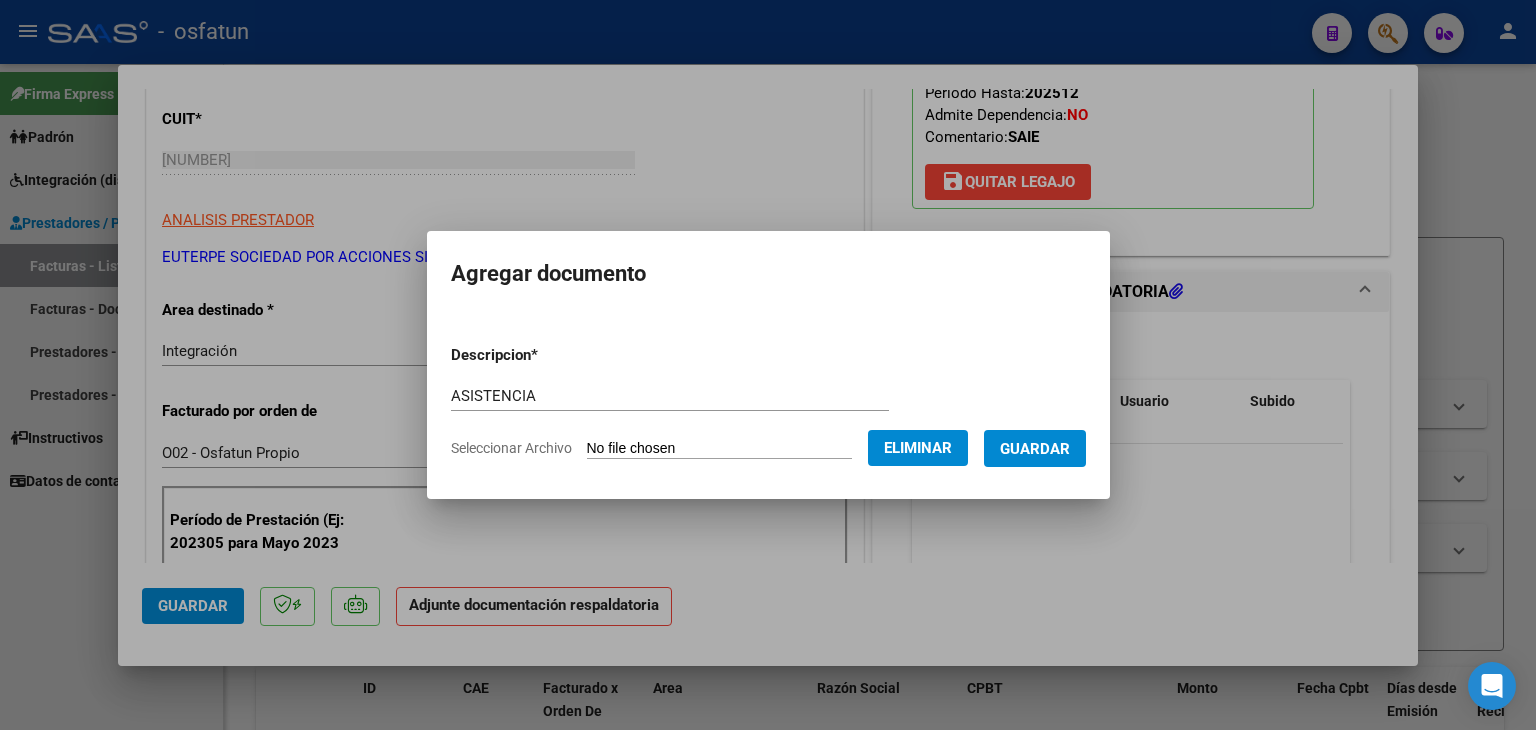 click on "Guardar" at bounding box center (1035, 448) 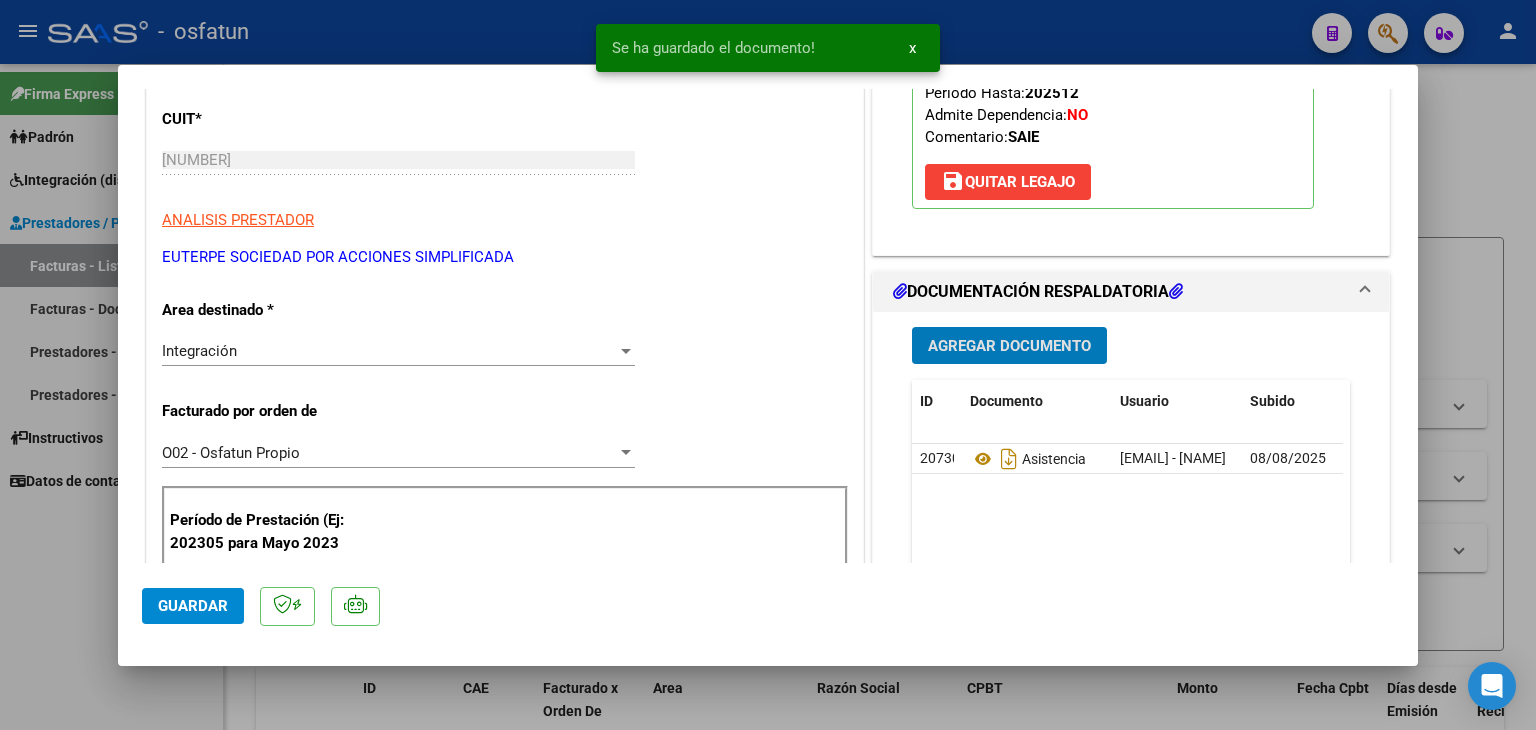 click on "Agregar Documento" at bounding box center [1009, 346] 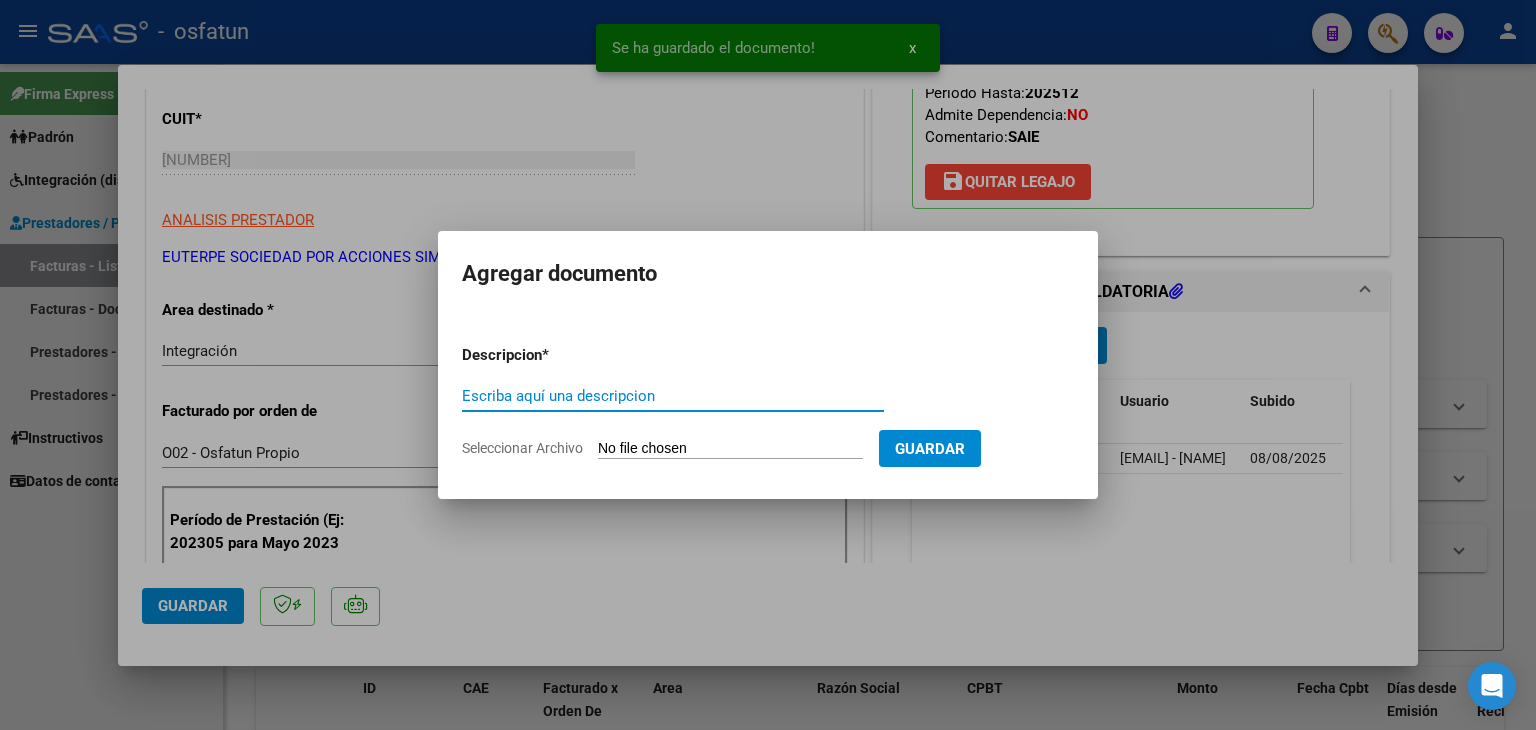 click on "Escriba aquí una descripcion" at bounding box center (673, 396) 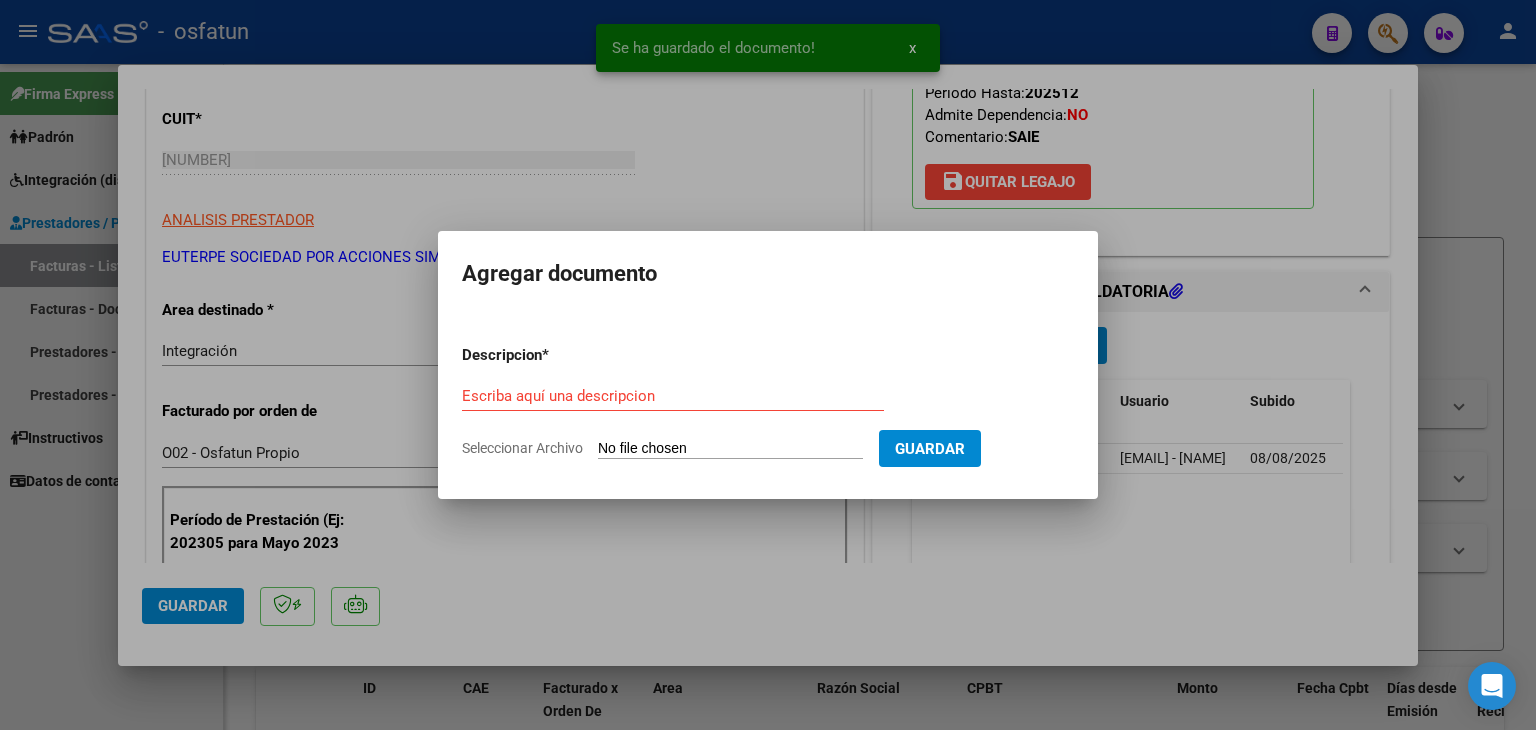 click on "Descripcion  *   Escriba aquí una descripcion  Seleccionar Archivo Guardar" at bounding box center (768, 402) 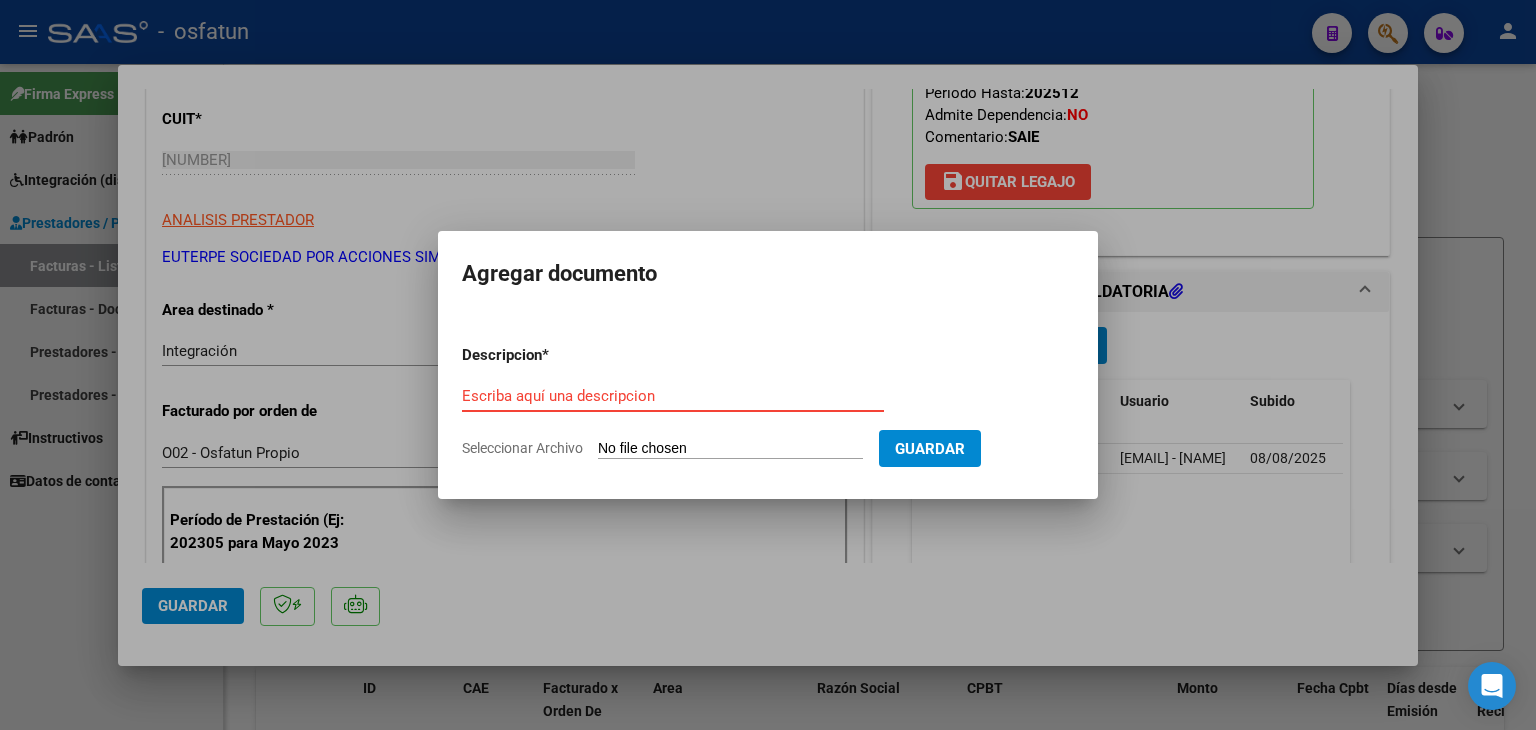 click on "Escriba aquí una descripcion" at bounding box center (673, 396) 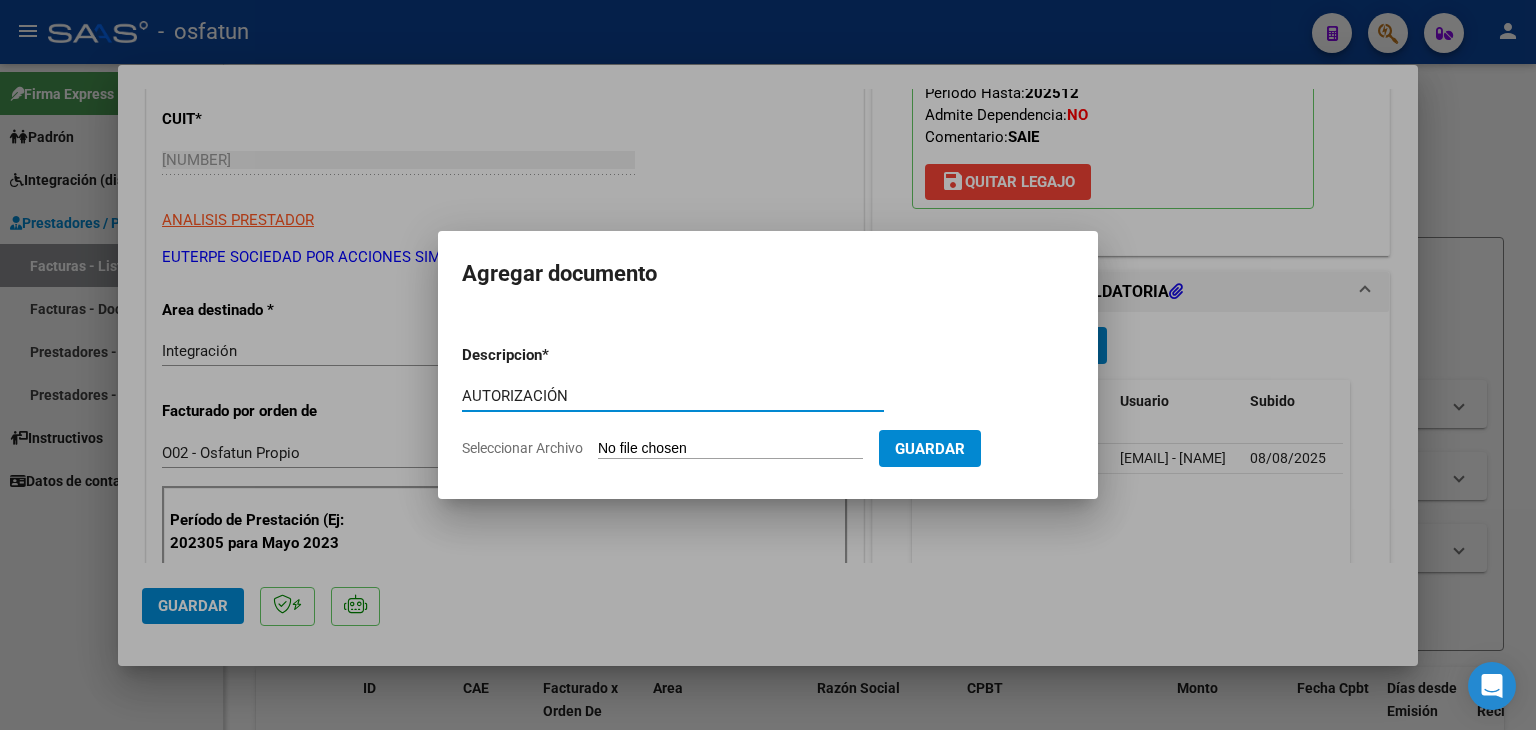 click on "Seleccionar Archivo" at bounding box center (730, 449) 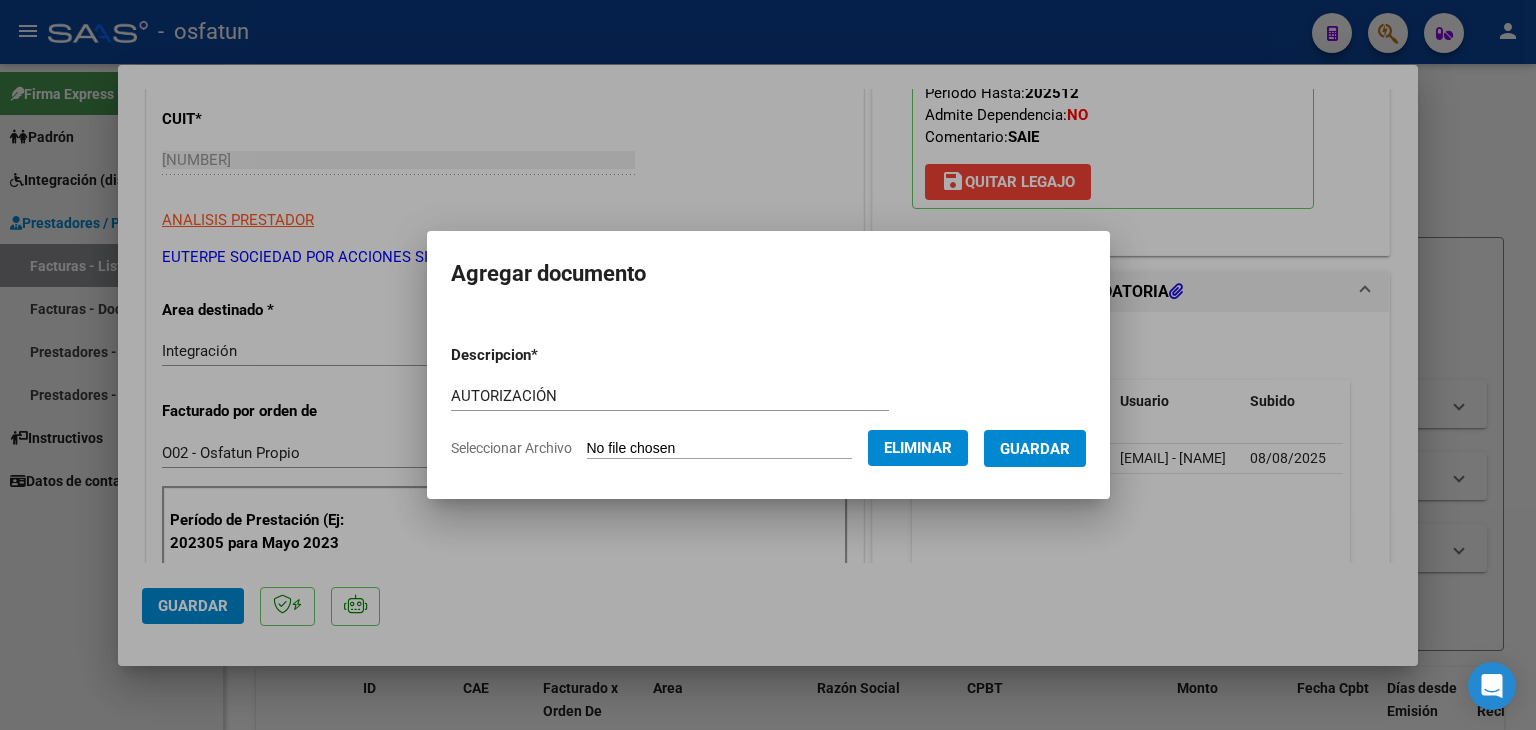 click on "Guardar" at bounding box center (1035, 449) 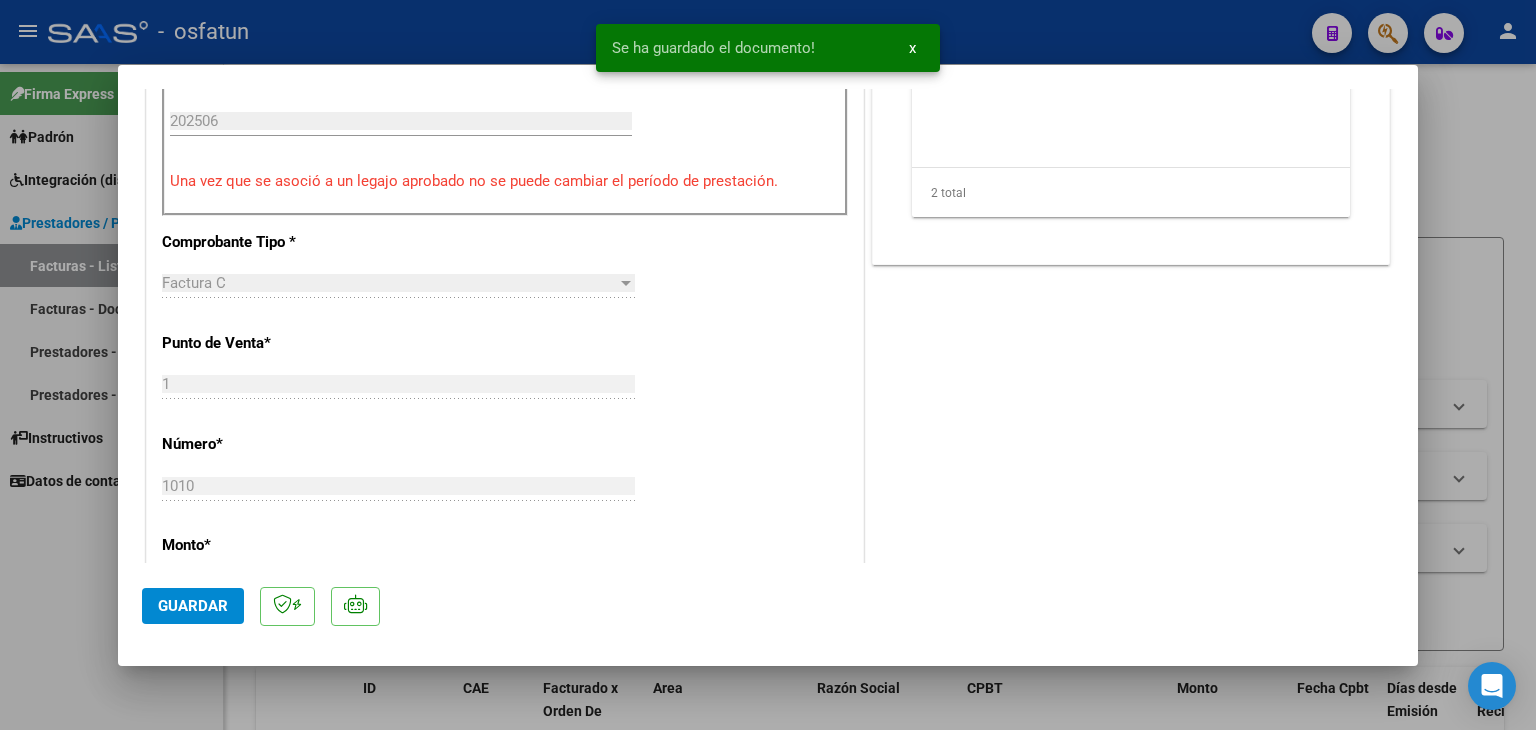 scroll, scrollTop: 800, scrollLeft: 0, axis: vertical 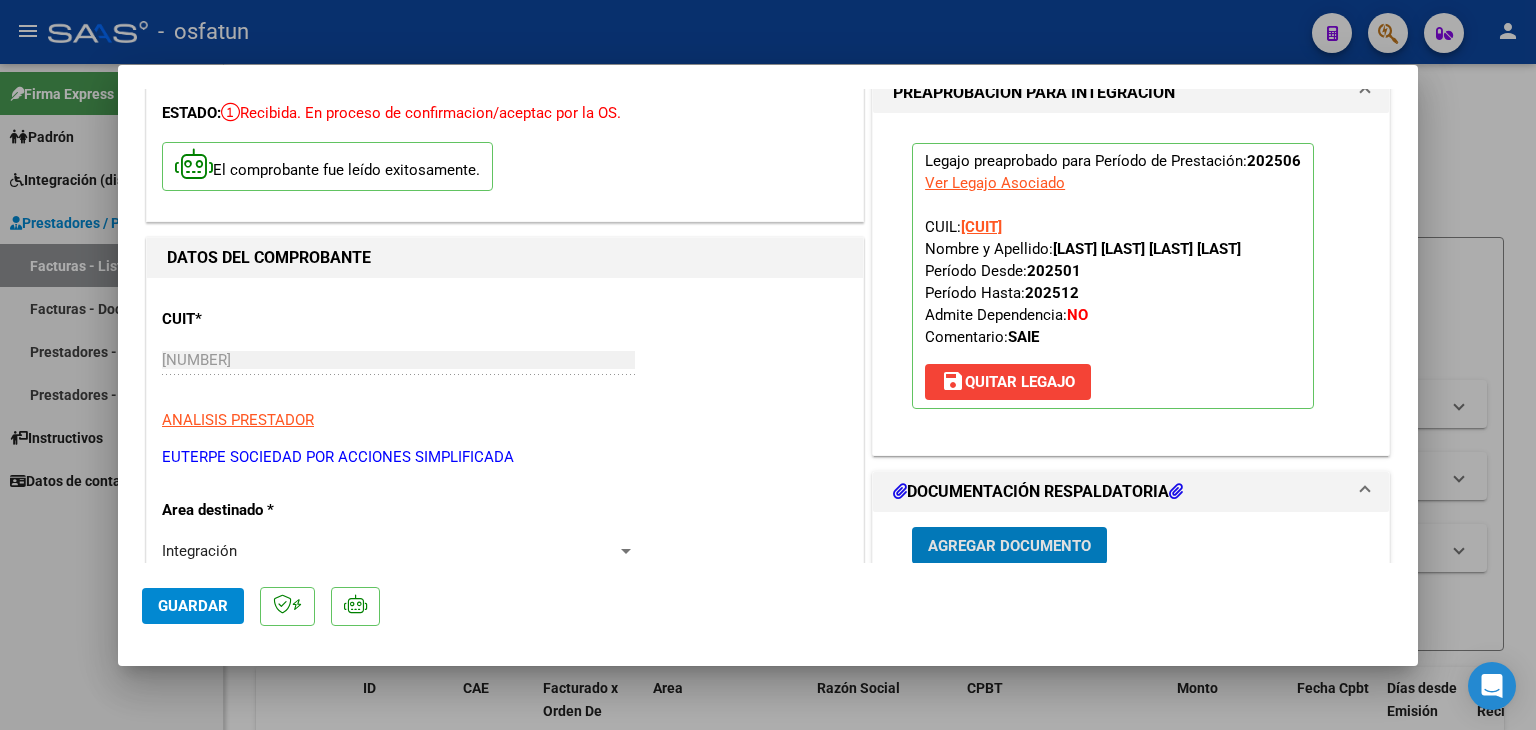 click at bounding box center [768, 365] 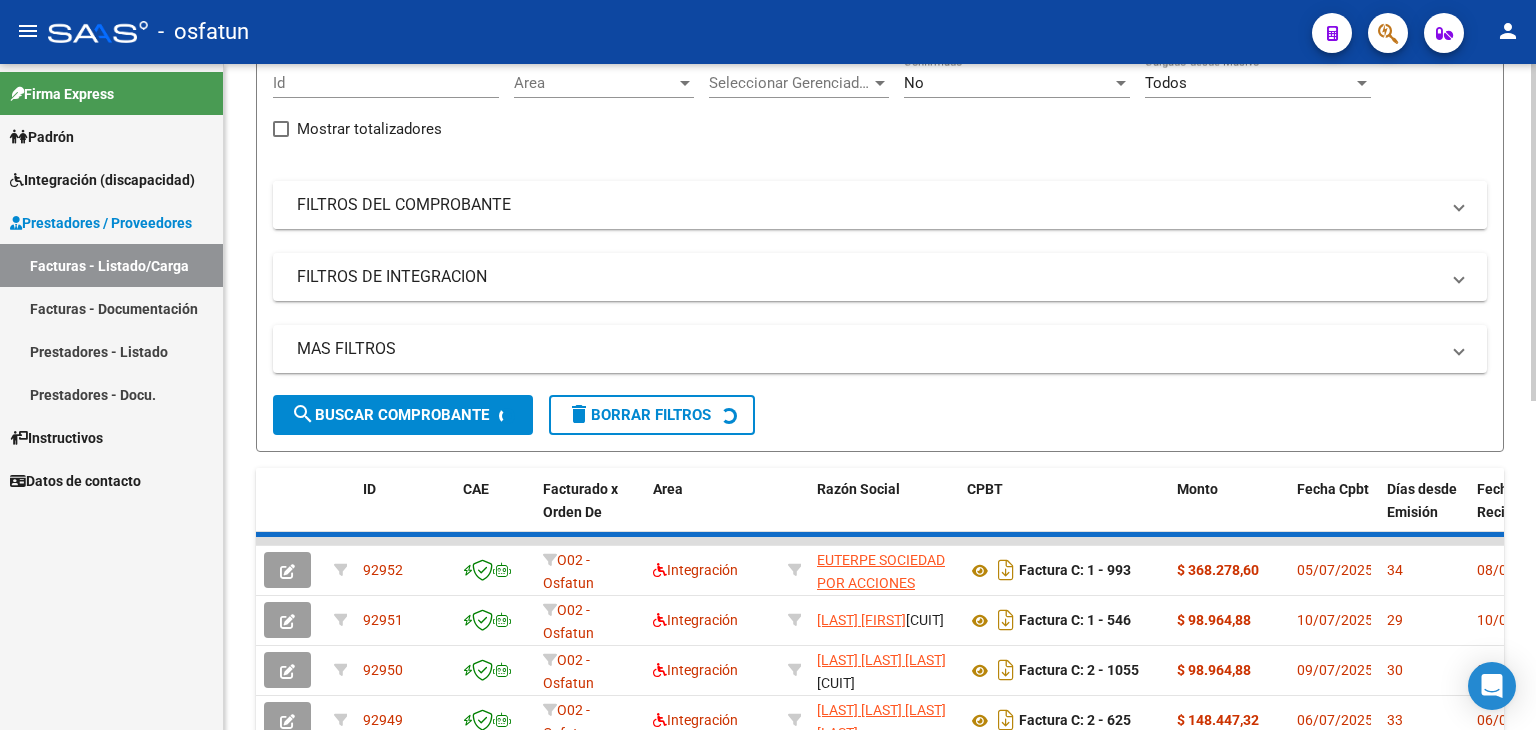 scroll, scrollTop: 200, scrollLeft: 0, axis: vertical 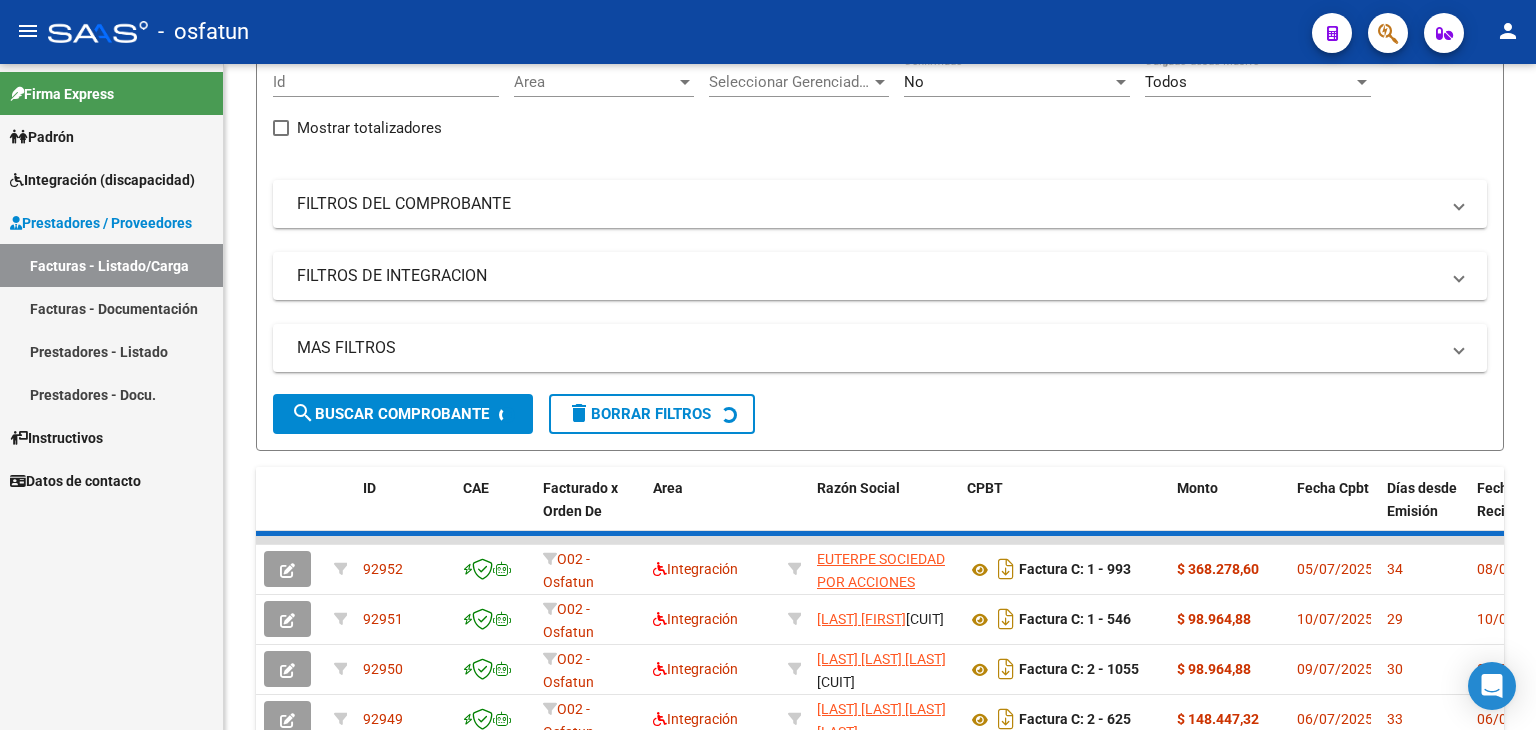 click on "Facturas - Documentación" at bounding box center (111, 308) 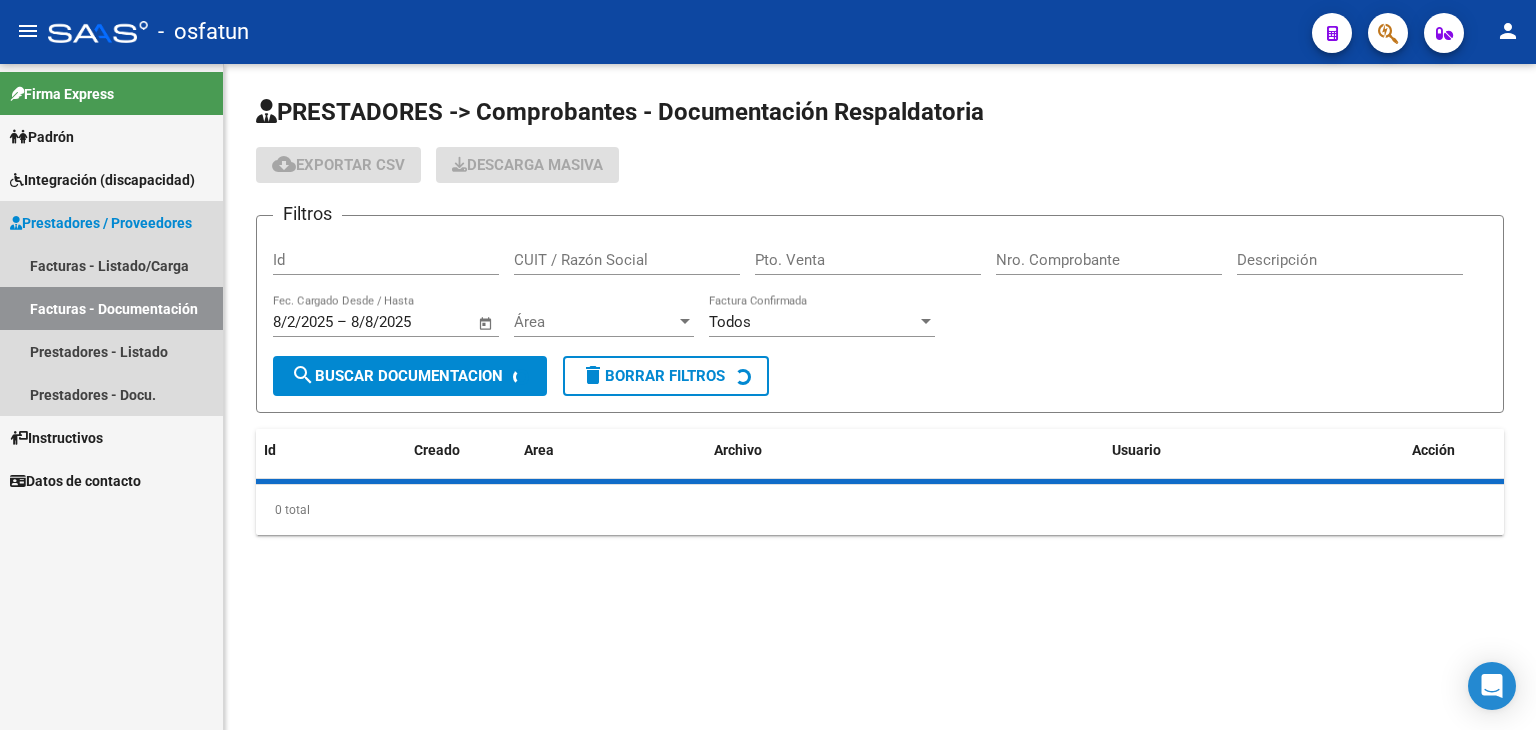 scroll, scrollTop: 0, scrollLeft: 0, axis: both 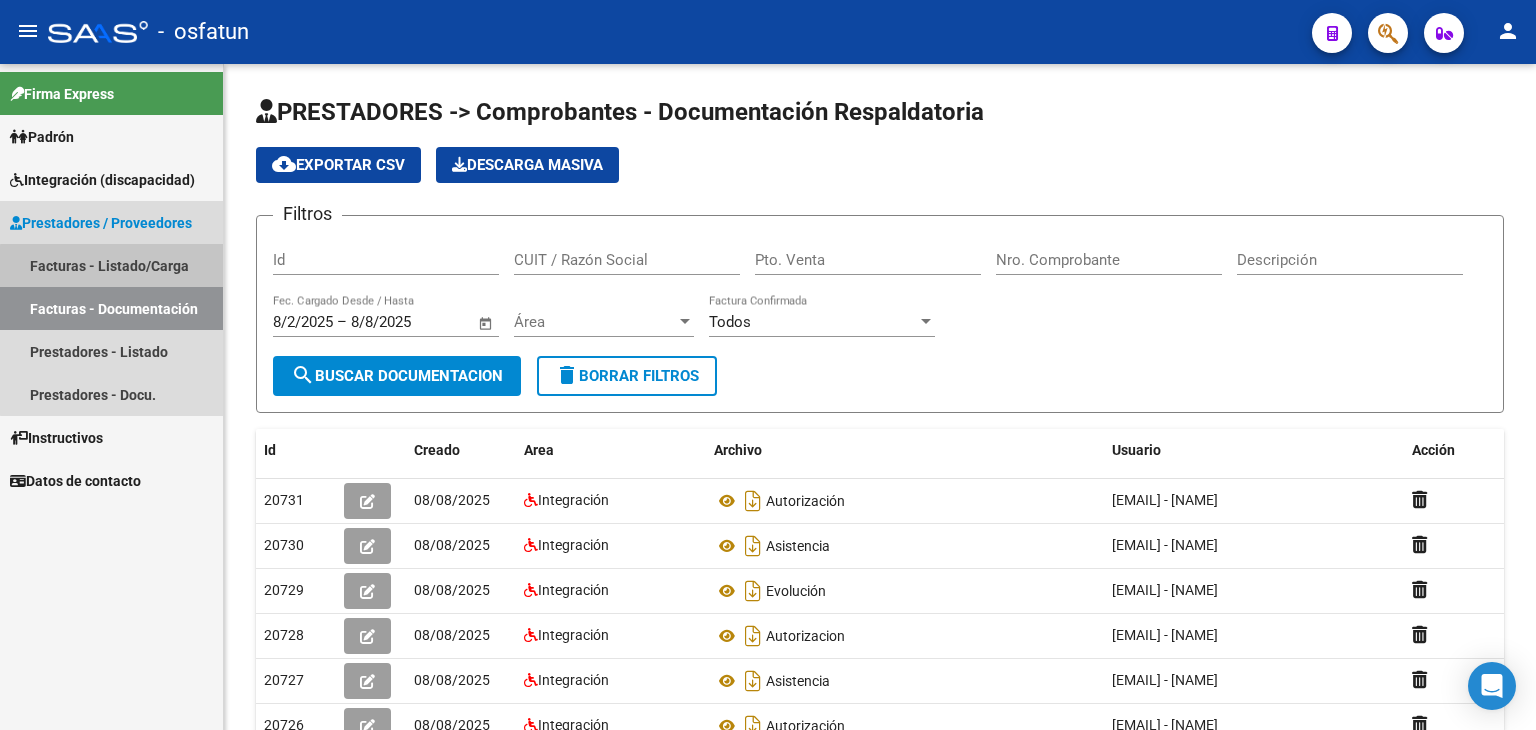 click on "Facturas - Listado/Carga" at bounding box center [111, 265] 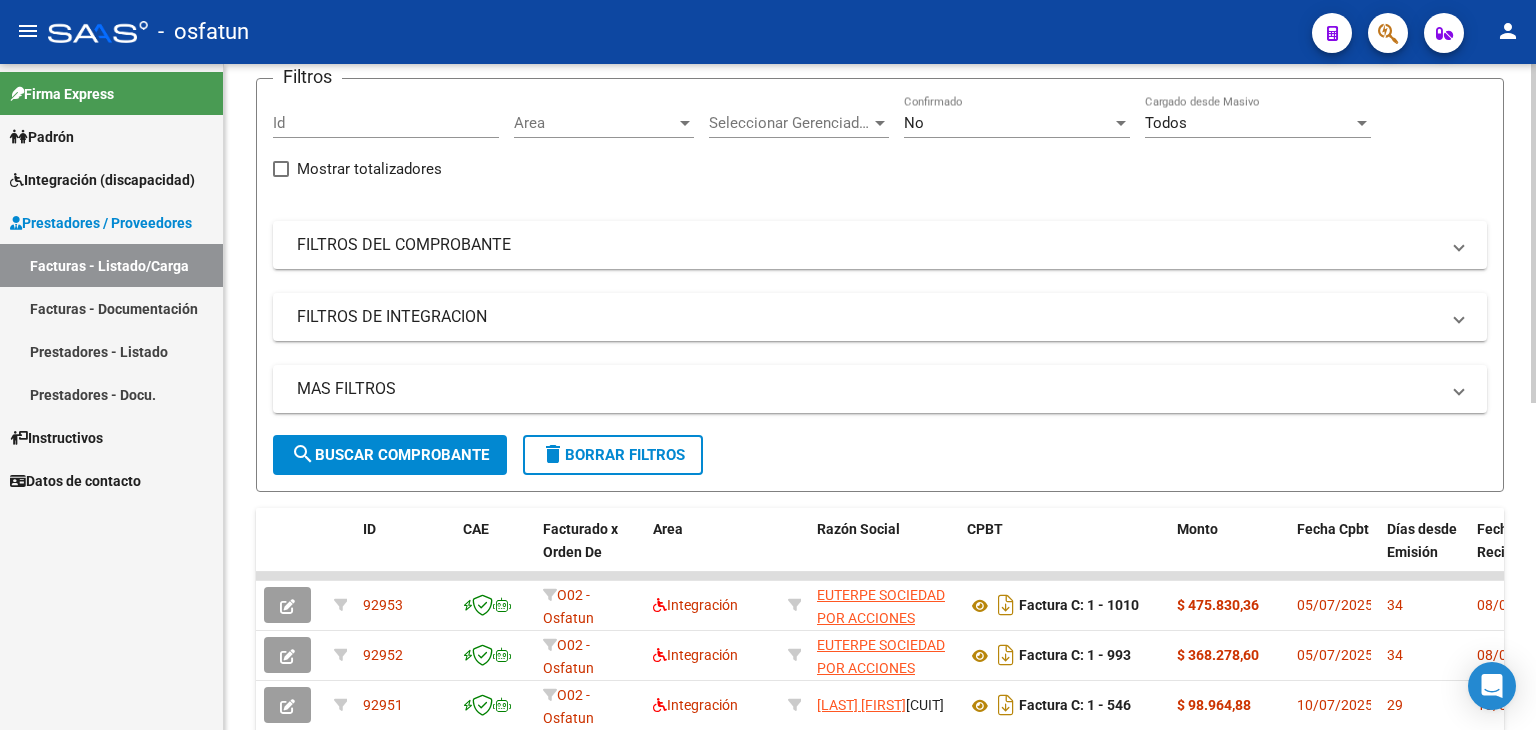 scroll, scrollTop: 200, scrollLeft: 0, axis: vertical 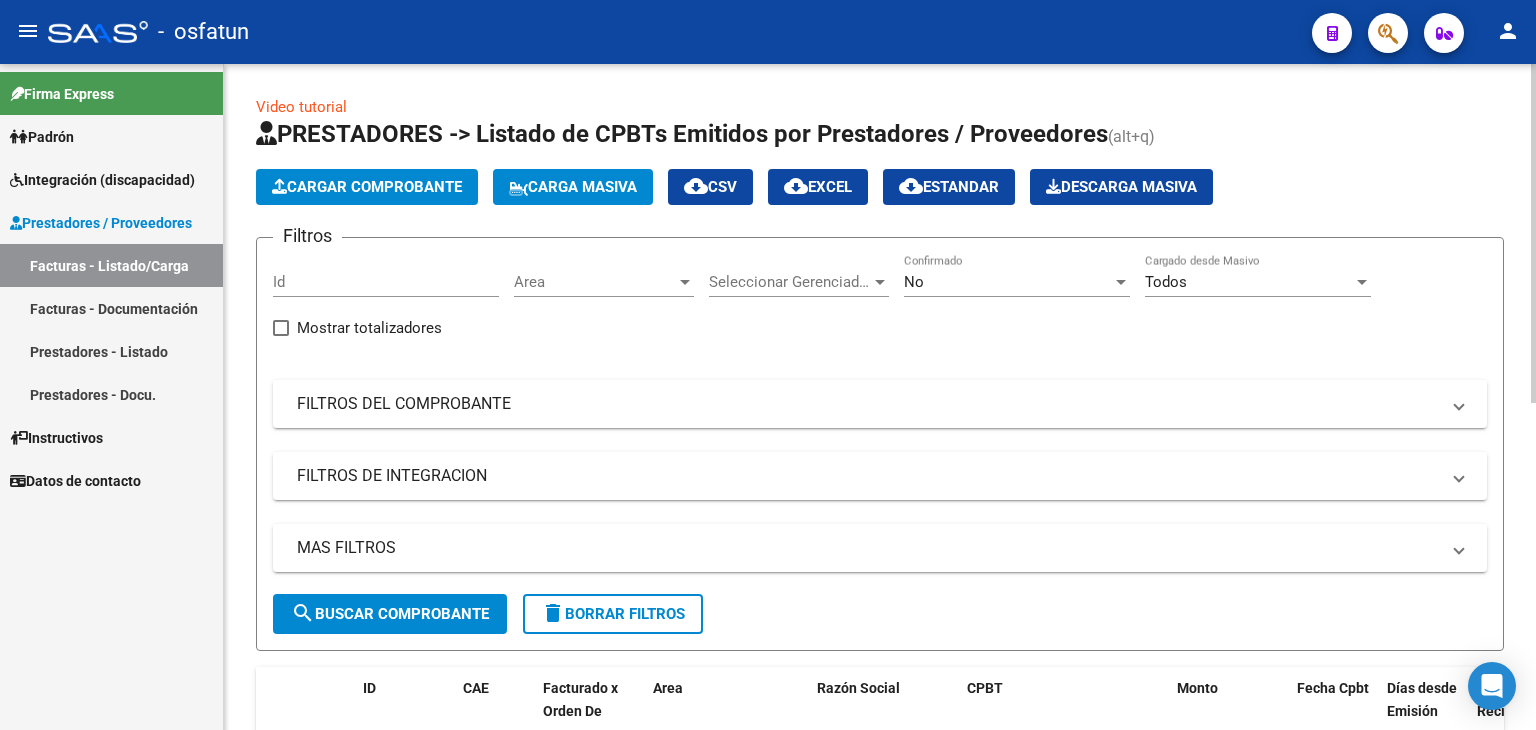 click on "Cargar Comprobante" 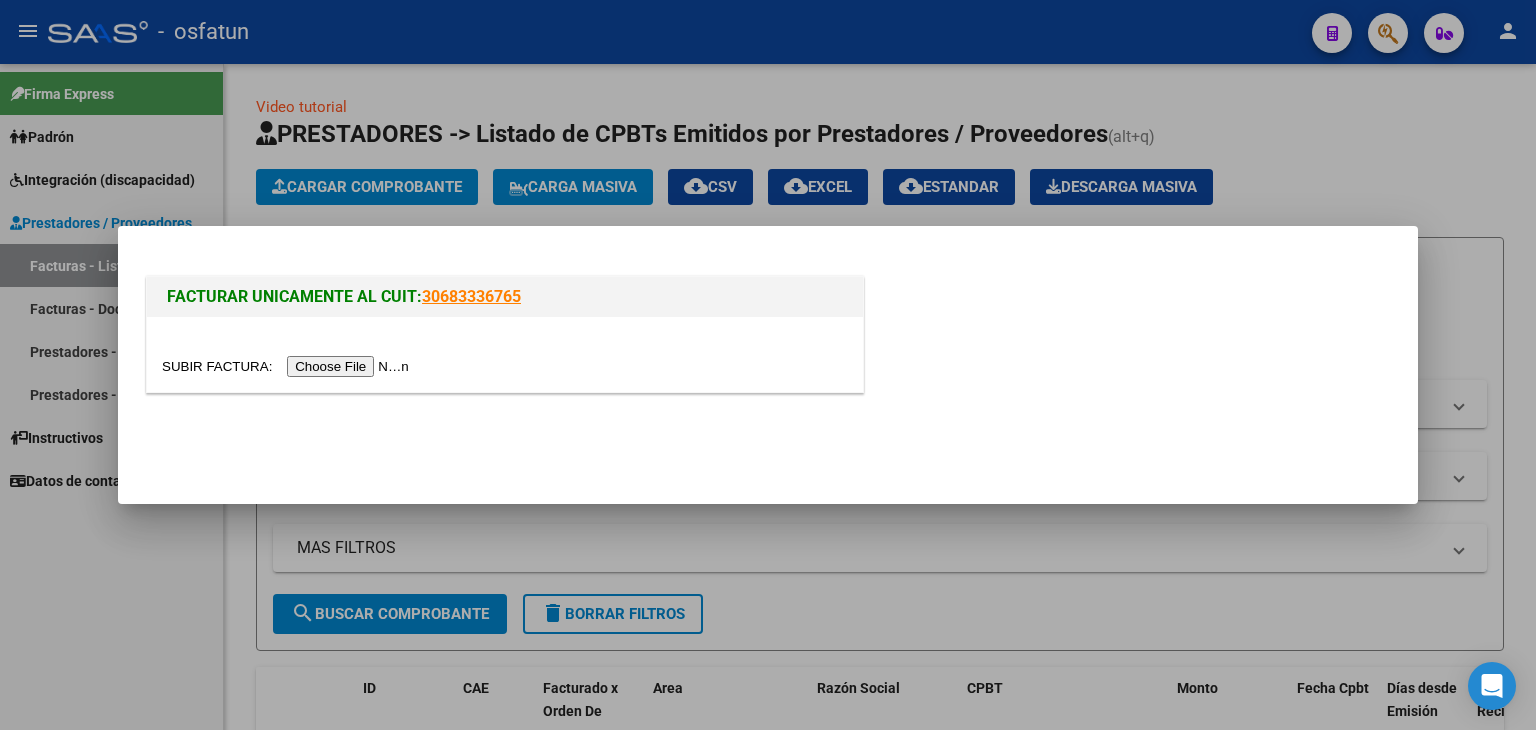 click at bounding box center (288, 366) 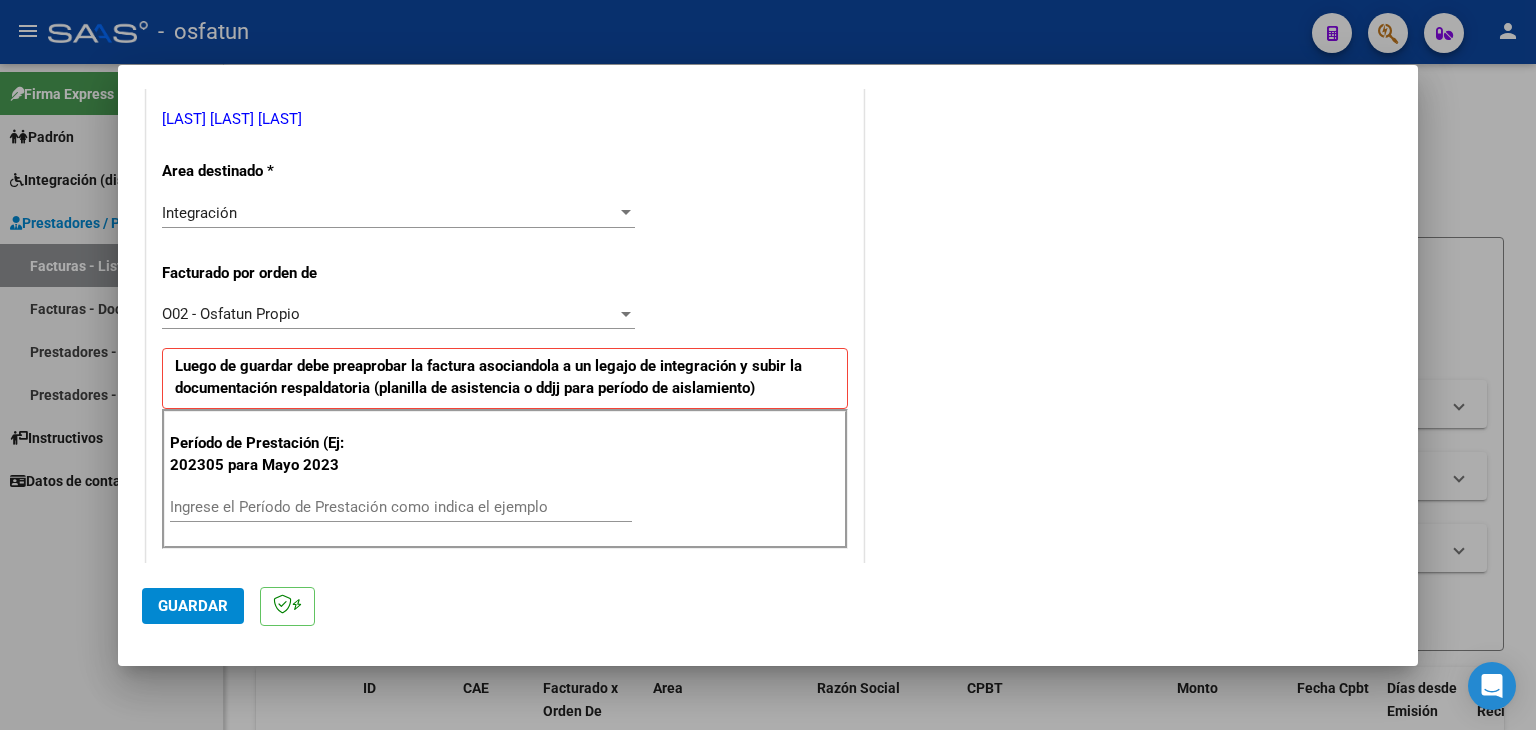 scroll, scrollTop: 600, scrollLeft: 0, axis: vertical 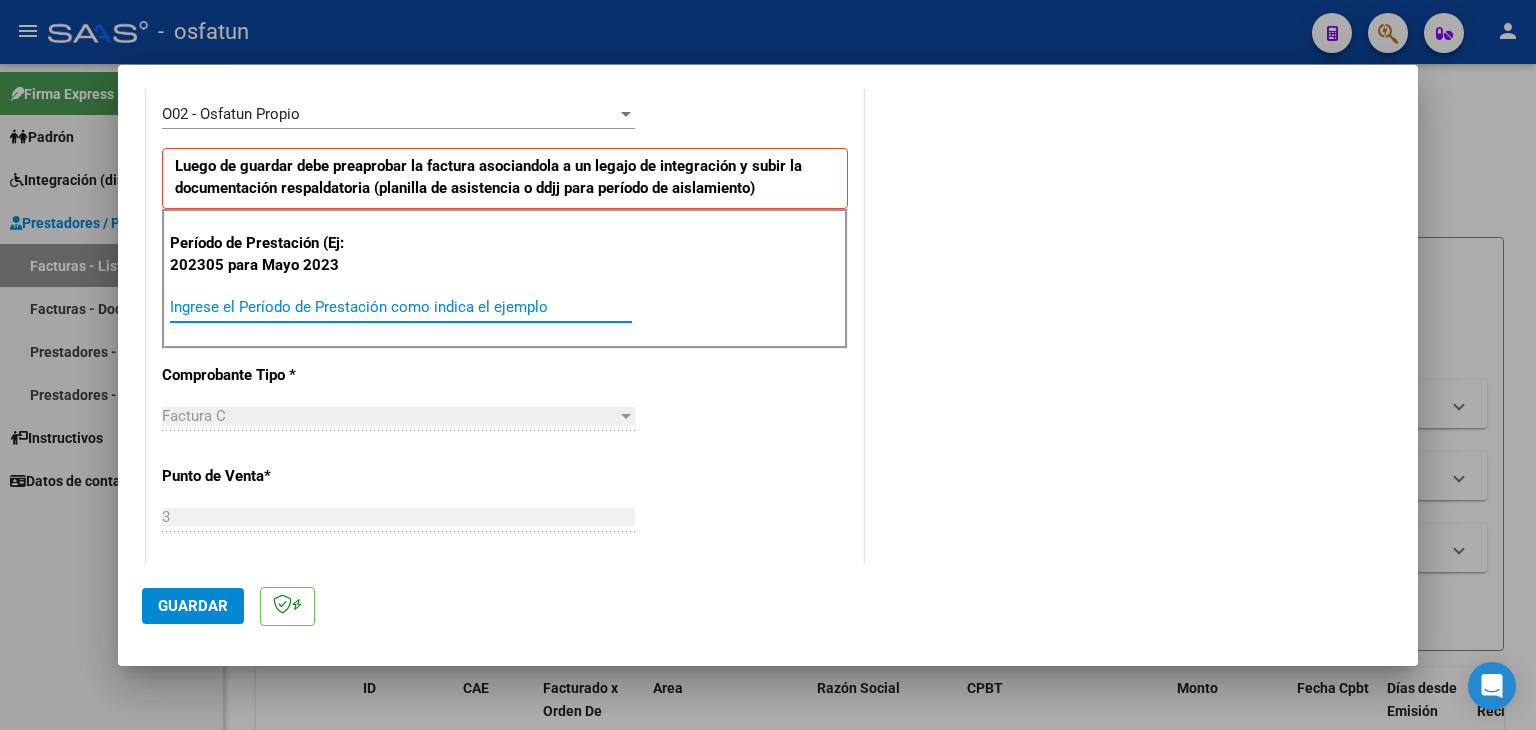 click on "Ingrese el Período de Prestación como indica el ejemplo" at bounding box center (401, 307) 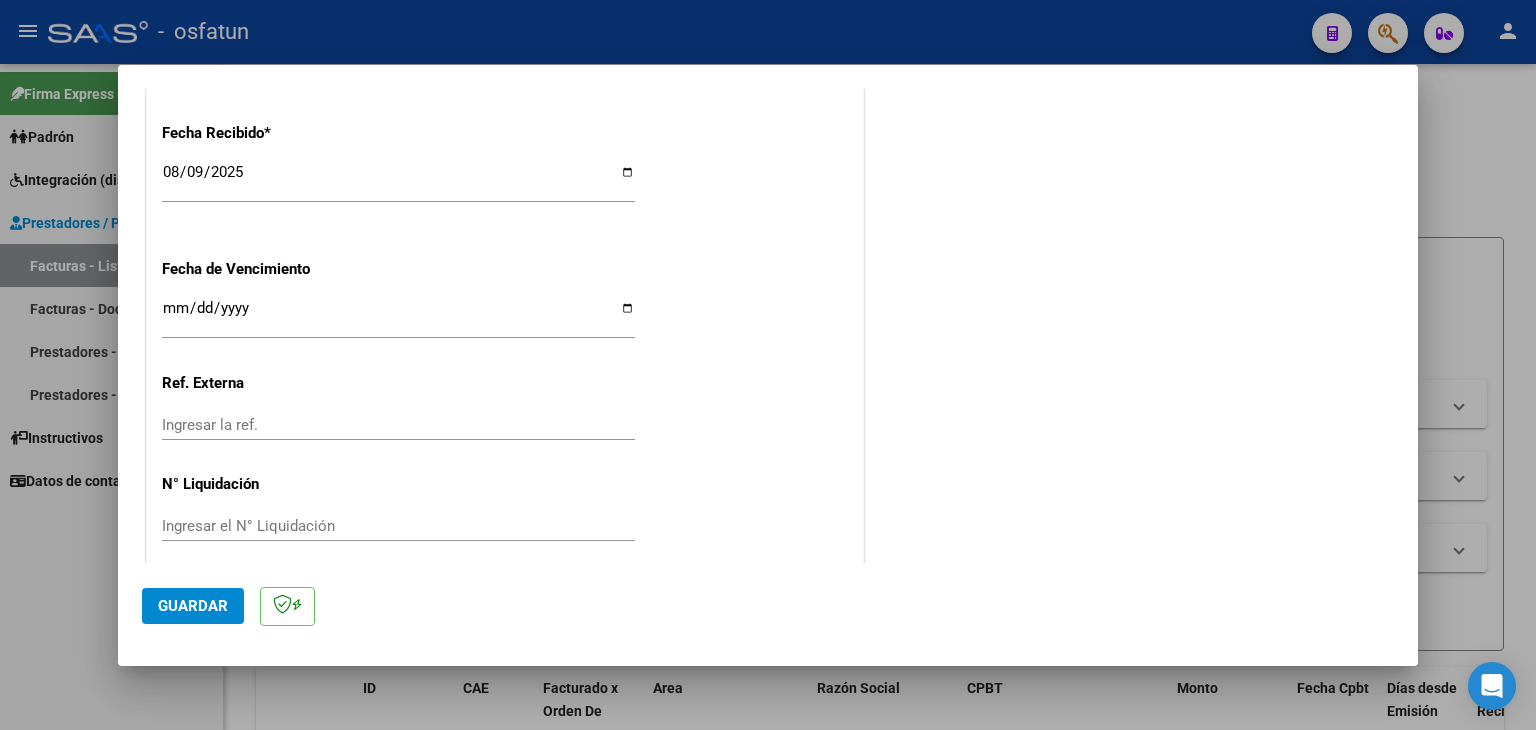 scroll, scrollTop: 1498, scrollLeft: 0, axis: vertical 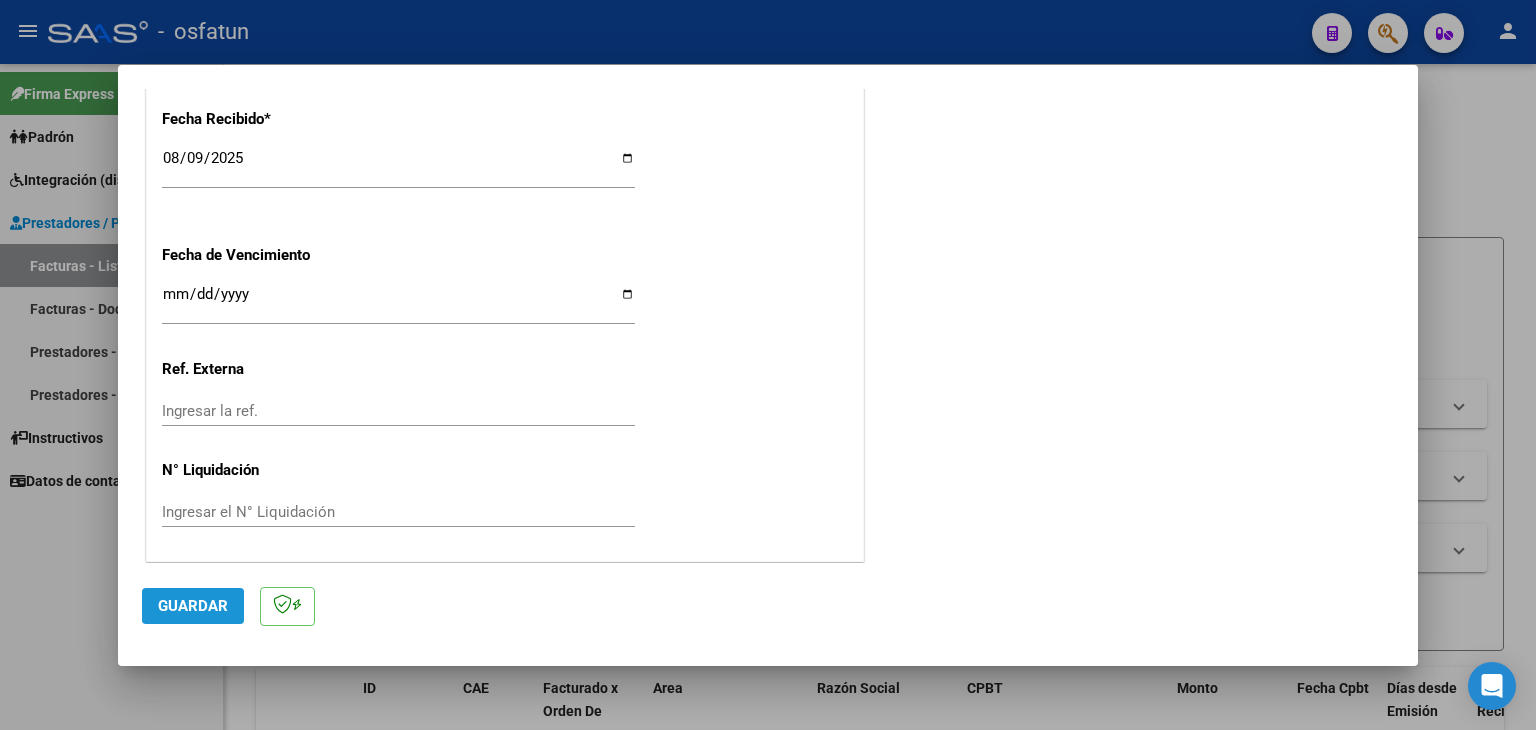 click on "Guardar" 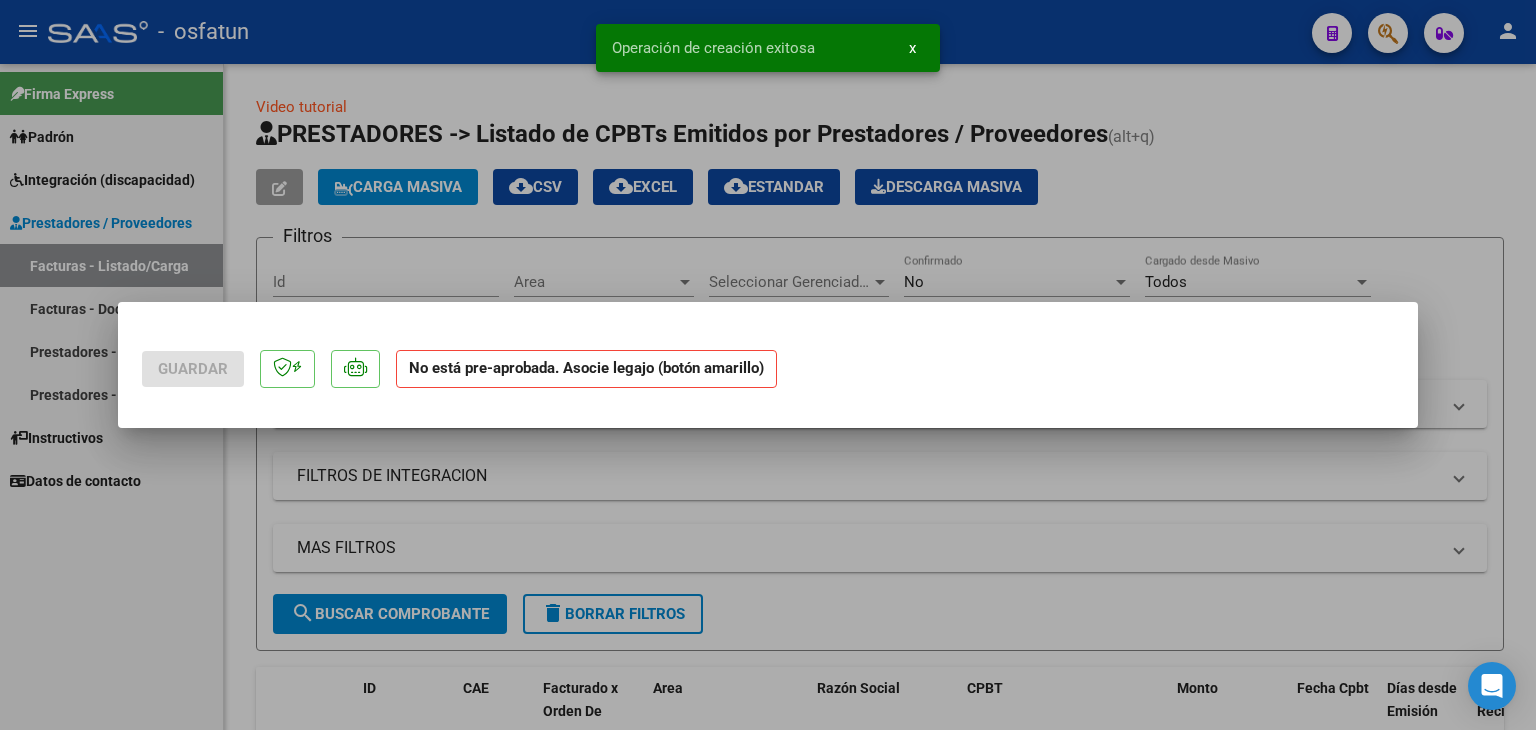 scroll, scrollTop: 0, scrollLeft: 0, axis: both 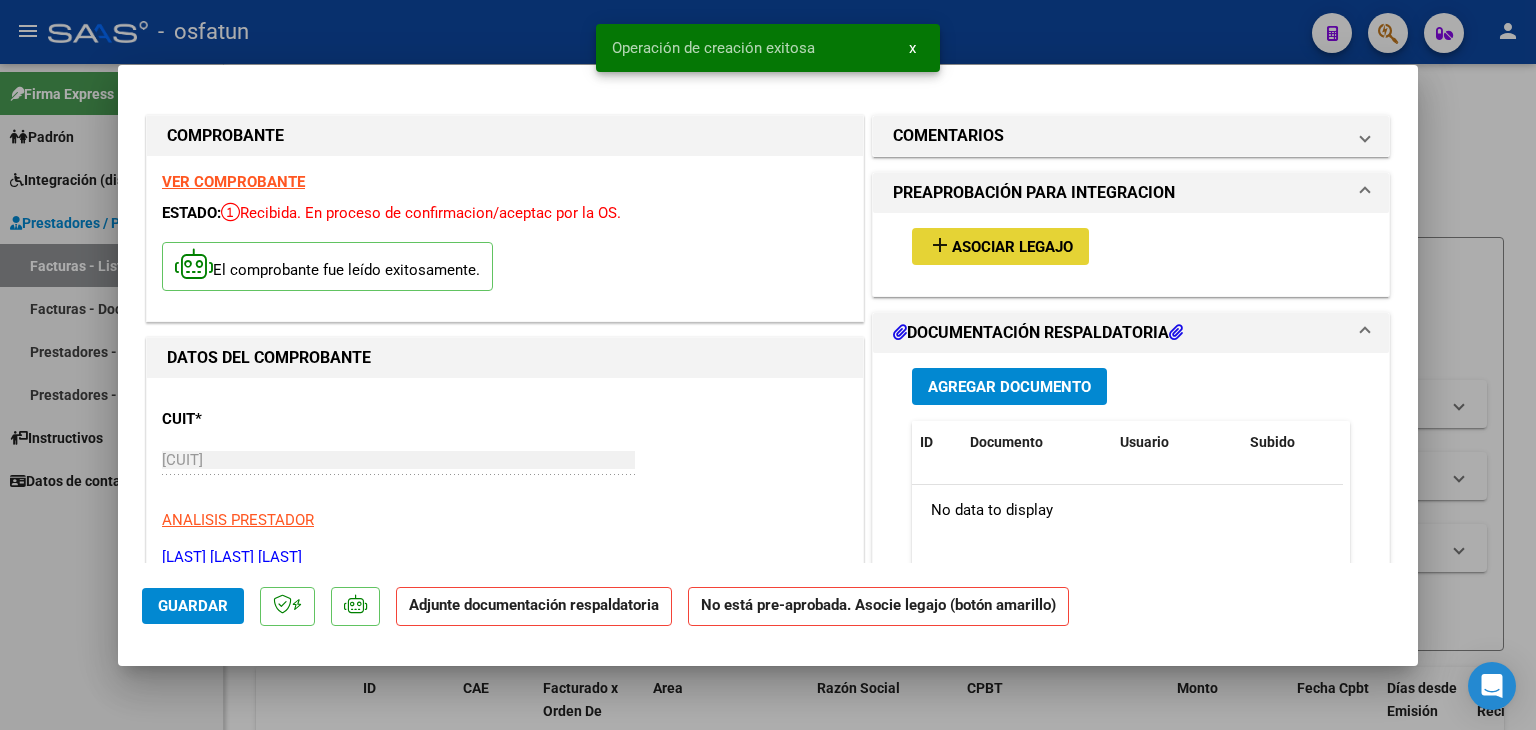 click on "Asociar Legajo" at bounding box center (1012, 247) 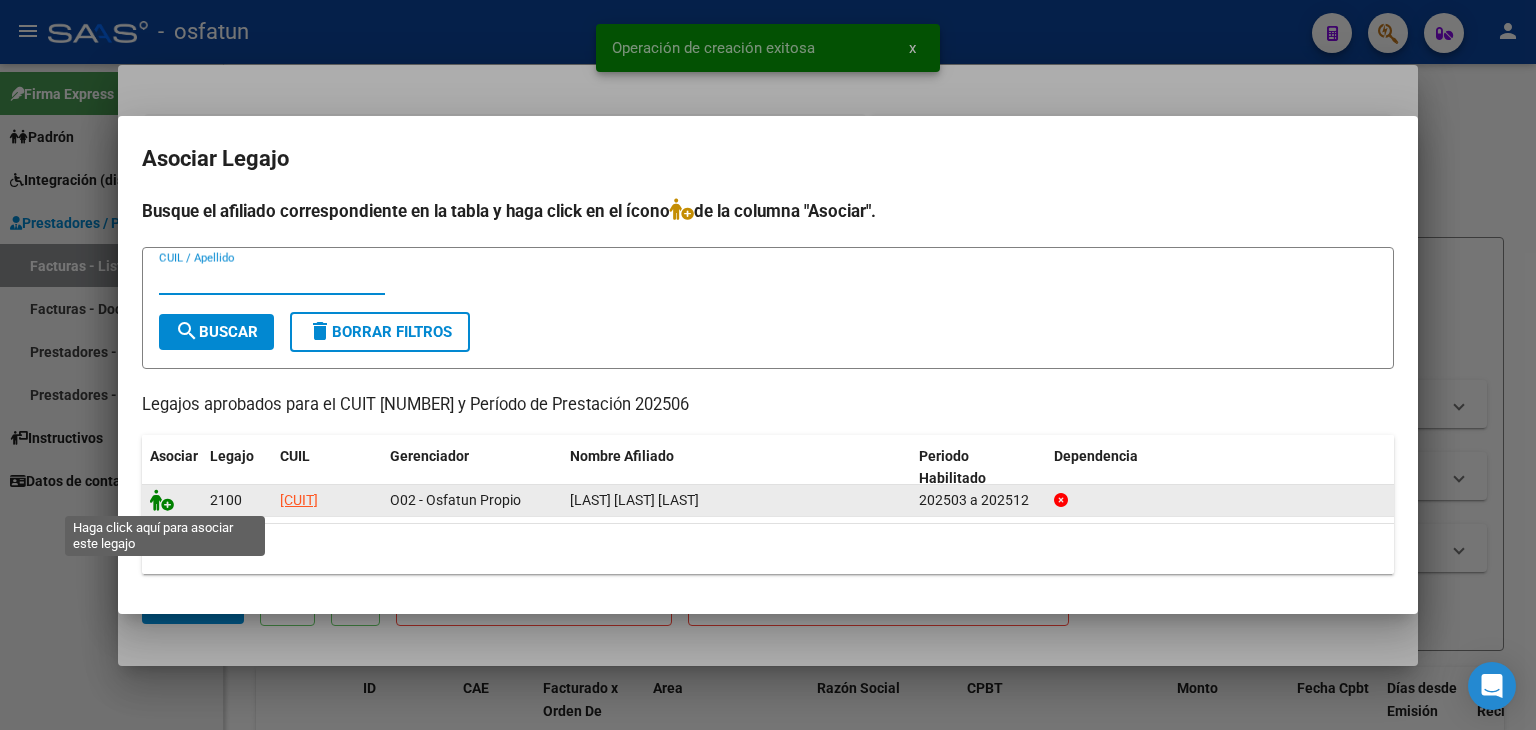 click 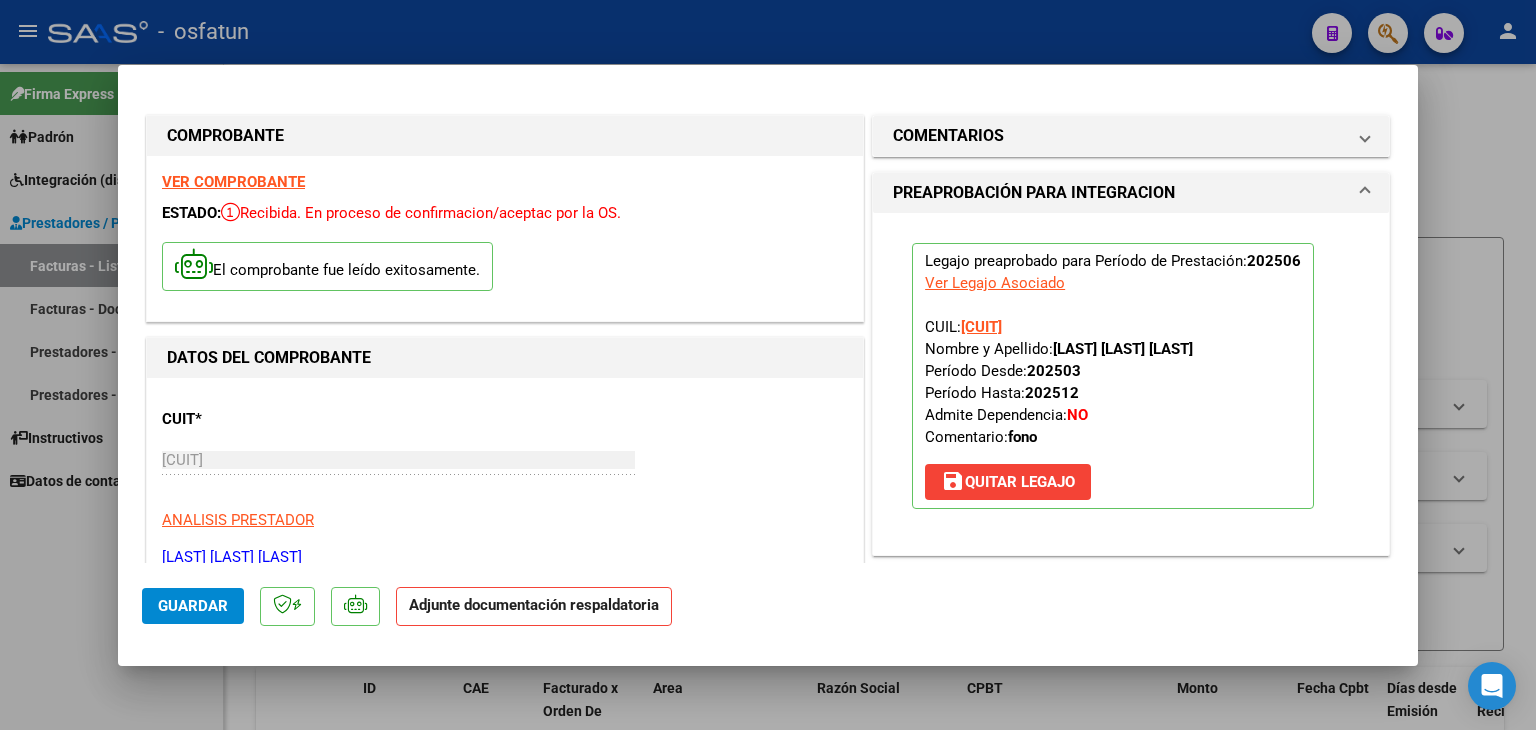 scroll, scrollTop: 200, scrollLeft: 0, axis: vertical 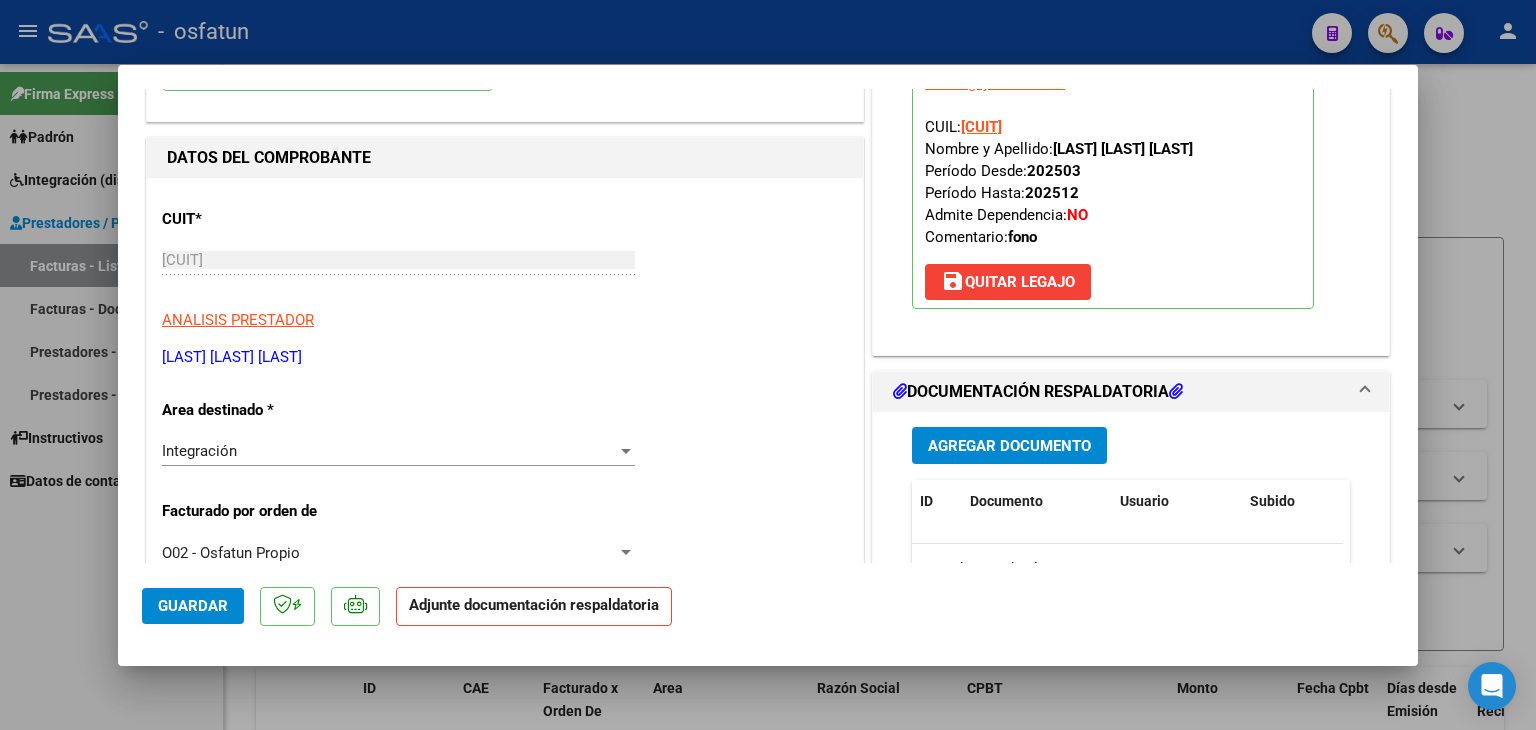 click on "Agregar Documento" at bounding box center (1009, 446) 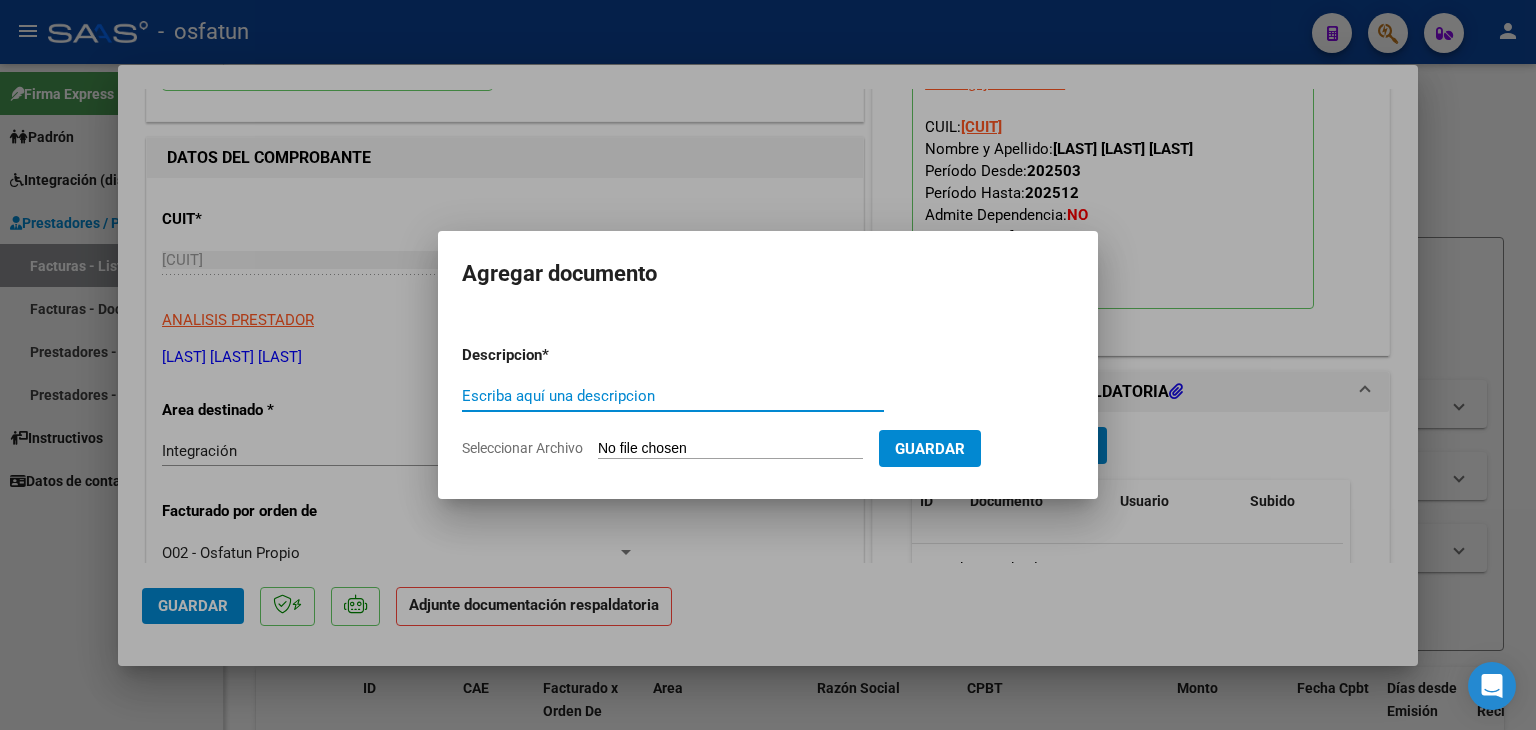 click on "Escriba aquí una descripcion" at bounding box center (673, 396) 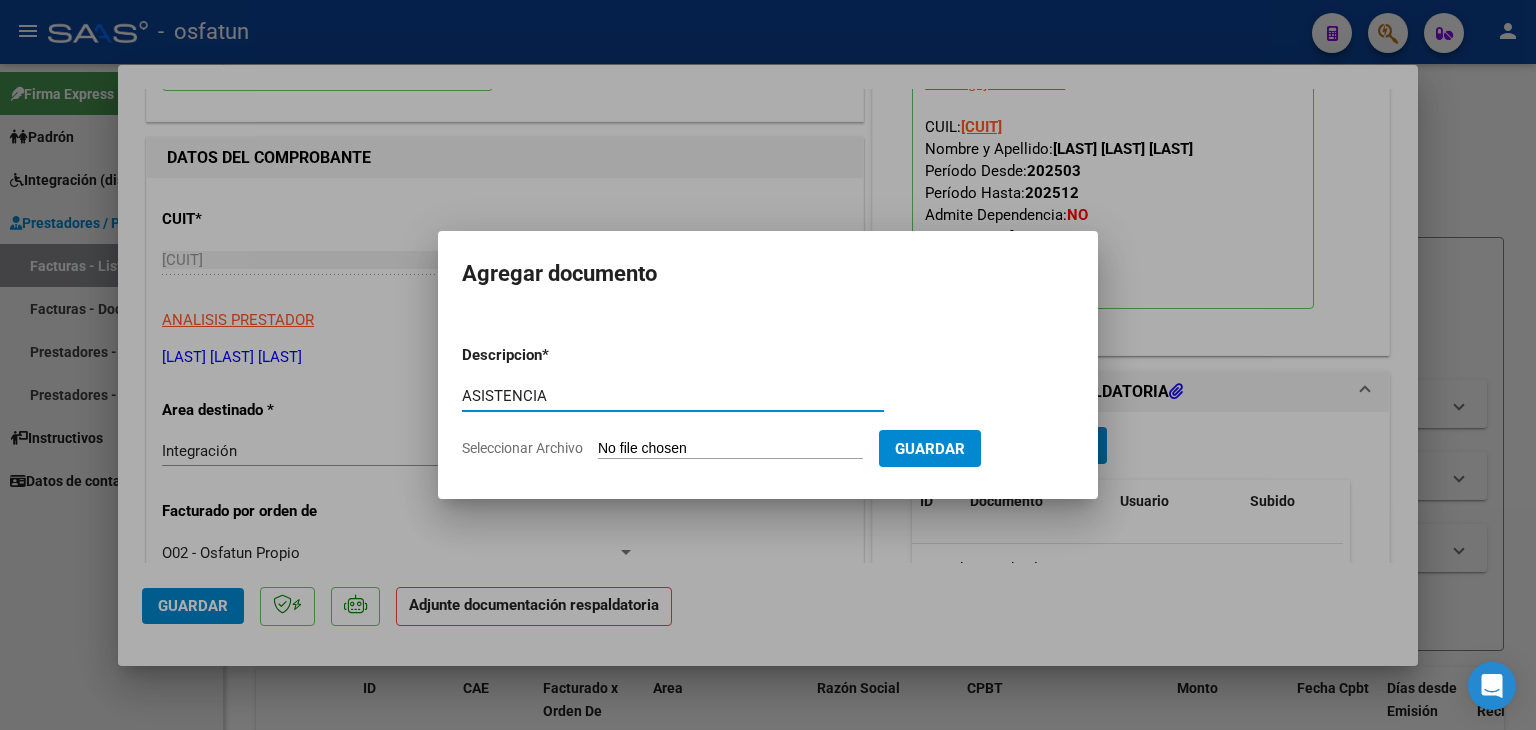 click on "Seleccionar Archivo" at bounding box center (730, 449) 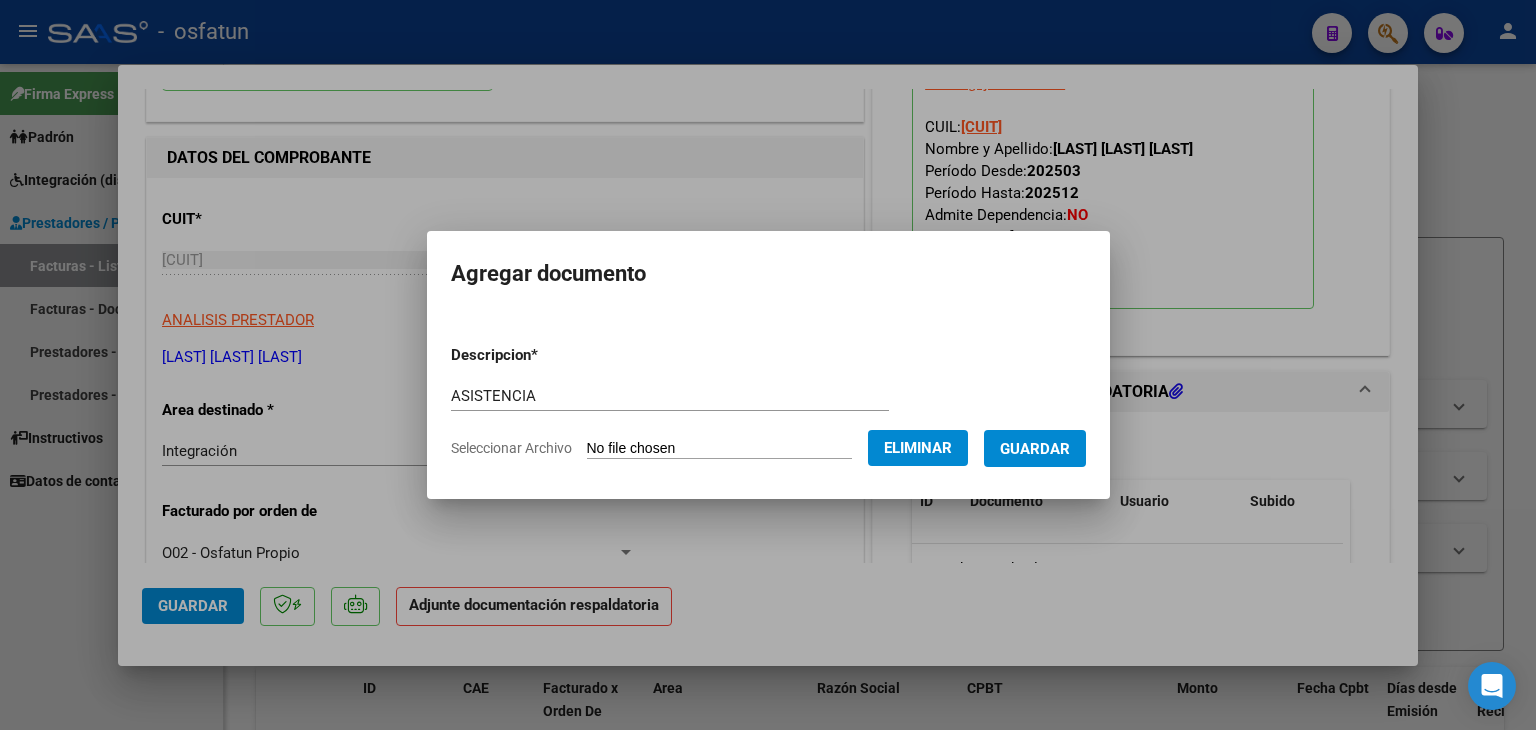 click on "Guardar" at bounding box center (1035, 449) 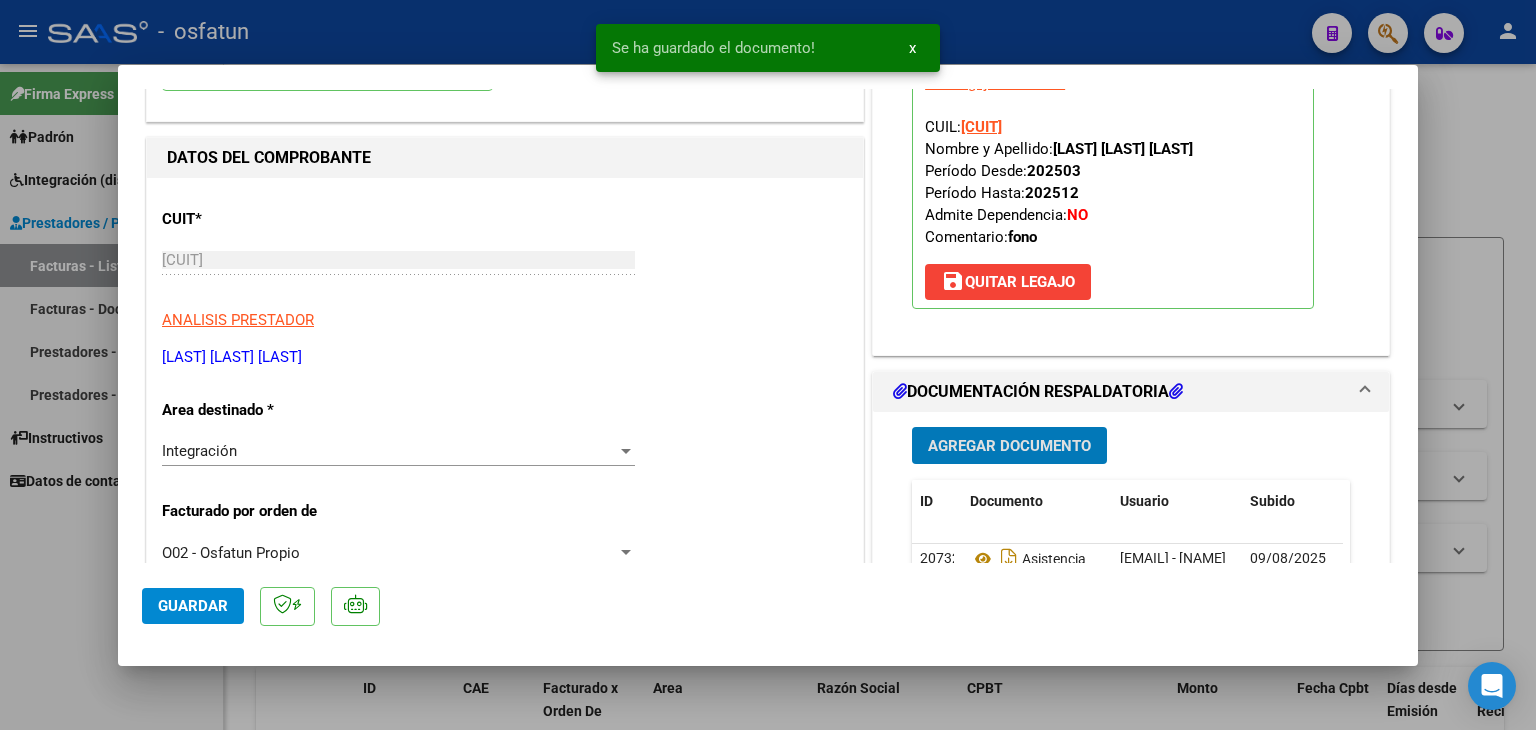 click on "Agregar Documento" at bounding box center [1009, 445] 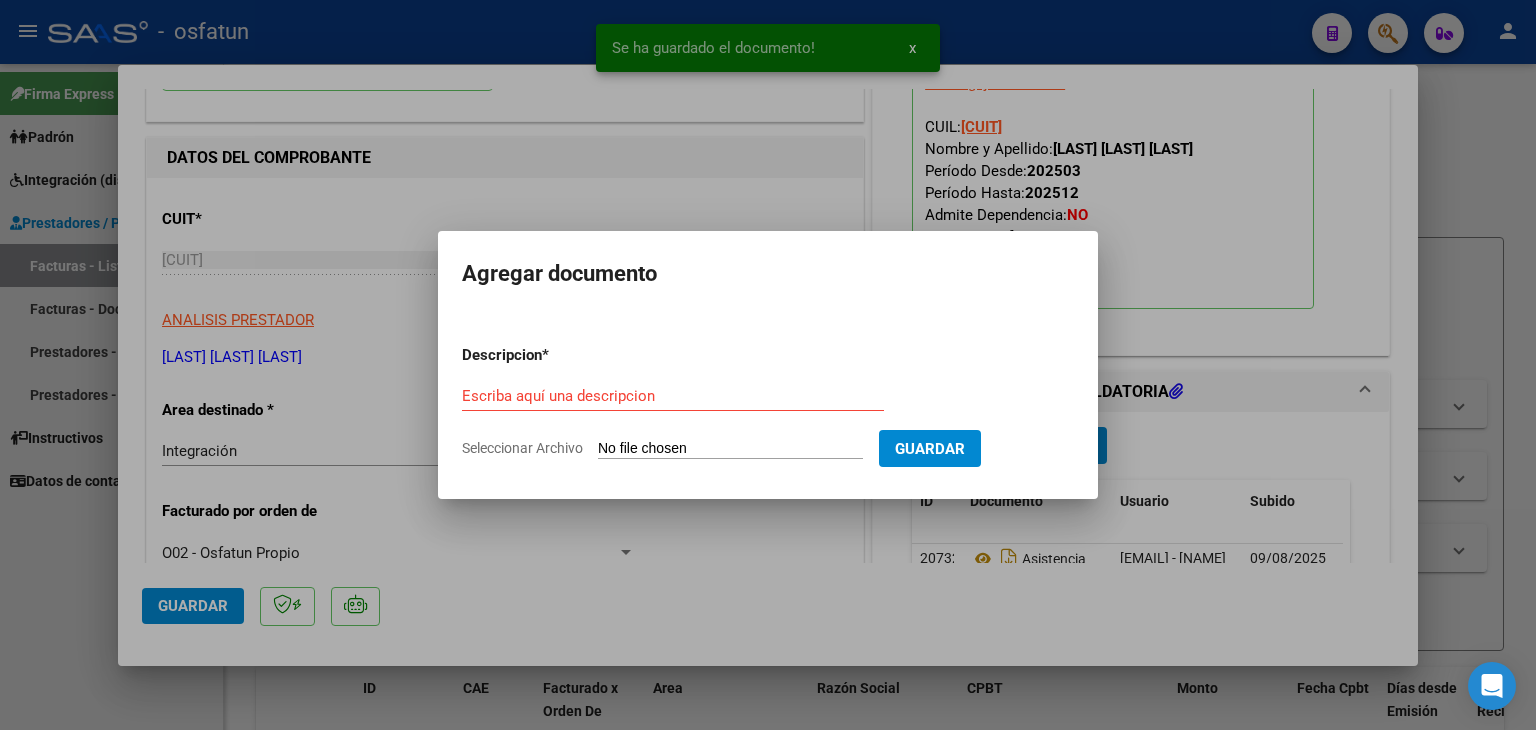 click on "Descripcion  *   Escriba aquí una descripcion  Seleccionar Archivo Guardar" at bounding box center [768, 402] 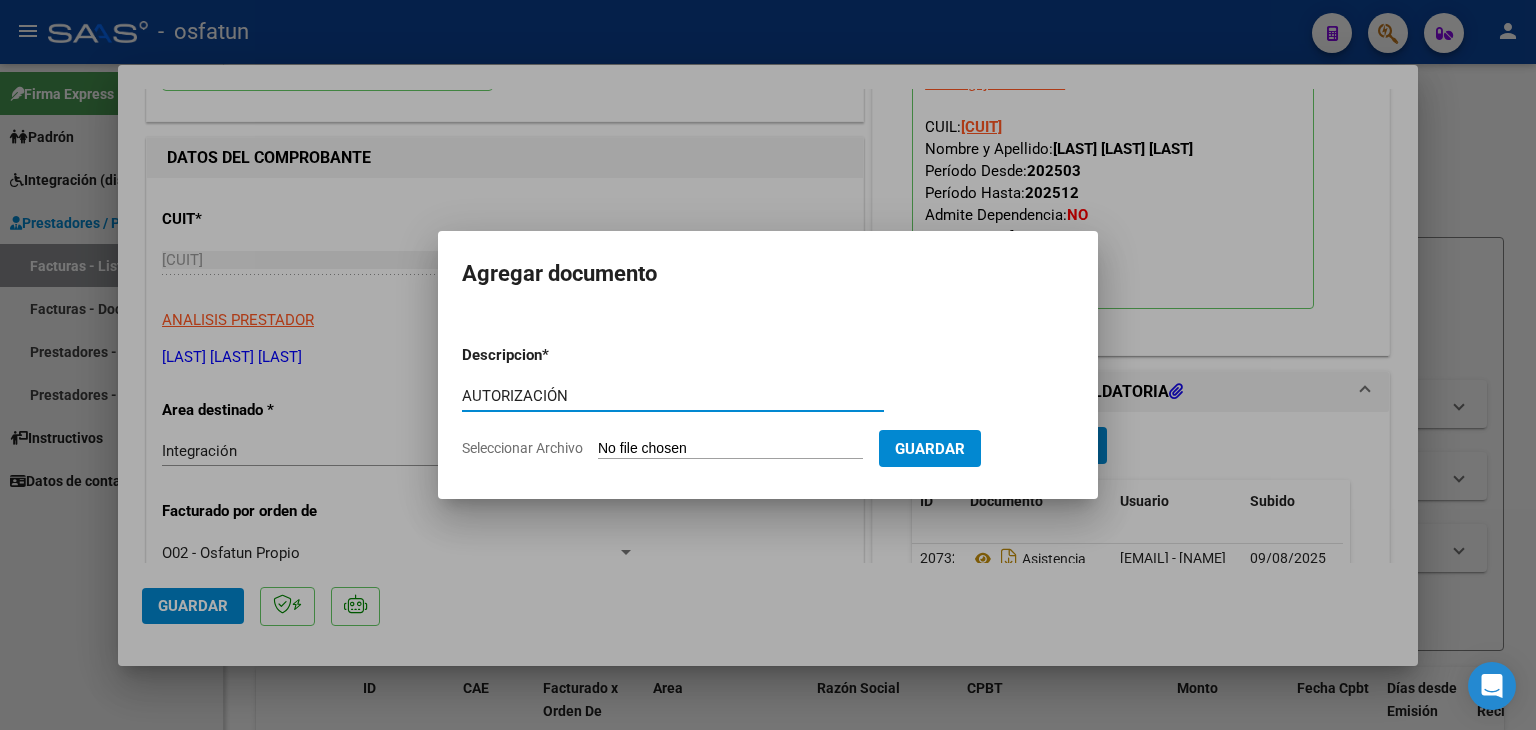 click on "Seleccionar Archivo" at bounding box center (730, 449) 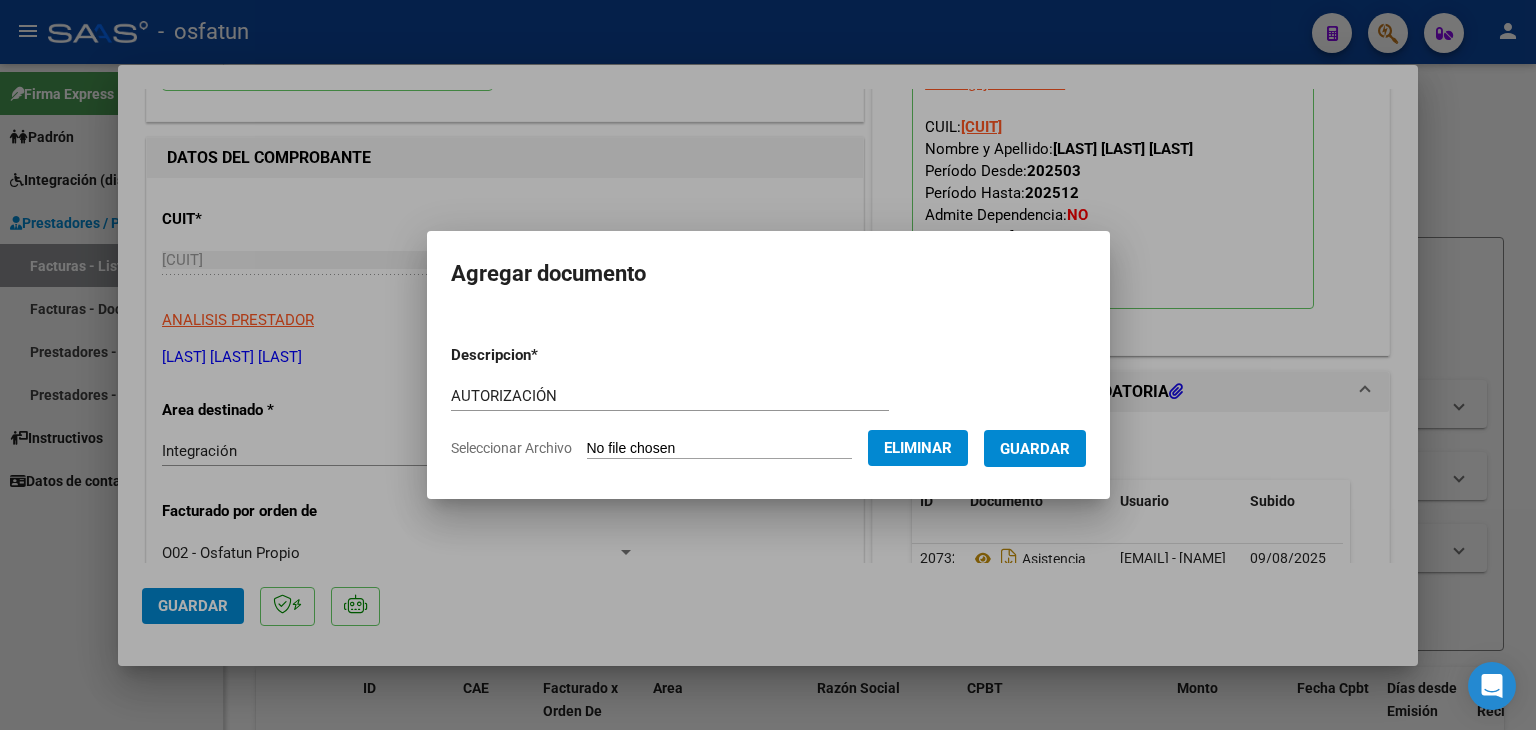 click on "Guardar" at bounding box center [1035, 448] 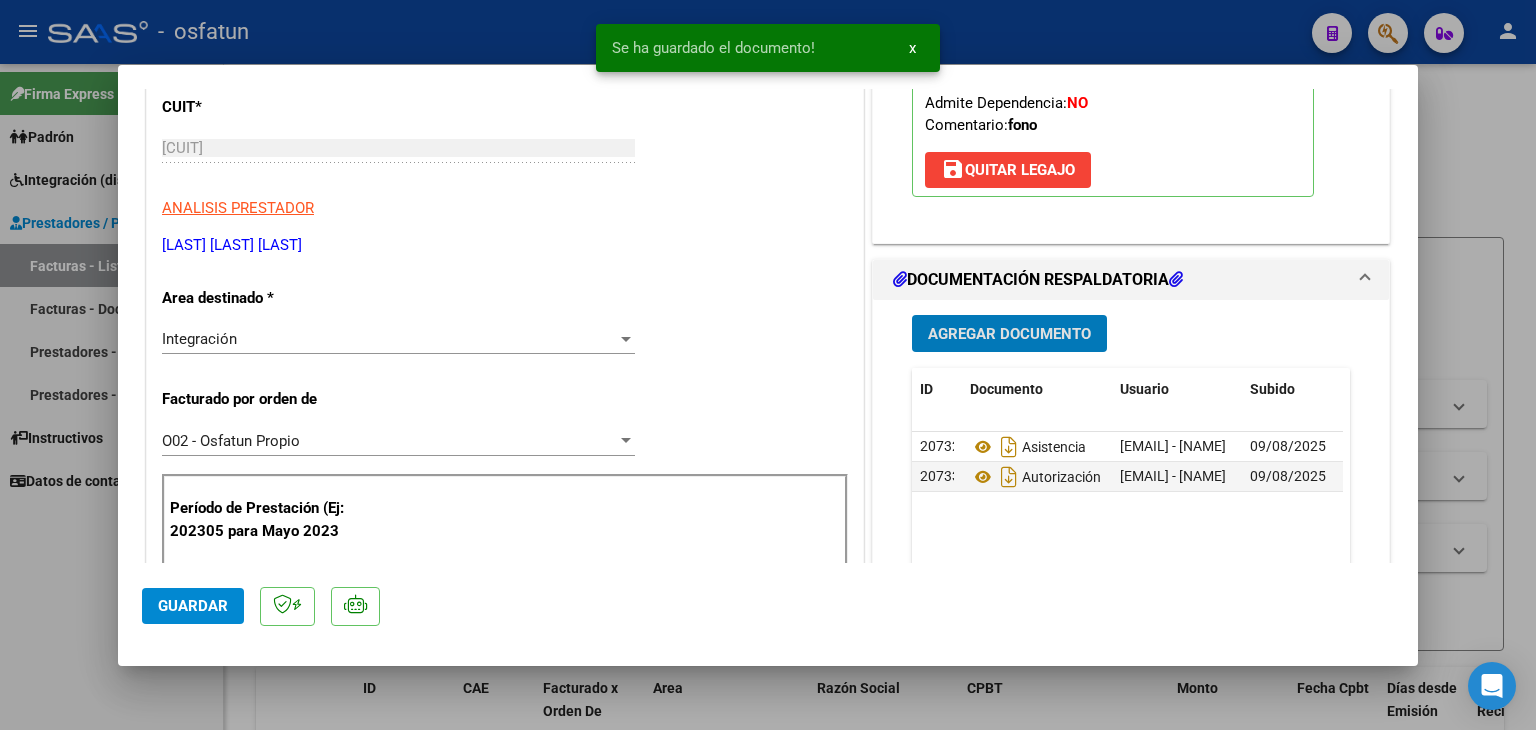 scroll, scrollTop: 200, scrollLeft: 0, axis: vertical 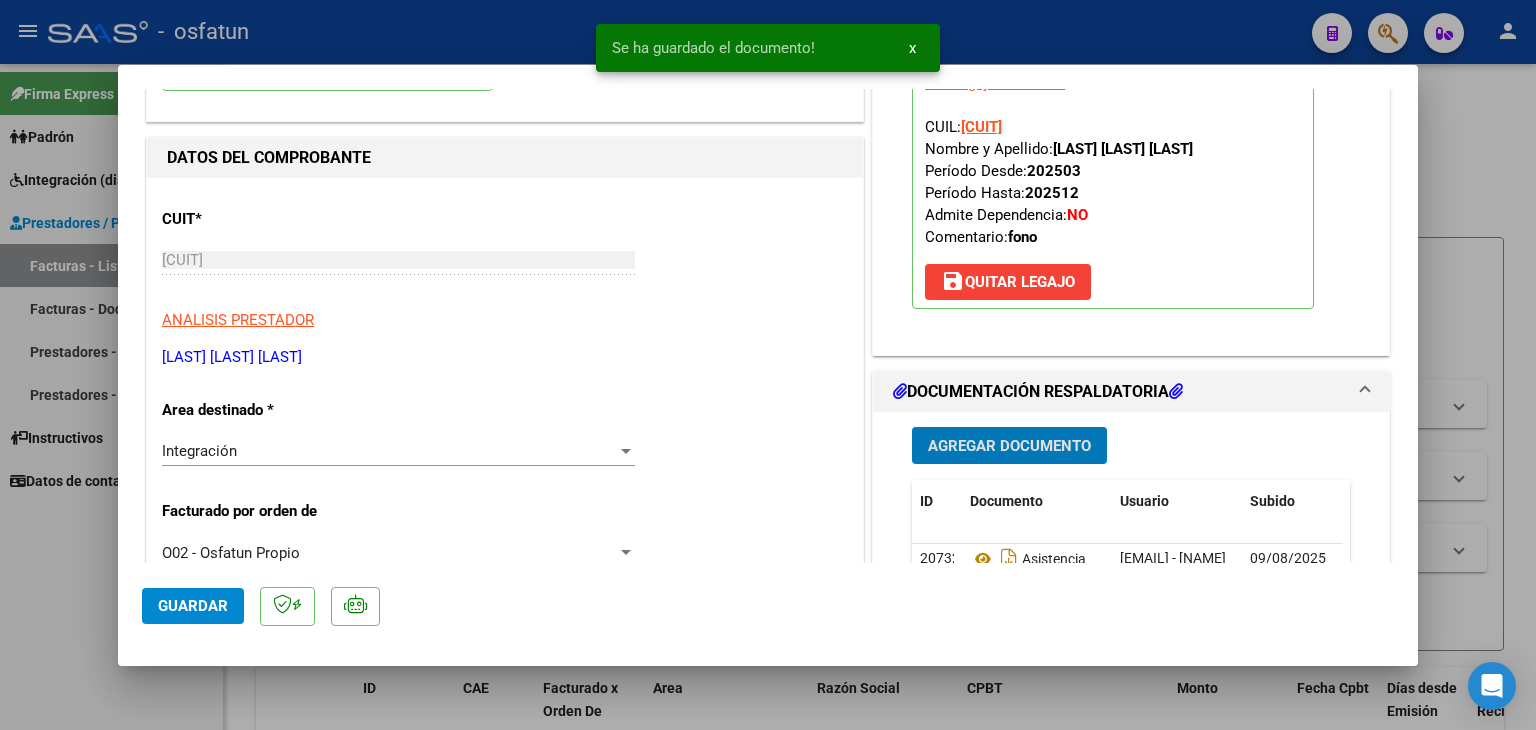 click on "Guardar" 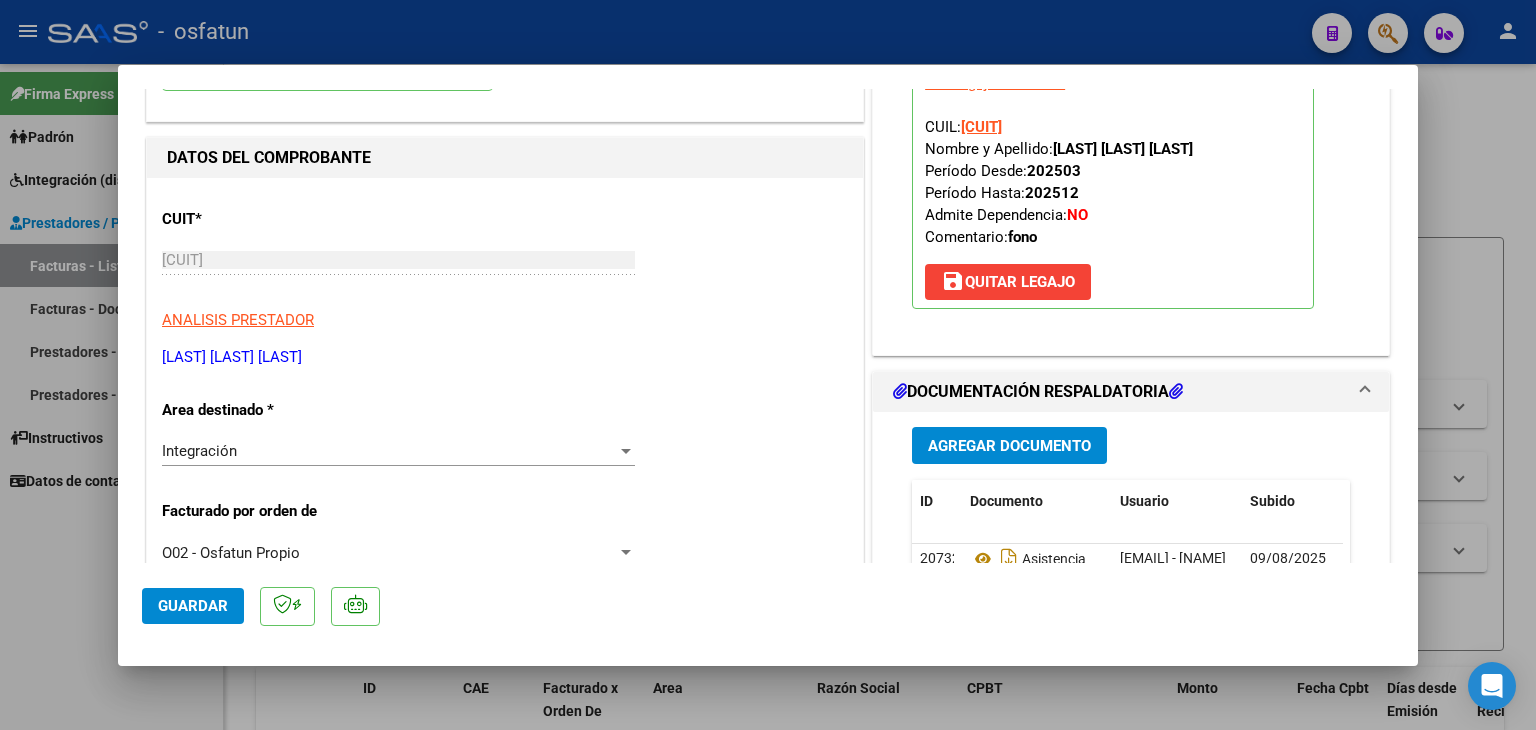 scroll, scrollTop: 0, scrollLeft: 0, axis: both 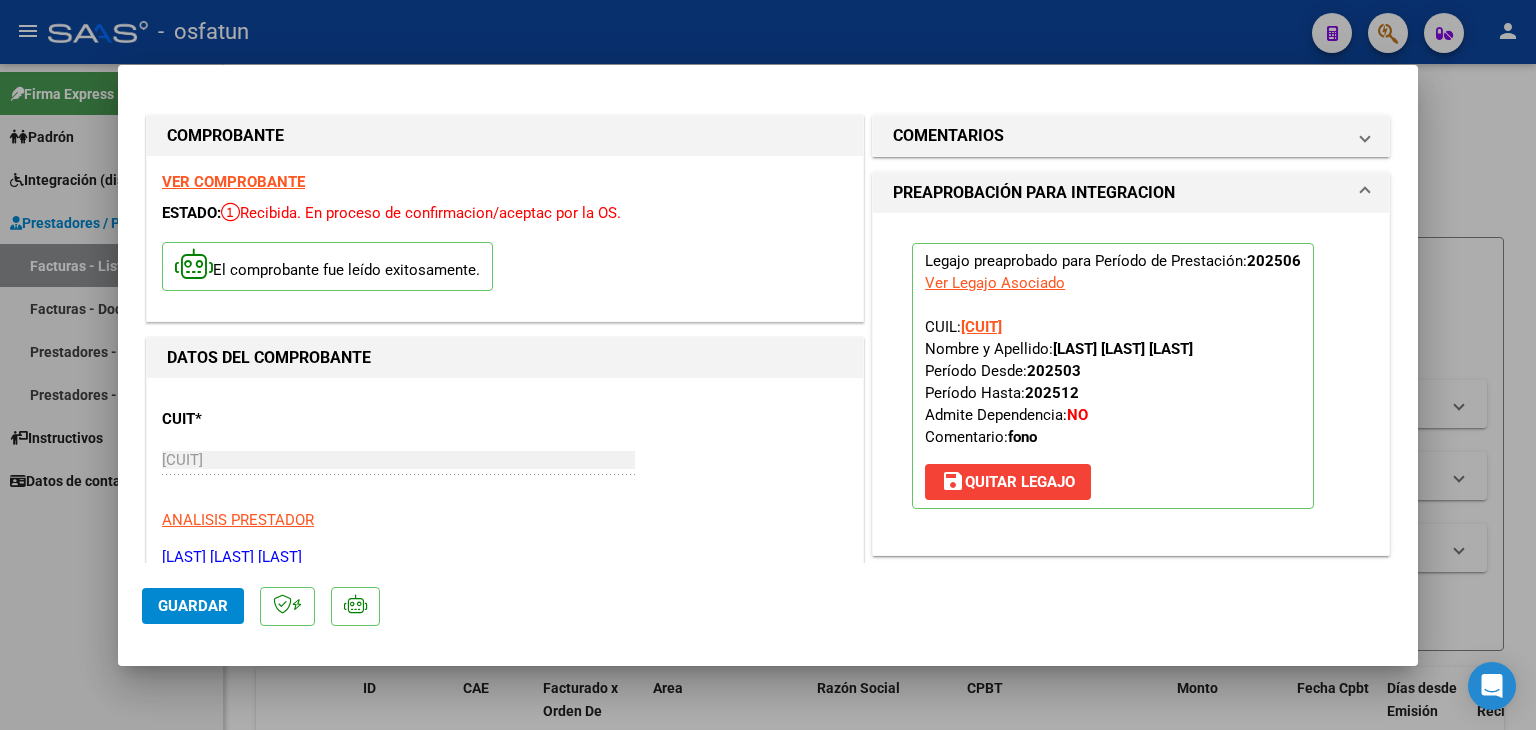 click at bounding box center [768, 365] 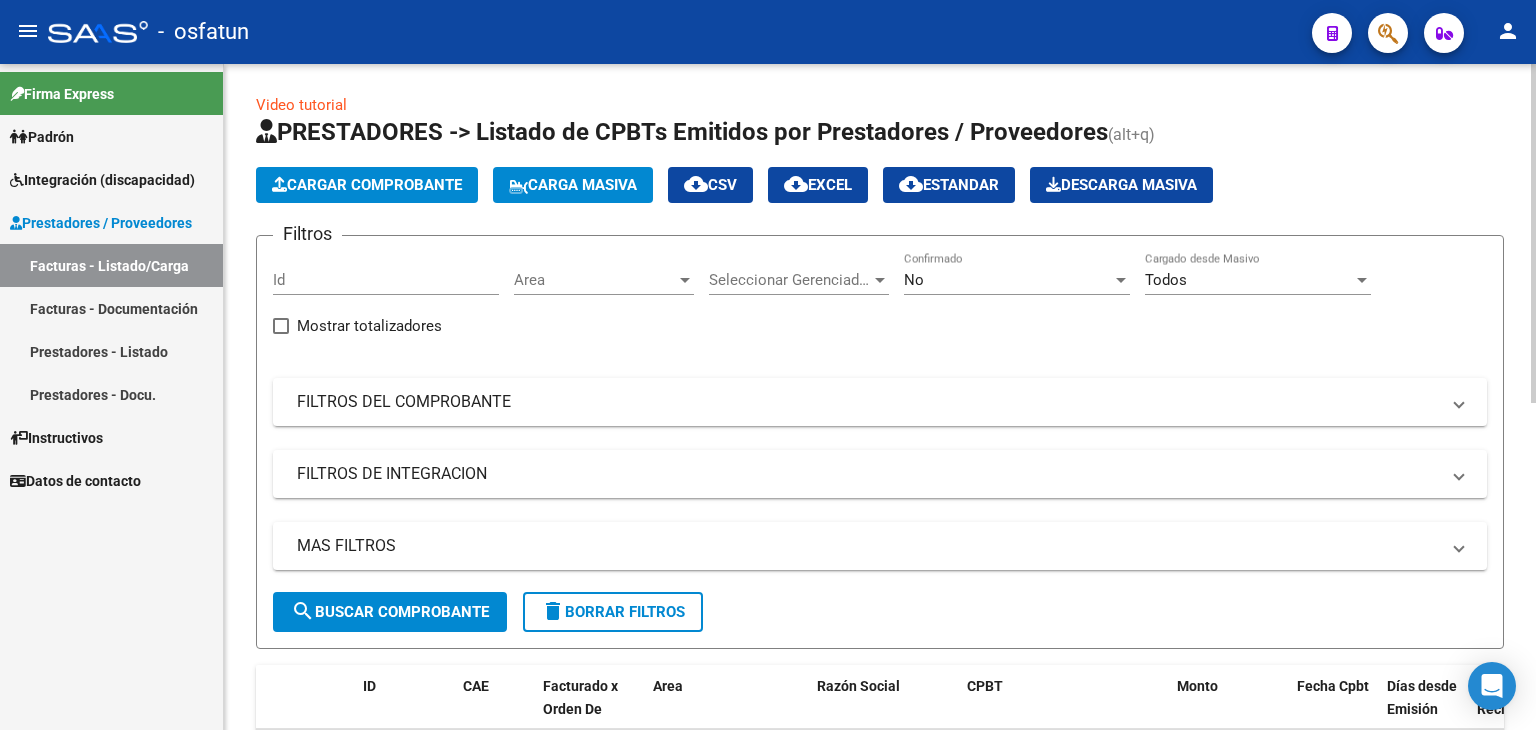 scroll, scrollTop: 0, scrollLeft: 0, axis: both 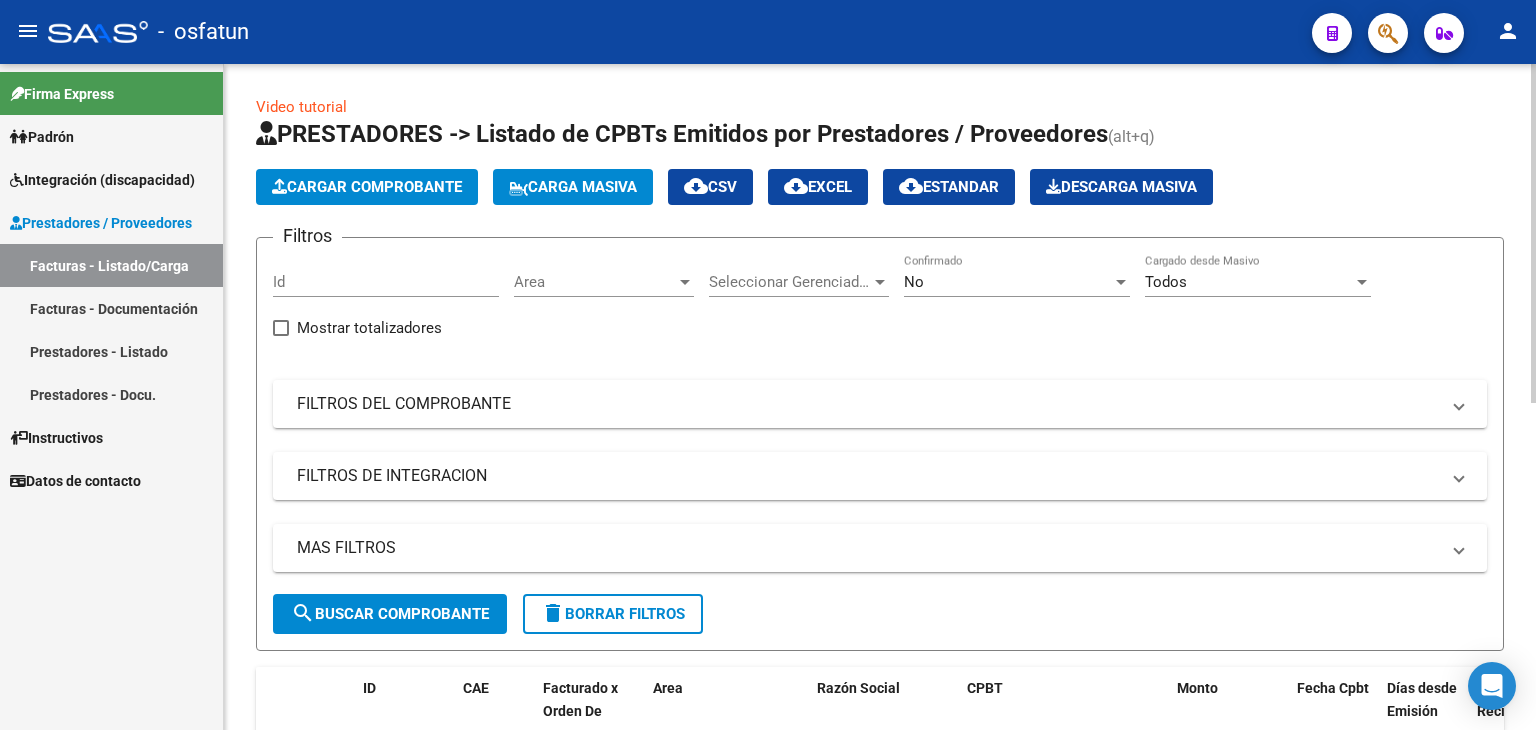 click on "Cargar Comprobante" 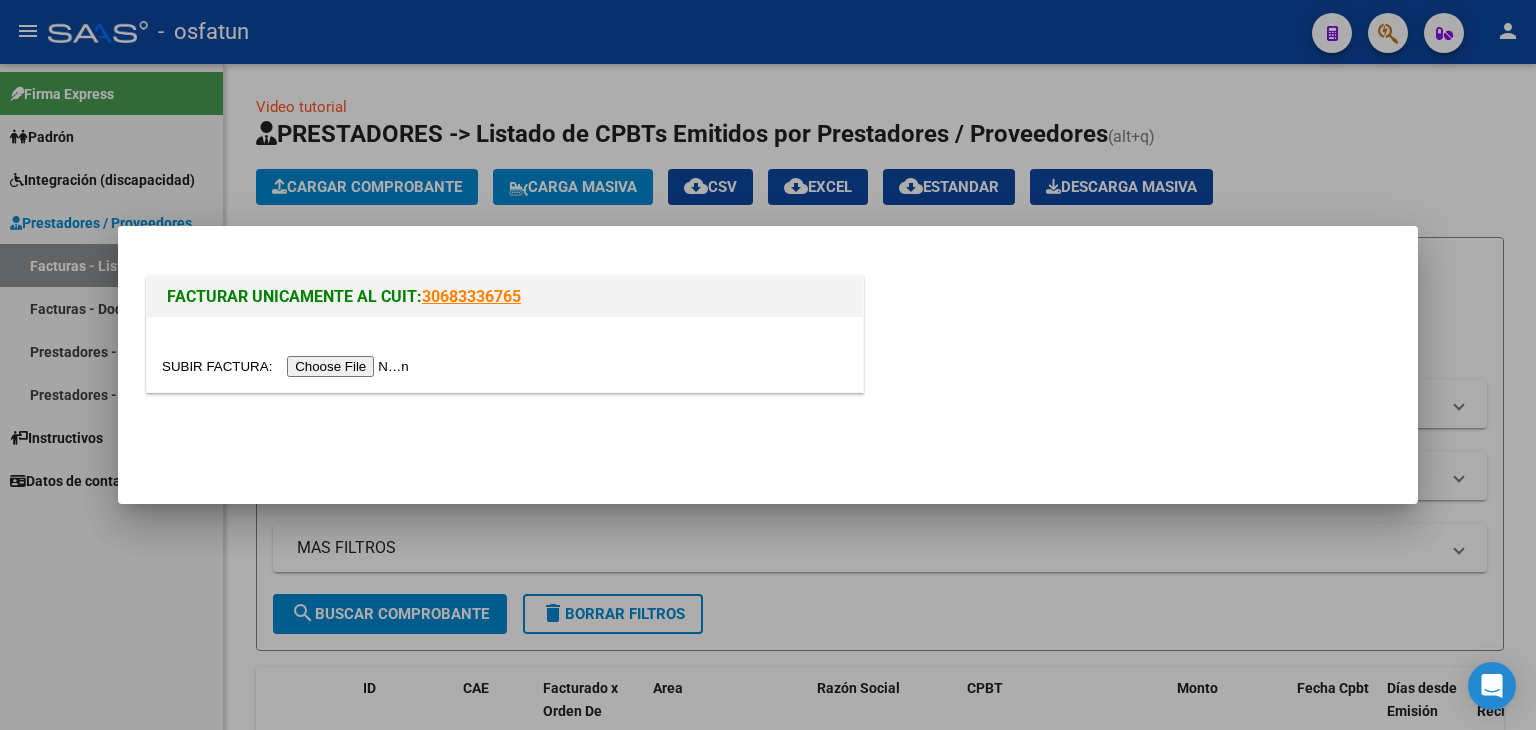click at bounding box center (288, 366) 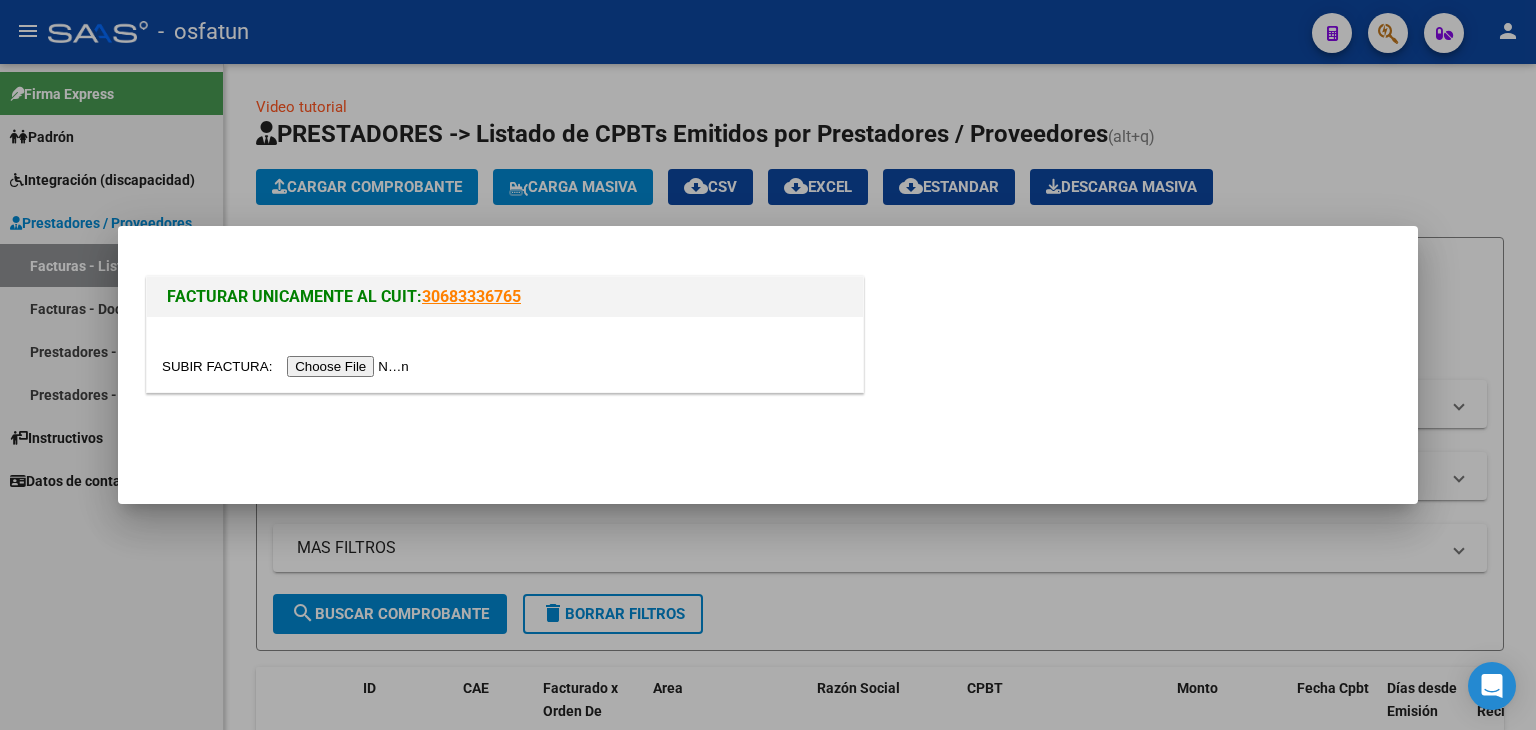 click at bounding box center (768, 365) 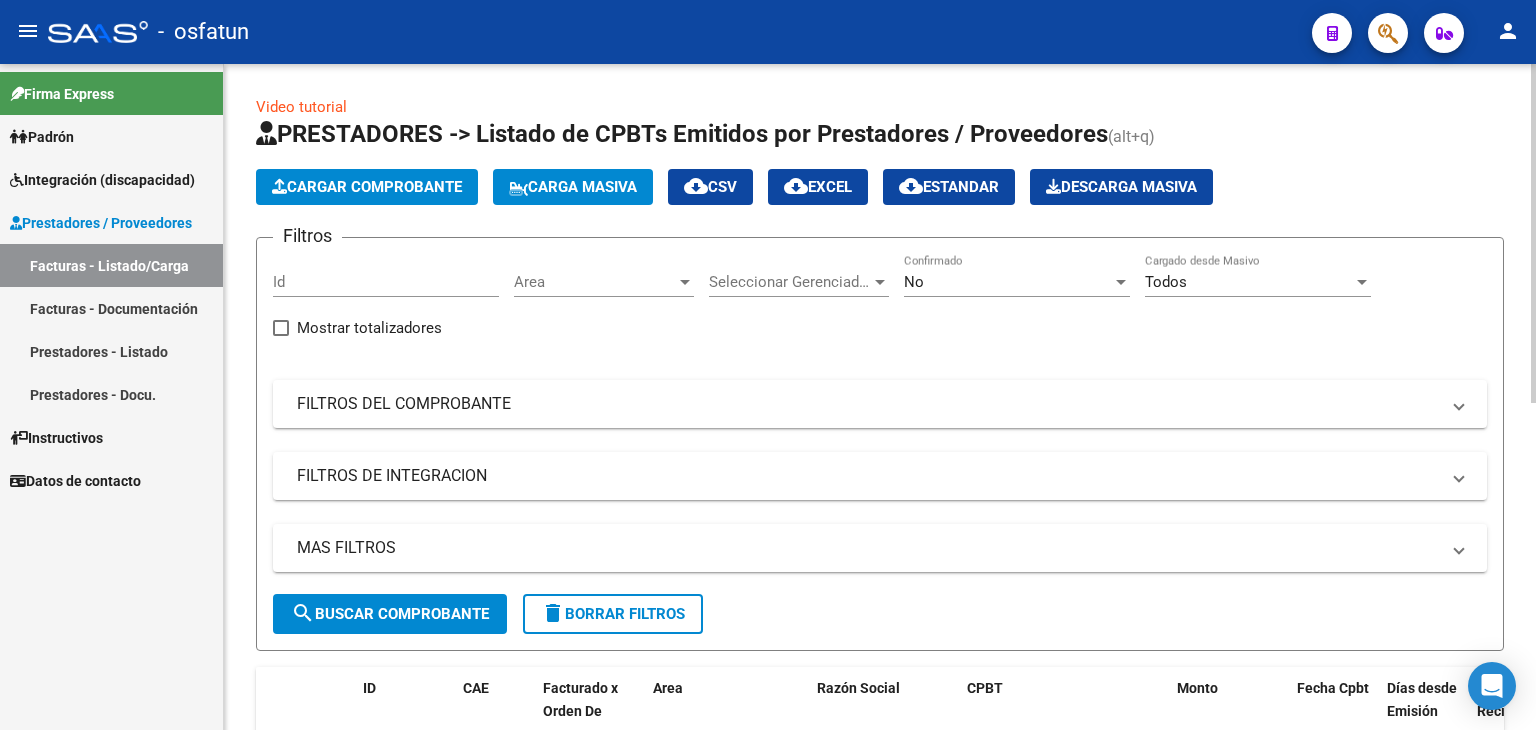 click on "Cargar Comprobante" 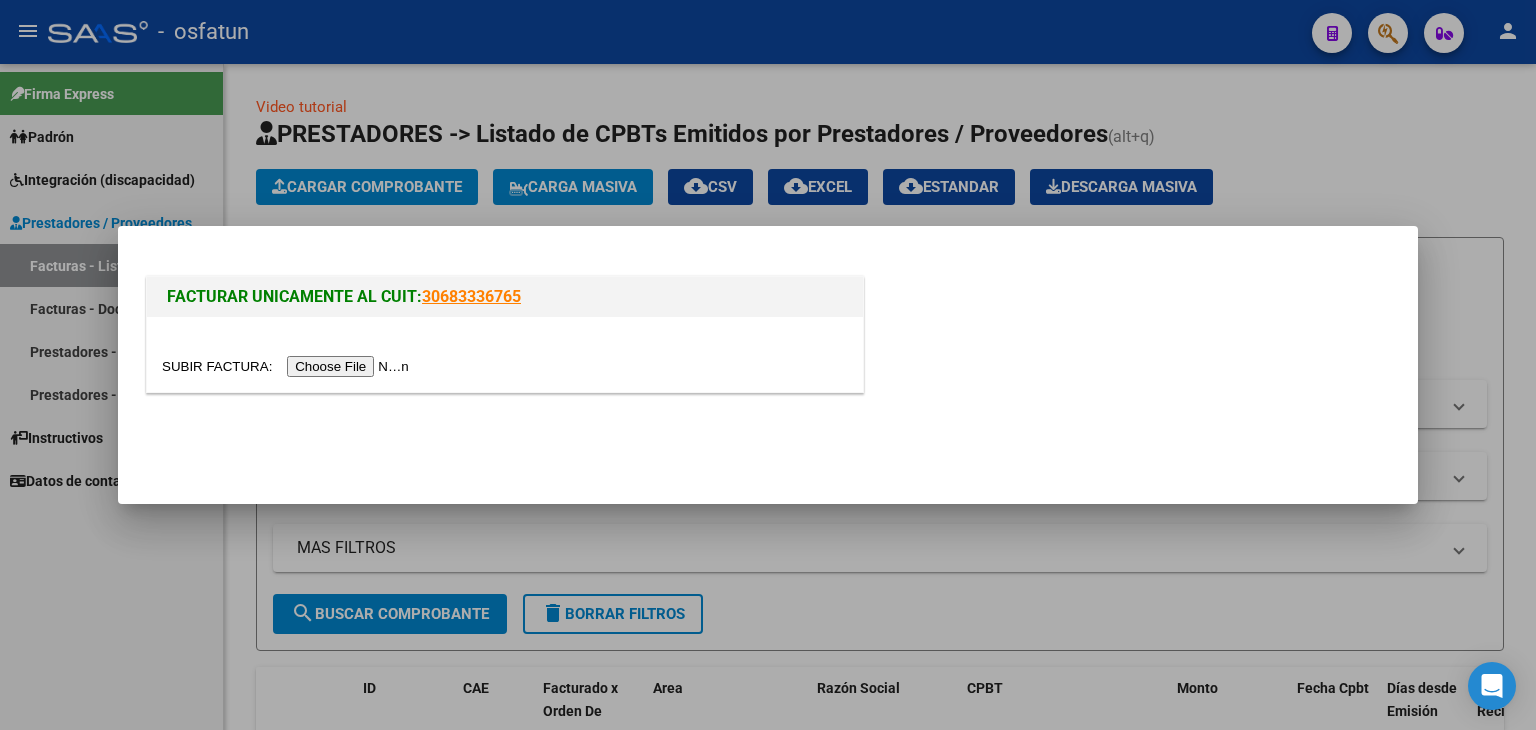 click at bounding box center [288, 366] 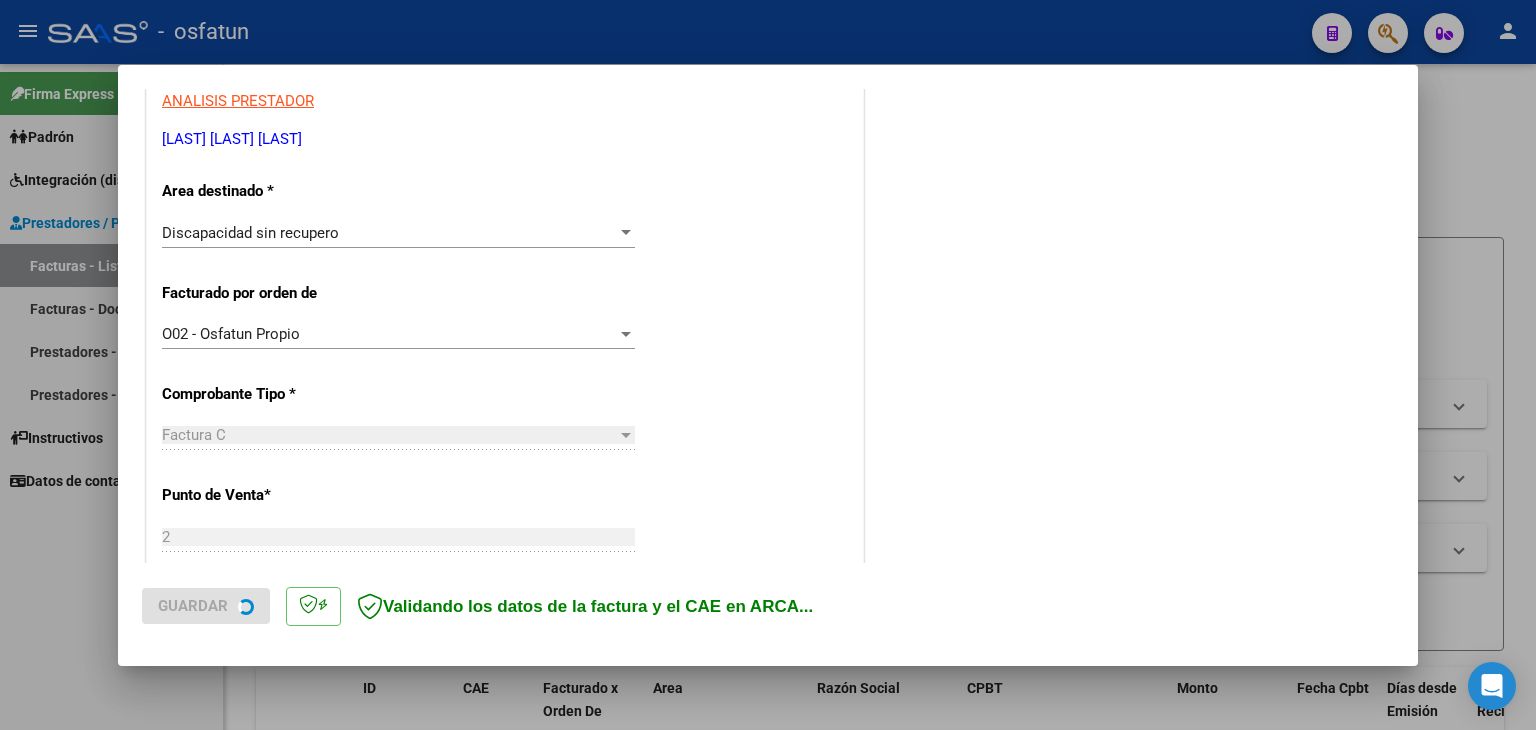 scroll, scrollTop: 400, scrollLeft: 0, axis: vertical 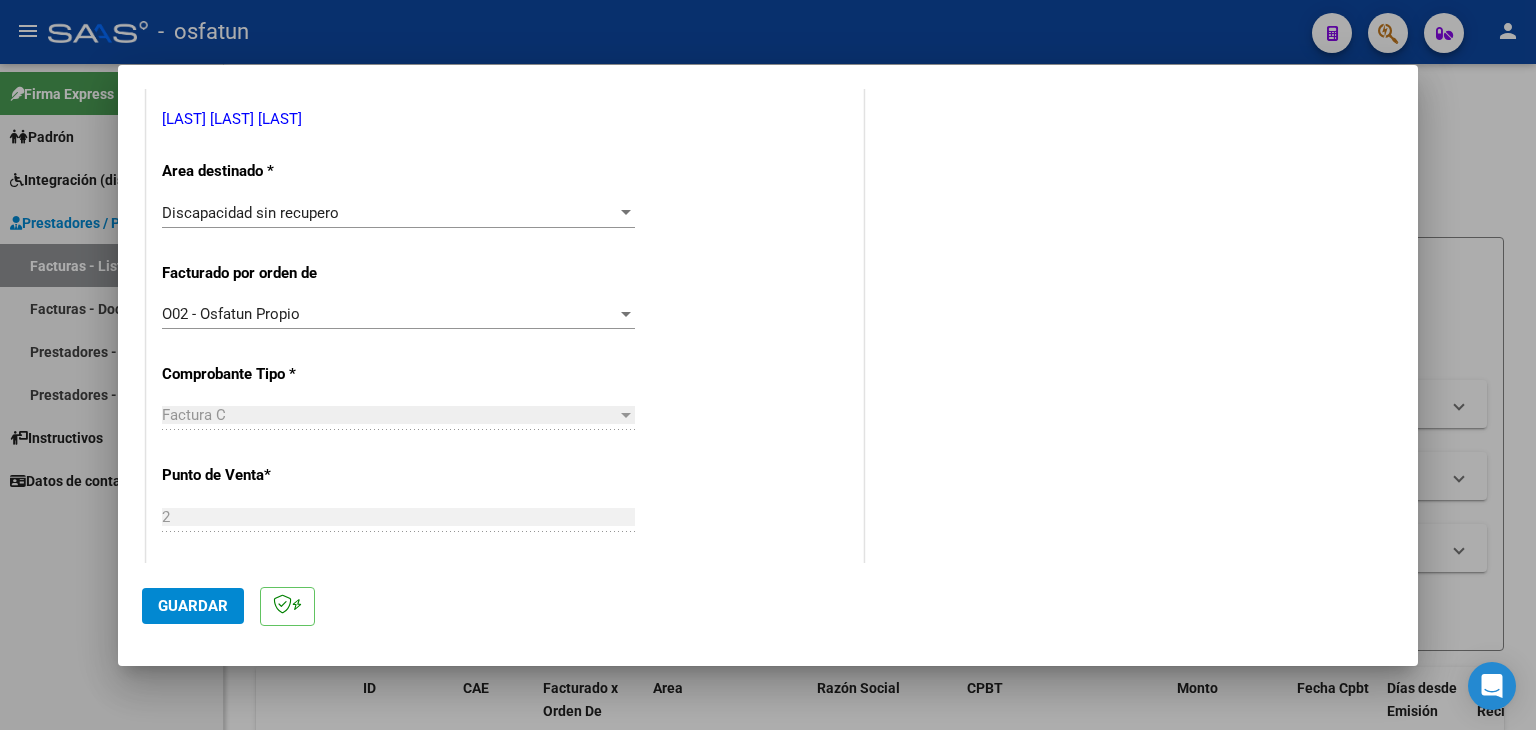 click on "Discapacidad sin recupero" at bounding box center (389, 213) 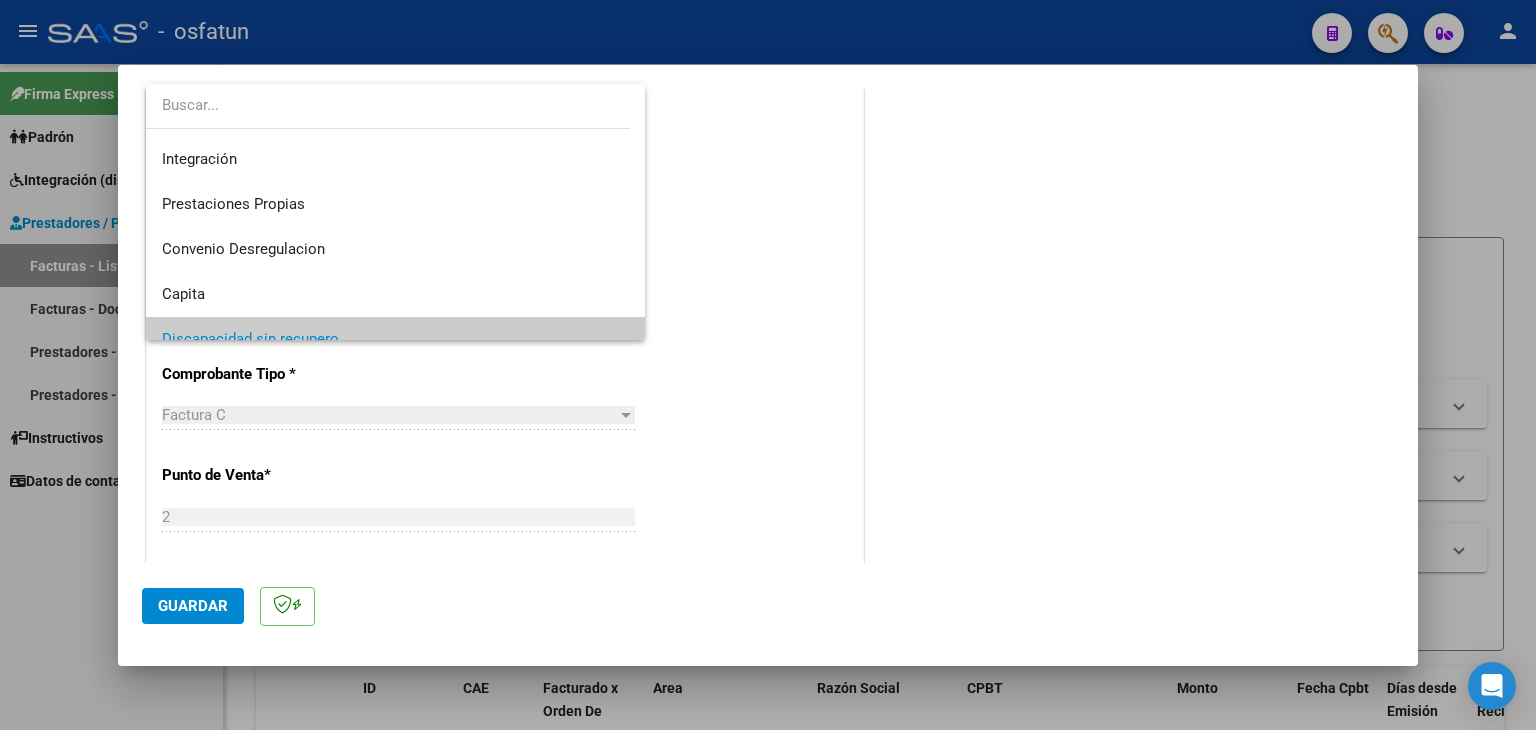 scroll, scrollTop: 0, scrollLeft: 0, axis: both 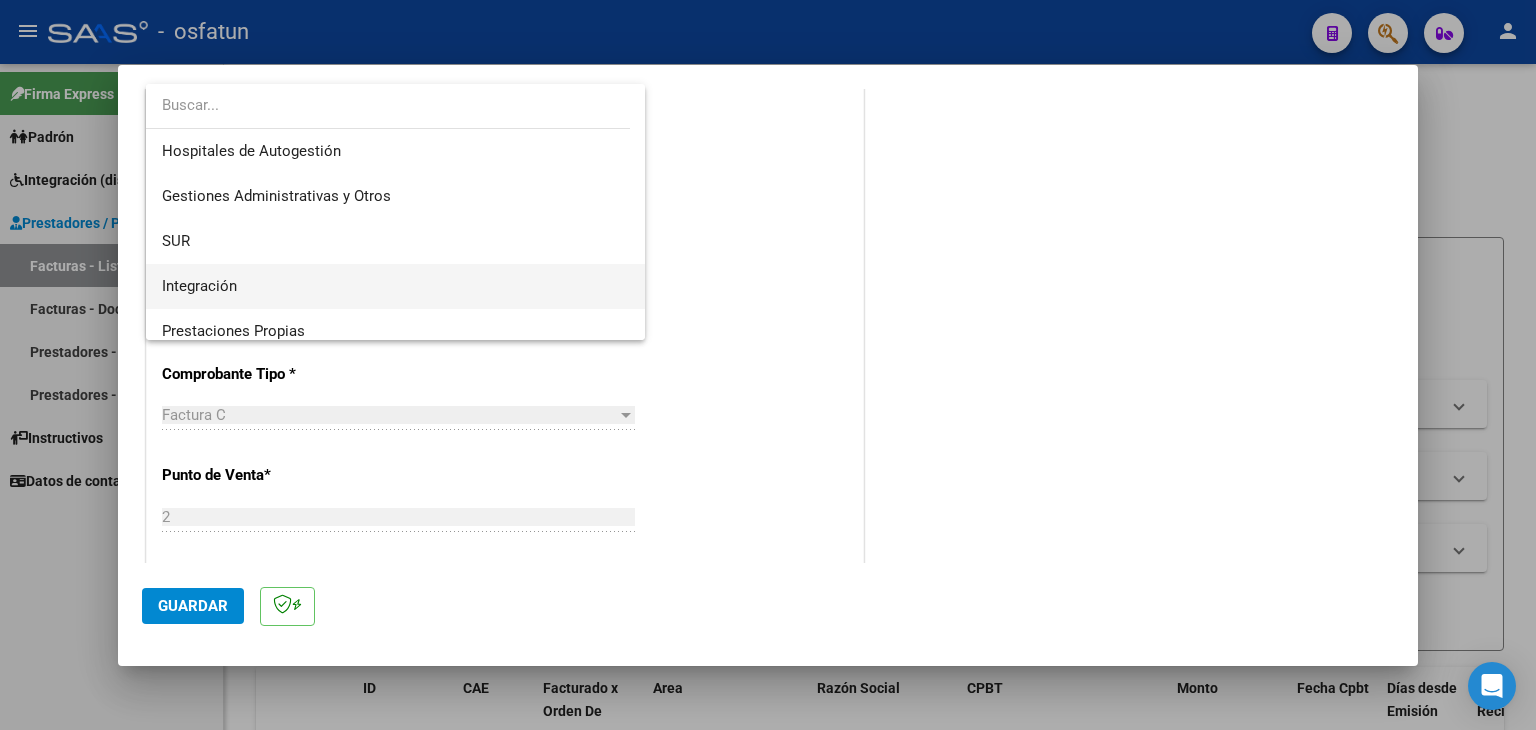 click on "Integración" at bounding box center (396, 286) 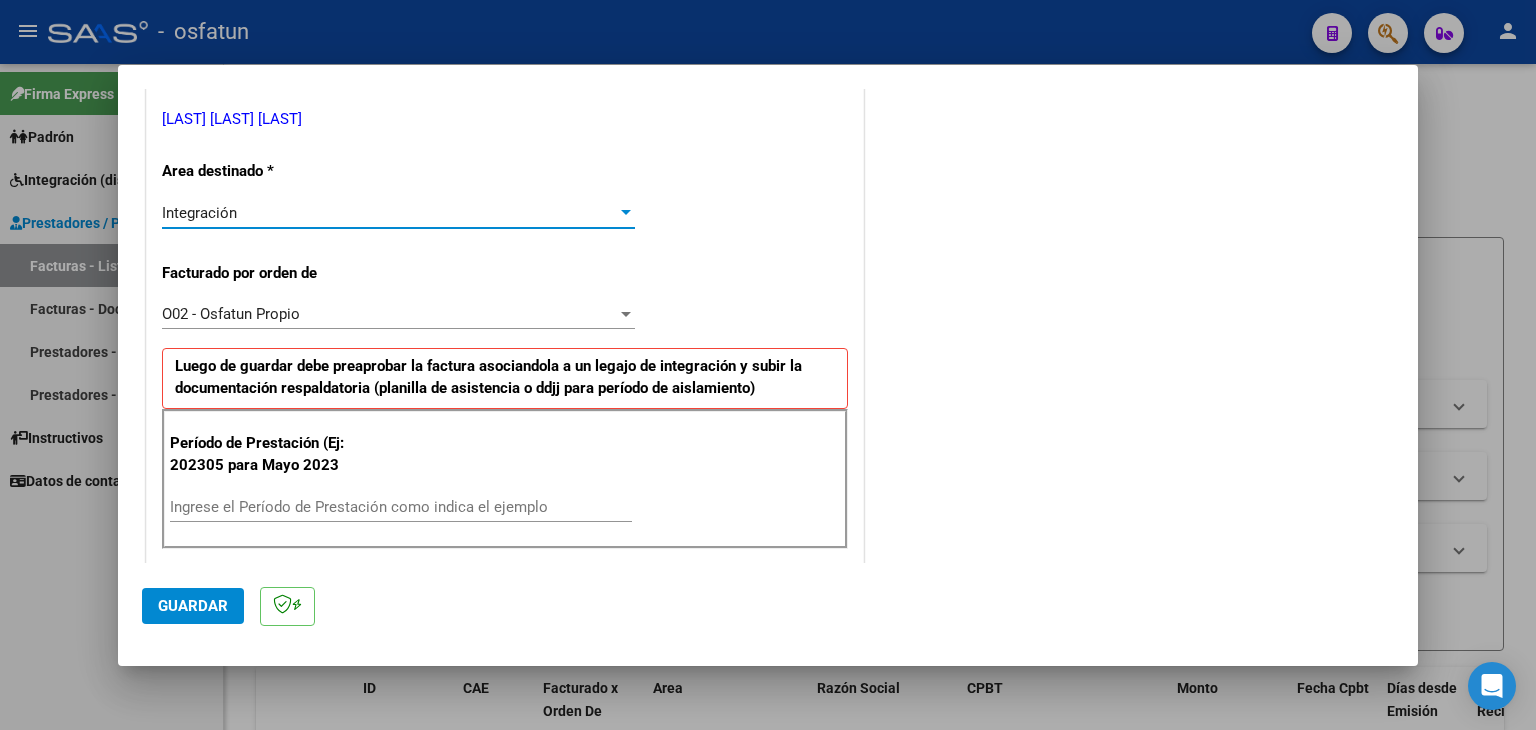 scroll, scrollTop: 600, scrollLeft: 0, axis: vertical 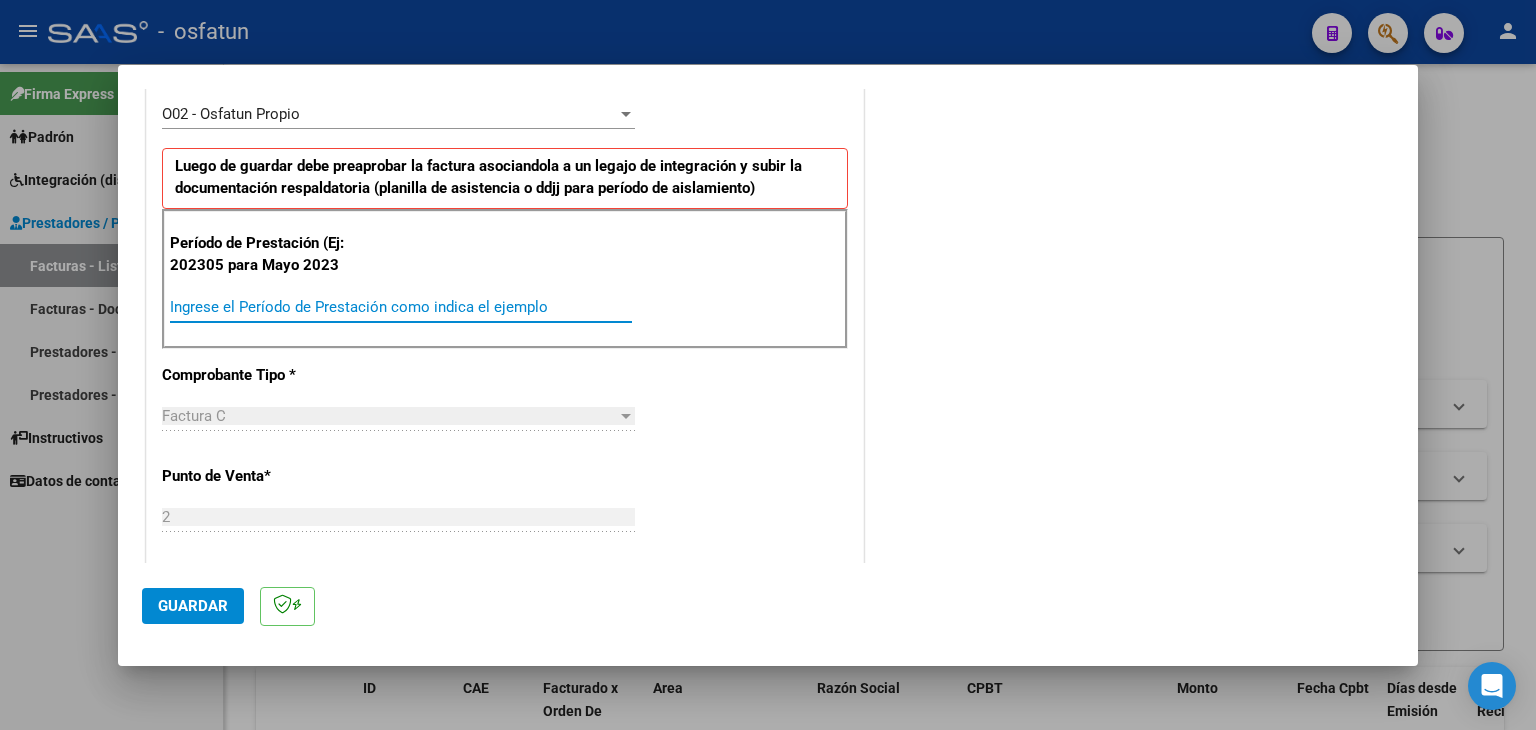 click on "Ingrese el Período de Prestación como indica el ejemplo" at bounding box center (401, 307) 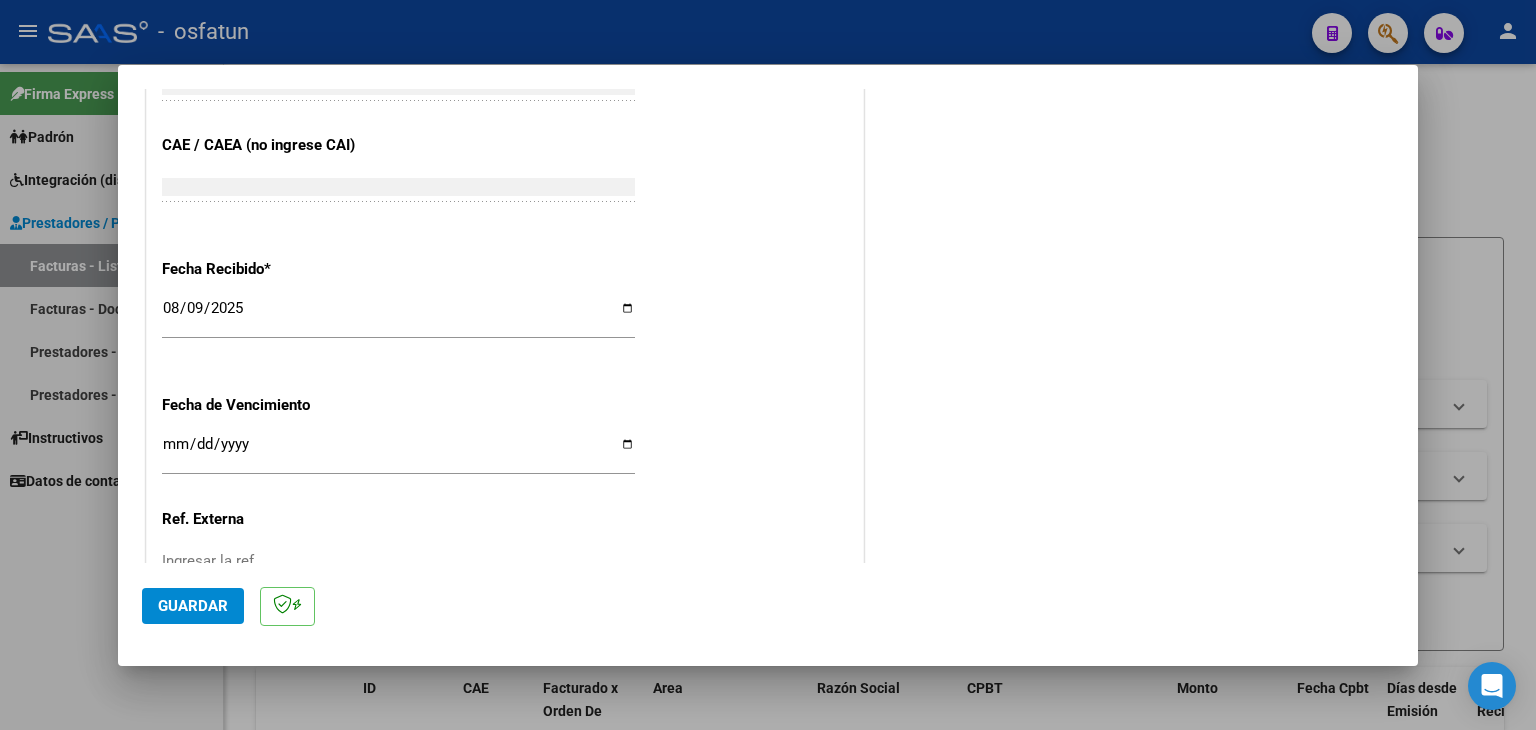 scroll, scrollTop: 1498, scrollLeft: 0, axis: vertical 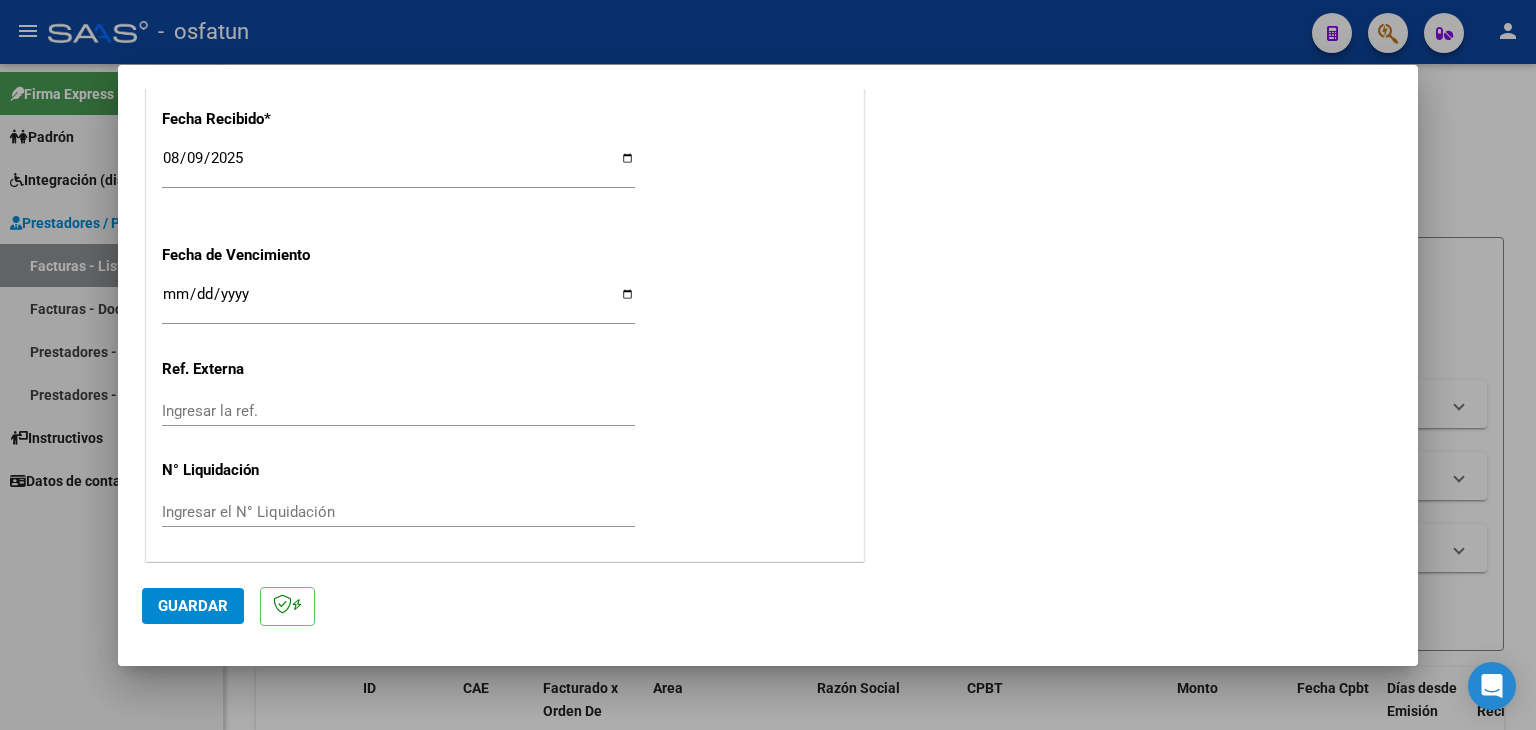 click on "Guardar" 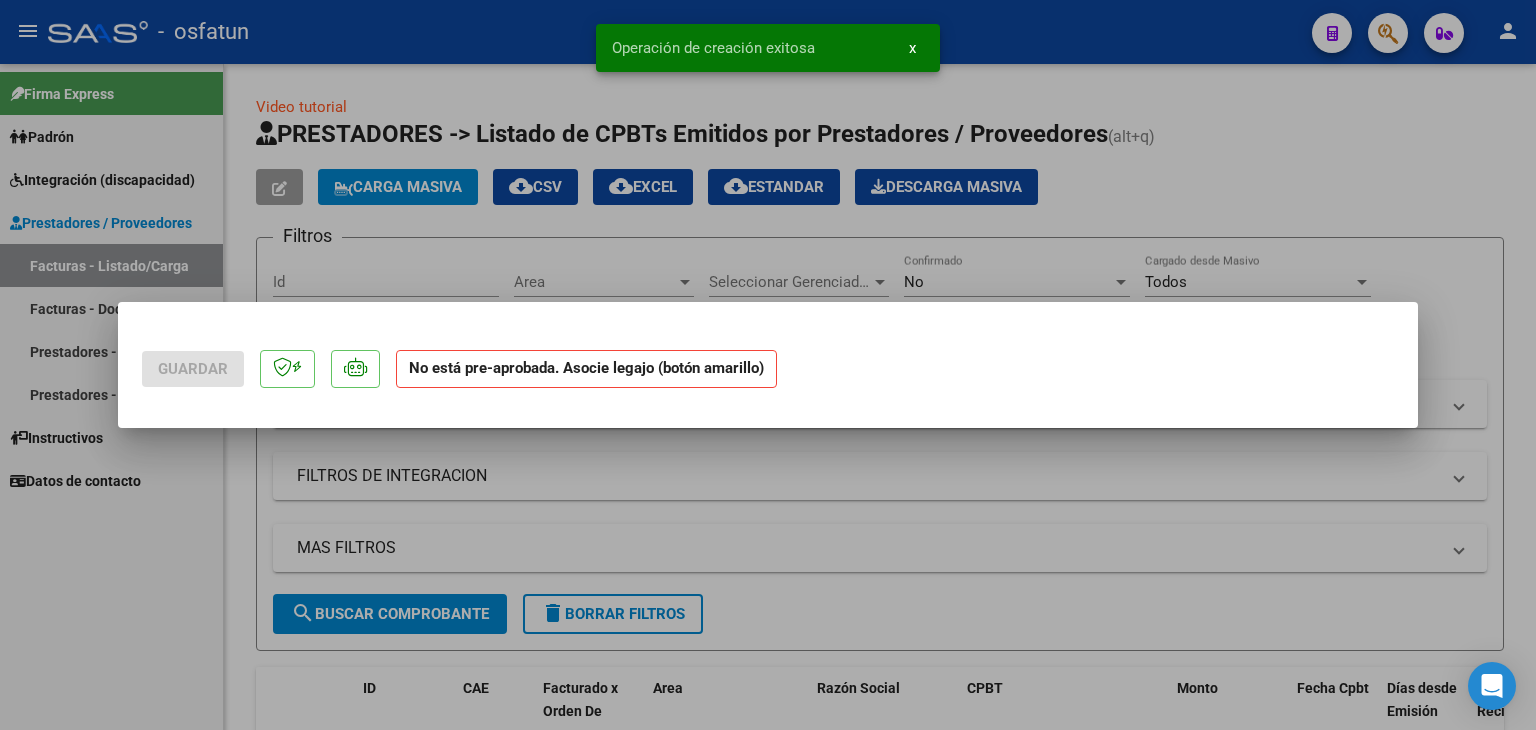 scroll, scrollTop: 0, scrollLeft: 0, axis: both 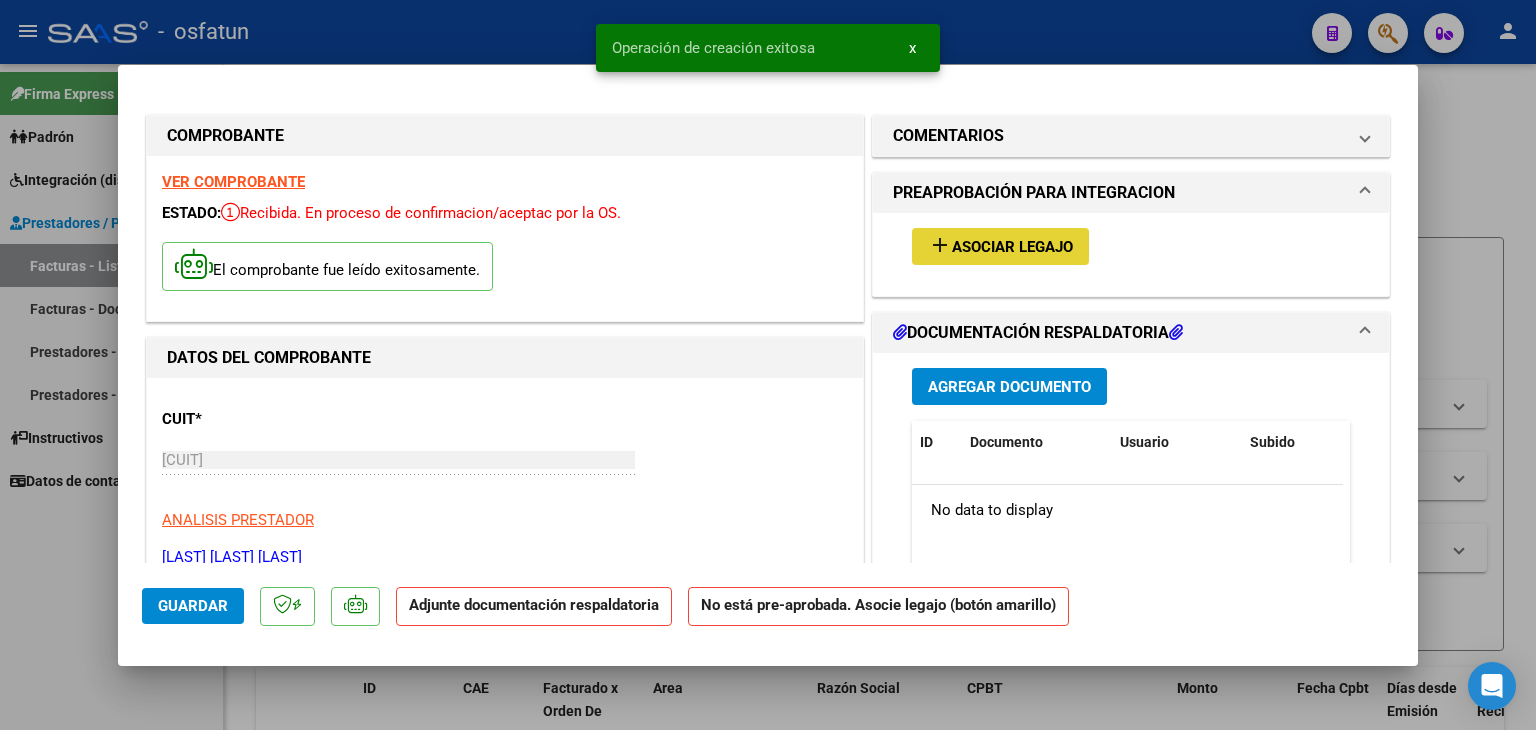 click on "Asociar Legajo" at bounding box center (1012, 247) 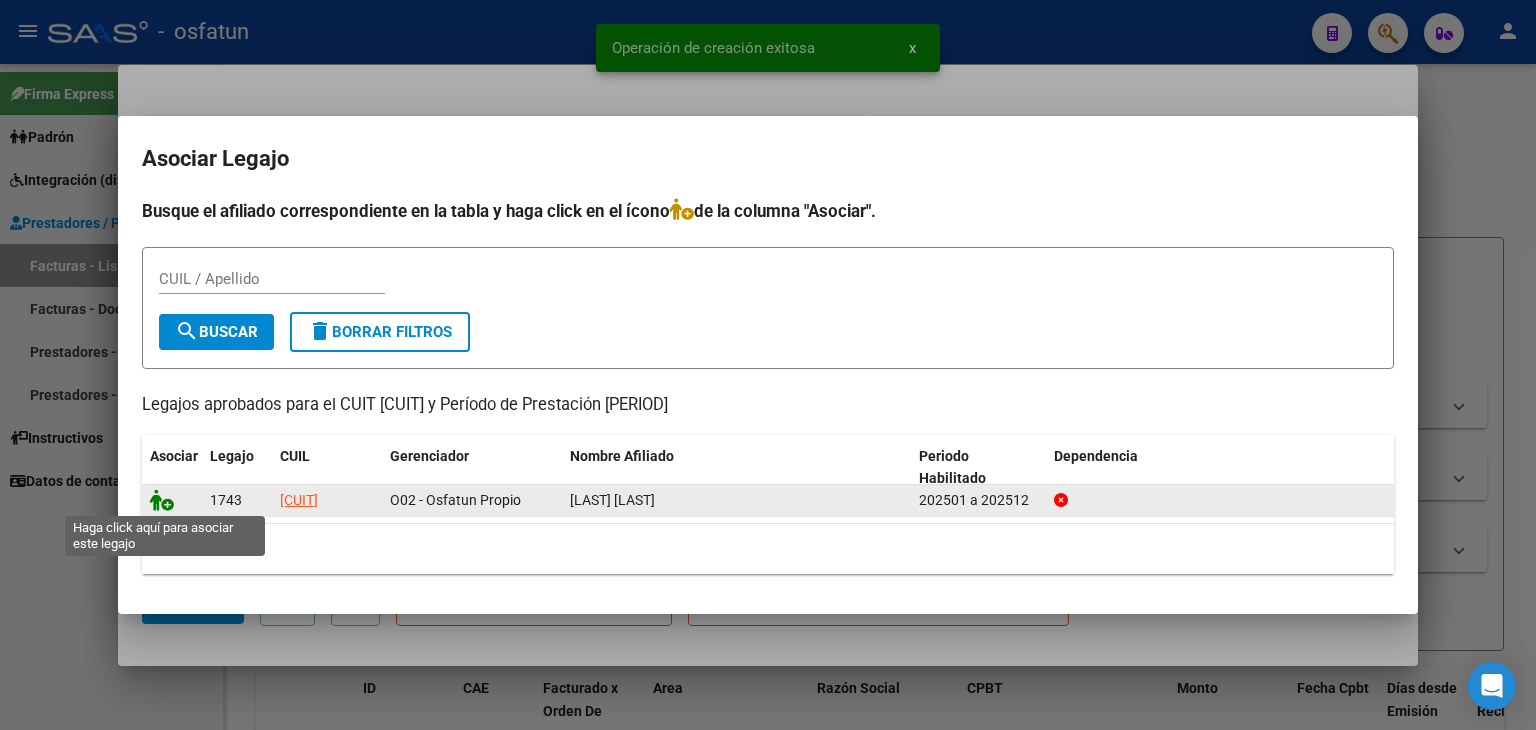 click 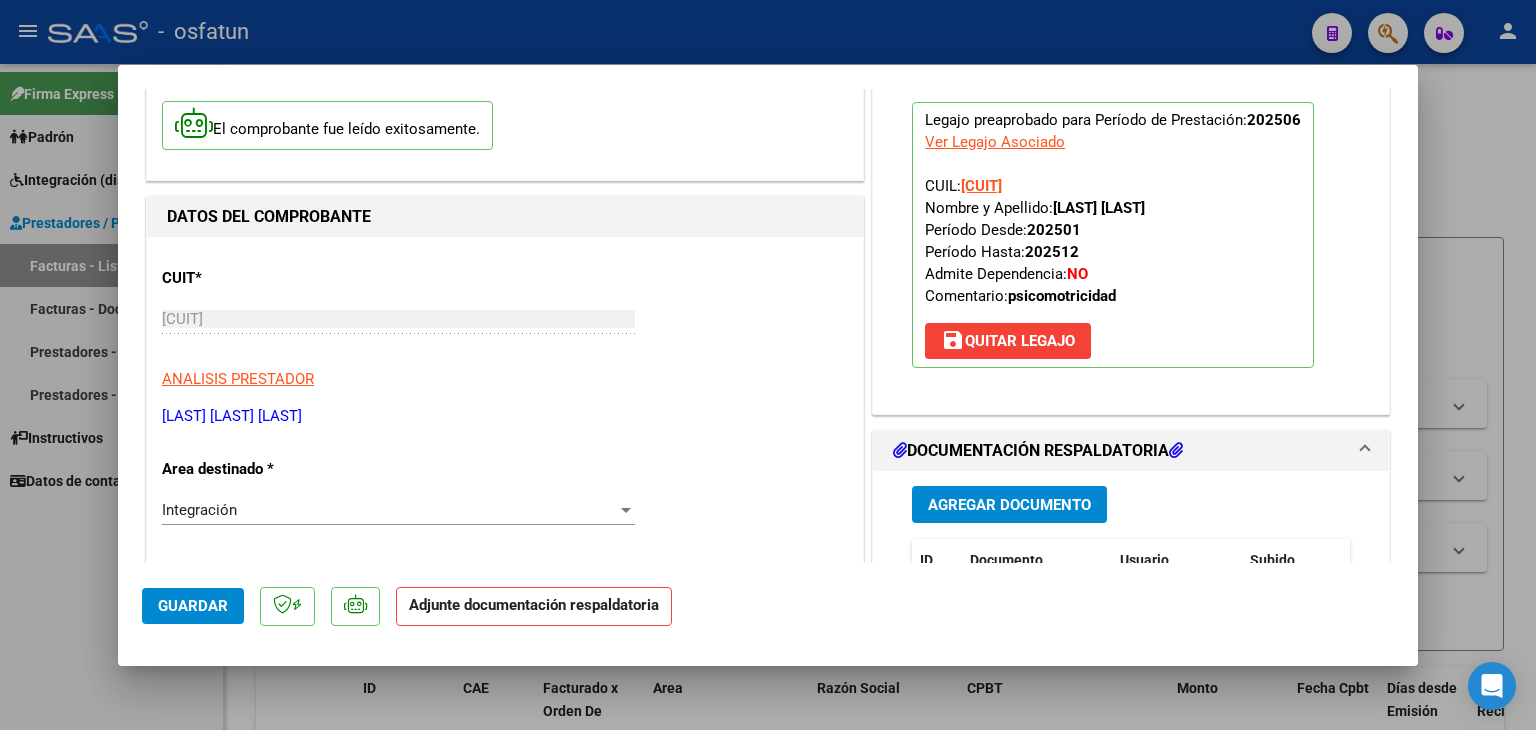 scroll, scrollTop: 200, scrollLeft: 0, axis: vertical 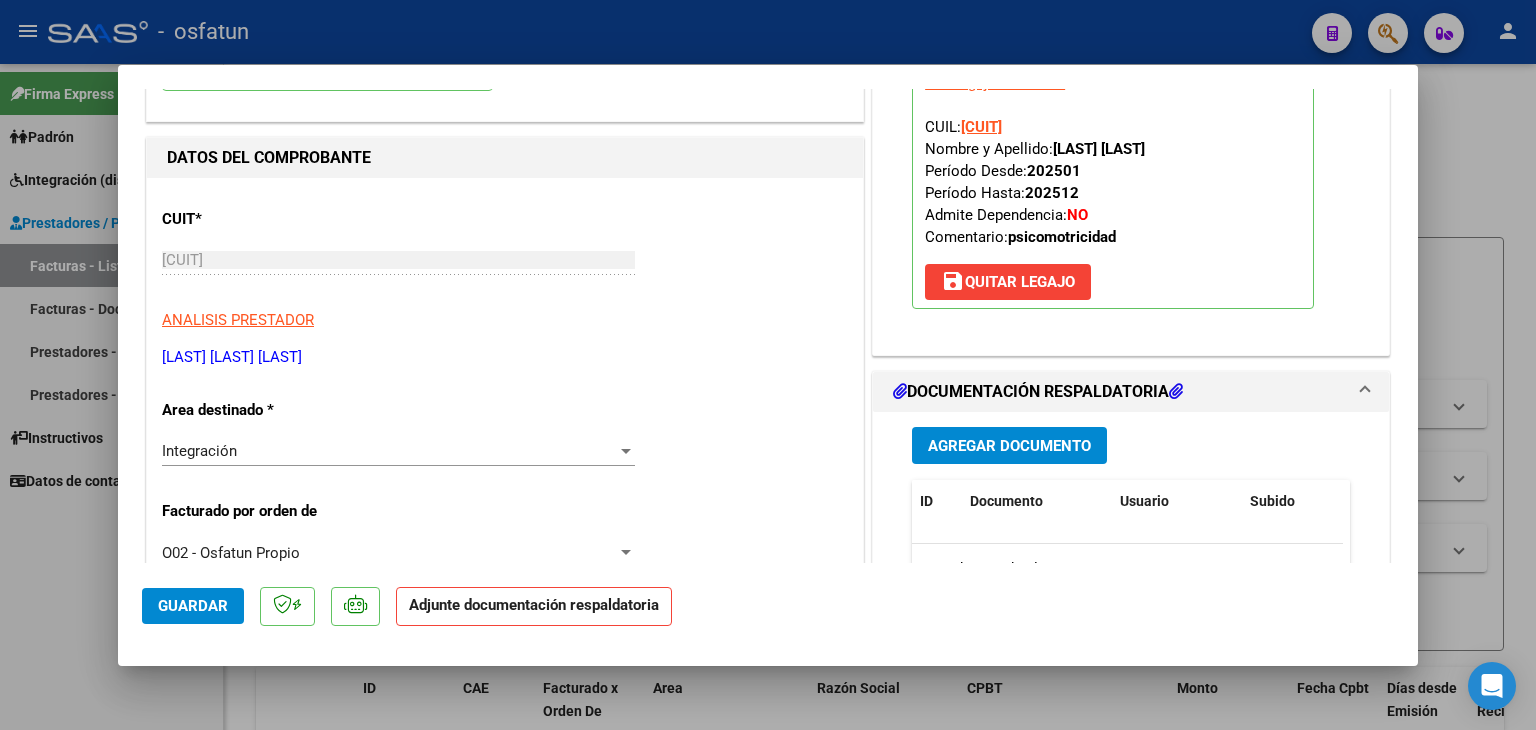 click on "Agregar Documento" at bounding box center (1009, 446) 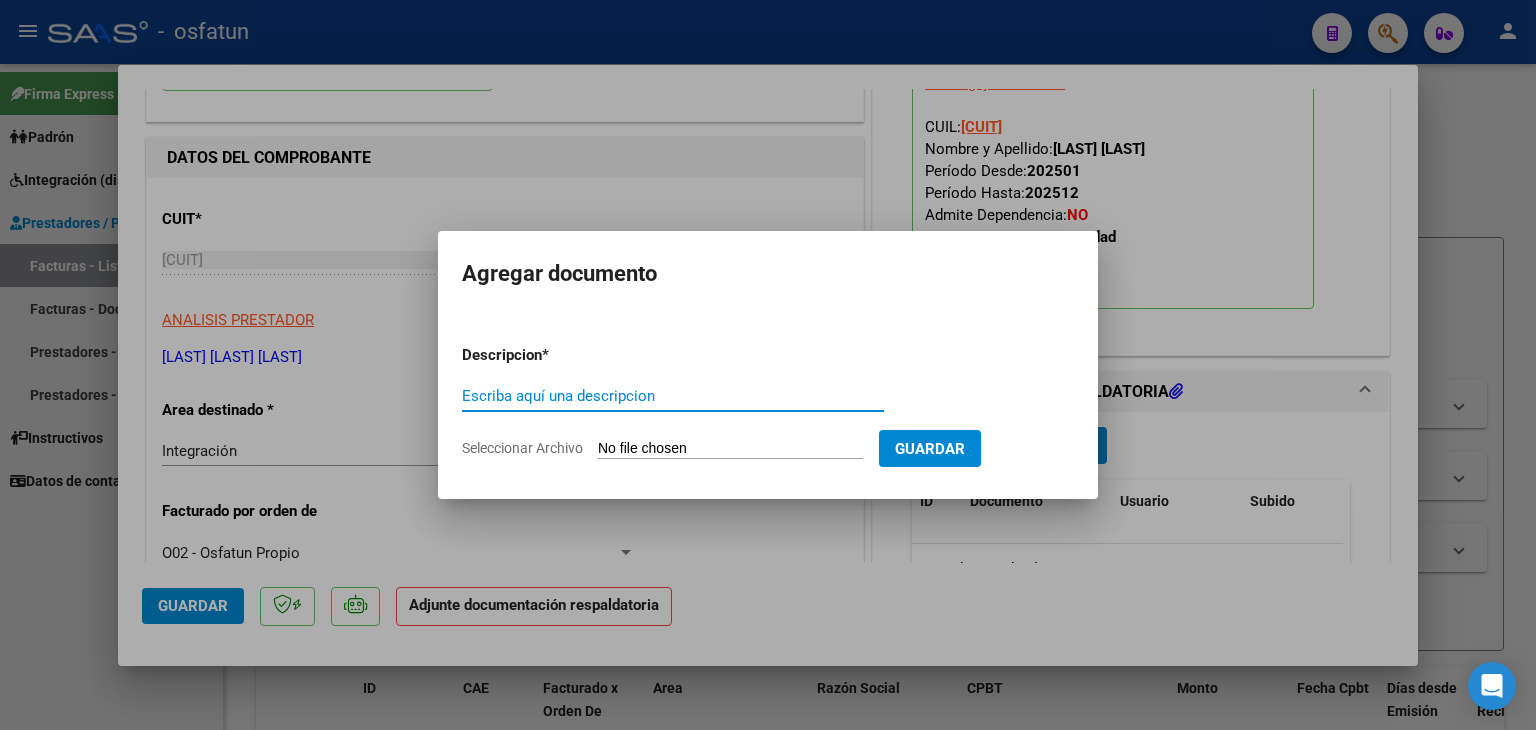 click on "Escriba aquí una descripcion" at bounding box center [673, 396] 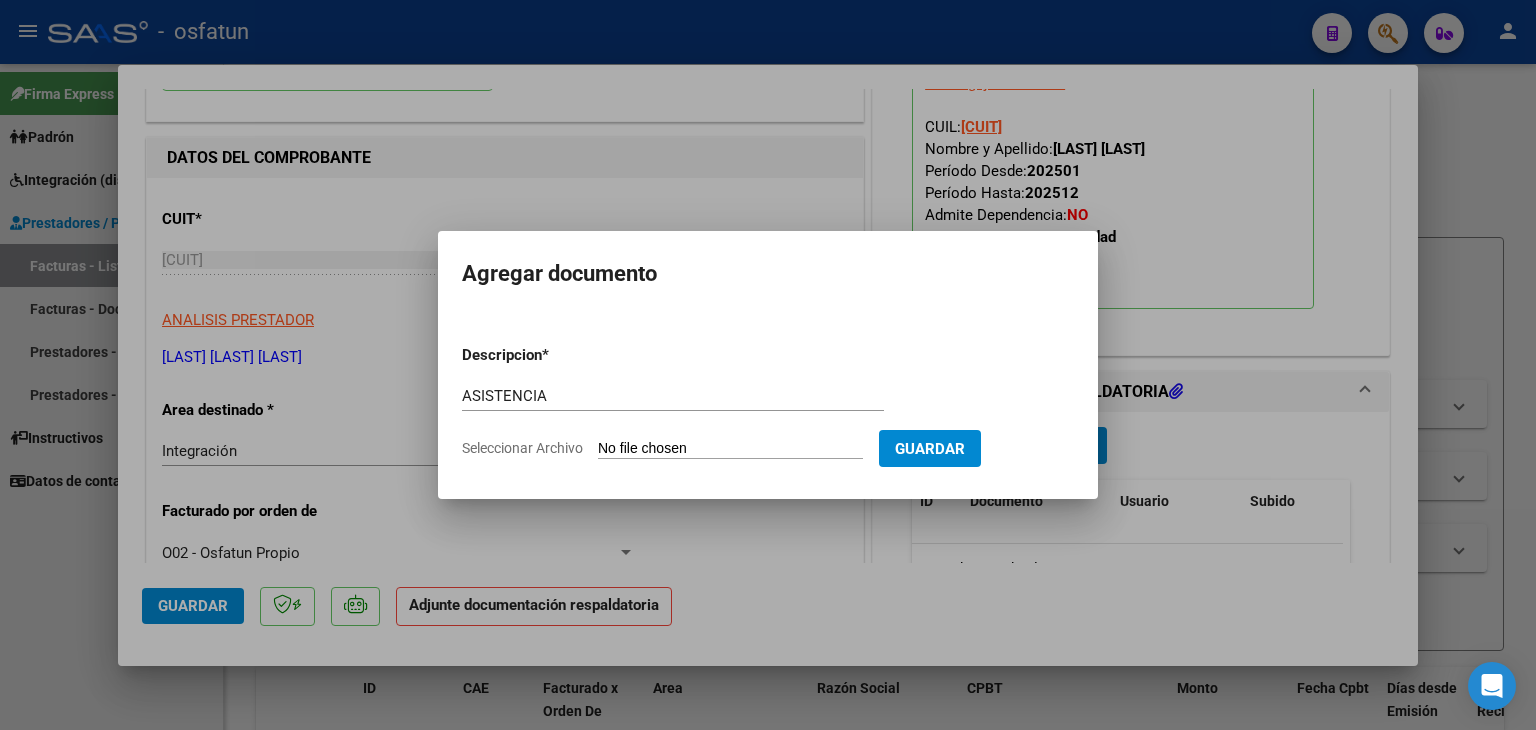 click on "Seleccionar Archivo" at bounding box center [730, 449] 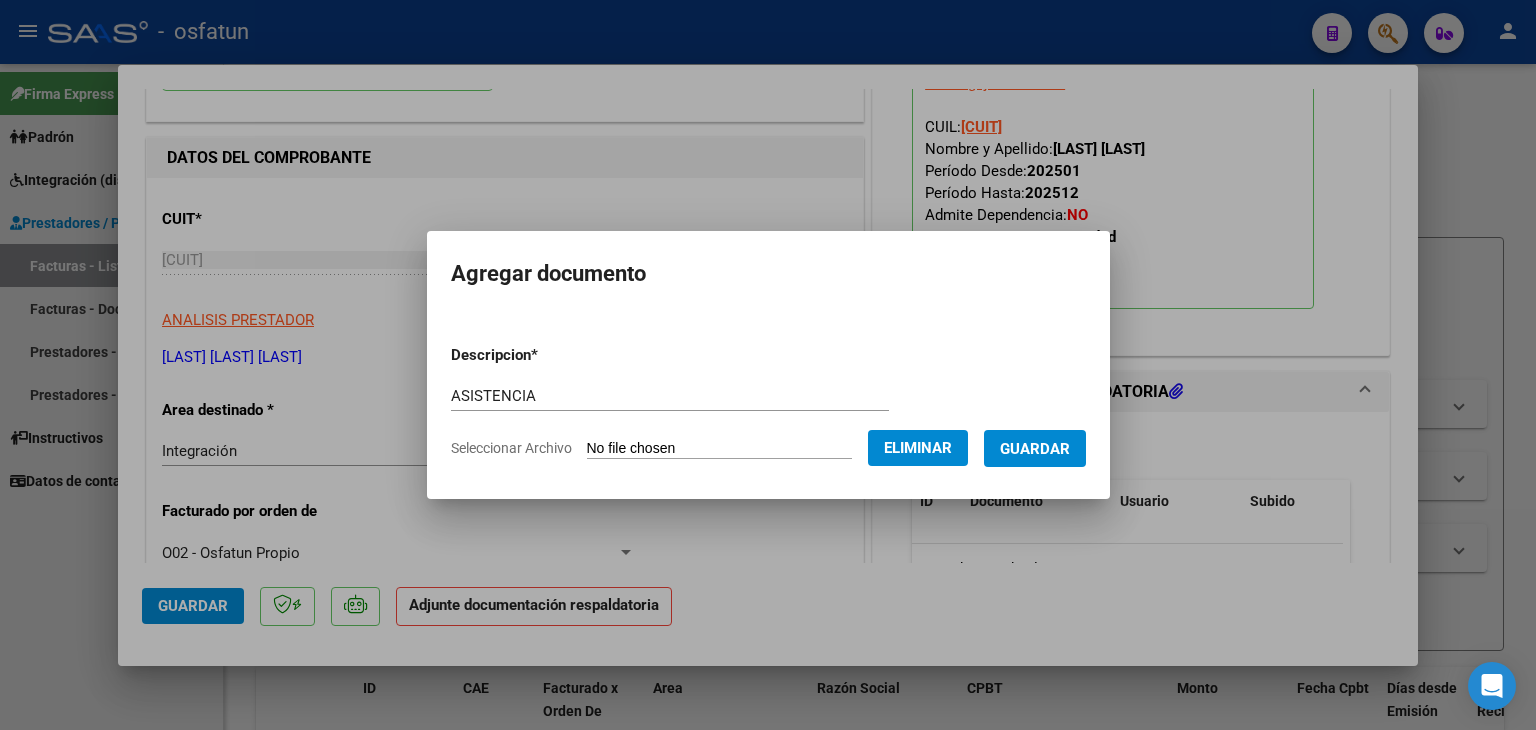click on "Guardar" at bounding box center [1035, 448] 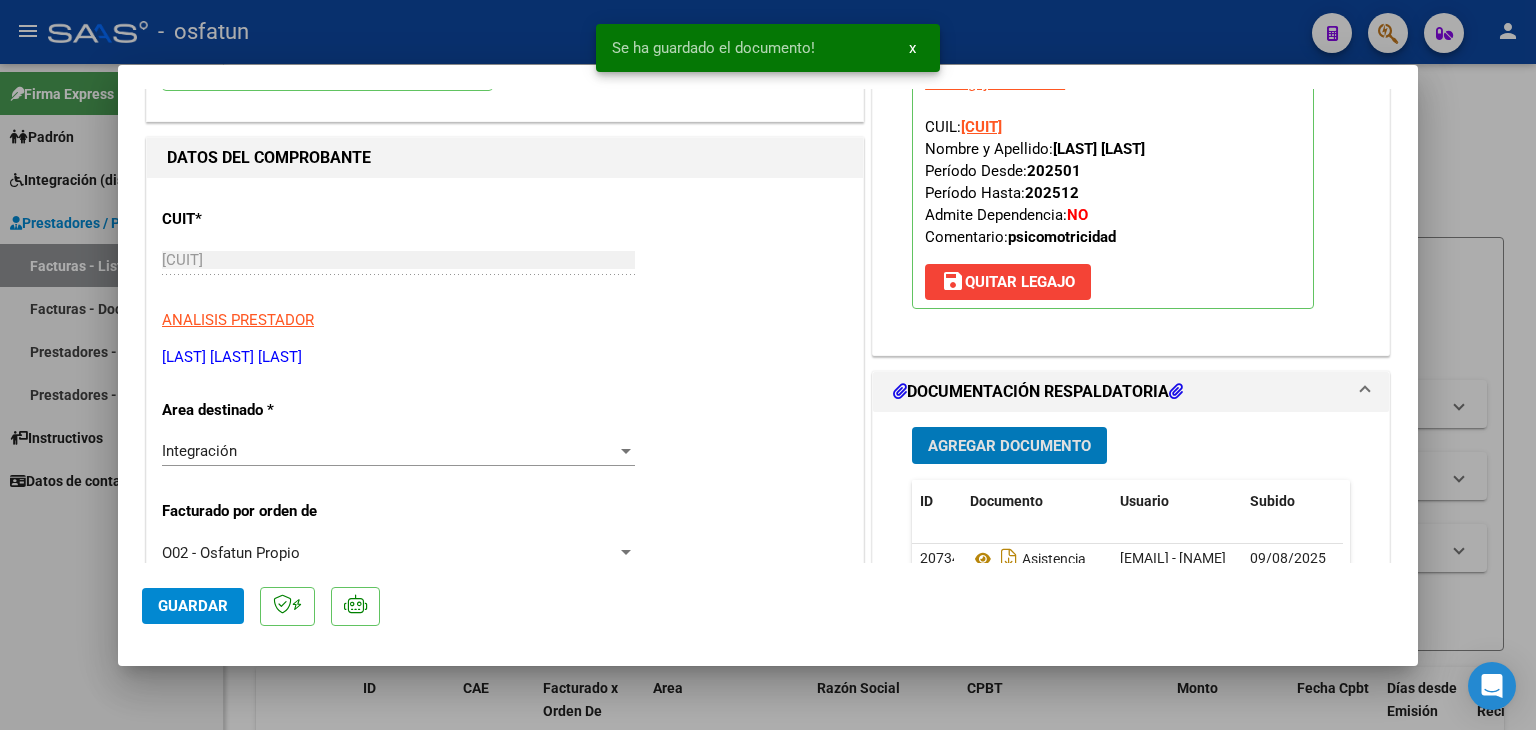 click on "Agregar Documento" at bounding box center [1009, 446] 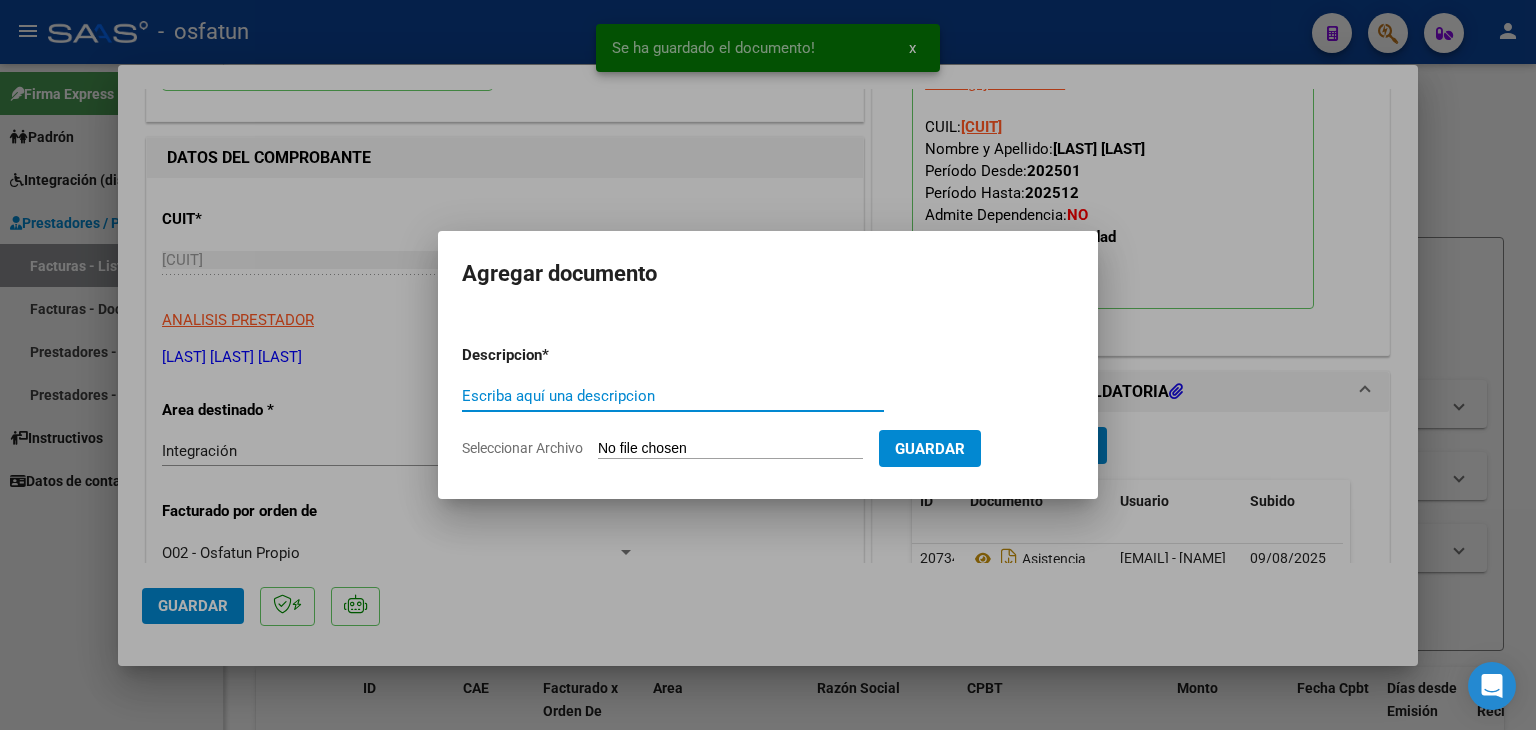 click on "Escriba aquí una descripcion" at bounding box center (673, 396) 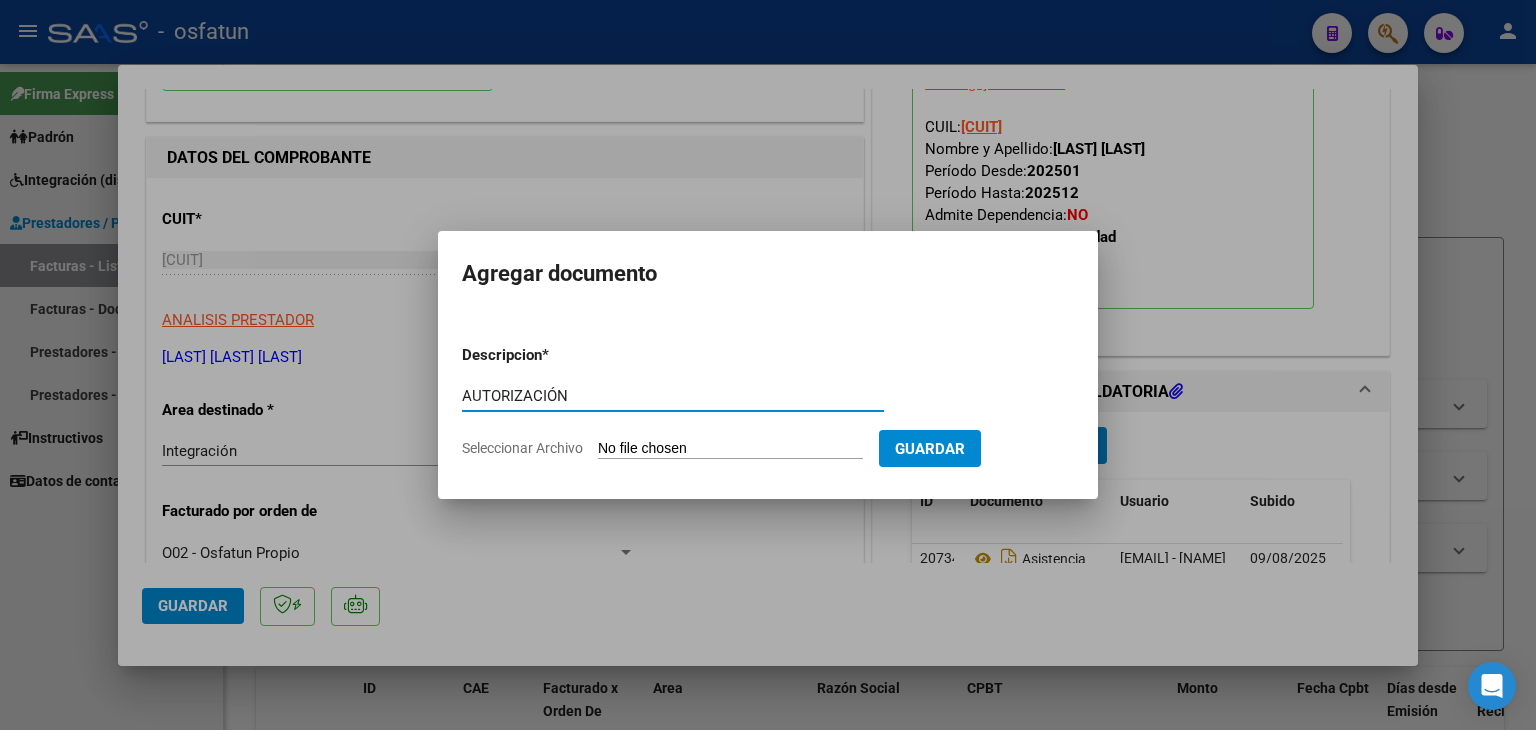 click on "Seleccionar Archivo" at bounding box center [730, 449] 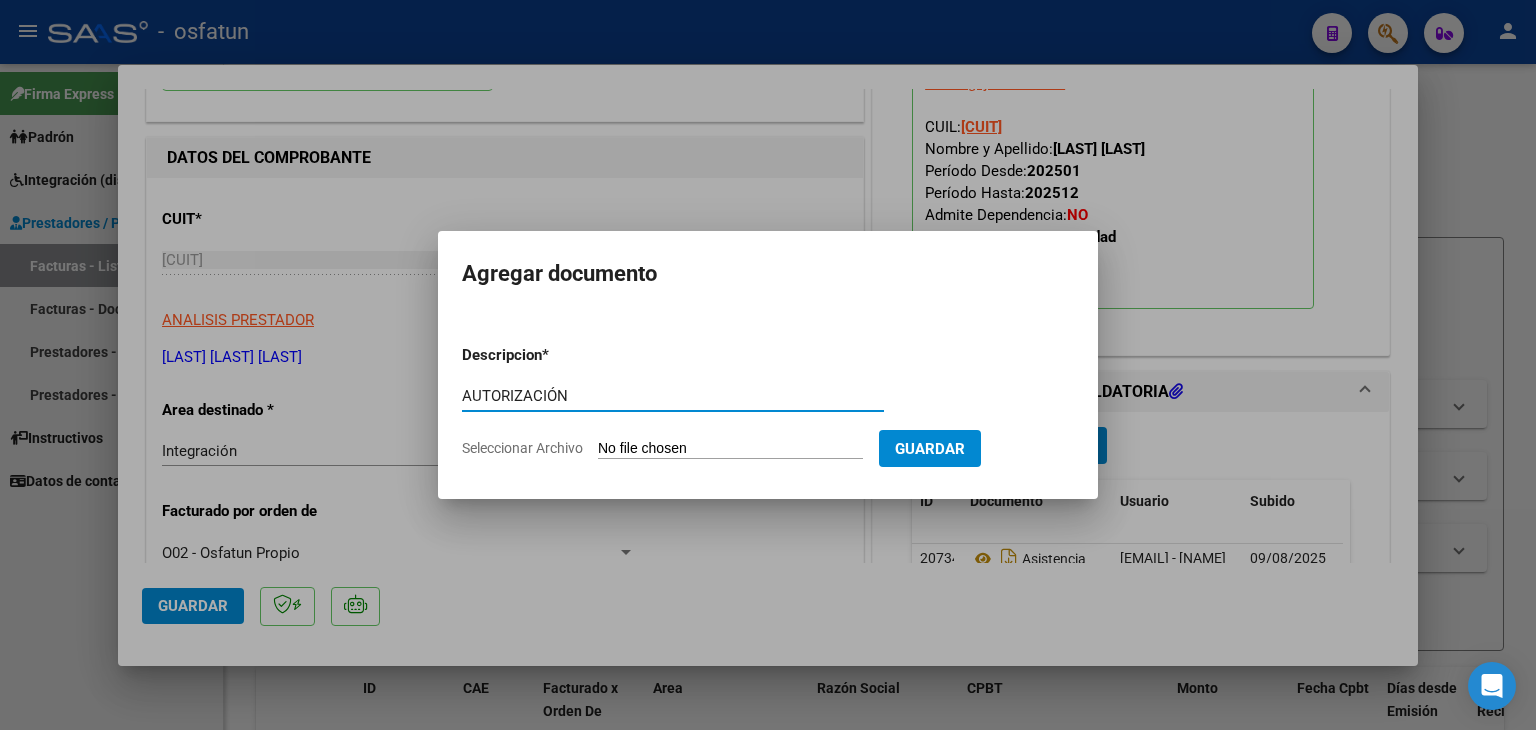 drag, startPoint x: 573, startPoint y: 389, endPoint x: 247, endPoint y: 423, distance: 327.76822 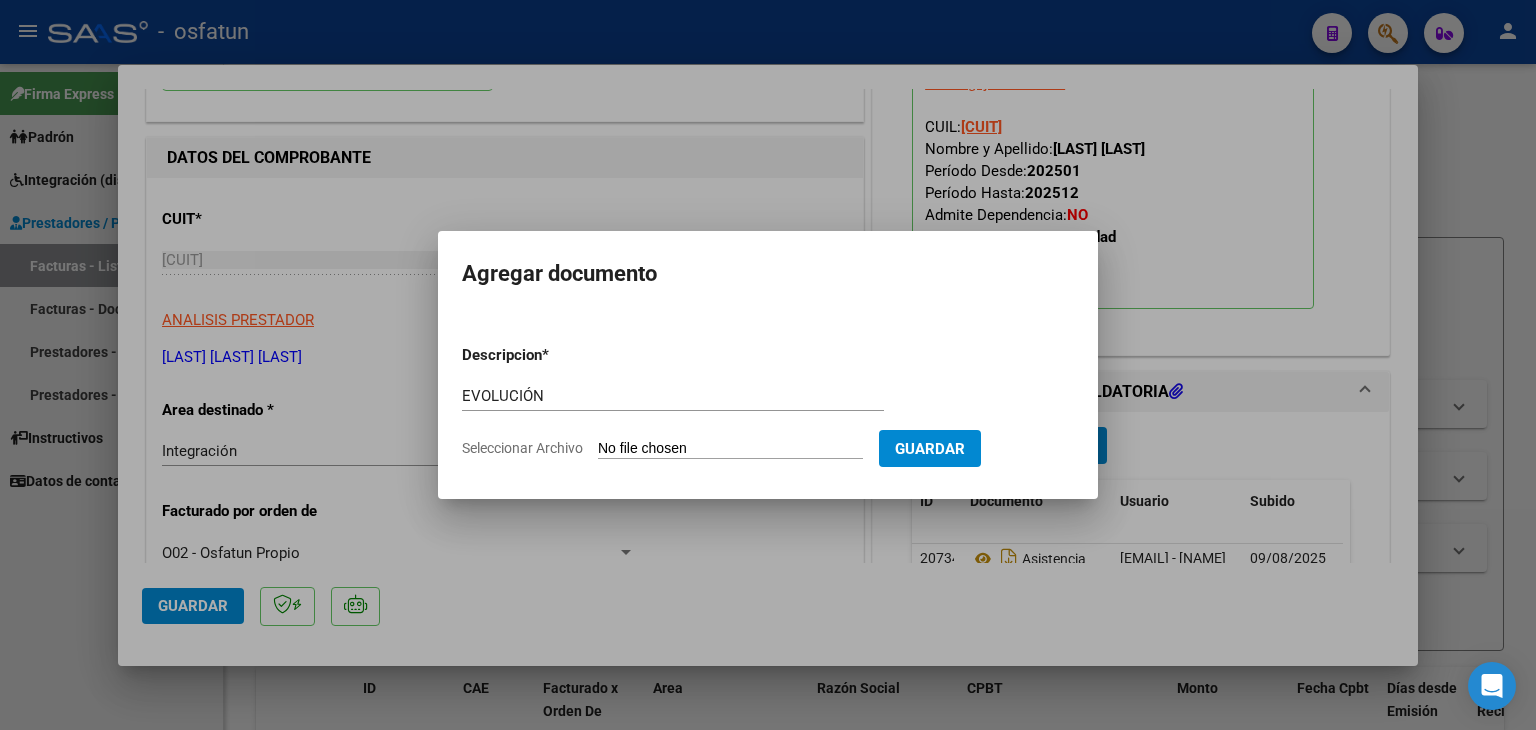 click on "Seleccionar Archivo" at bounding box center [730, 449] 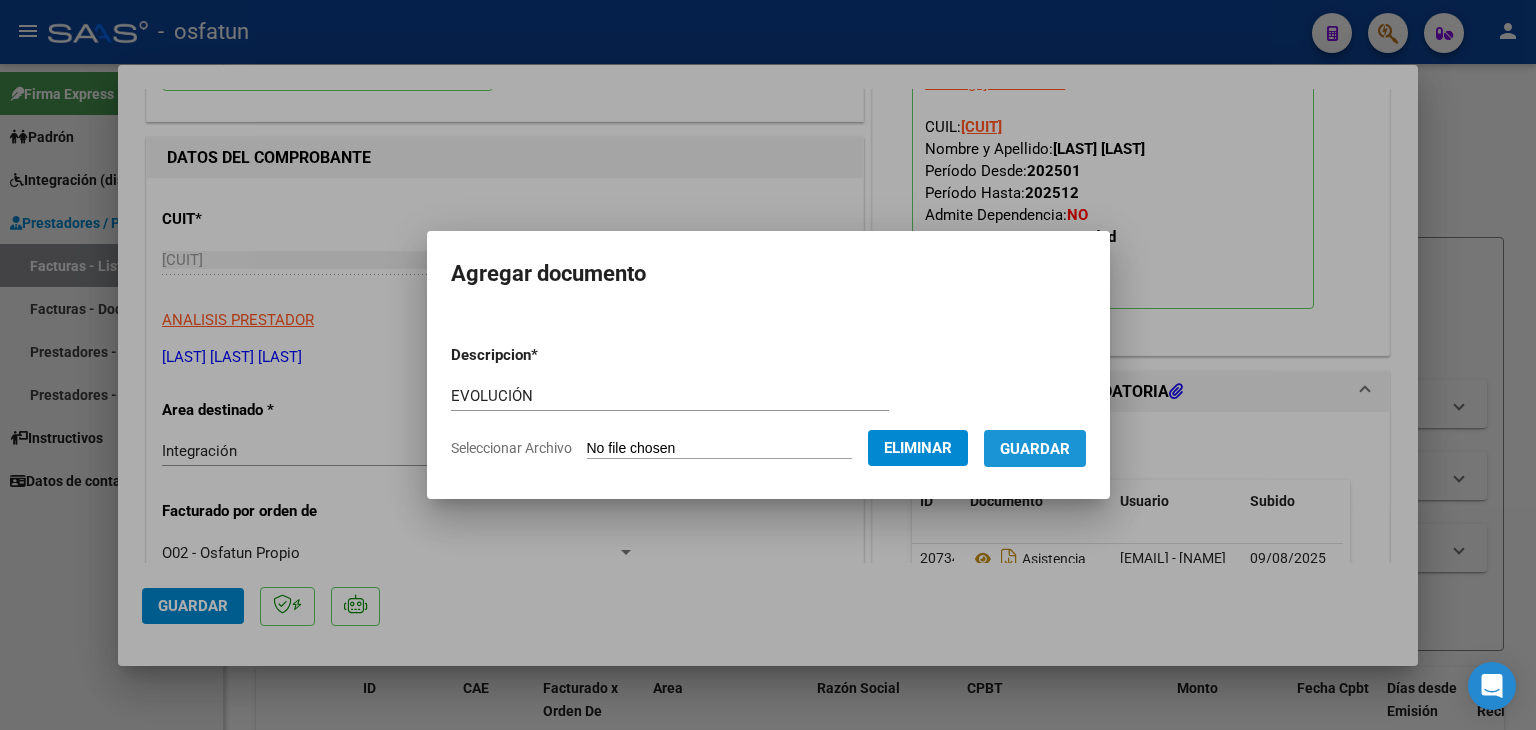 click on "Guardar" at bounding box center [1035, 448] 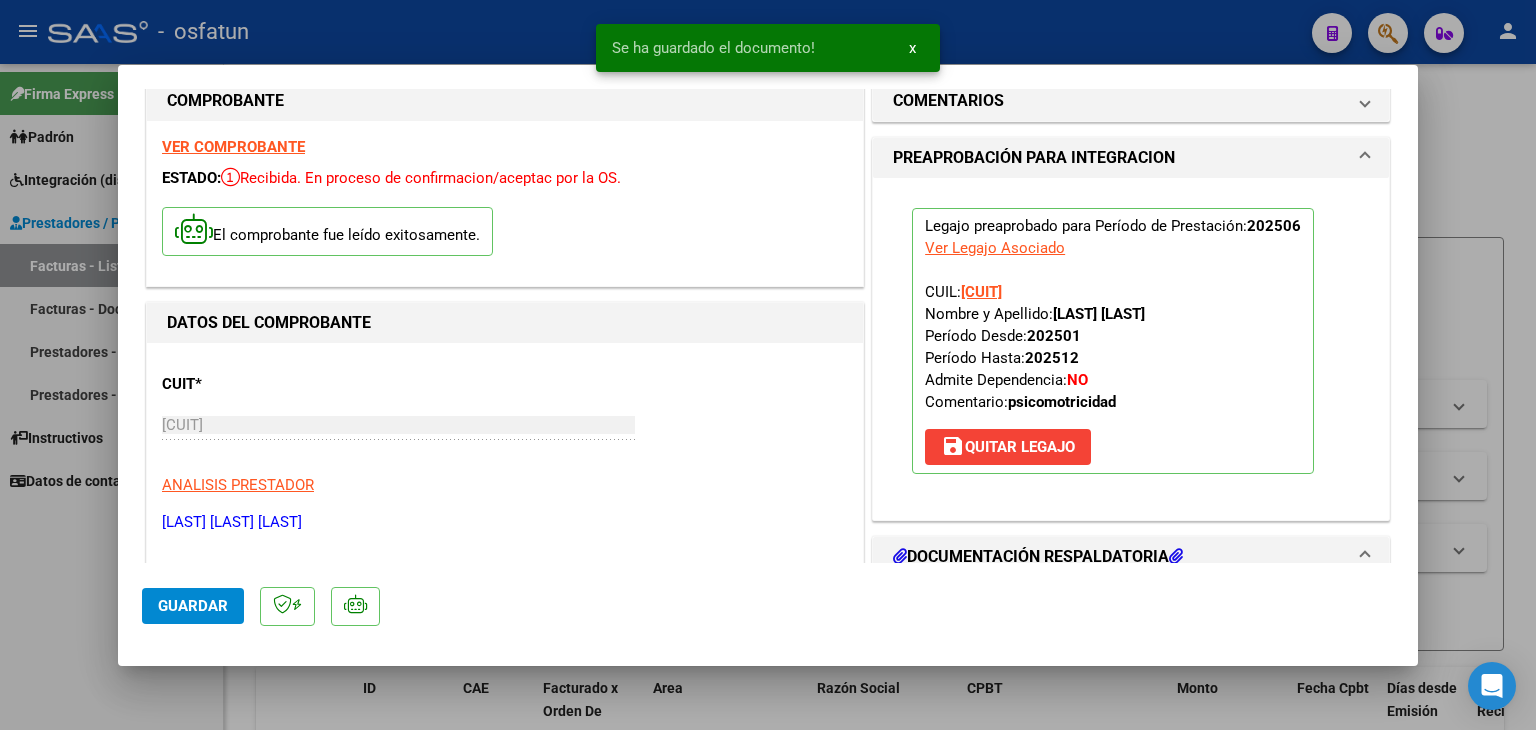 scroll, scrollTop: 0, scrollLeft: 0, axis: both 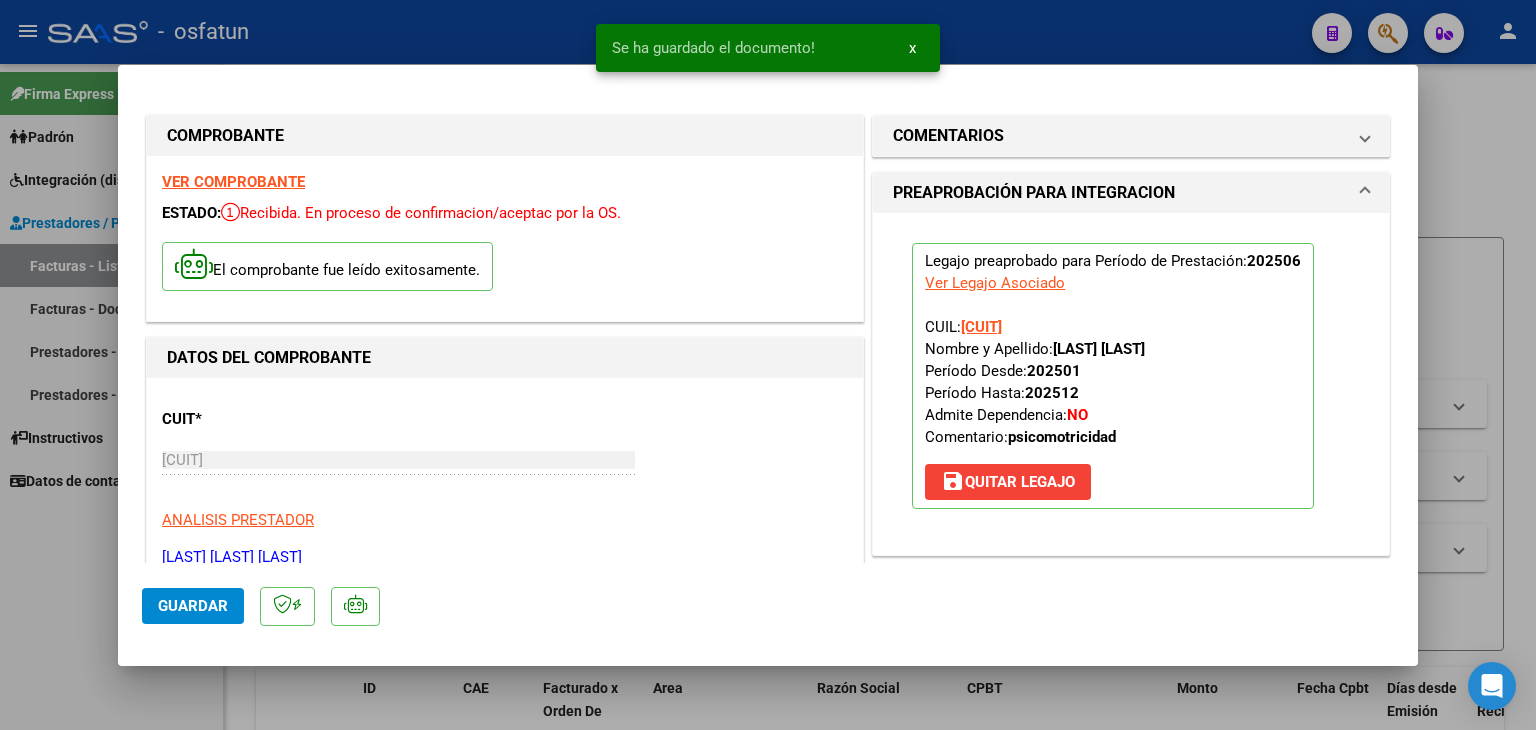 click on "Guardar" 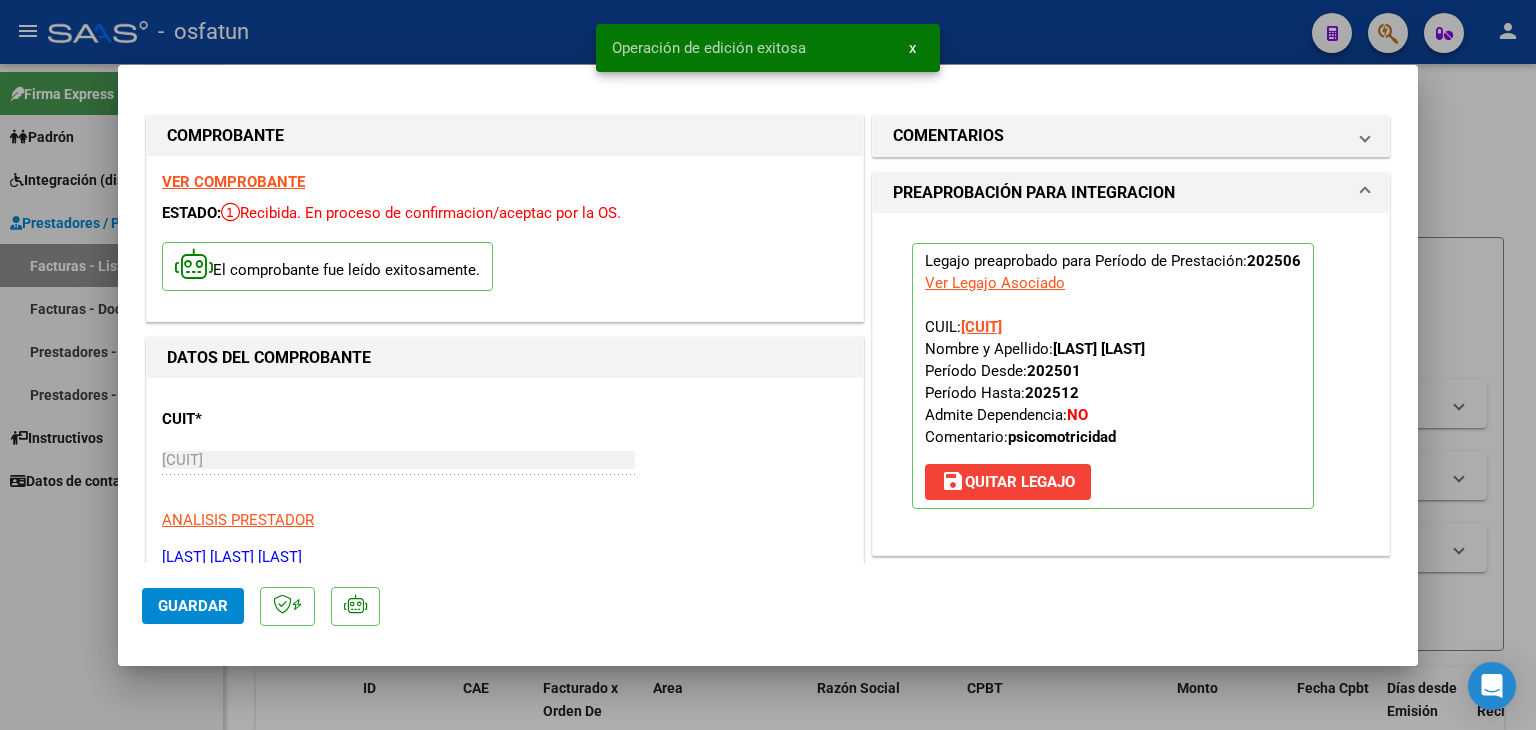click at bounding box center (768, 365) 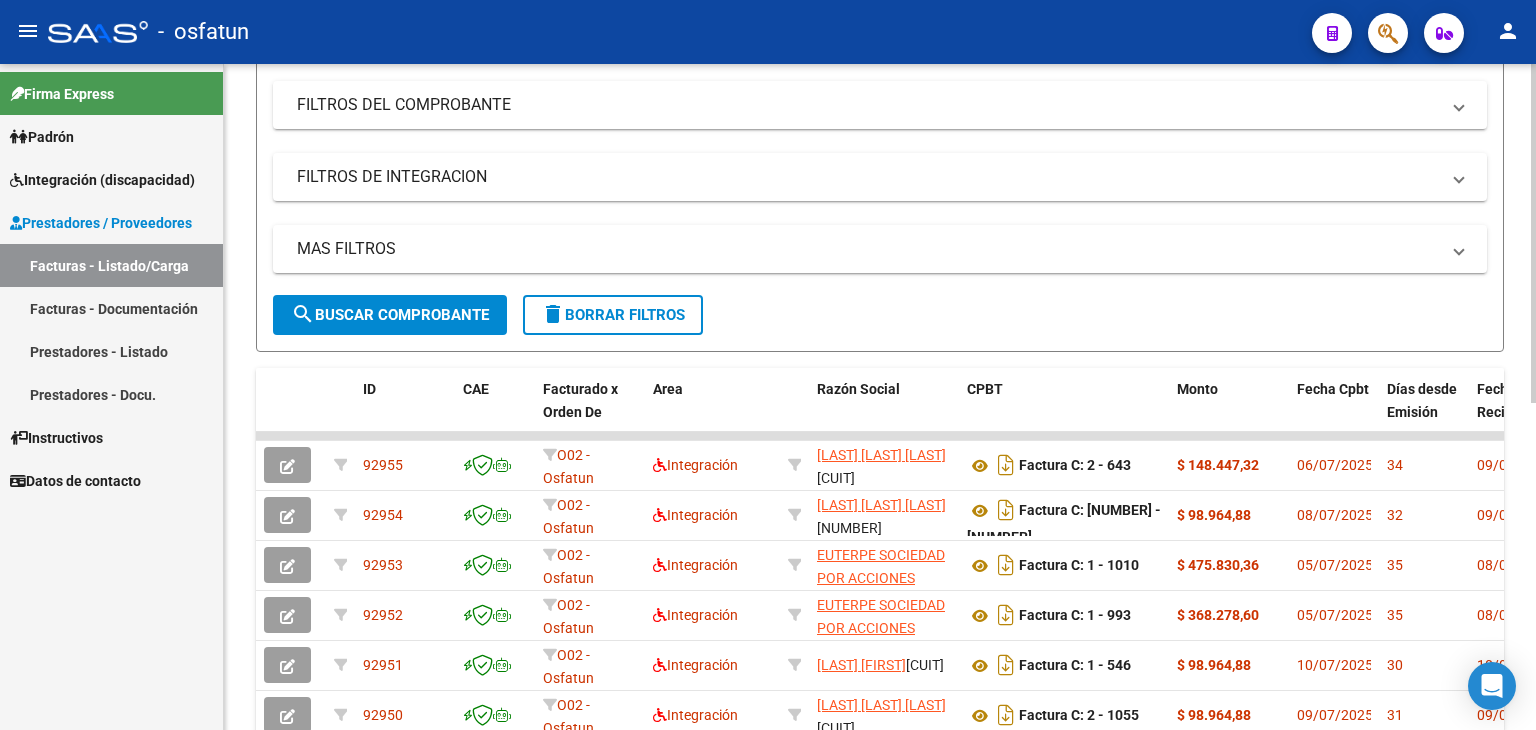 scroll, scrollTop: 300, scrollLeft: 0, axis: vertical 